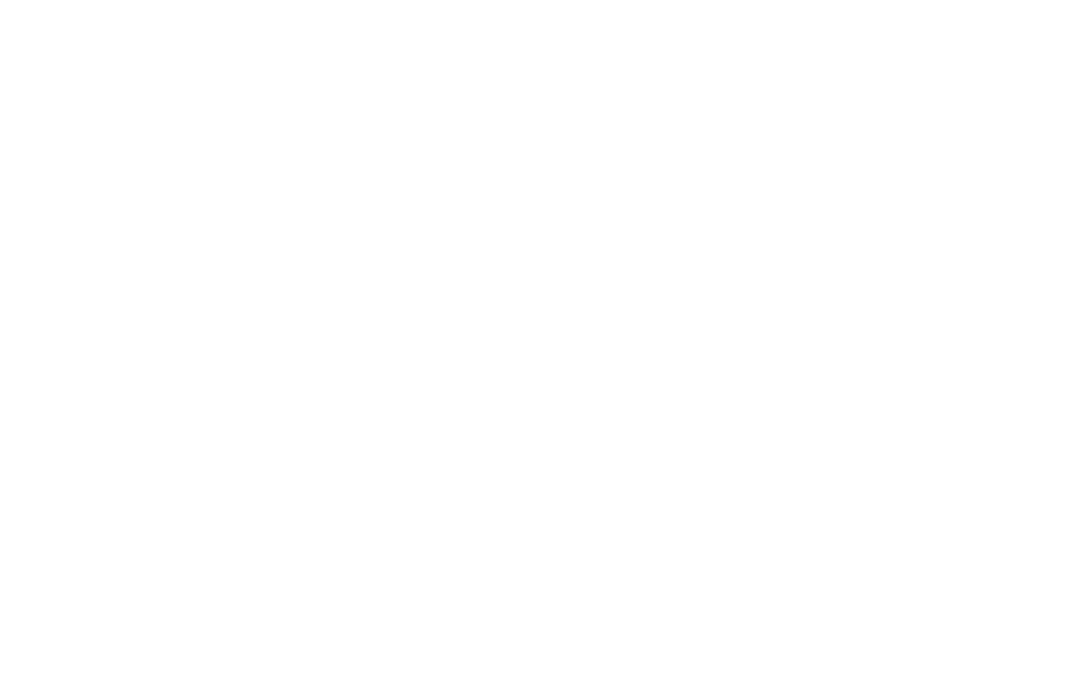 scroll, scrollTop: 0, scrollLeft: 0, axis: both 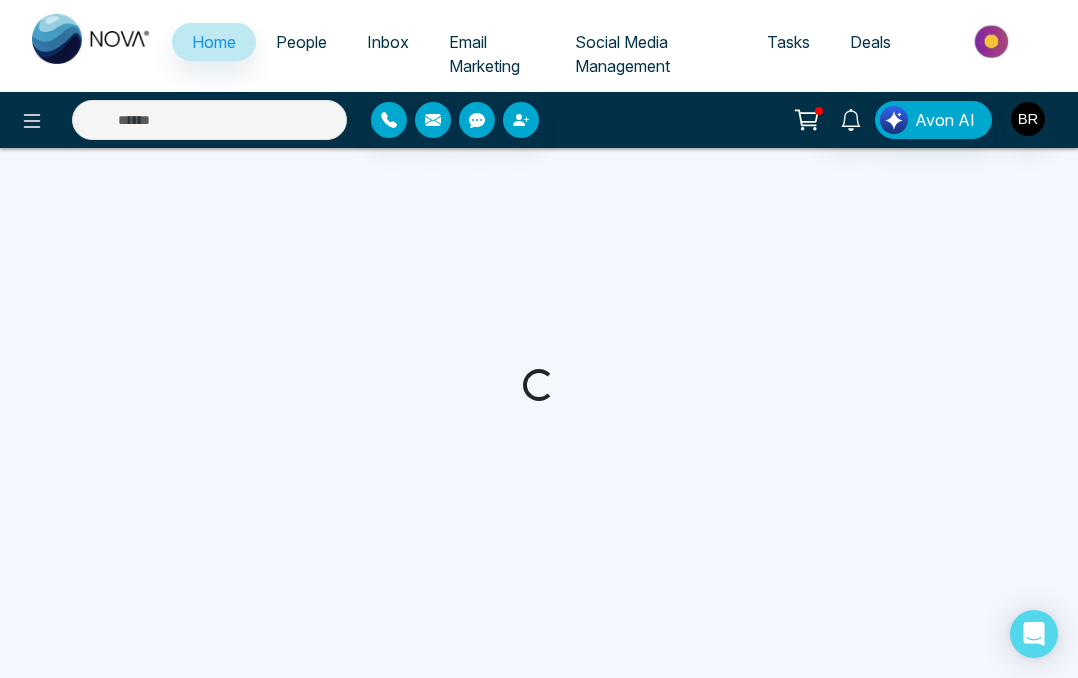 select on "*" 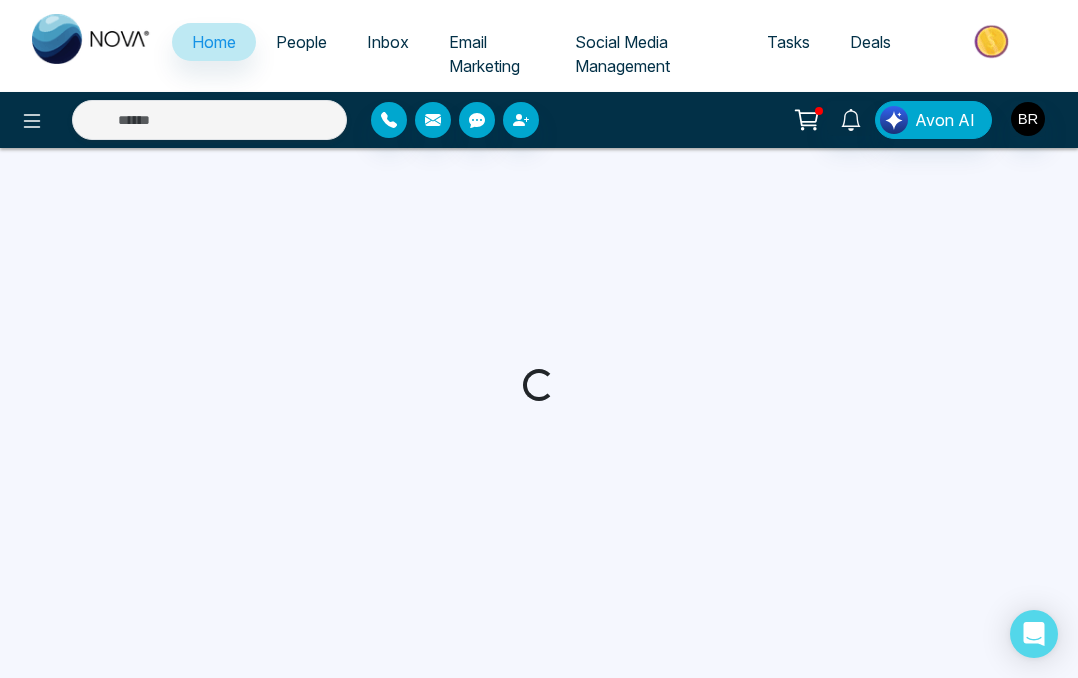 select on "*" 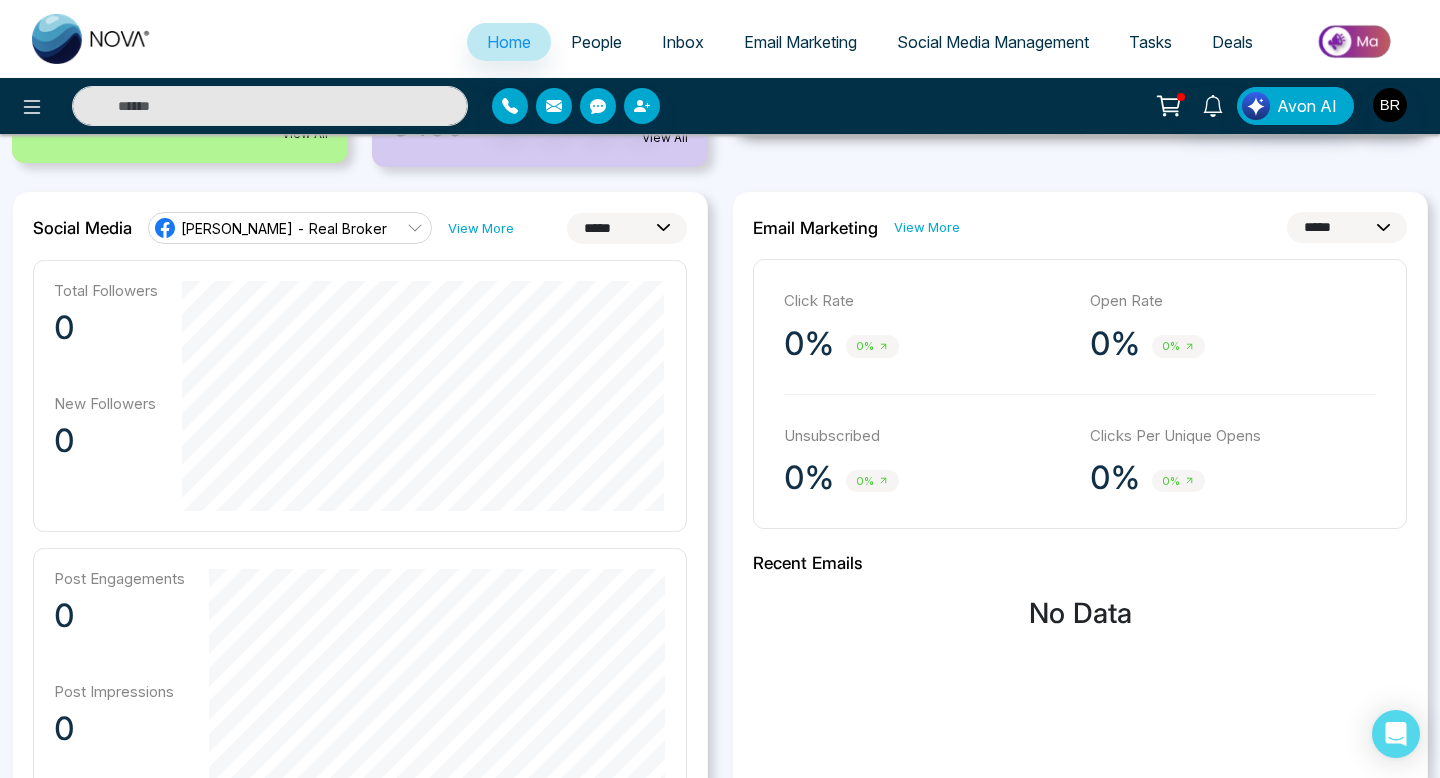 scroll, scrollTop: 487, scrollLeft: 0, axis: vertical 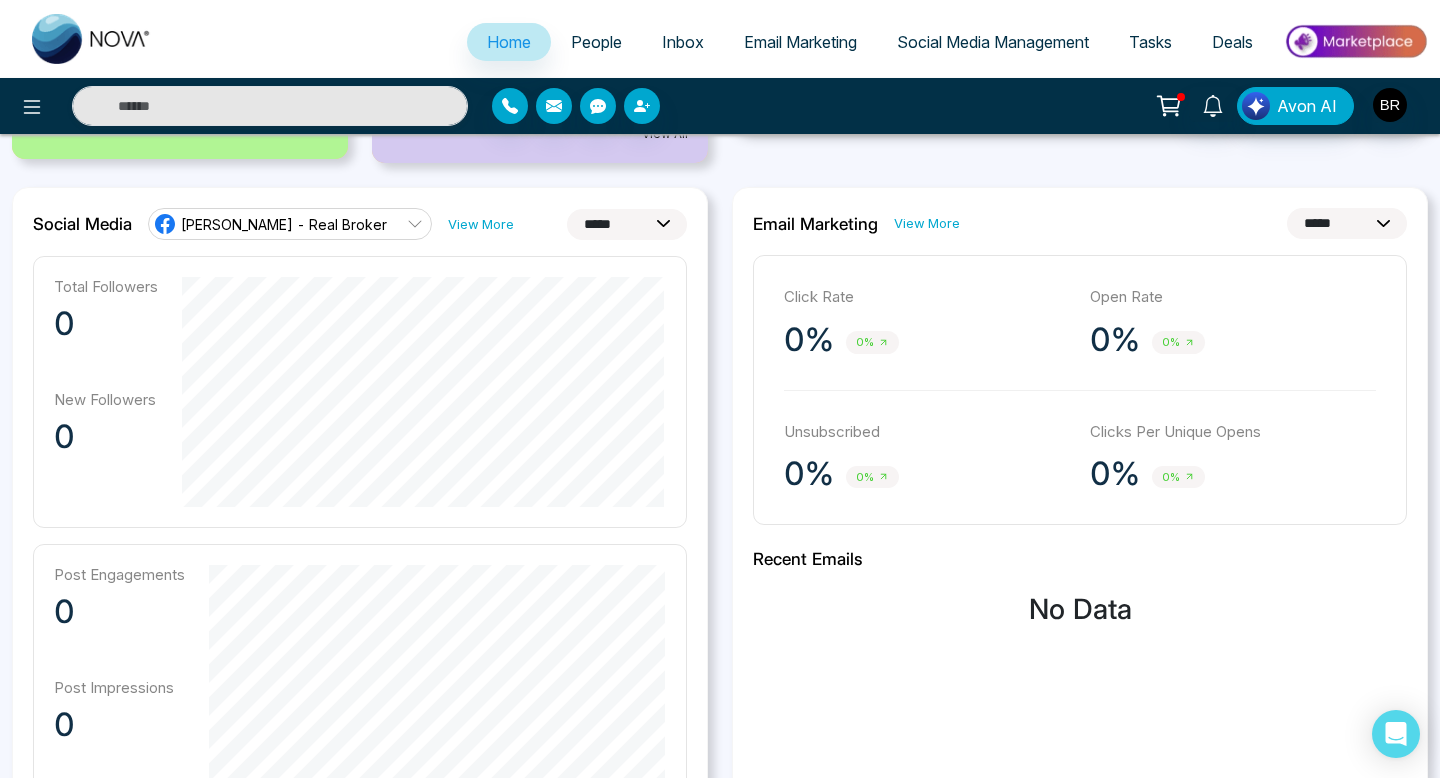 click 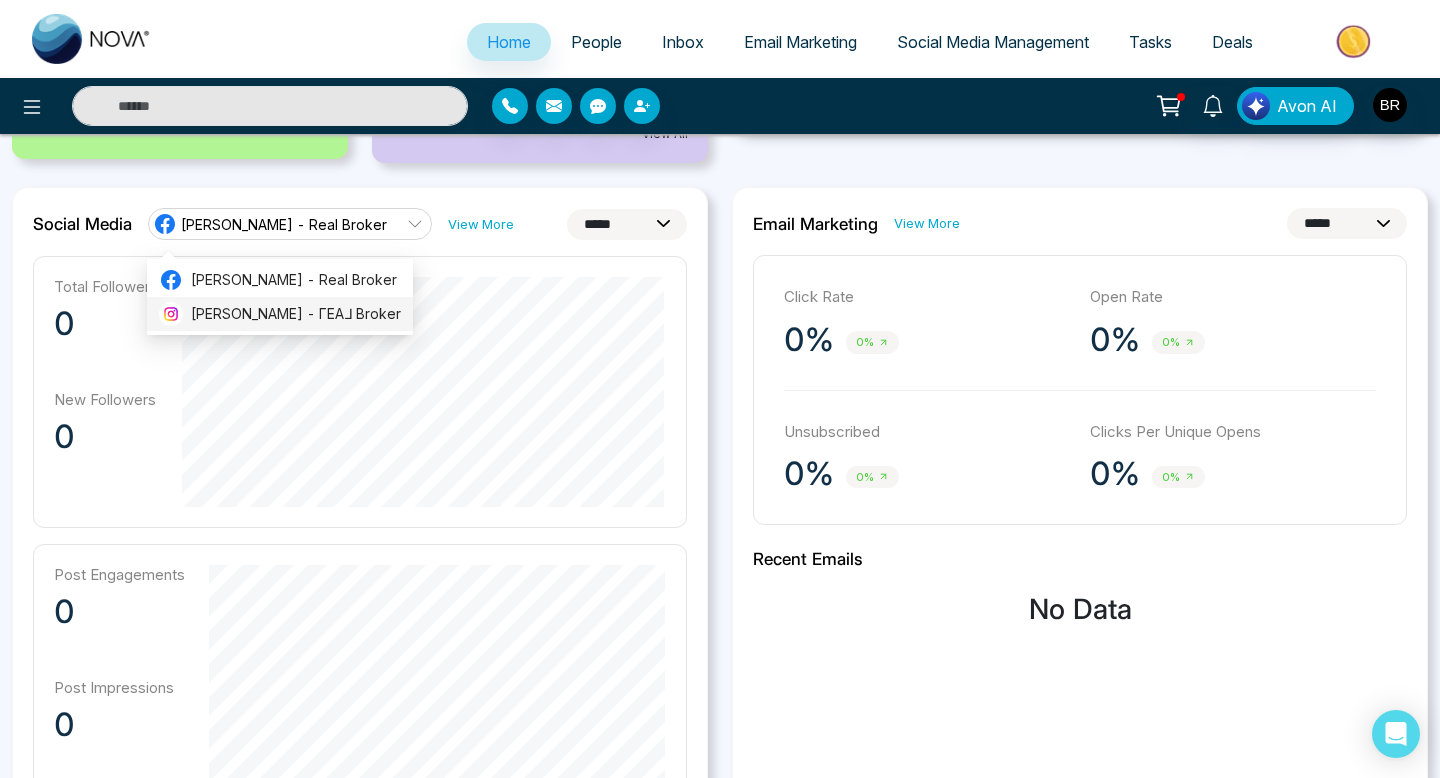 click on "[PERSON_NAME] - ΓEA⅃ Broker" at bounding box center [296, 314] 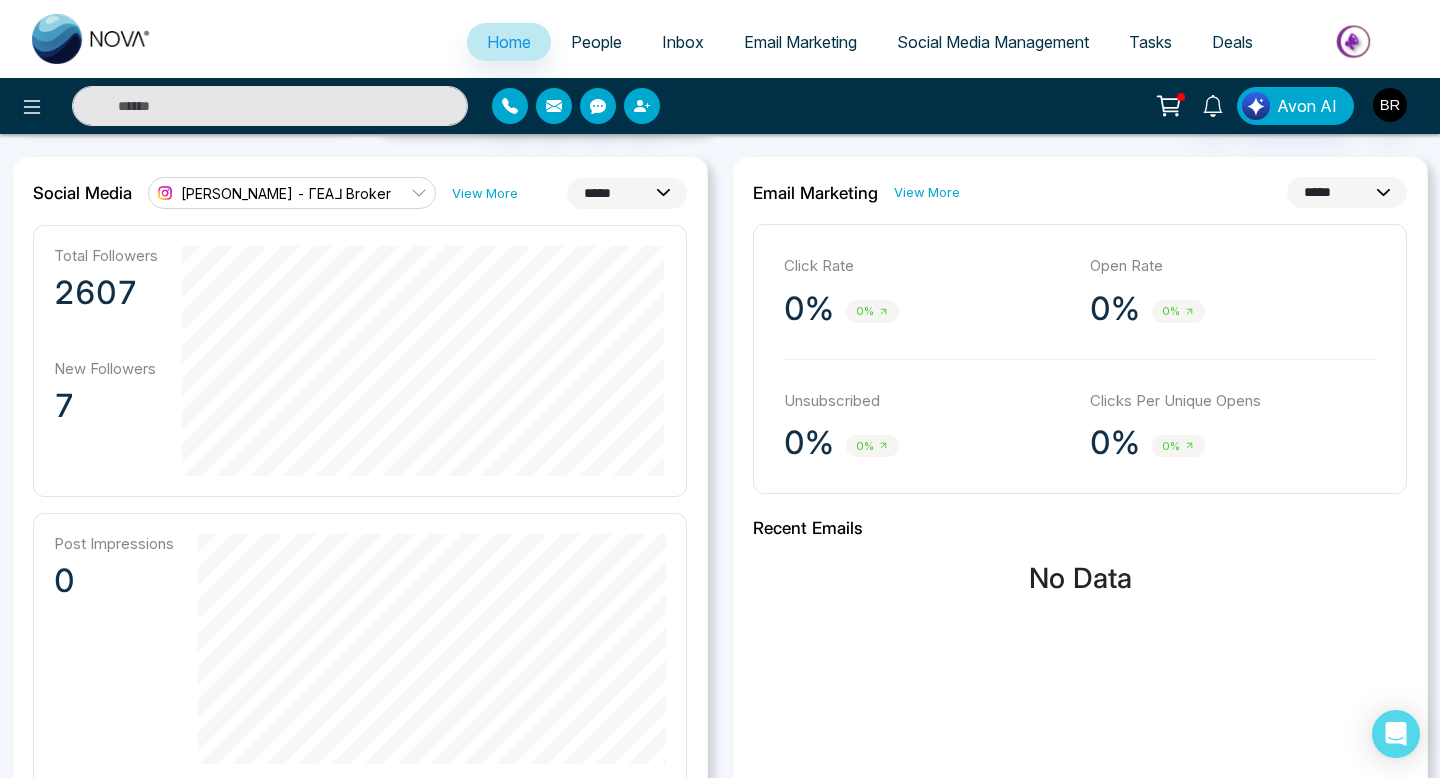 scroll, scrollTop: 517, scrollLeft: 0, axis: vertical 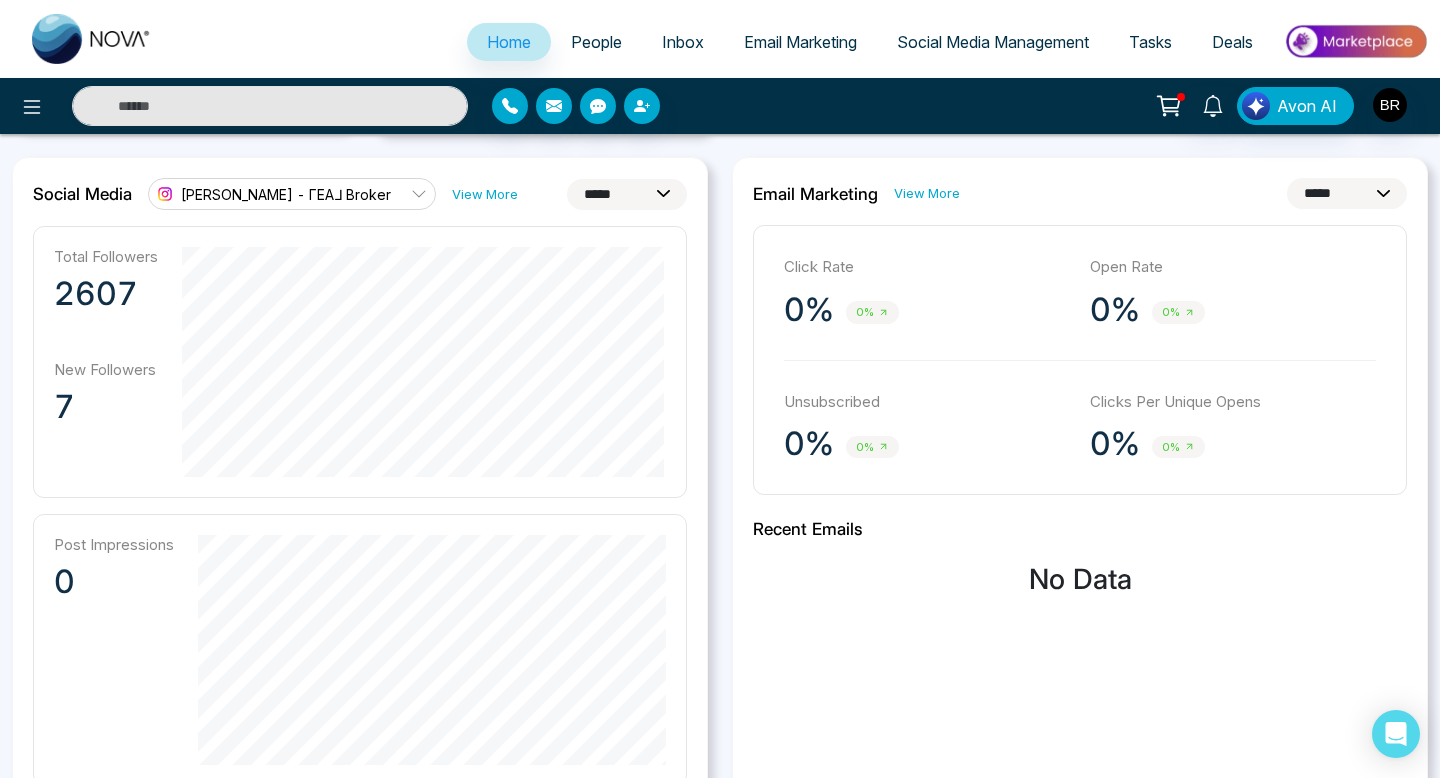click on "**********" at bounding box center [627, 194] 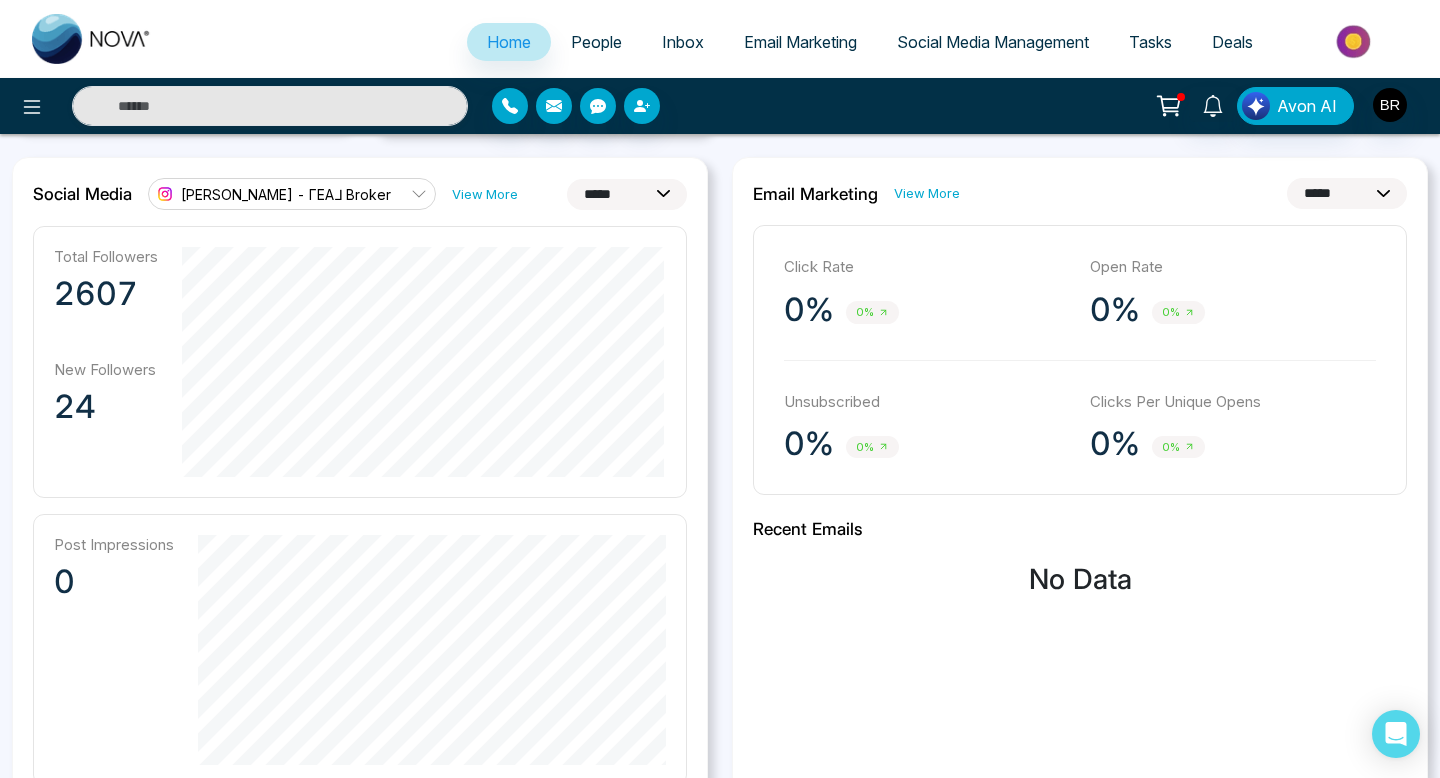 click on "**********" at bounding box center (627, 194) 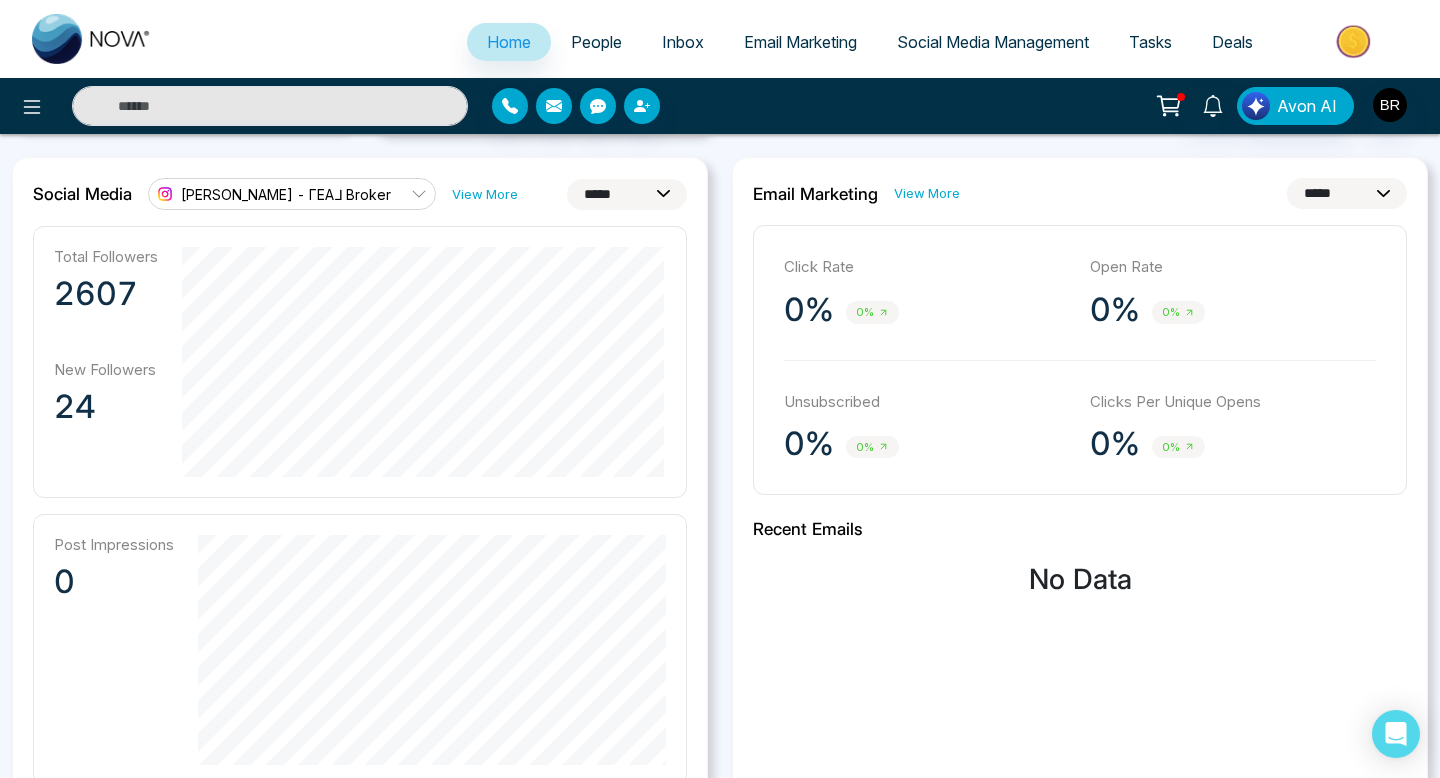 select on "**" 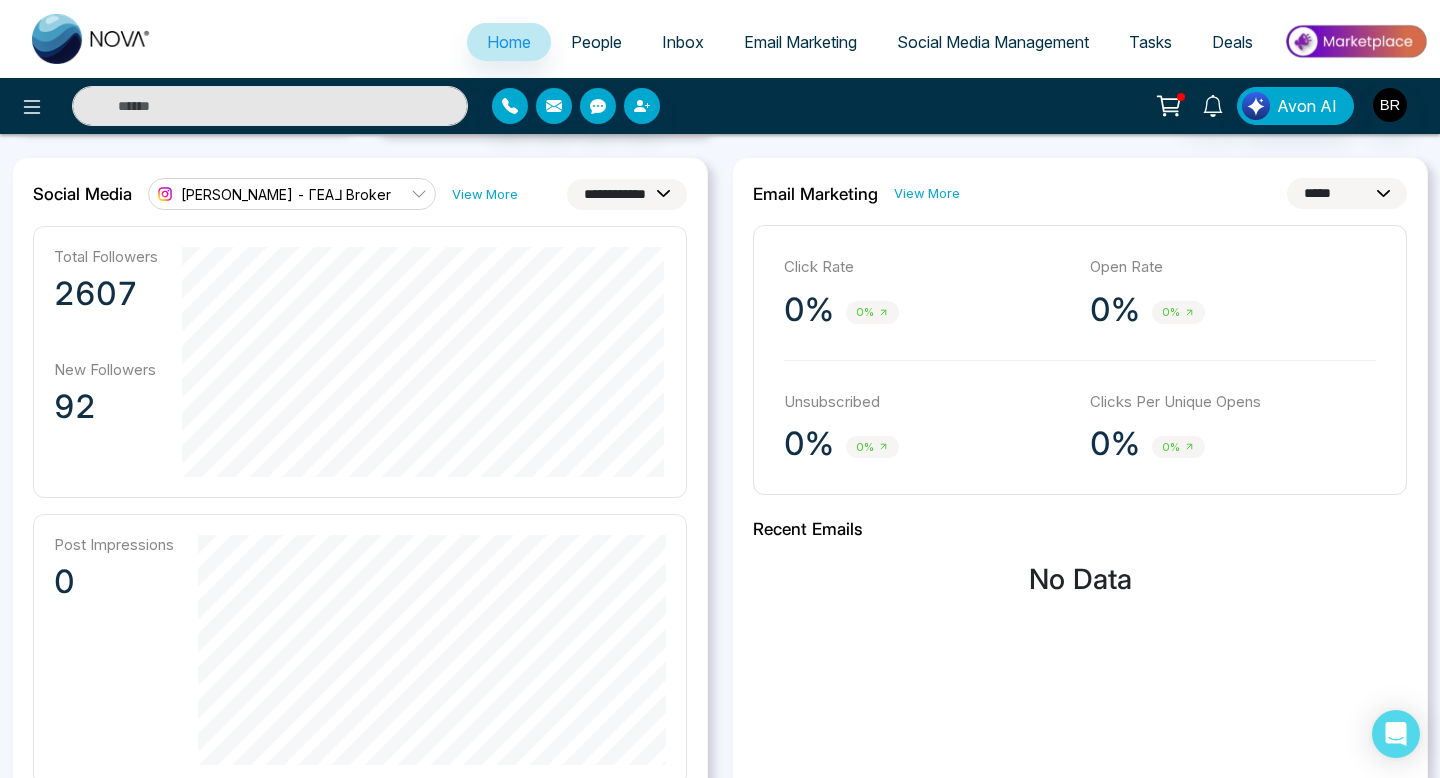 click on "**********" at bounding box center (1347, 193) 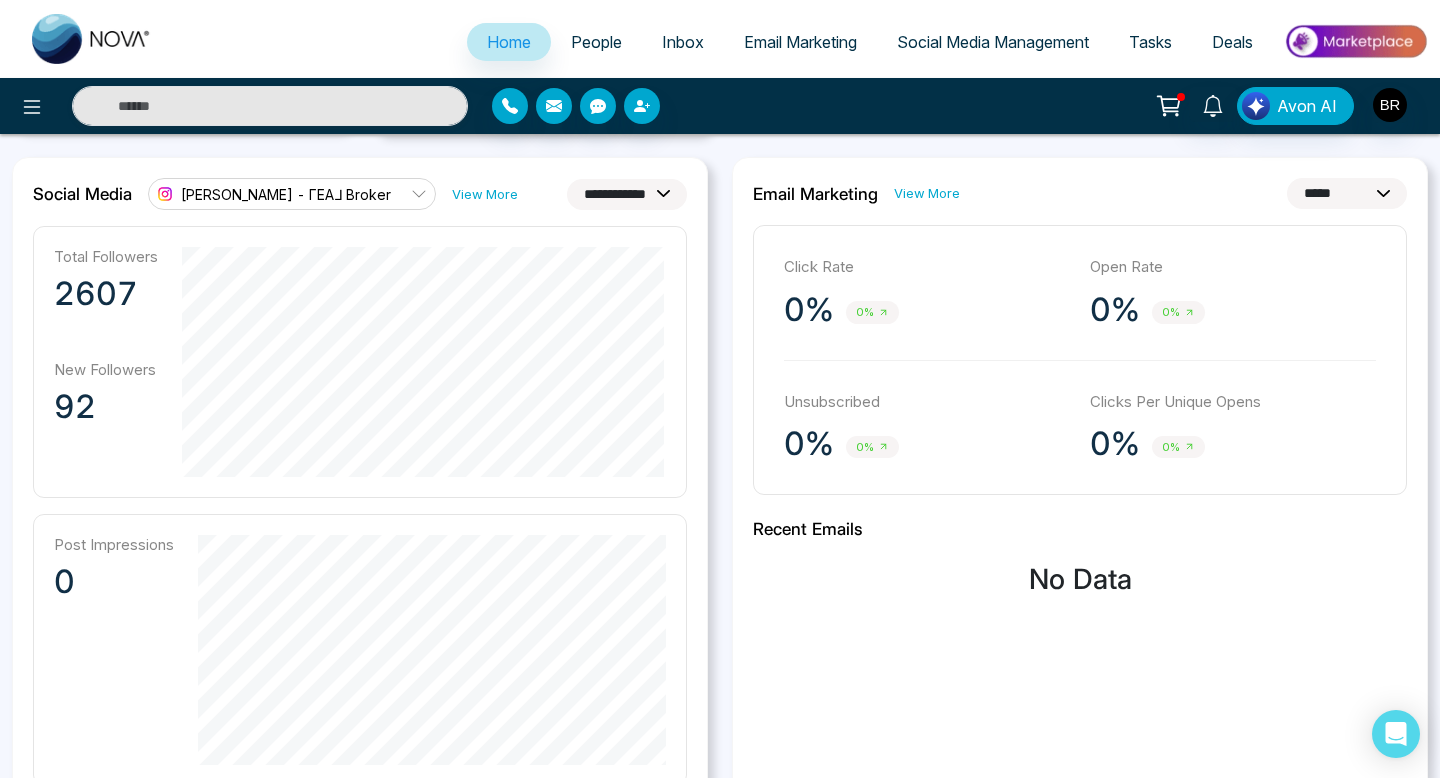 select on "**" 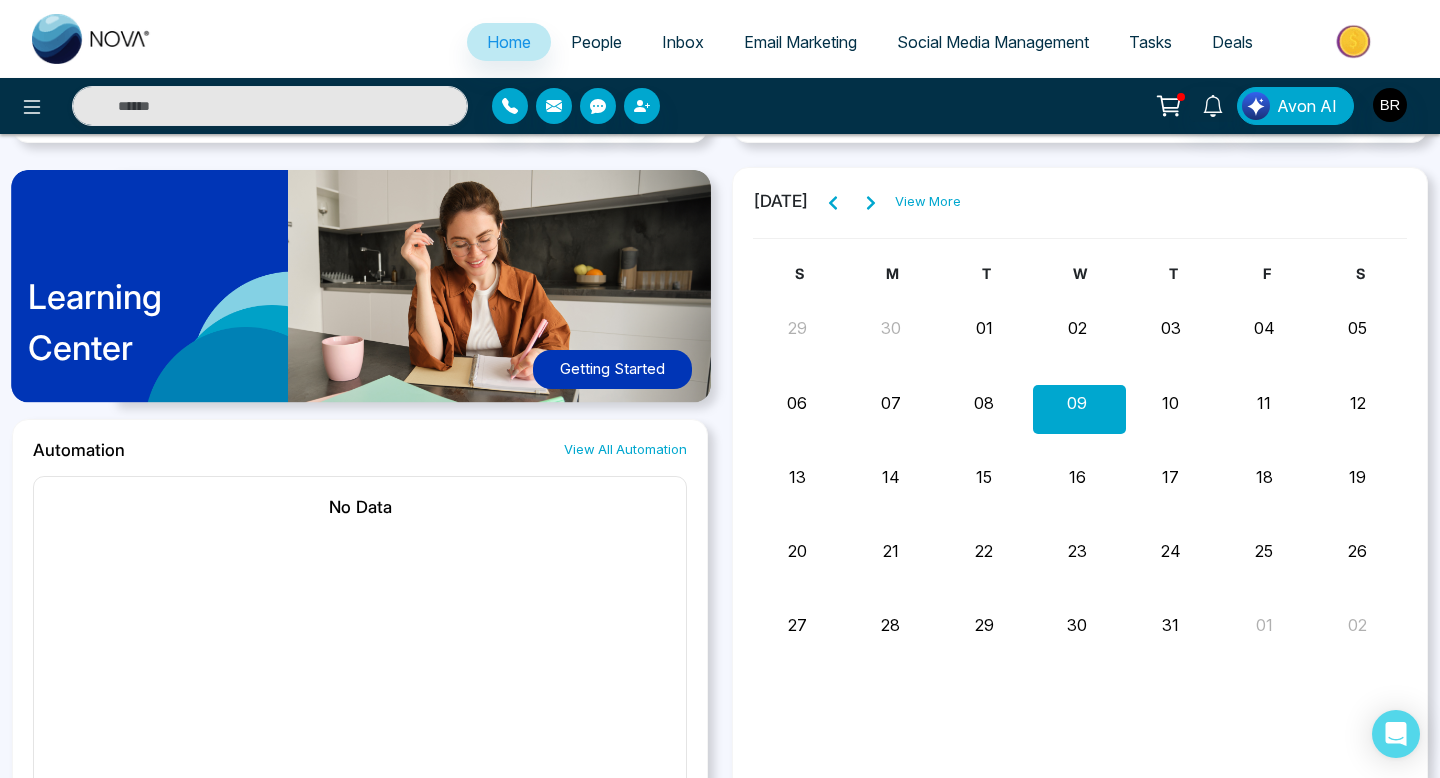 scroll, scrollTop: 1488, scrollLeft: 0, axis: vertical 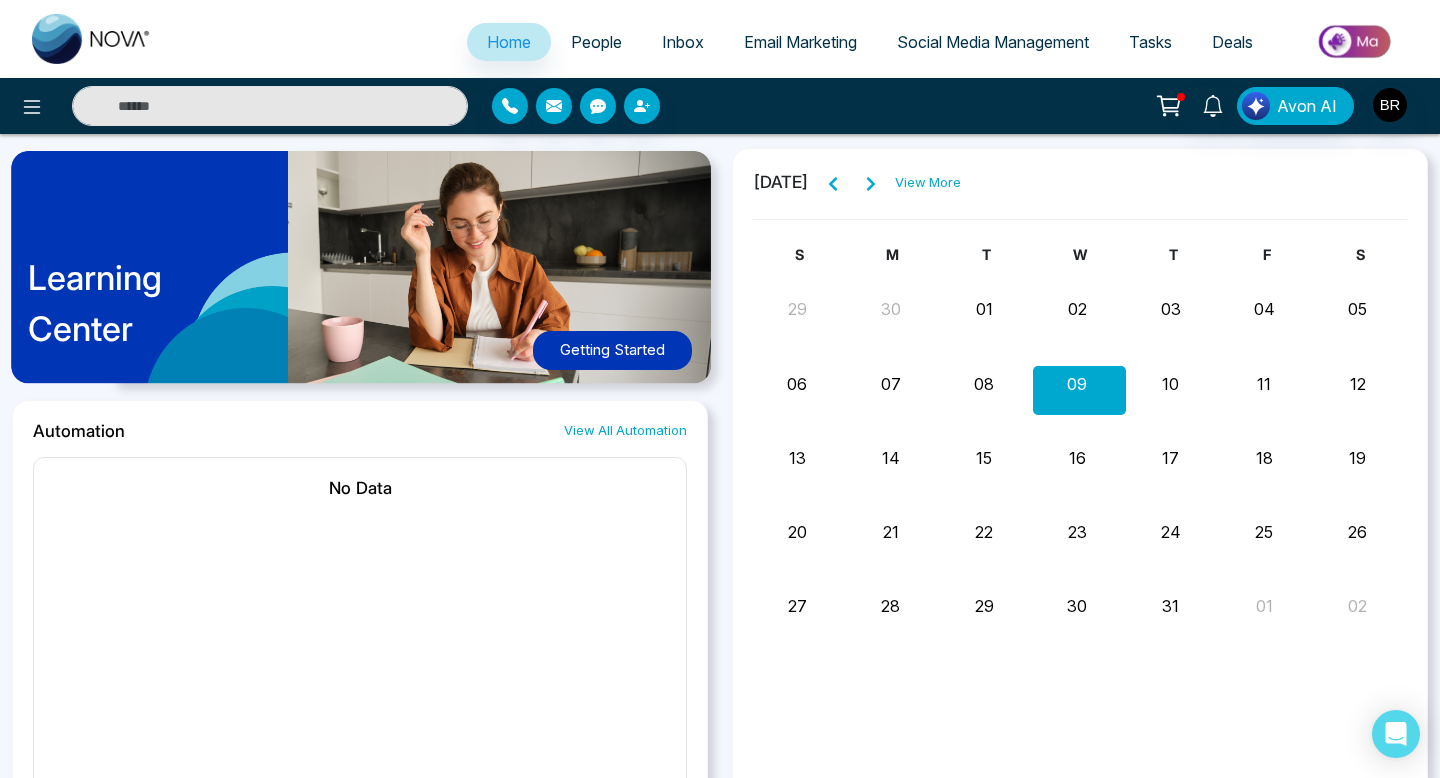 click on "Getting Started" at bounding box center (612, 350) 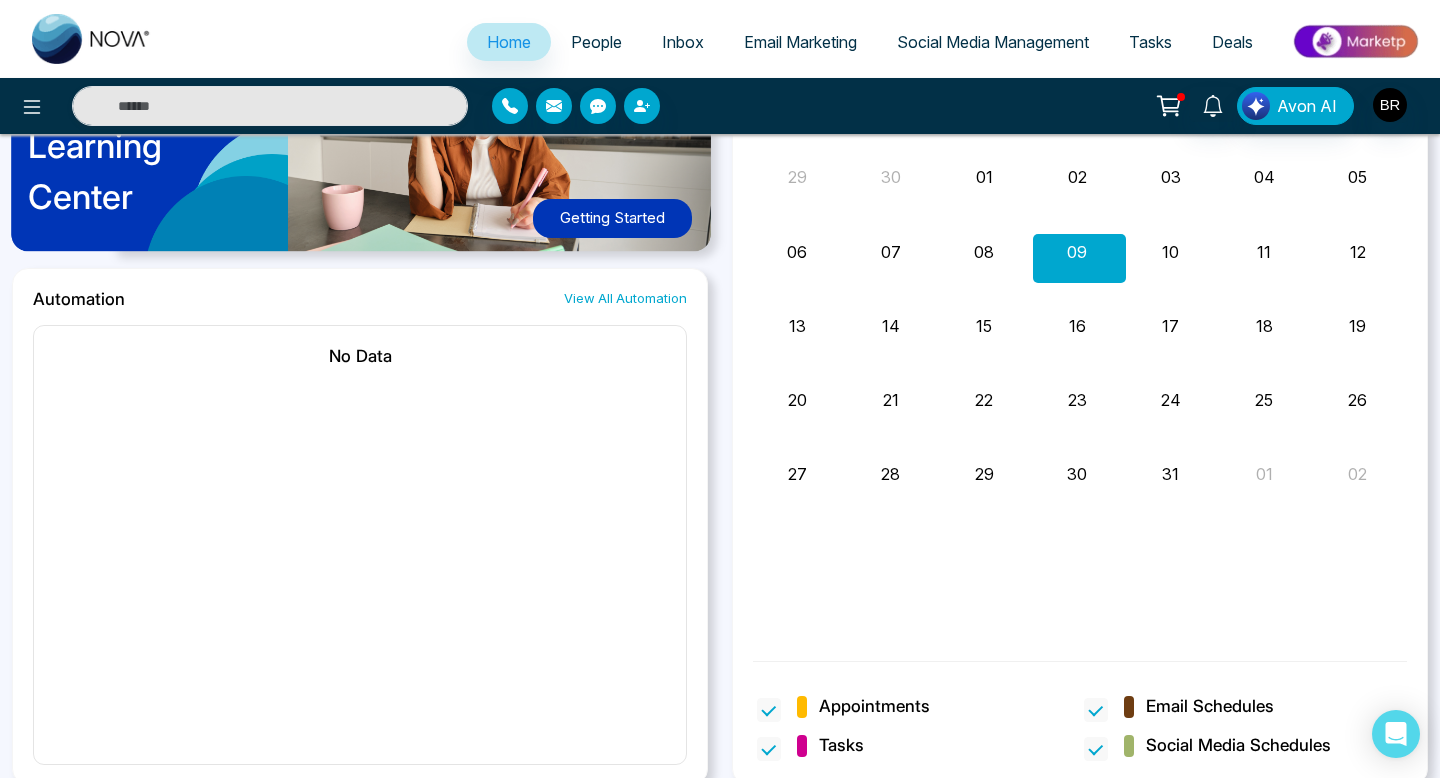 scroll, scrollTop: 1626, scrollLeft: 0, axis: vertical 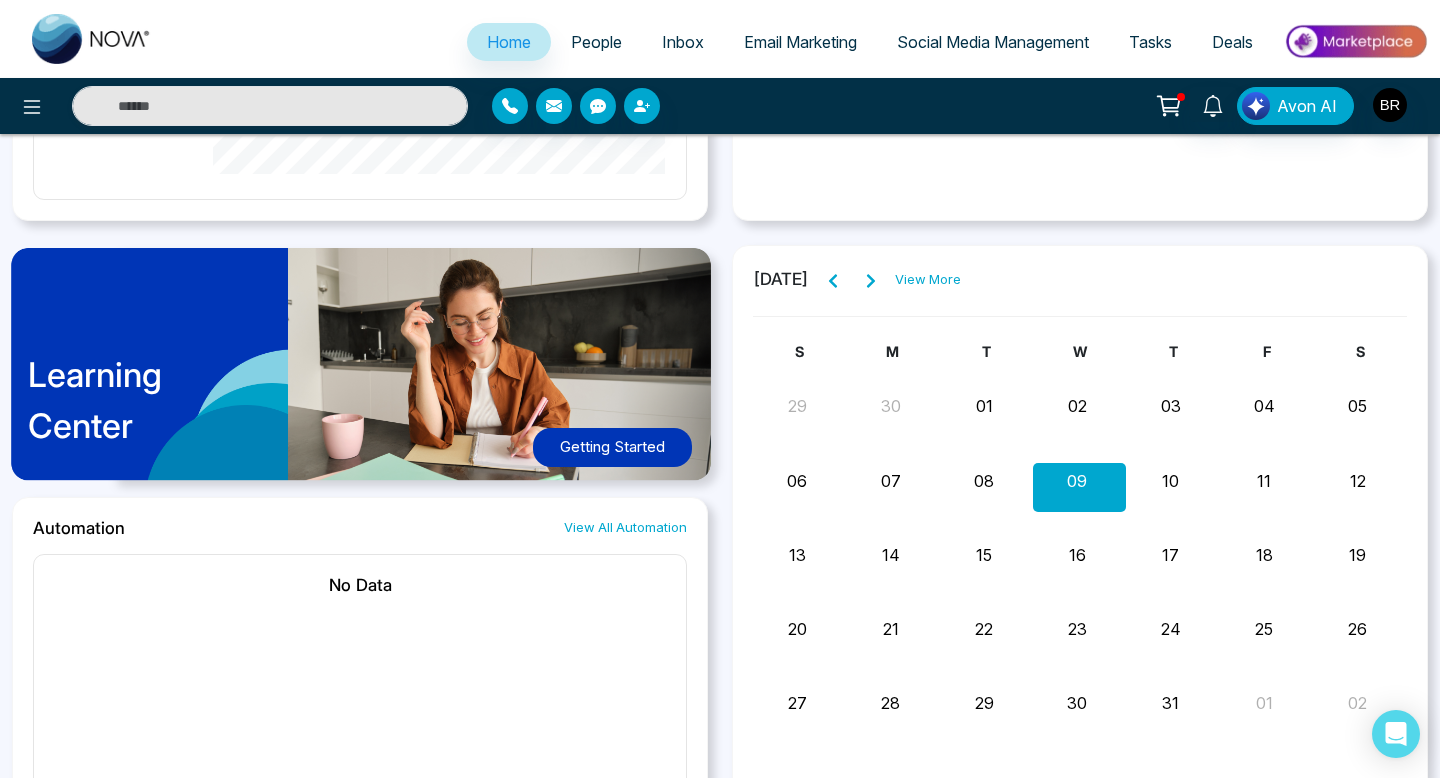 click on "09" at bounding box center (1077, 481) 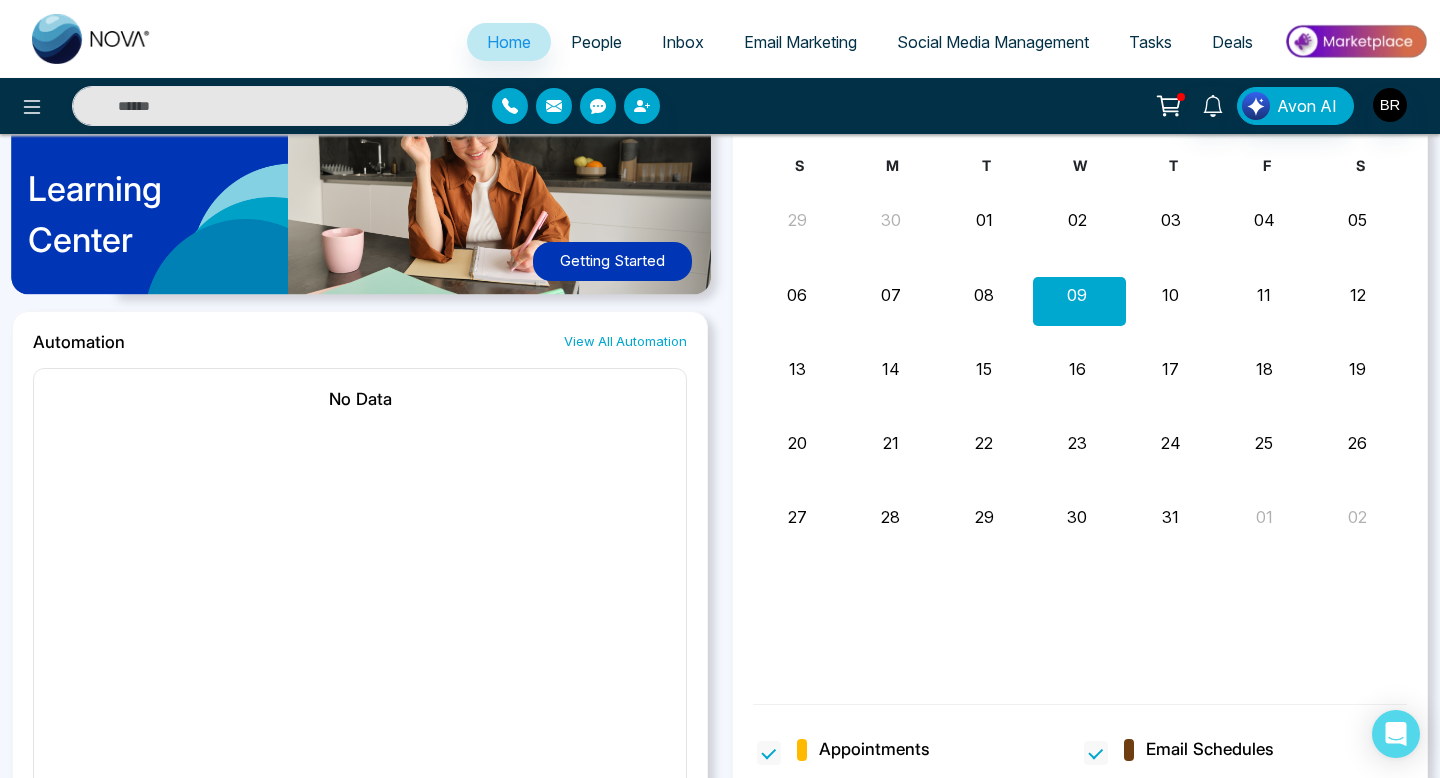scroll, scrollTop: 1628, scrollLeft: 0, axis: vertical 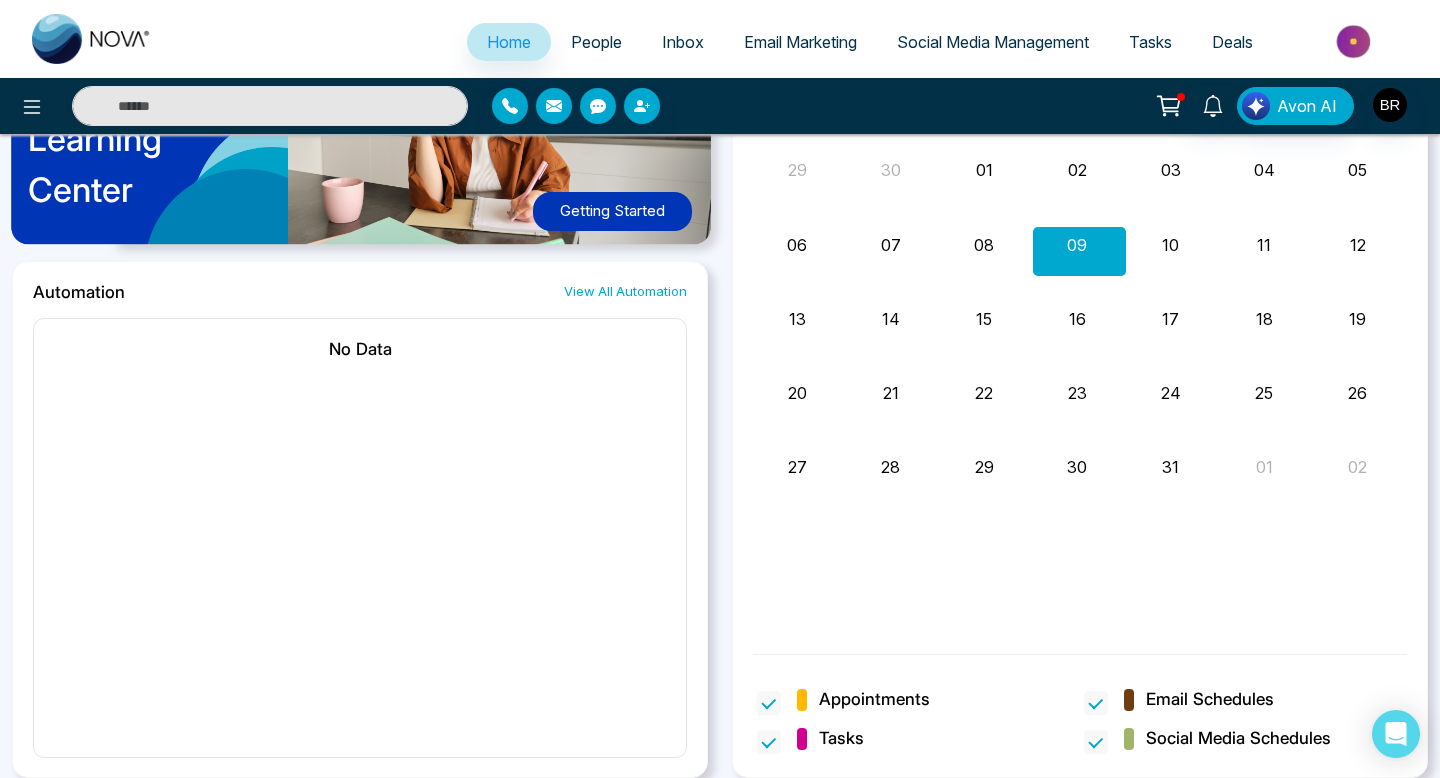 click on "09" at bounding box center [1077, 245] 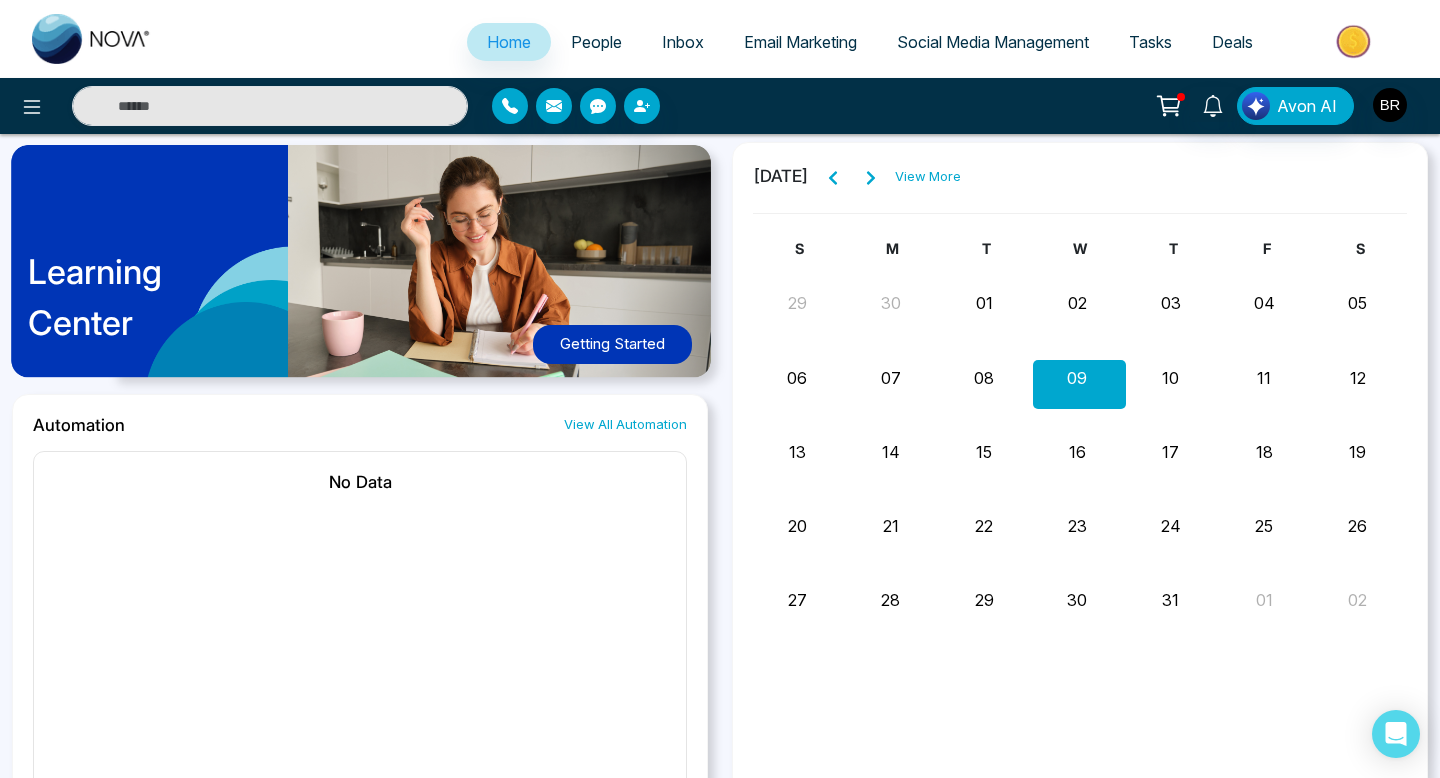 scroll, scrollTop: 1486, scrollLeft: 0, axis: vertical 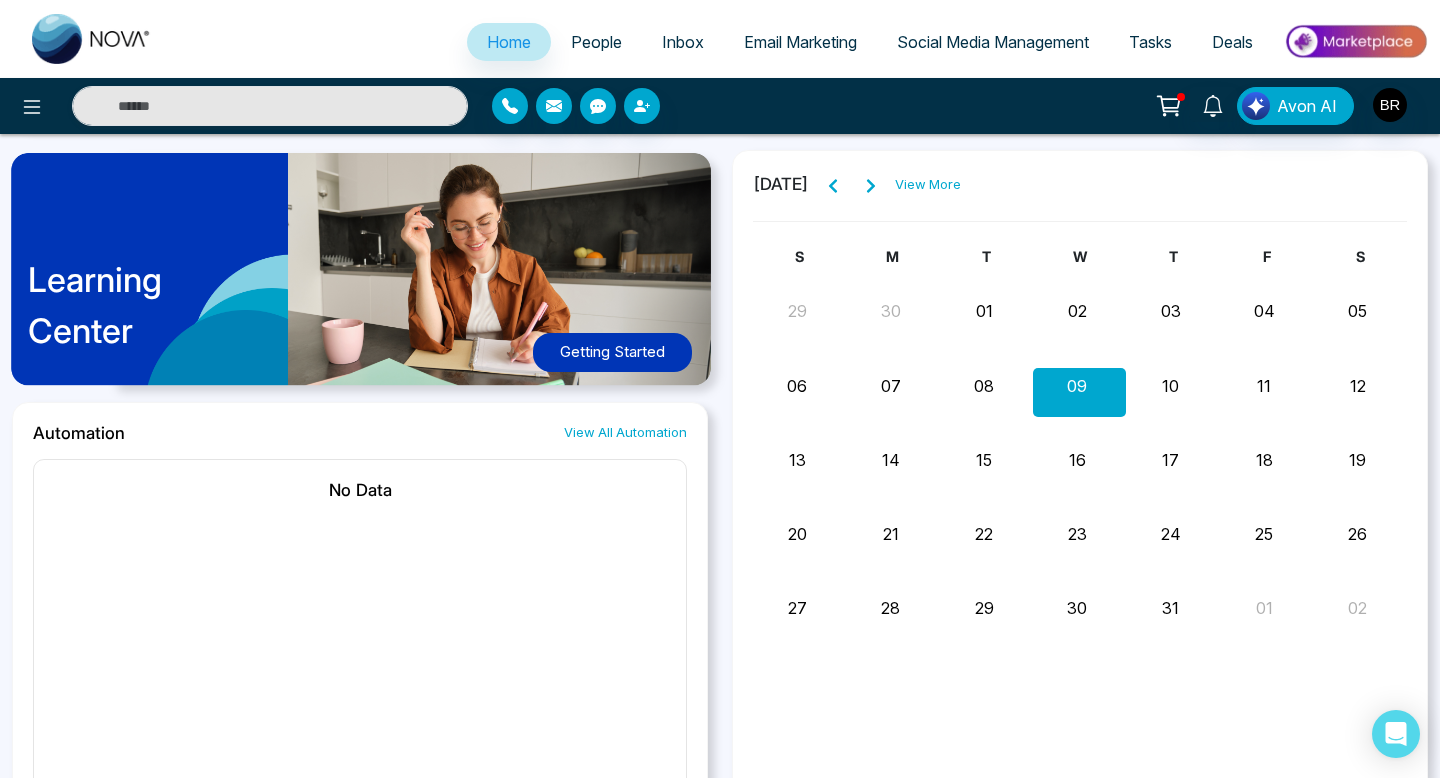 click on "10" at bounding box center [1170, 386] 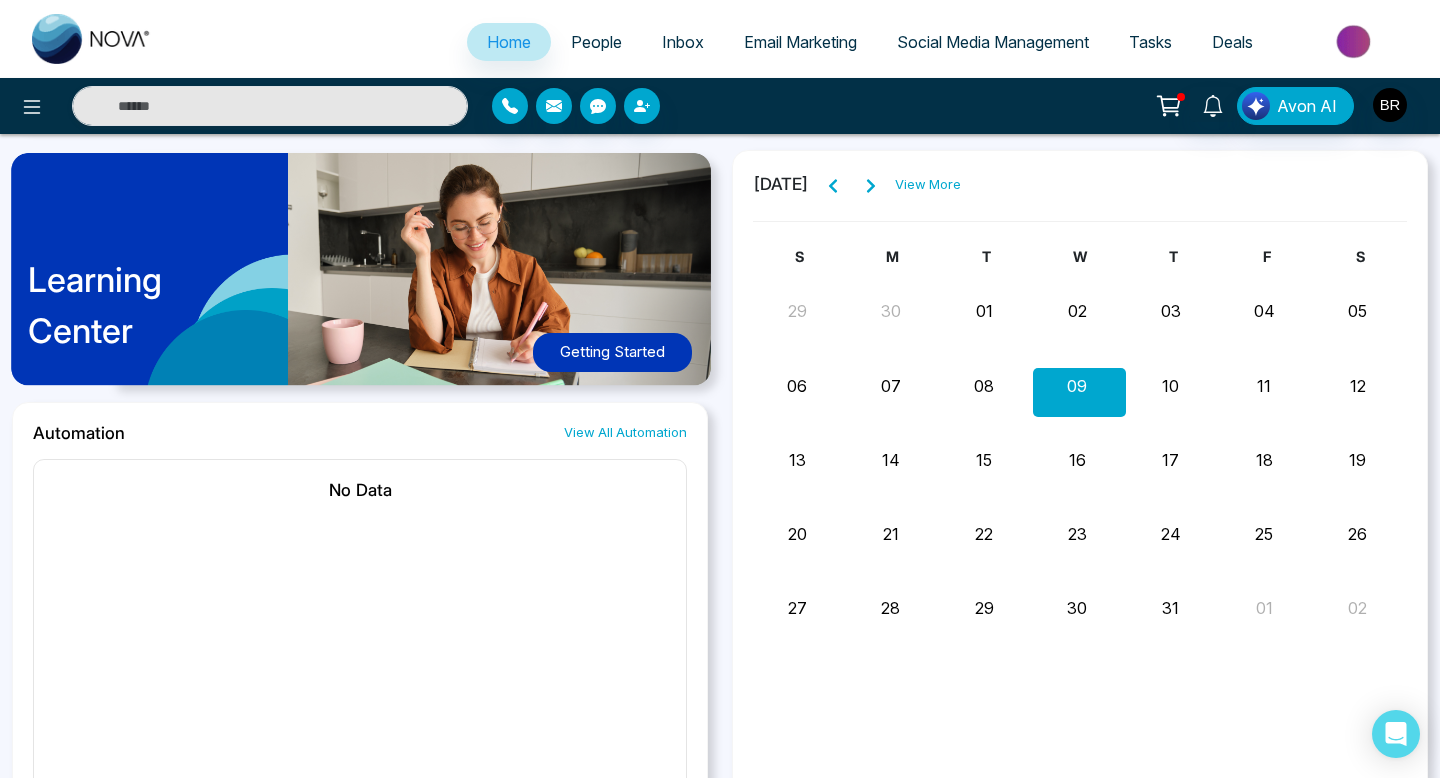 click on "10" at bounding box center (1170, 386) 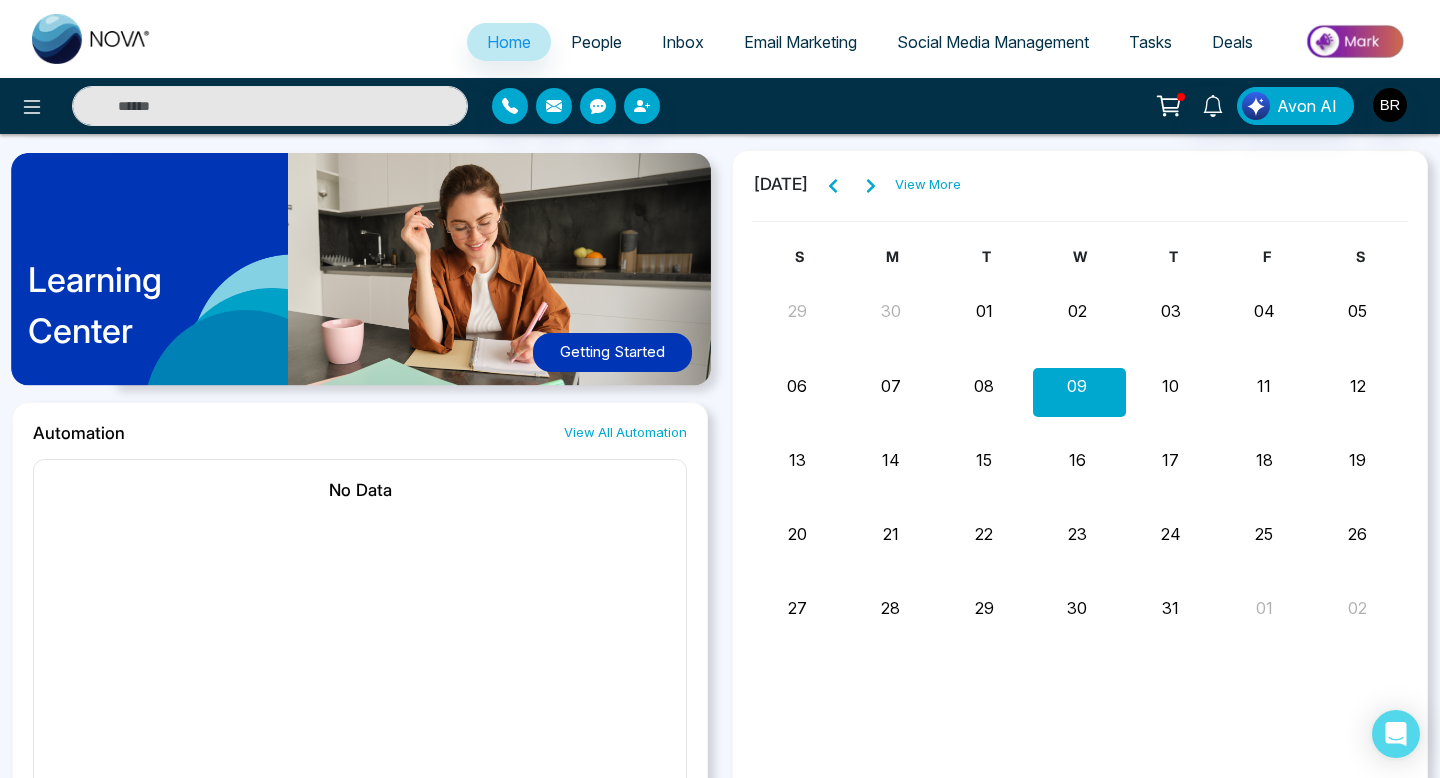 click on "10" at bounding box center [1170, 386] 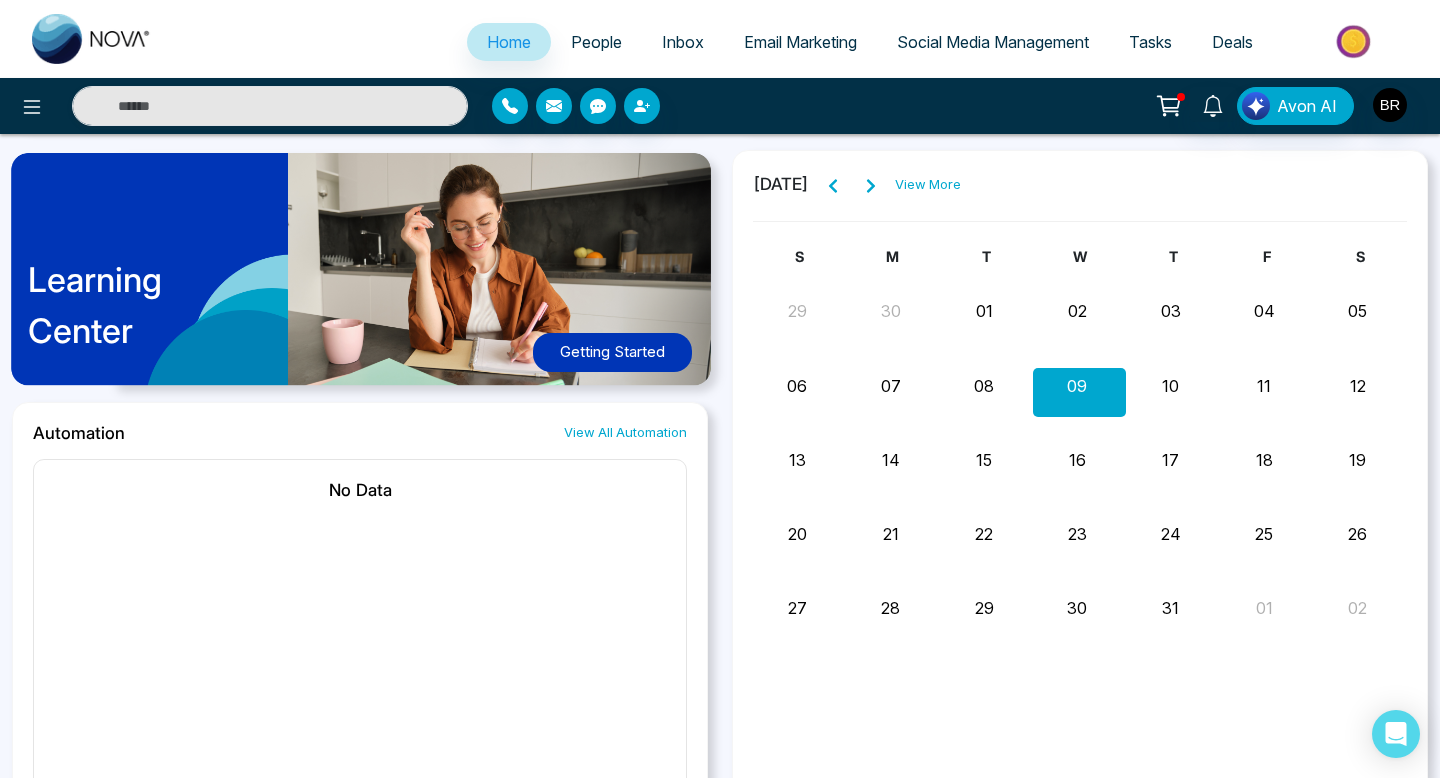 click on "View More" at bounding box center [928, 185] 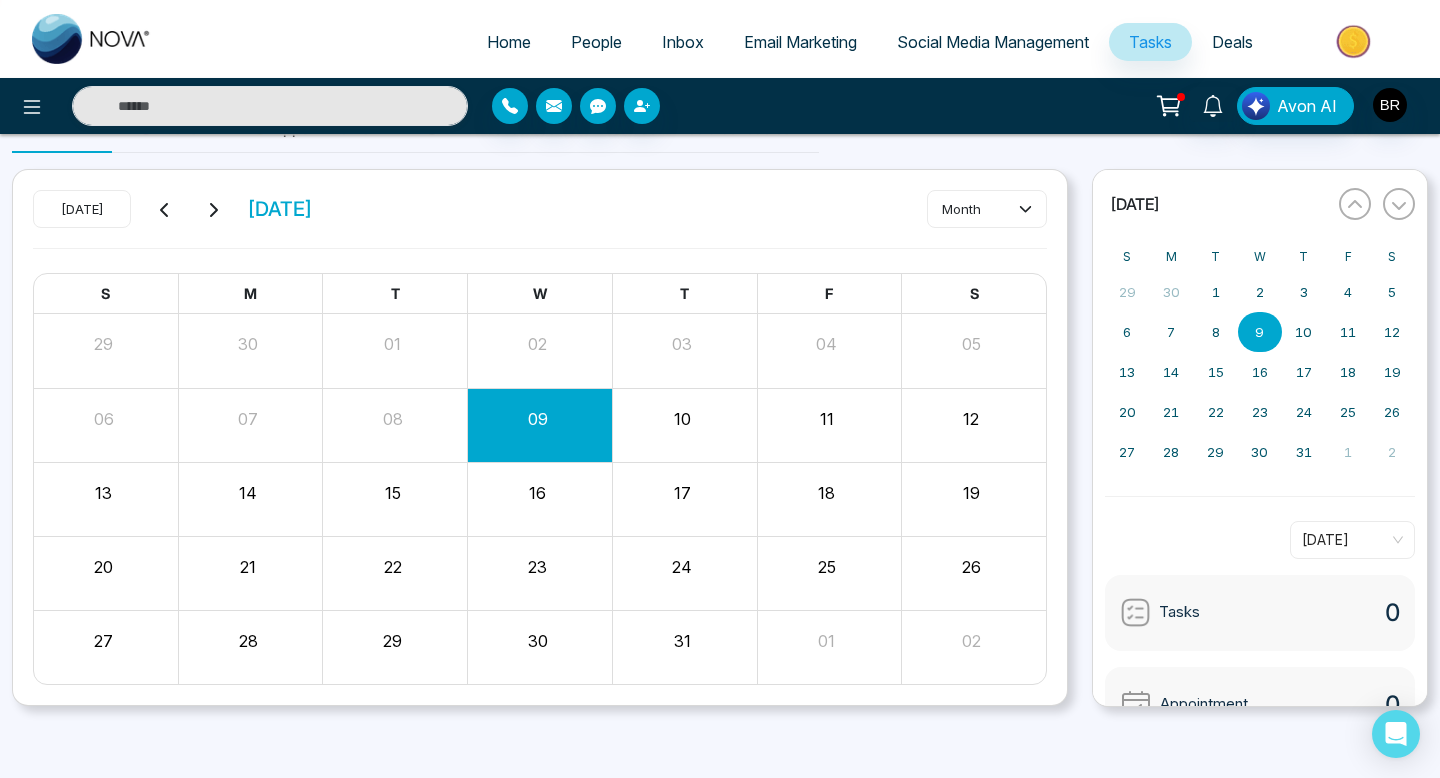 scroll, scrollTop: 0, scrollLeft: 0, axis: both 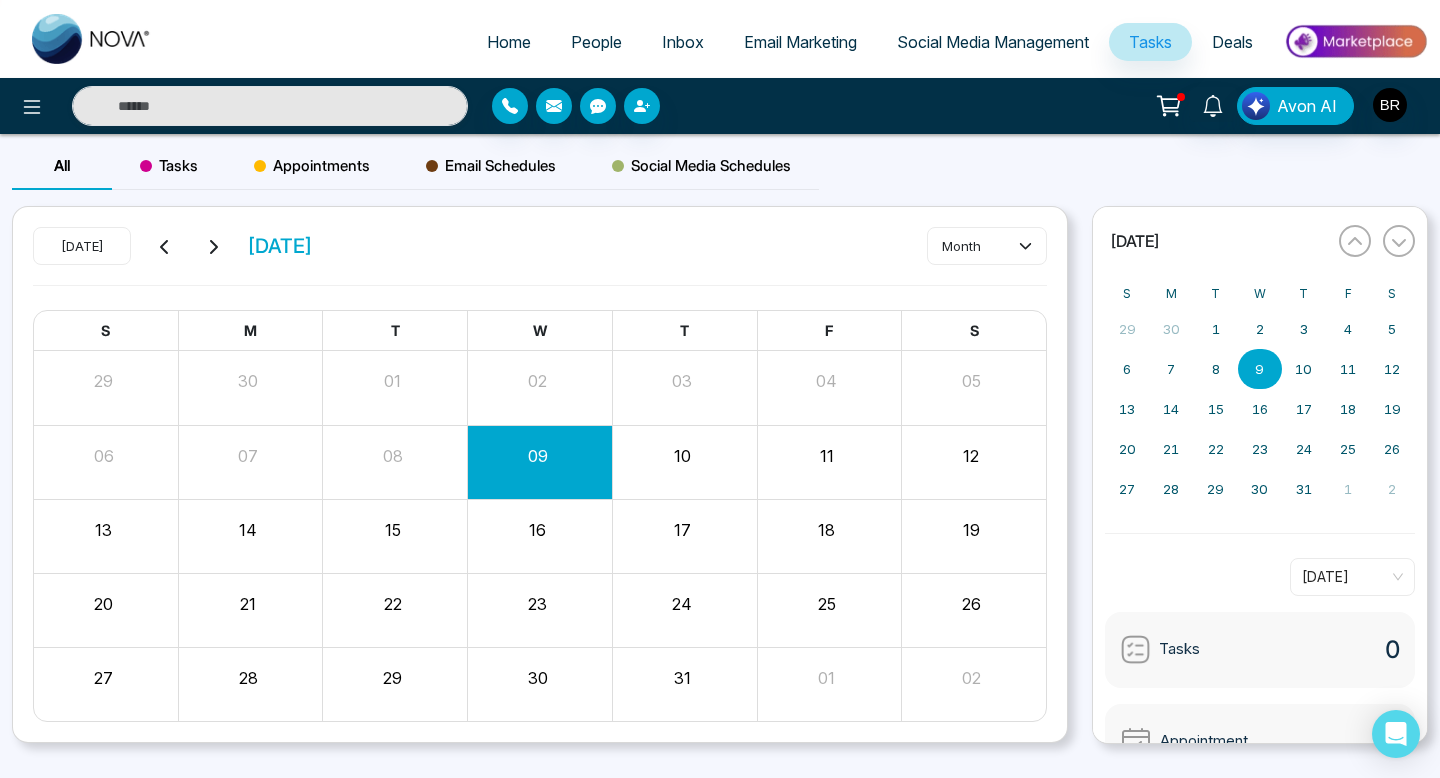 click on "Social Media Schedules" at bounding box center [701, 166] 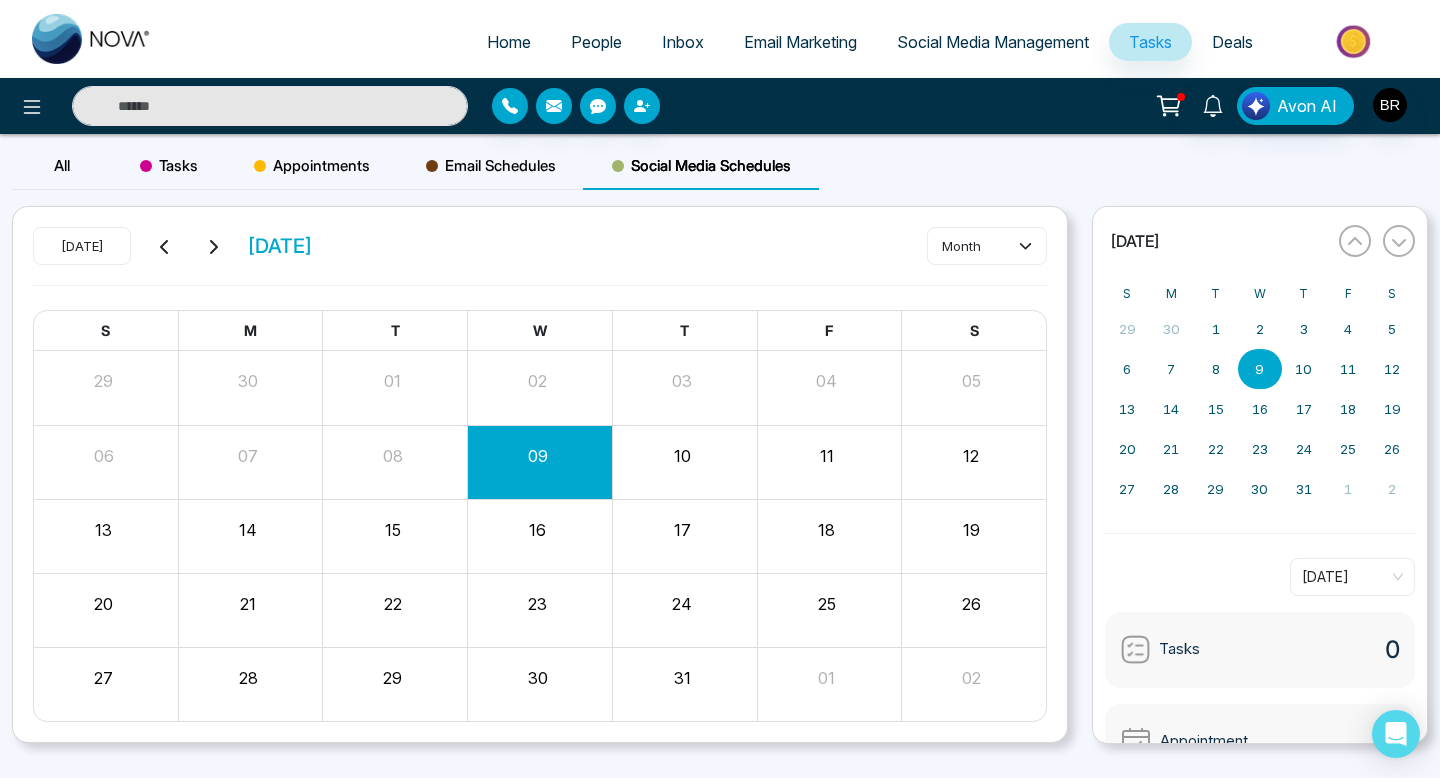 click on "Email Schedules" at bounding box center (491, 166) 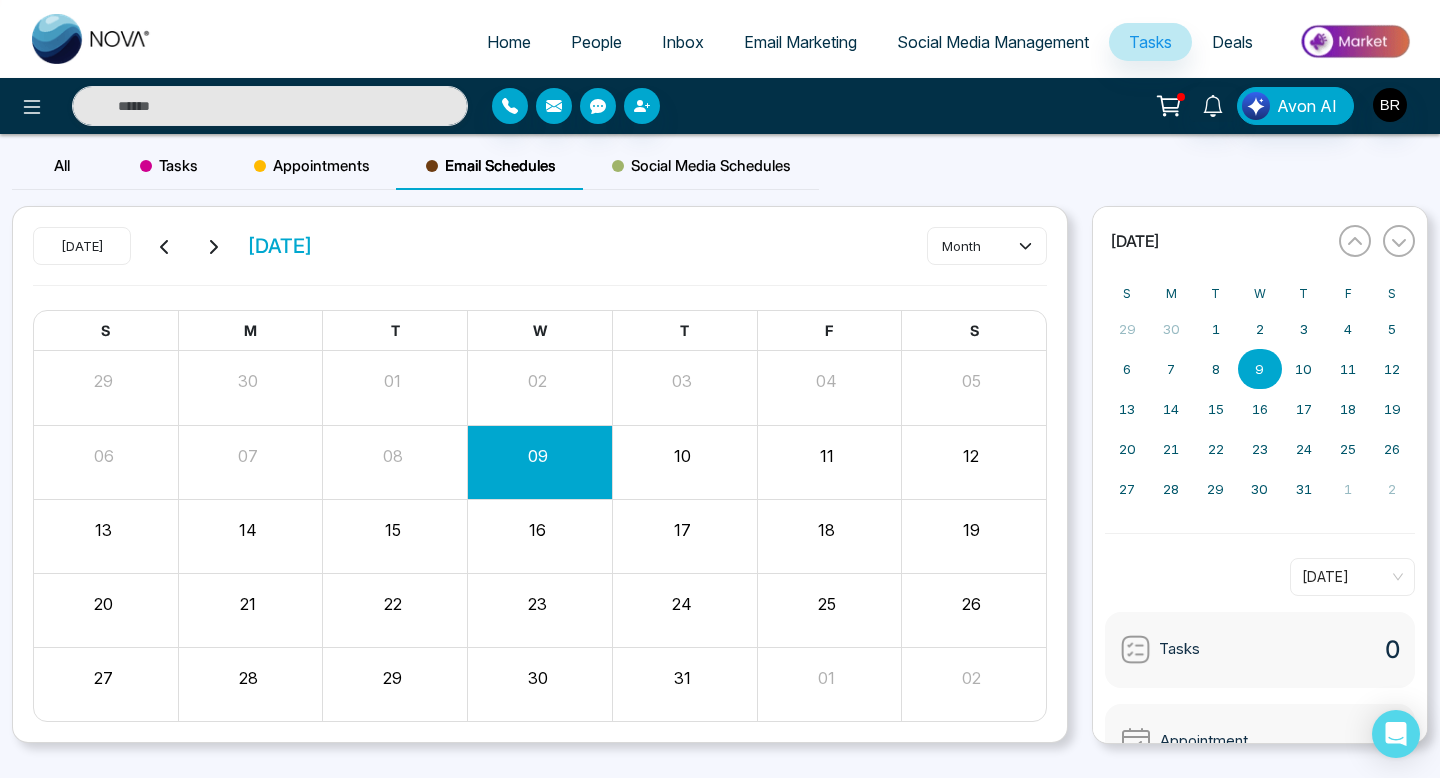 click on "All" at bounding box center [62, 166] 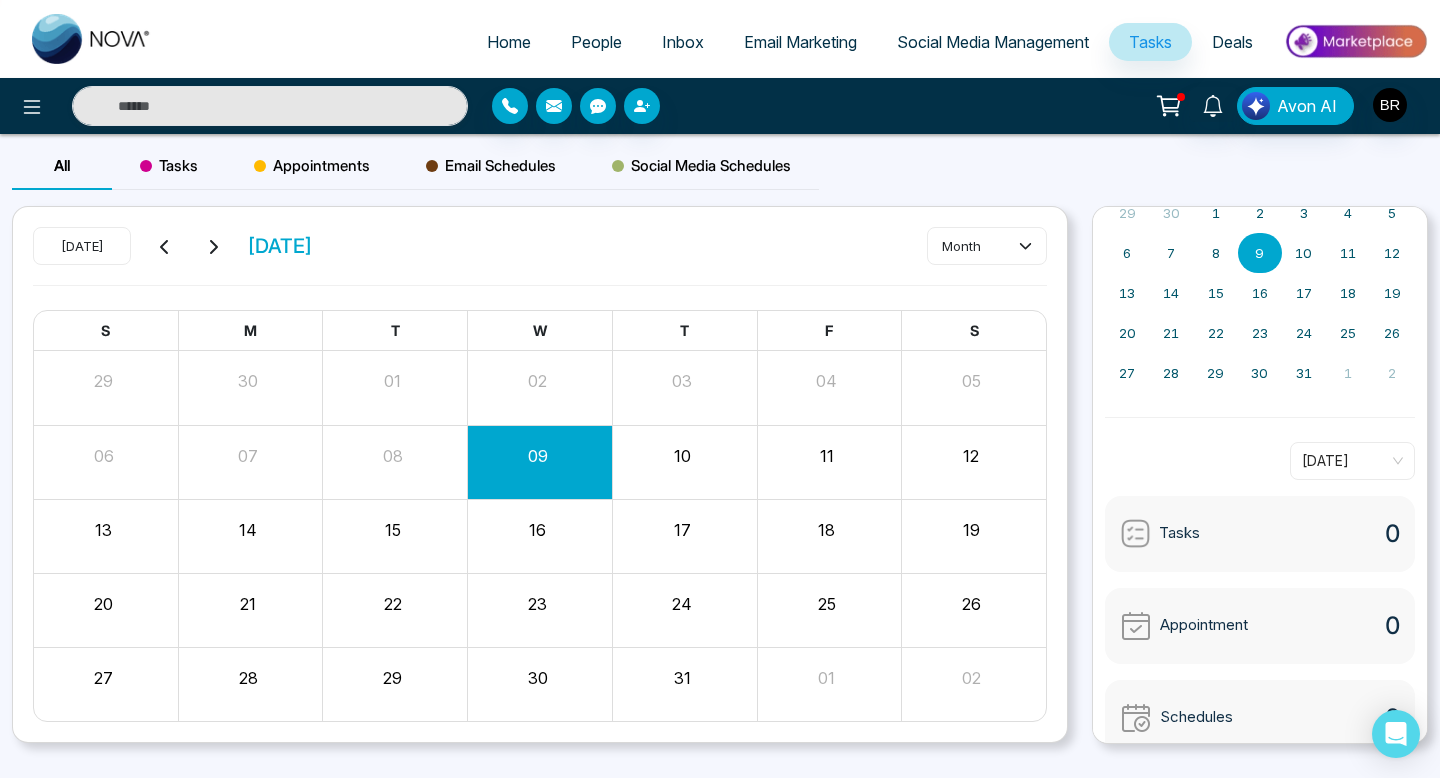 scroll, scrollTop: 141, scrollLeft: 0, axis: vertical 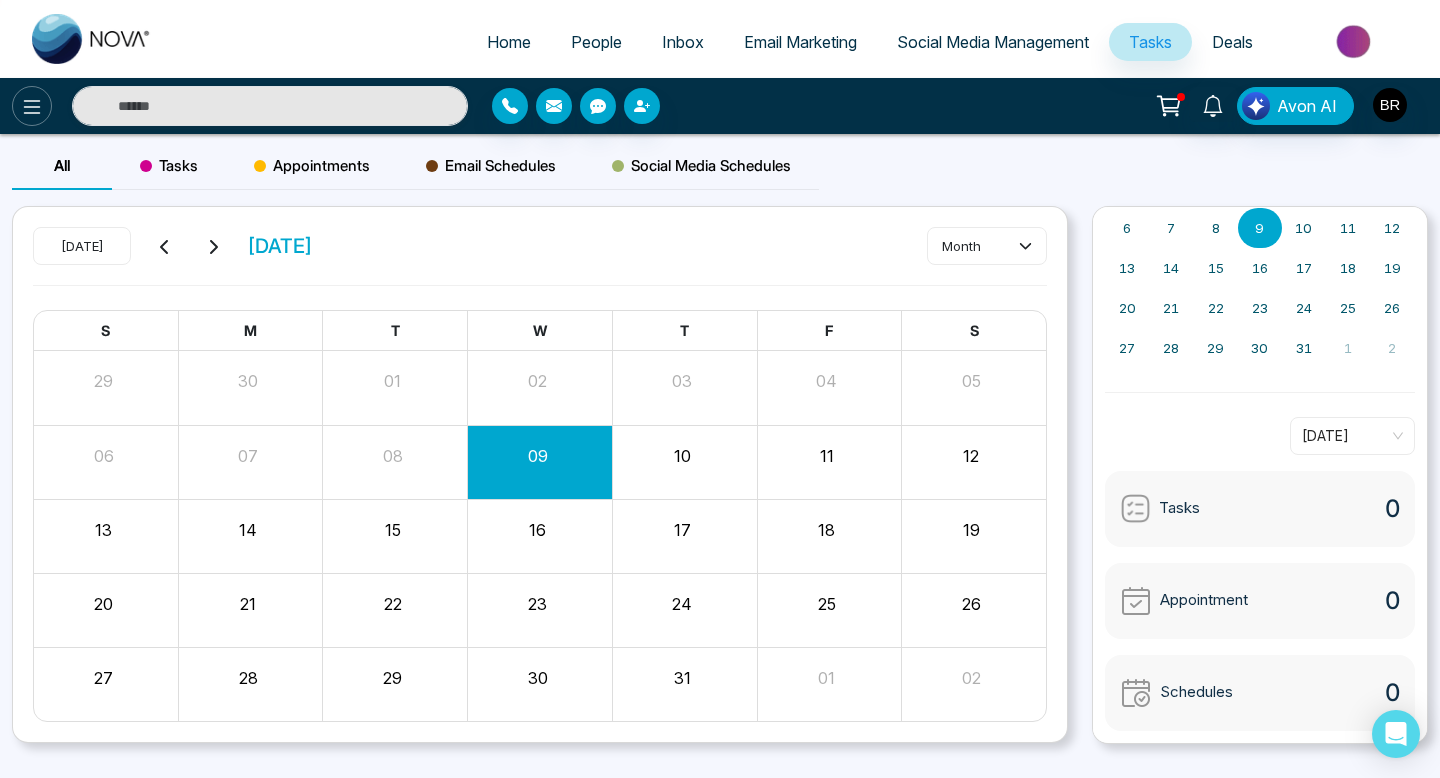 click 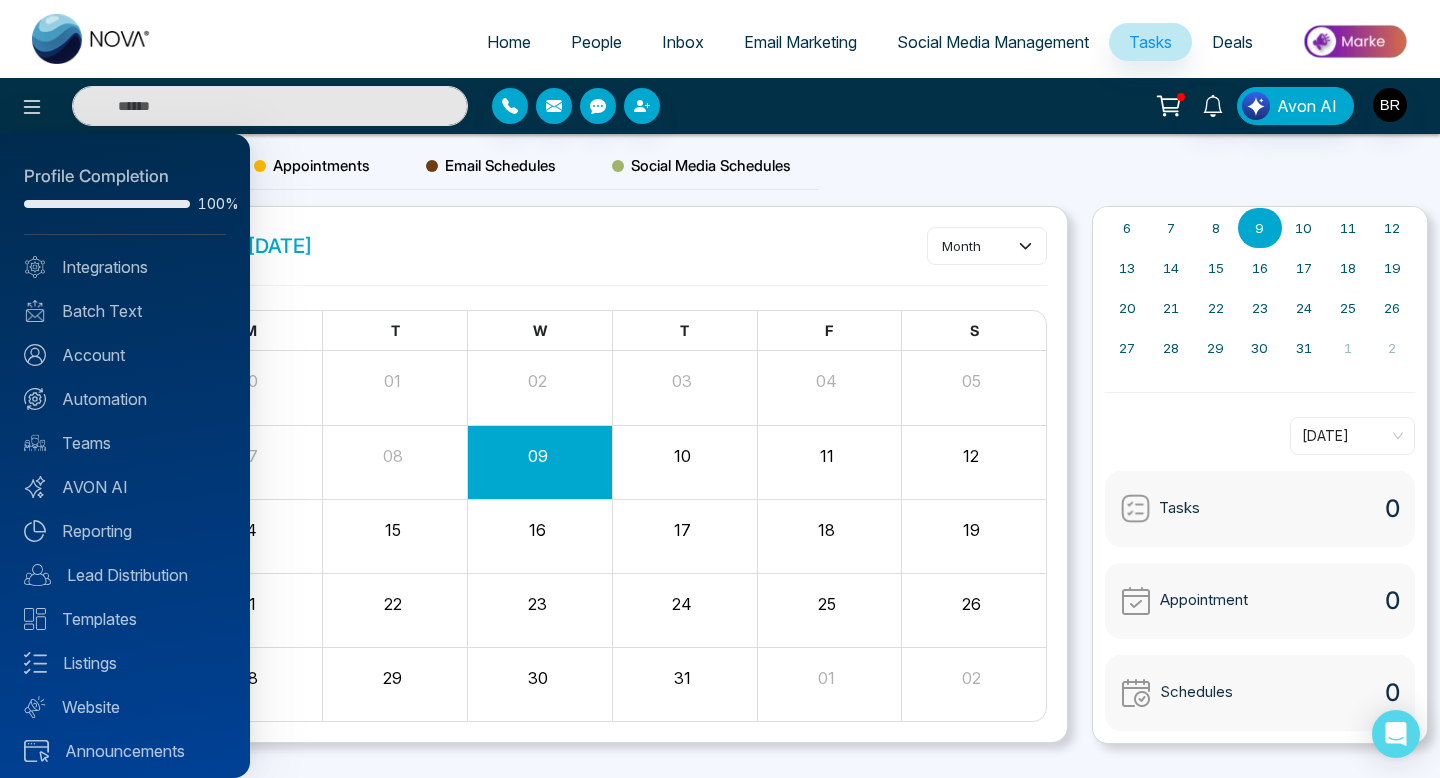 click at bounding box center [720, 389] 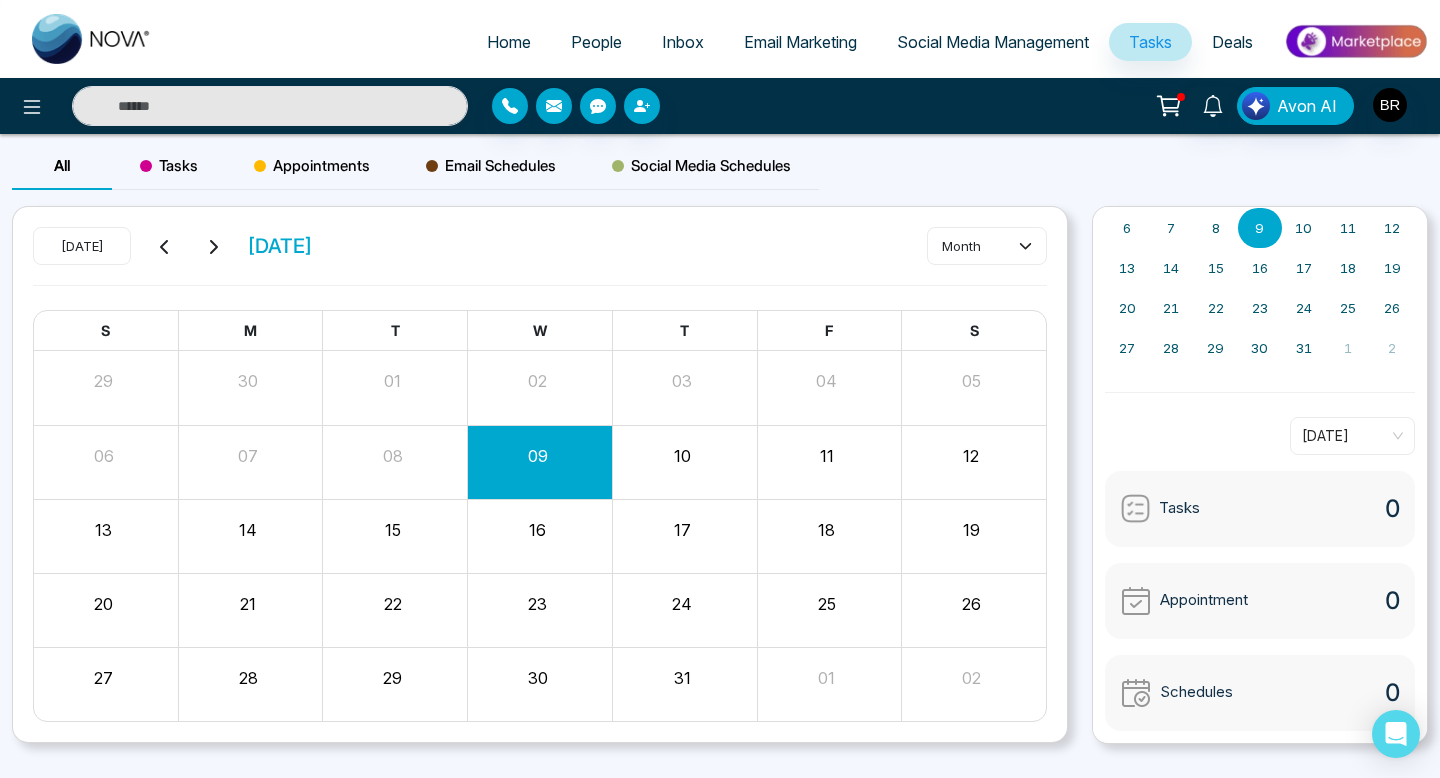 select on "*" 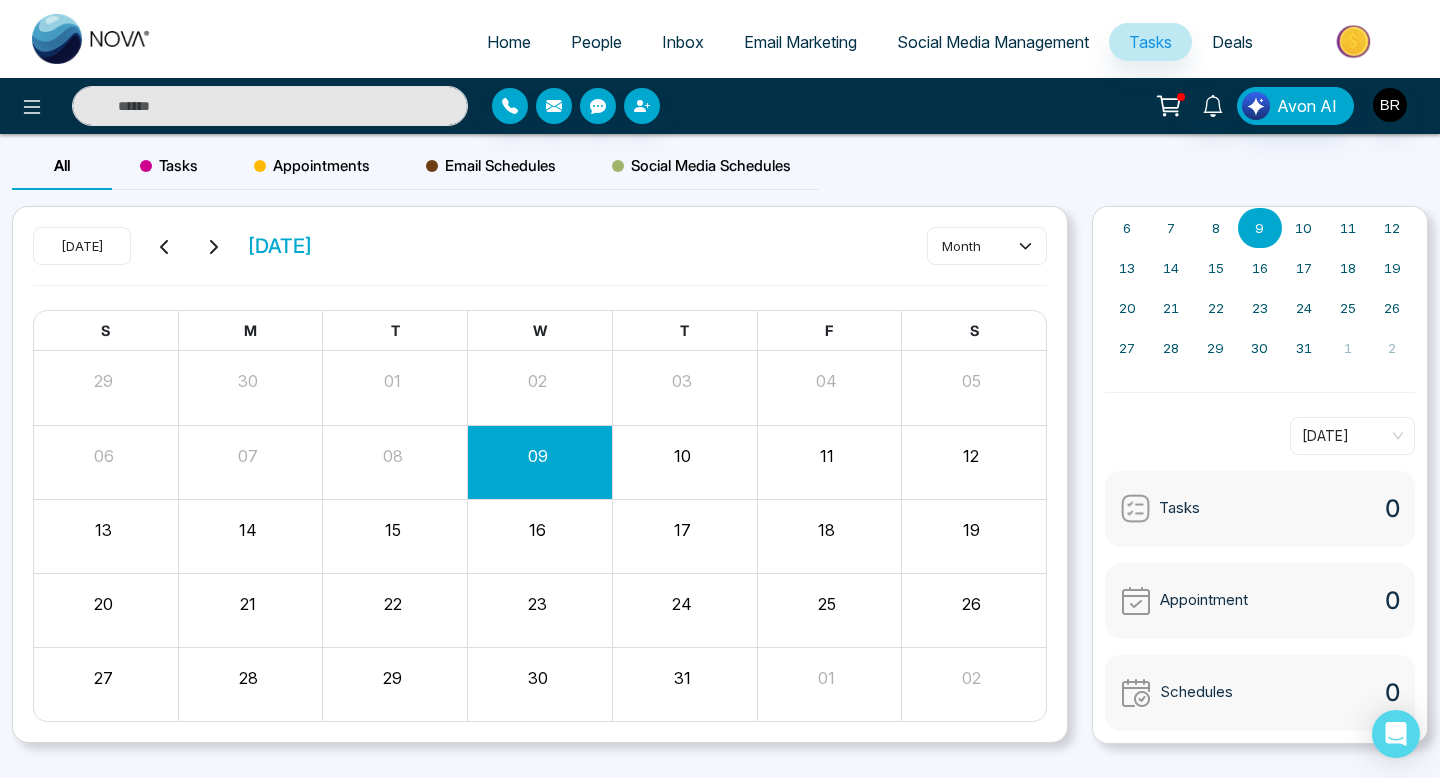 select on "*" 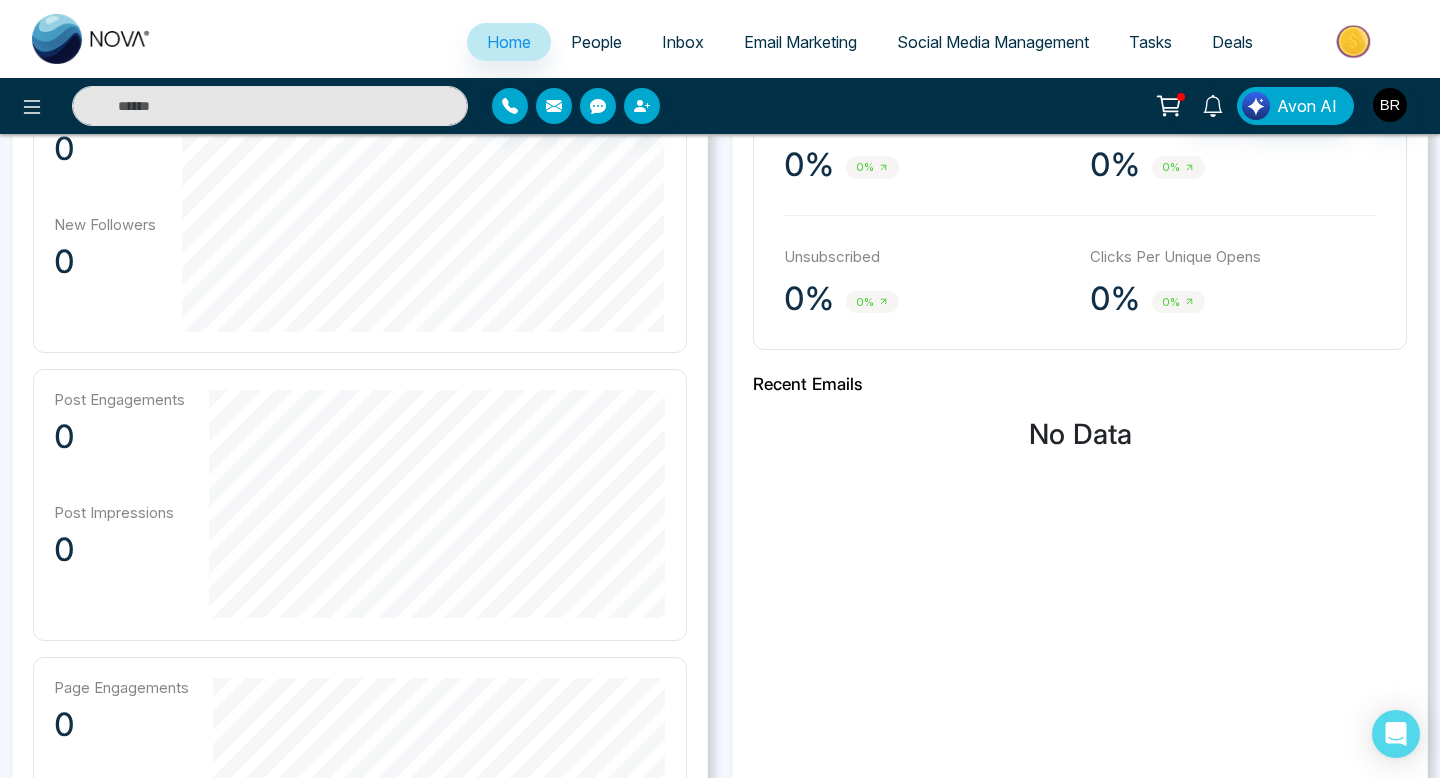 scroll, scrollTop: 0, scrollLeft: 0, axis: both 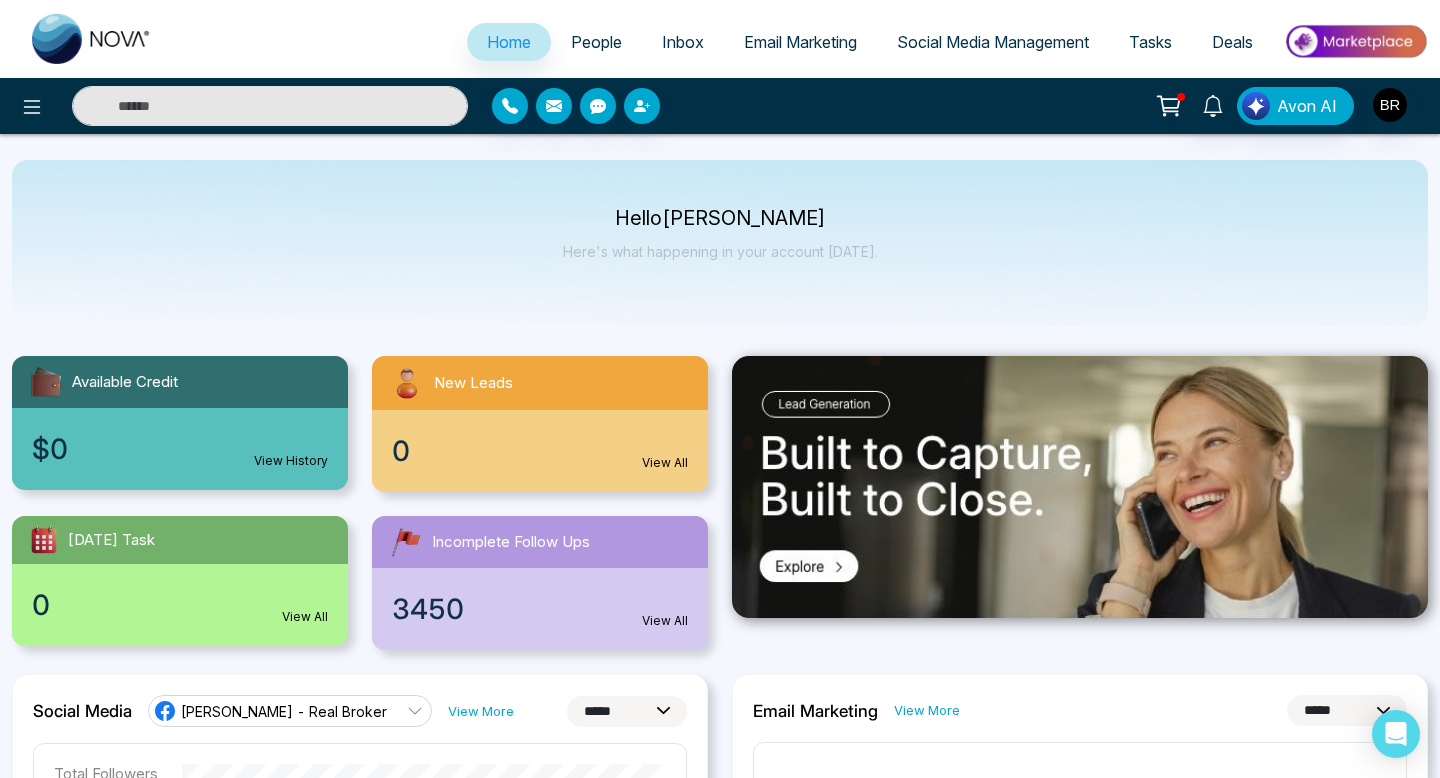 click on "People" at bounding box center (596, 42) 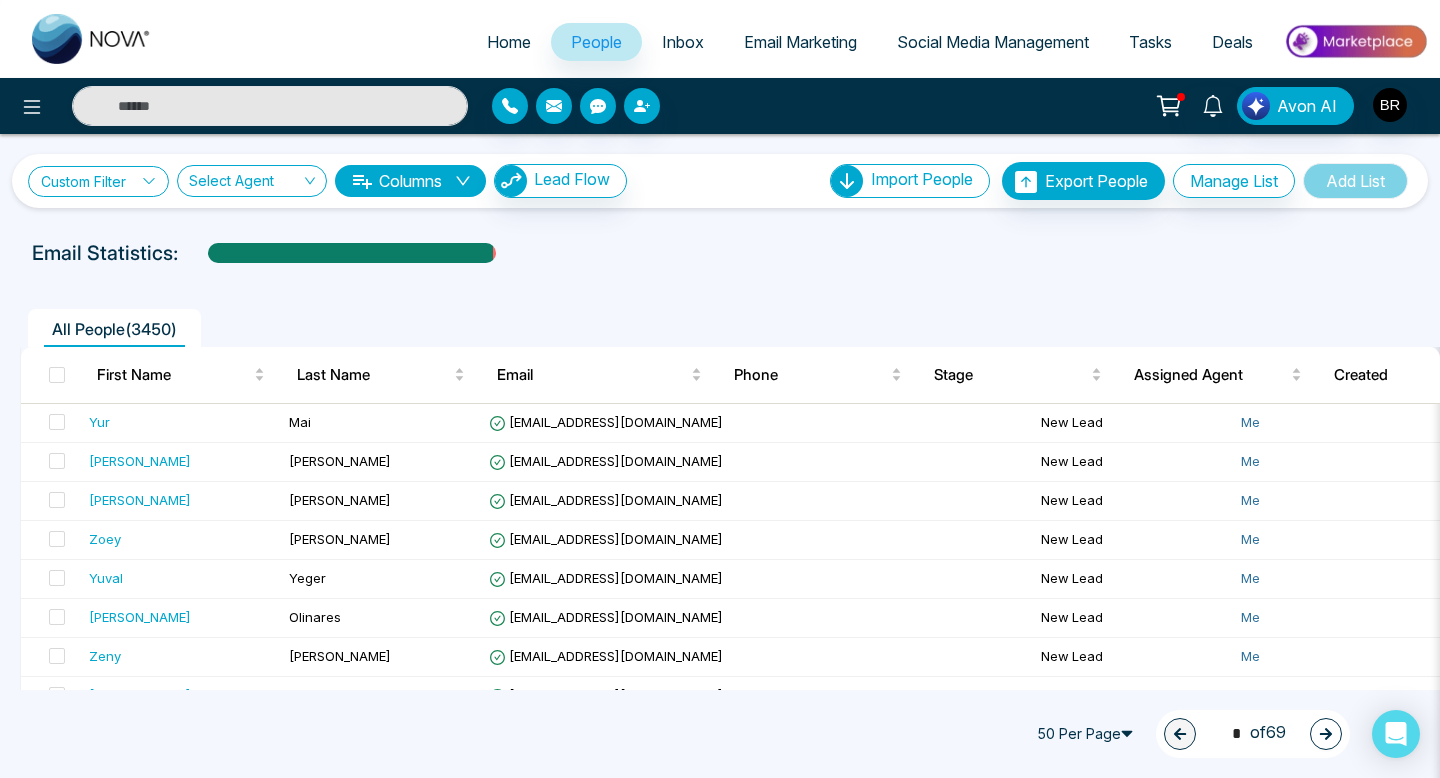 click on "Custom Filter" at bounding box center [98, 181] 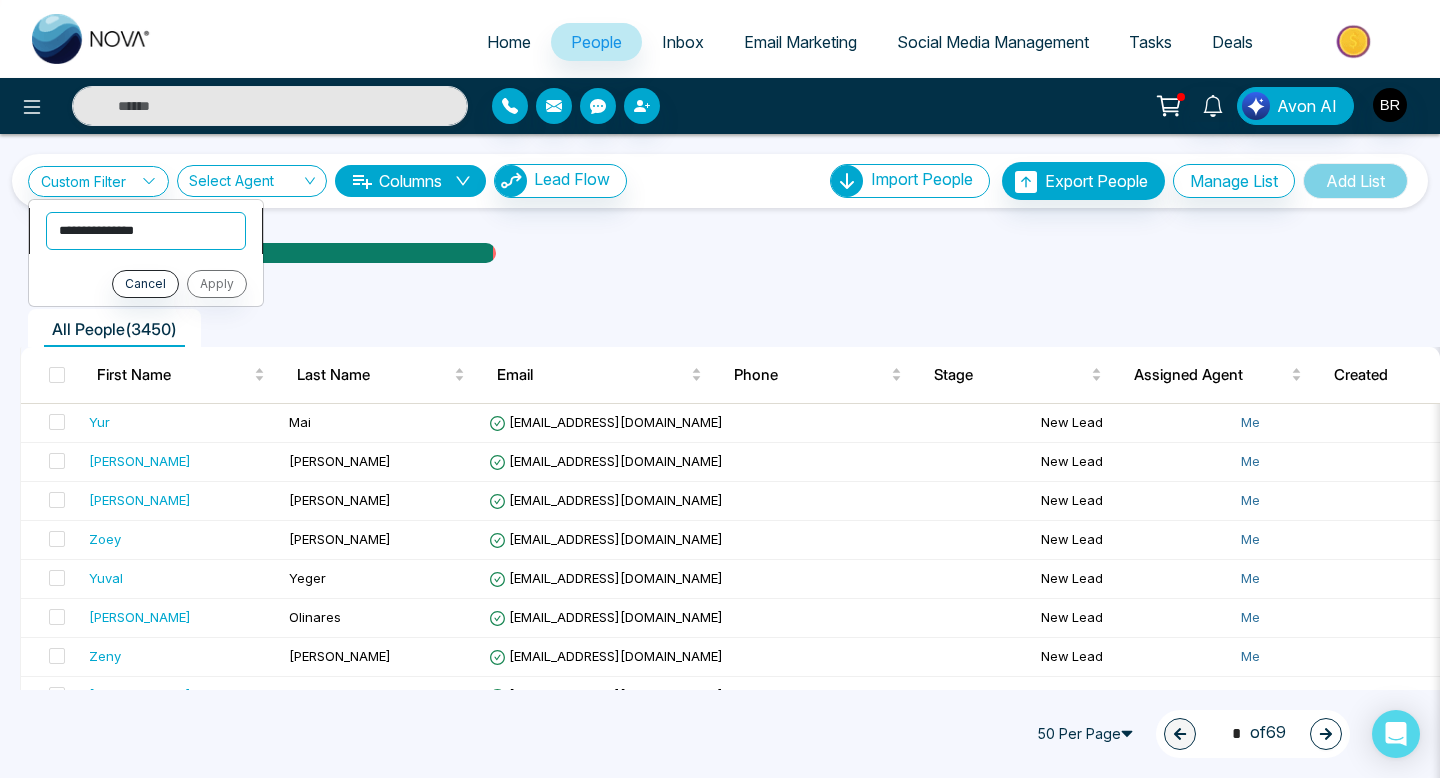 click on "**********" at bounding box center (146, 231) 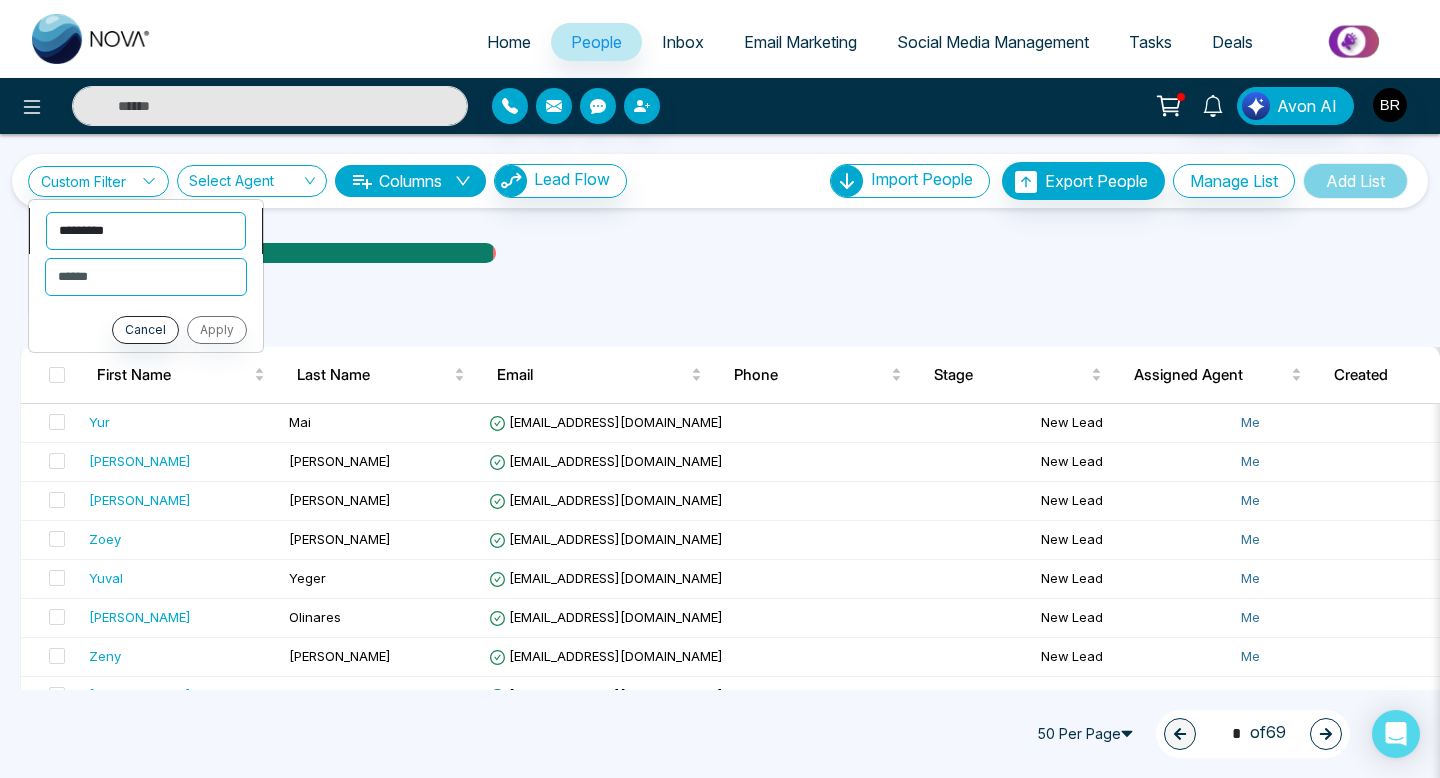 click on "**********" at bounding box center [146, 231] 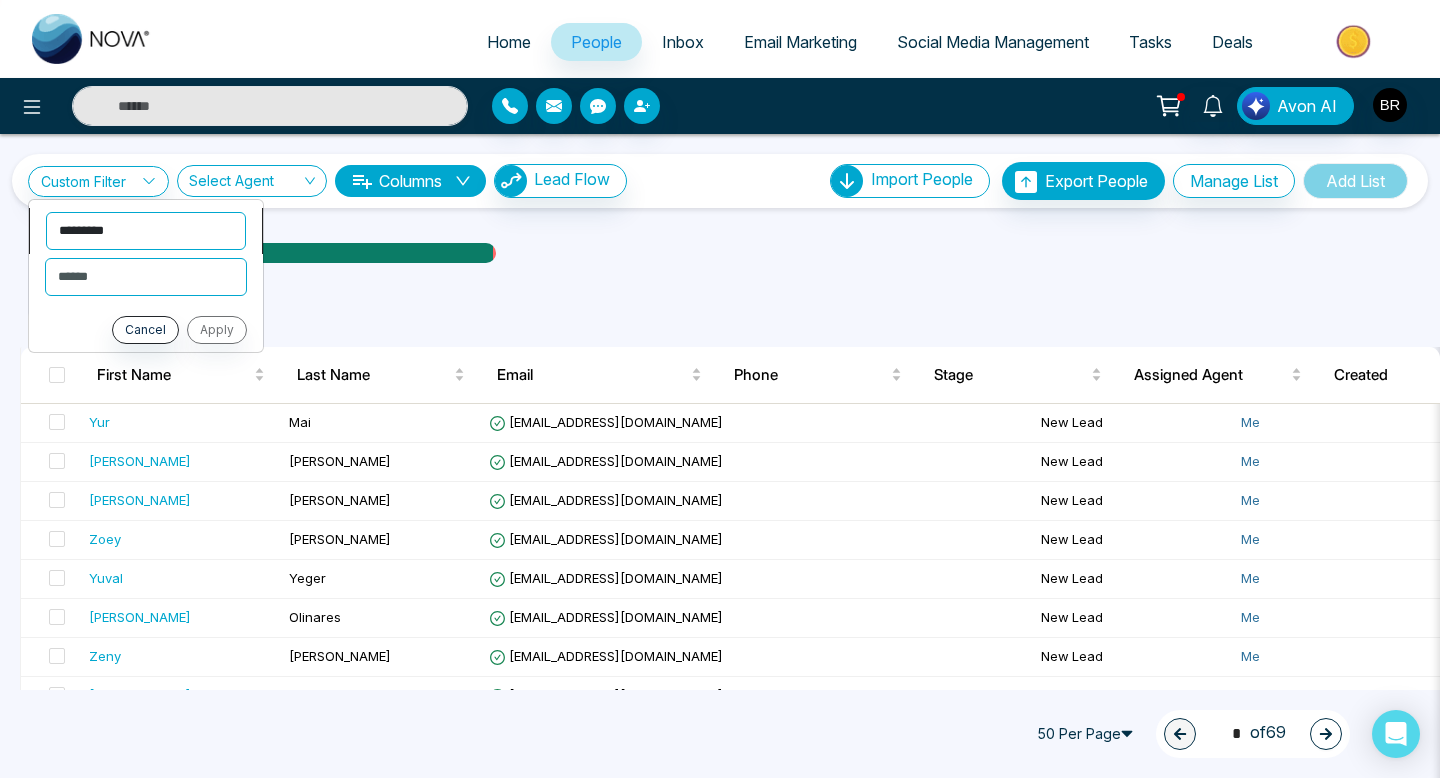 select on "*********" 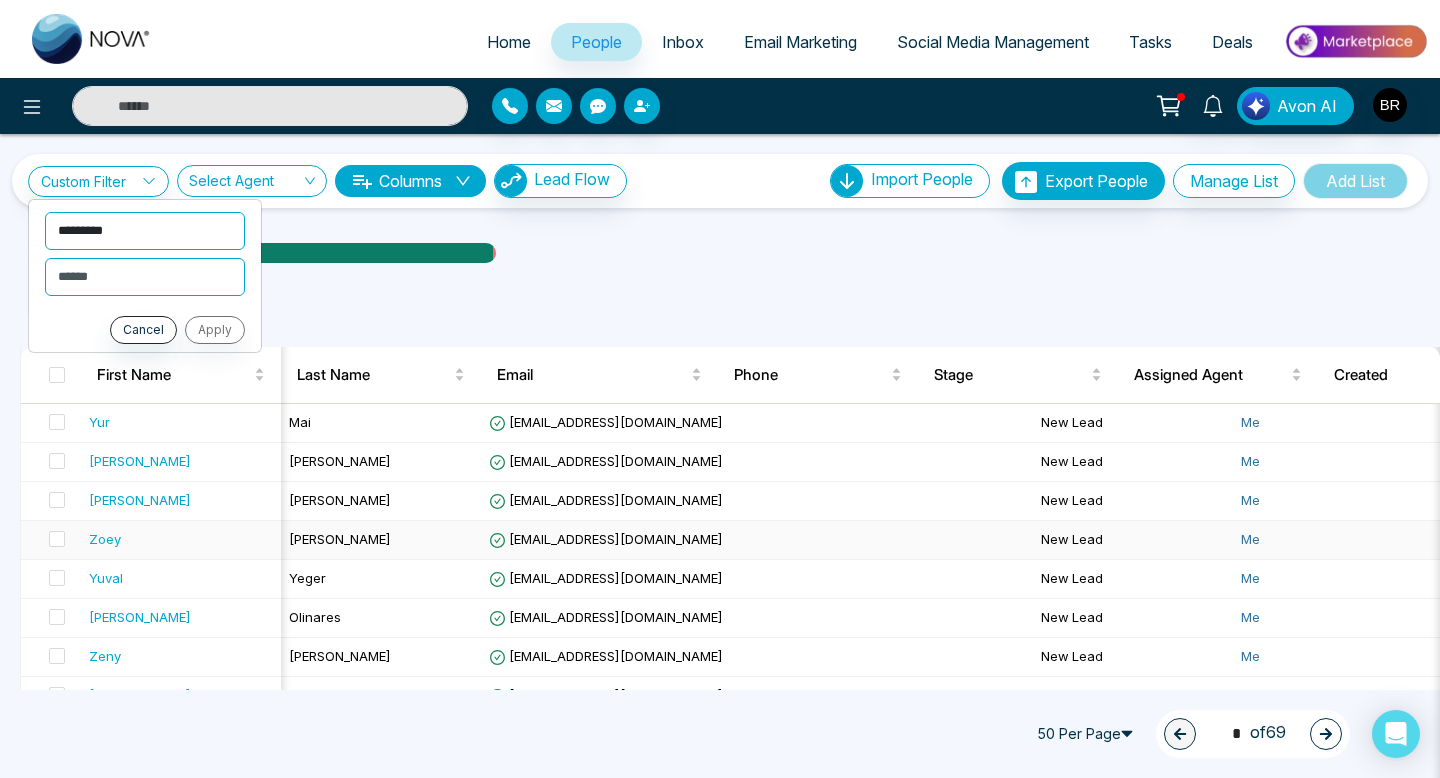scroll, scrollTop: 0, scrollLeft: 142, axis: horizontal 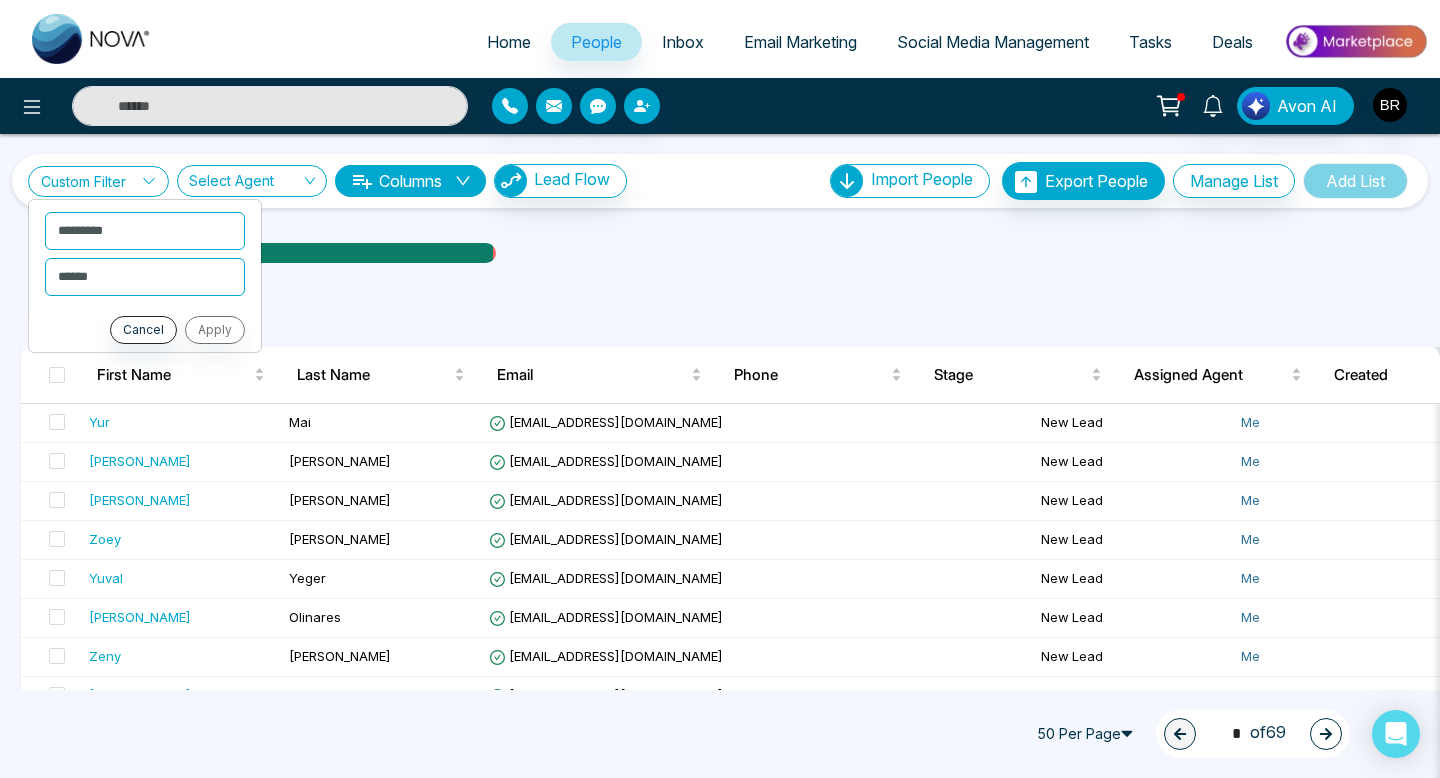 click on "Custom Filter" at bounding box center [98, 181] 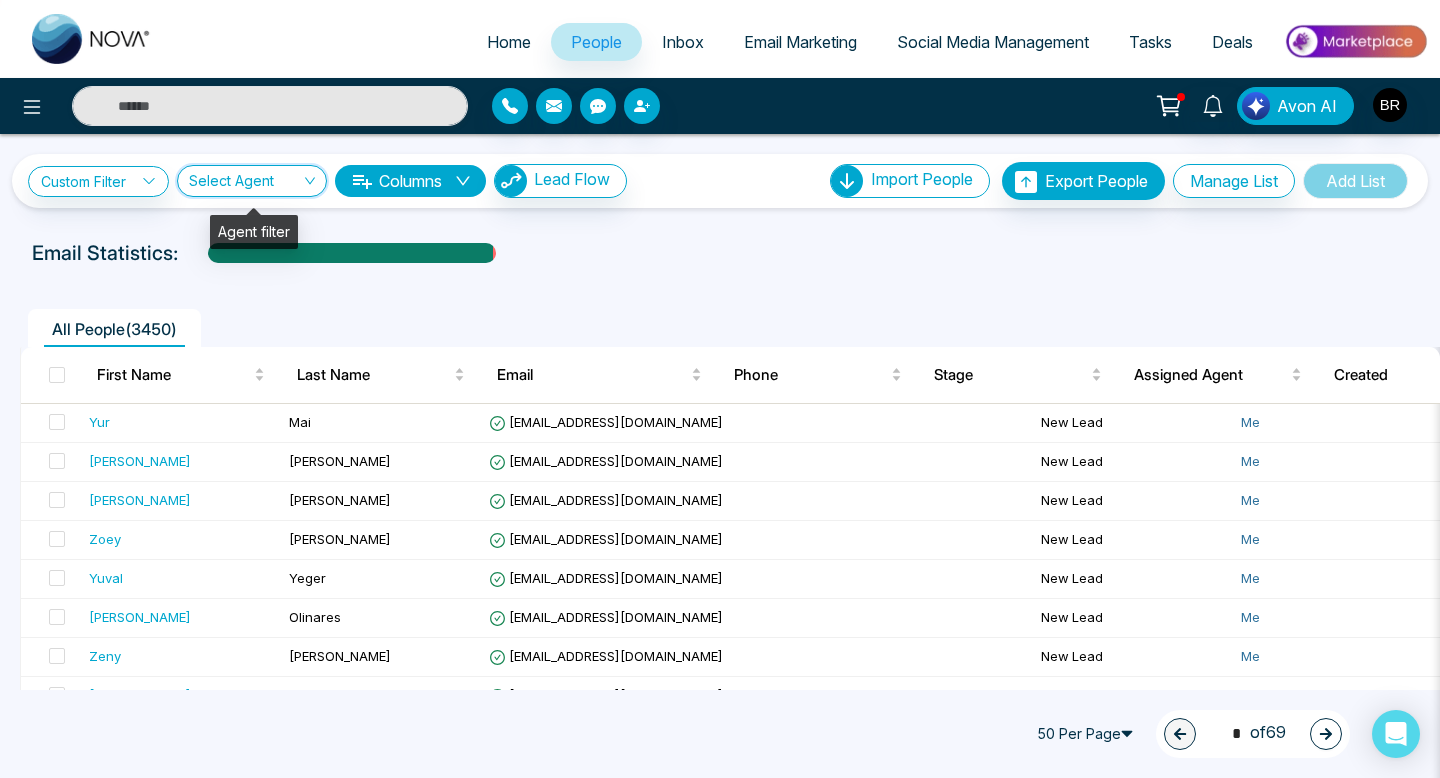 click at bounding box center [245, 185] 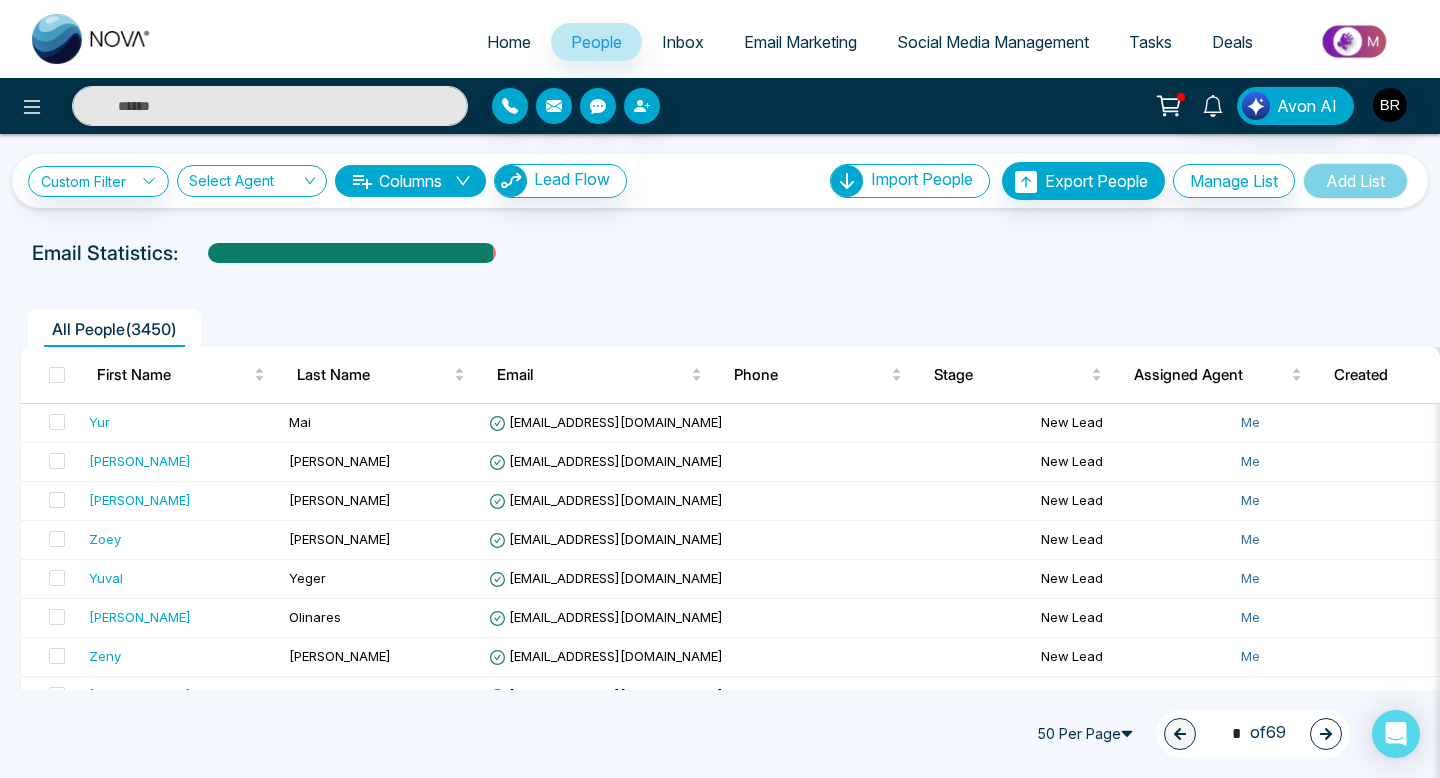 click on "Columns" at bounding box center (410, 181) 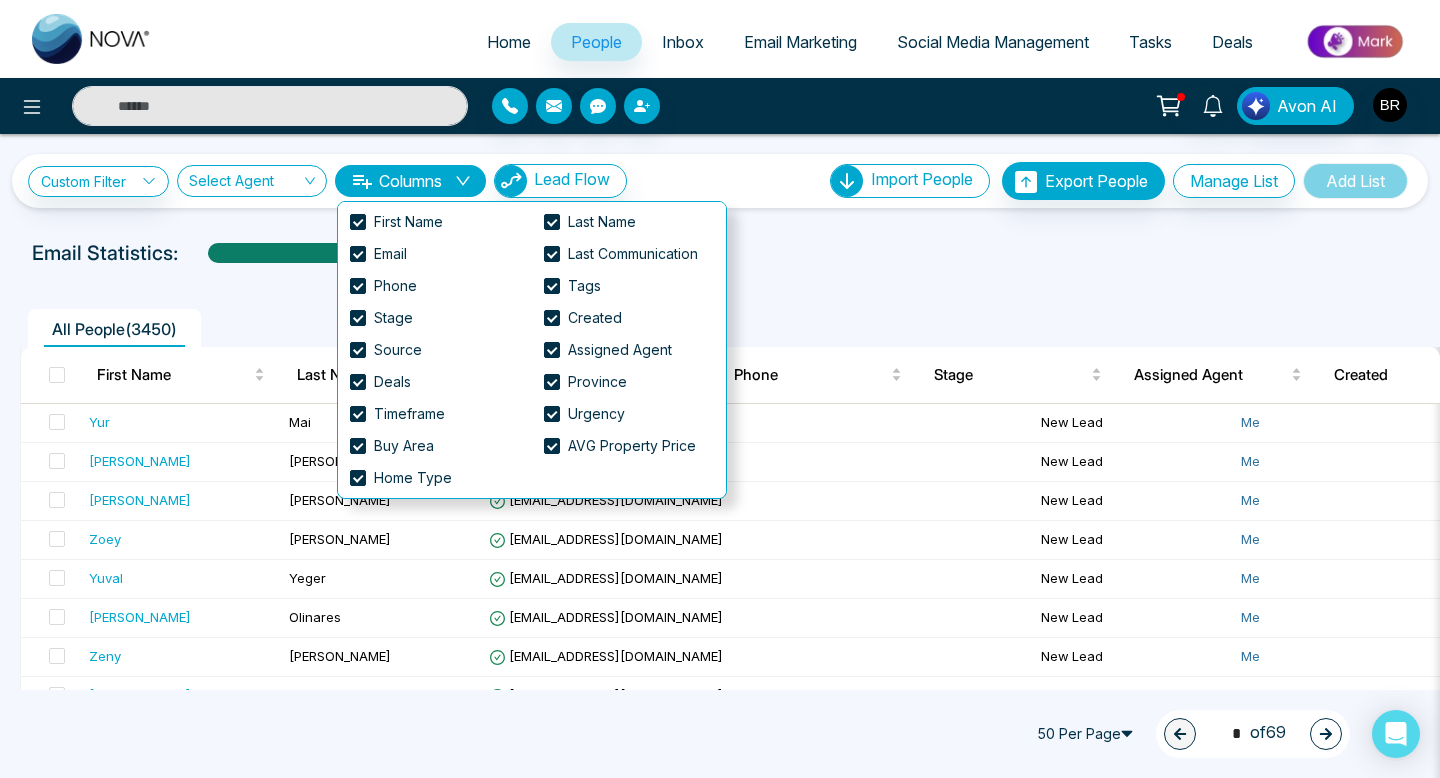 click 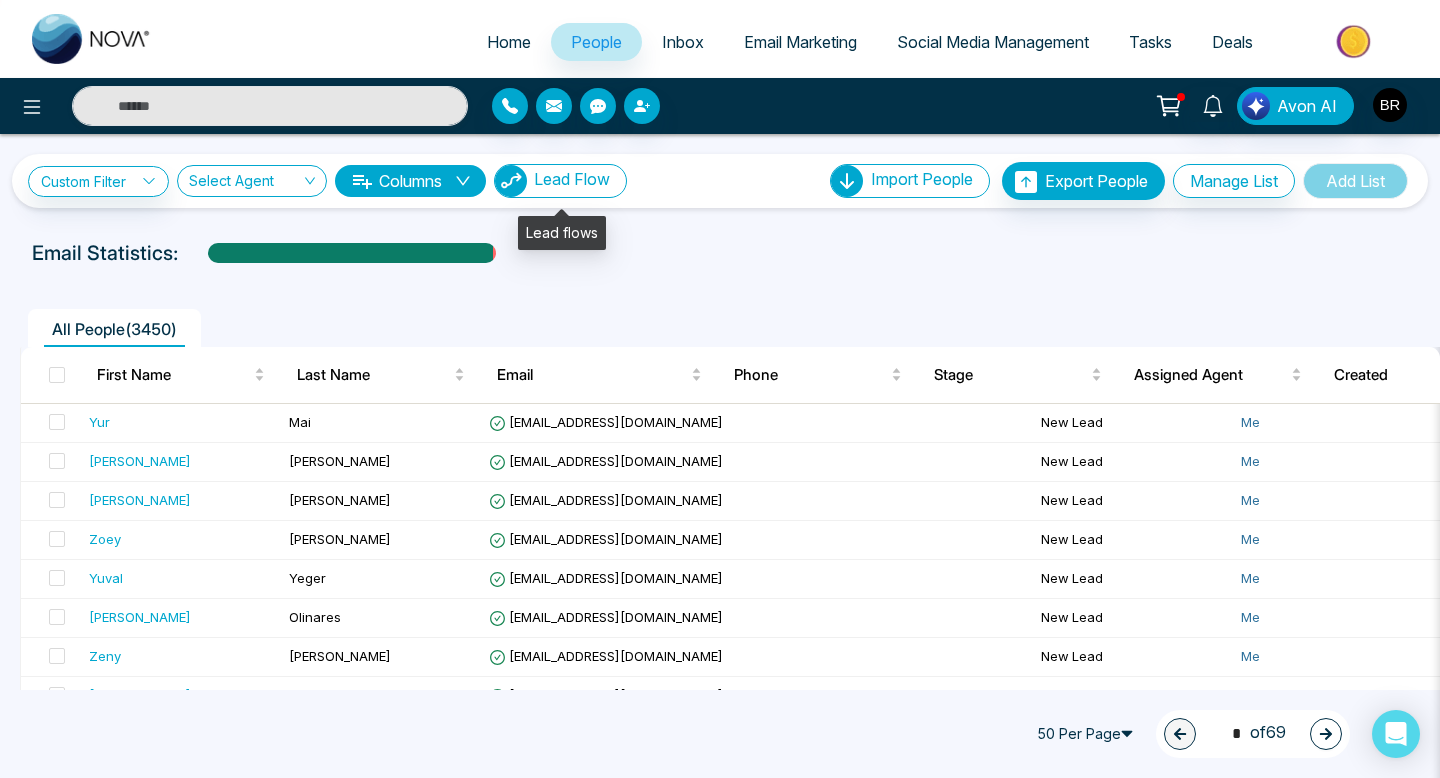 click on "Lead Flow" at bounding box center [572, 179] 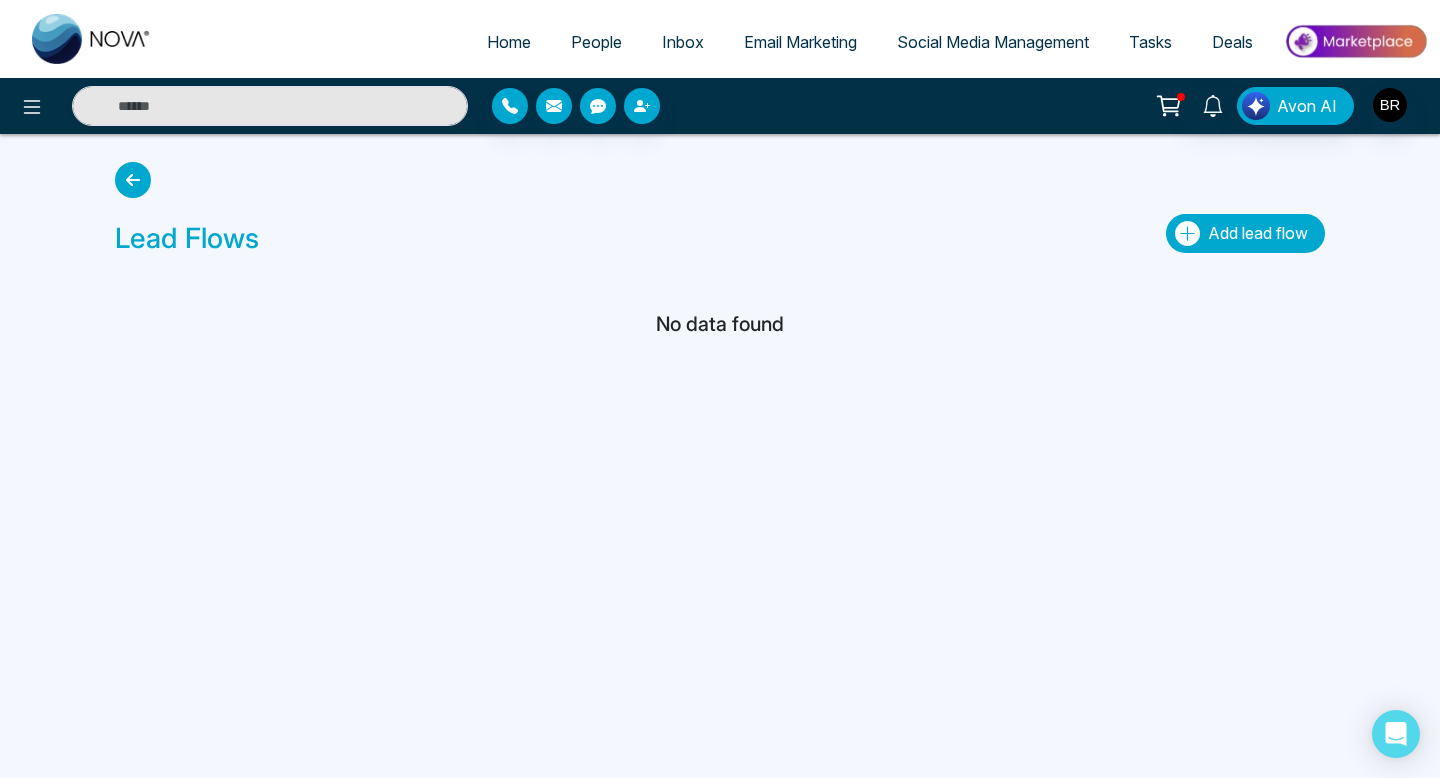 click on "Add lead flow" at bounding box center [1258, 233] 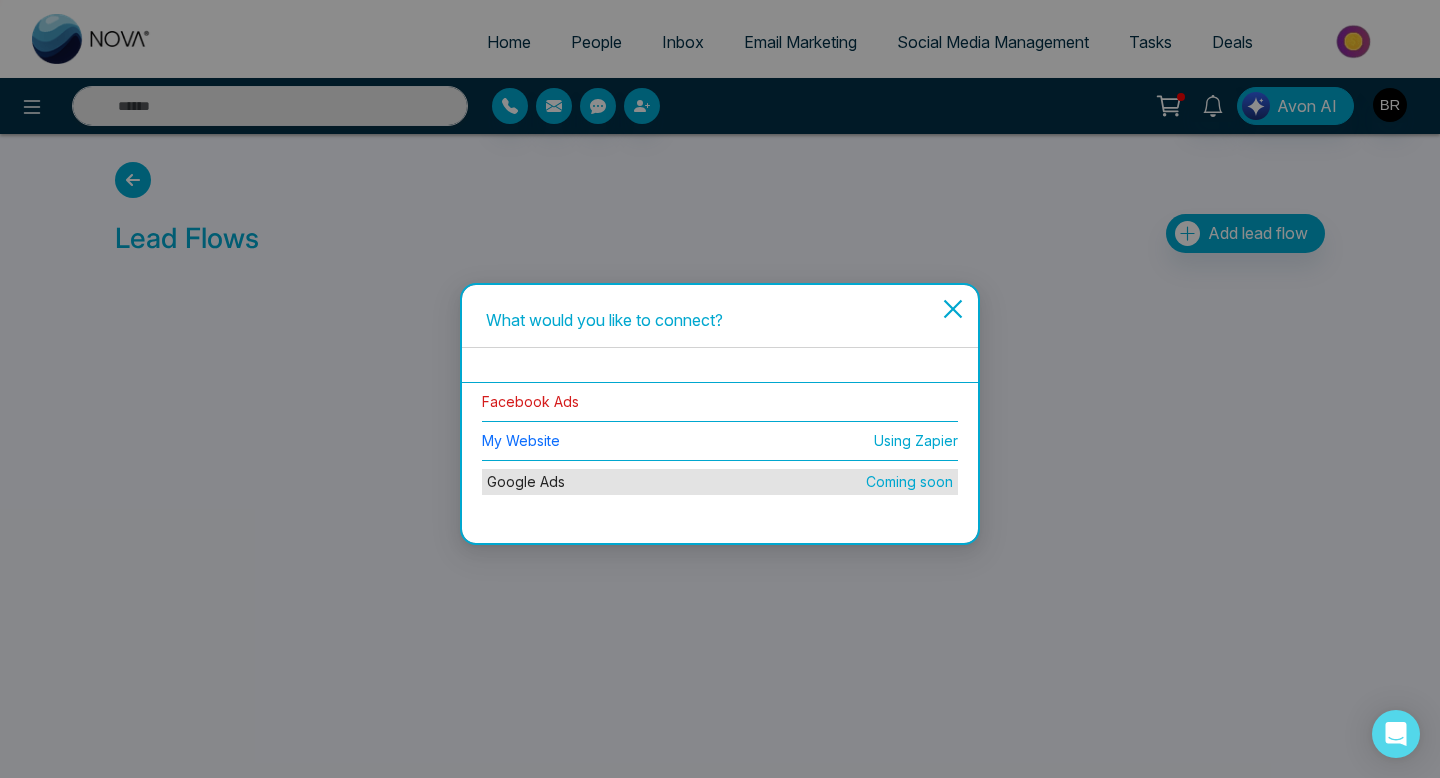 click on "Facebook Ads" at bounding box center [530, 401] 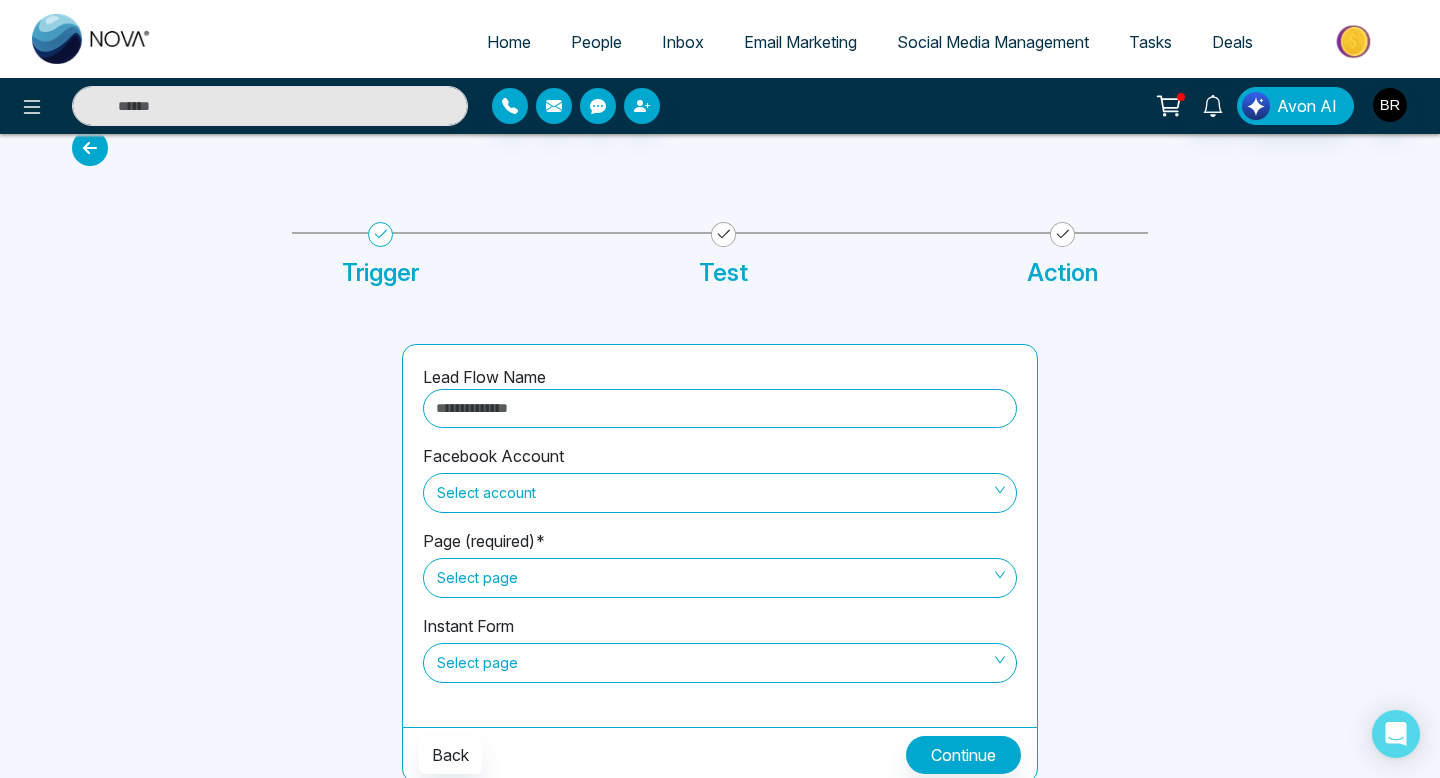 scroll, scrollTop: 33, scrollLeft: 0, axis: vertical 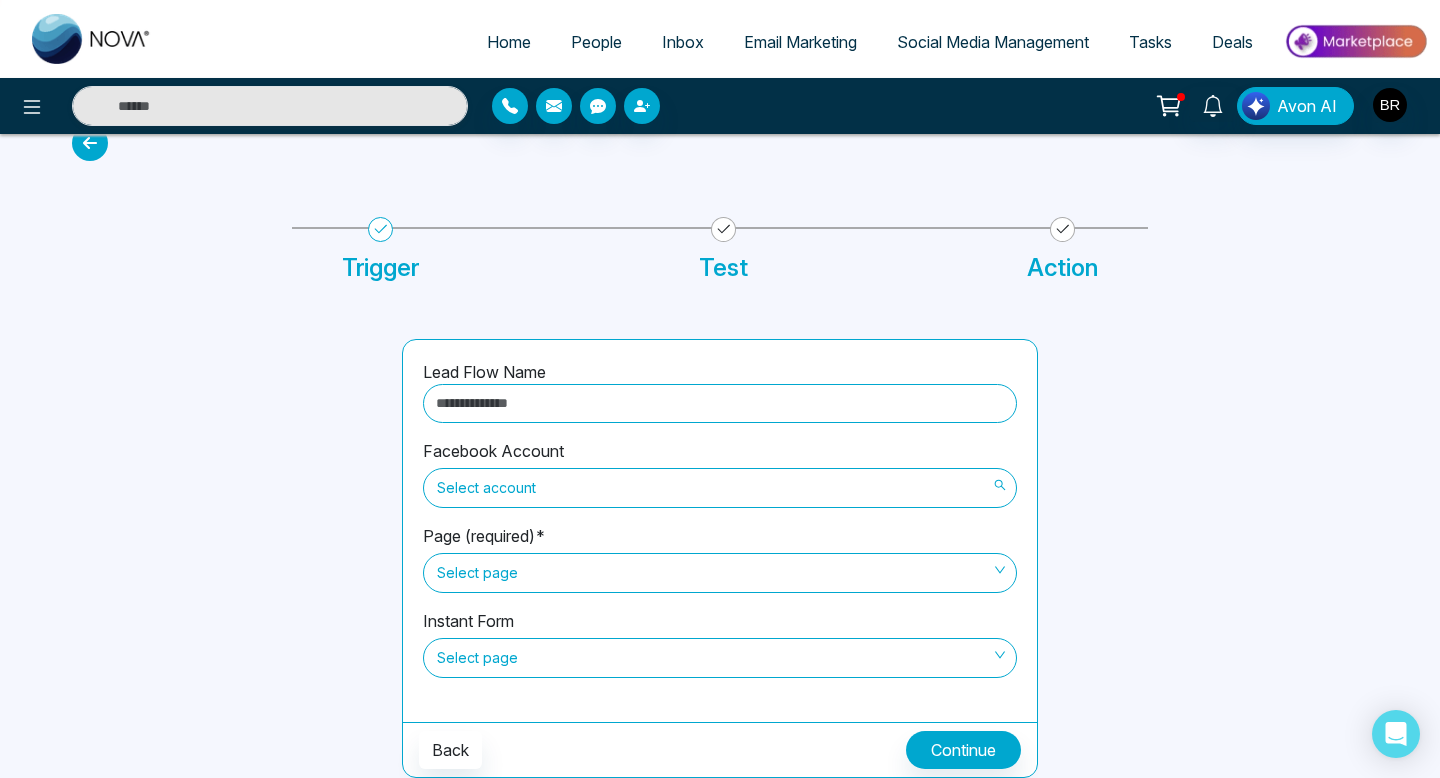 click on "Select account" at bounding box center [720, 488] 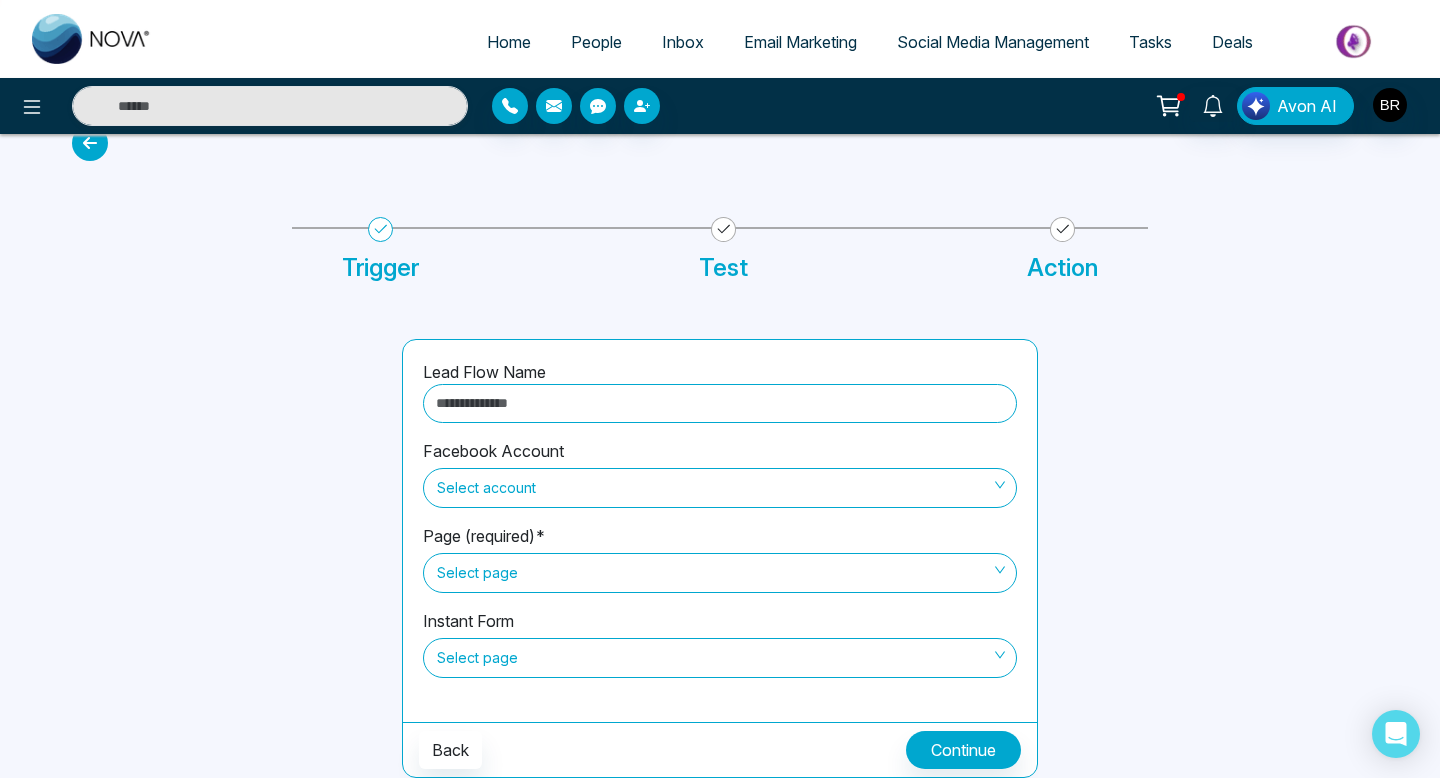 click at bounding box center [720, 403] 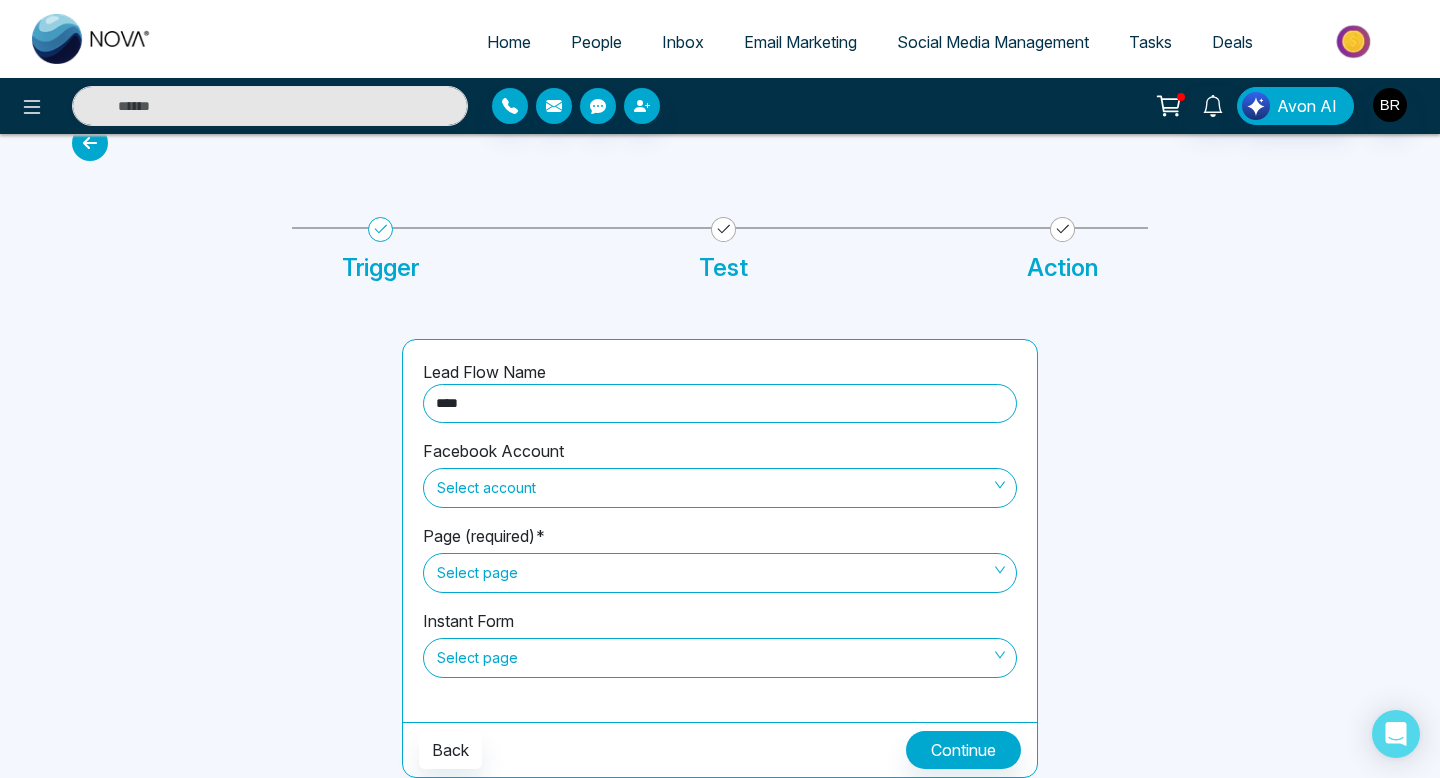 click on "Select account" at bounding box center (720, 488) 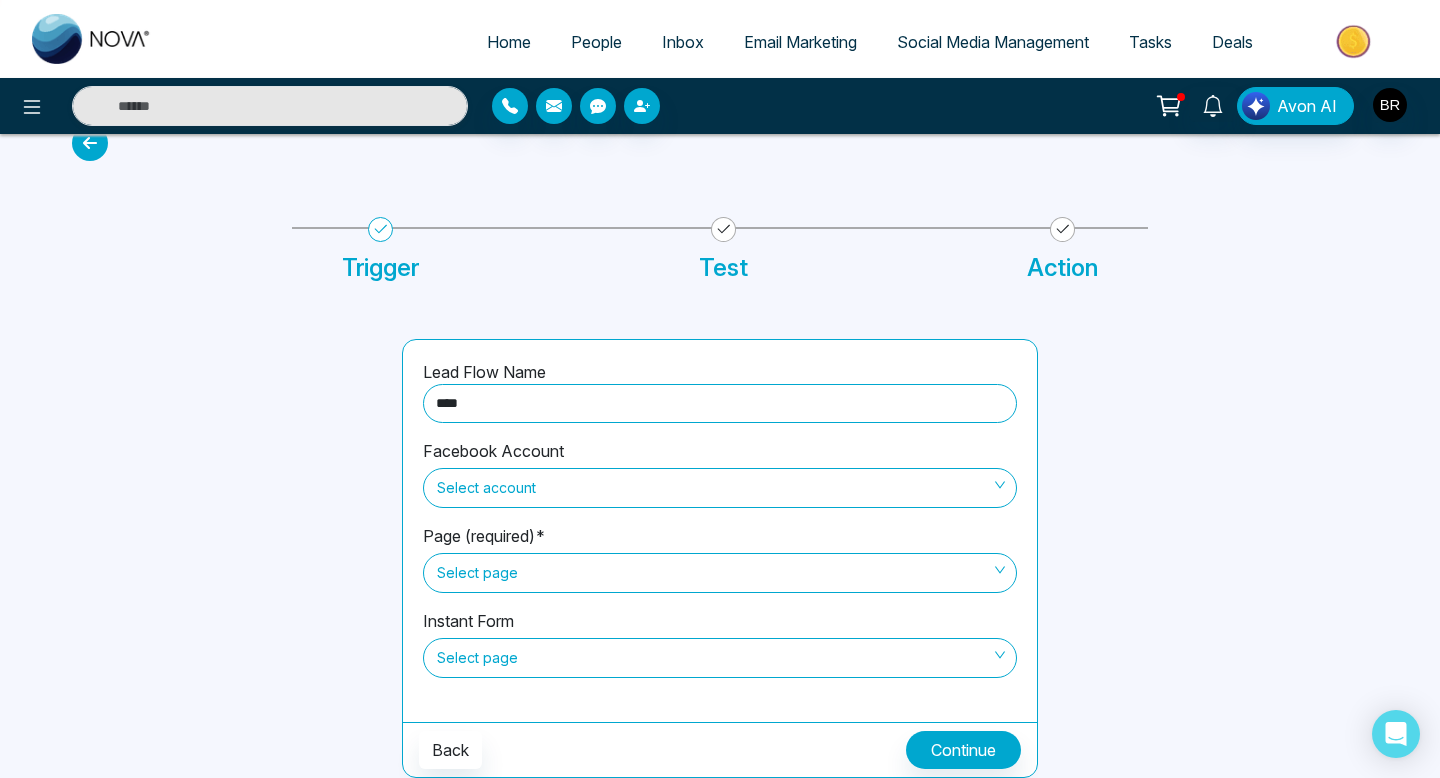 type on "****" 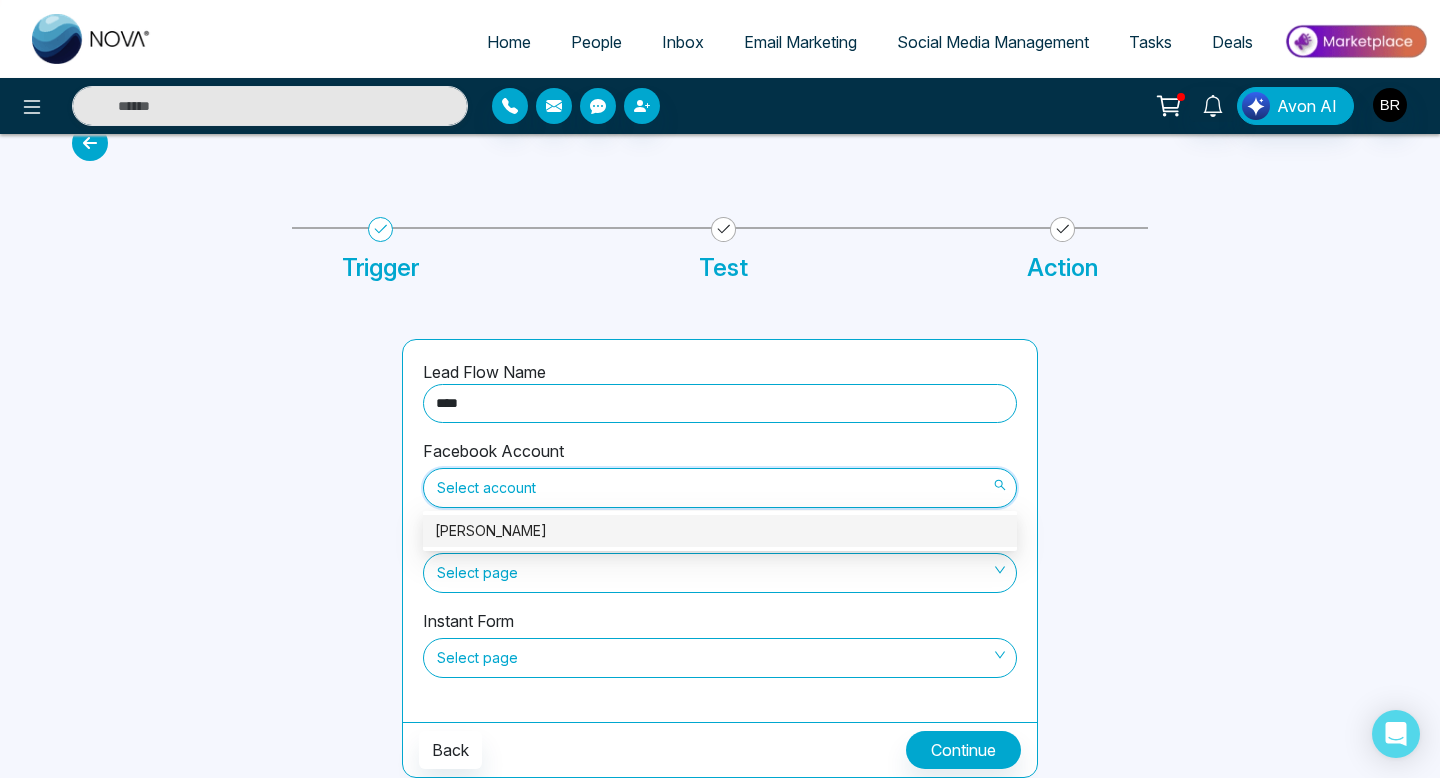 click on "[PERSON_NAME]" at bounding box center [720, 531] 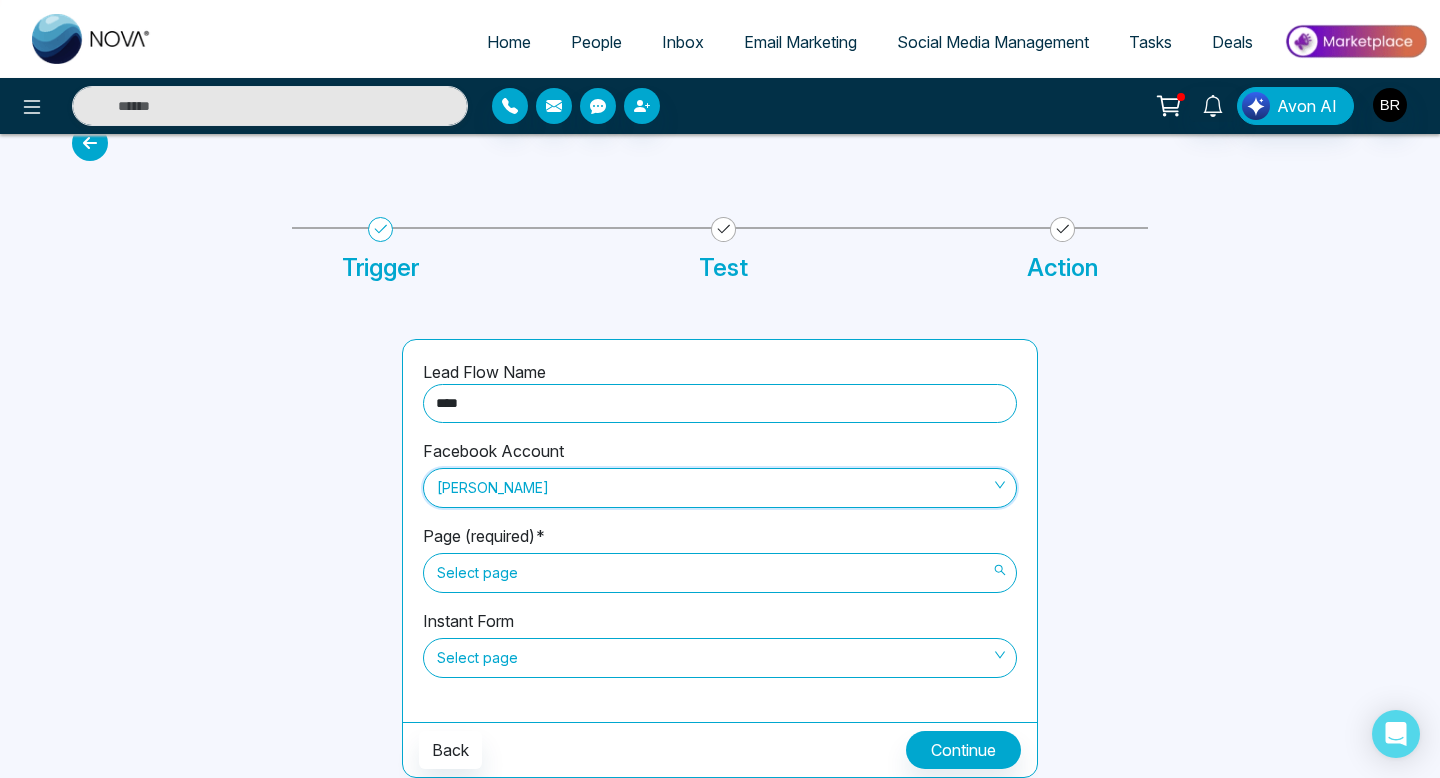 click on "Select page" at bounding box center (720, 573) 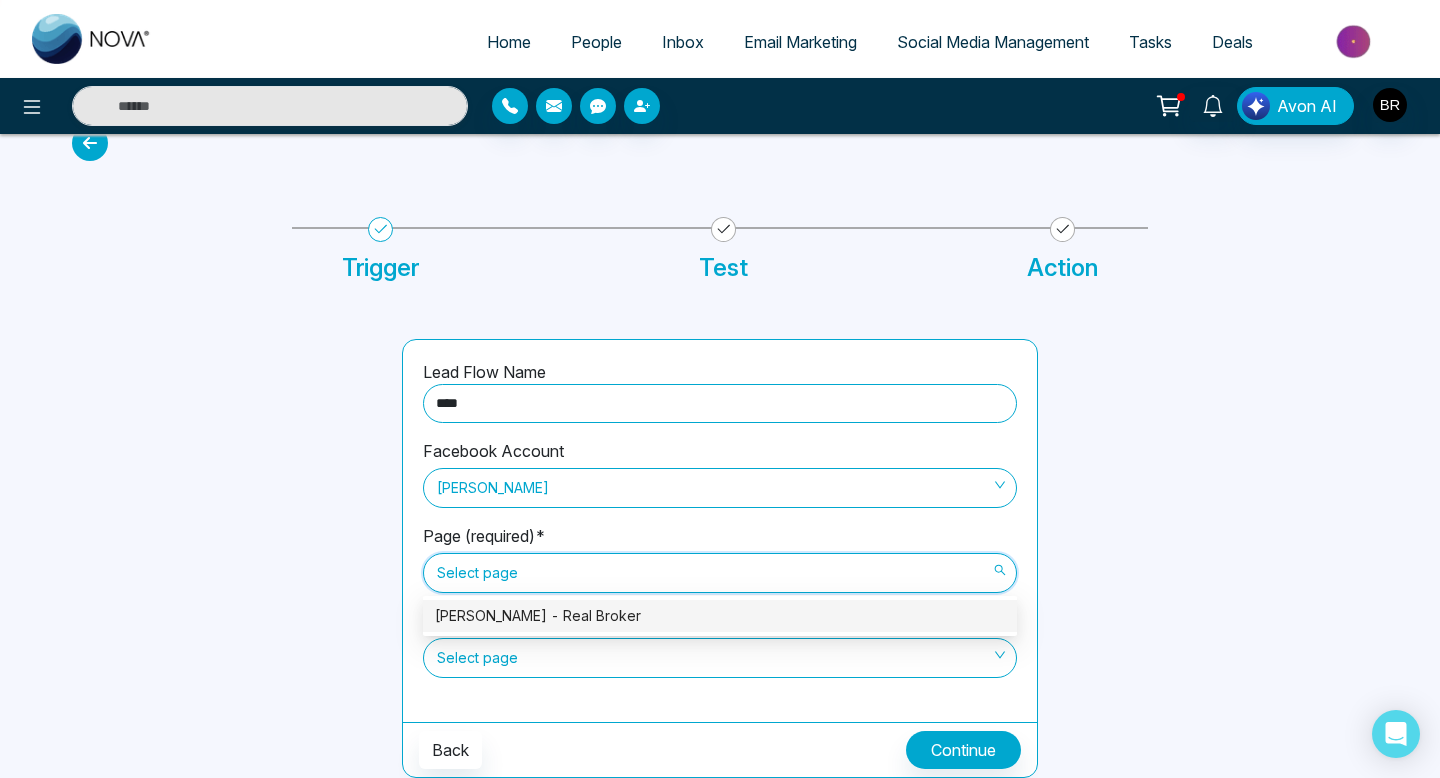click on "[PERSON_NAME] - Real Broker" at bounding box center (720, 616) 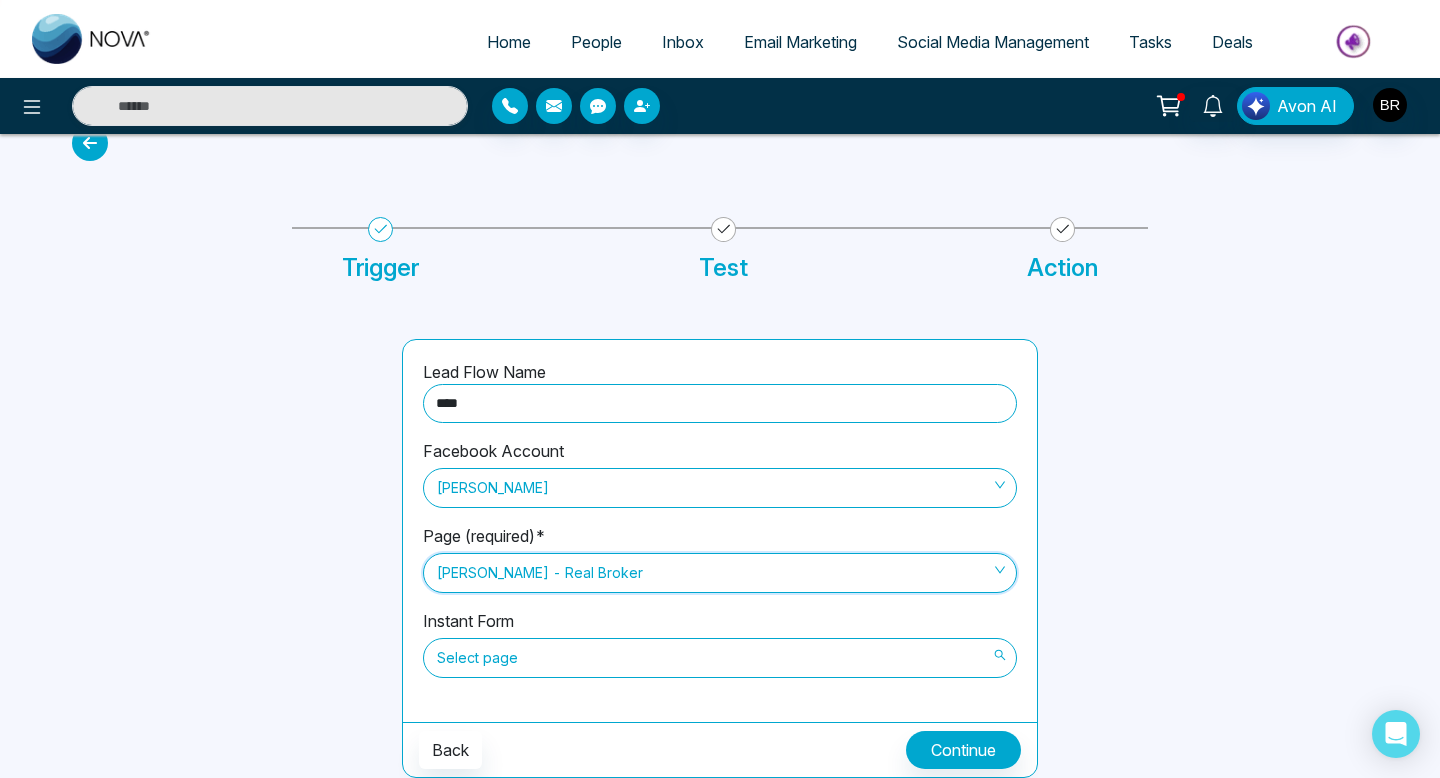 click on "Select page" at bounding box center (720, 658) 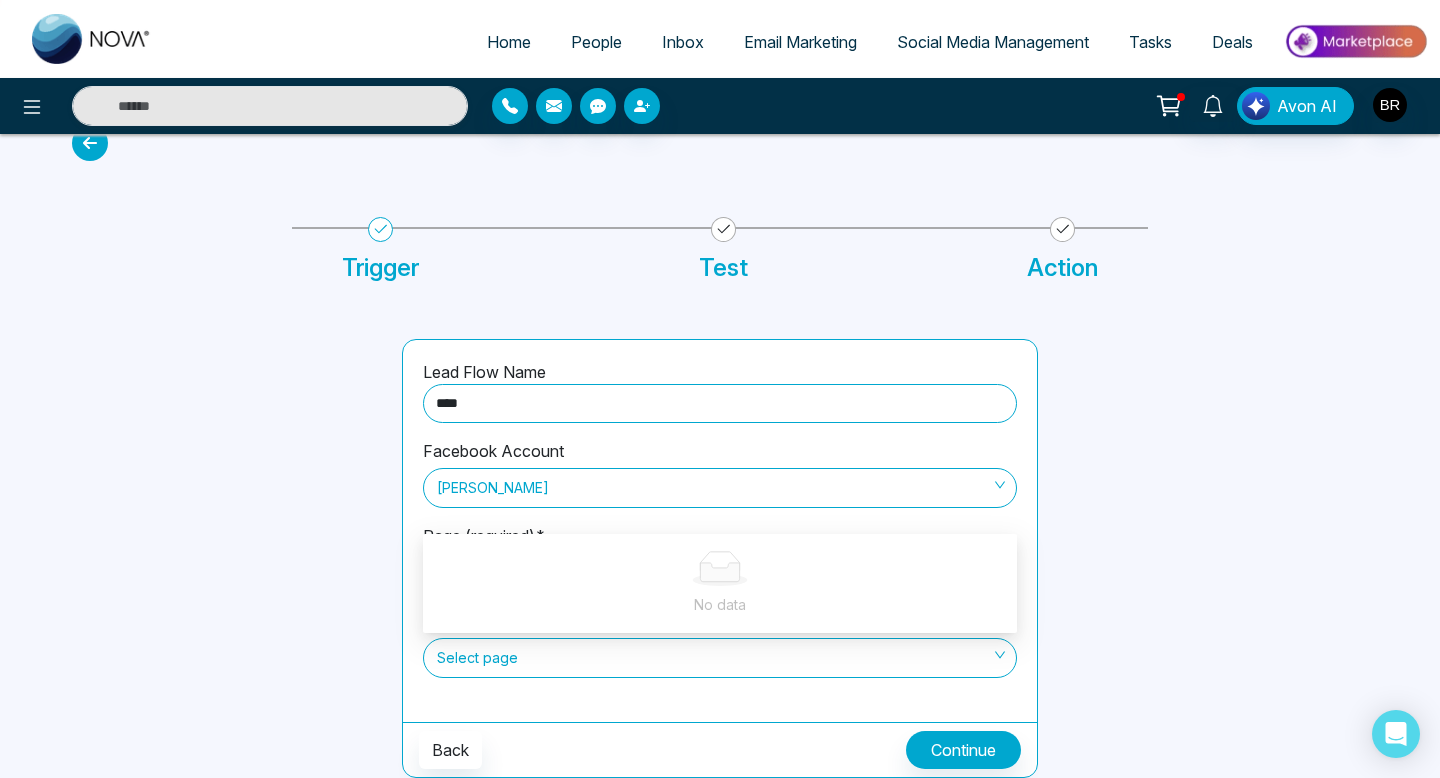 click at bounding box center (225, 558) 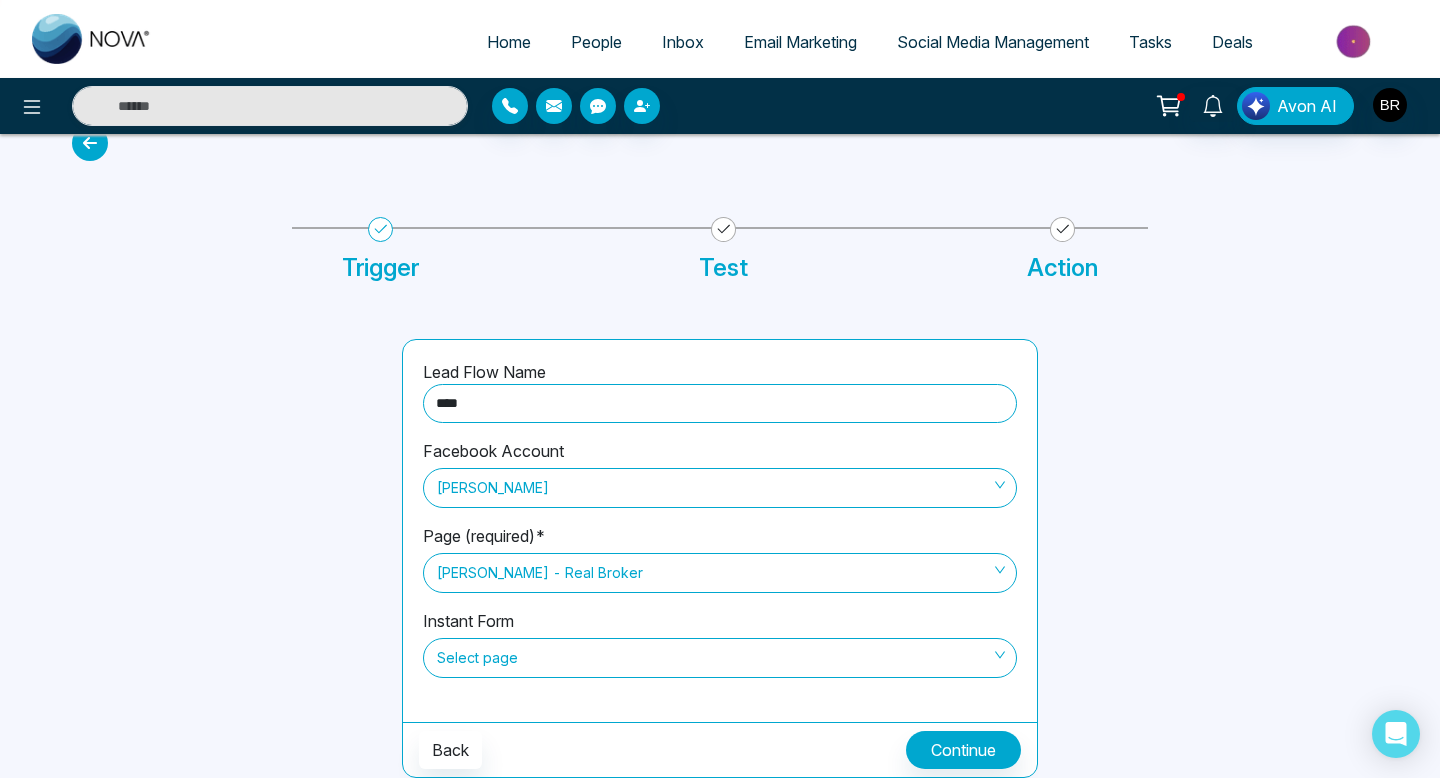 click on "People" at bounding box center [596, 42] 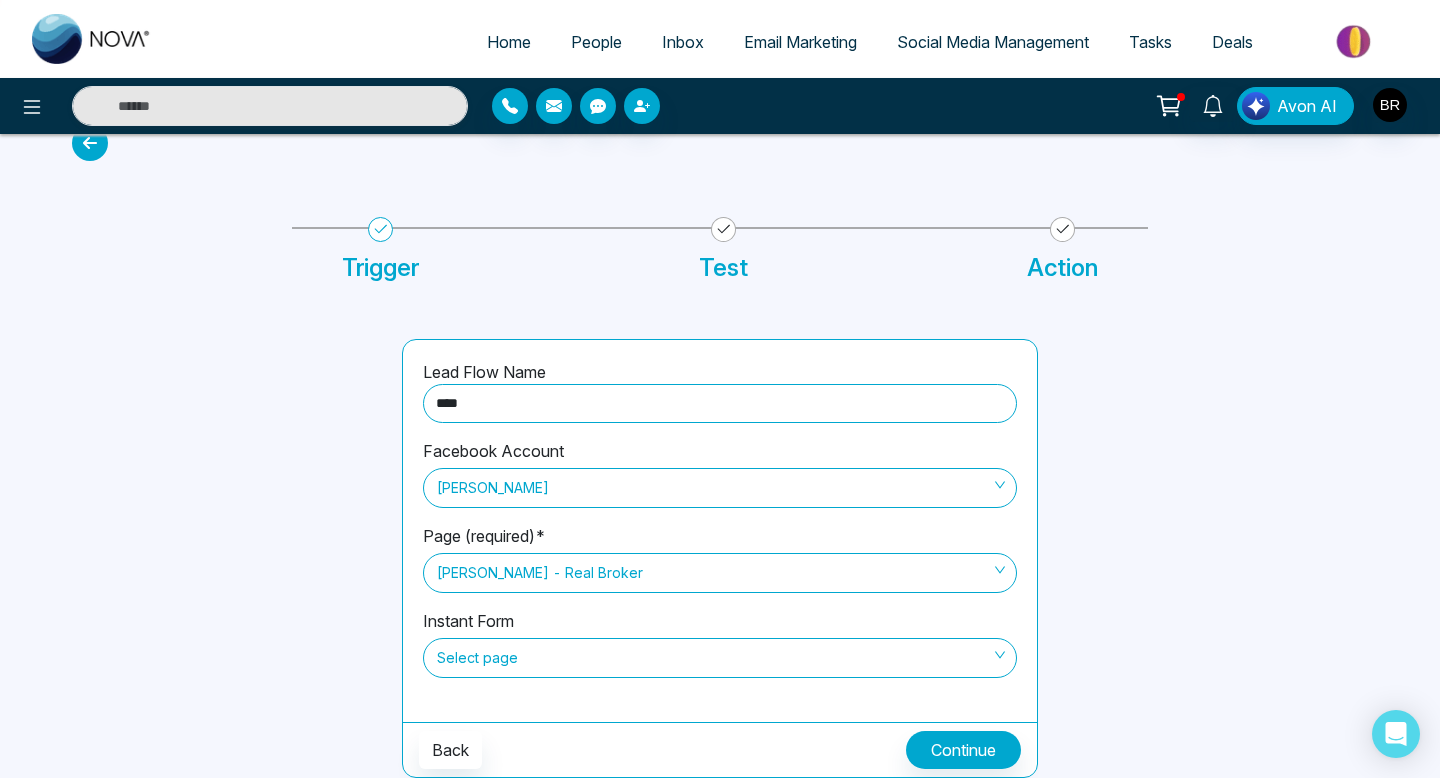 scroll, scrollTop: 0, scrollLeft: 0, axis: both 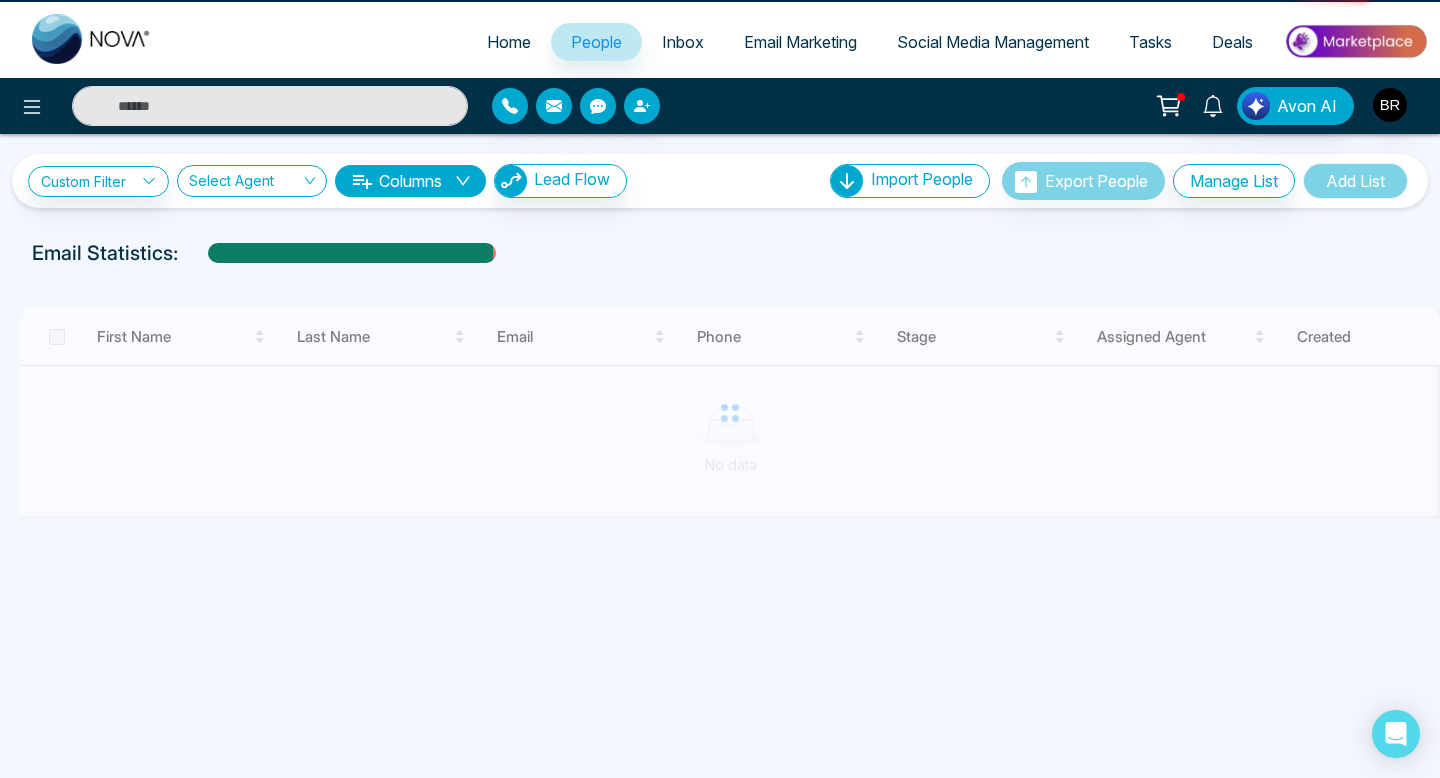click on "People" at bounding box center [596, 42] 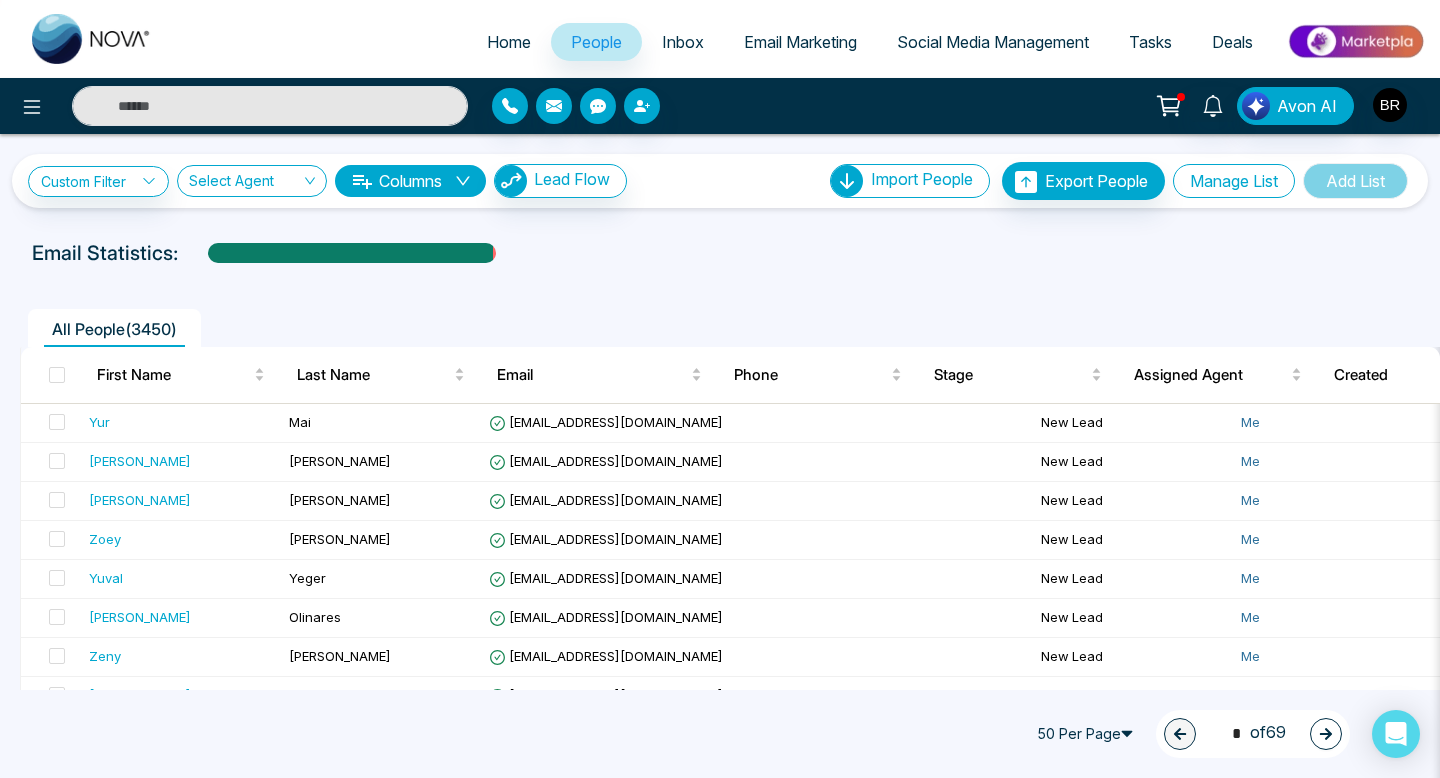 click on "Manage List" at bounding box center (1234, 181) 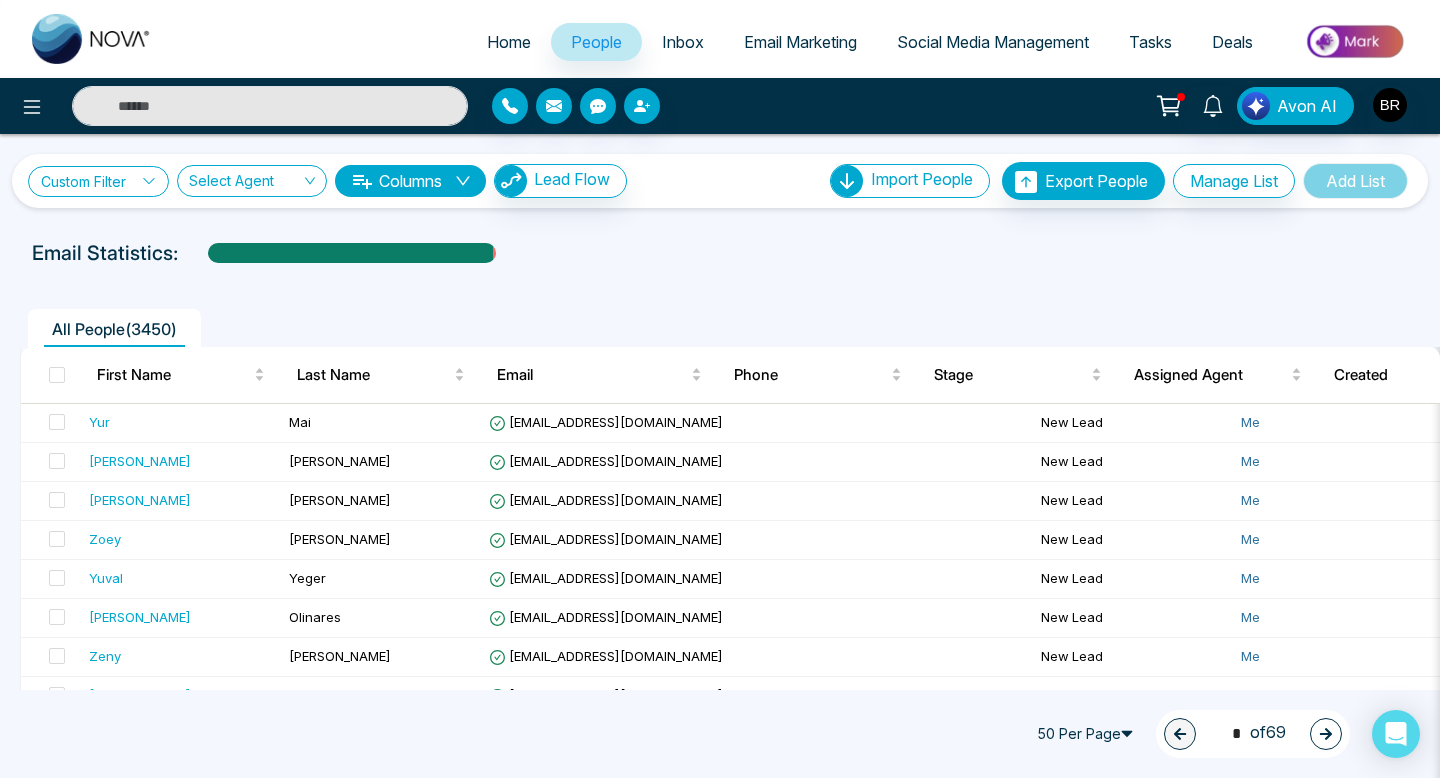 click on "Custom Filter" at bounding box center [98, 181] 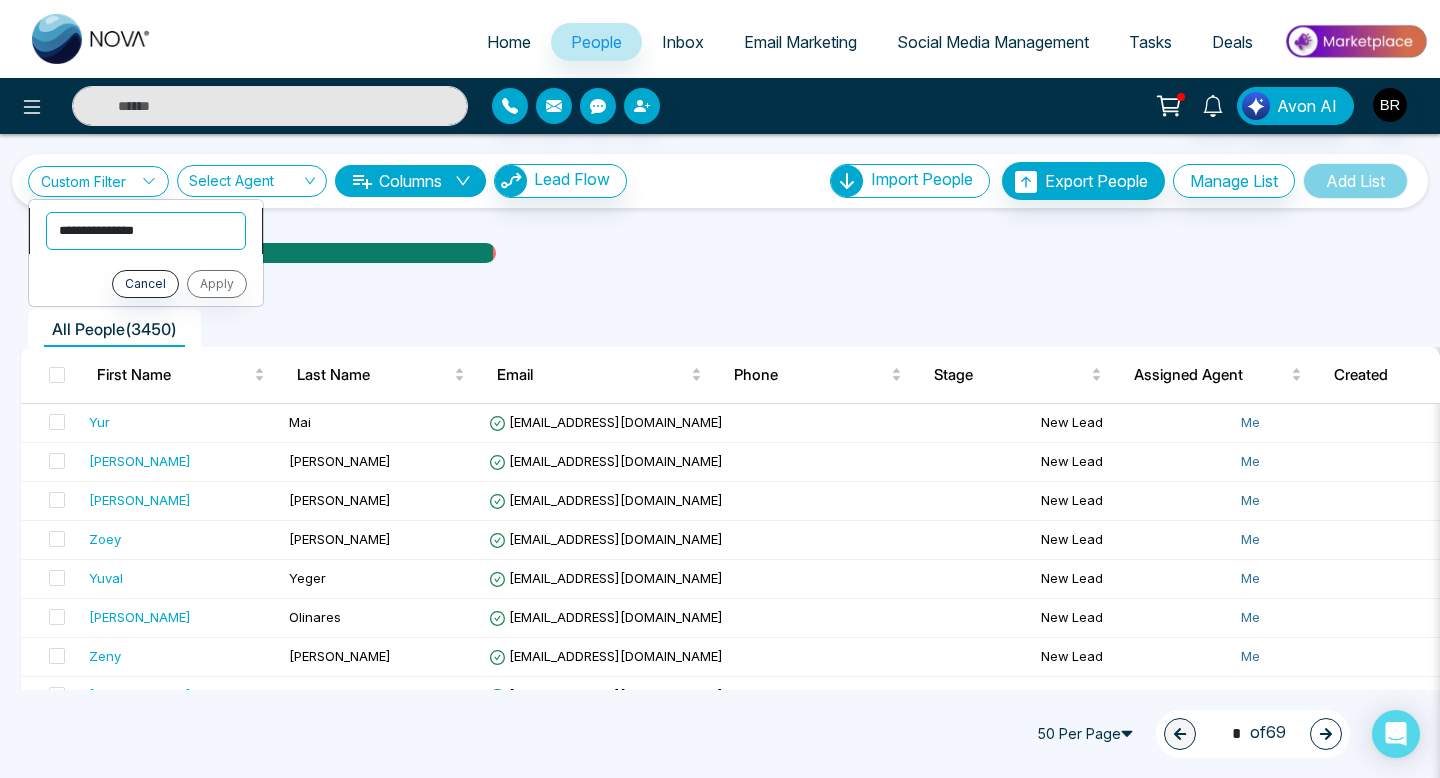 click on "**********" at bounding box center (146, 231) 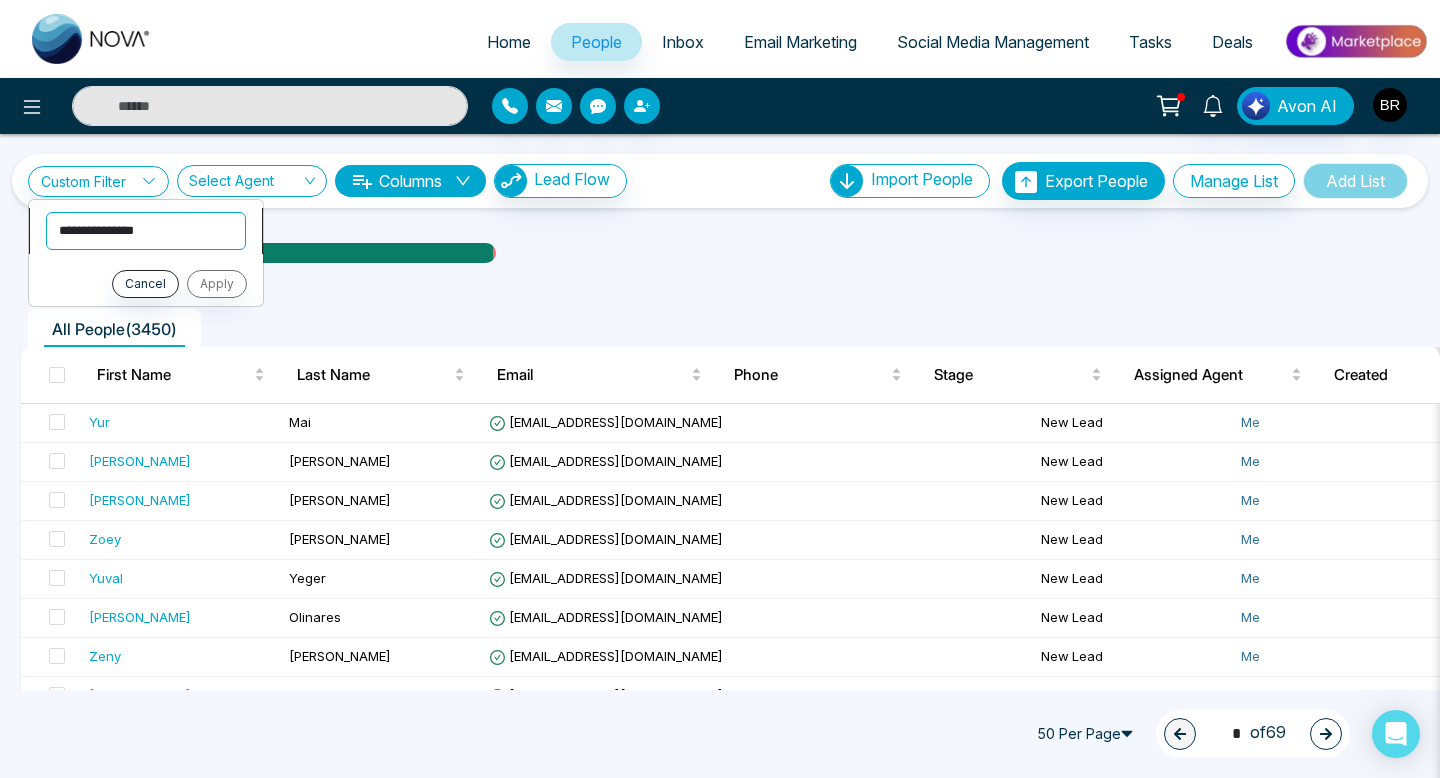 select on "****" 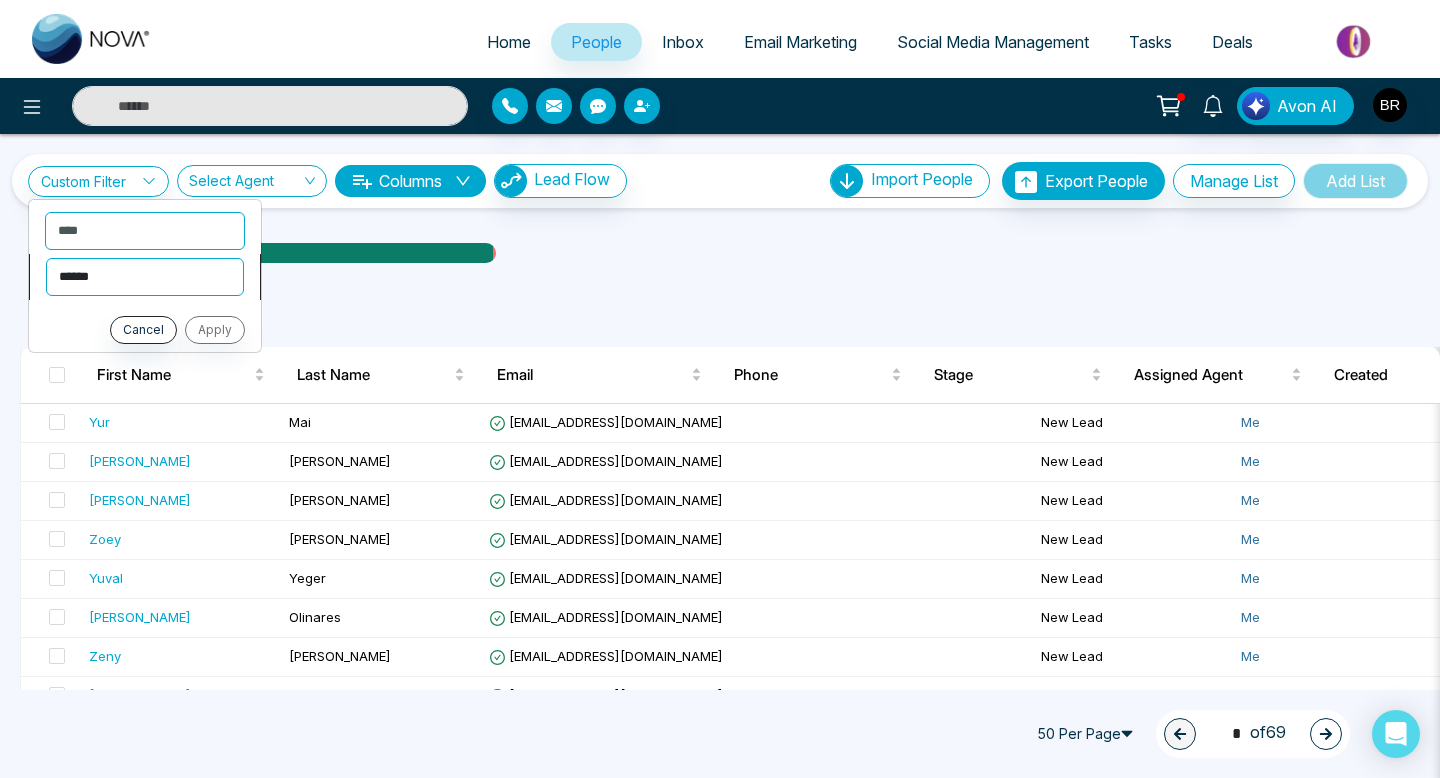 click on "**********" at bounding box center [145, 277] 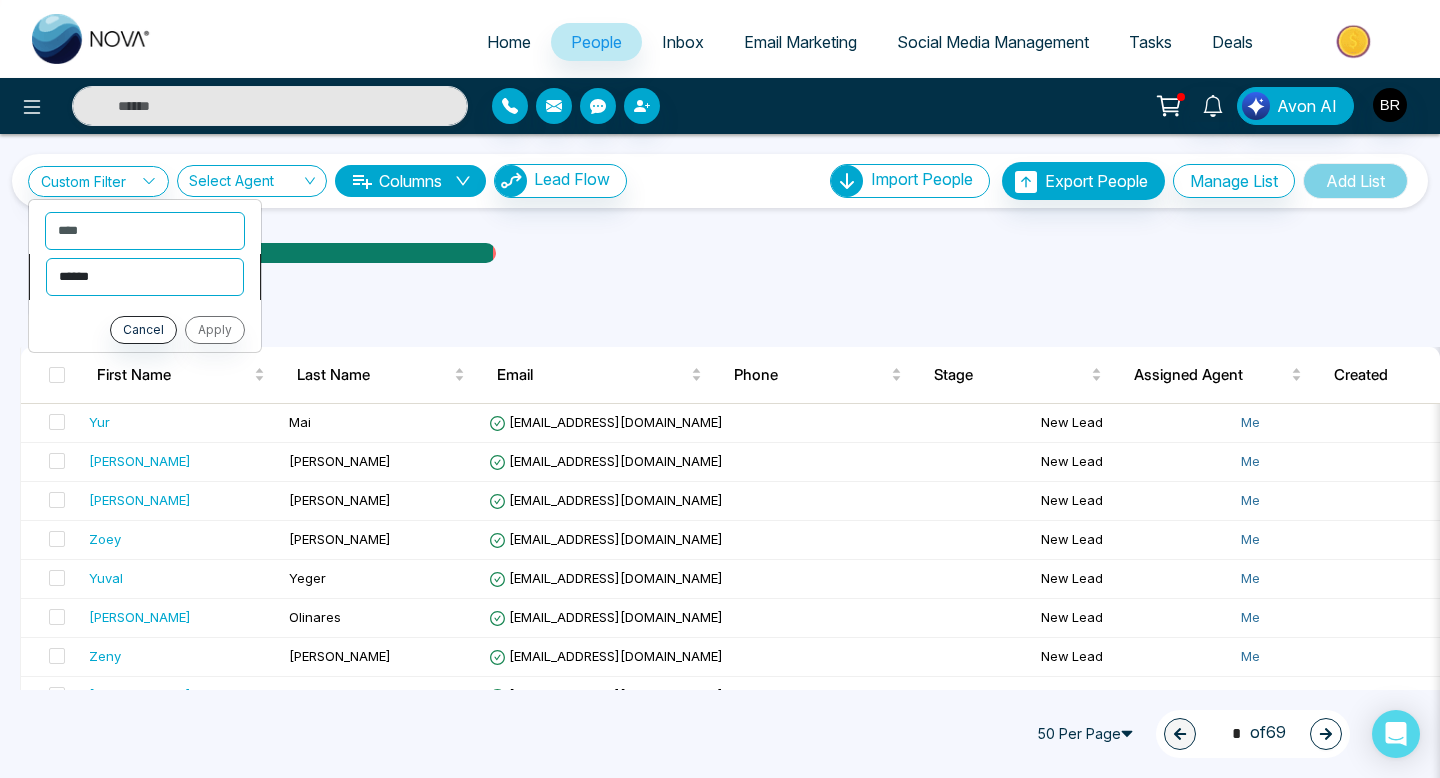 select on "*******" 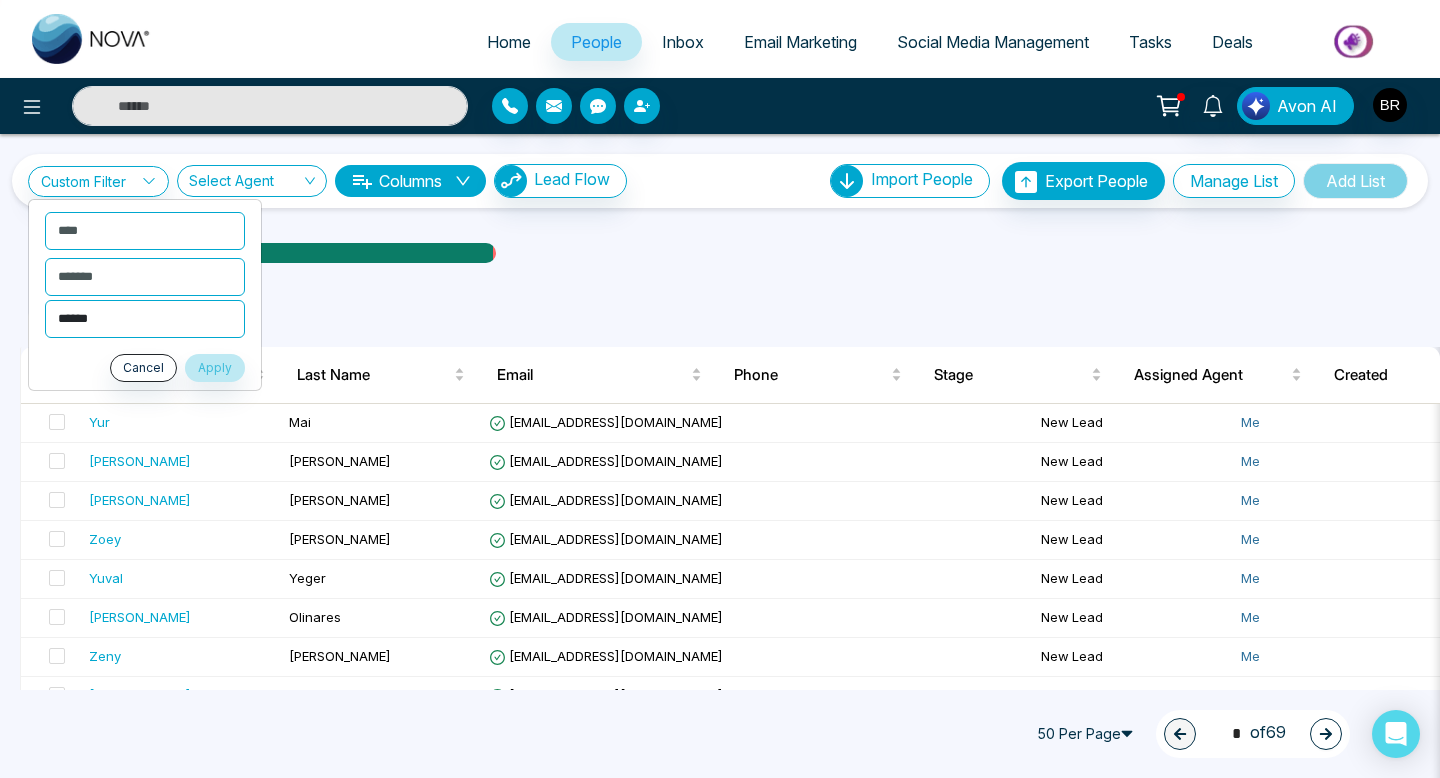 click on "******" at bounding box center [145, 319] 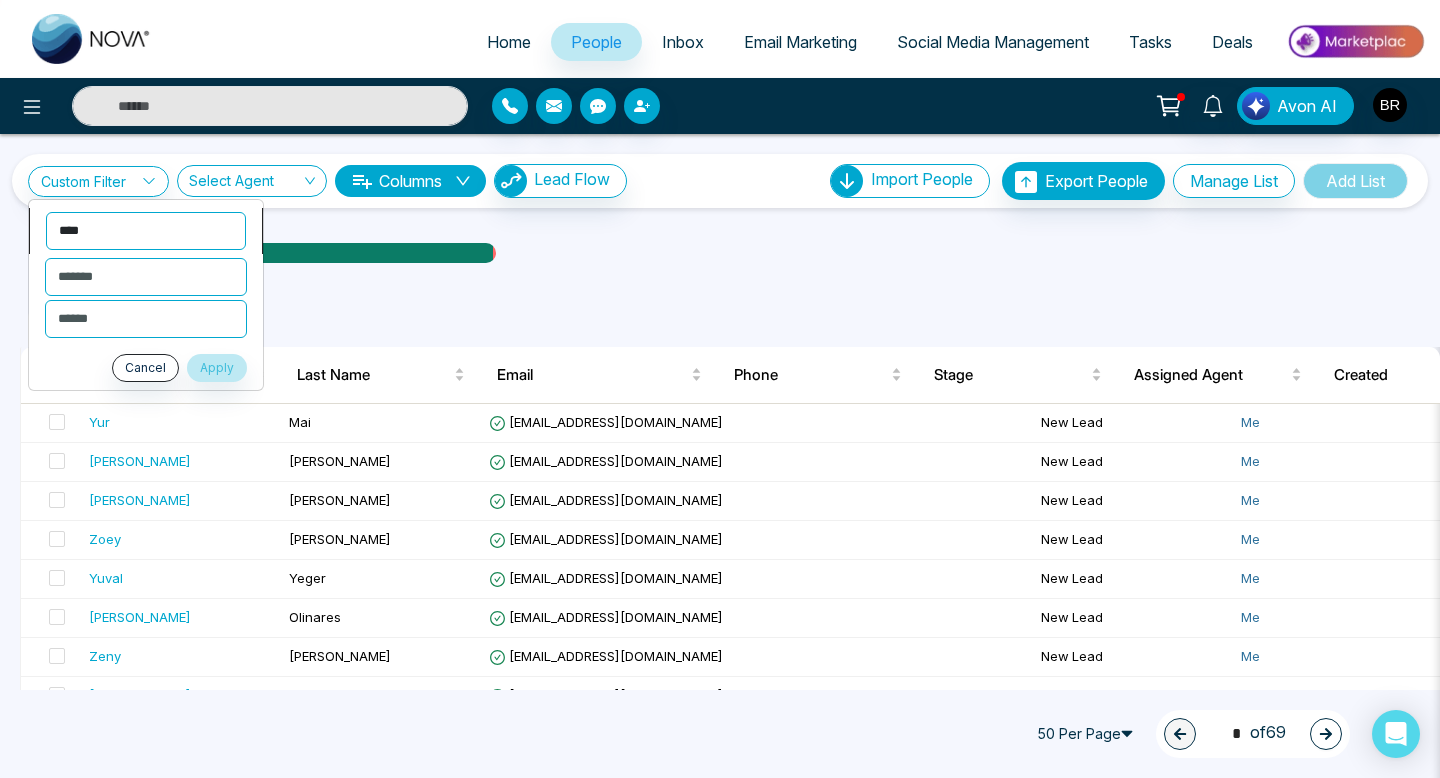 click on "**********" at bounding box center (146, 231) 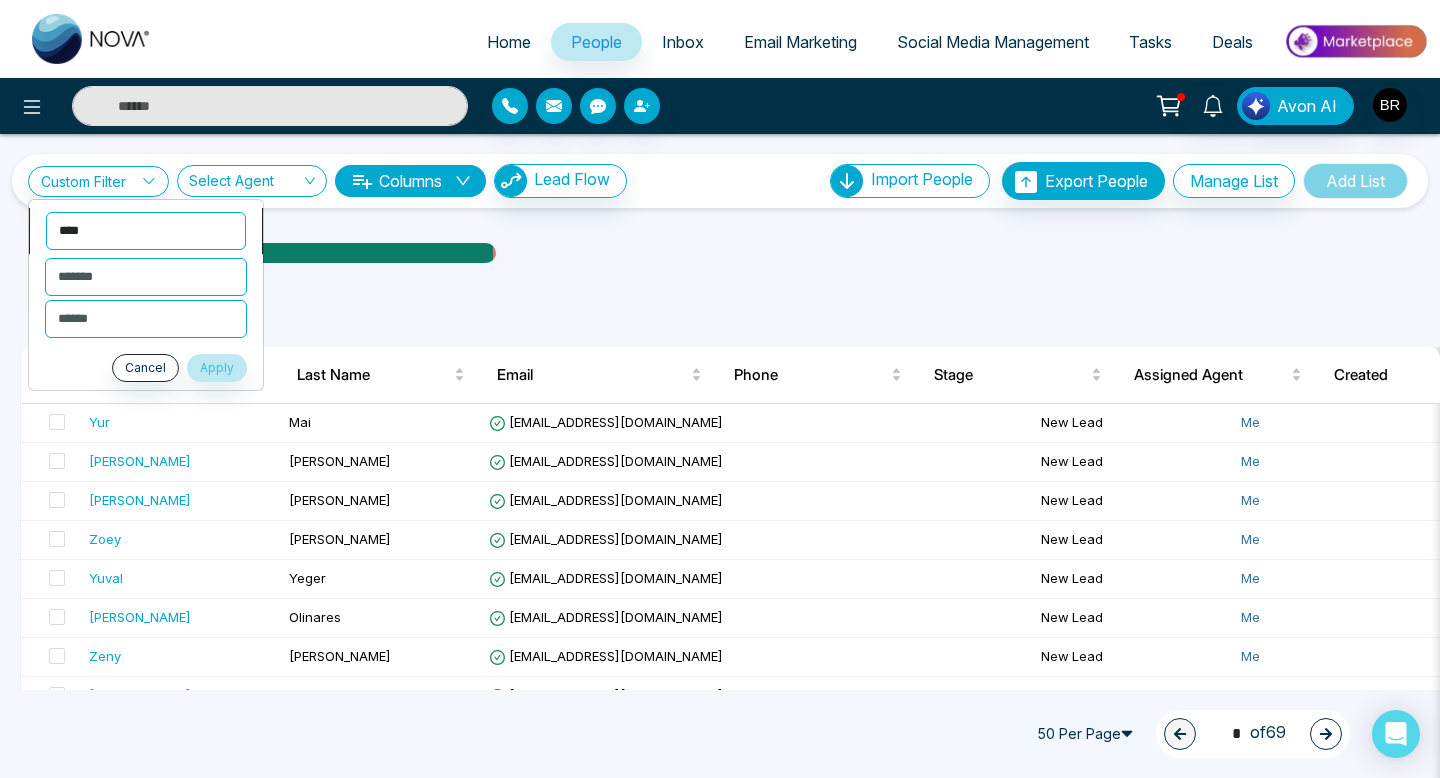 select on "**********" 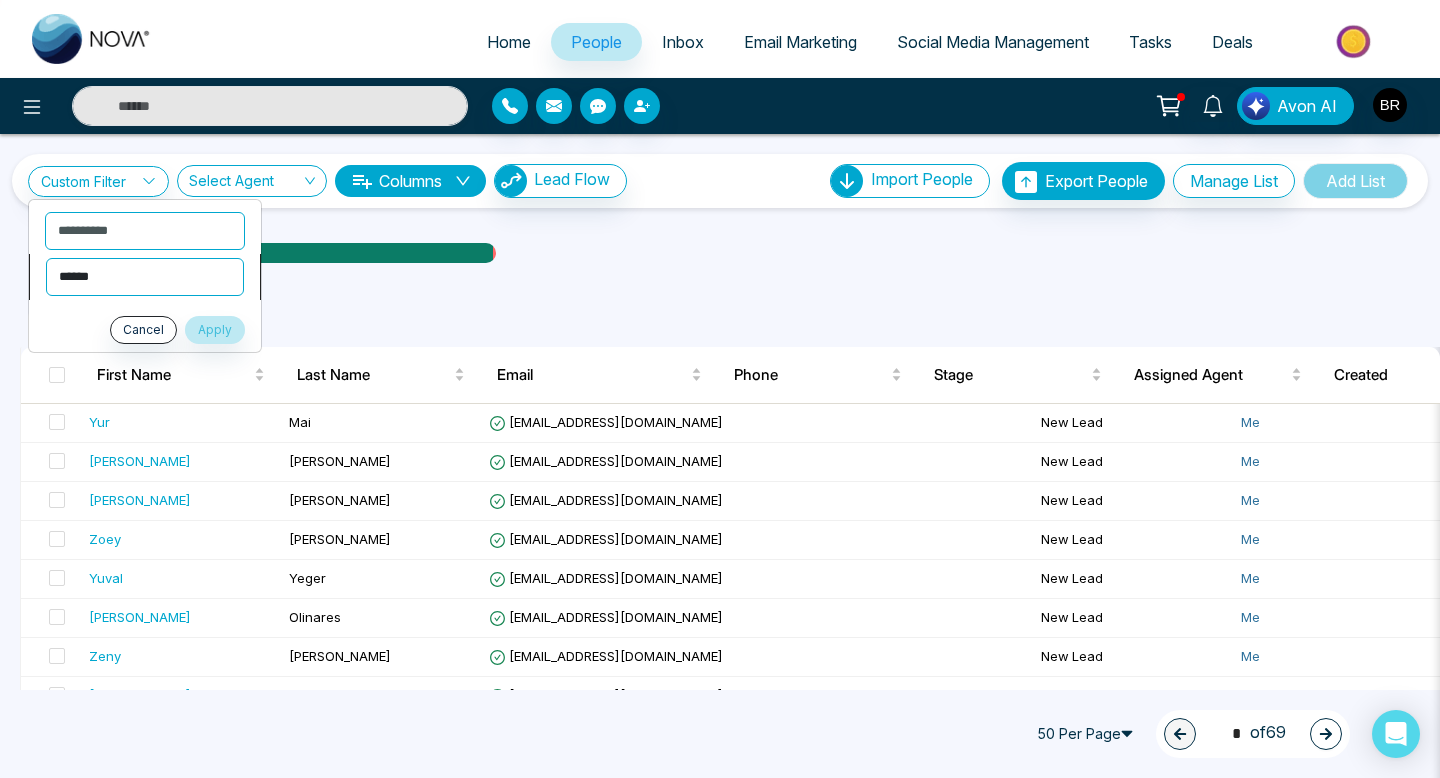click on "**********" at bounding box center [145, 277] 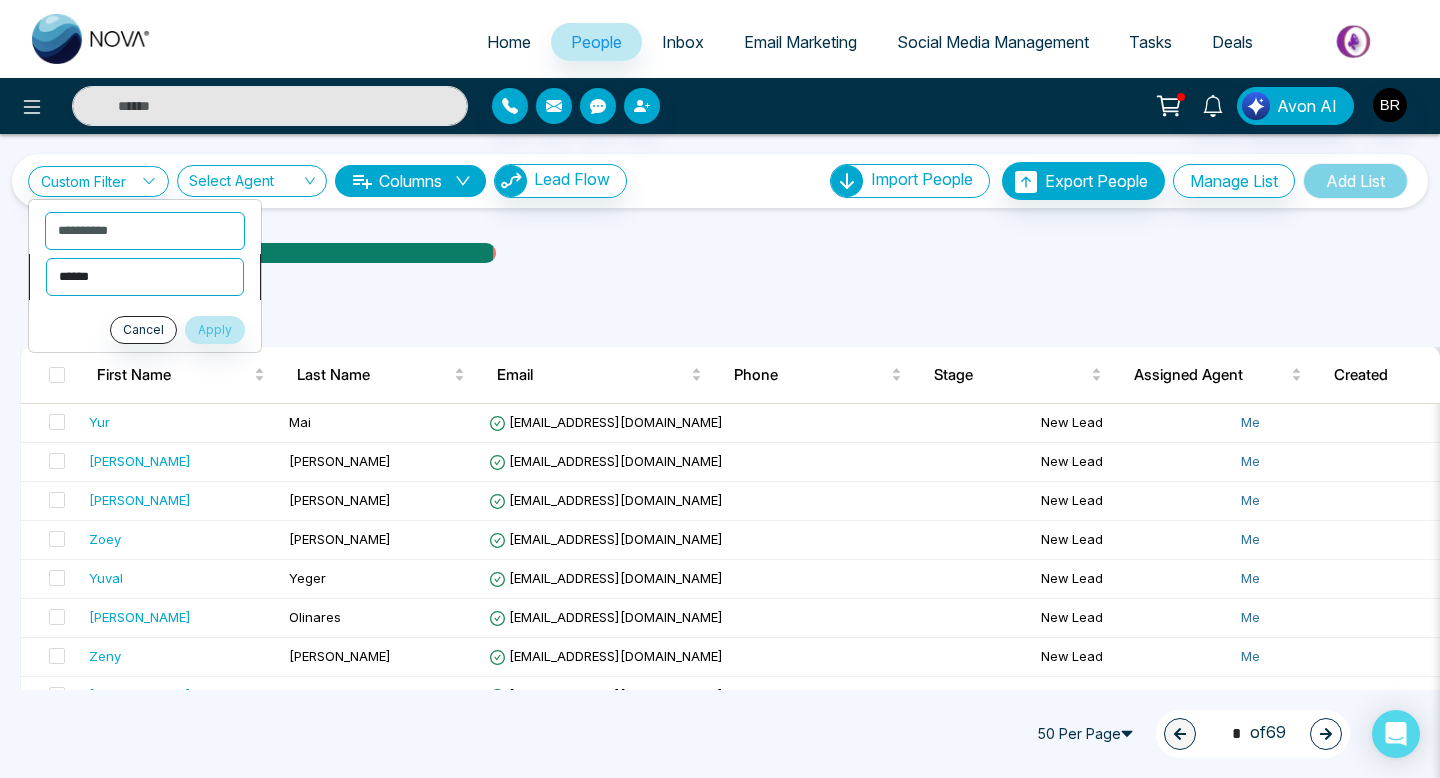 select on "**********" 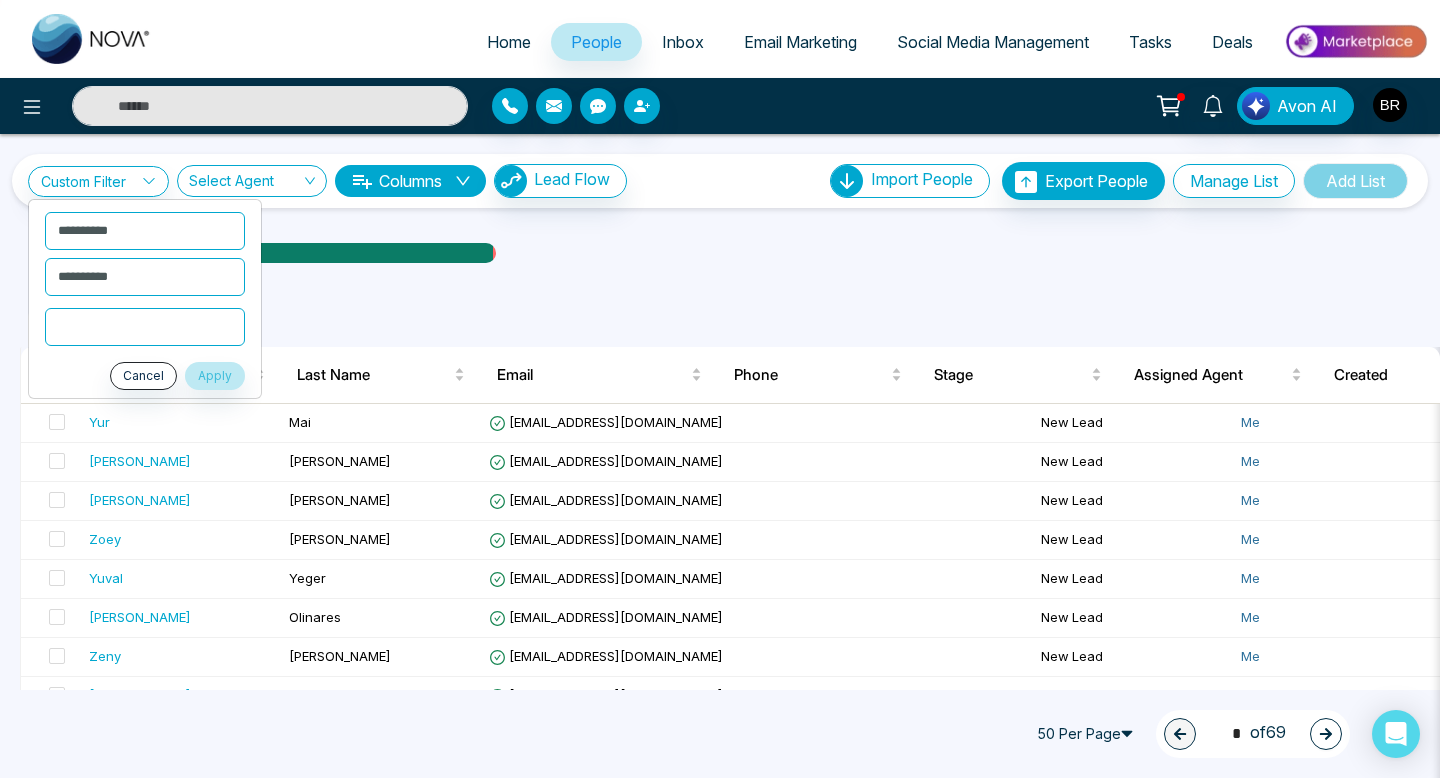 click at bounding box center [145, 327] 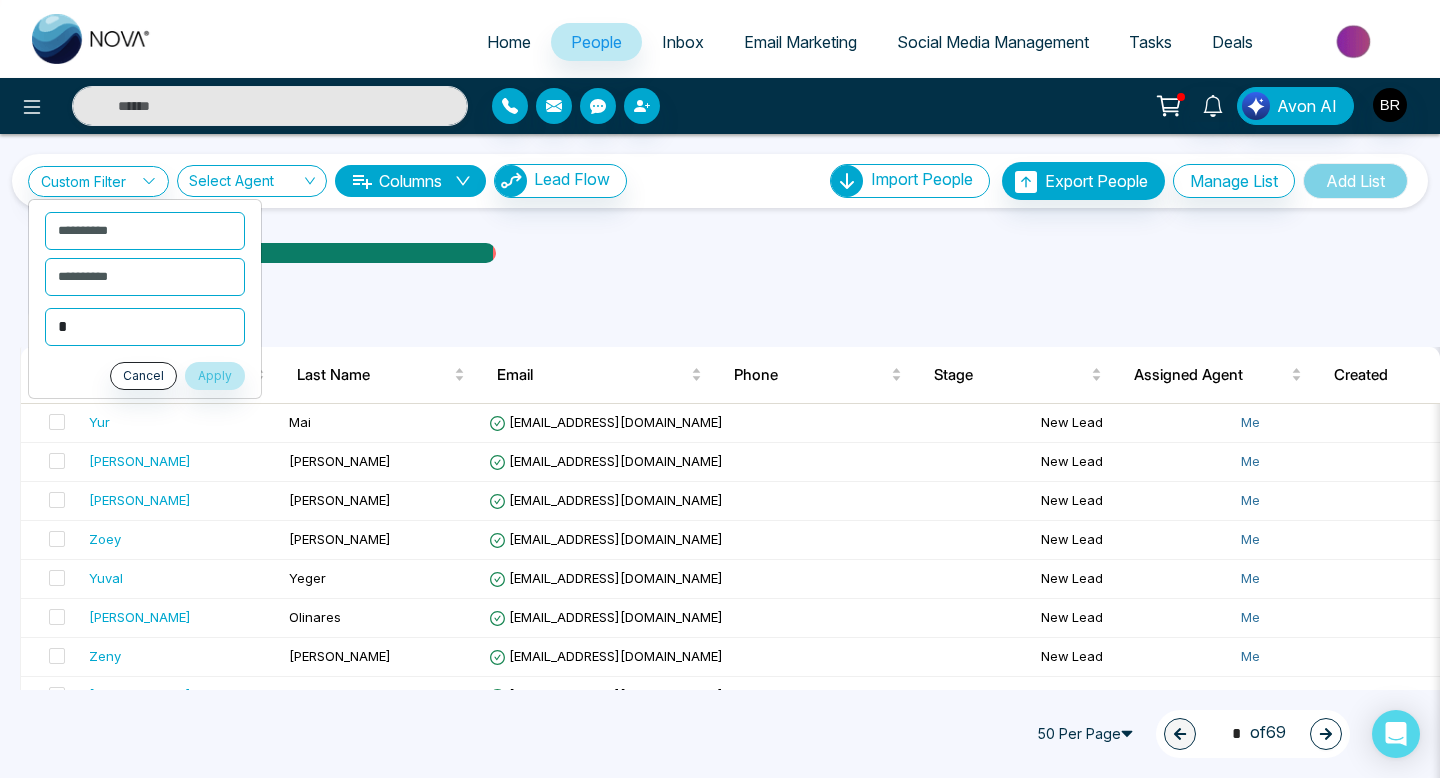 type on "*" 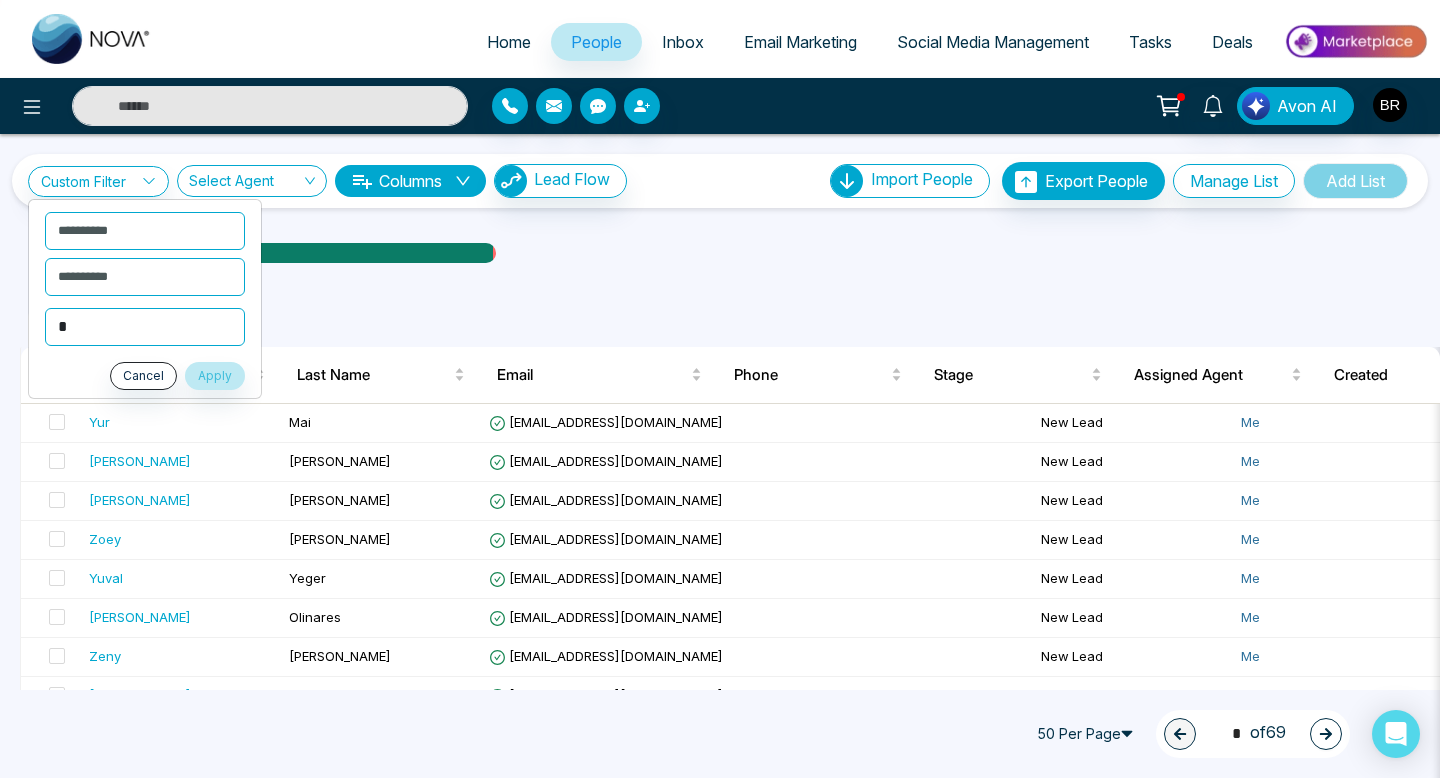 click on "**********" at bounding box center (145, 299) 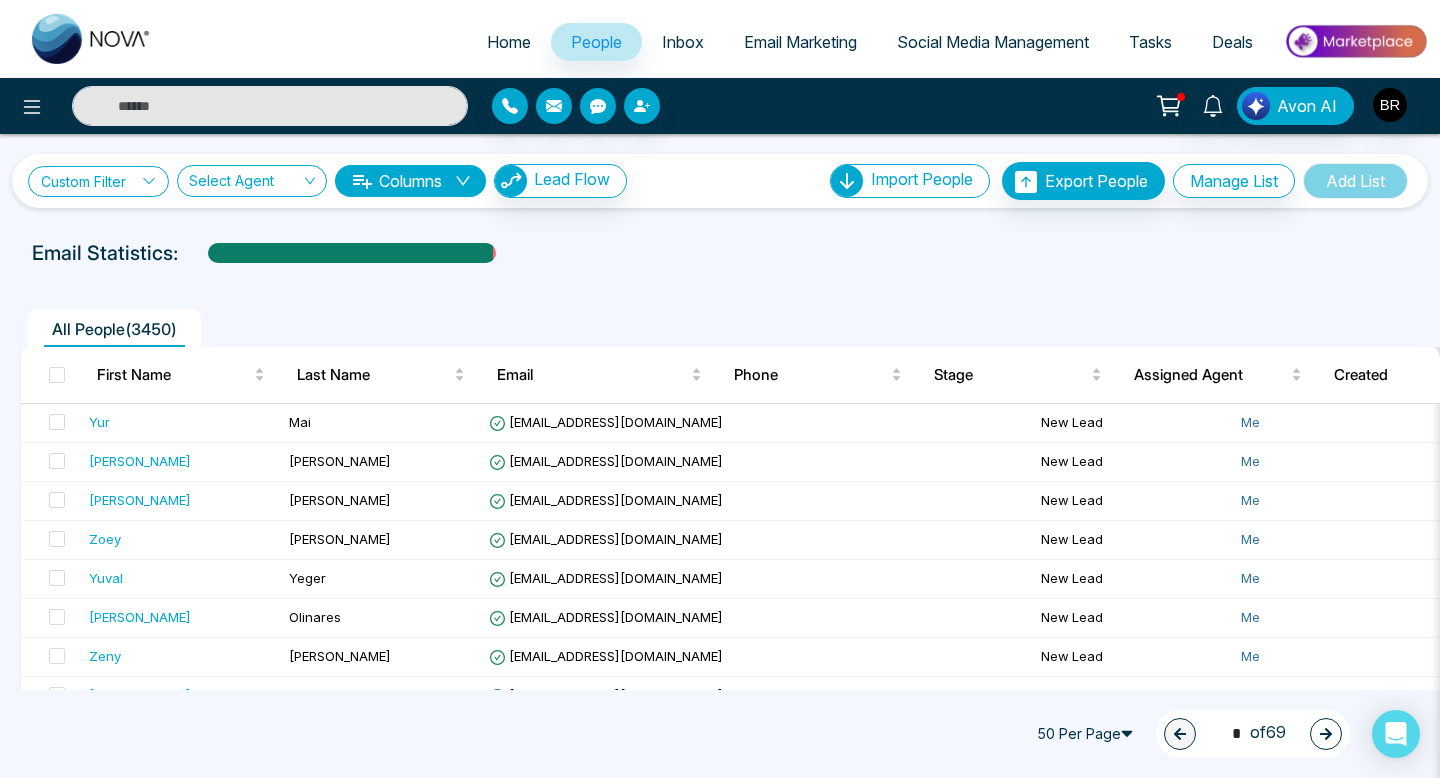 click on "Custom Filter" at bounding box center [98, 181] 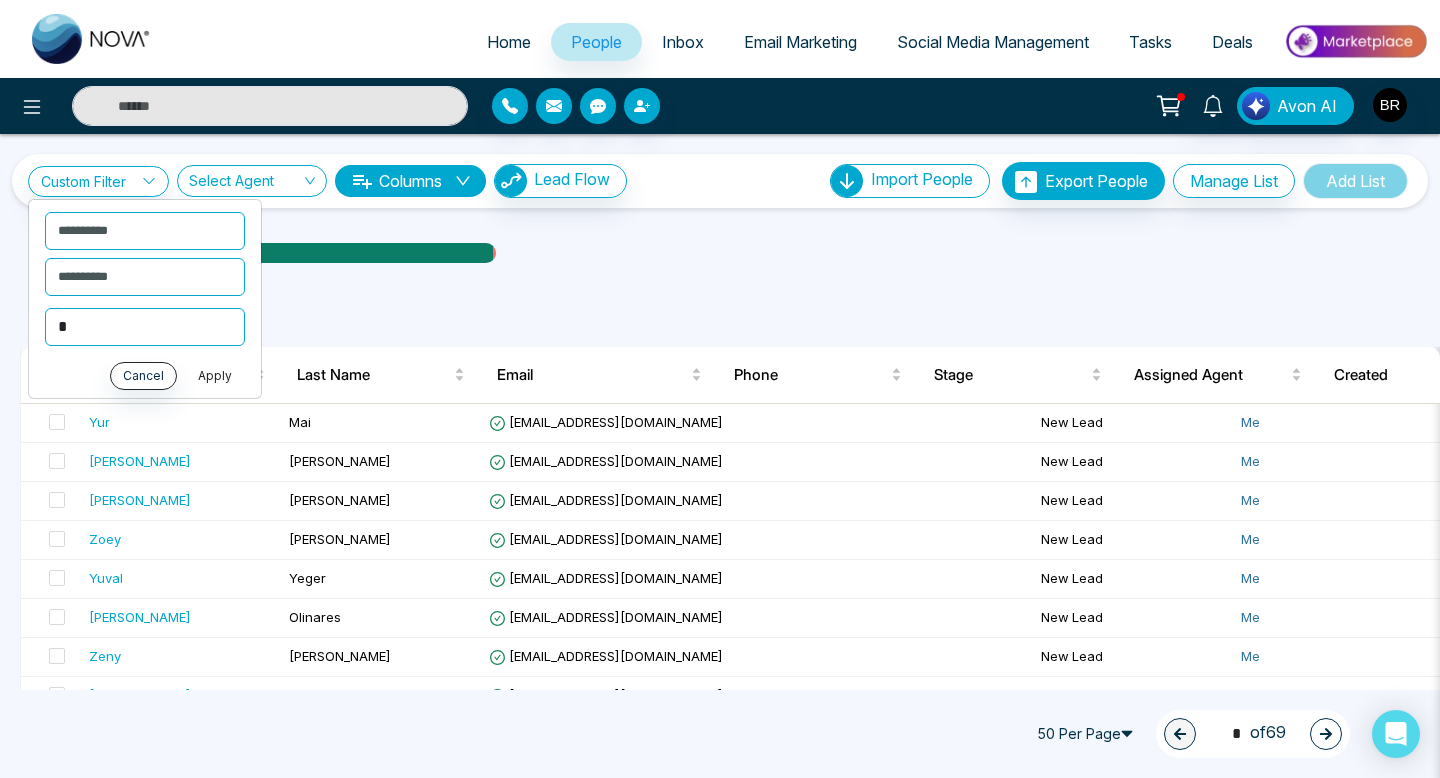 click on "Apply" at bounding box center (215, 376) 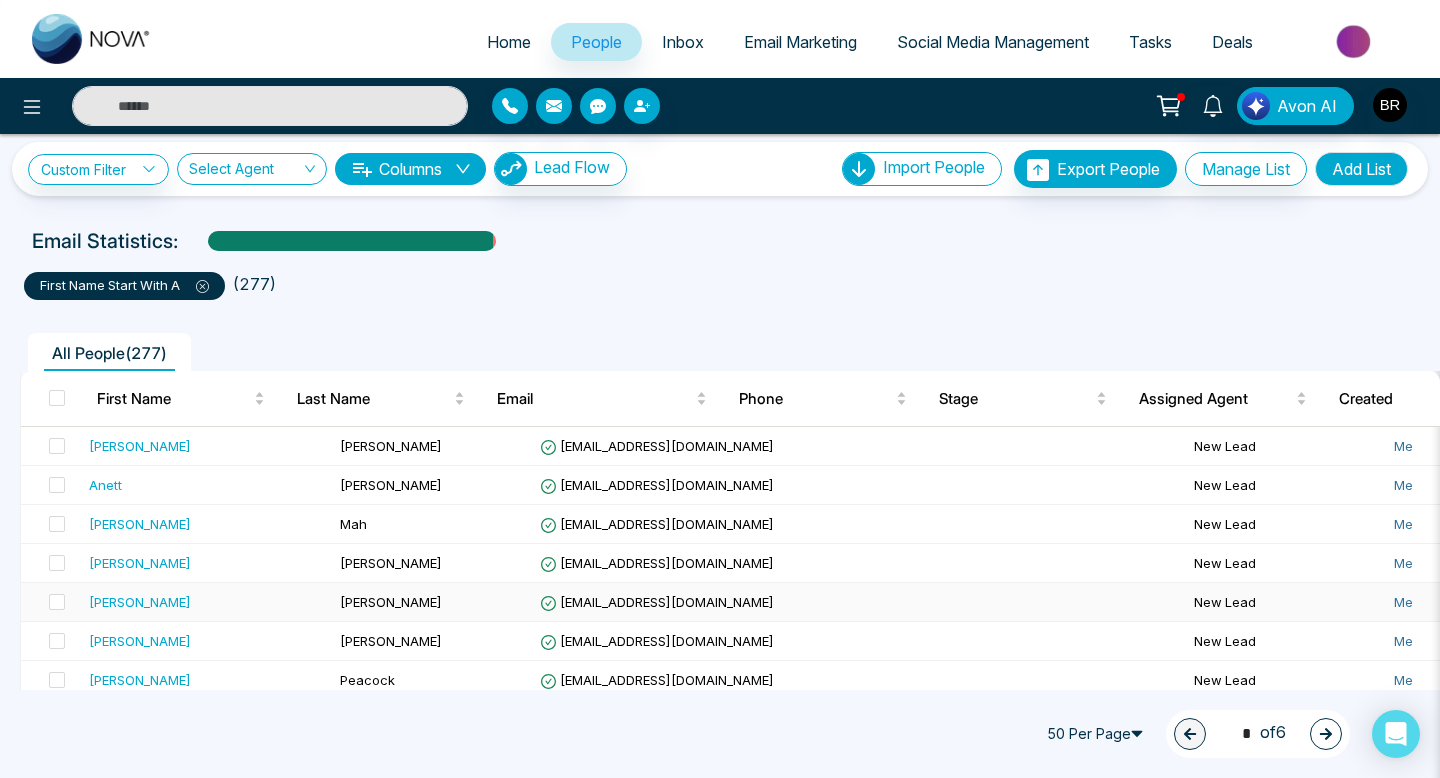 scroll, scrollTop: 0, scrollLeft: 0, axis: both 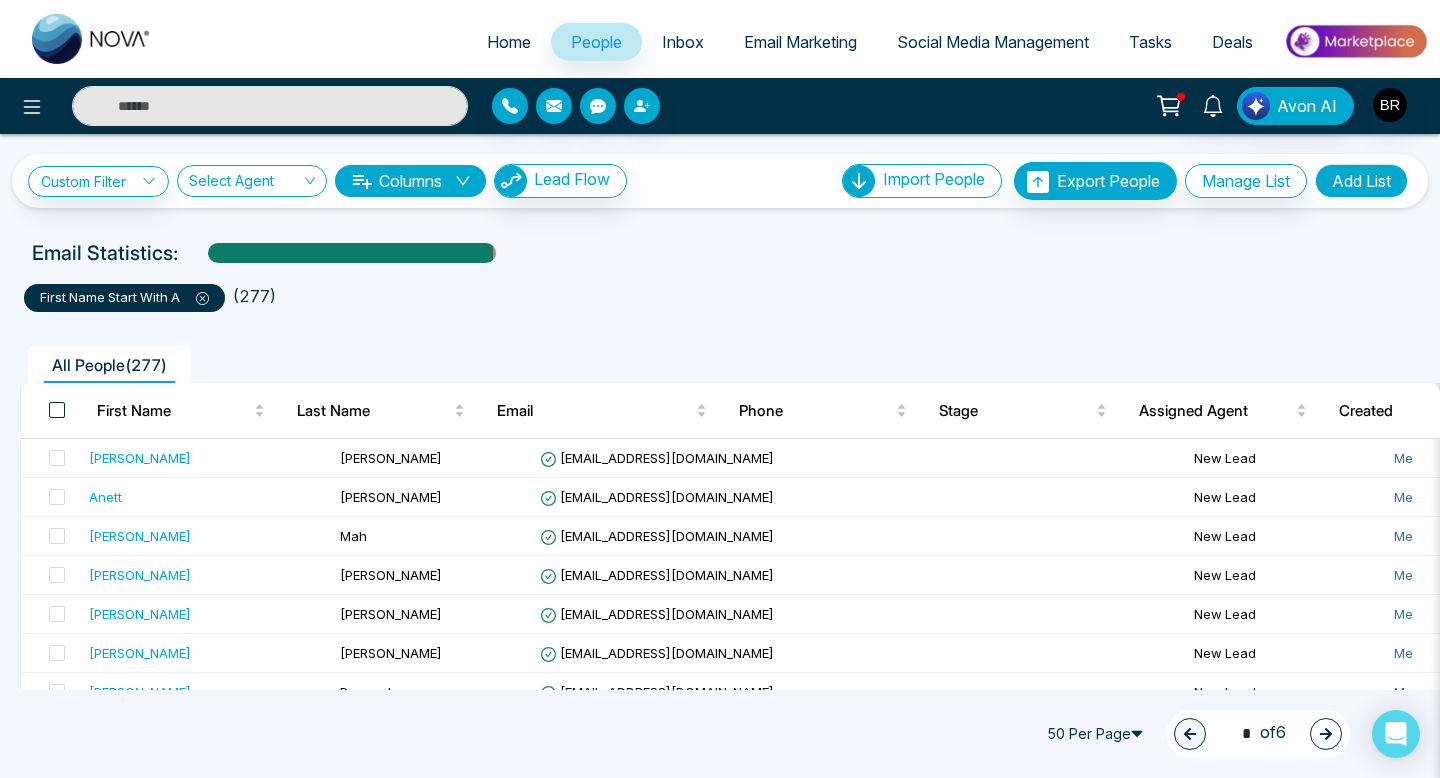 click at bounding box center (57, 410) 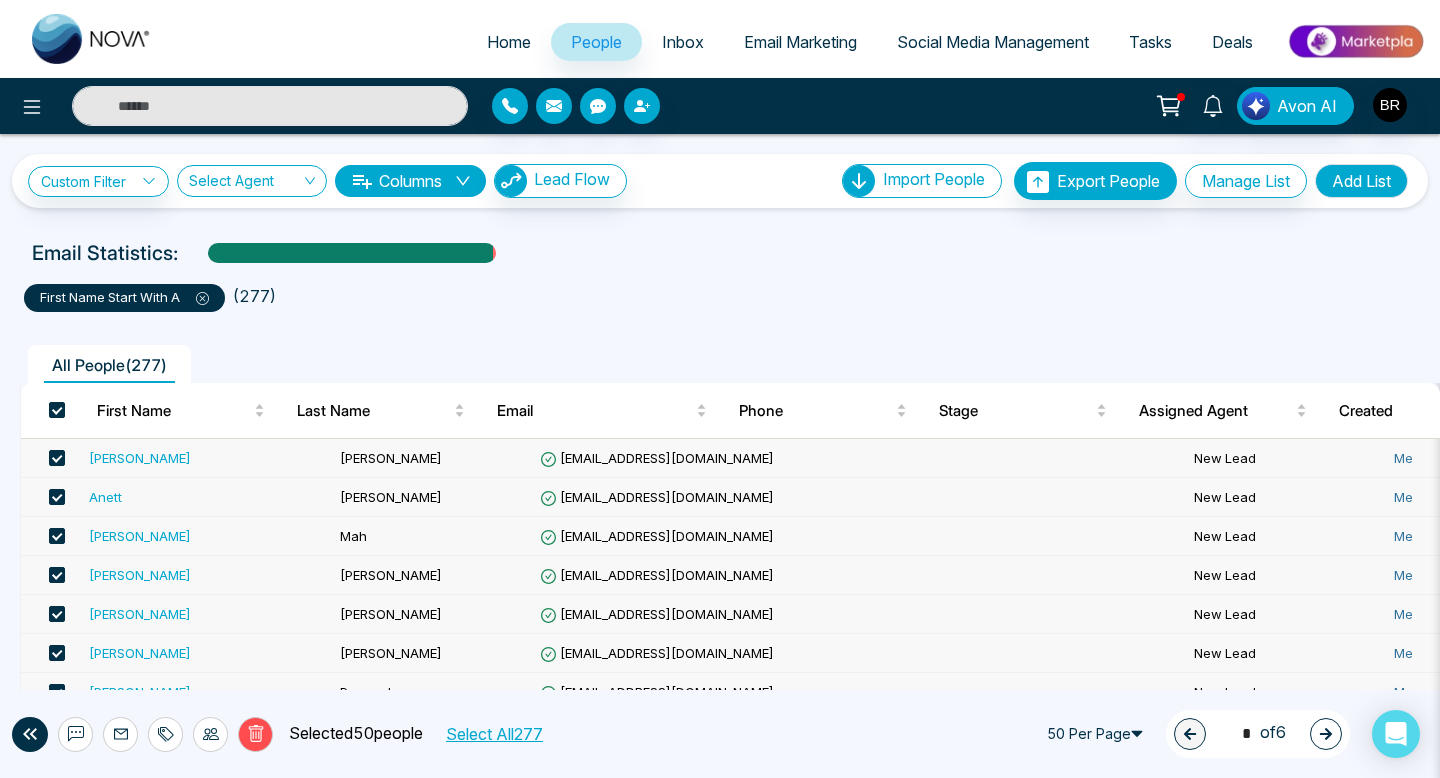 click on "50 Per Page" at bounding box center [1098, 734] 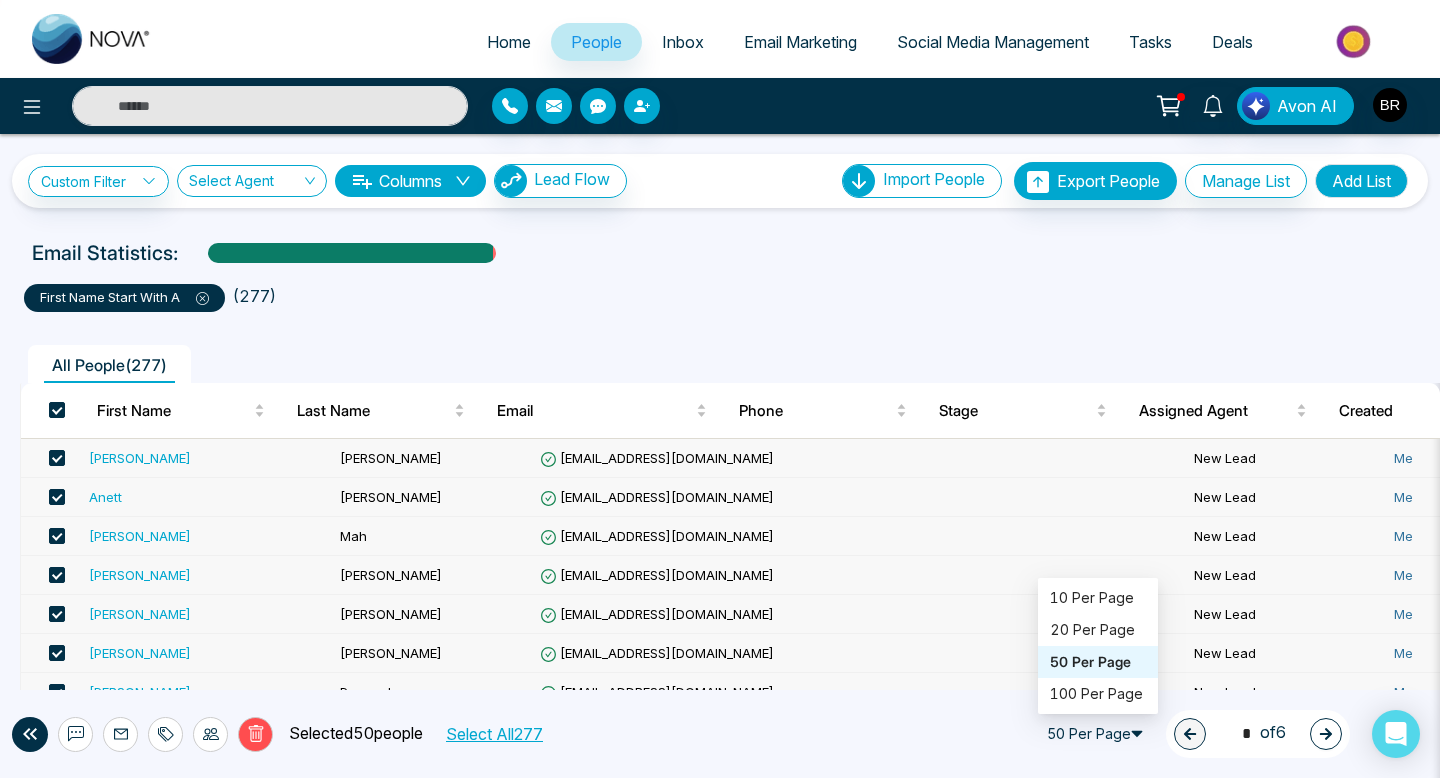 click on "Delete    Selected  50  people Select All  277 50 Per Page 20 50 100 10 Per Page 20 Per Page 50 Per Page 100 Per Page 1 *  of  6" at bounding box center [720, 734] 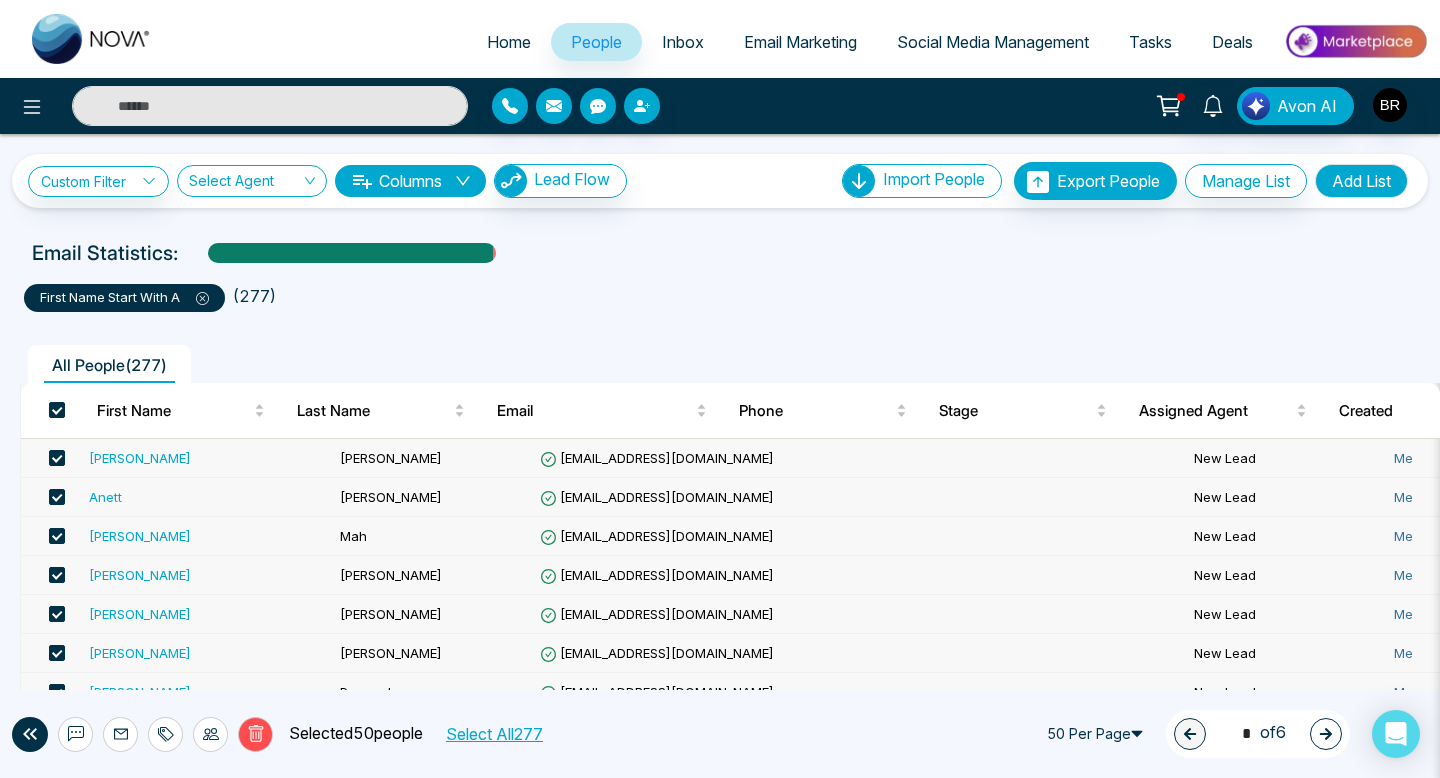click on "Select All  277" at bounding box center (493, 734) 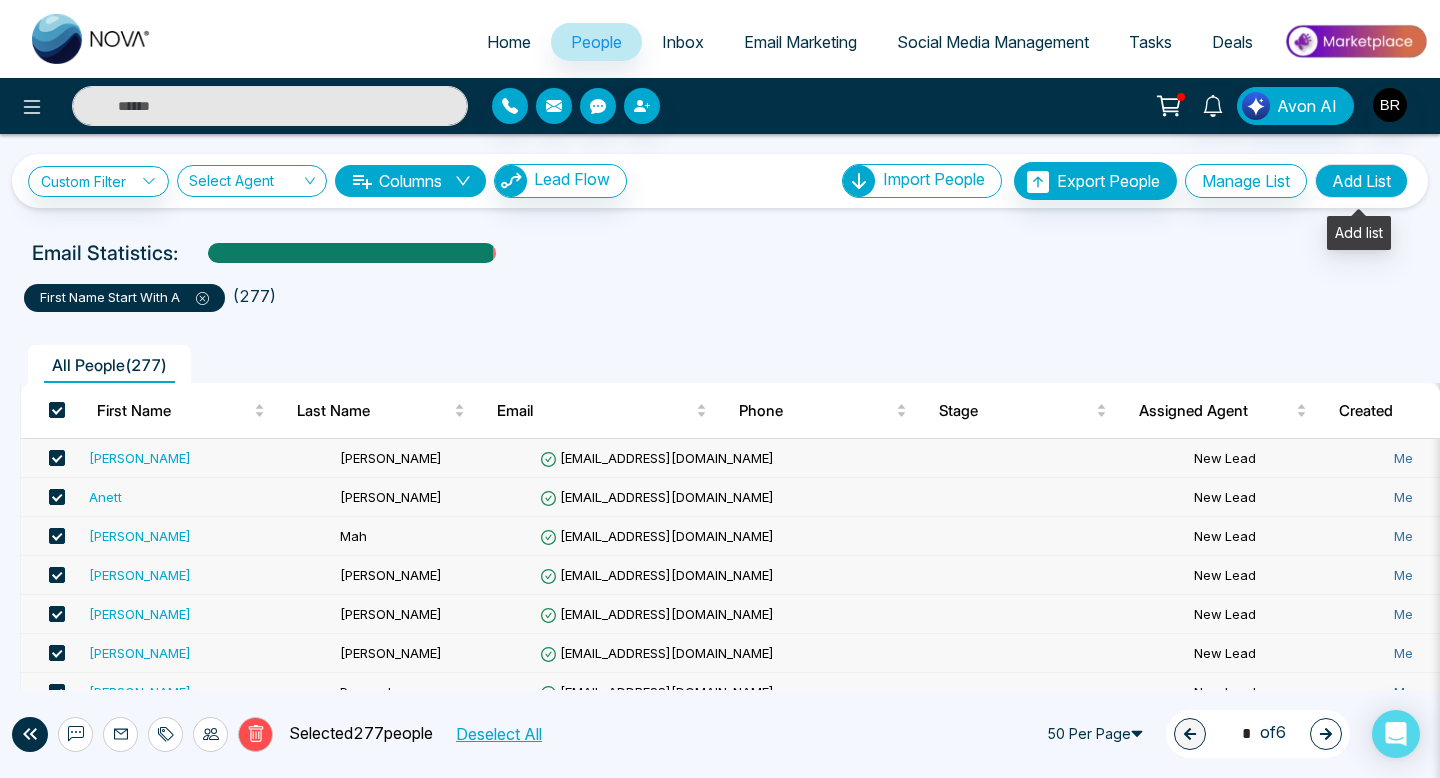 click on "Add List" at bounding box center [1361, 181] 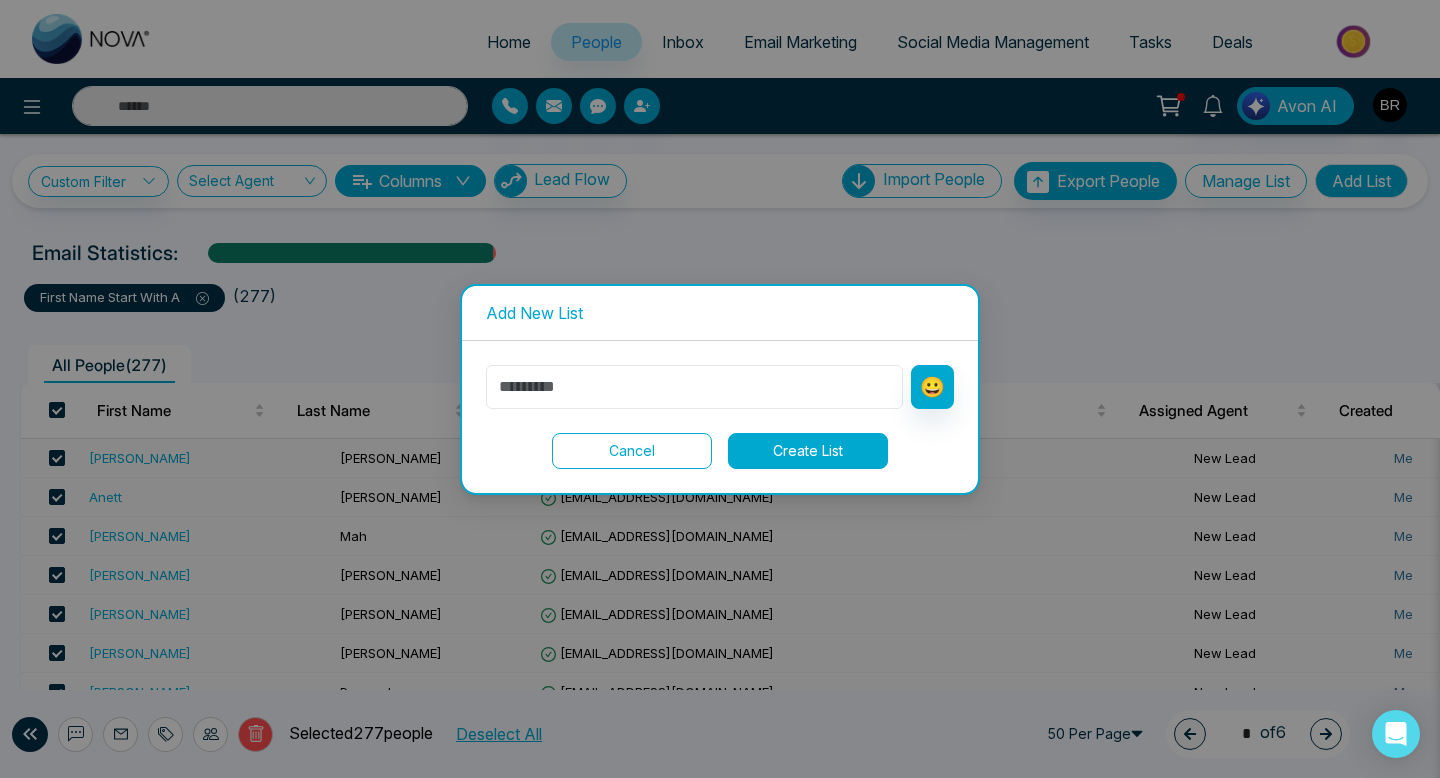 click at bounding box center [694, 387] 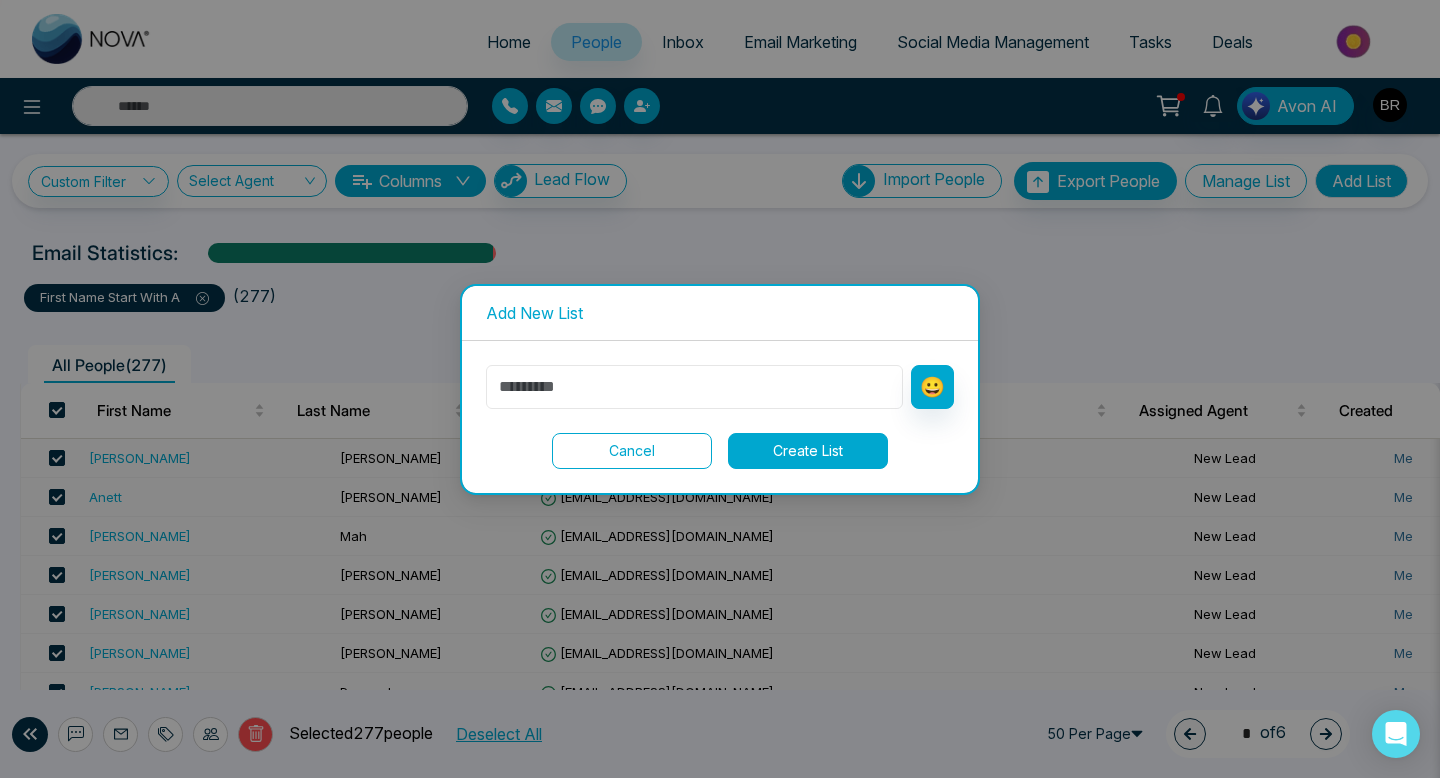 click at bounding box center (694, 387) 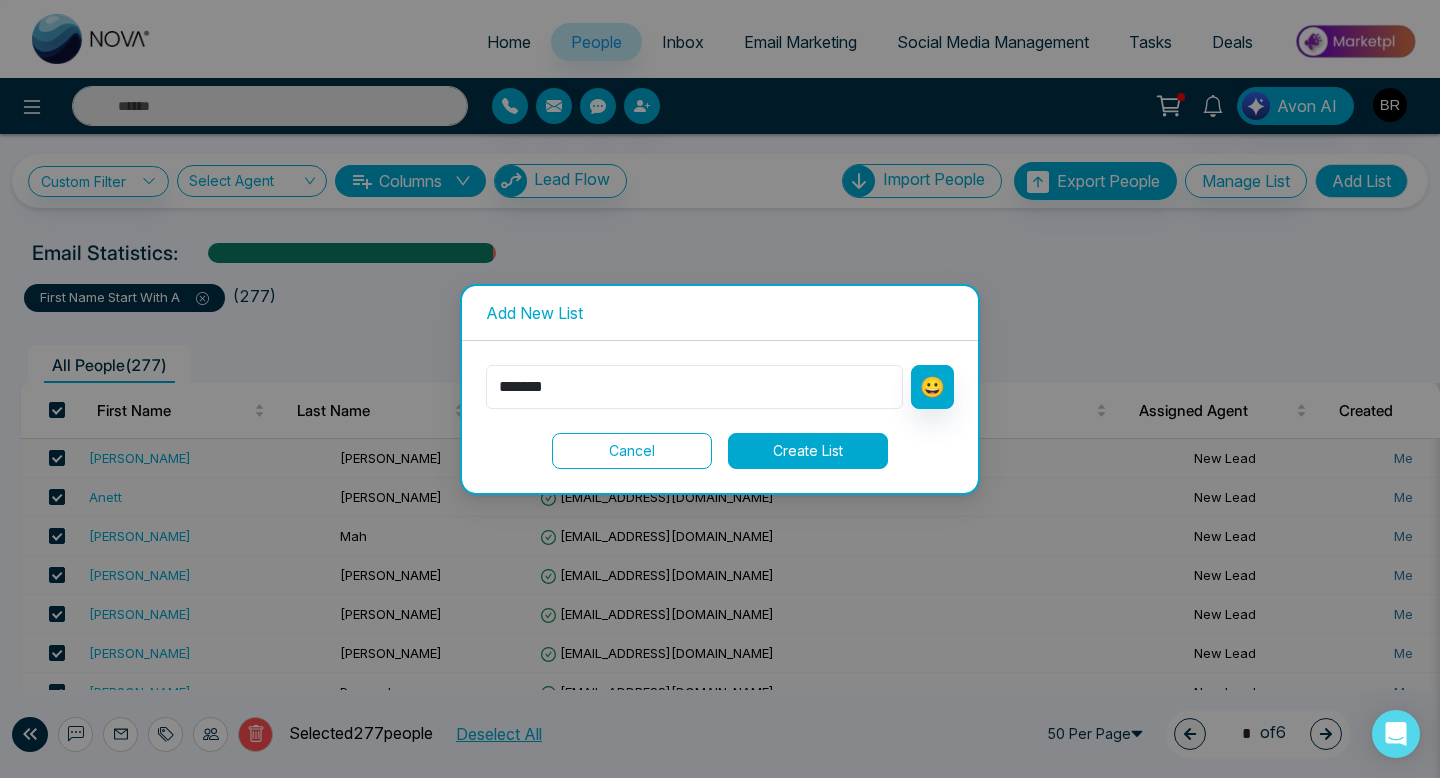 type on "*******" 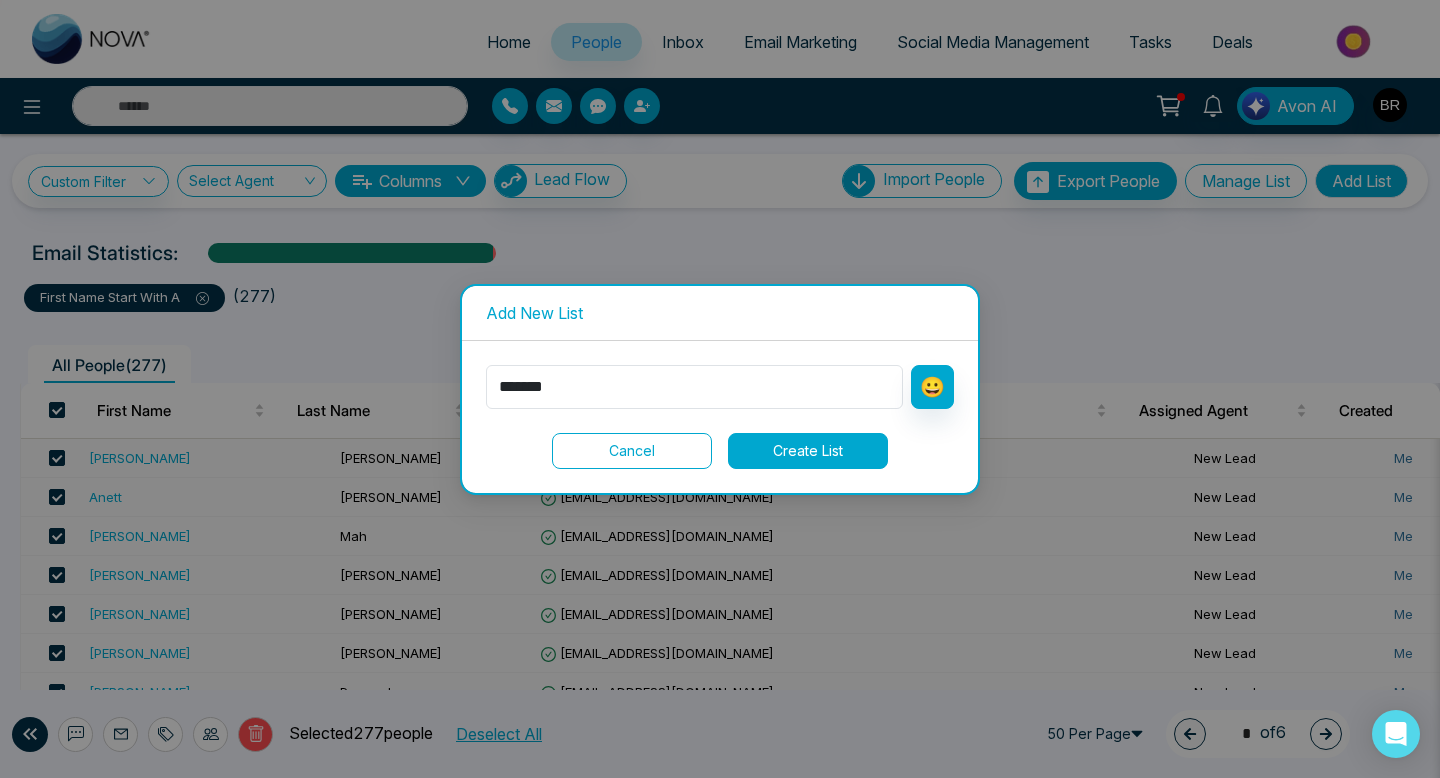 click on "Create List" at bounding box center (808, 451) 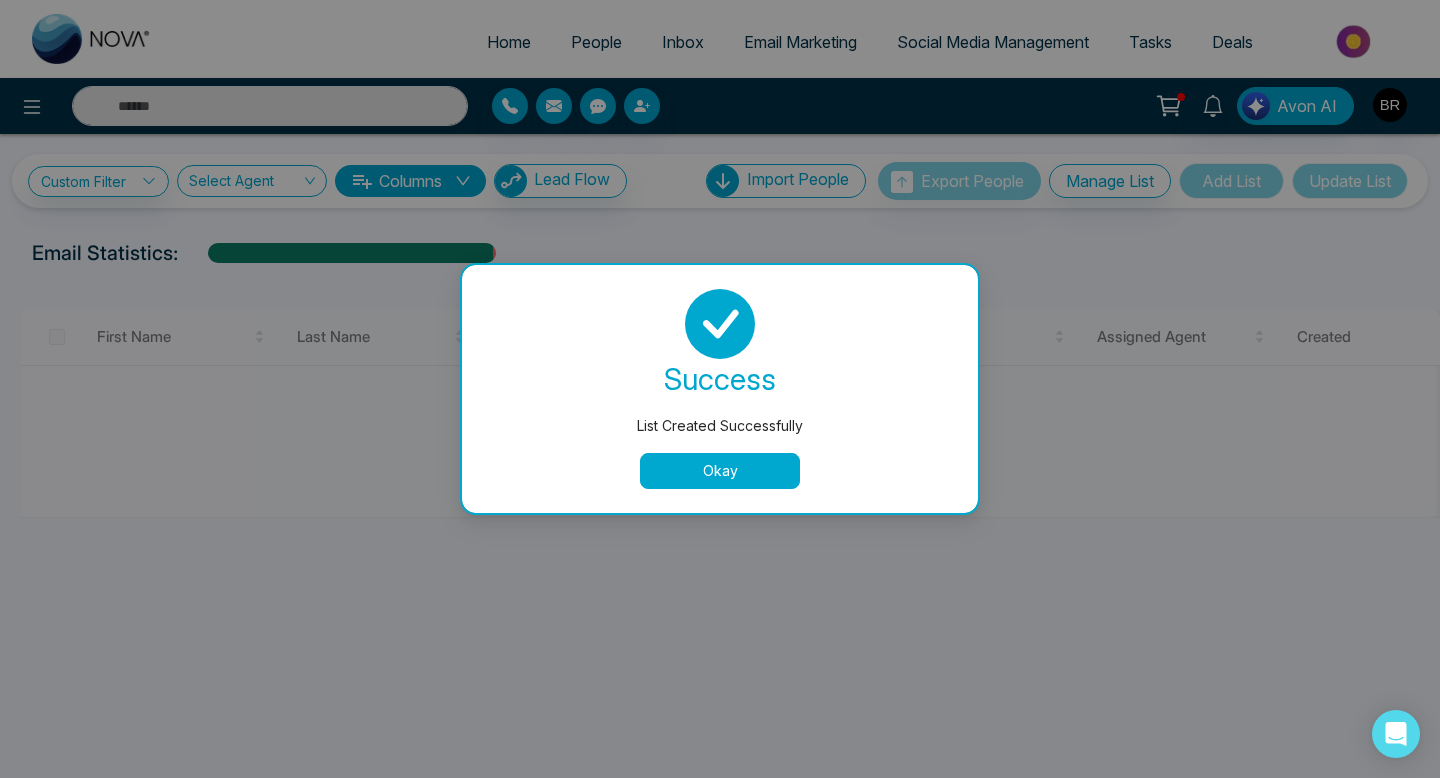 click on "Okay" at bounding box center (720, 471) 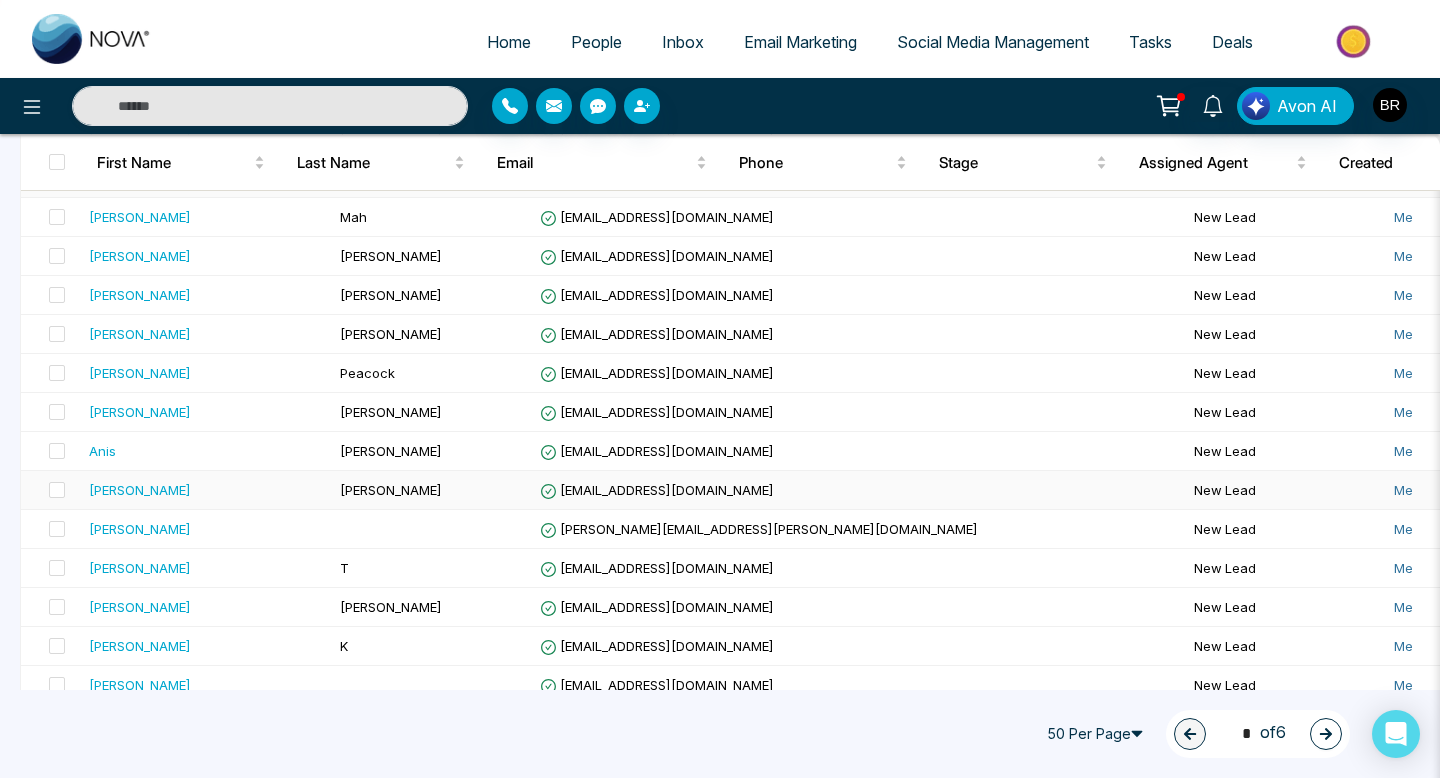 scroll, scrollTop: 0, scrollLeft: 0, axis: both 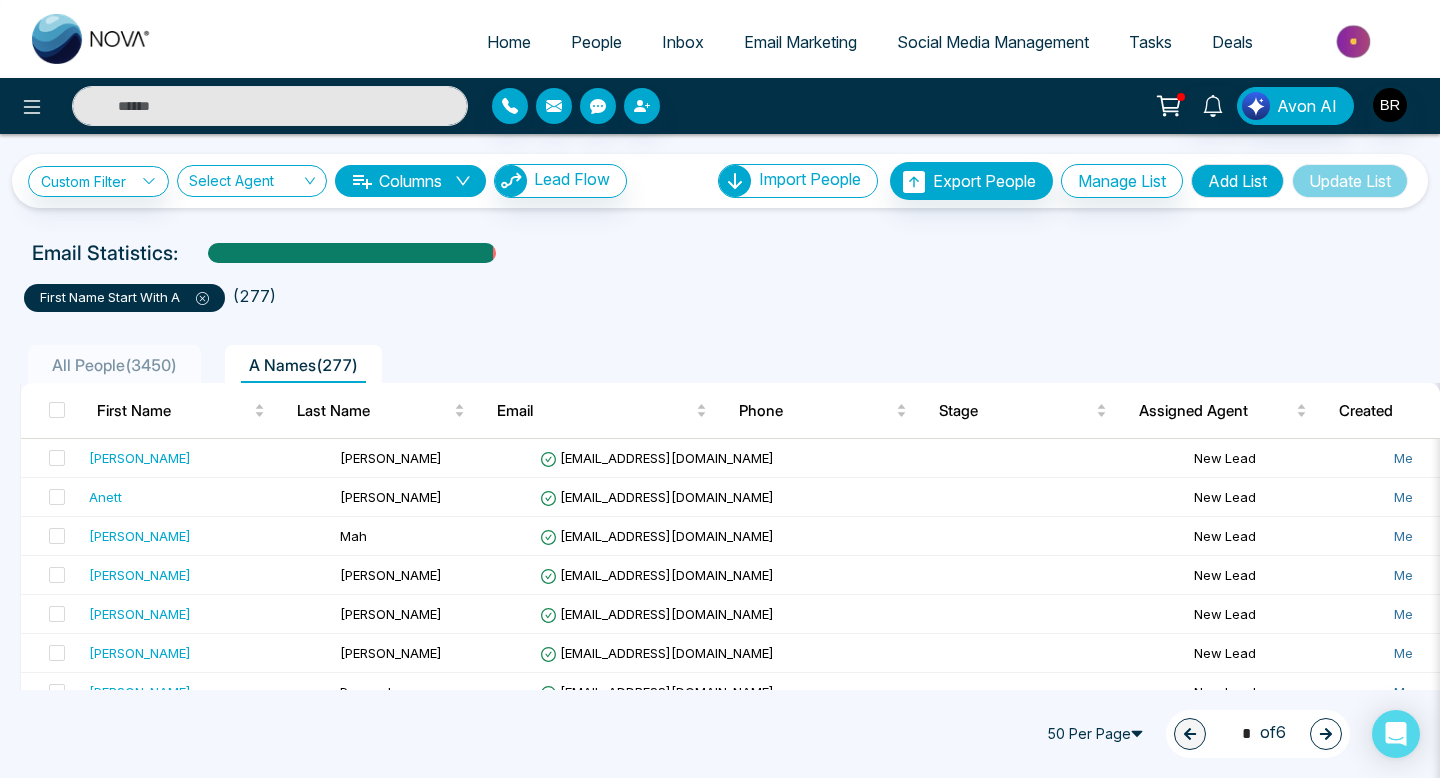 click on "All People  ( 3450 )" at bounding box center [114, 365] 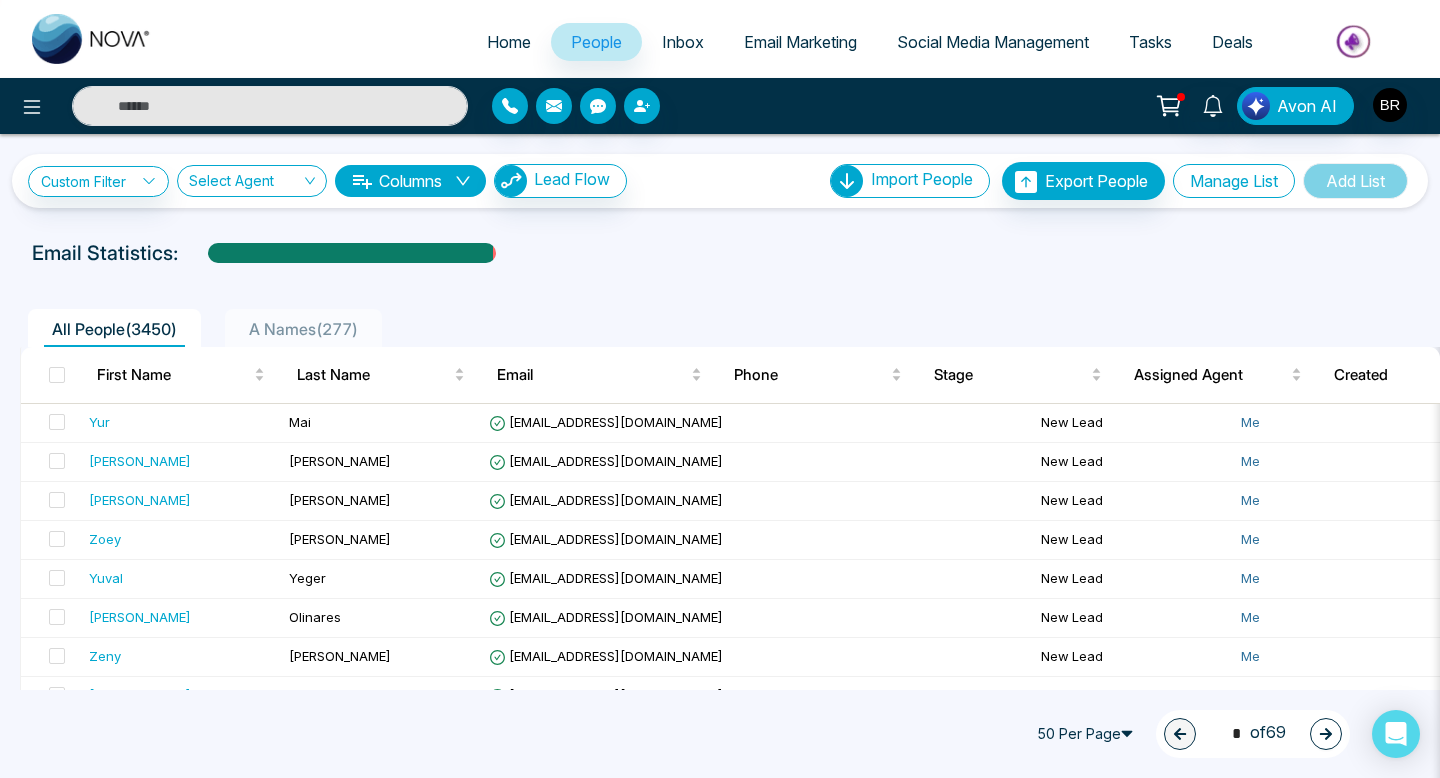 click on "Manage List" at bounding box center [1234, 181] 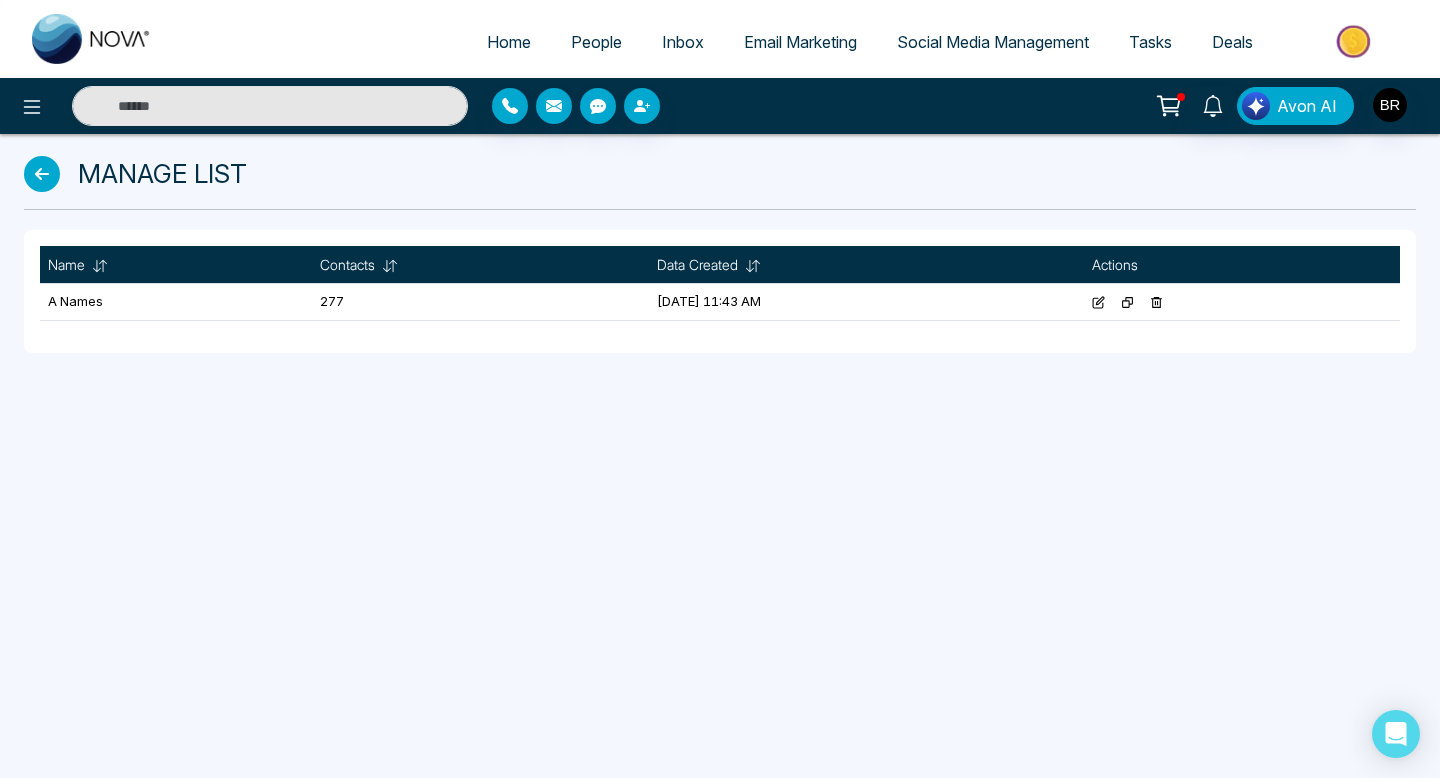 click at bounding box center (42, 174) 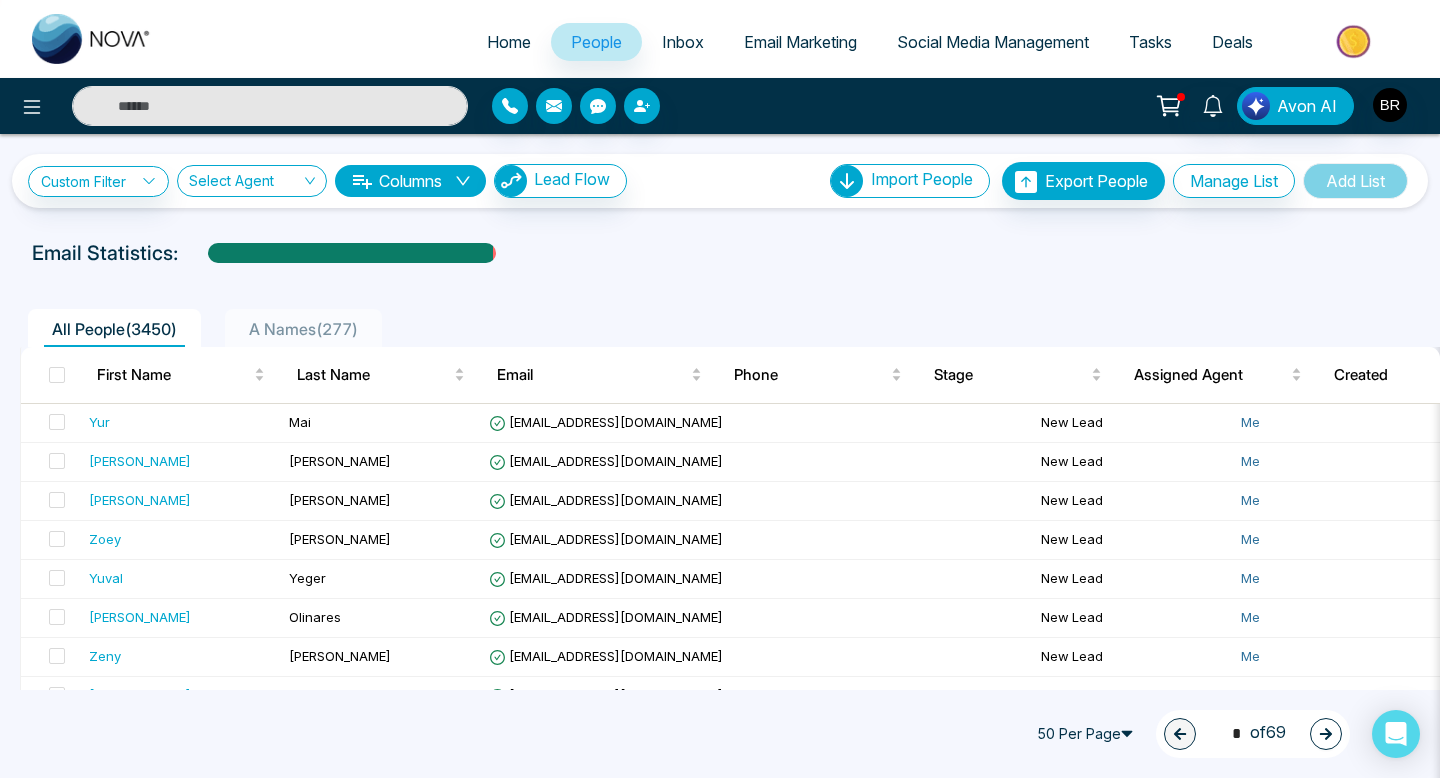 click at bounding box center (270, 106) 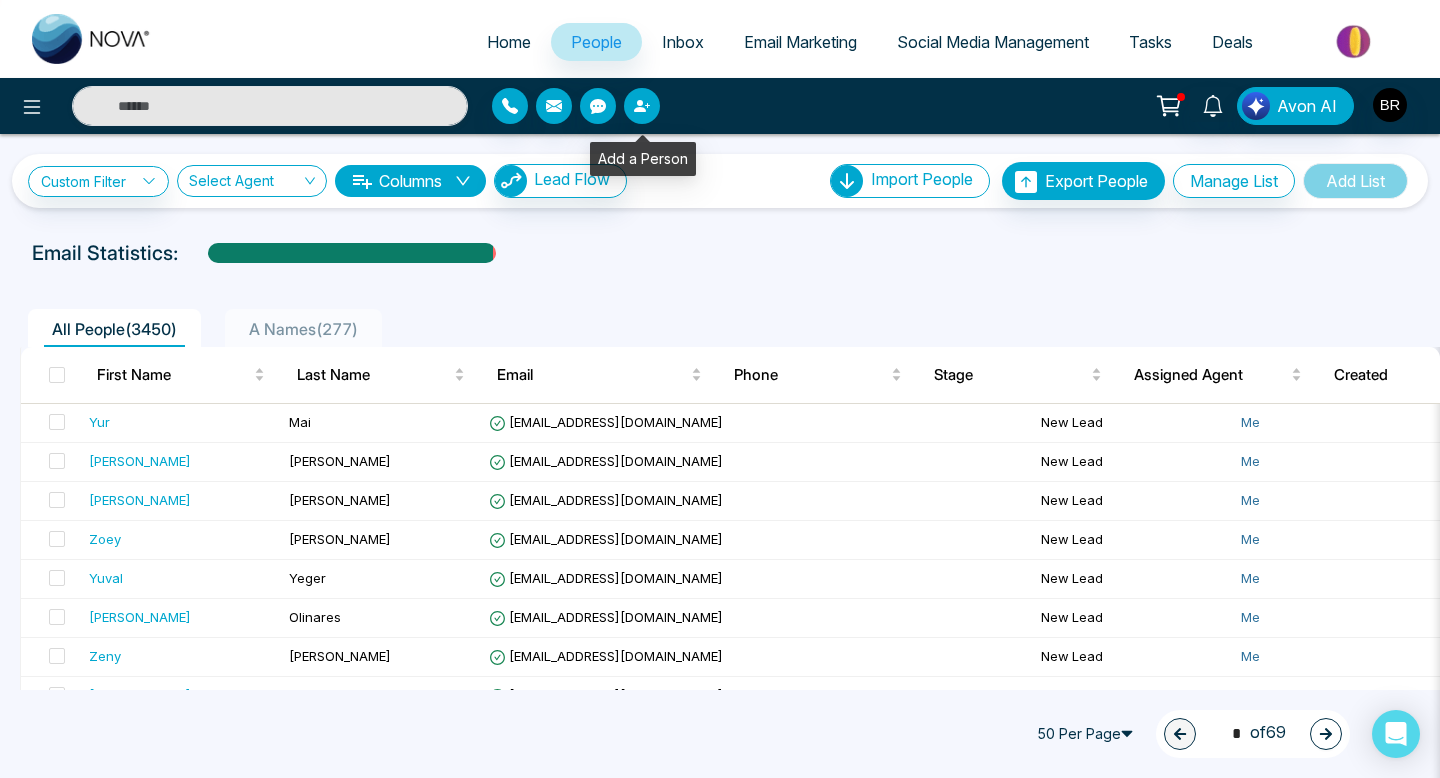 click 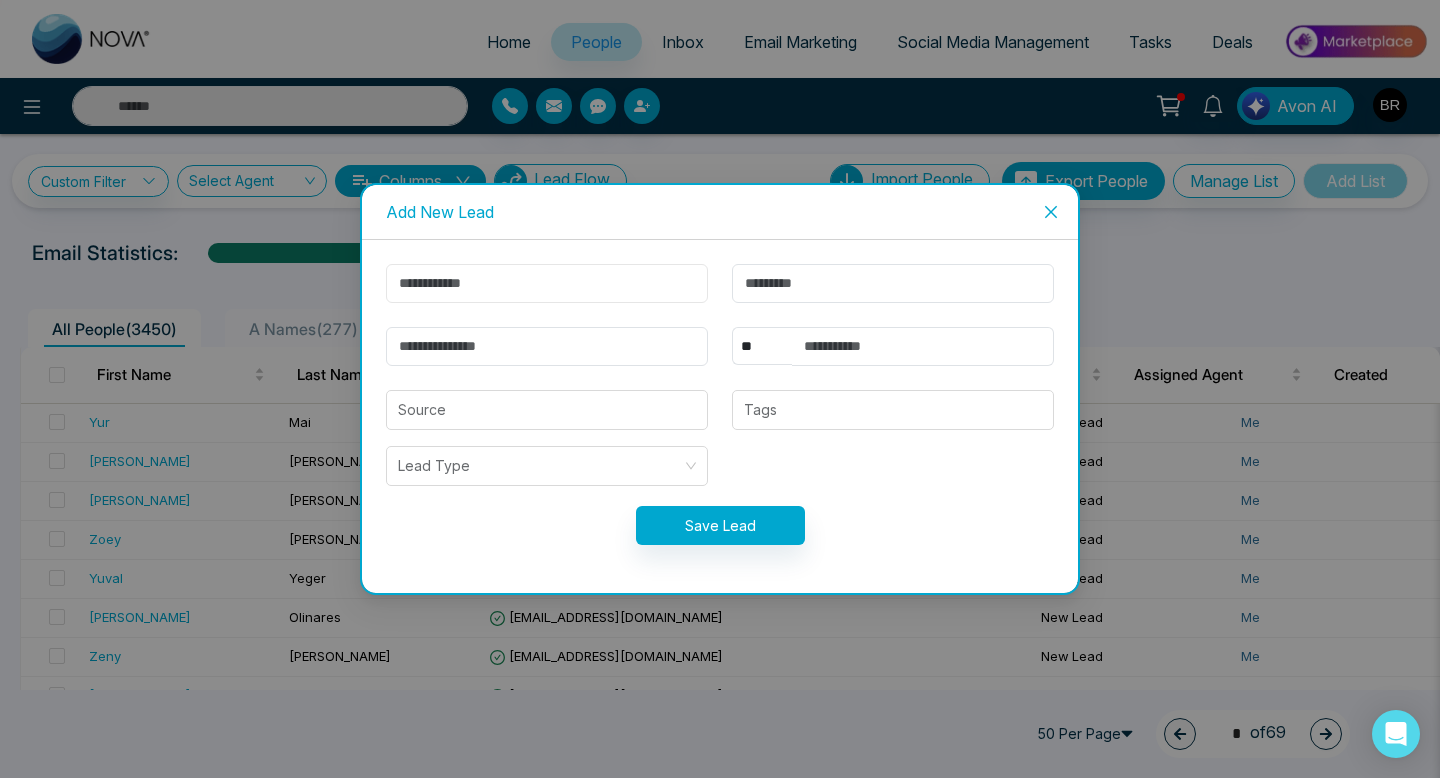 click at bounding box center [547, 283] 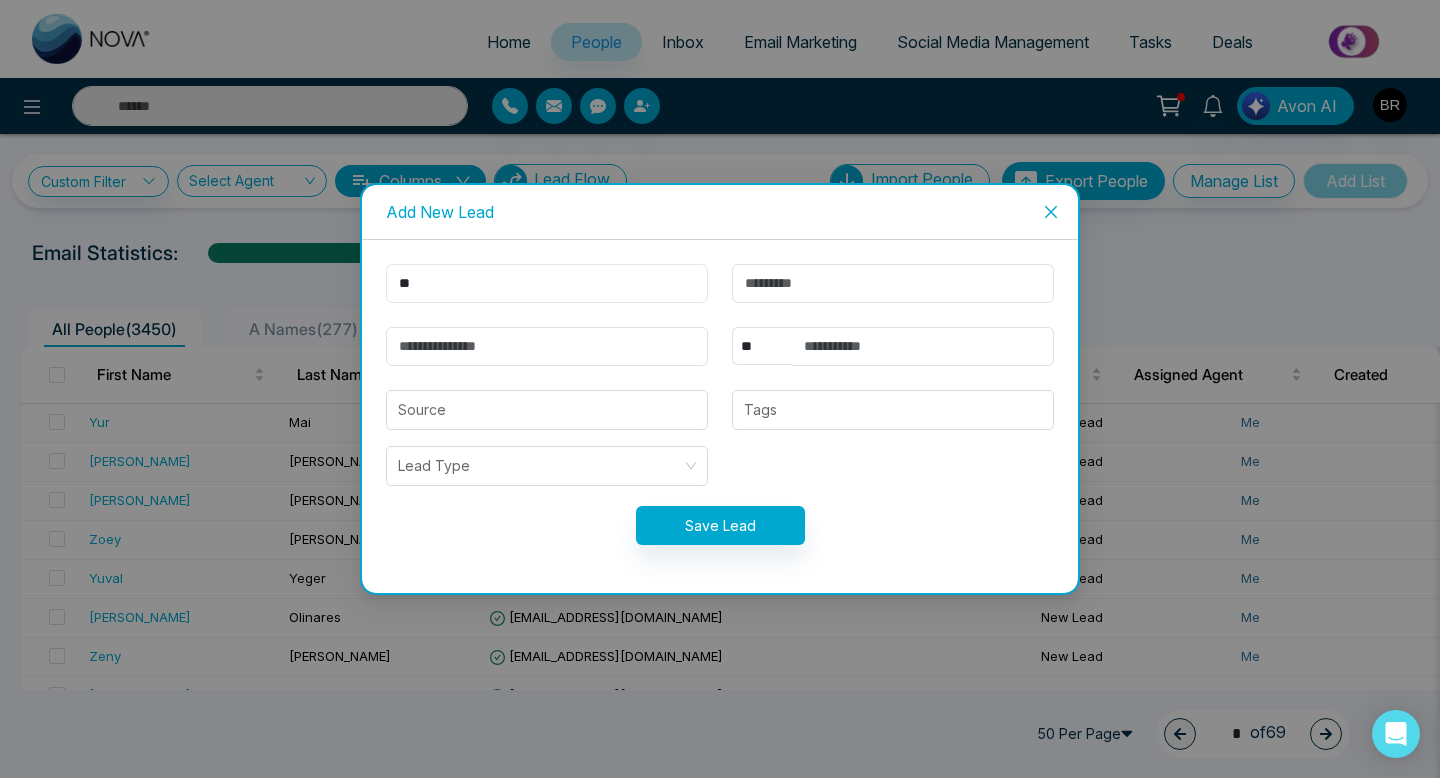 type on "*" 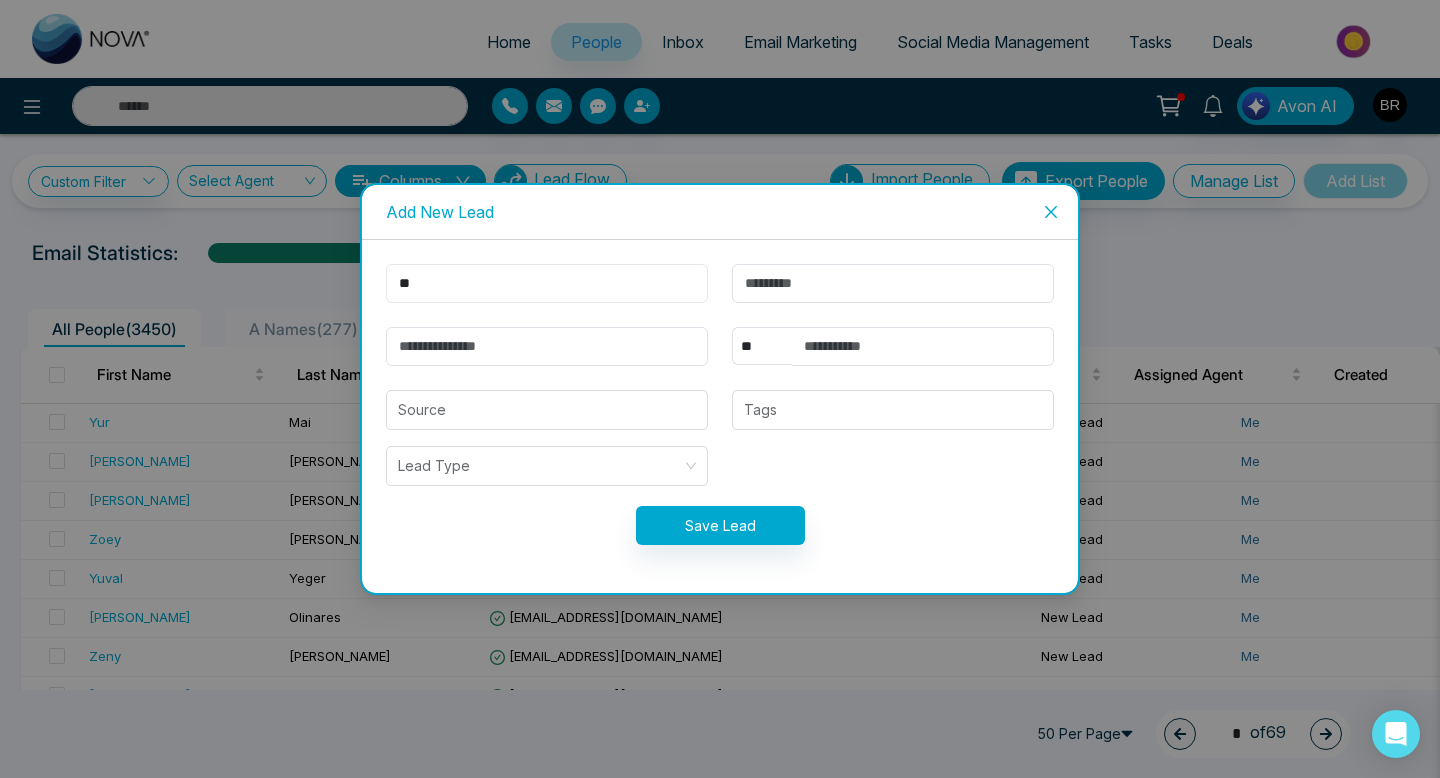 type on "*" 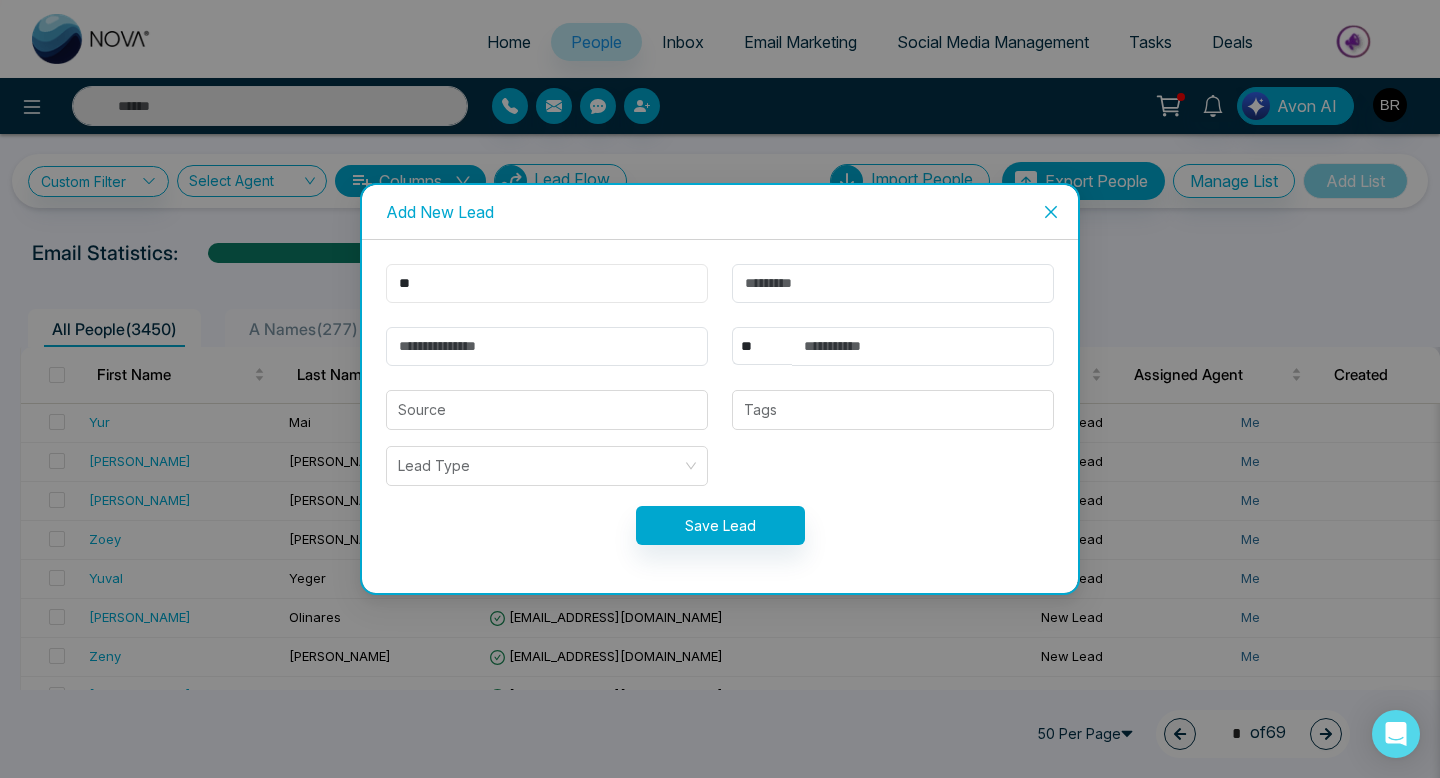 type on "*" 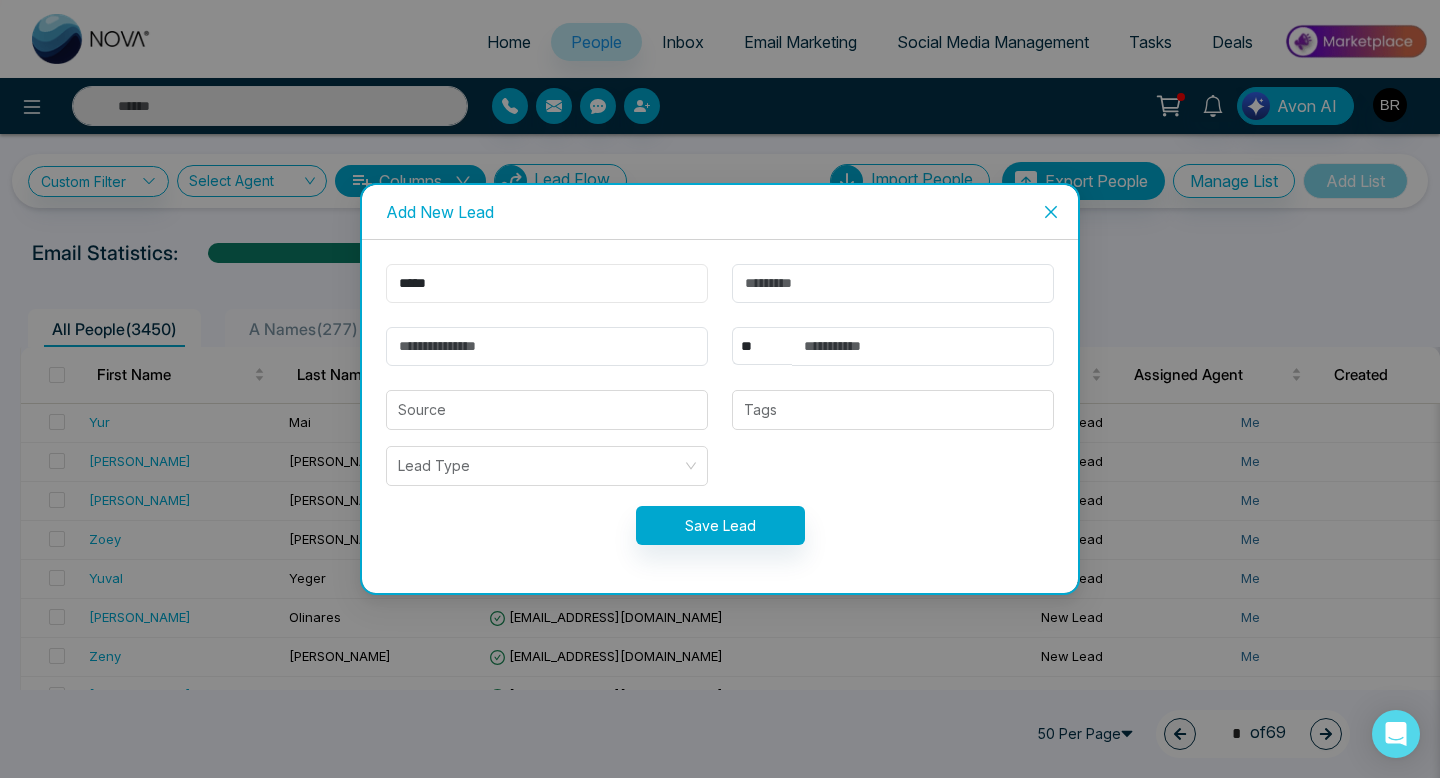 type on "*****" 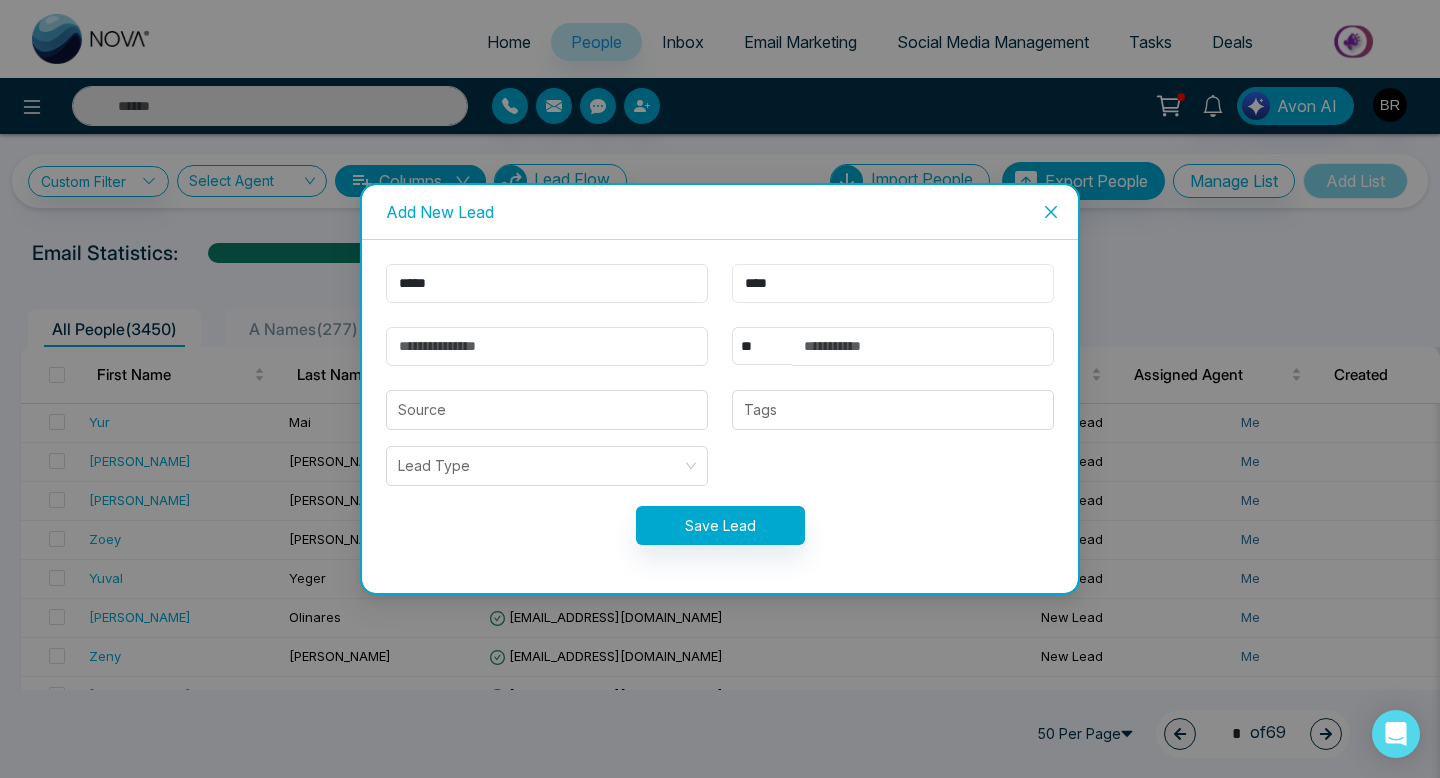 type on "****" 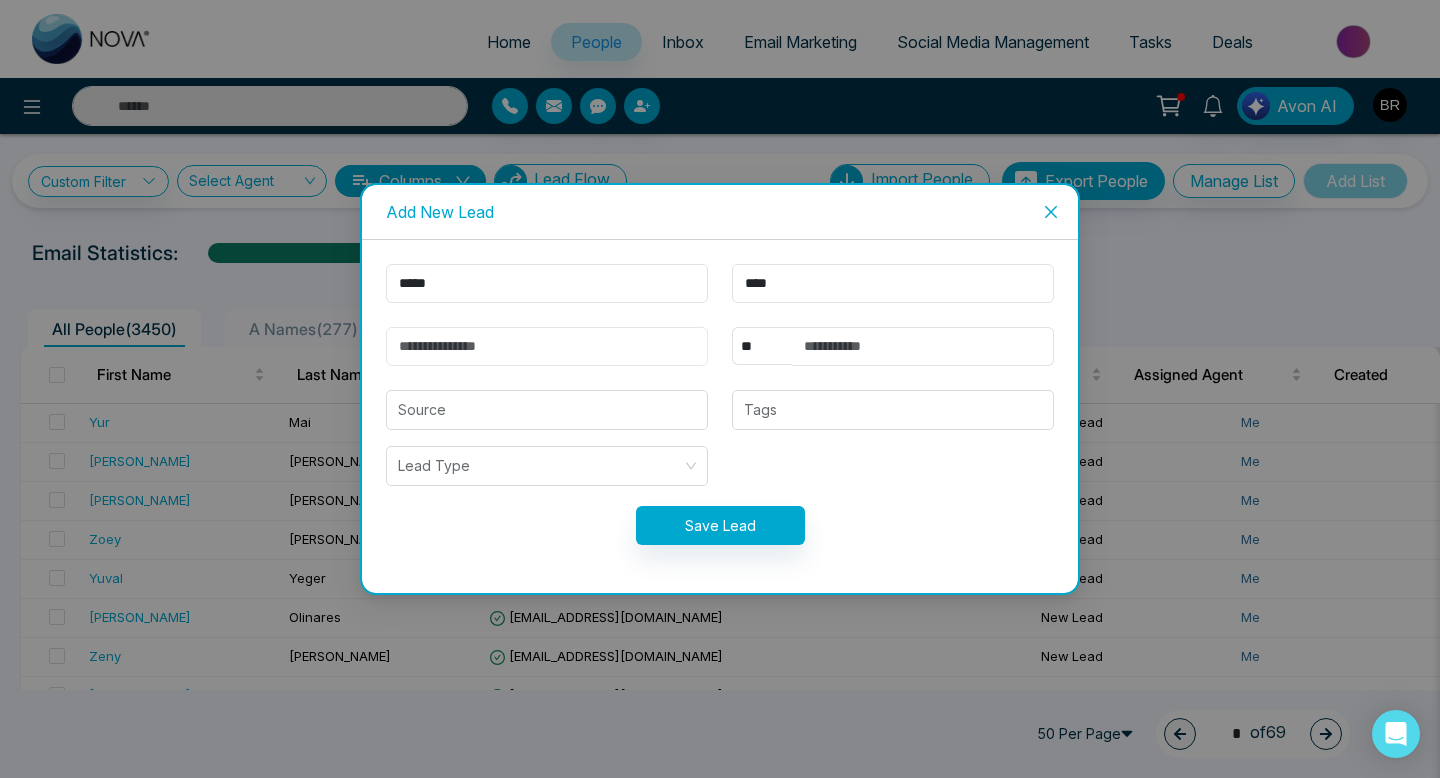 click at bounding box center [547, 346] 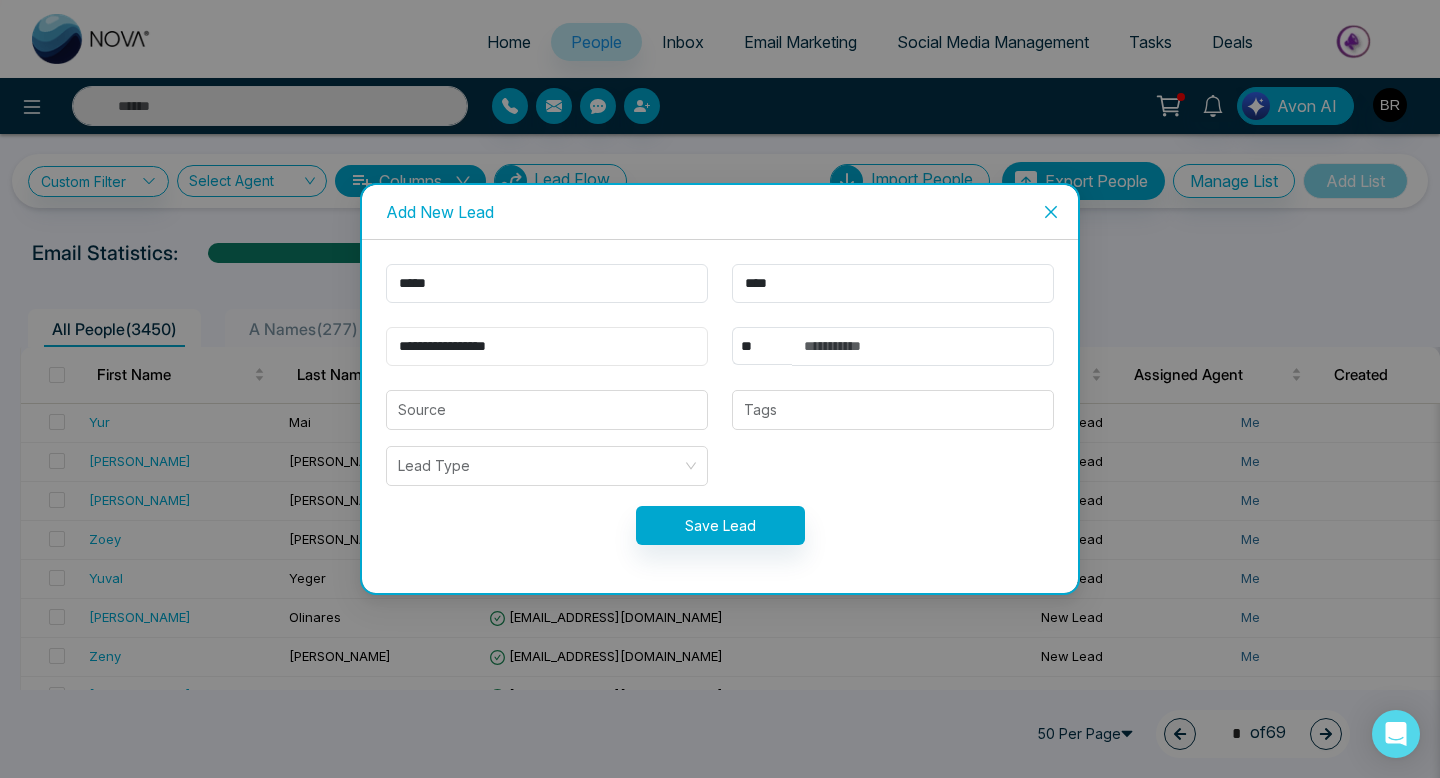 type on "**********" 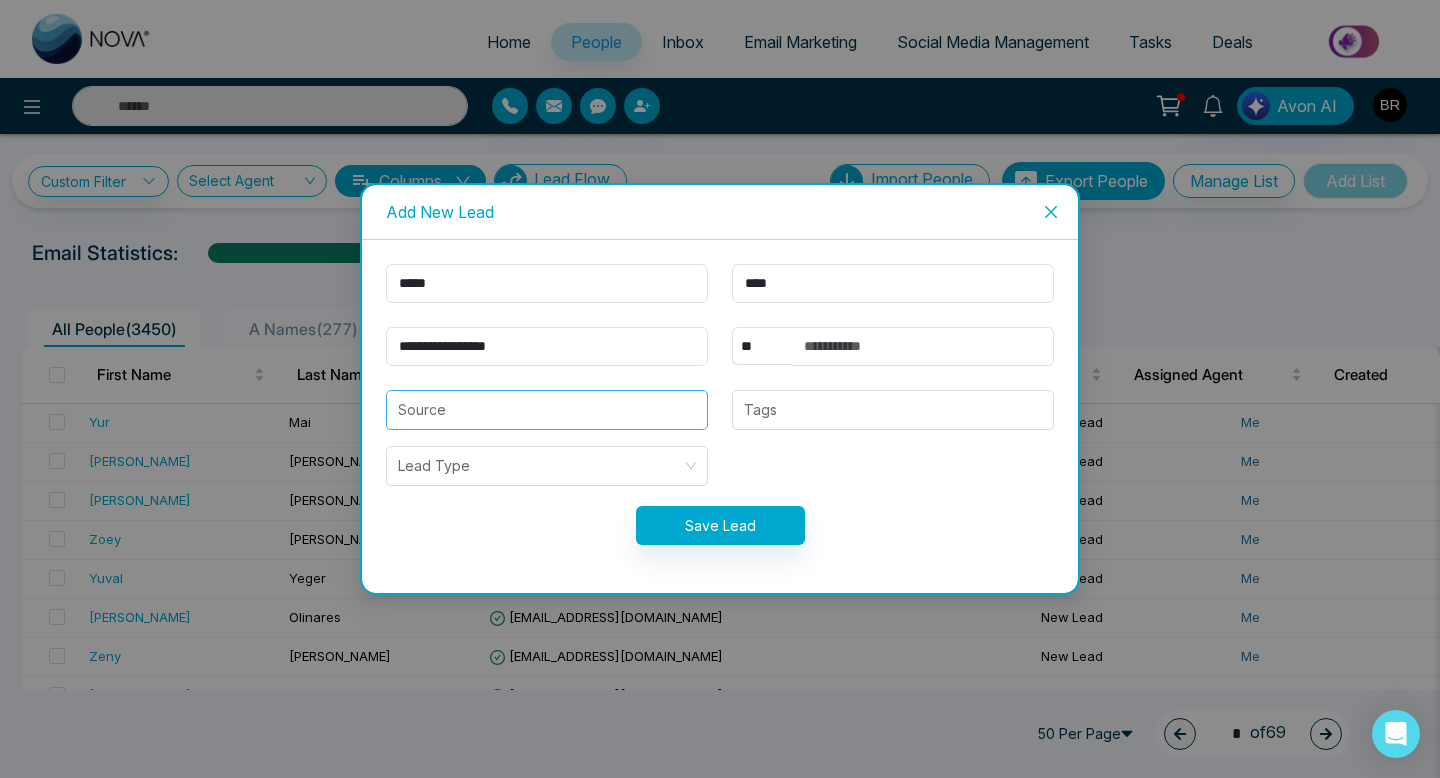 click at bounding box center [547, 410] 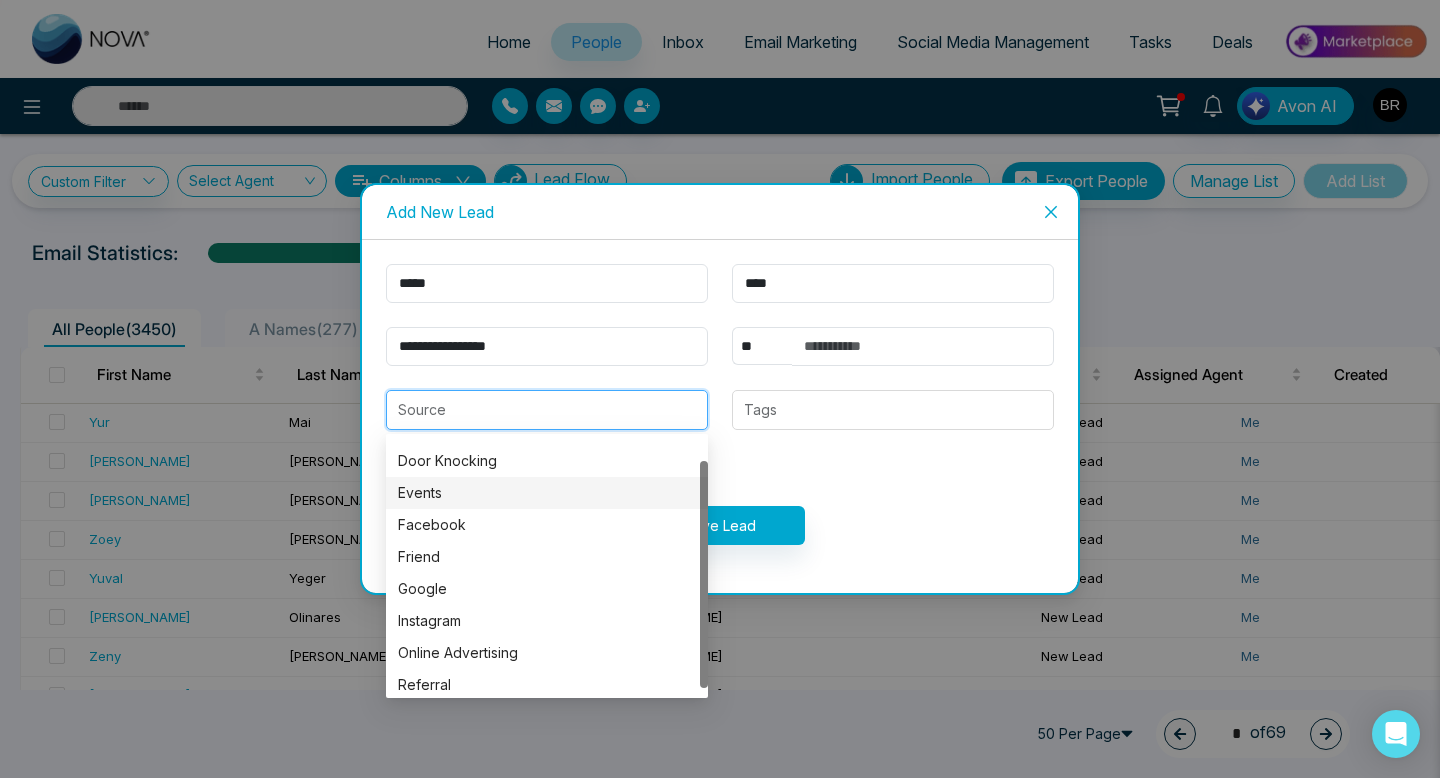 scroll, scrollTop: 27, scrollLeft: 0, axis: vertical 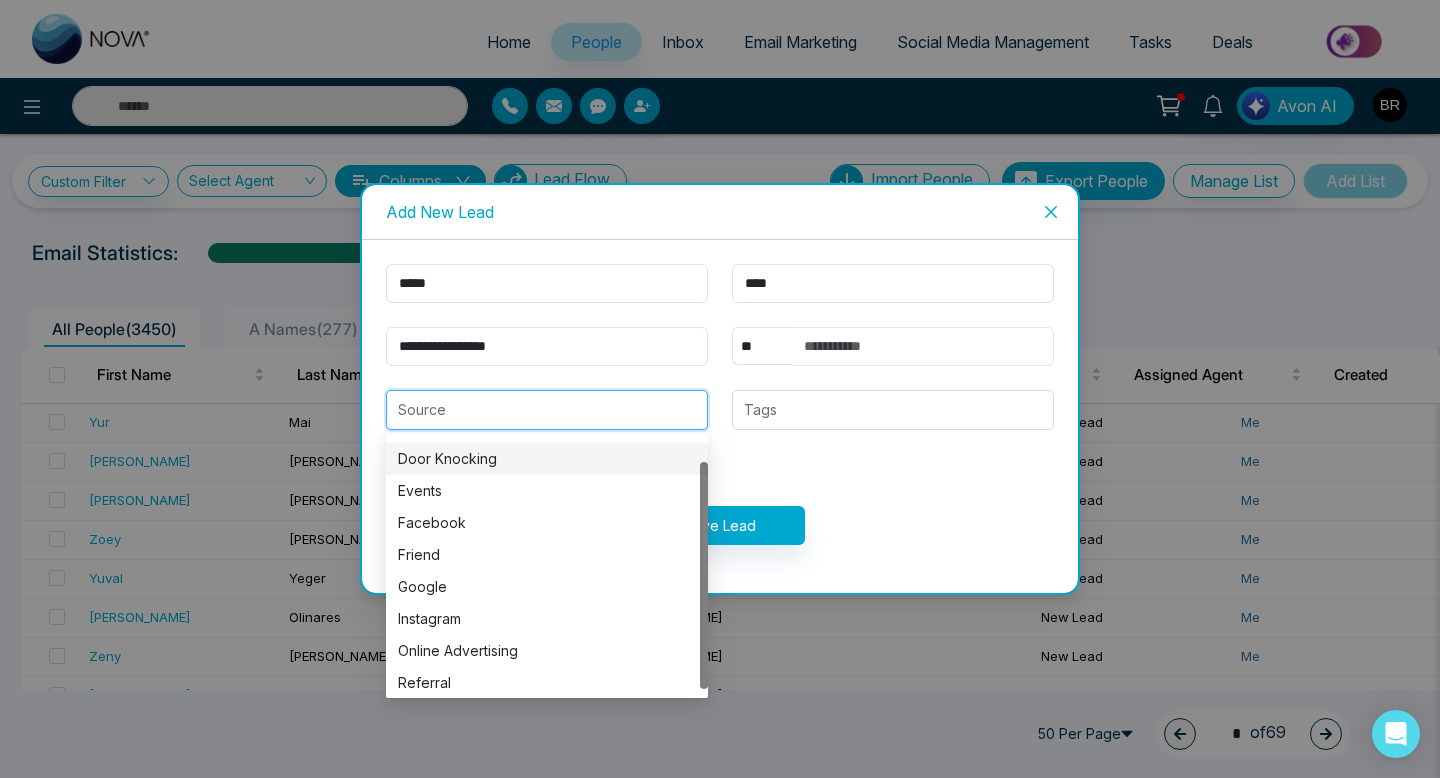 click at bounding box center (923, 346) 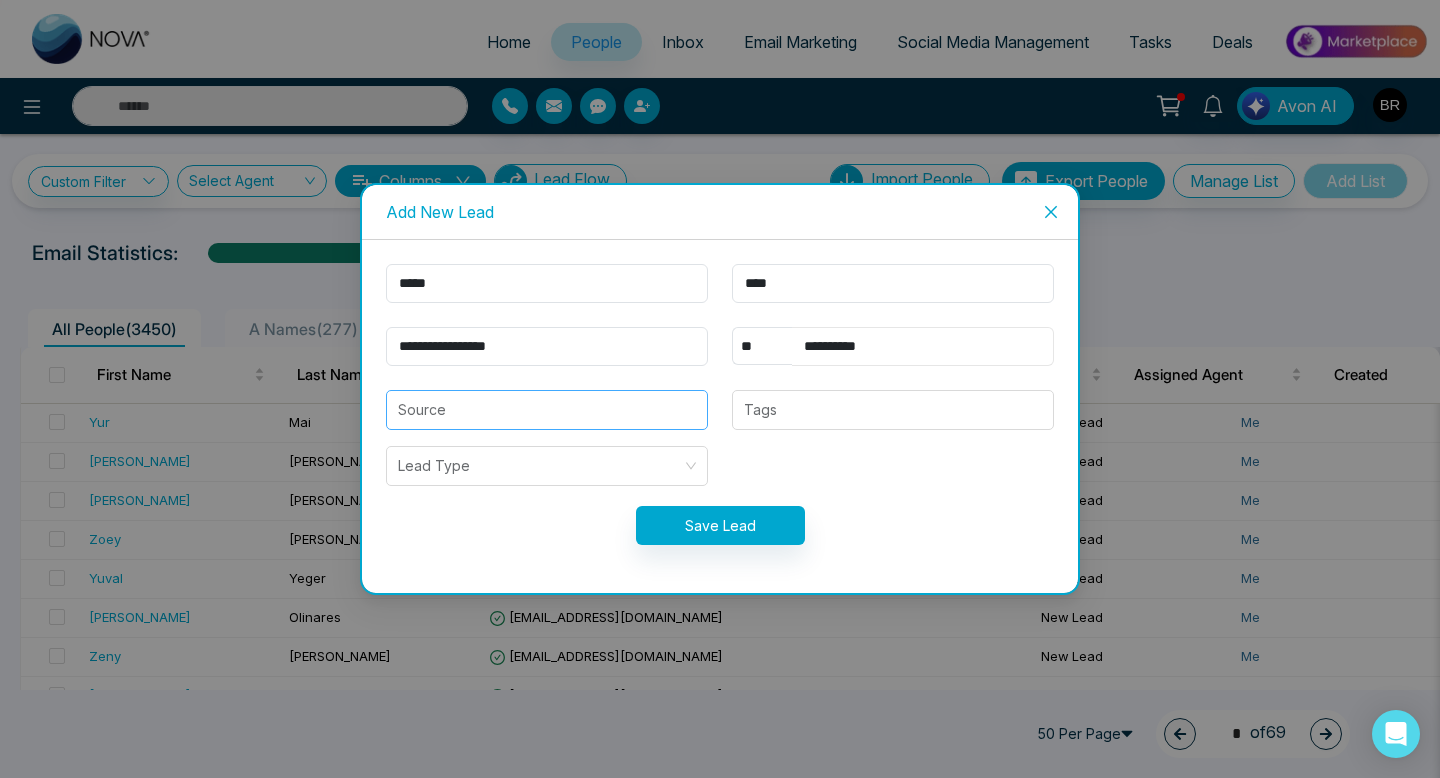 type on "**********" 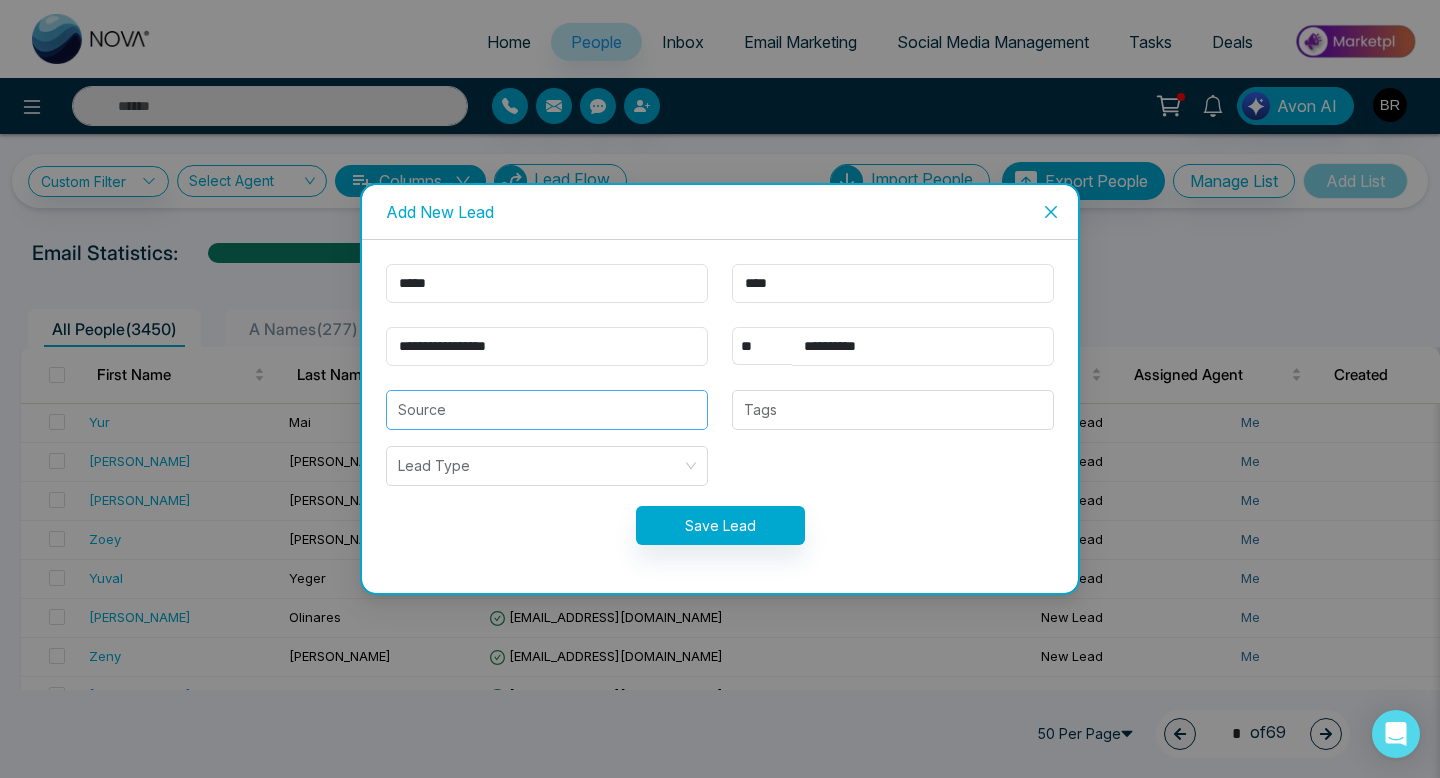 click at bounding box center [547, 410] 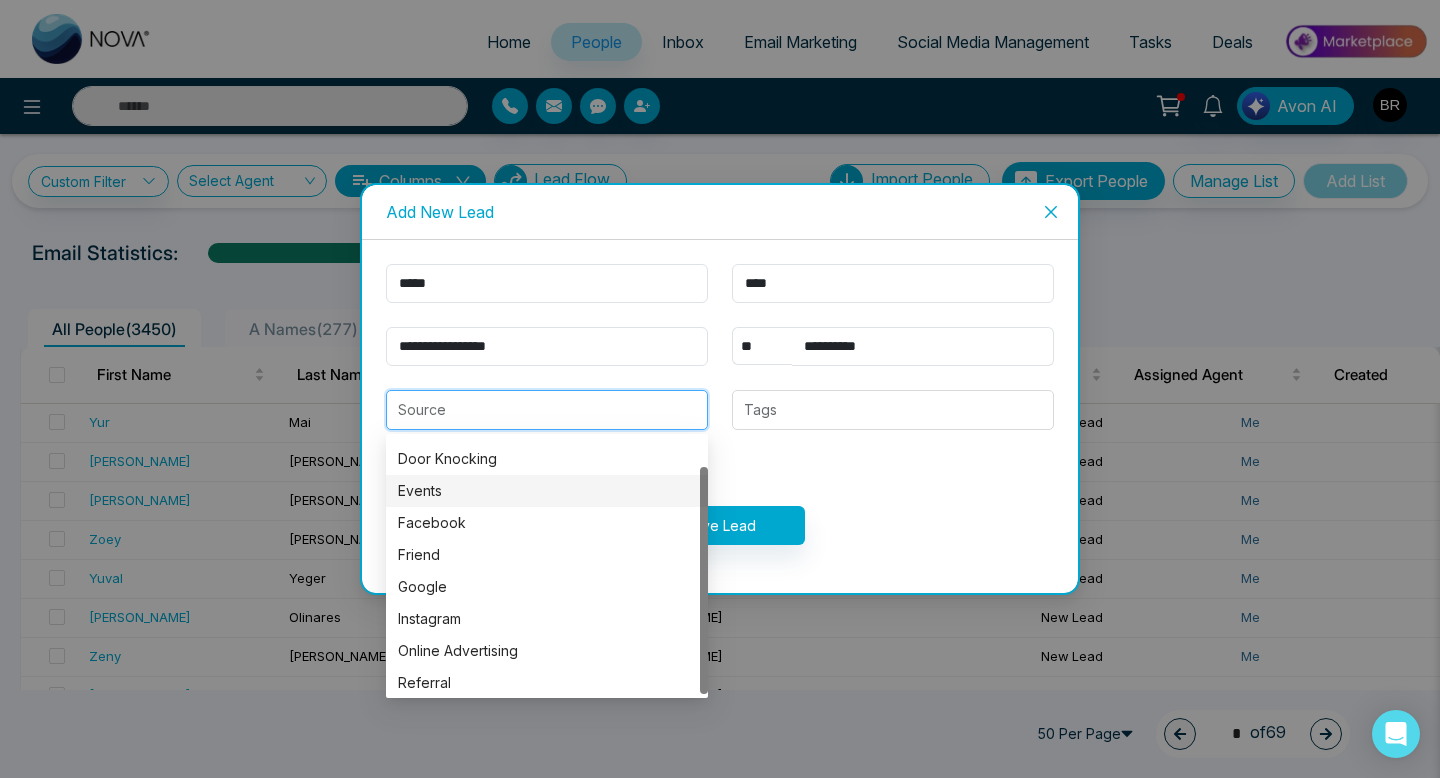 scroll, scrollTop: 32, scrollLeft: 0, axis: vertical 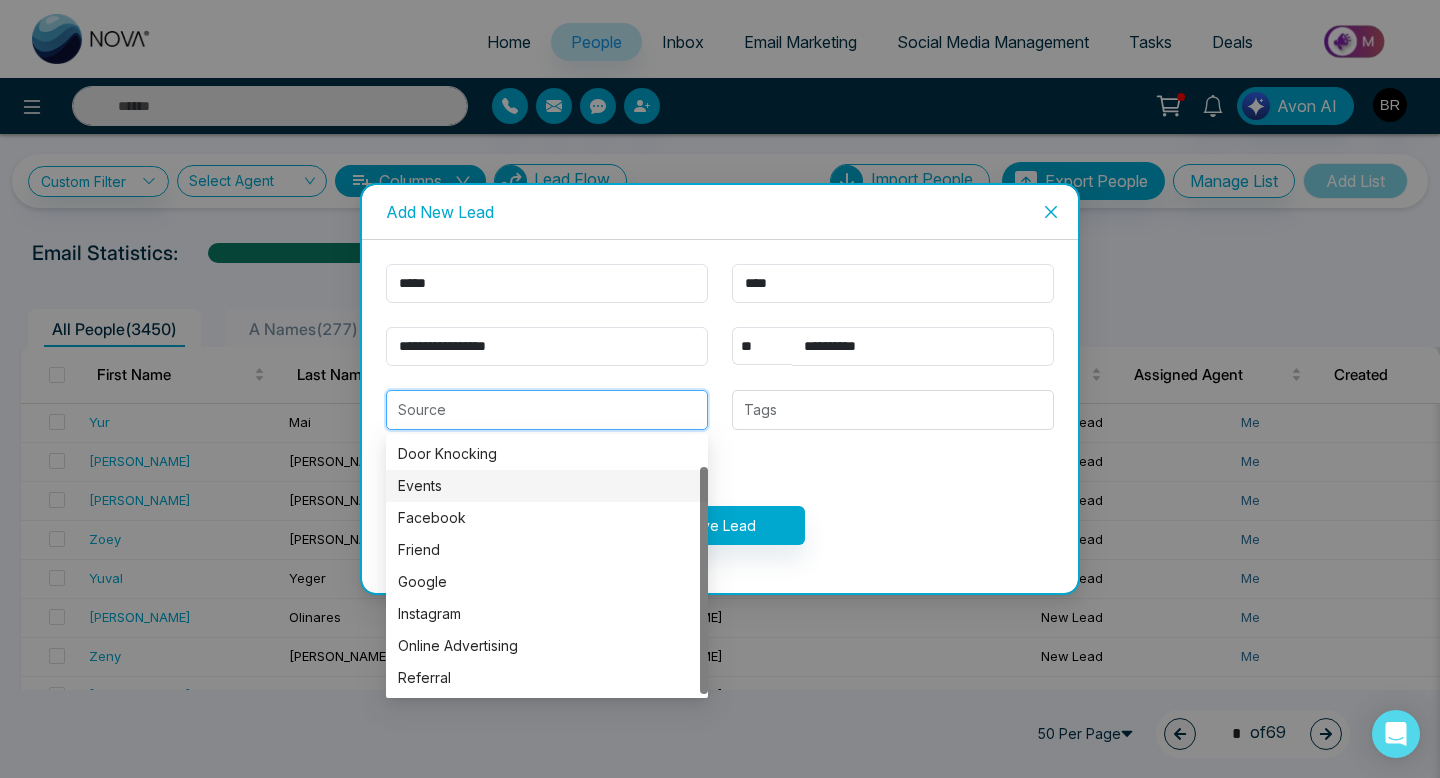 click on "Events" at bounding box center (547, 486) 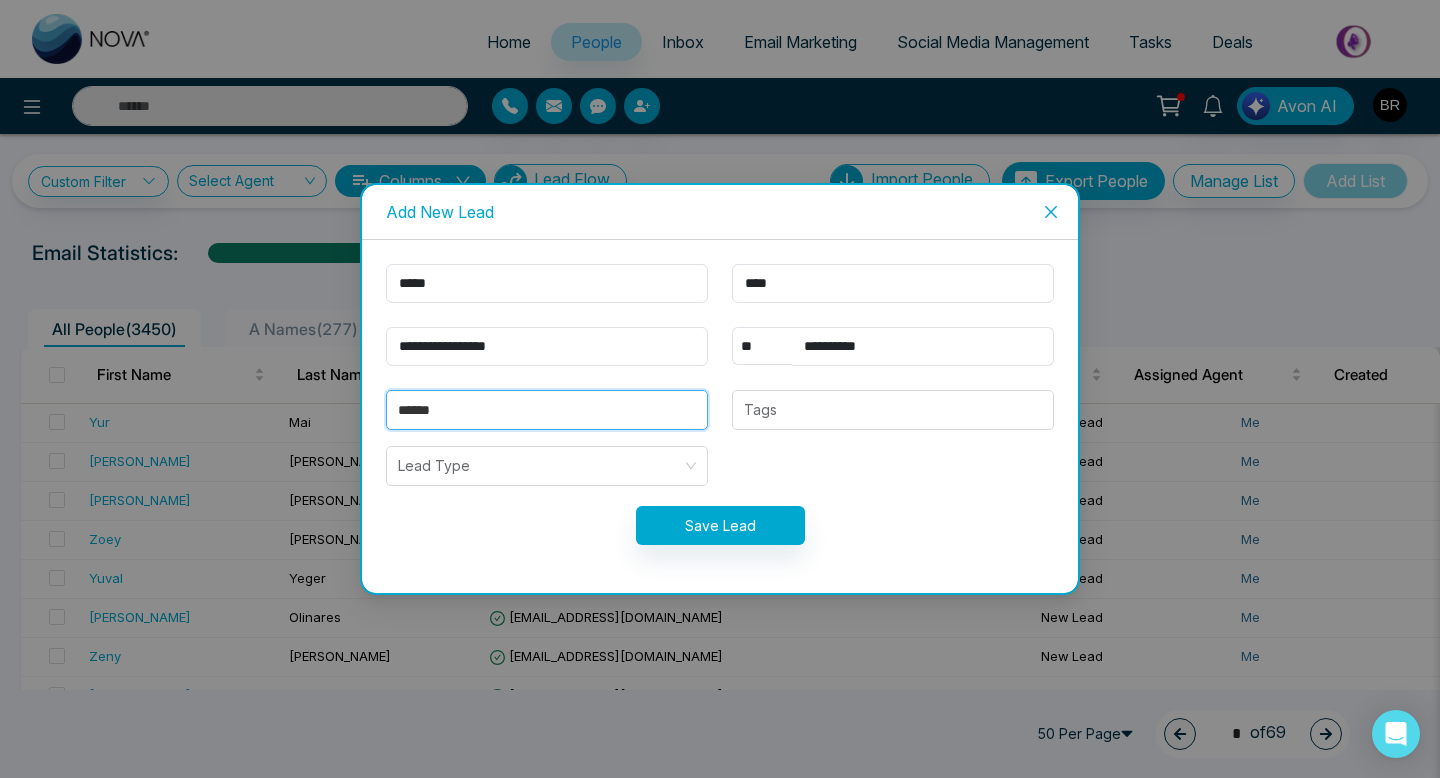 scroll, scrollTop: 0, scrollLeft: 0, axis: both 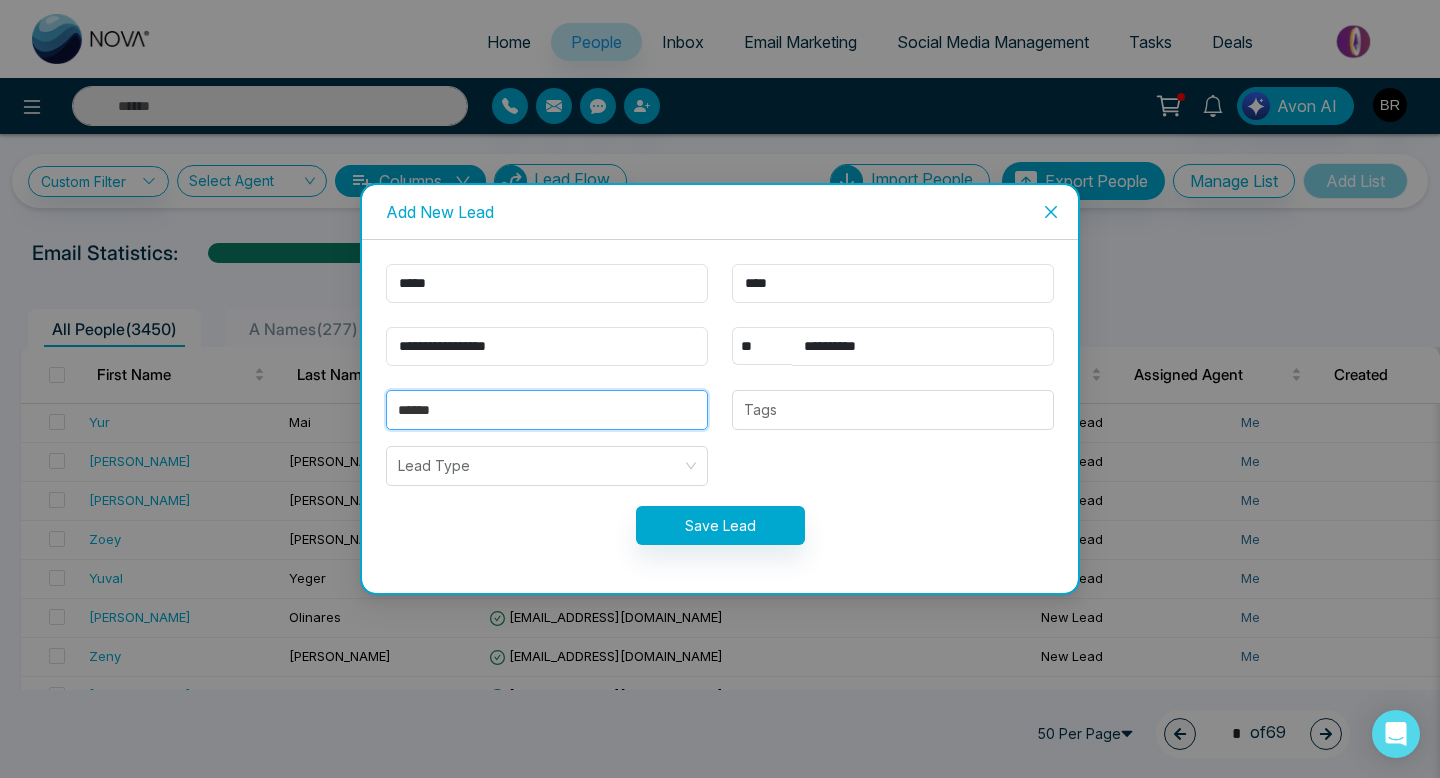 click on "******" at bounding box center [547, 410] 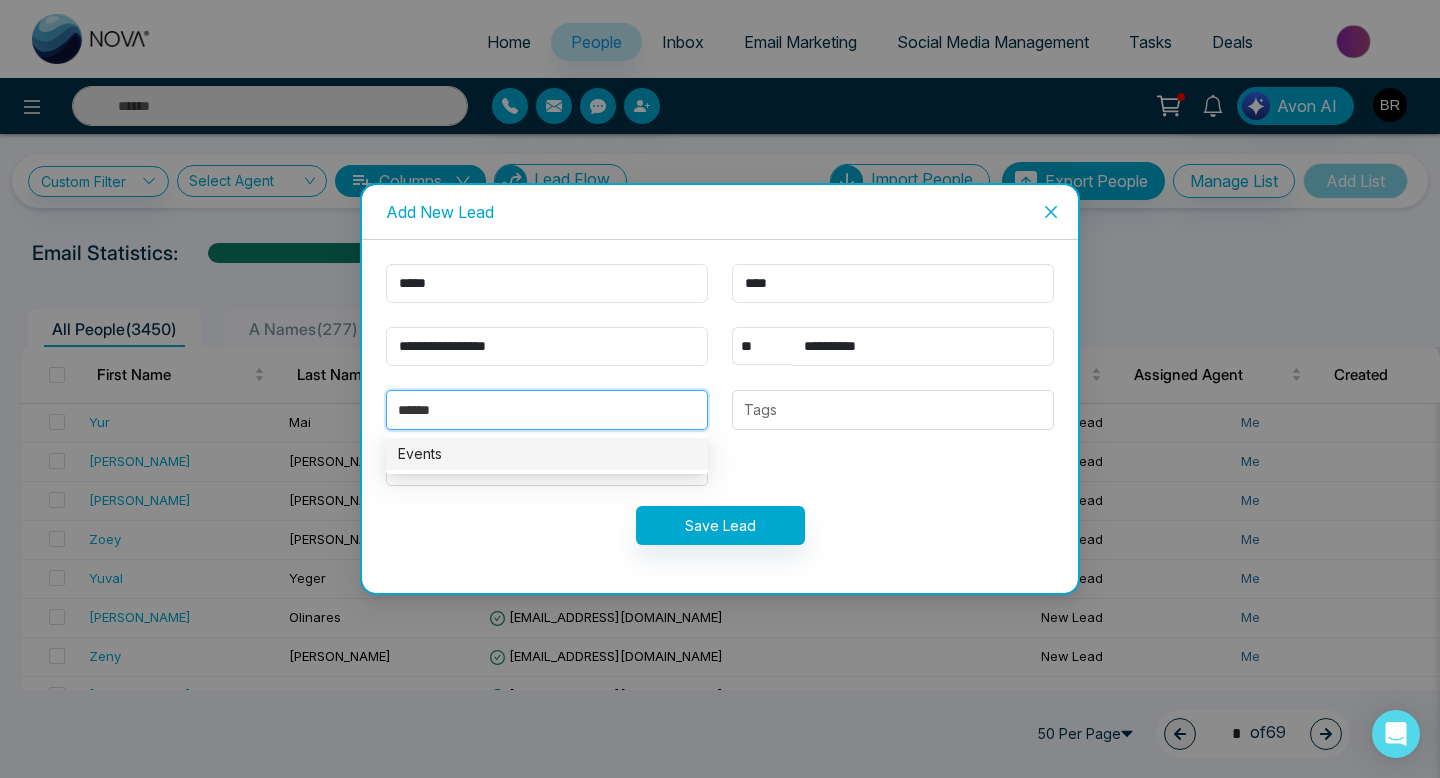 click on "******" at bounding box center (547, 410) 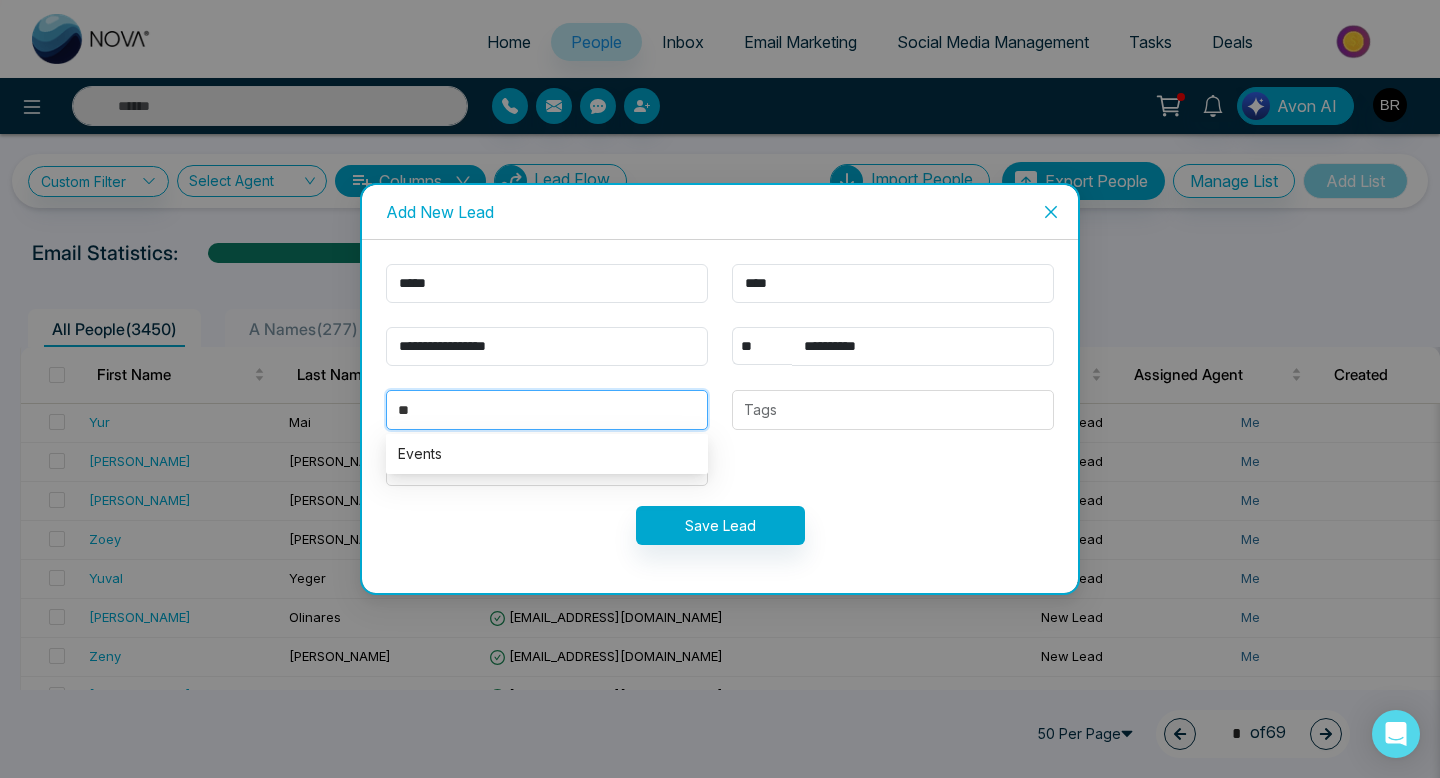 type on "*" 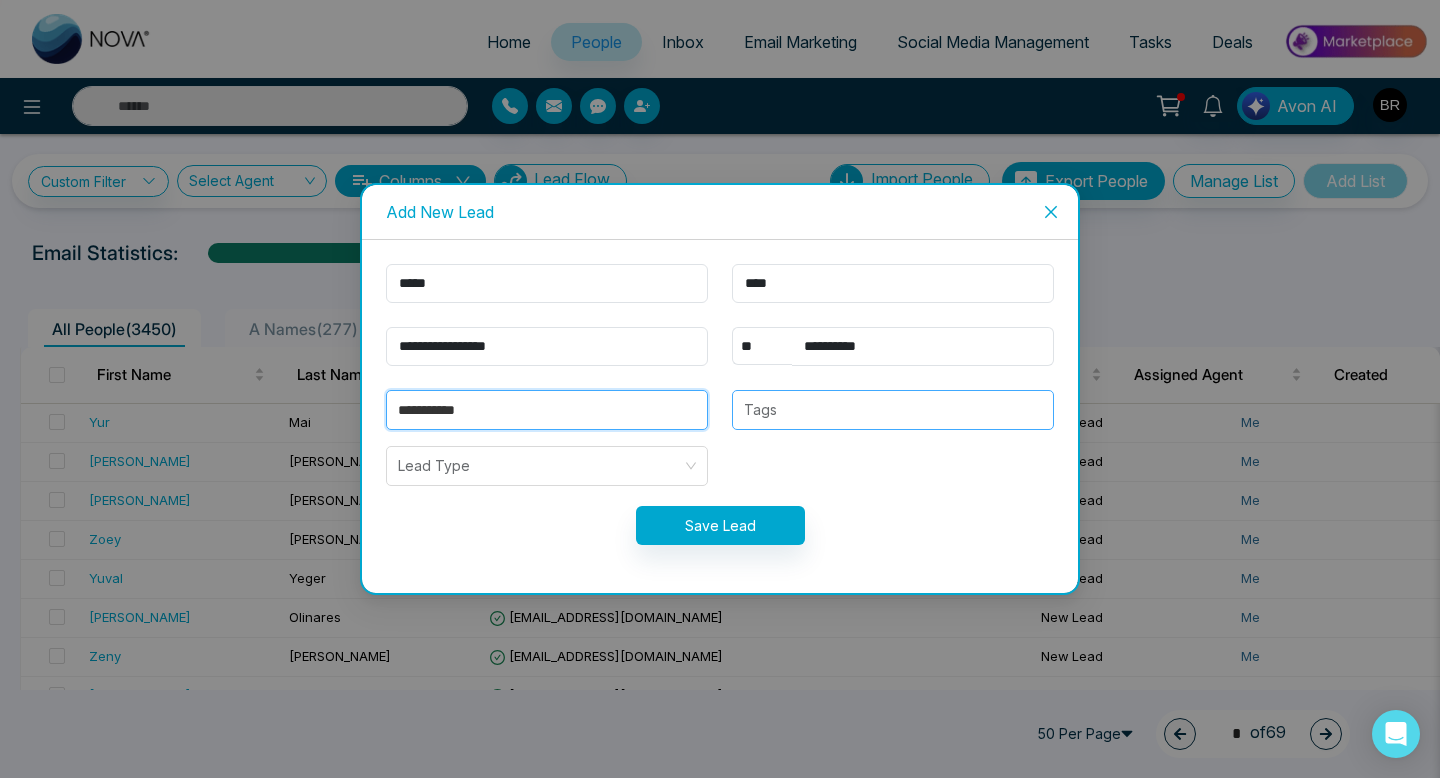 click on "Tags" at bounding box center (893, 410) 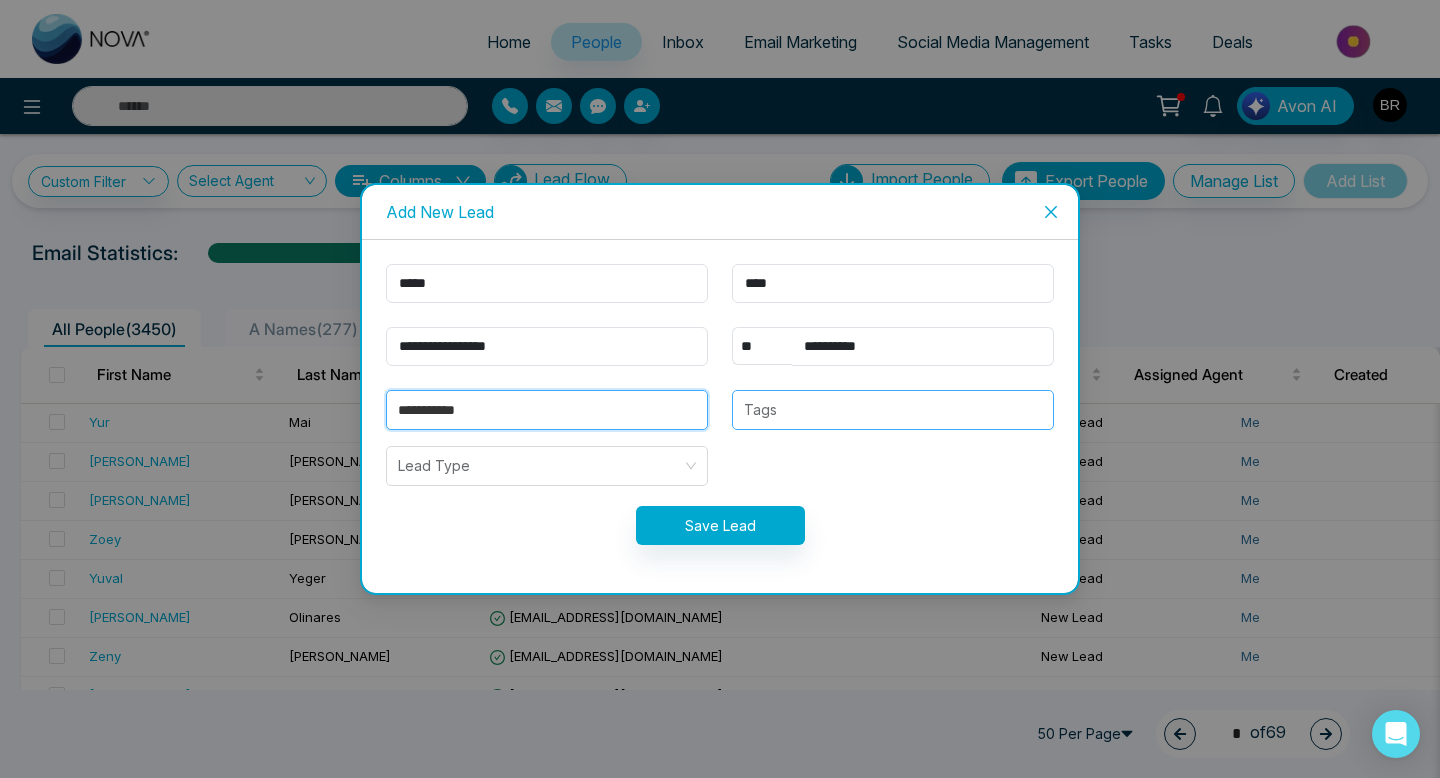 type on "**********" 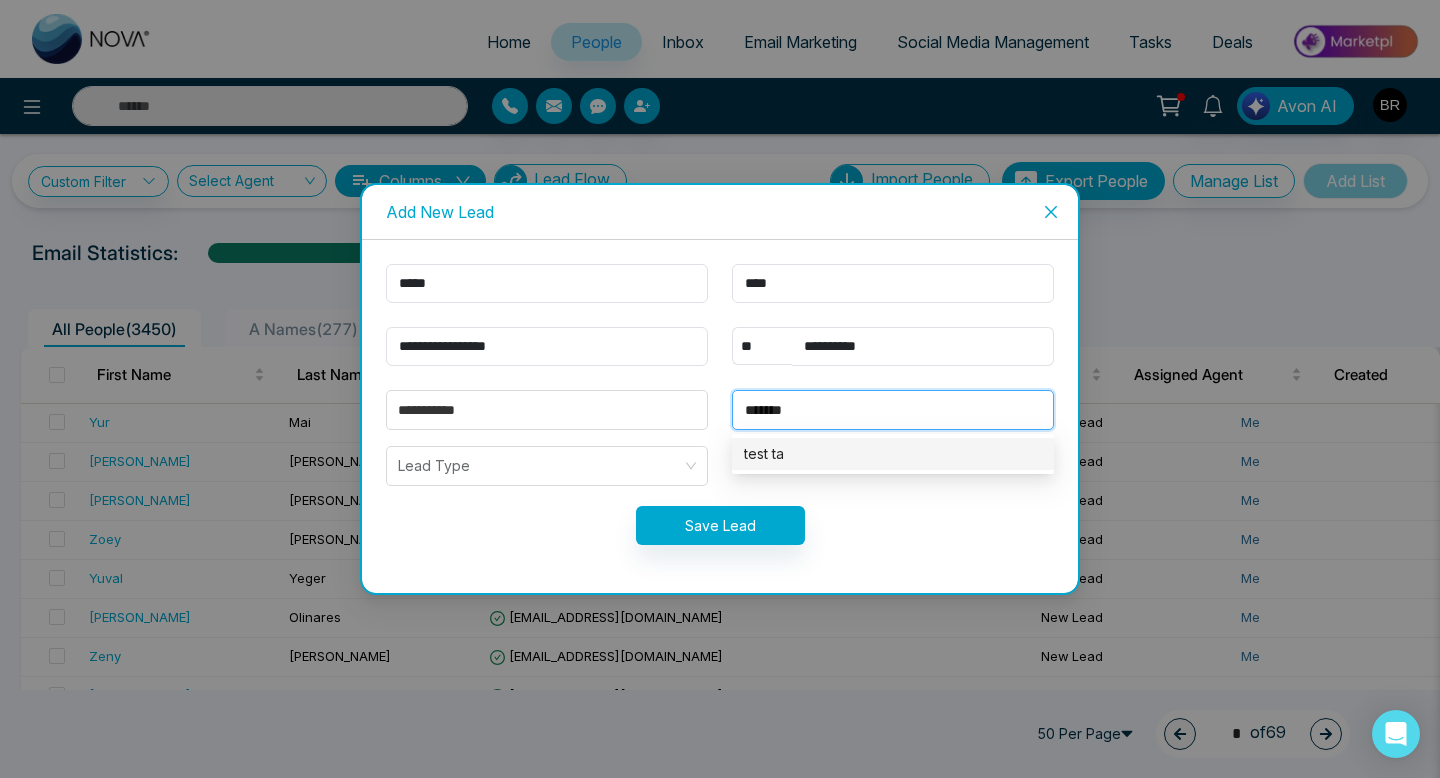 type on "********" 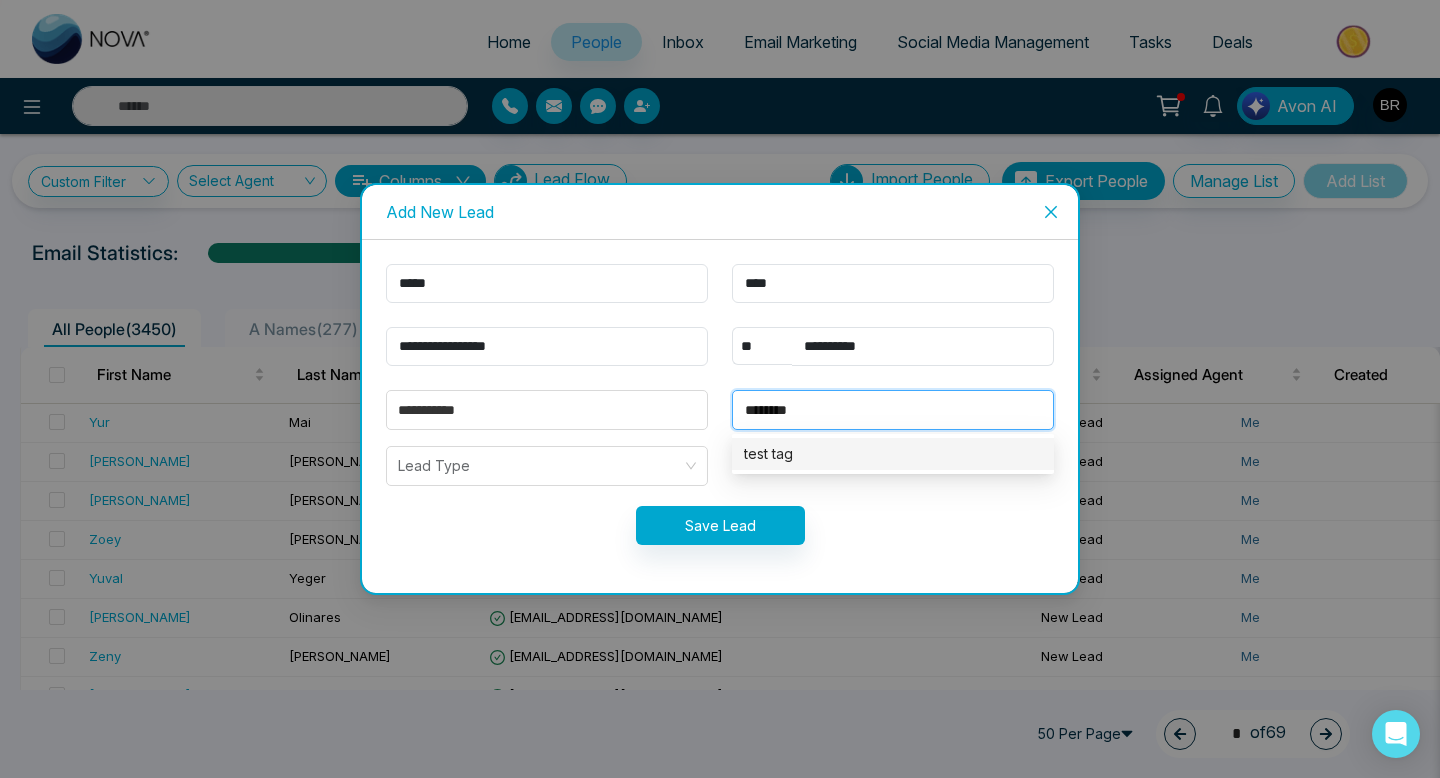 click on "test tag" at bounding box center [893, 454] 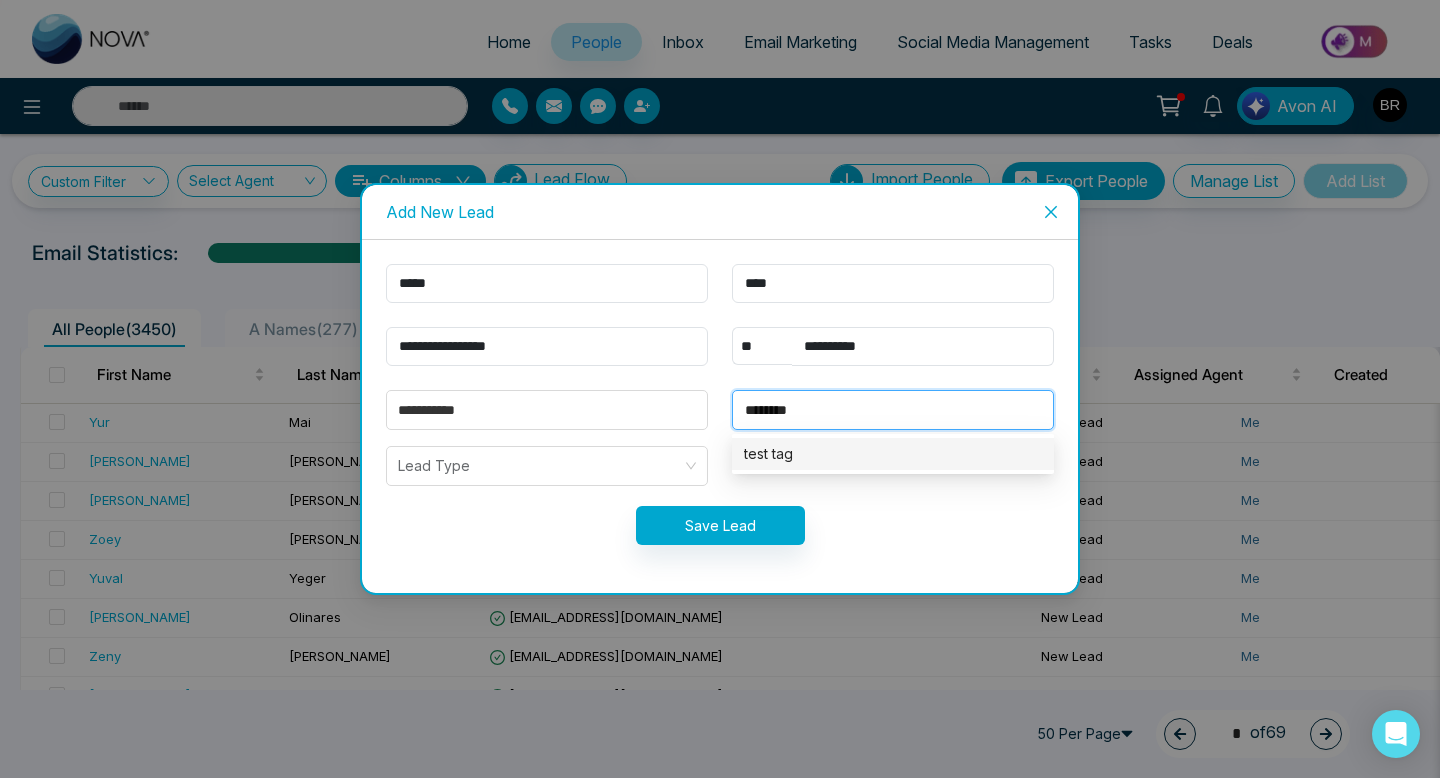 type 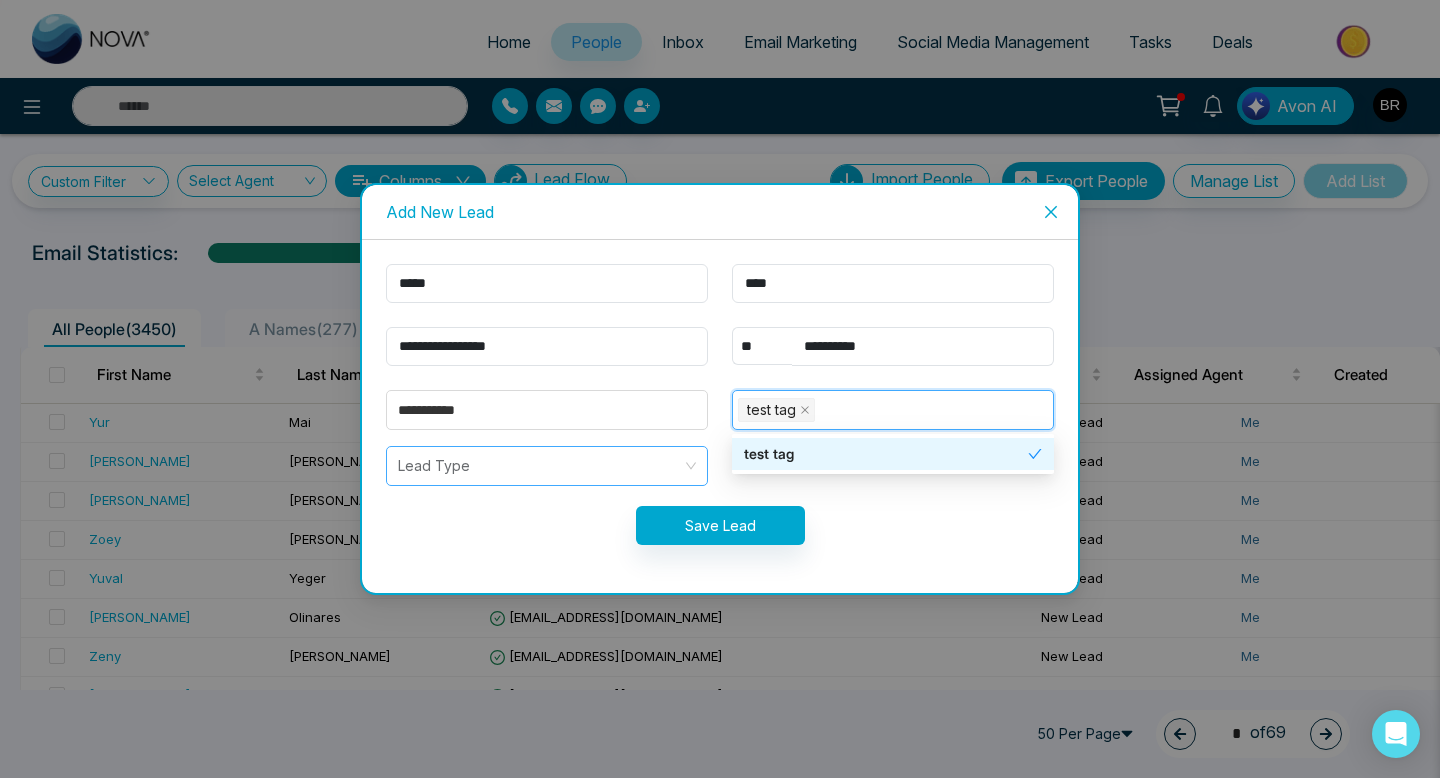 click at bounding box center (540, 466) 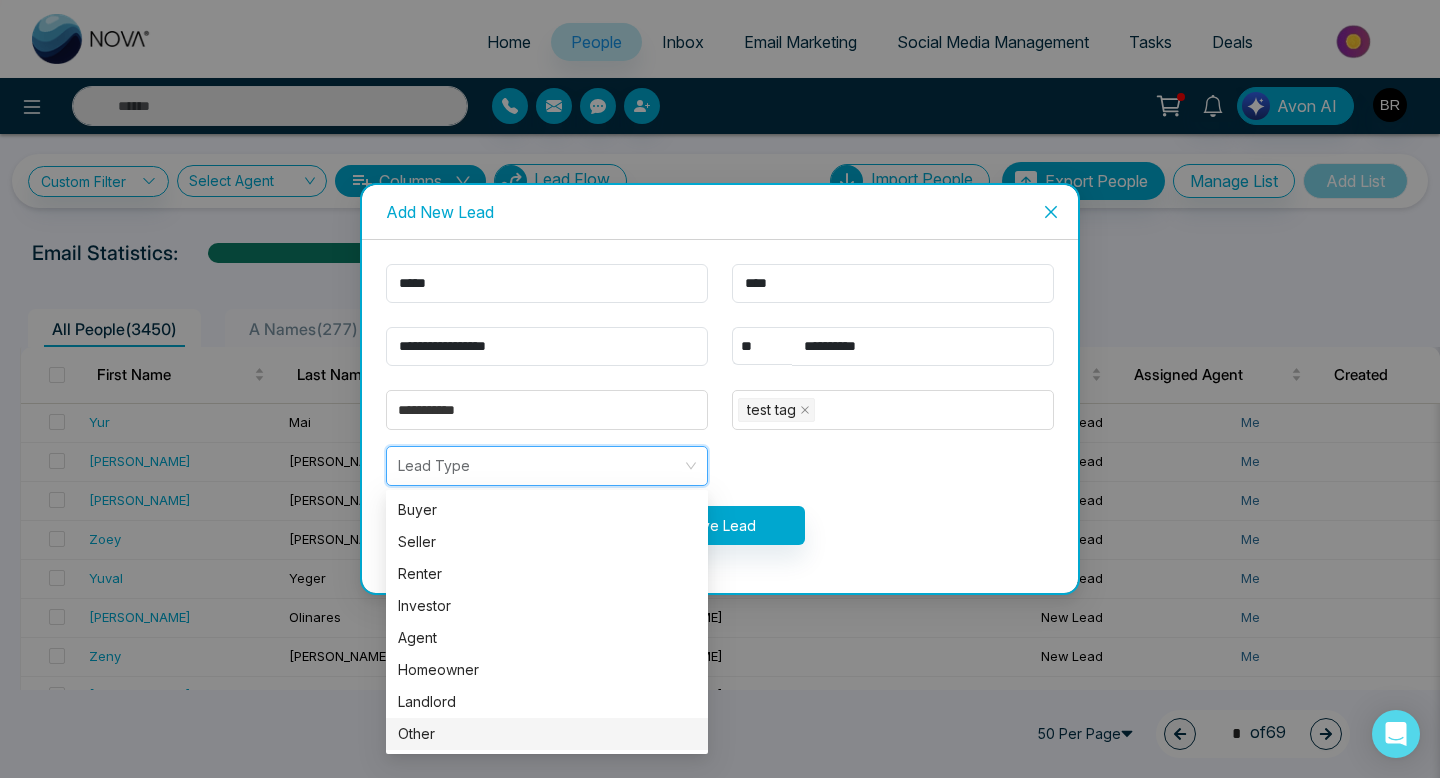 click on "Other" at bounding box center [547, 734] 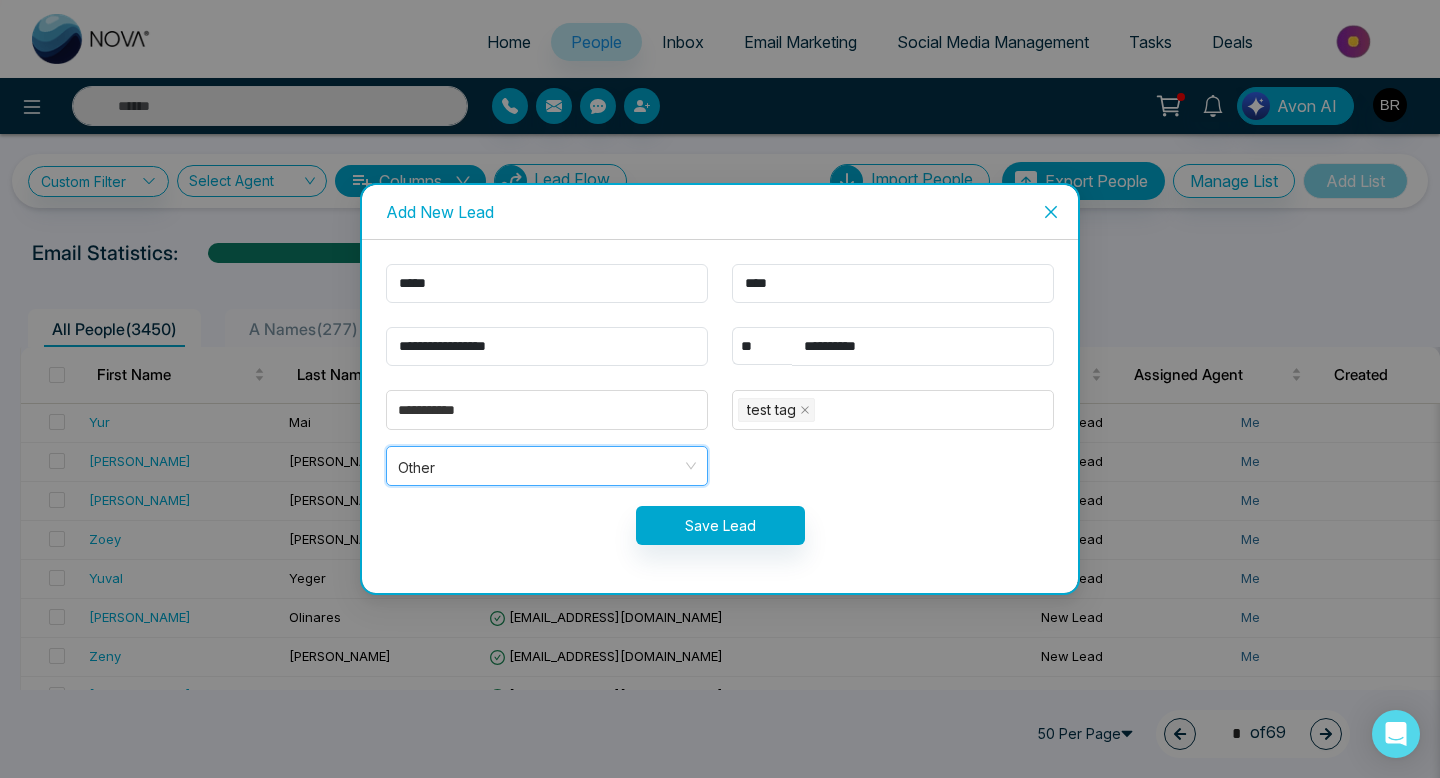 click on "Save Lead" at bounding box center (720, 525) 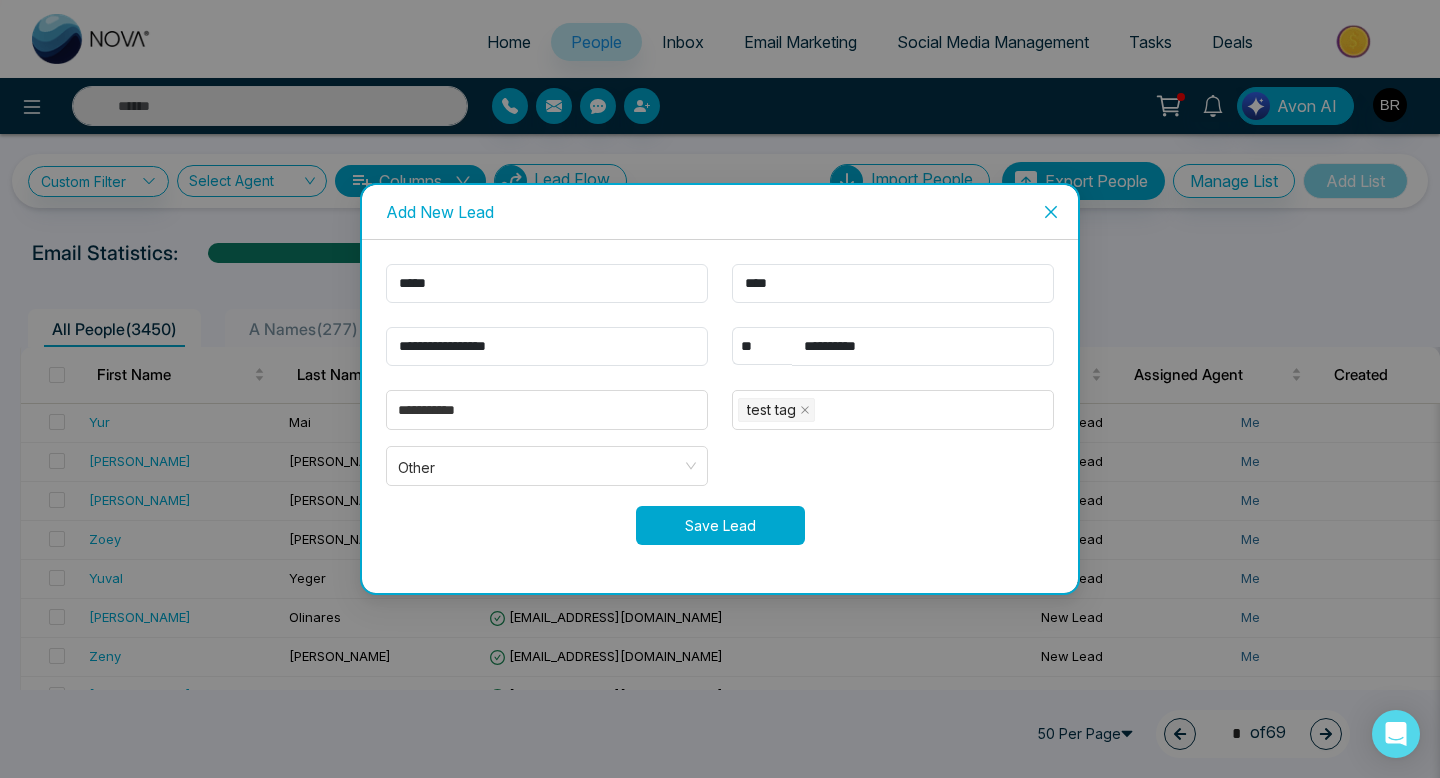 click on "Save Lead" at bounding box center [720, 525] 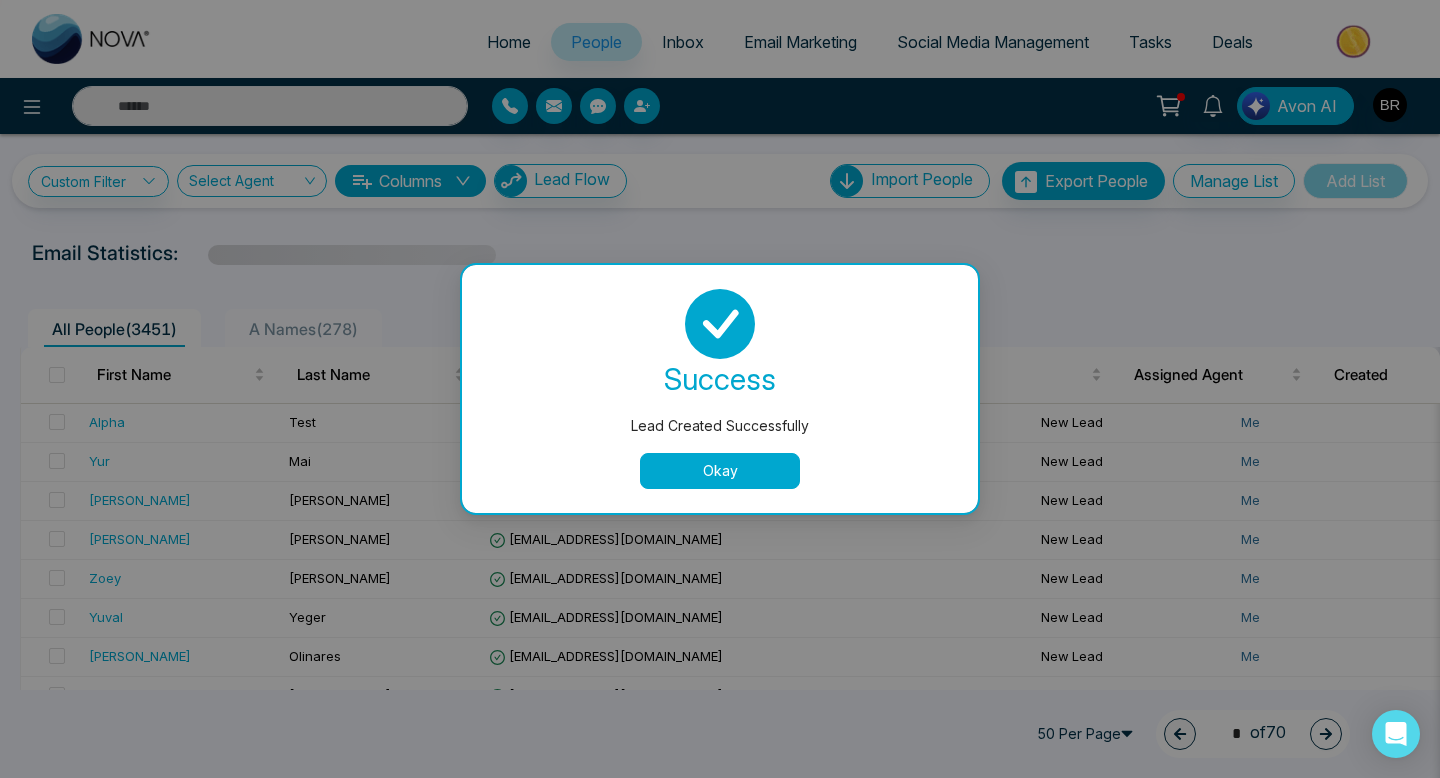 click on "Okay" at bounding box center [720, 471] 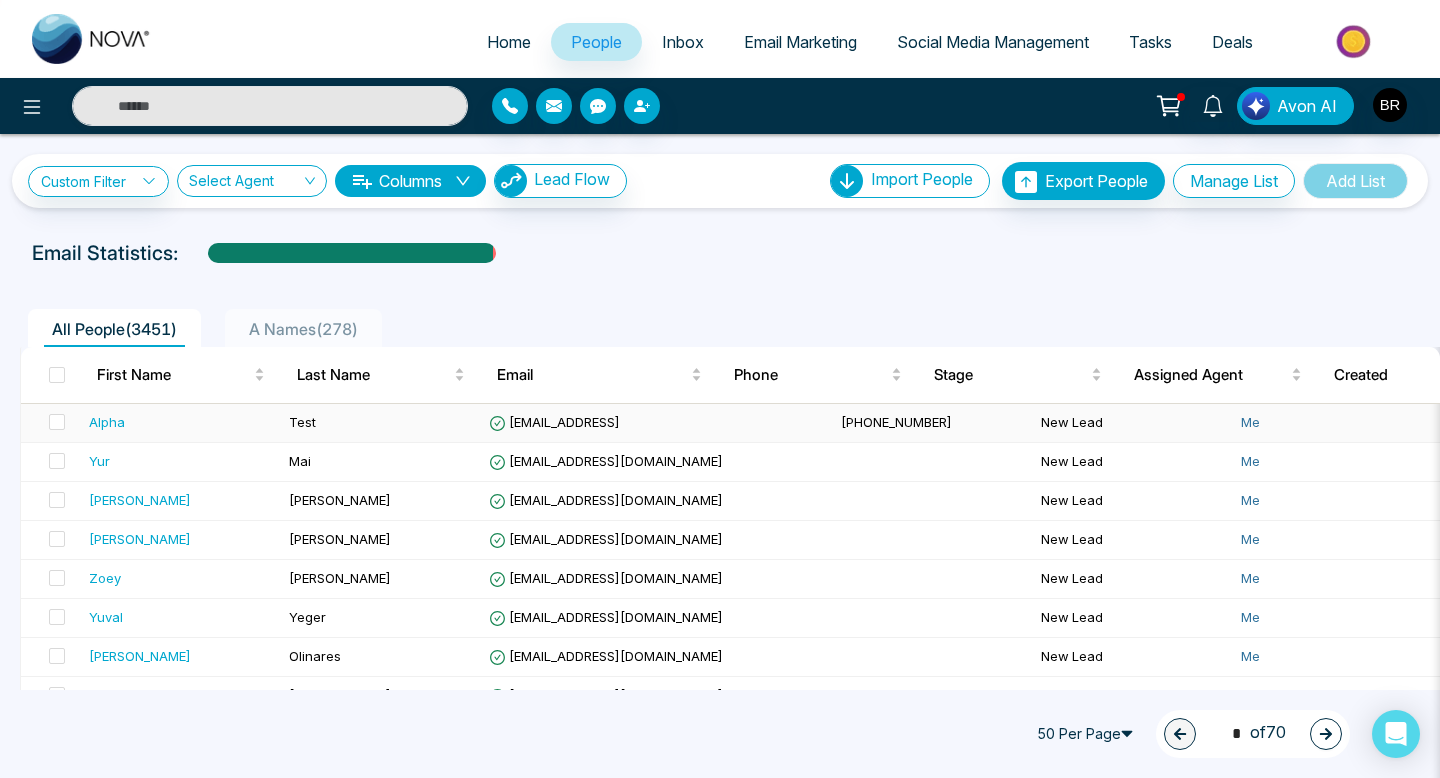 click on "Alpha" at bounding box center [107, 422] 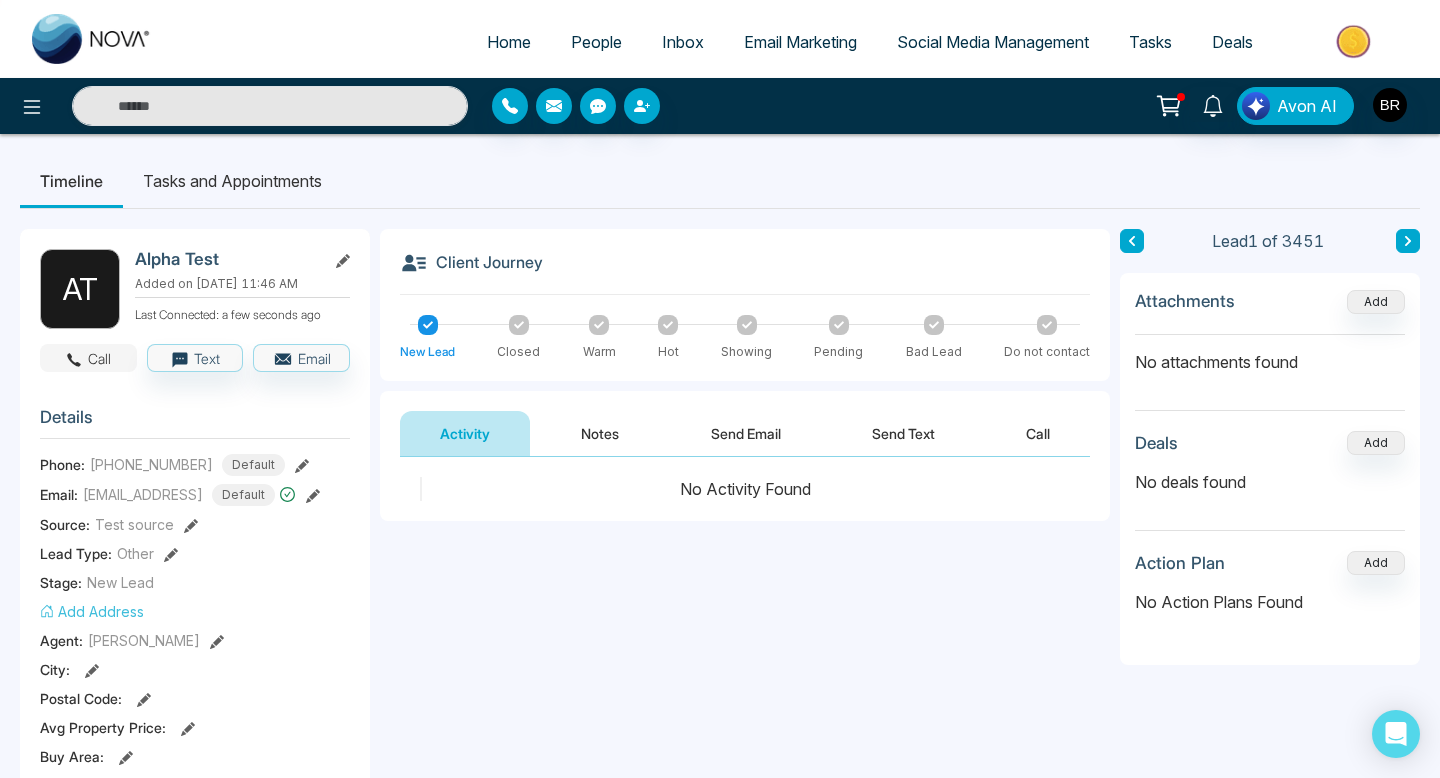 click on "Call" at bounding box center (88, 358) 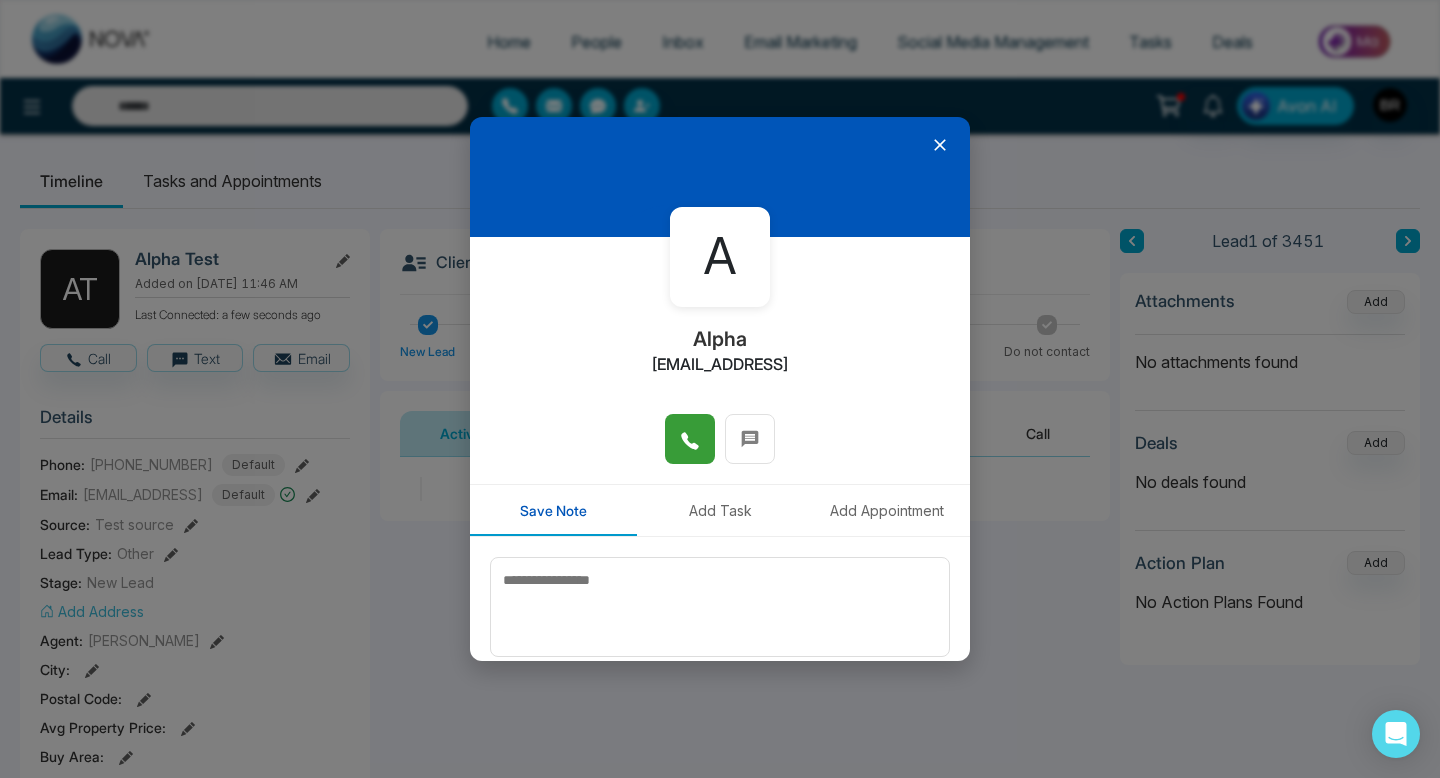 click at bounding box center [690, 439] 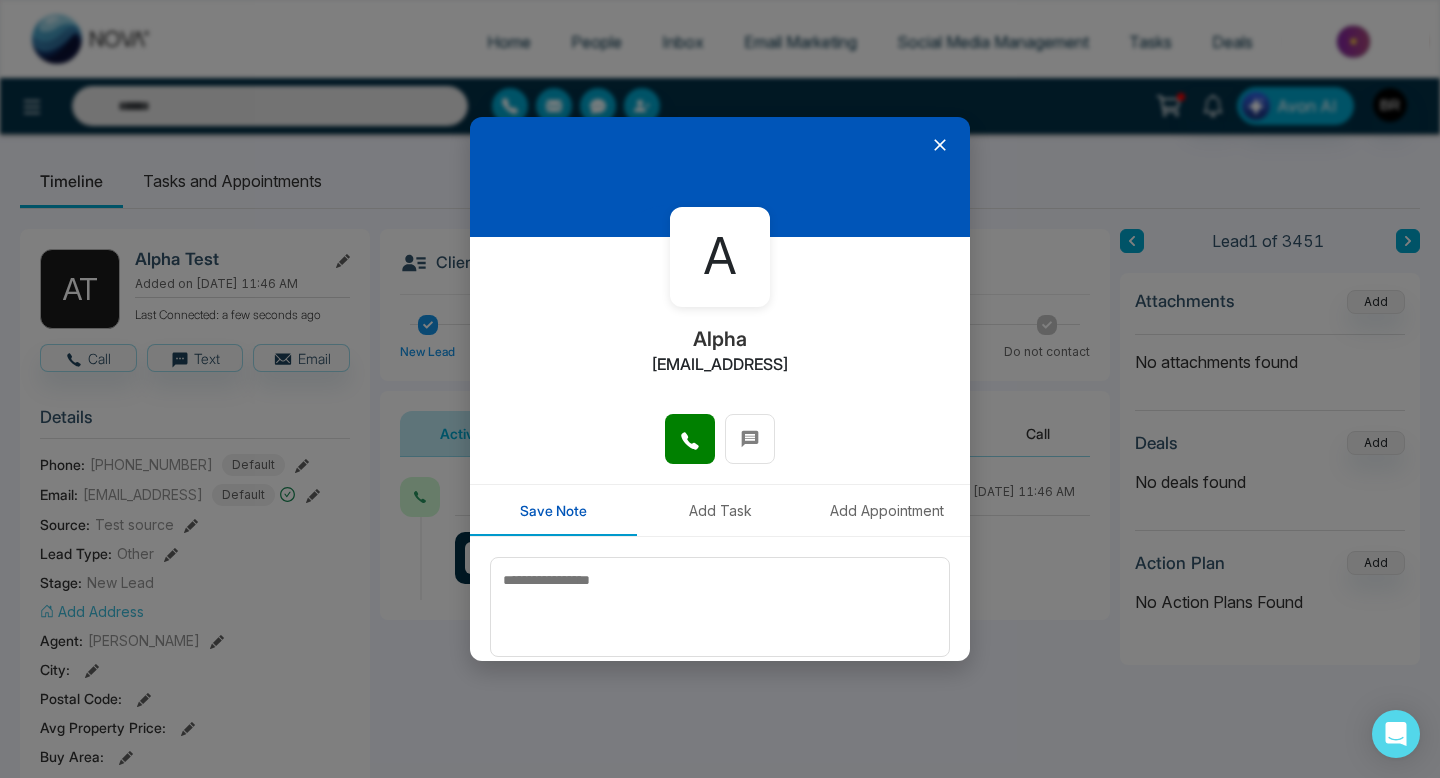 click on "Add Task" at bounding box center [720, 510] 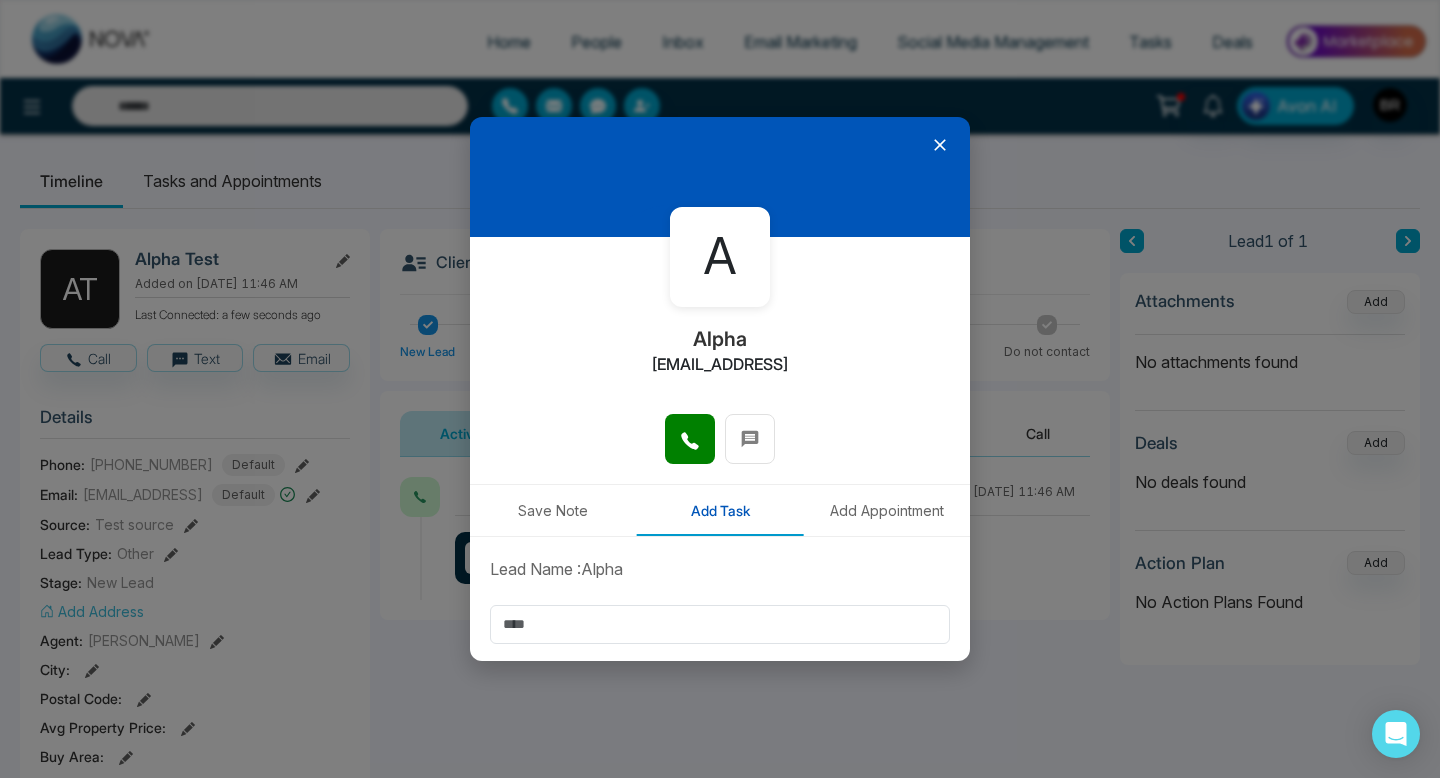 click on "Add Appointment" at bounding box center (886, 510) 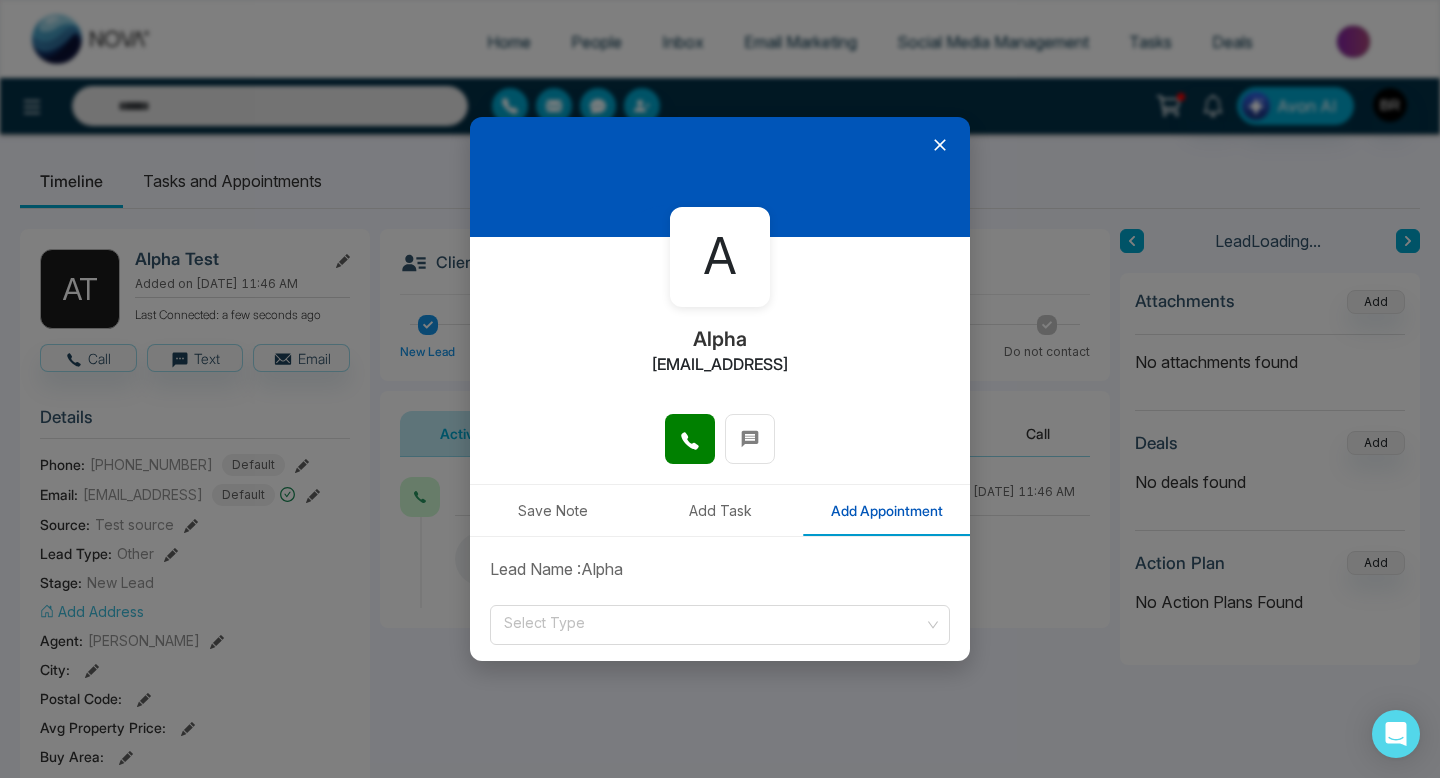 click on "Save Note" at bounding box center [553, 510] 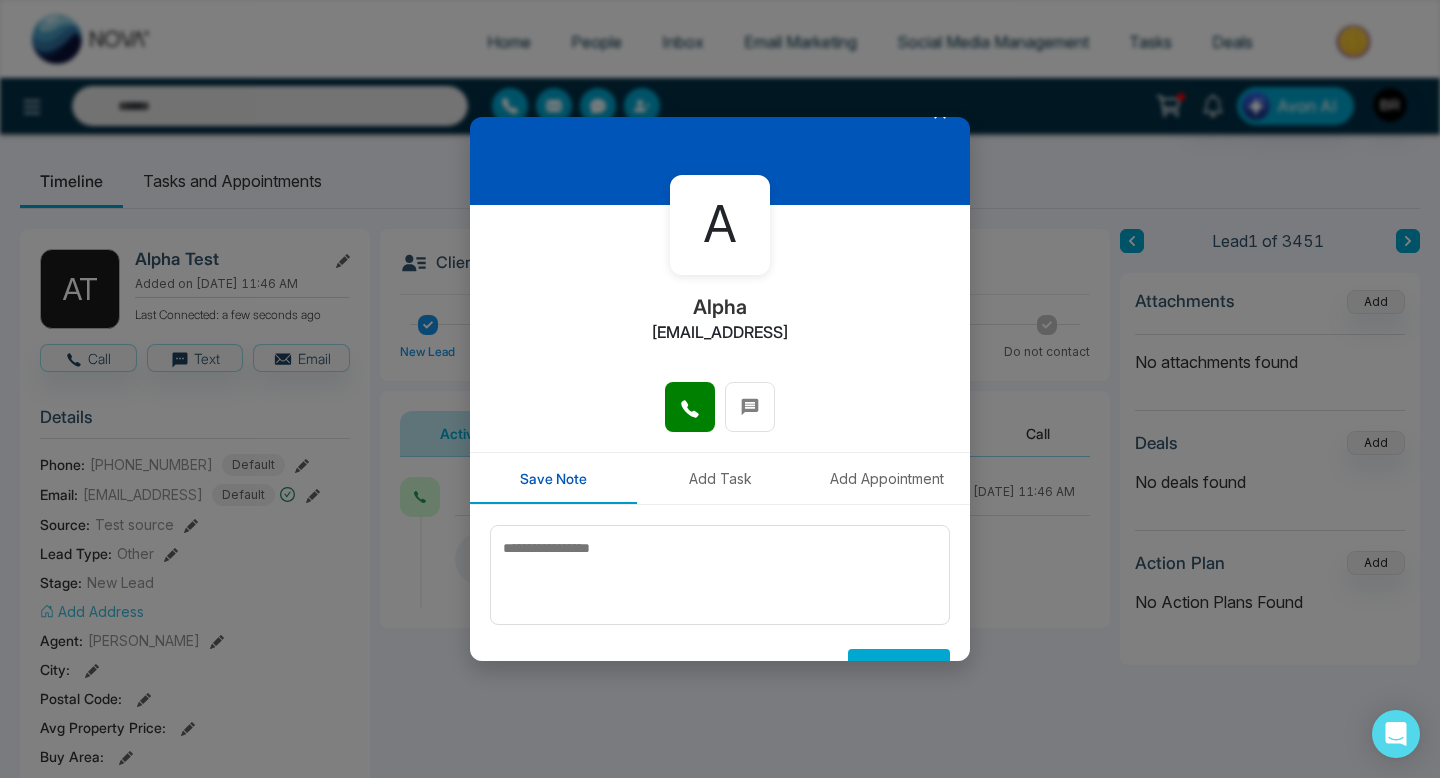 scroll, scrollTop: 11, scrollLeft: 0, axis: vertical 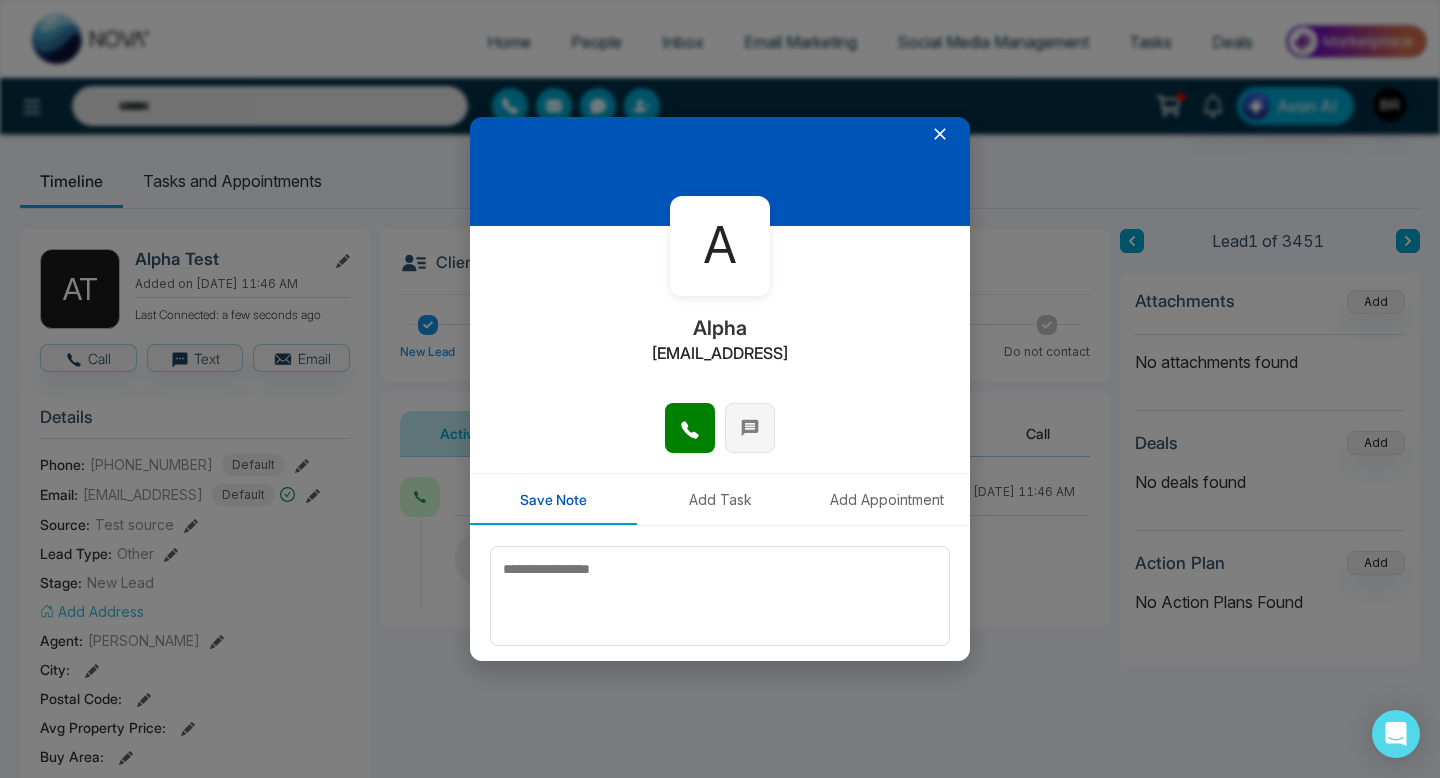 click at bounding box center (750, 428) 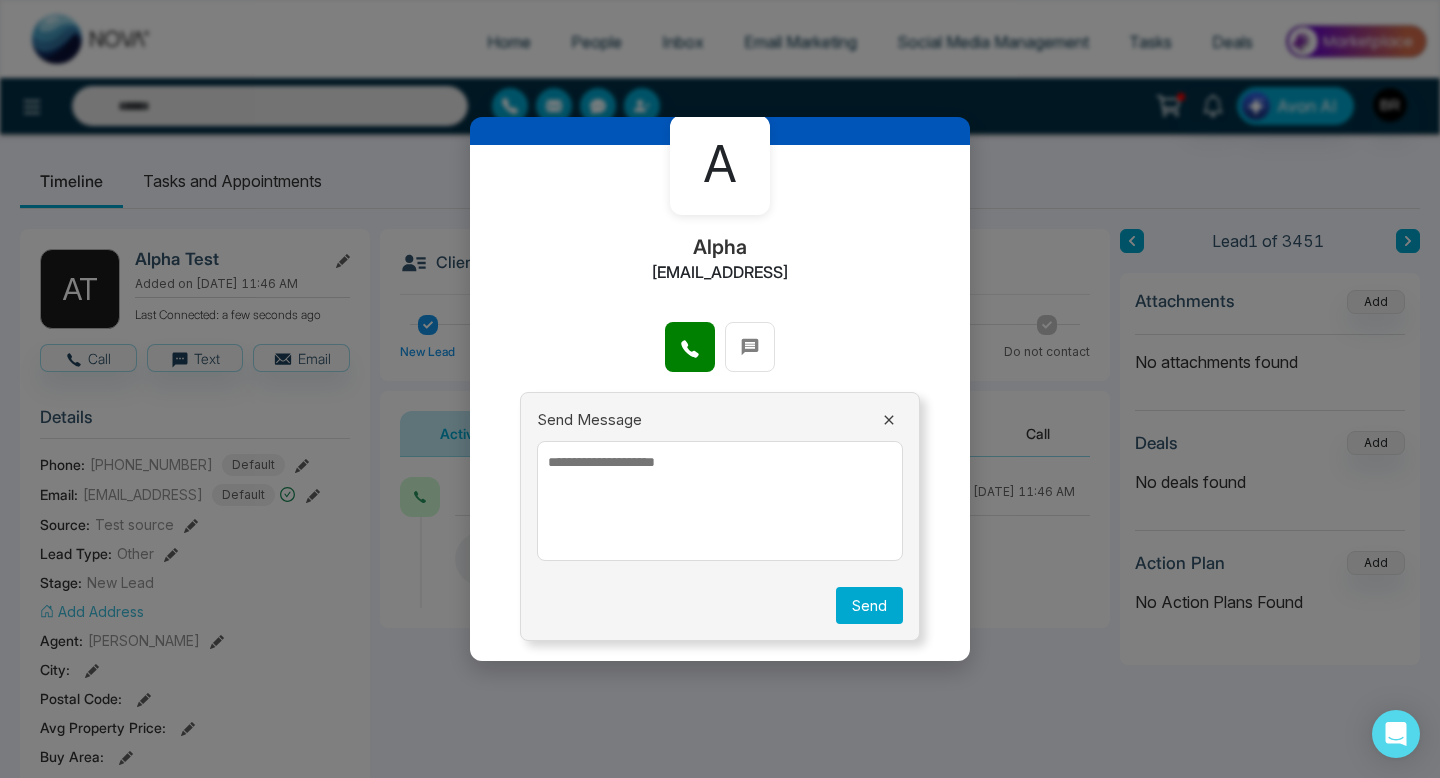 scroll, scrollTop: 87, scrollLeft: 0, axis: vertical 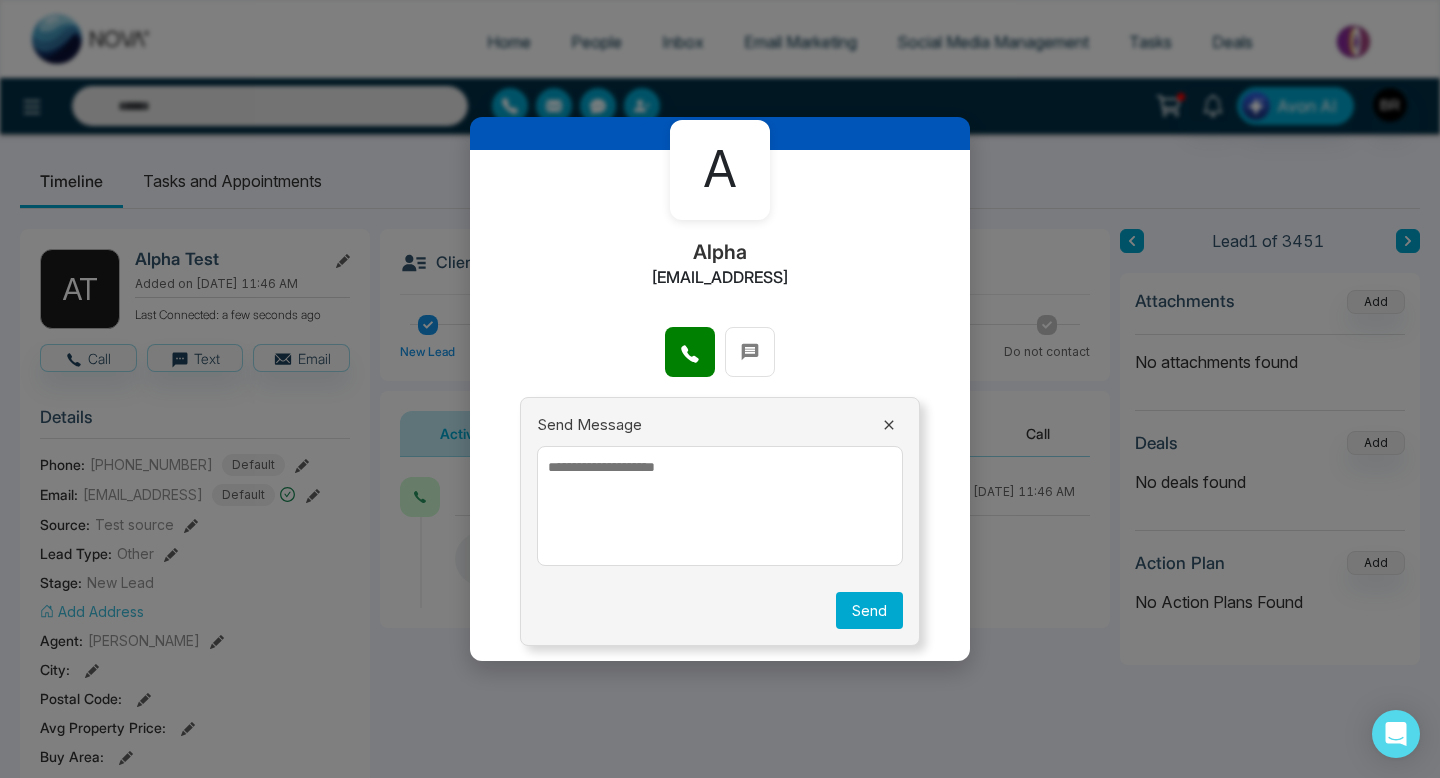 click at bounding box center (720, 506) 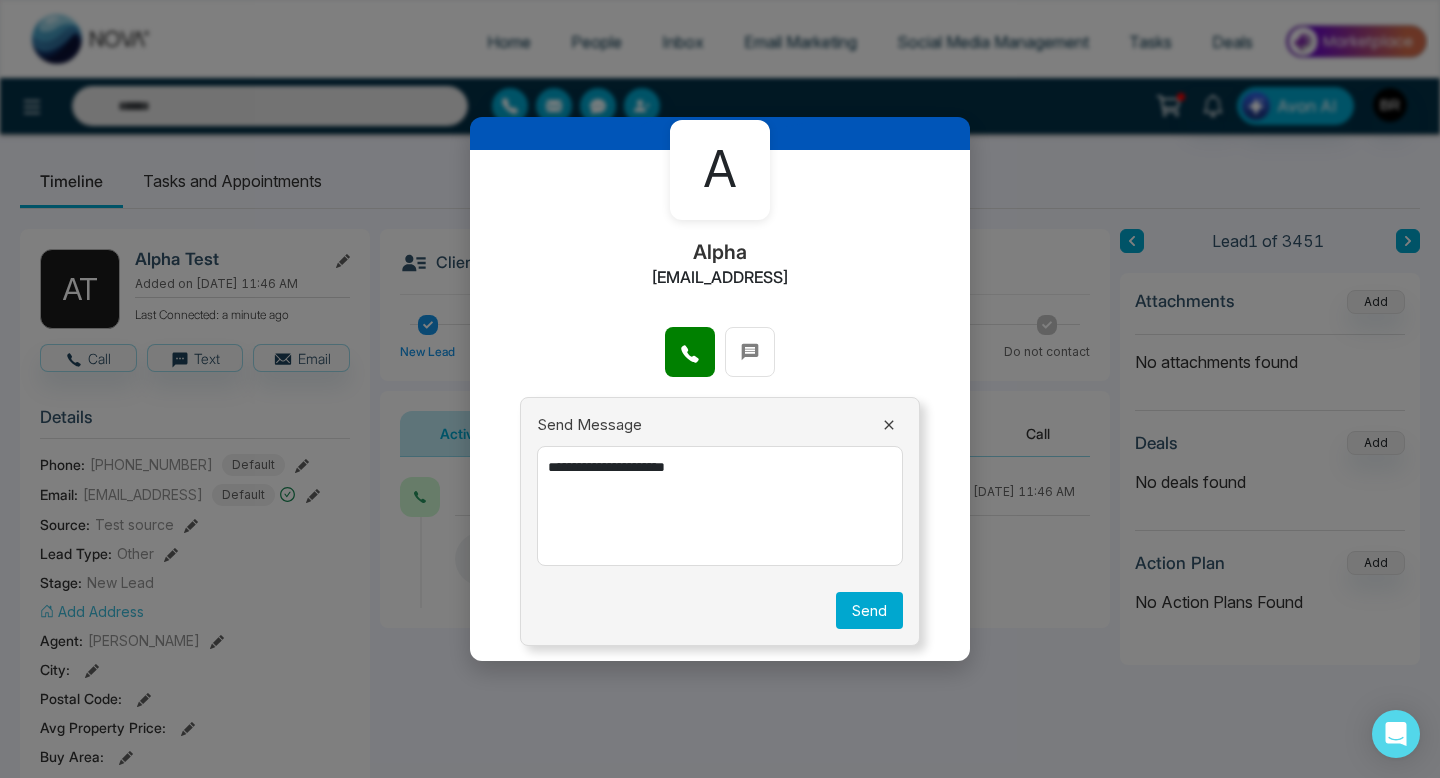type on "**********" 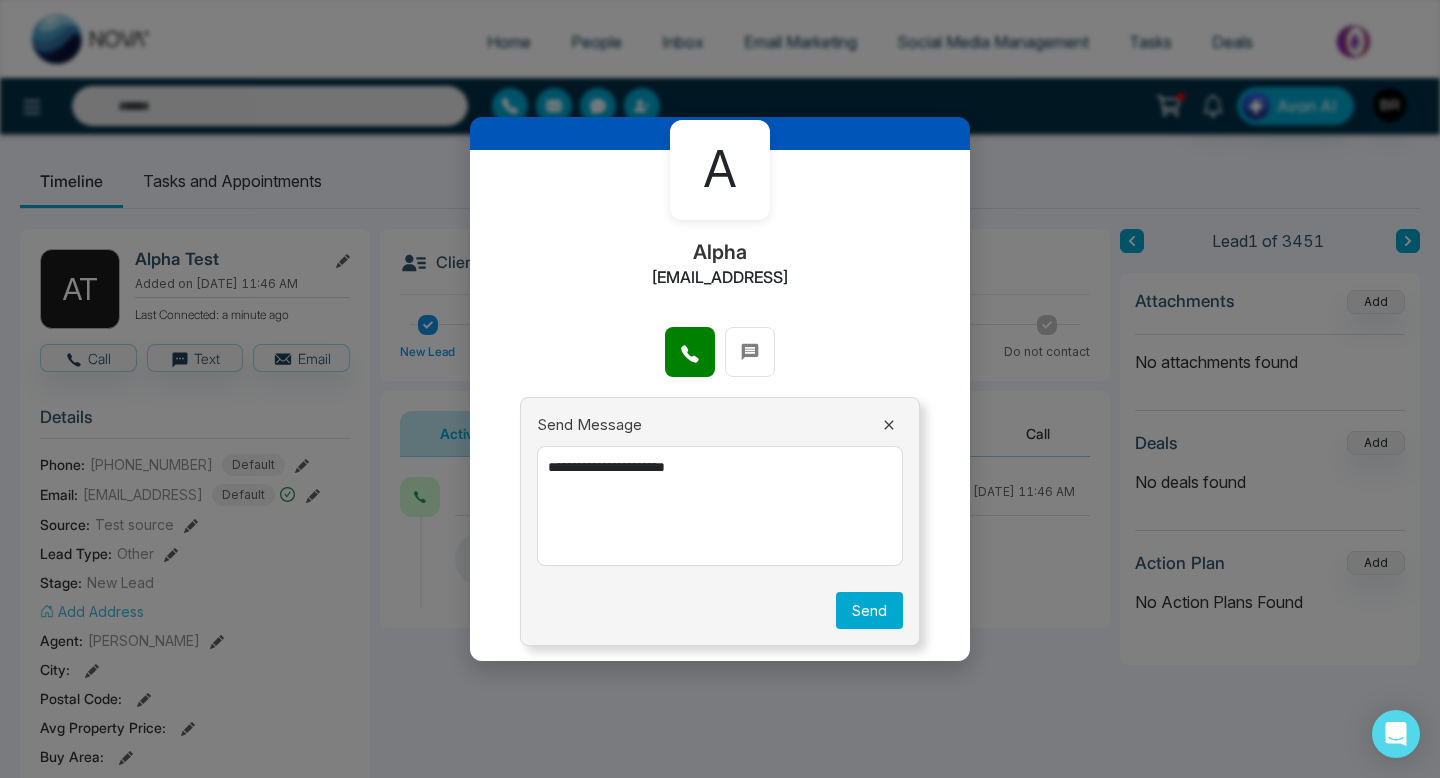 click on "Send" at bounding box center (869, 610) 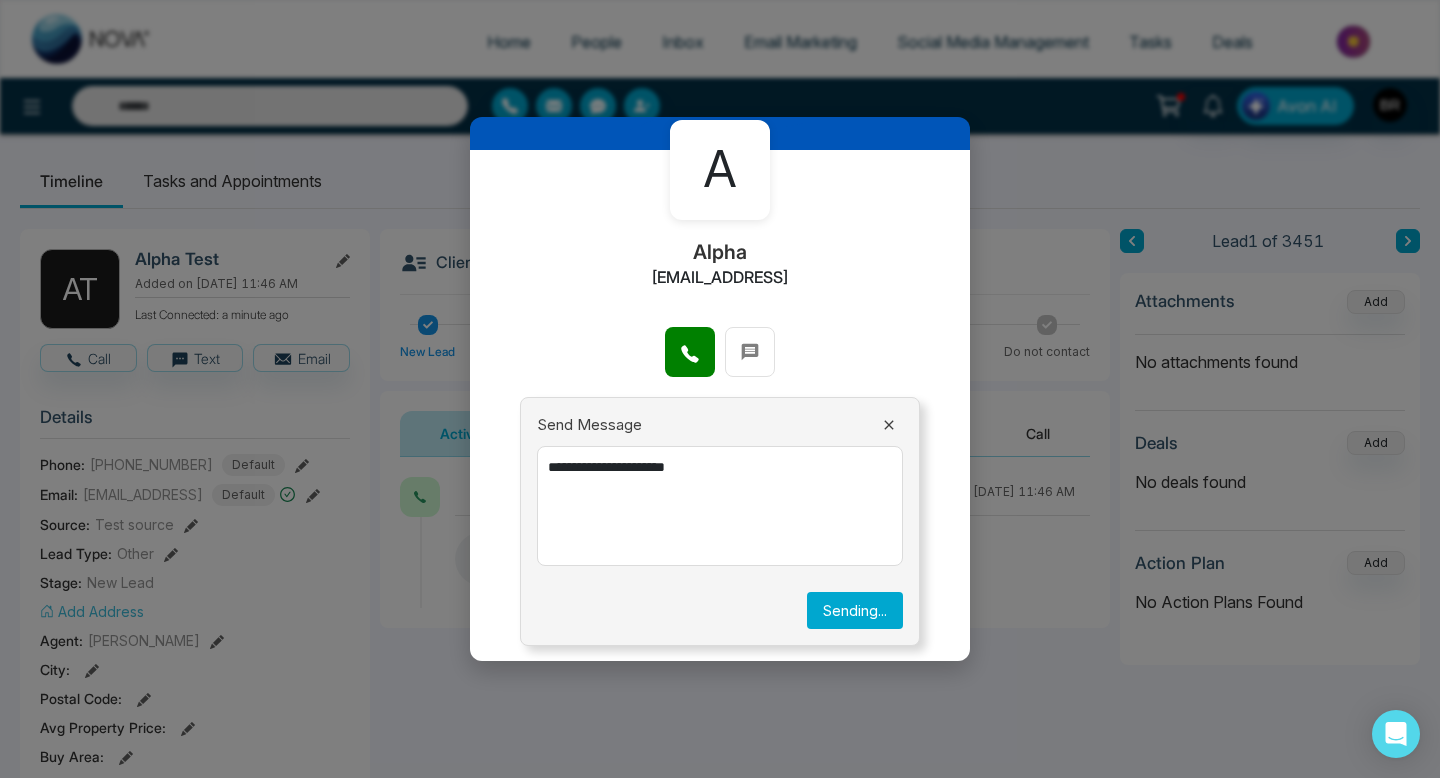 type 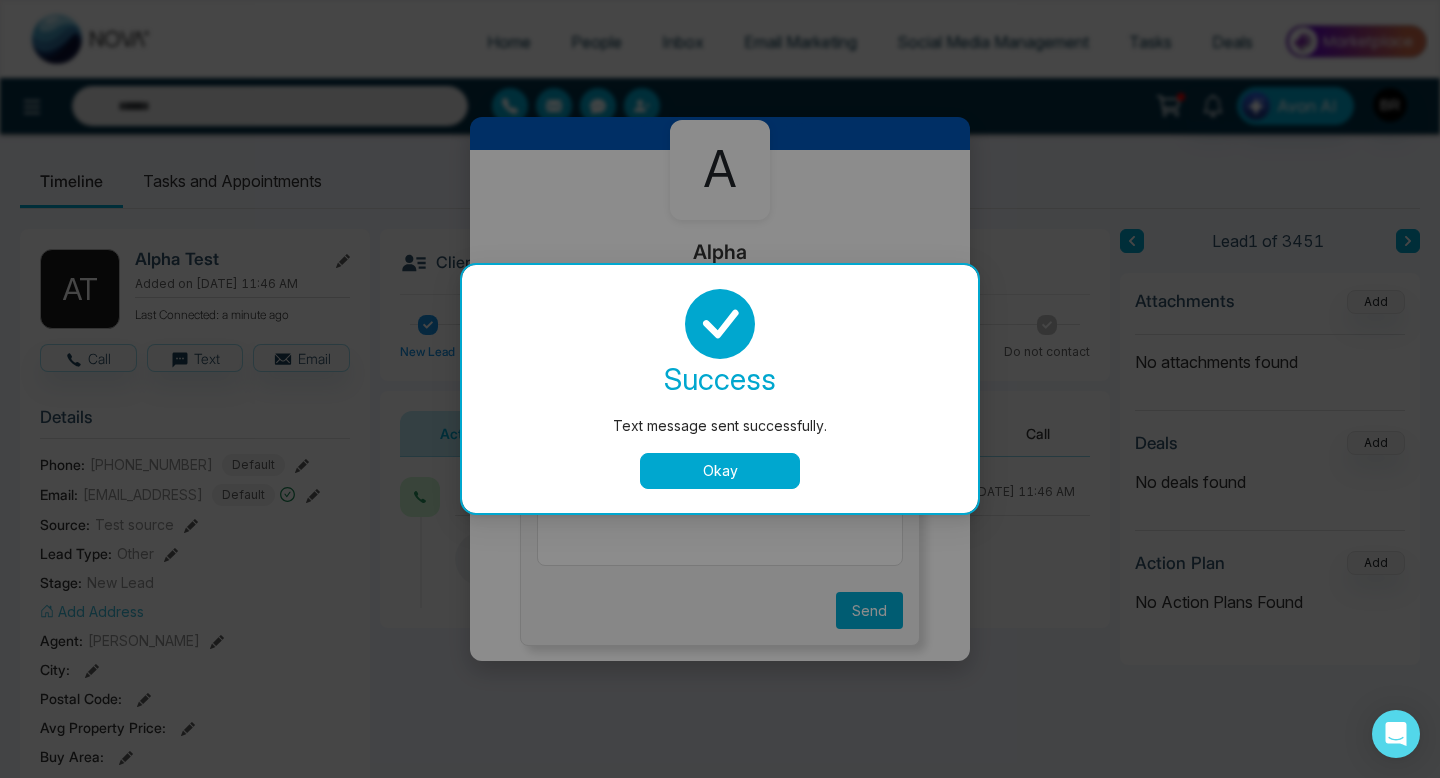 click on "Okay" at bounding box center (720, 471) 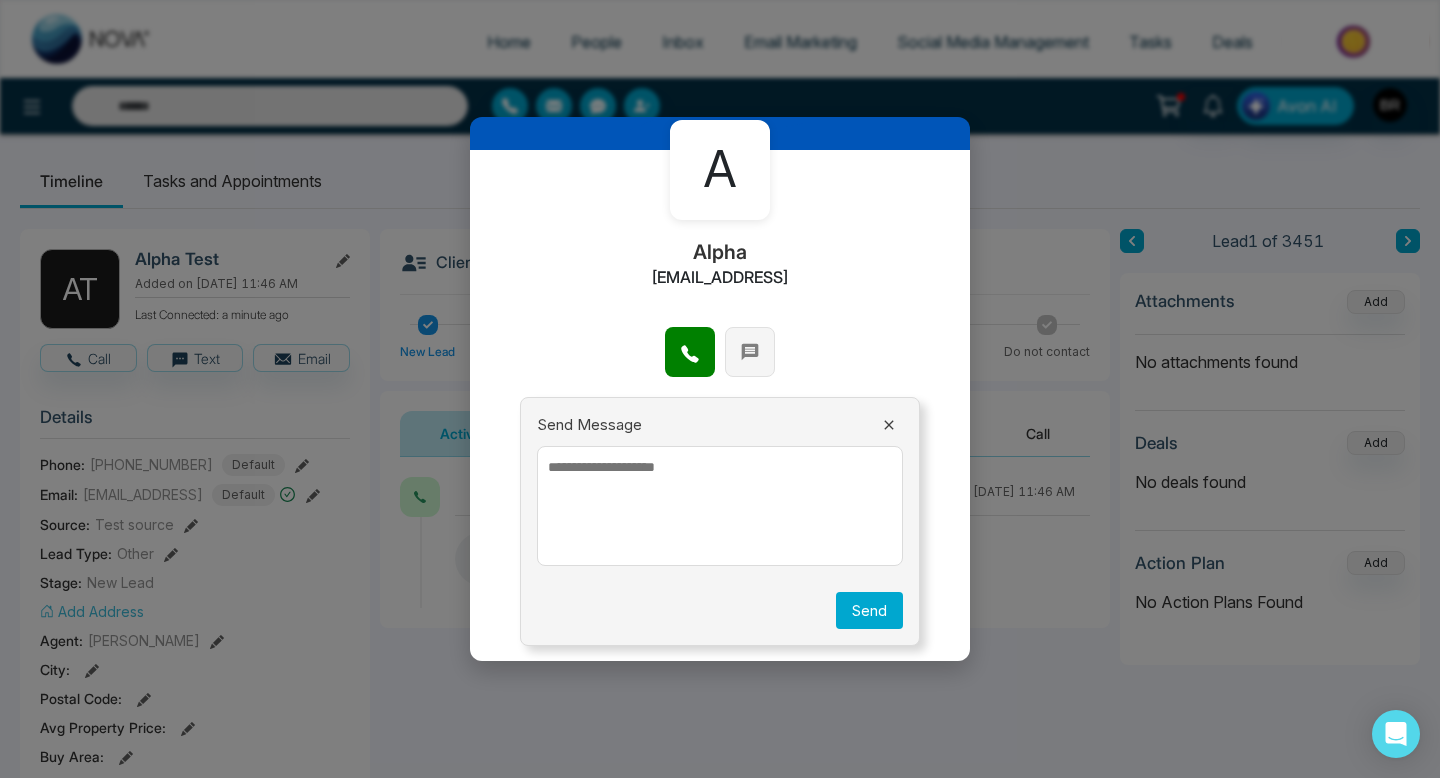 click at bounding box center (750, 352) 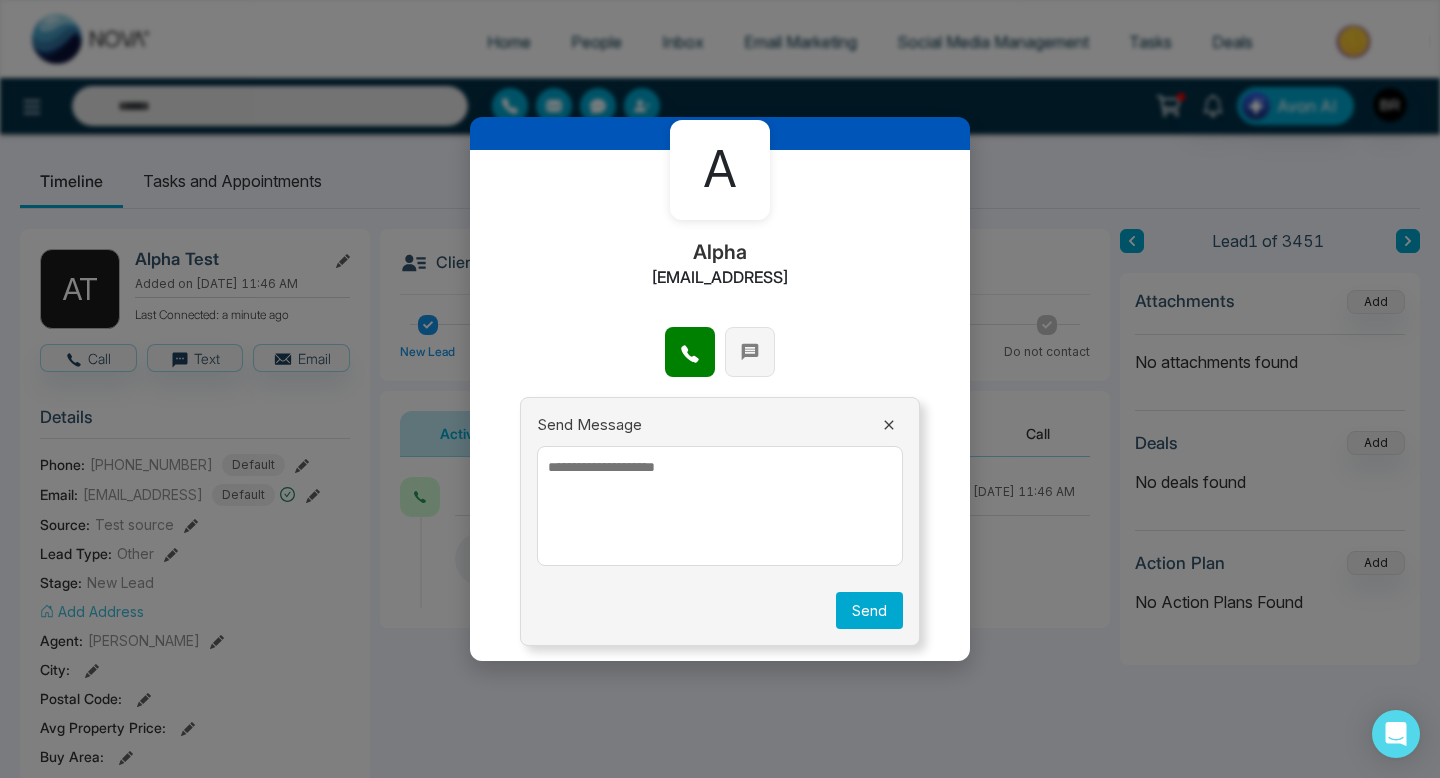 scroll, scrollTop: 76, scrollLeft: 0, axis: vertical 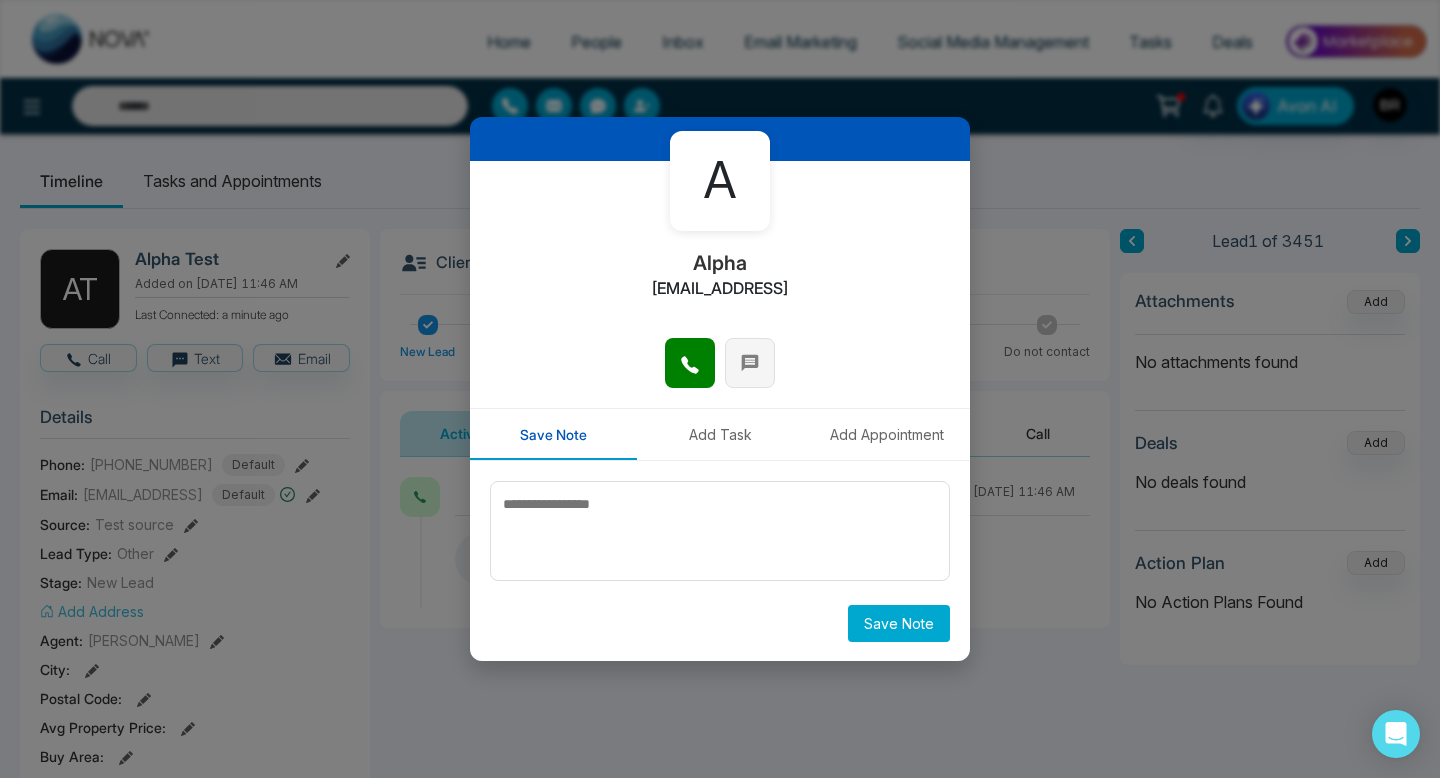 click at bounding box center (750, 363) 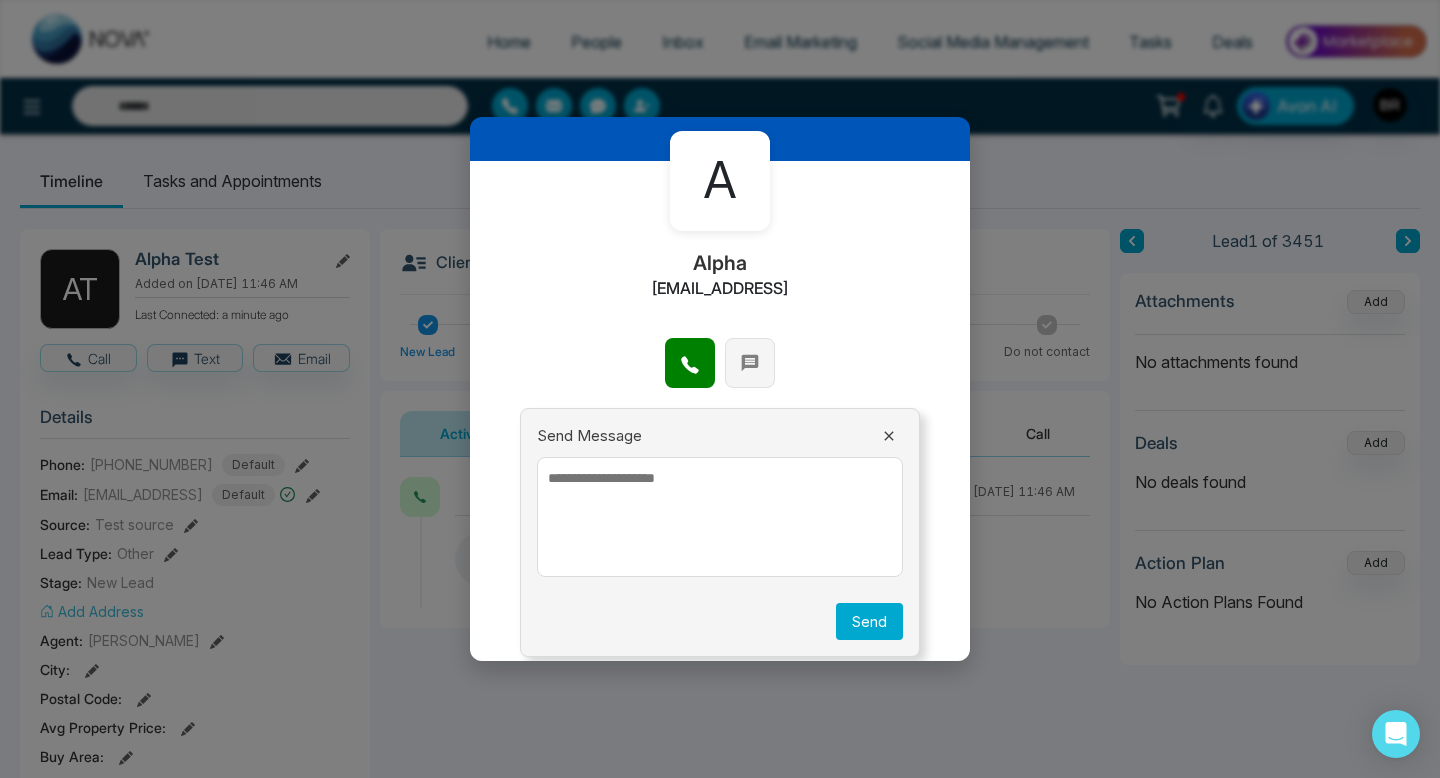 scroll, scrollTop: 87, scrollLeft: 0, axis: vertical 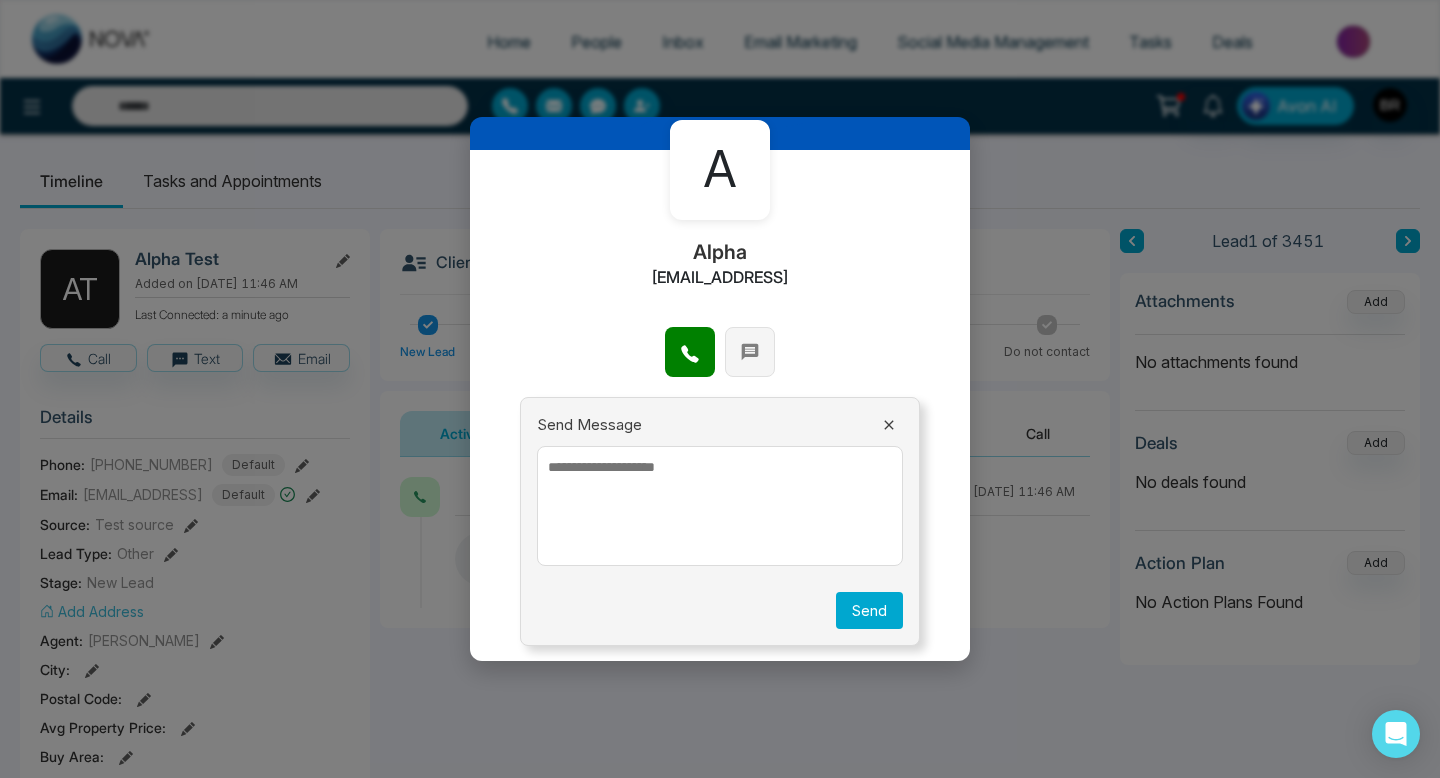 click at bounding box center (750, 350) 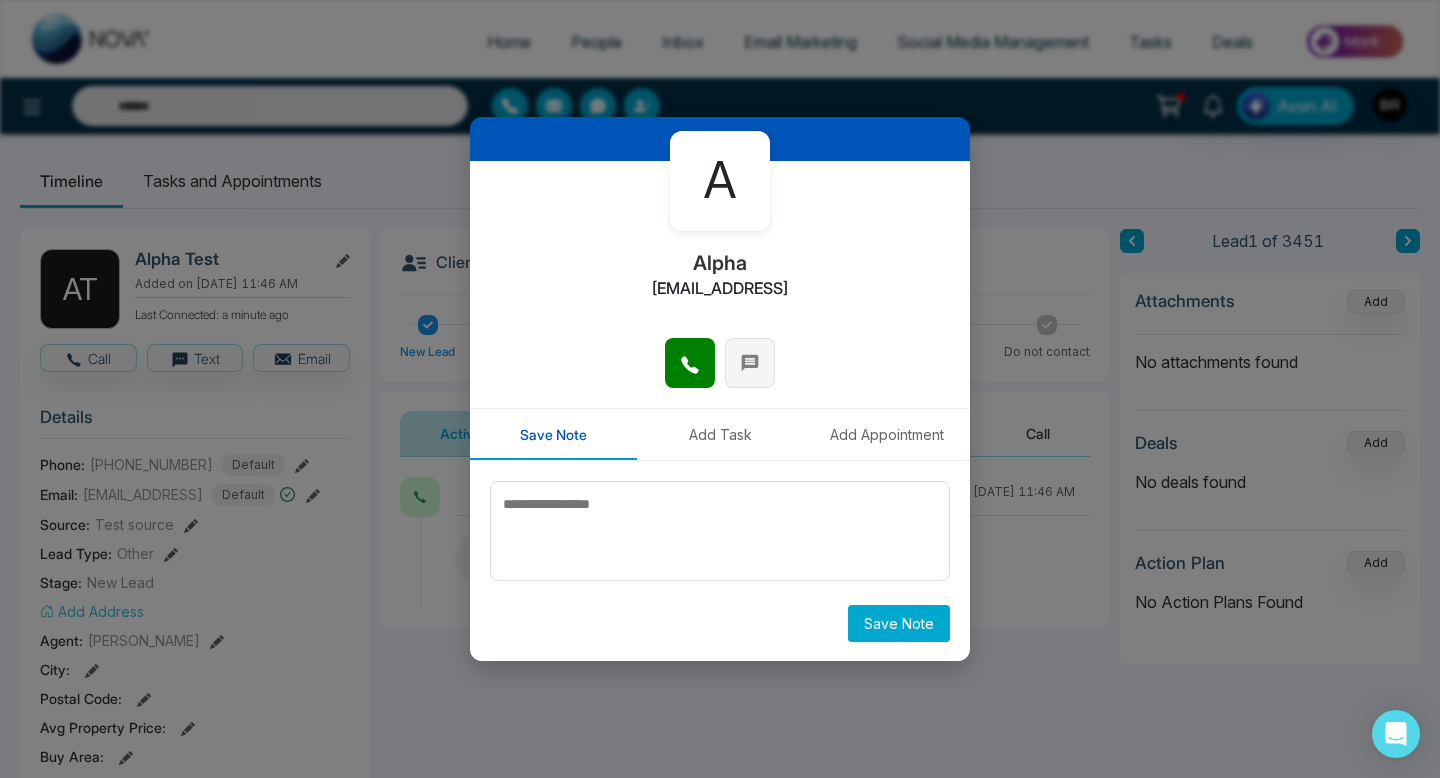 click 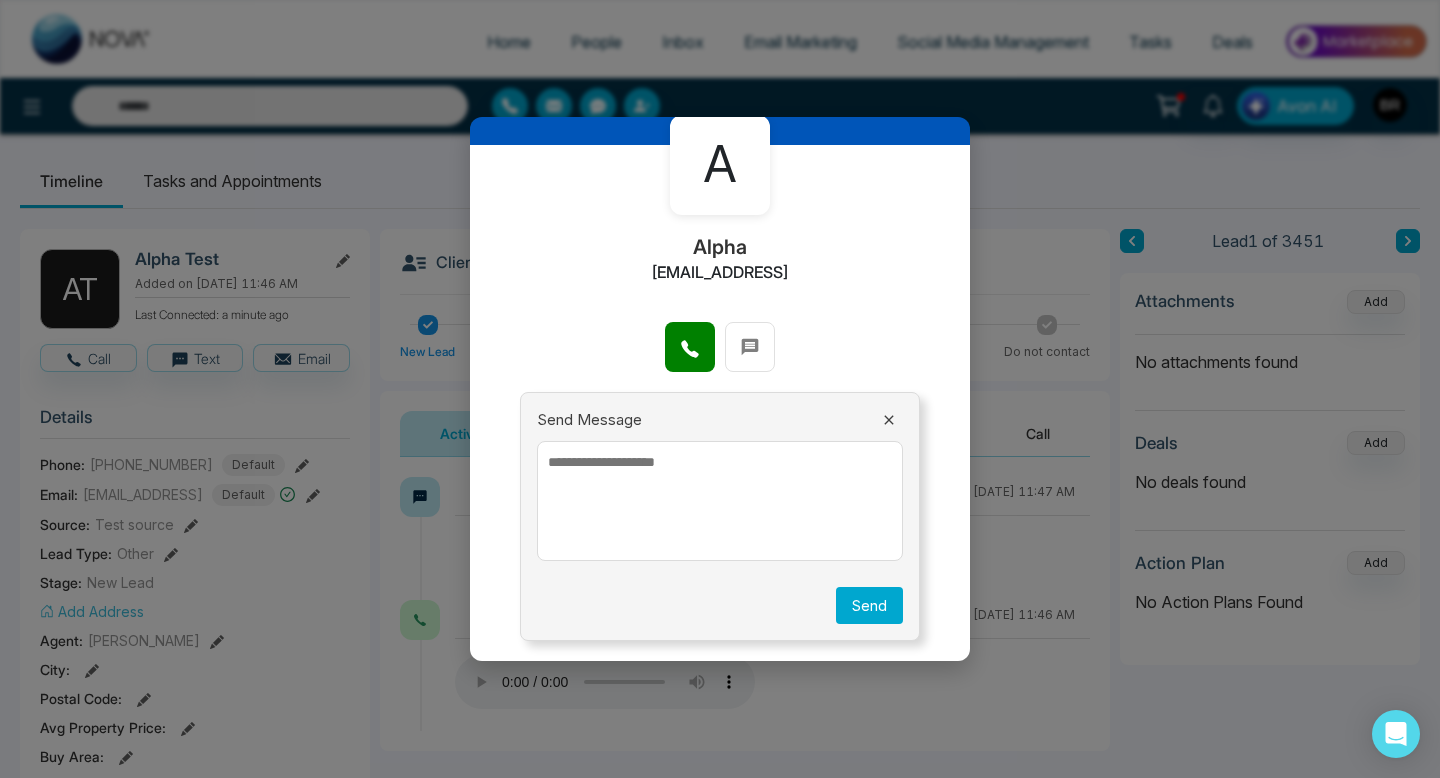 scroll, scrollTop: 0, scrollLeft: 0, axis: both 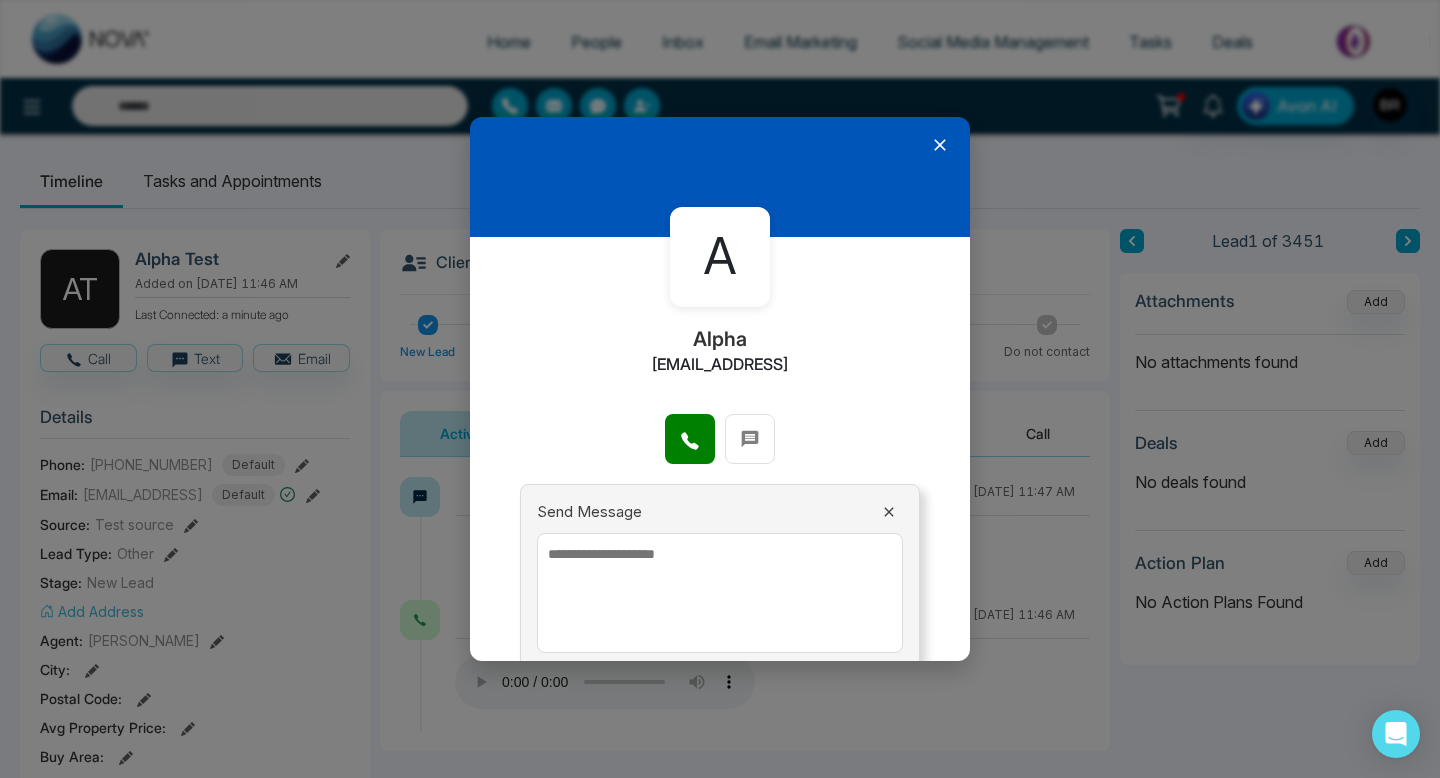 click 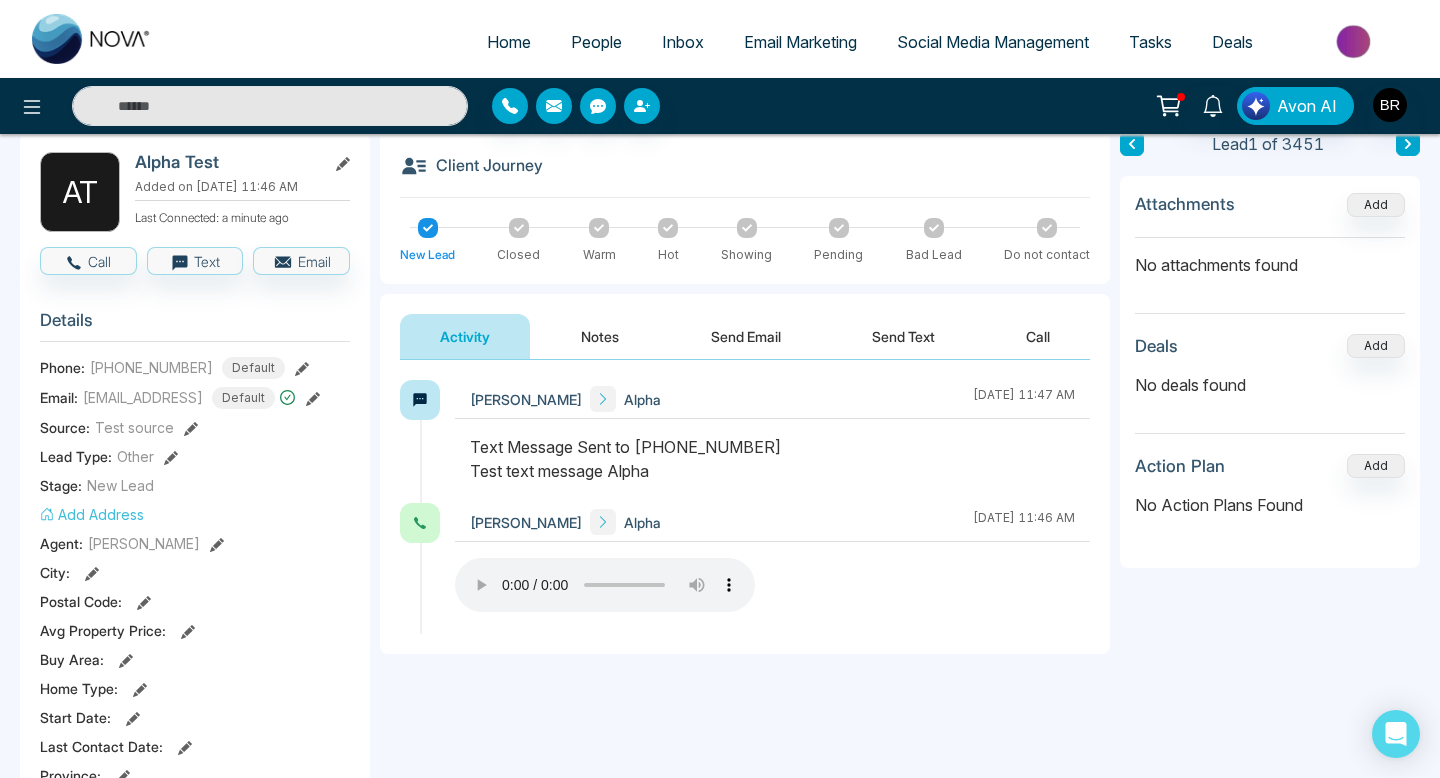 scroll, scrollTop: 70, scrollLeft: 0, axis: vertical 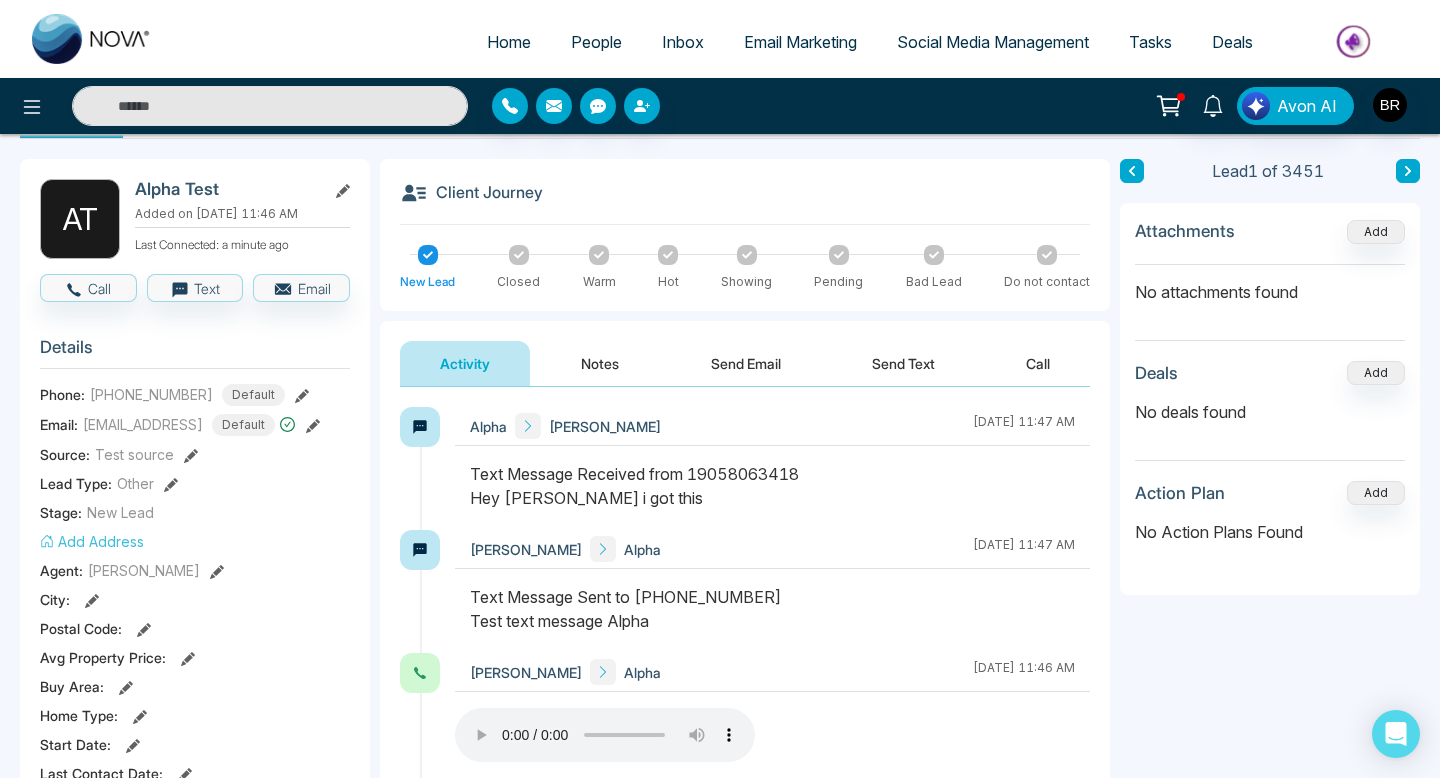 click 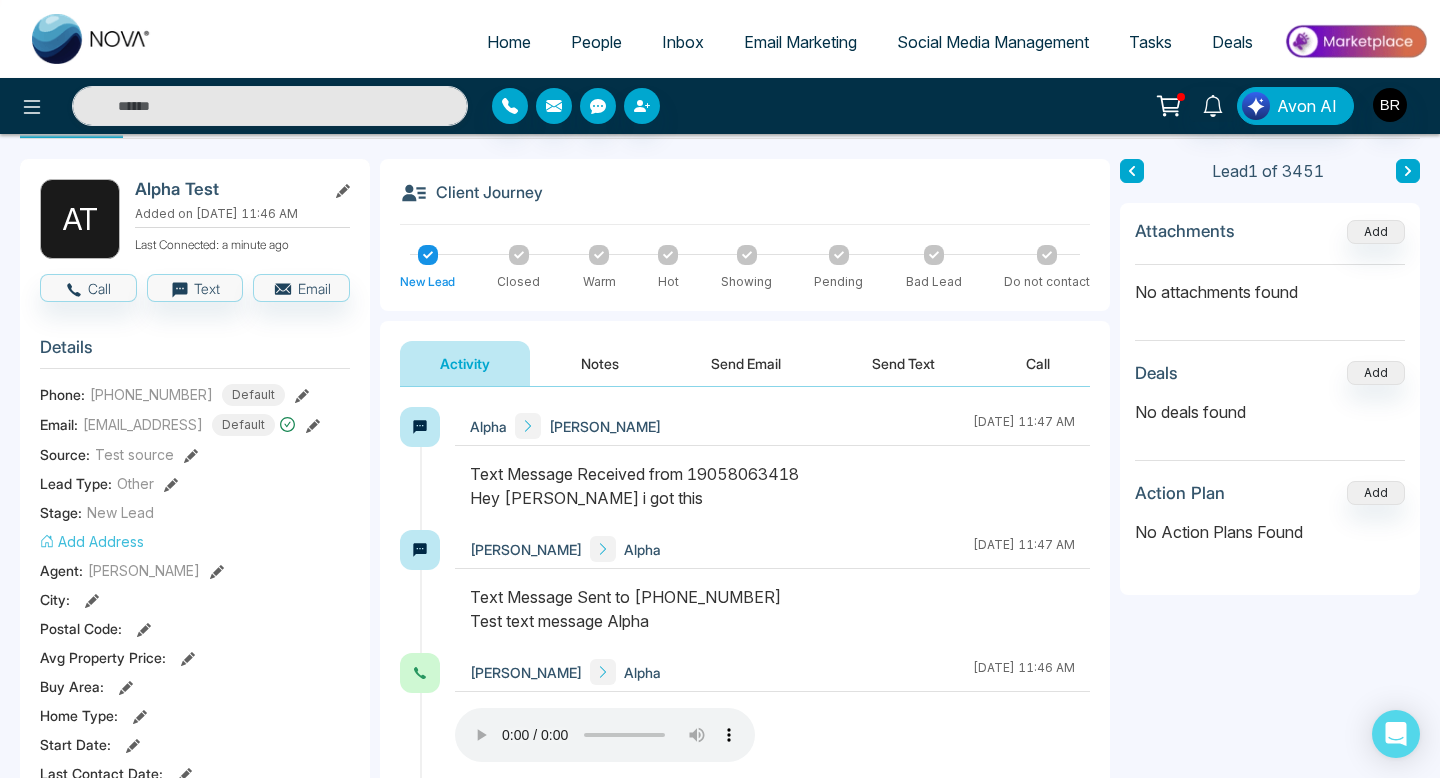 click on "Send Text" at bounding box center (903, 363) 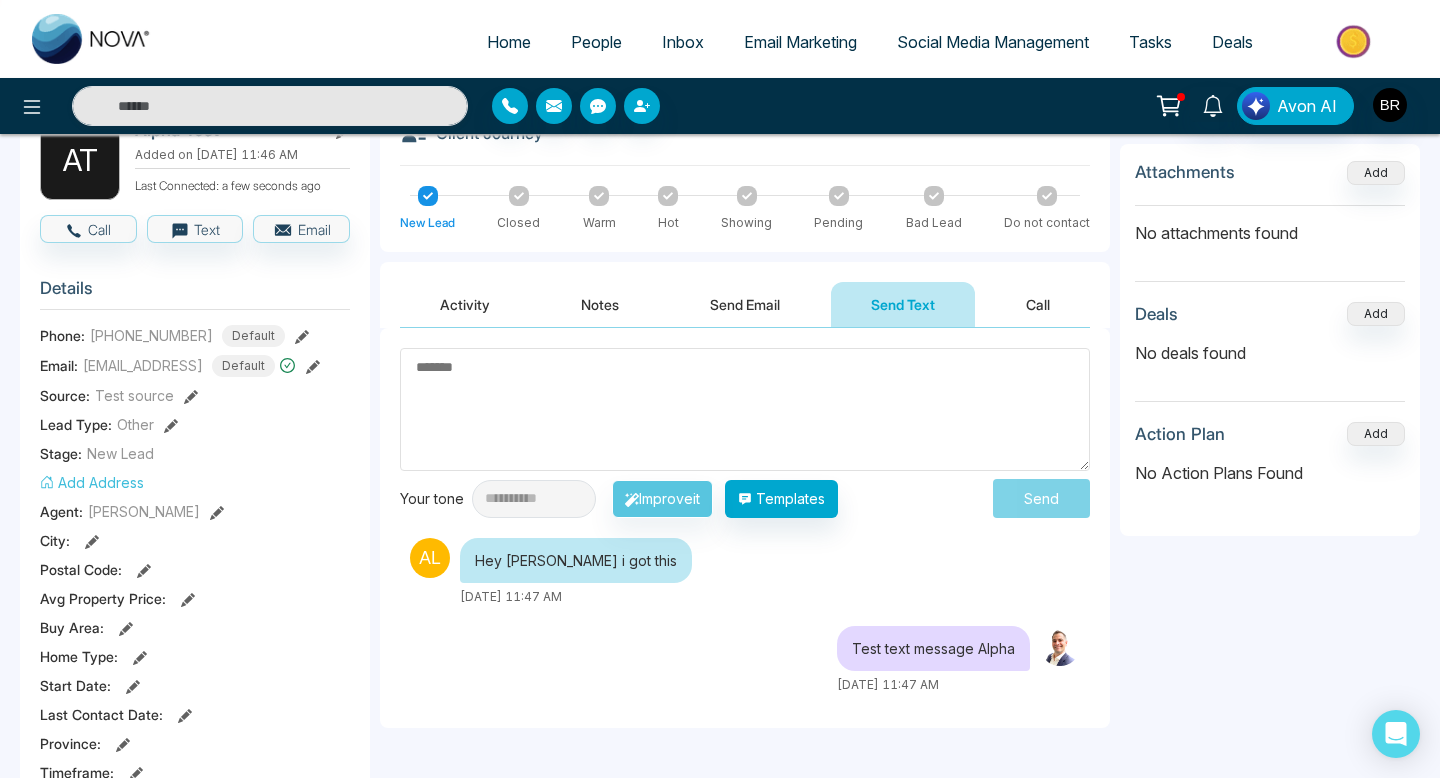 scroll, scrollTop: 116, scrollLeft: 0, axis: vertical 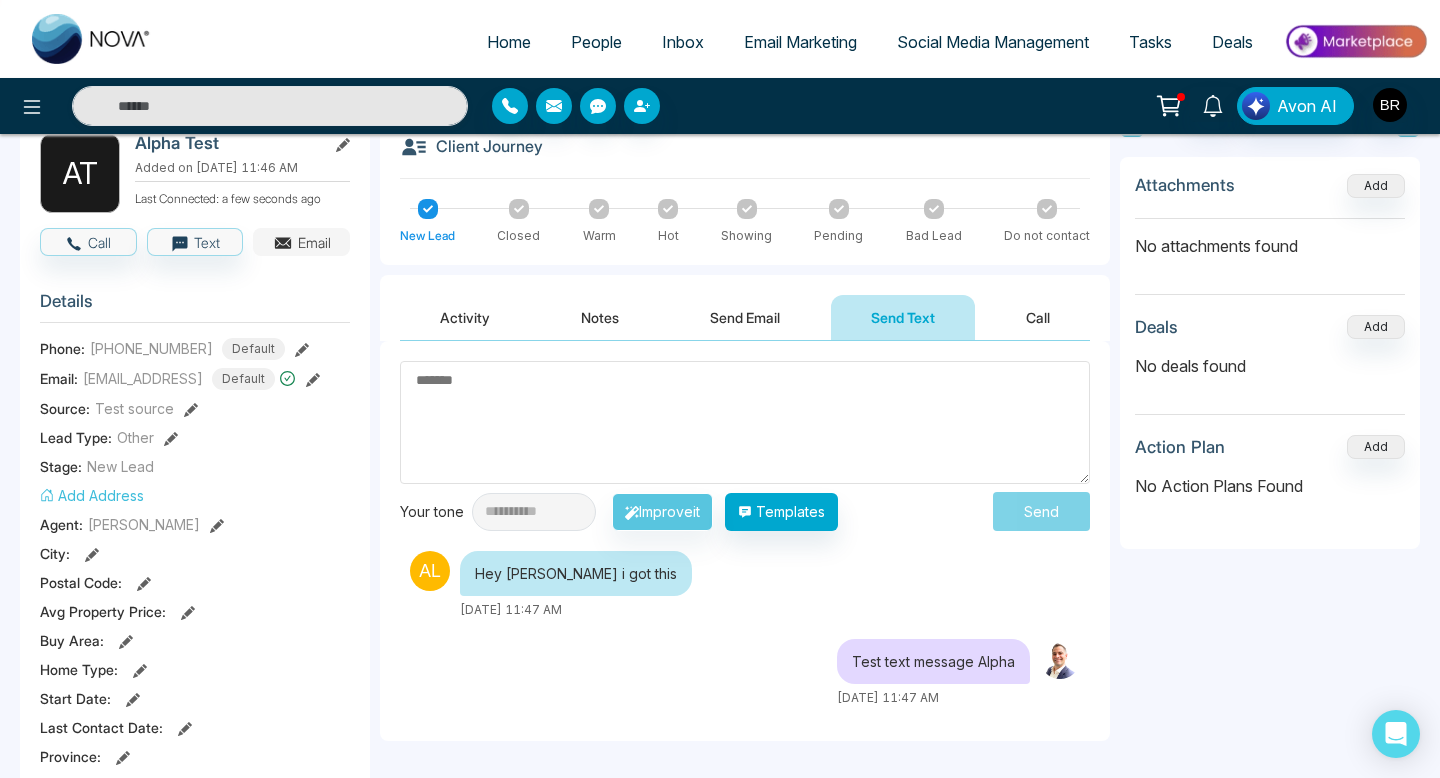 click on "Email" at bounding box center [301, 242] 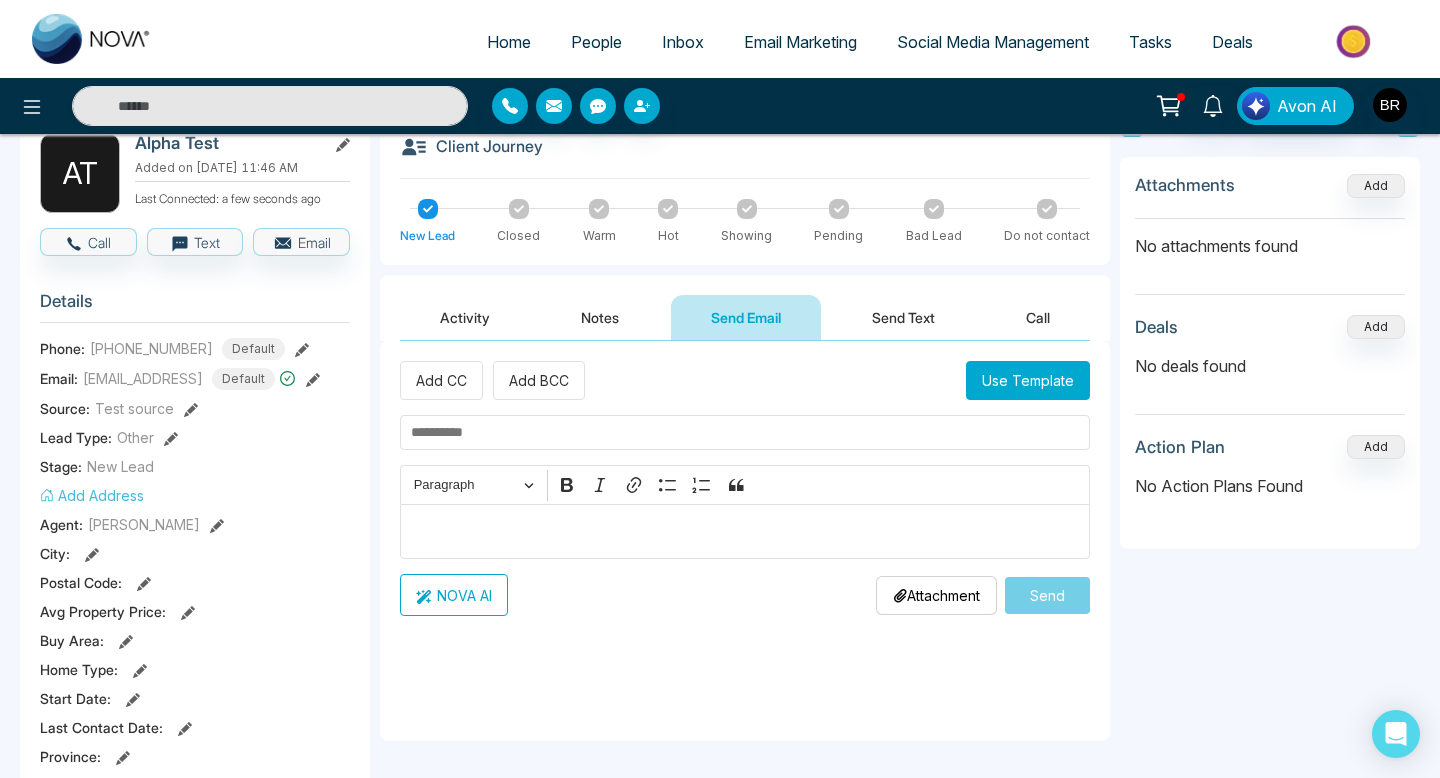 click on "Use Template" at bounding box center (1028, 380) 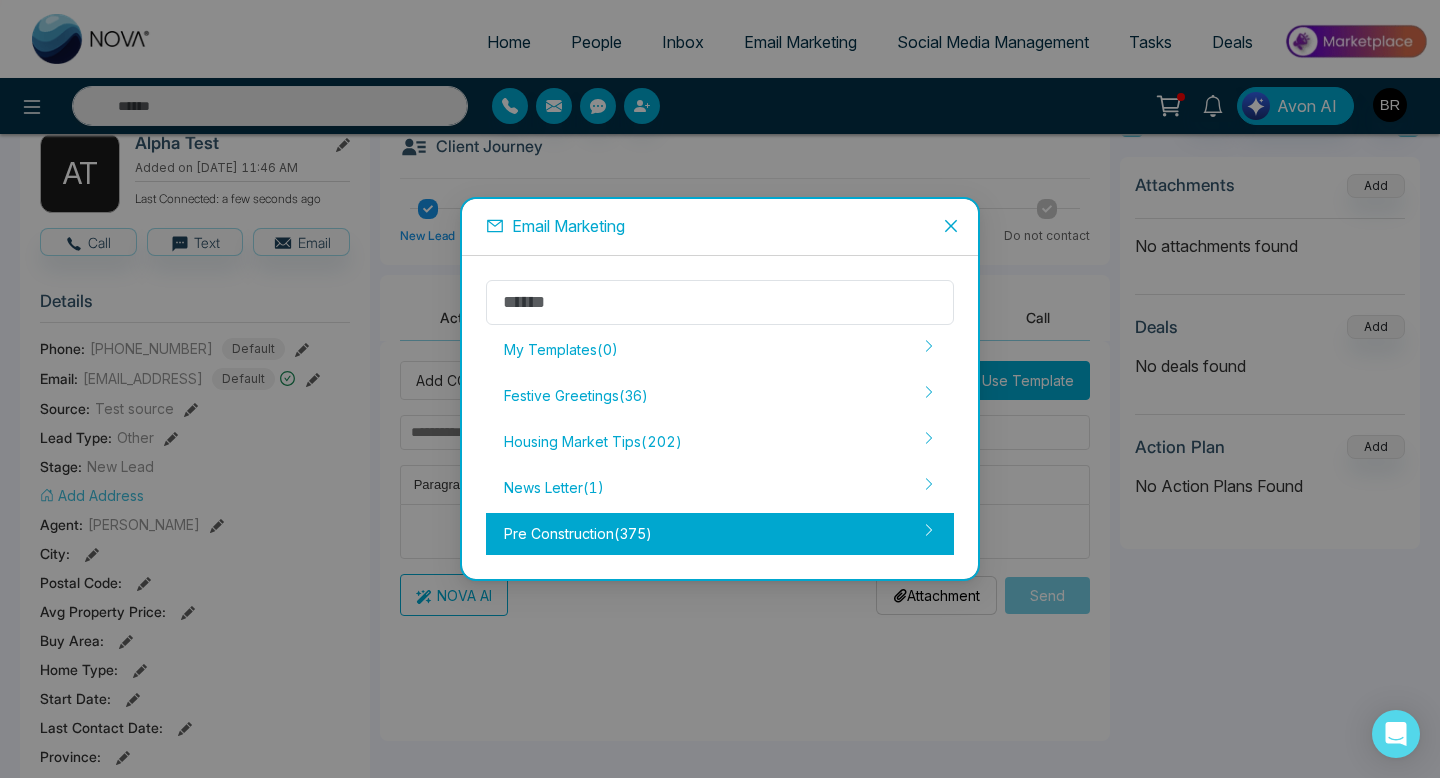 click on "Pre Construction  ( 375 )" at bounding box center (720, 534) 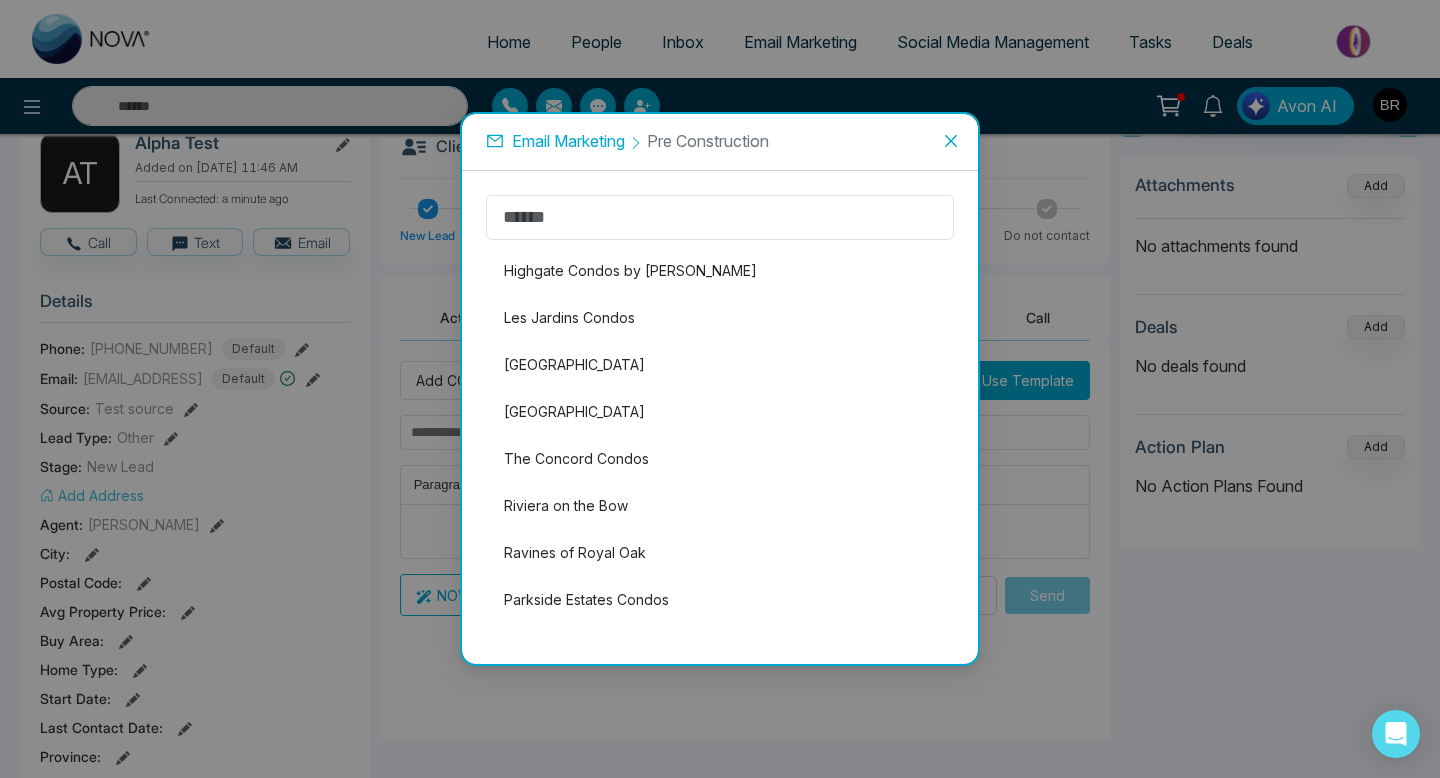 scroll, scrollTop: 4316, scrollLeft: 0, axis: vertical 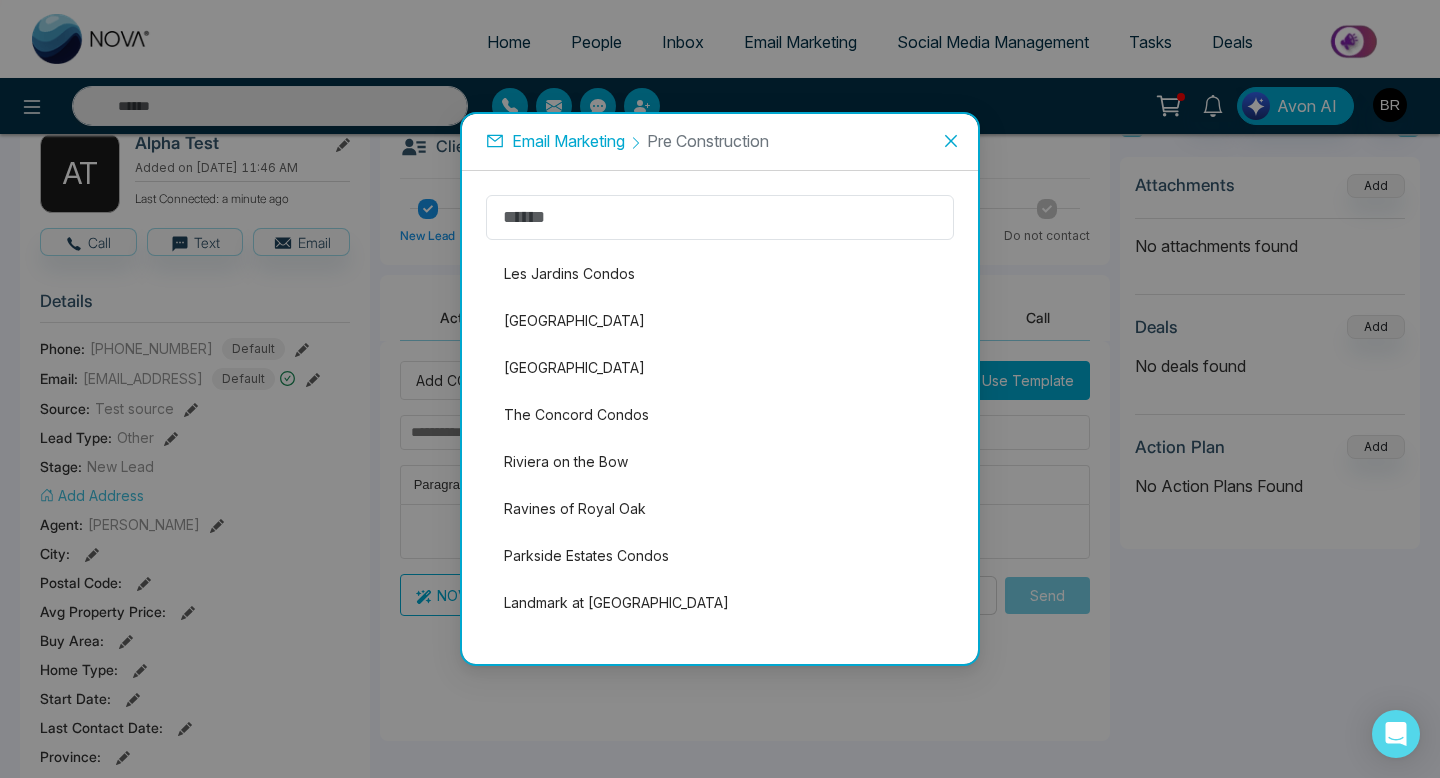 click 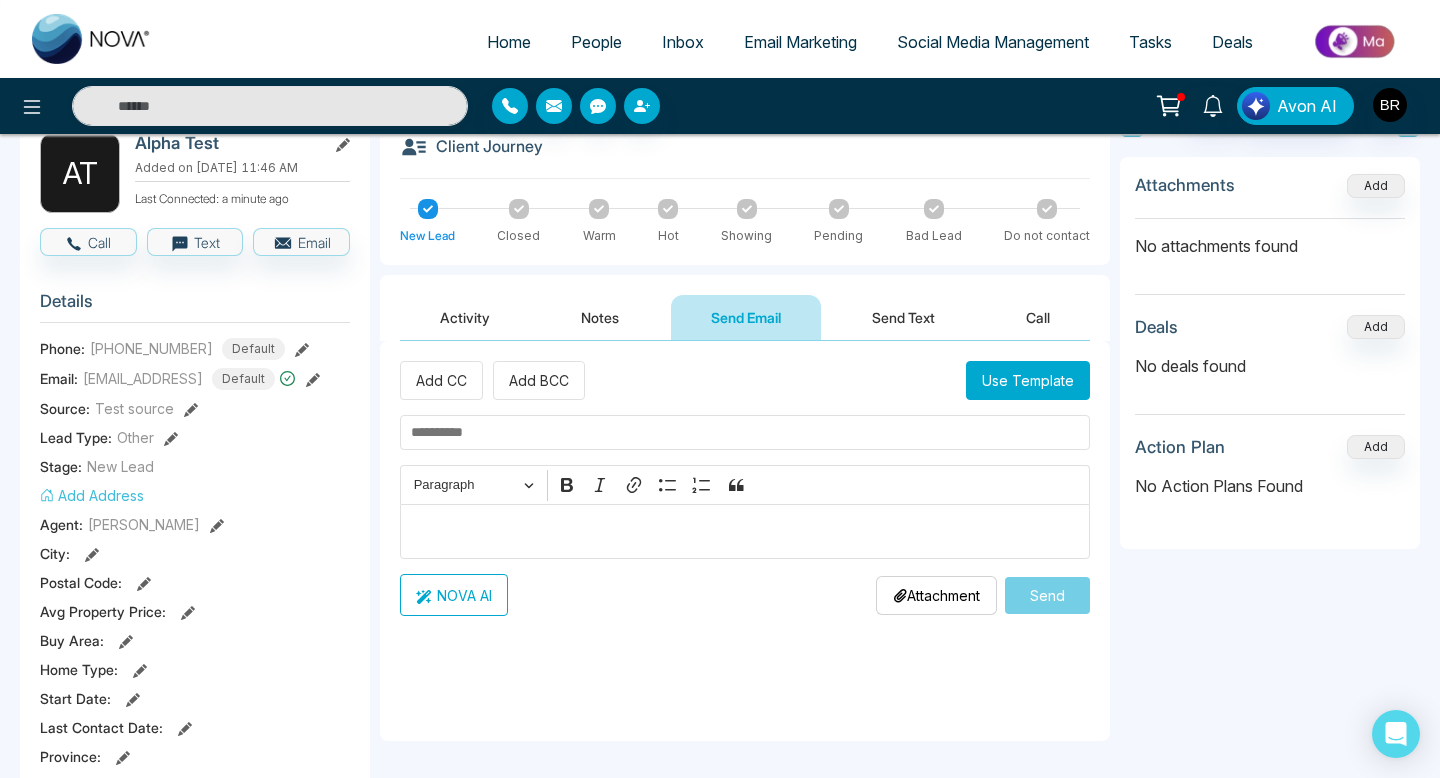 click on "Activity" at bounding box center (465, 317) 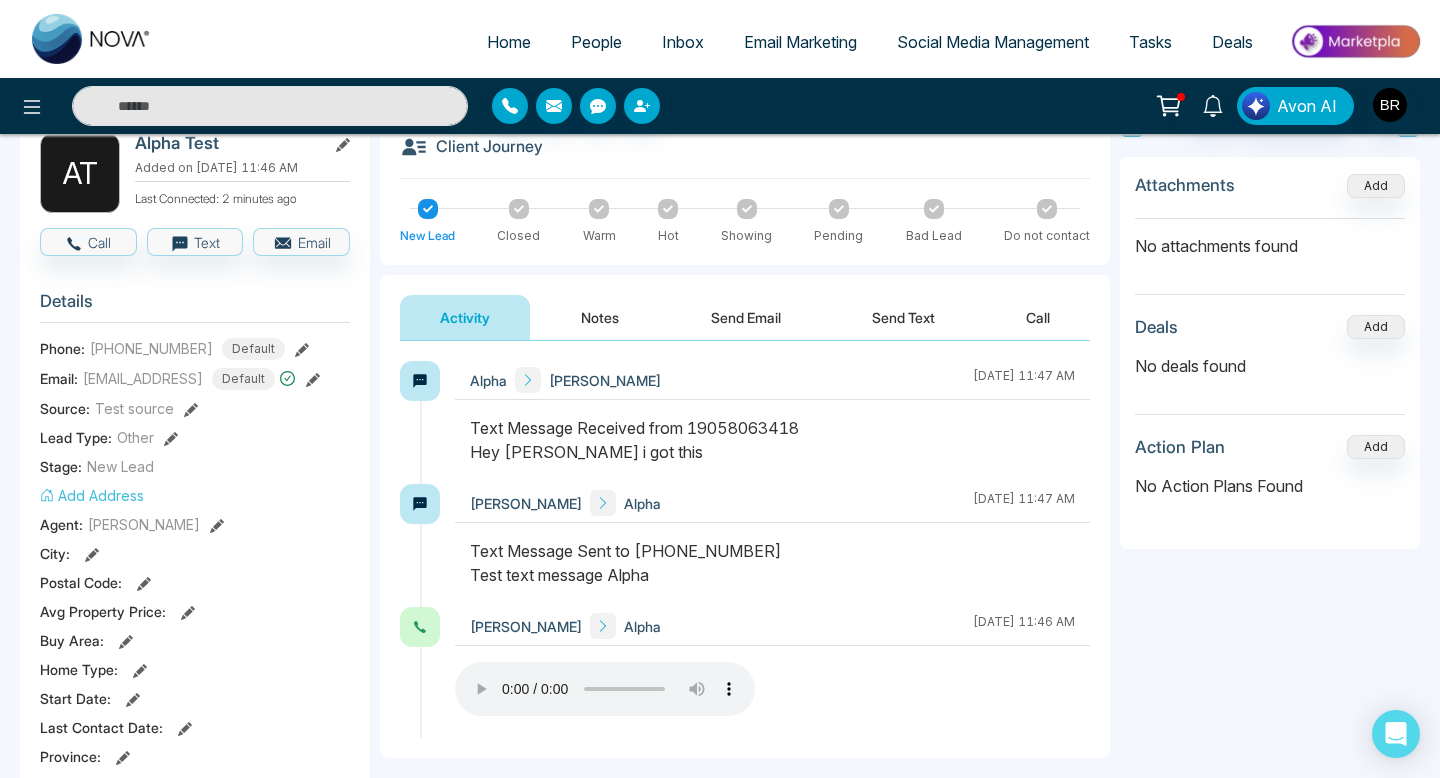 click on "Notes" at bounding box center (600, 317) 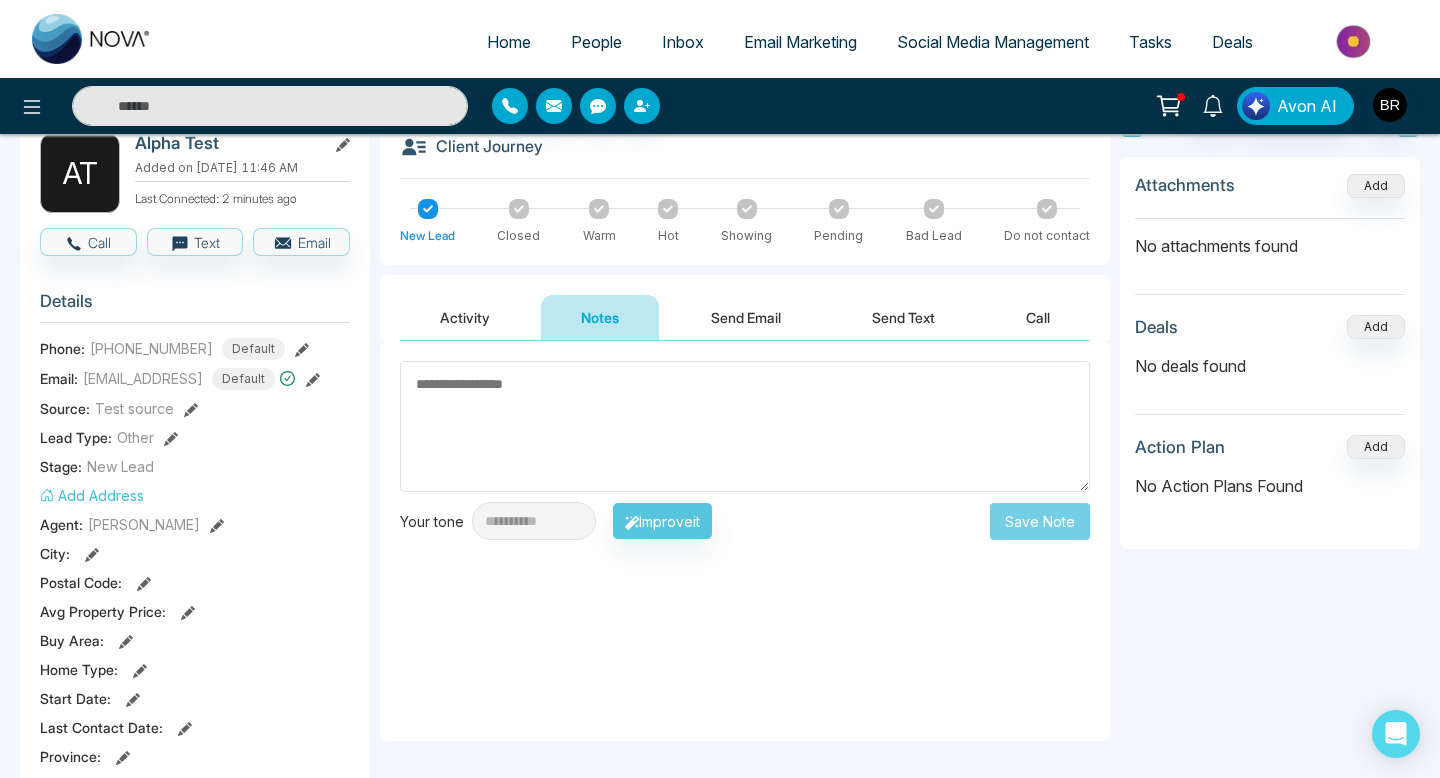 click on "Activity" at bounding box center [465, 317] 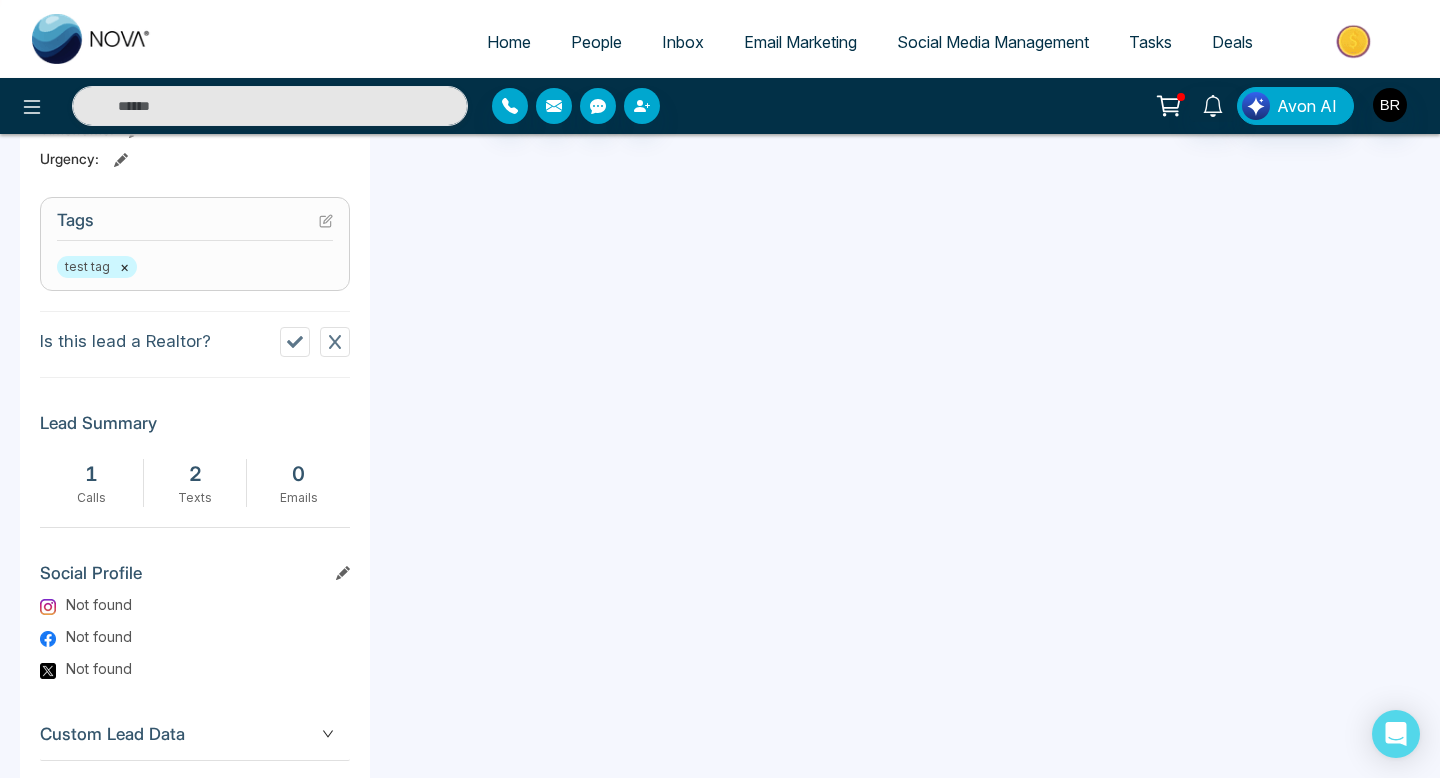 scroll, scrollTop: 785, scrollLeft: 0, axis: vertical 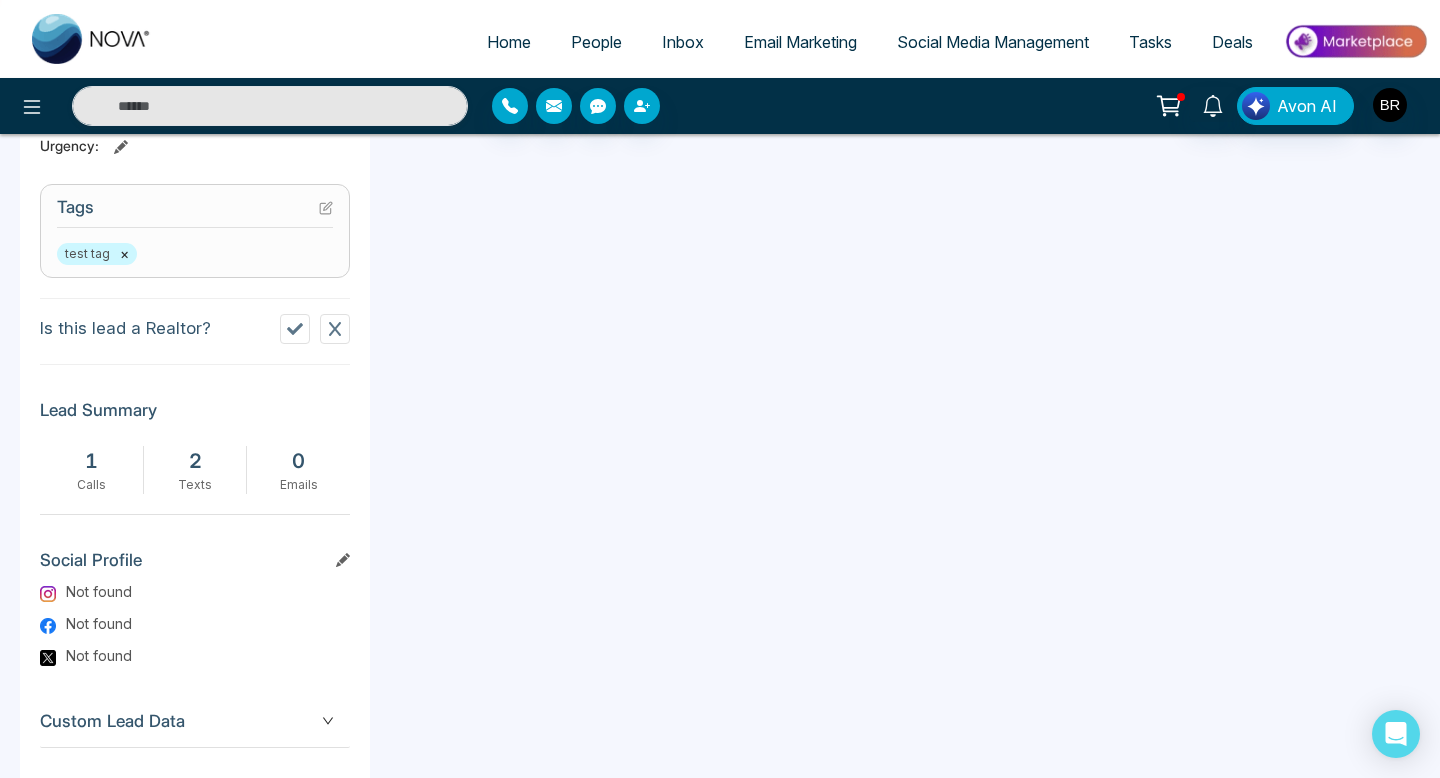 click 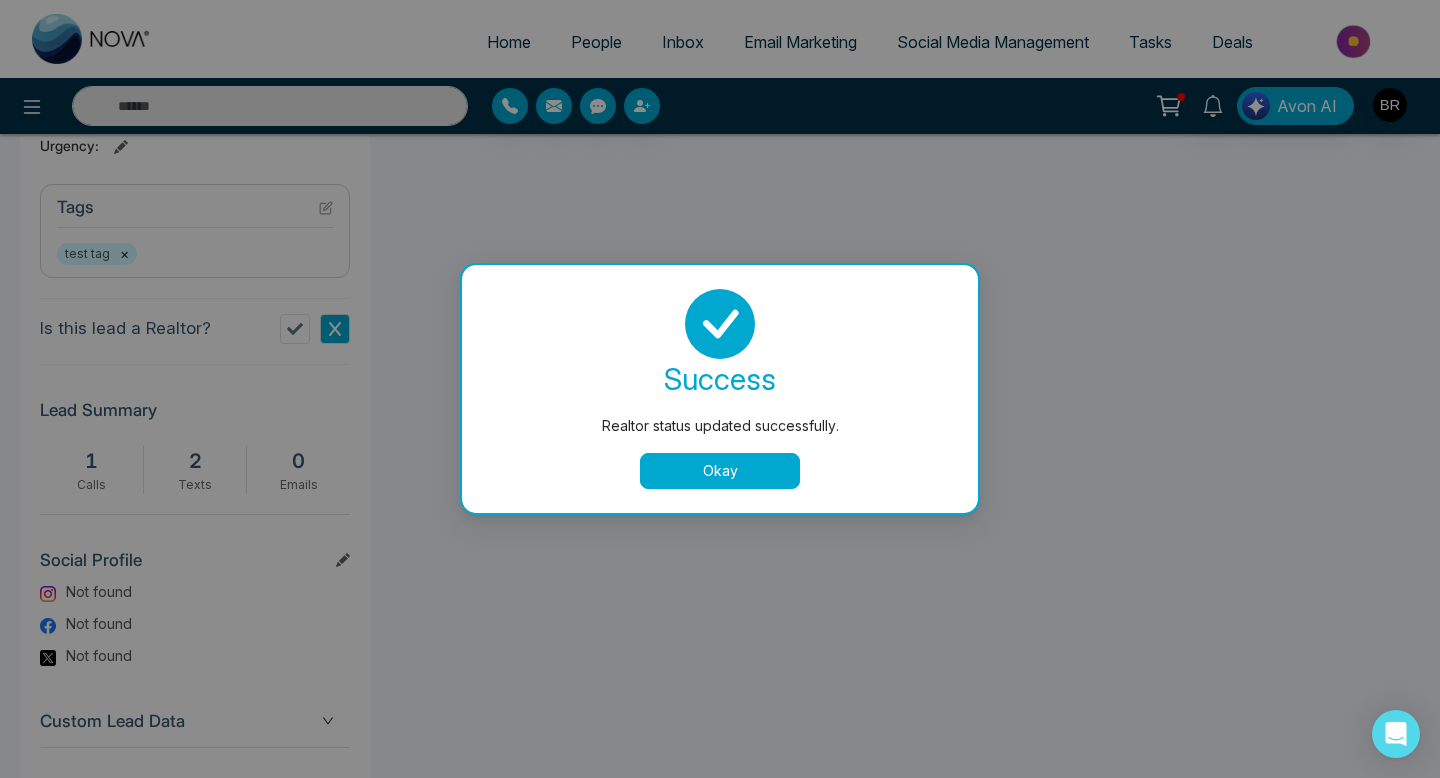 click on "Okay" at bounding box center [720, 471] 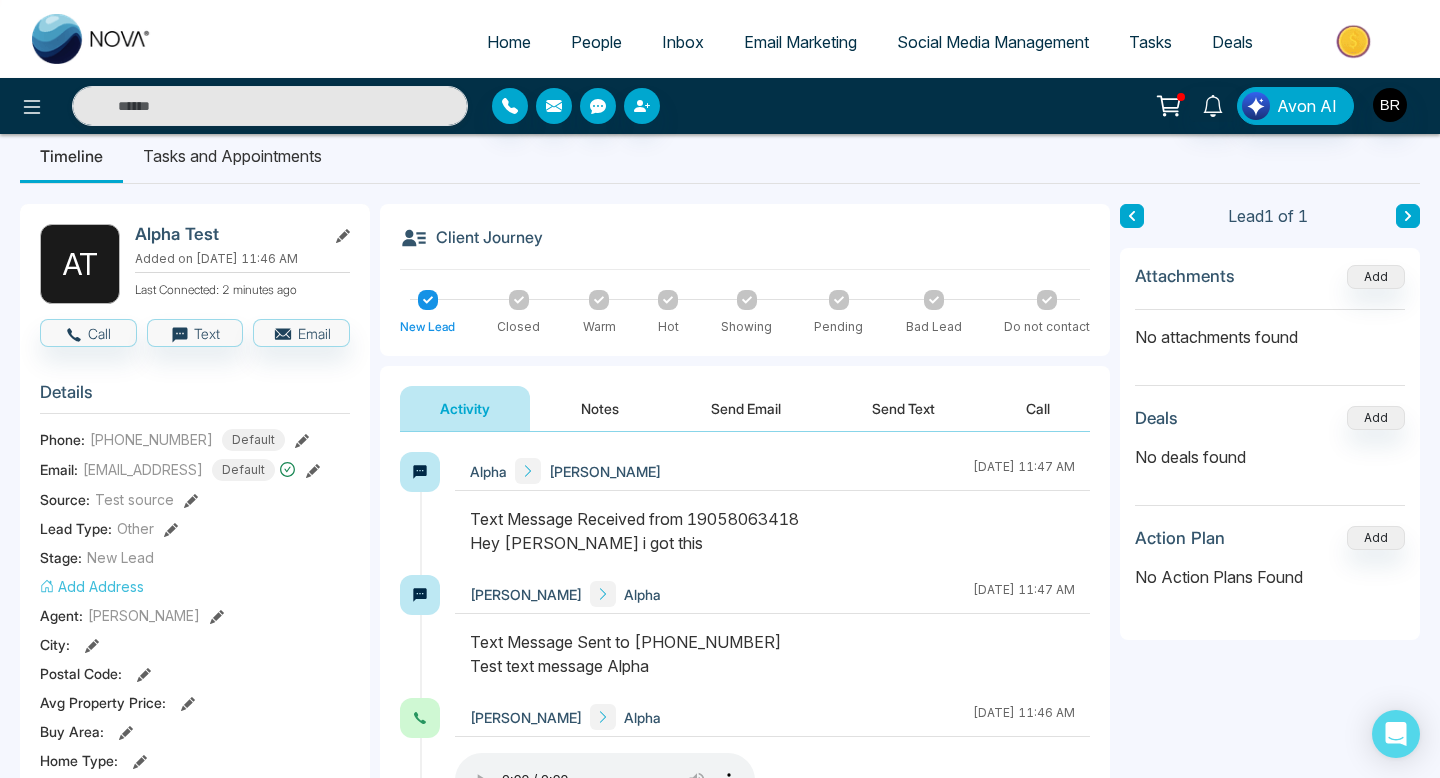 scroll, scrollTop: 0, scrollLeft: 0, axis: both 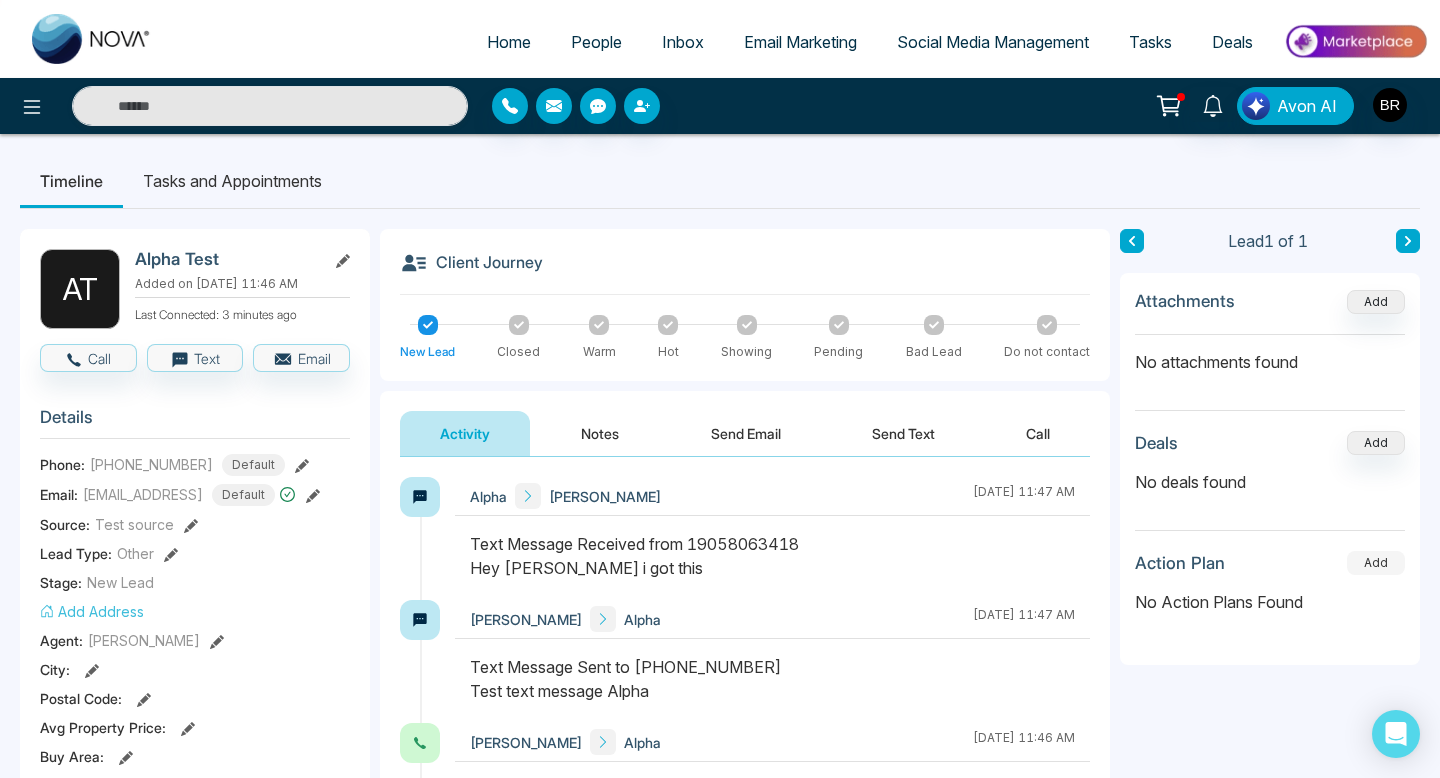 click on "Add" at bounding box center (1376, 563) 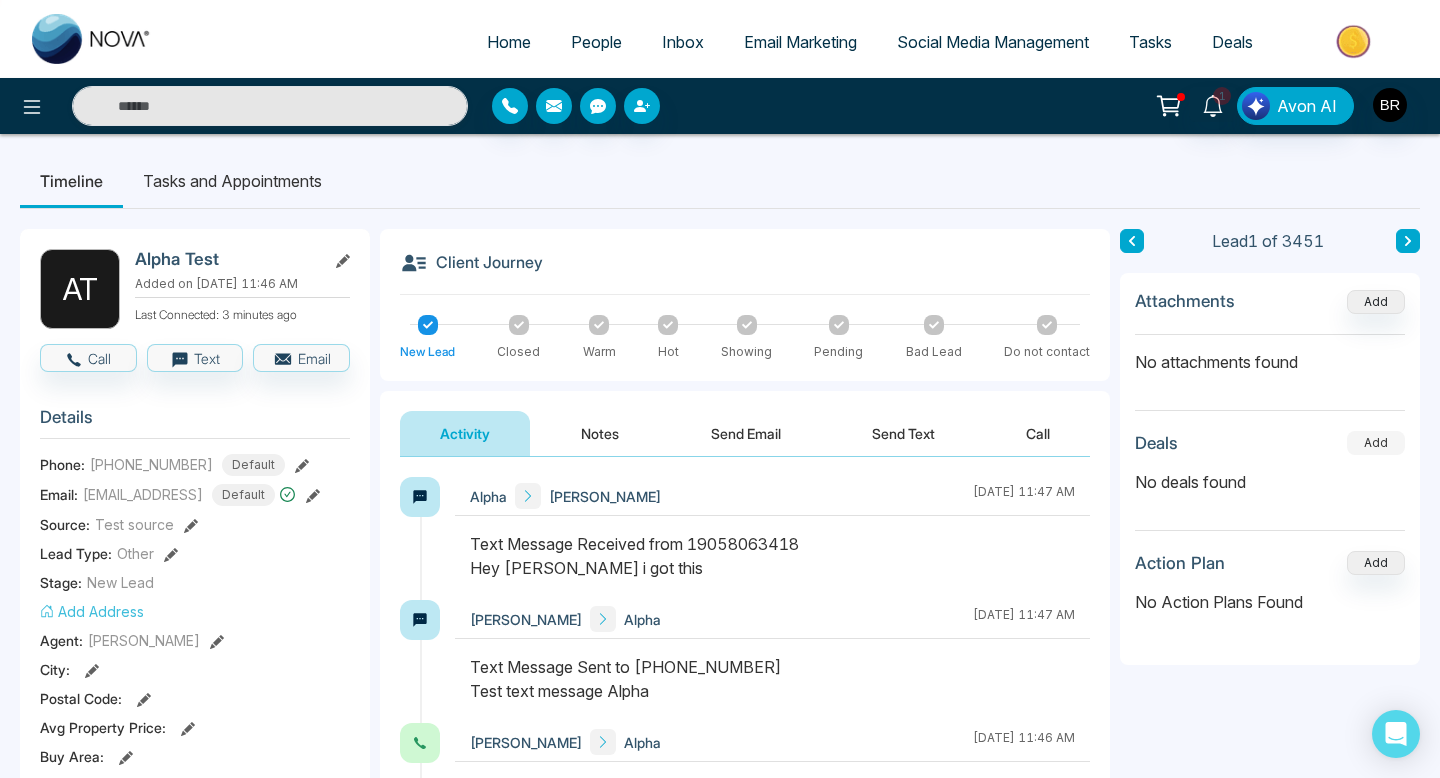 click on "Add" at bounding box center (1376, 443) 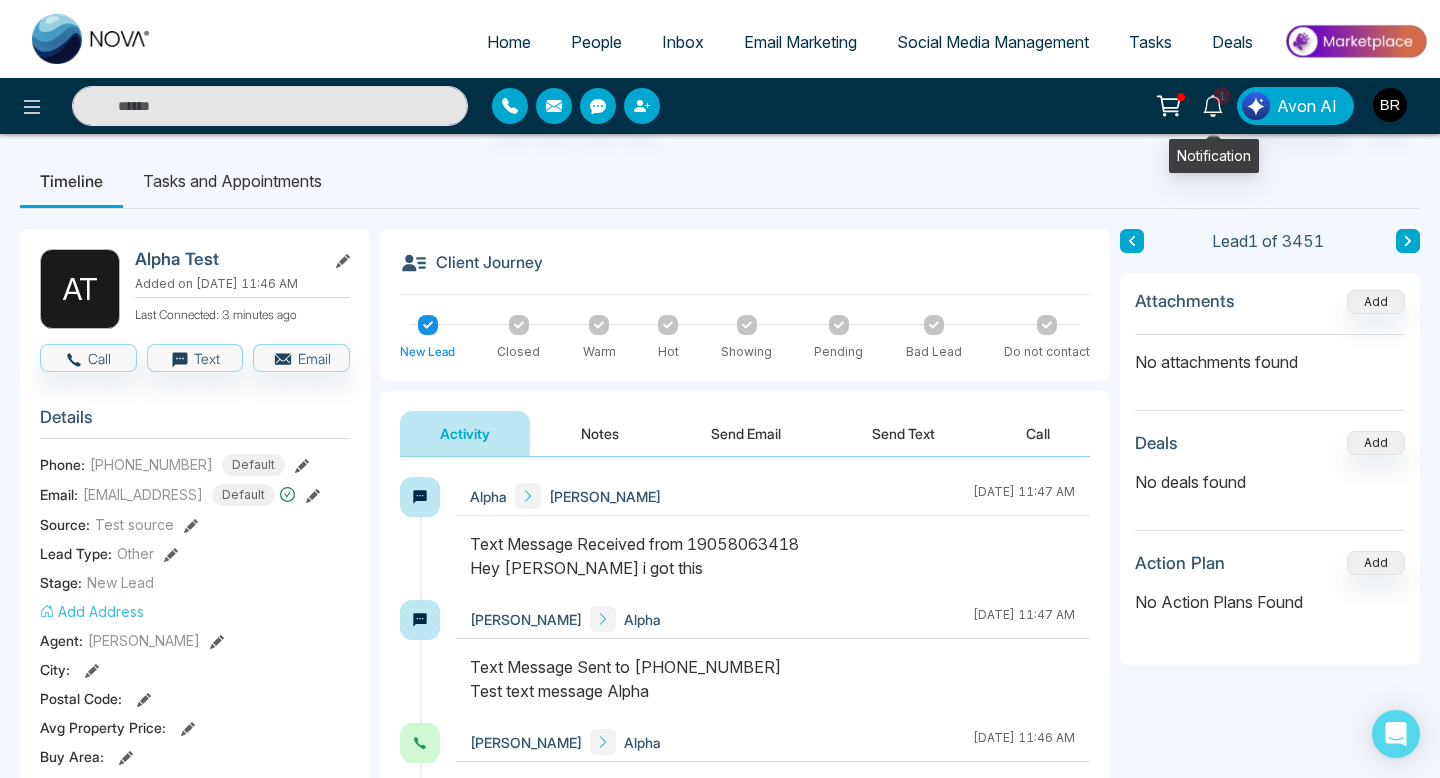 click 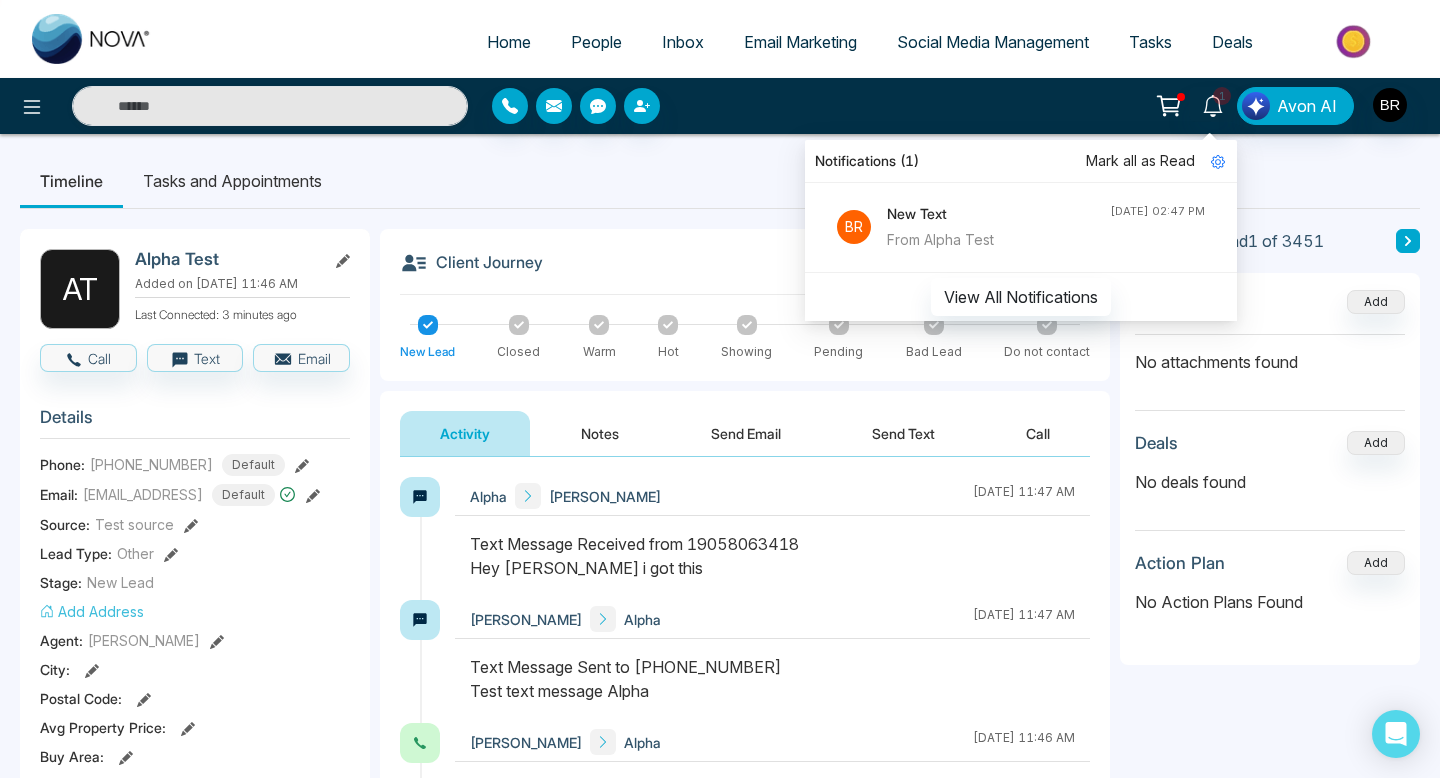 click on "Timeline Tasks and Appointments" at bounding box center (720, 181) 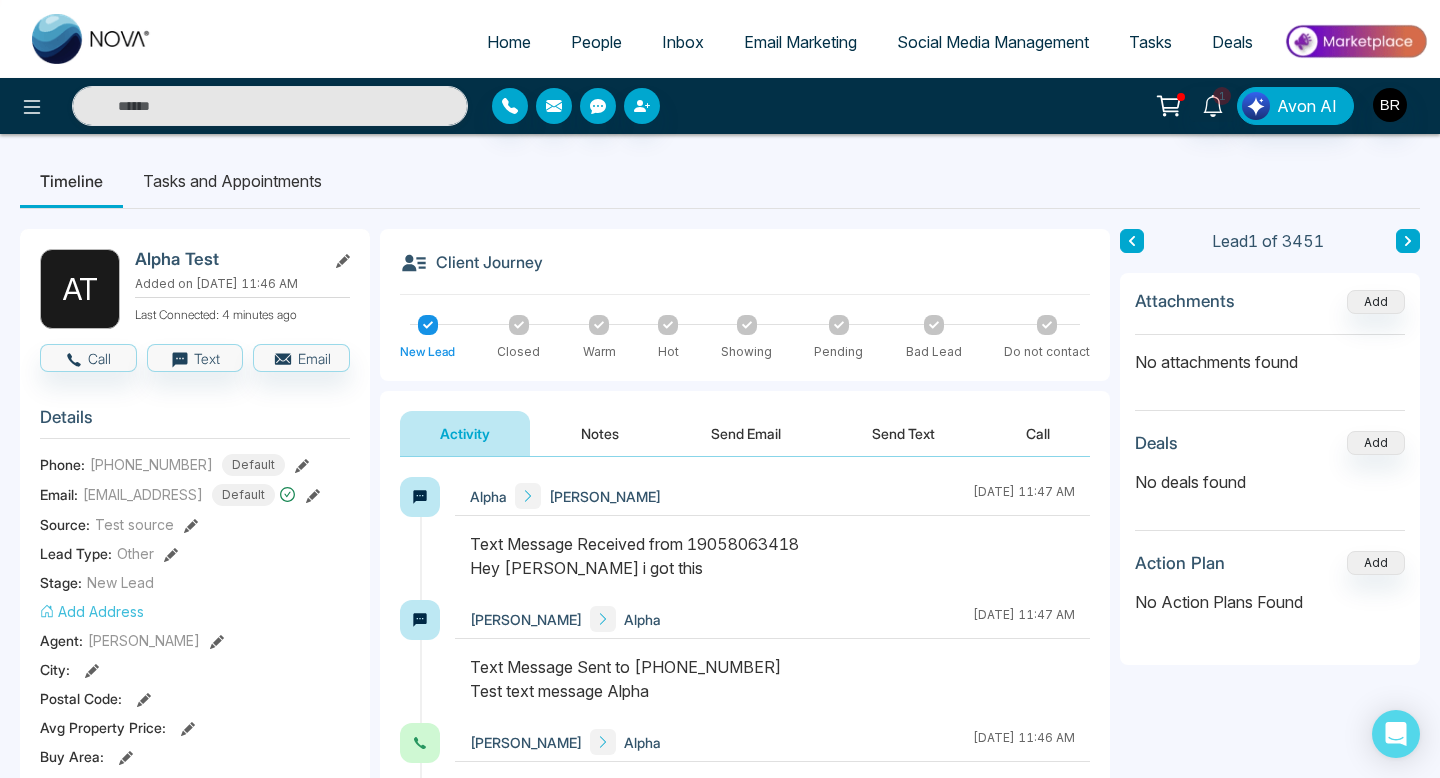 click on "Inbox" at bounding box center (683, 42) 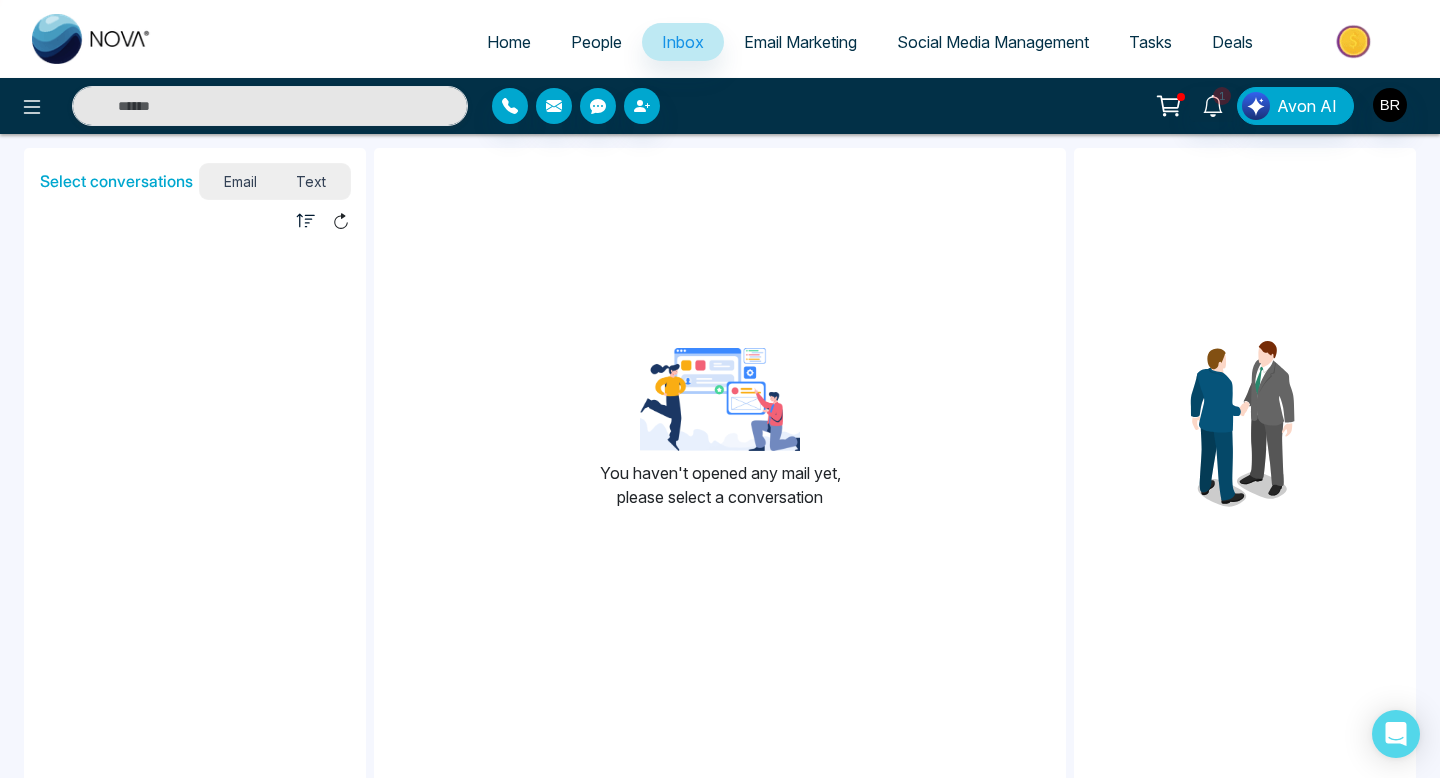 click on "Text" at bounding box center (312, 181) 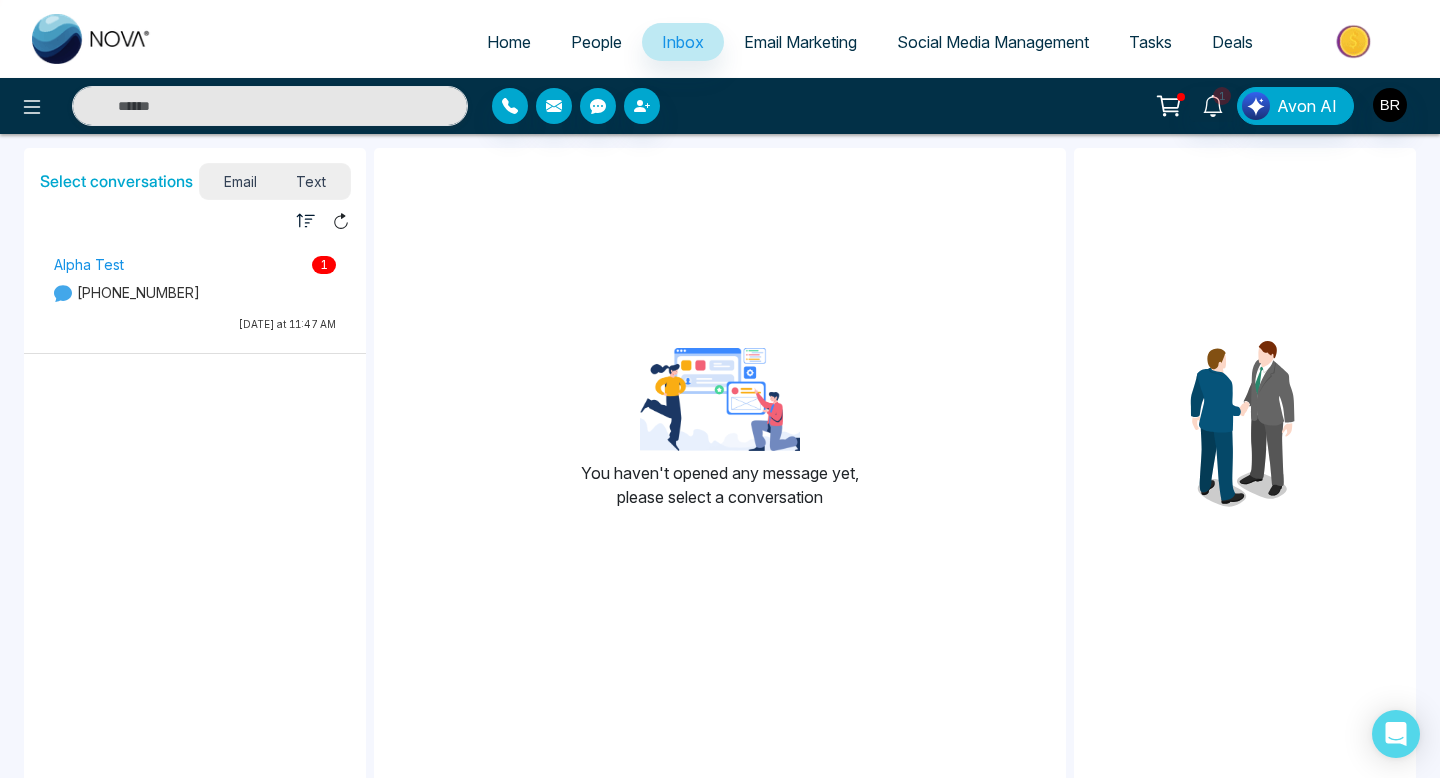 click on "Alpha Test   1" at bounding box center [195, 264] 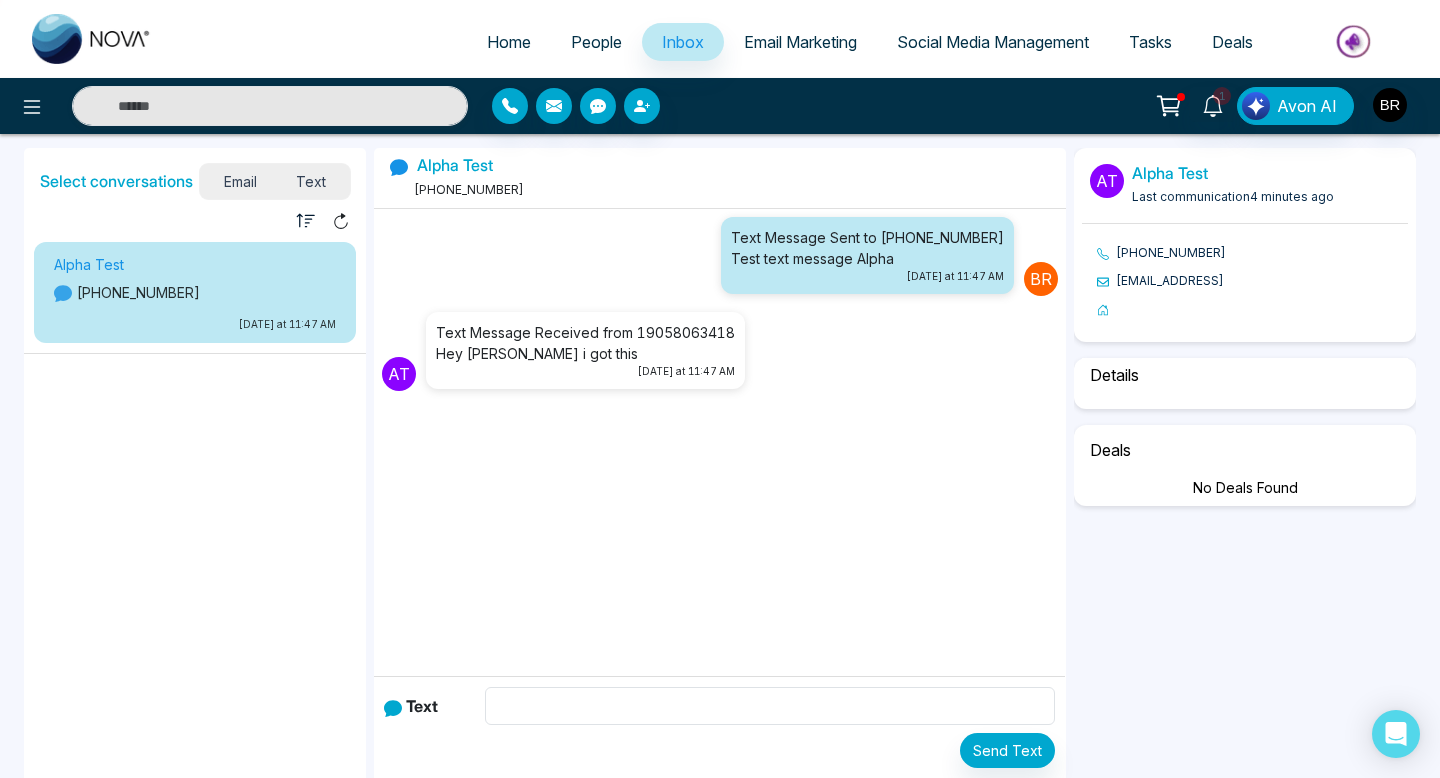 select on "*" 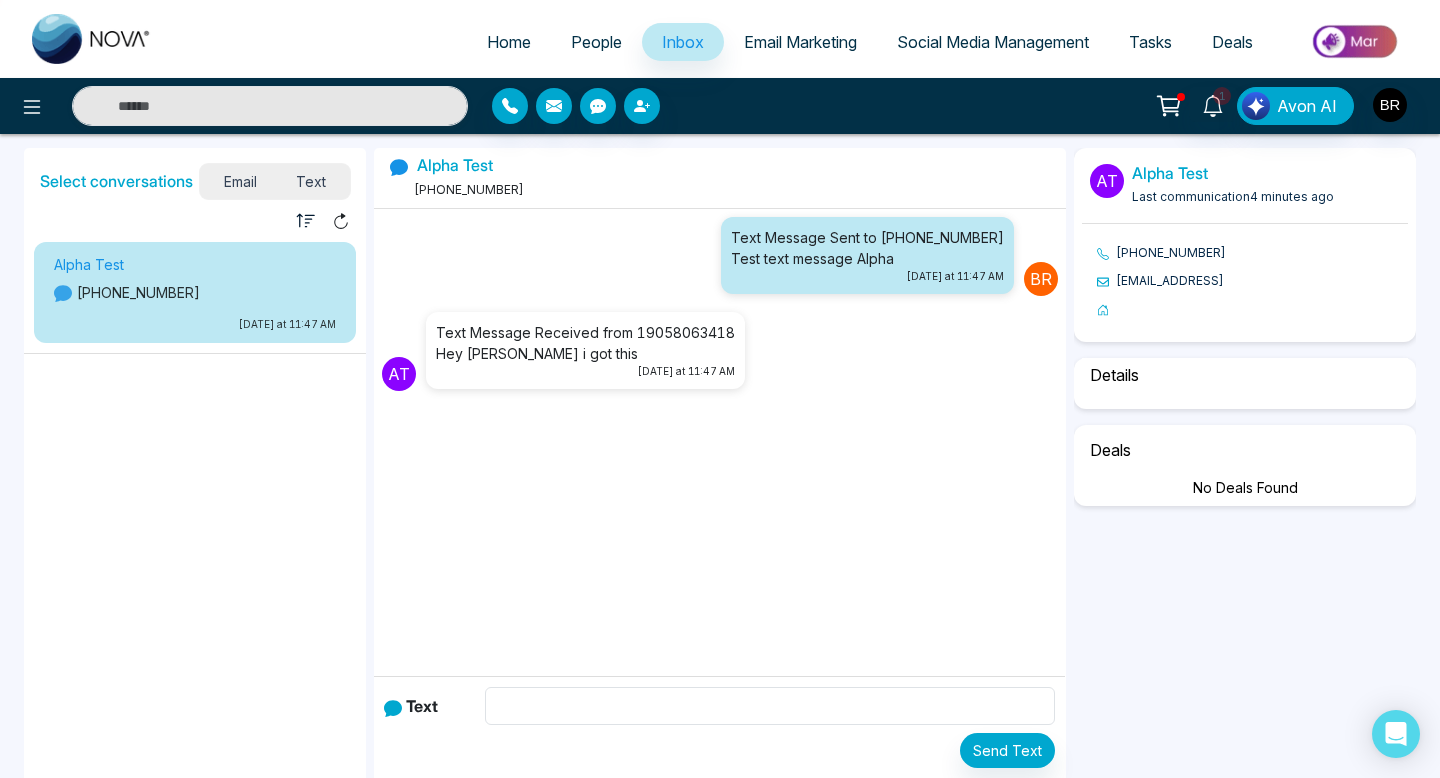 select on "**********" 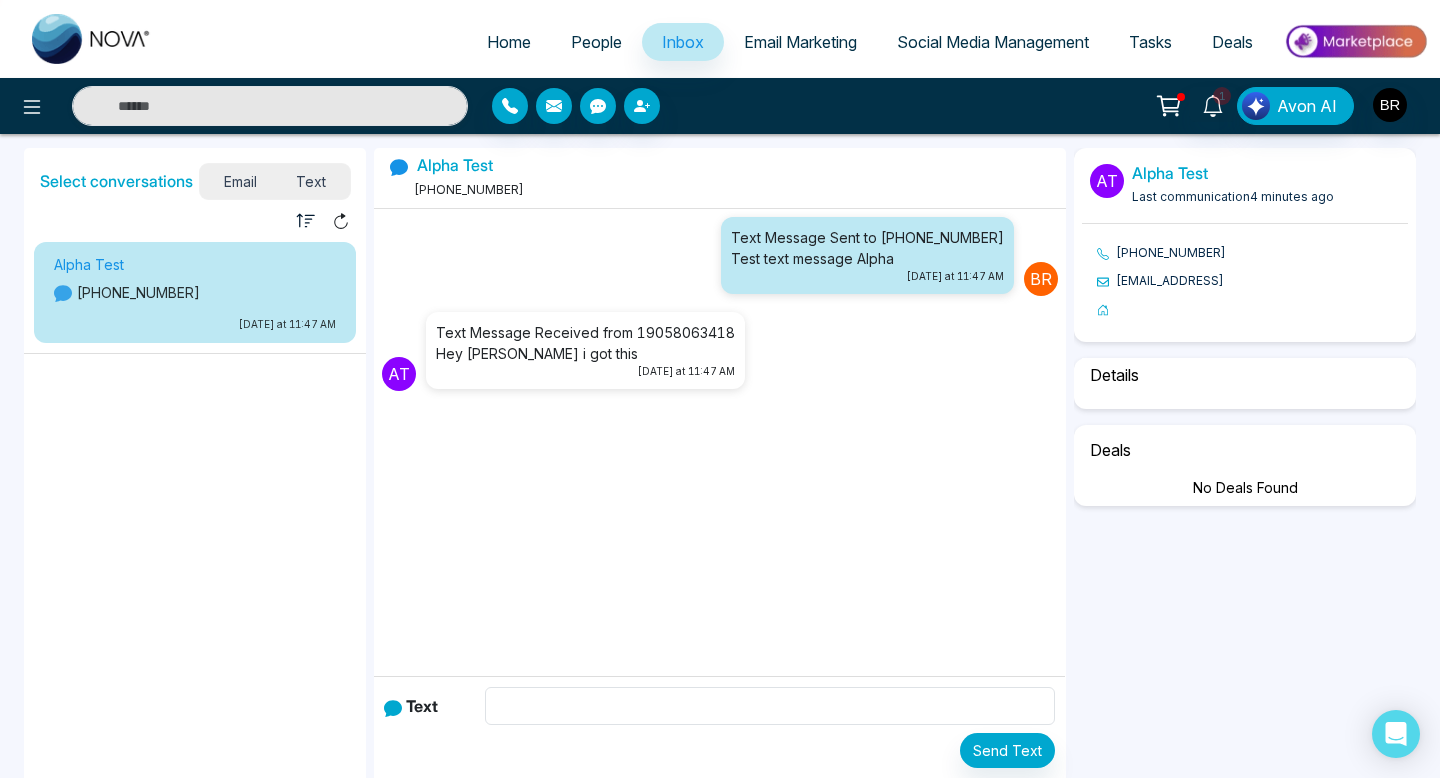 select on "*****" 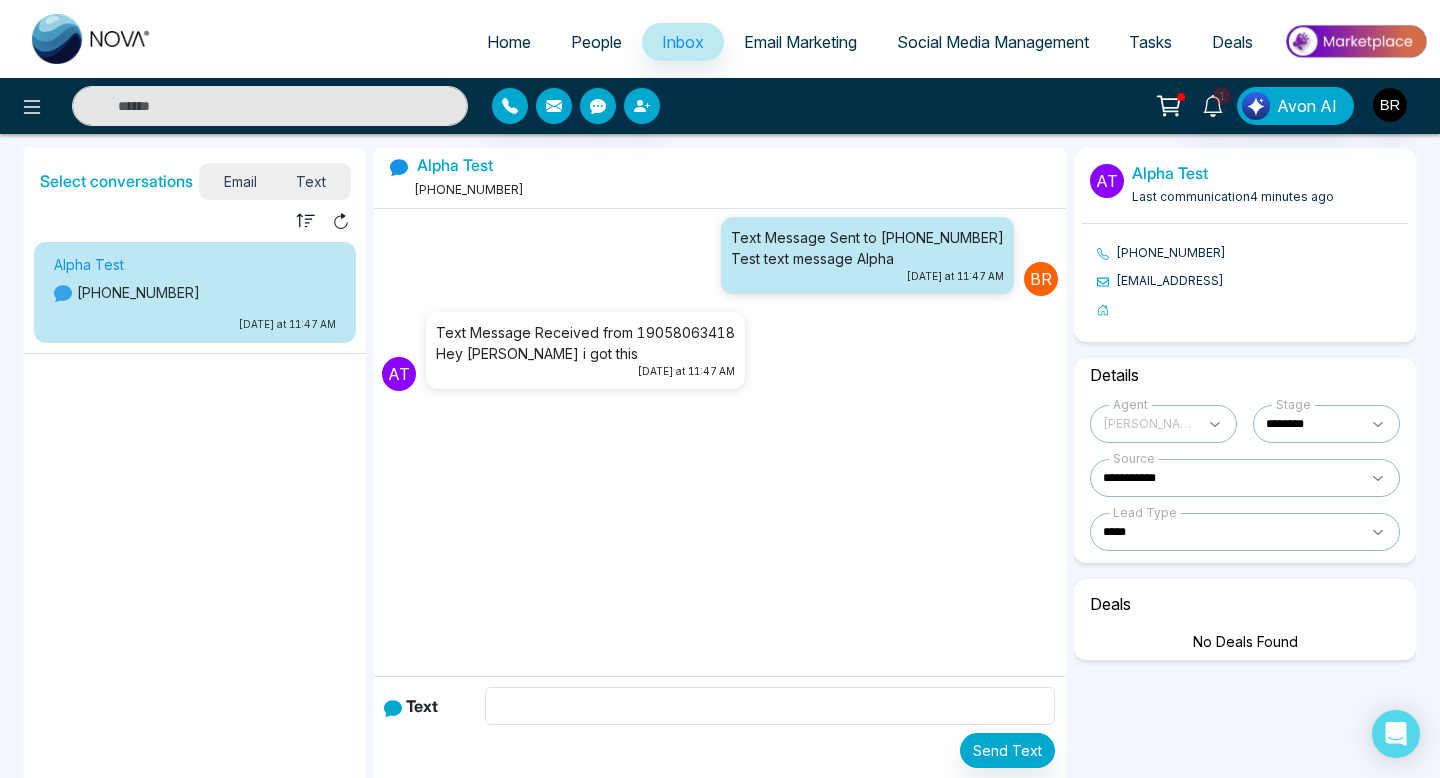 click on "Email" at bounding box center (240, 181) 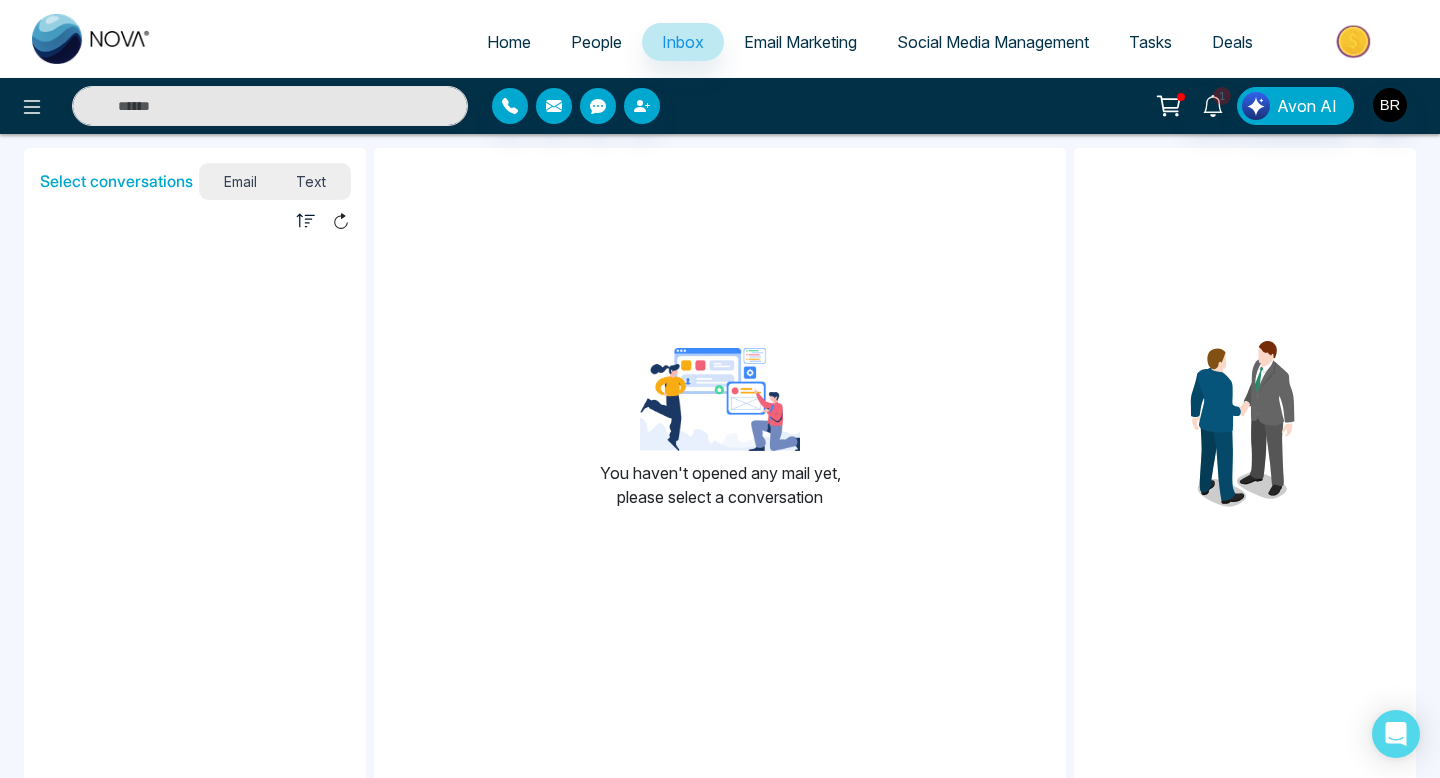 click on "Email Marketing" at bounding box center (800, 42) 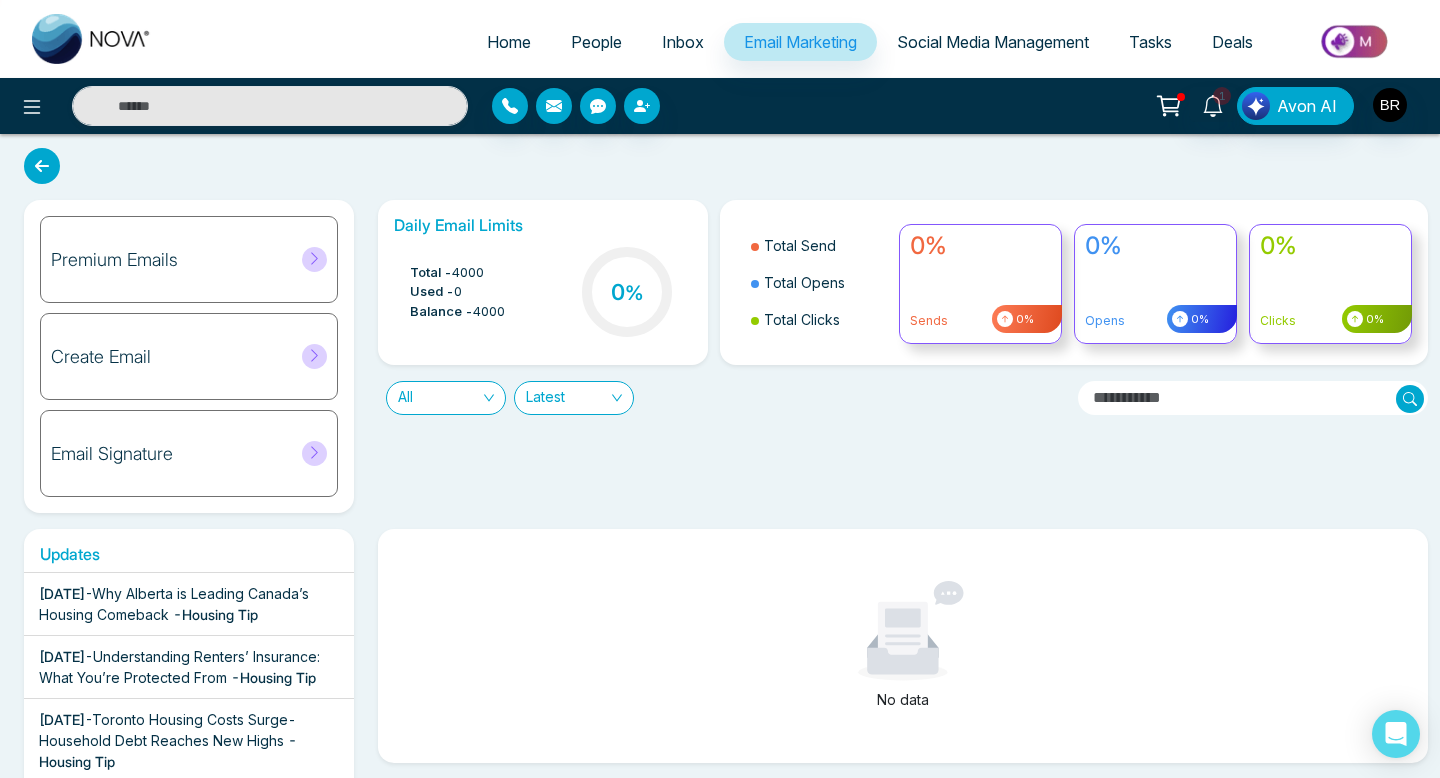 scroll, scrollTop: 0, scrollLeft: 0, axis: both 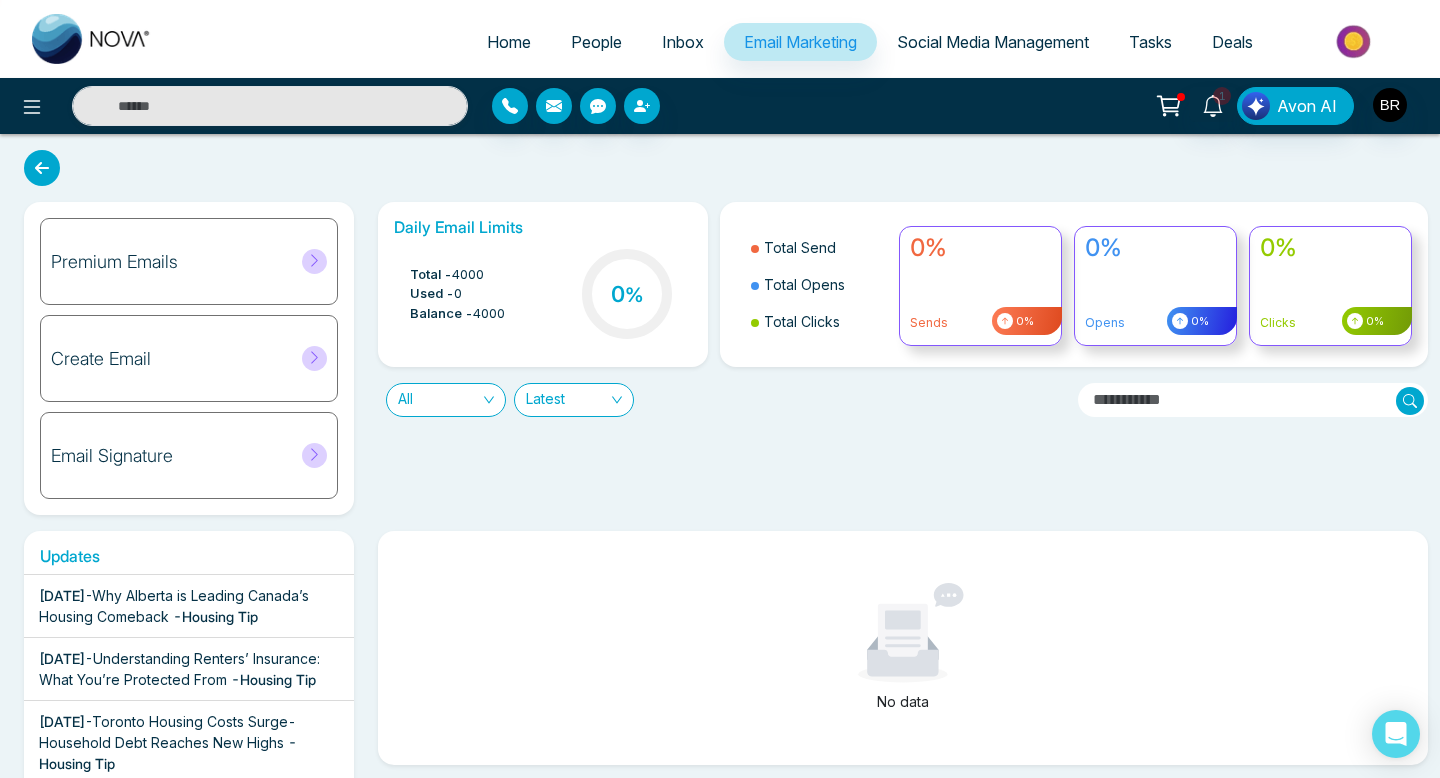 click on "Premium Emails" at bounding box center (189, 261) 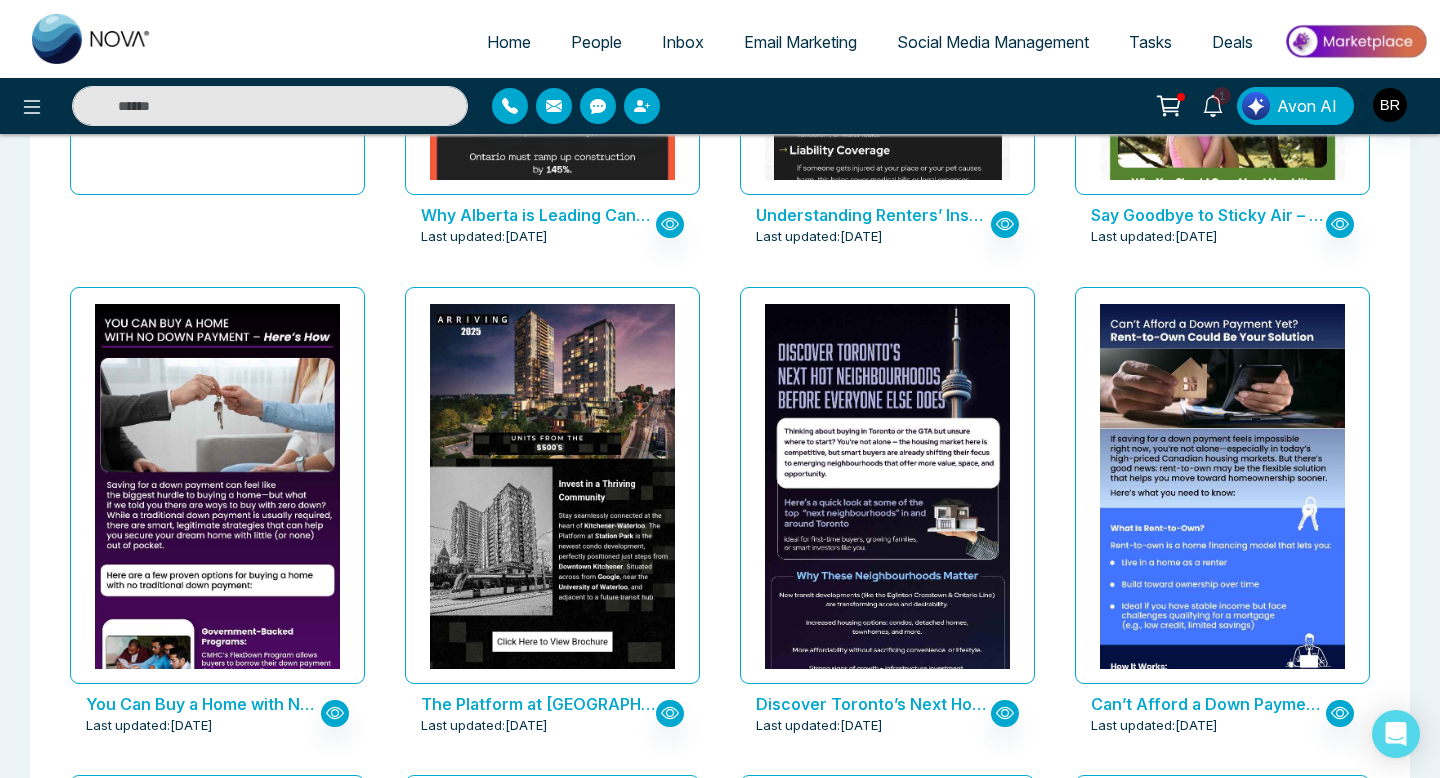 scroll, scrollTop: 0, scrollLeft: 0, axis: both 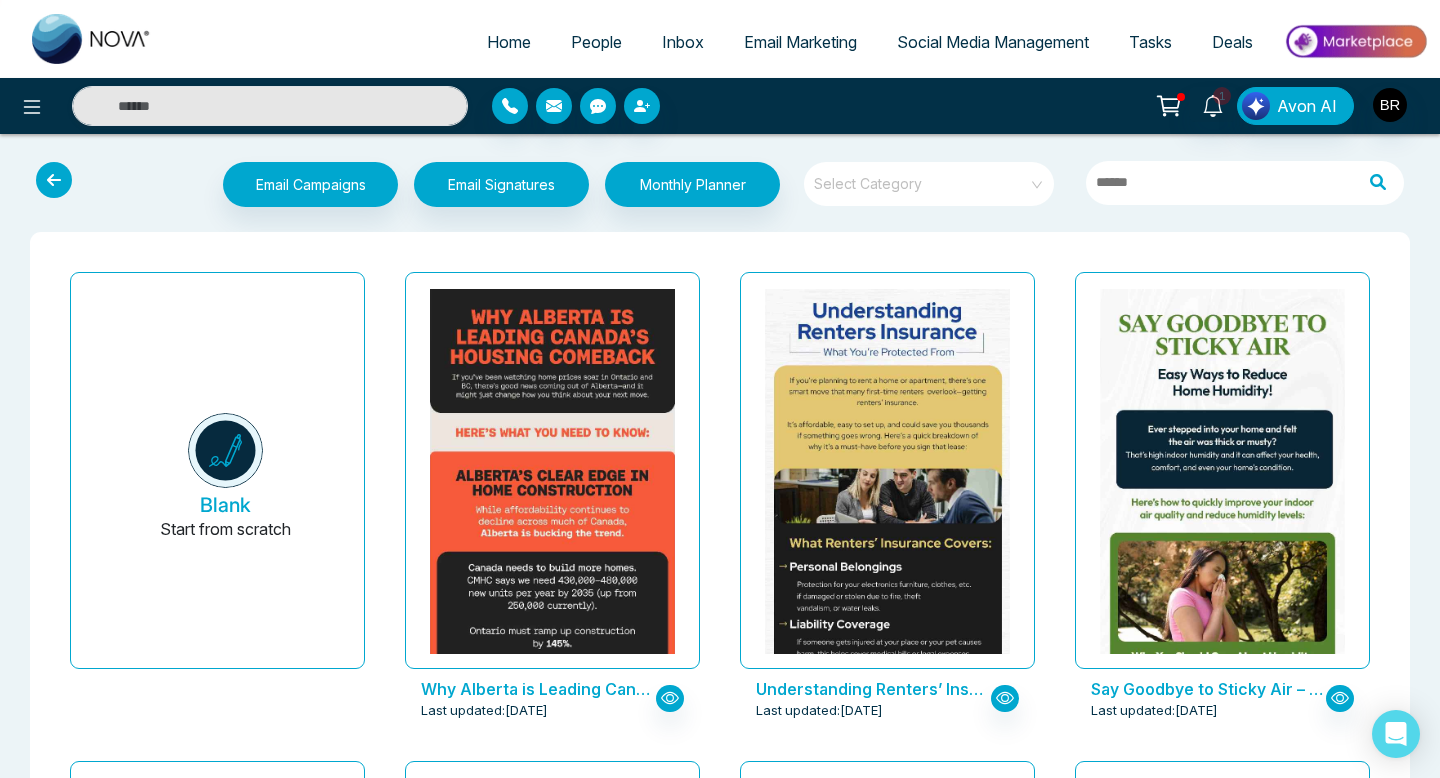 click at bounding box center (922, 184) 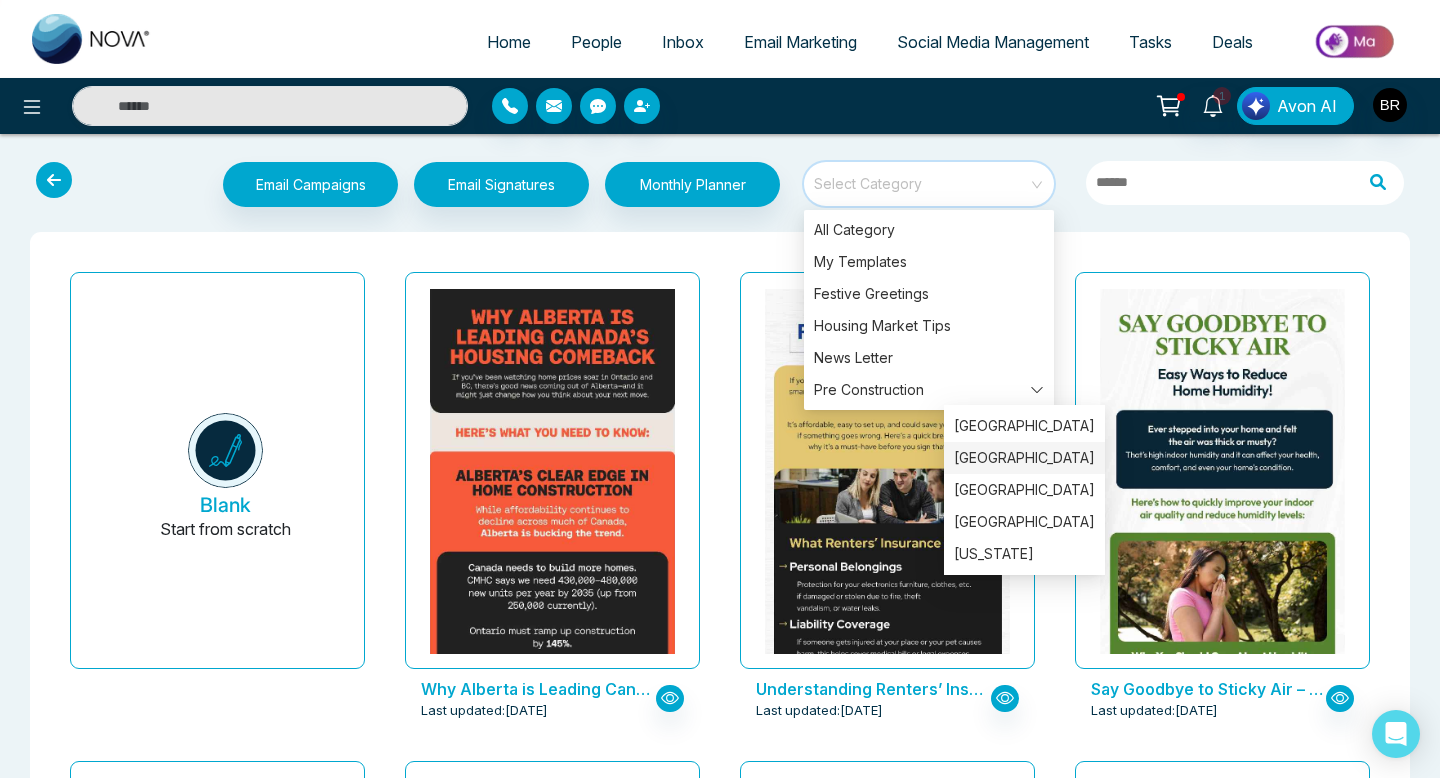 click on "[GEOGRAPHIC_DATA]" at bounding box center [1024, 458] 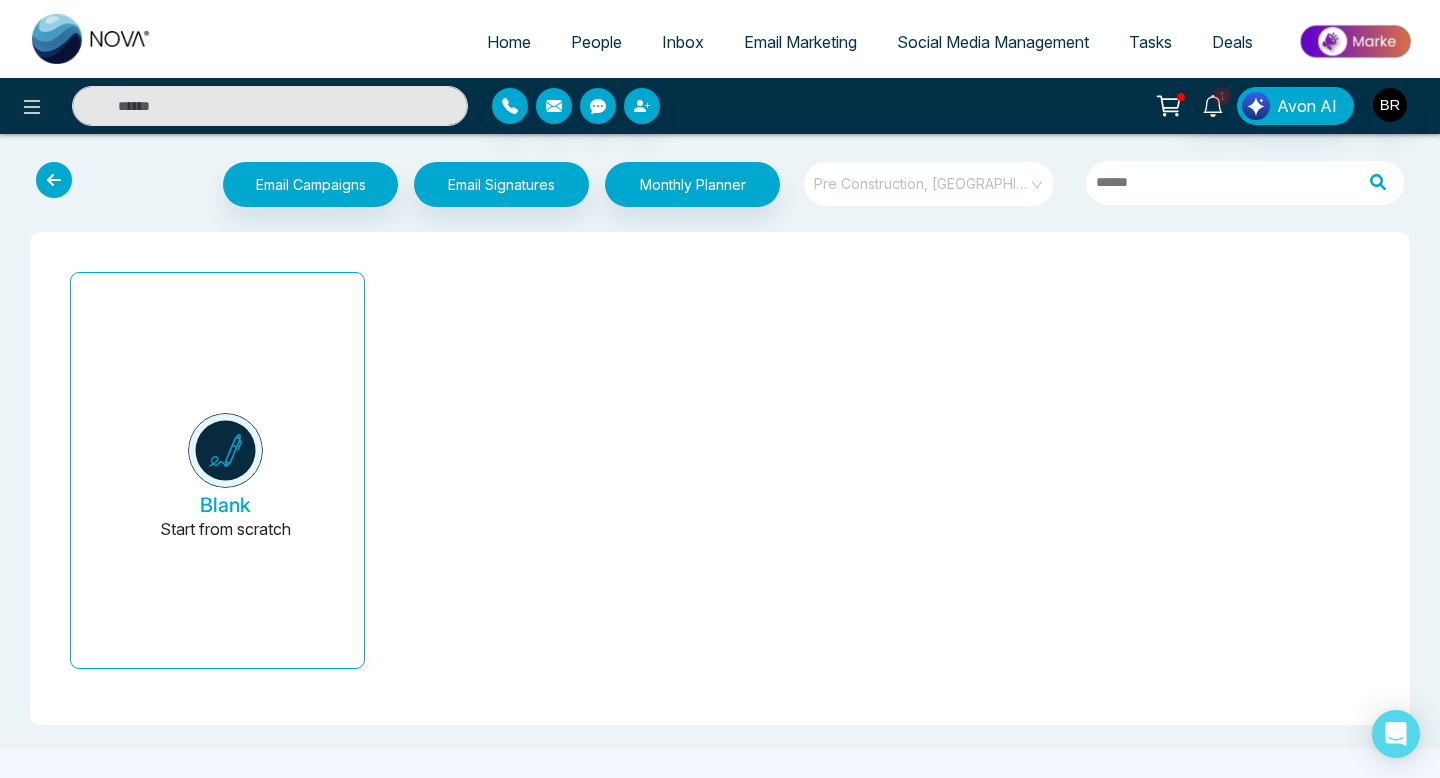 click on "Pre Construction, [GEOGRAPHIC_DATA]" at bounding box center [930, 184] 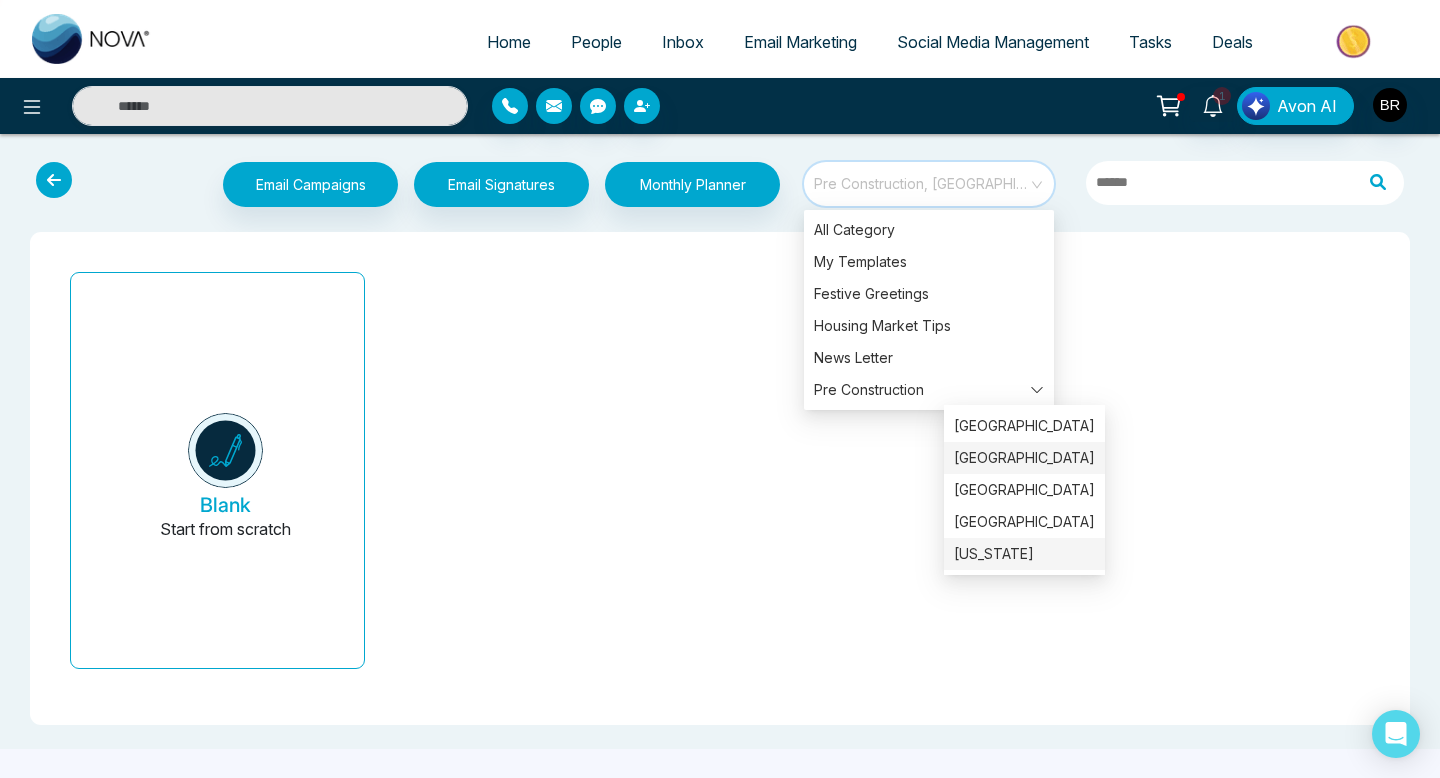 click on "[US_STATE]" at bounding box center (1024, 554) 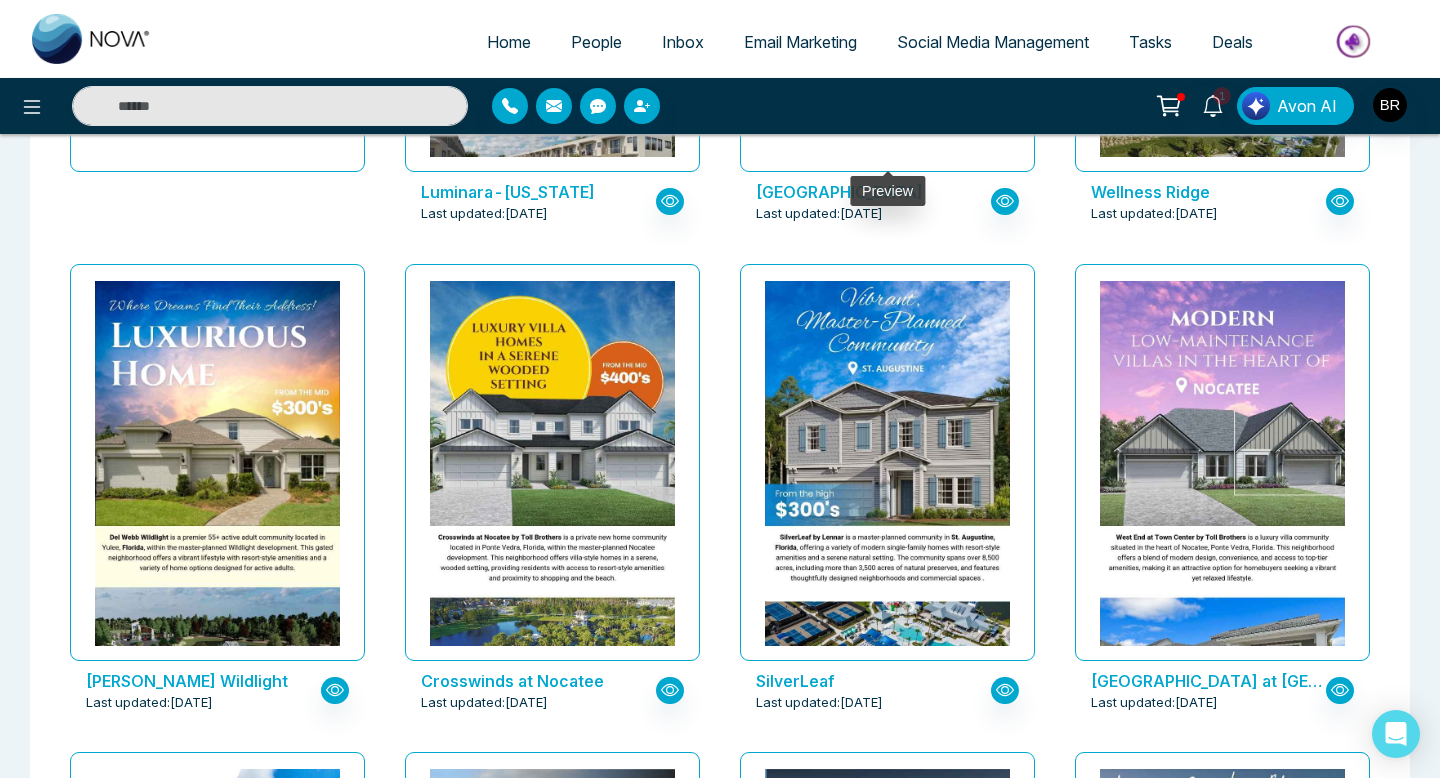 scroll, scrollTop: 0, scrollLeft: 0, axis: both 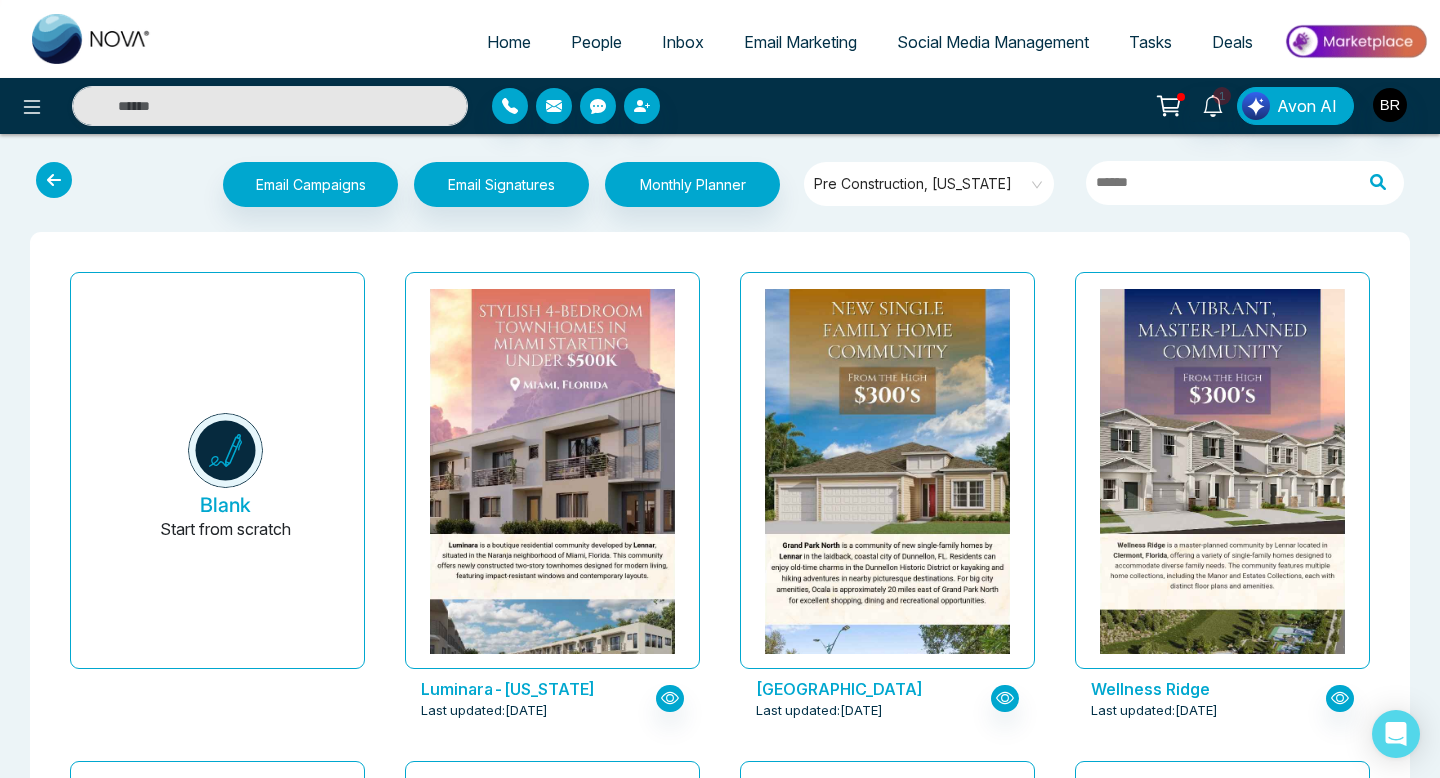 click on "Pre Construction, [US_STATE]" at bounding box center [930, 184] 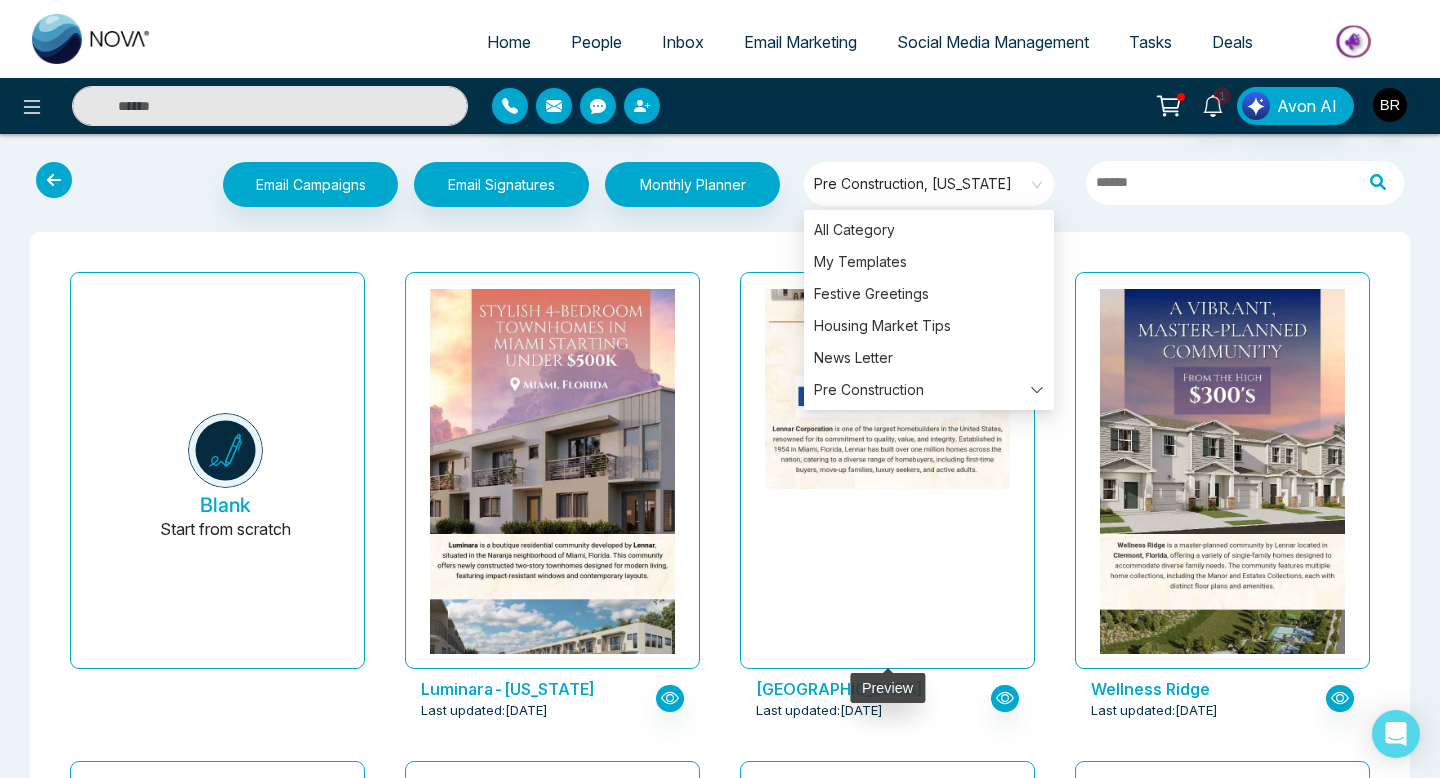 click at bounding box center (888, -311) 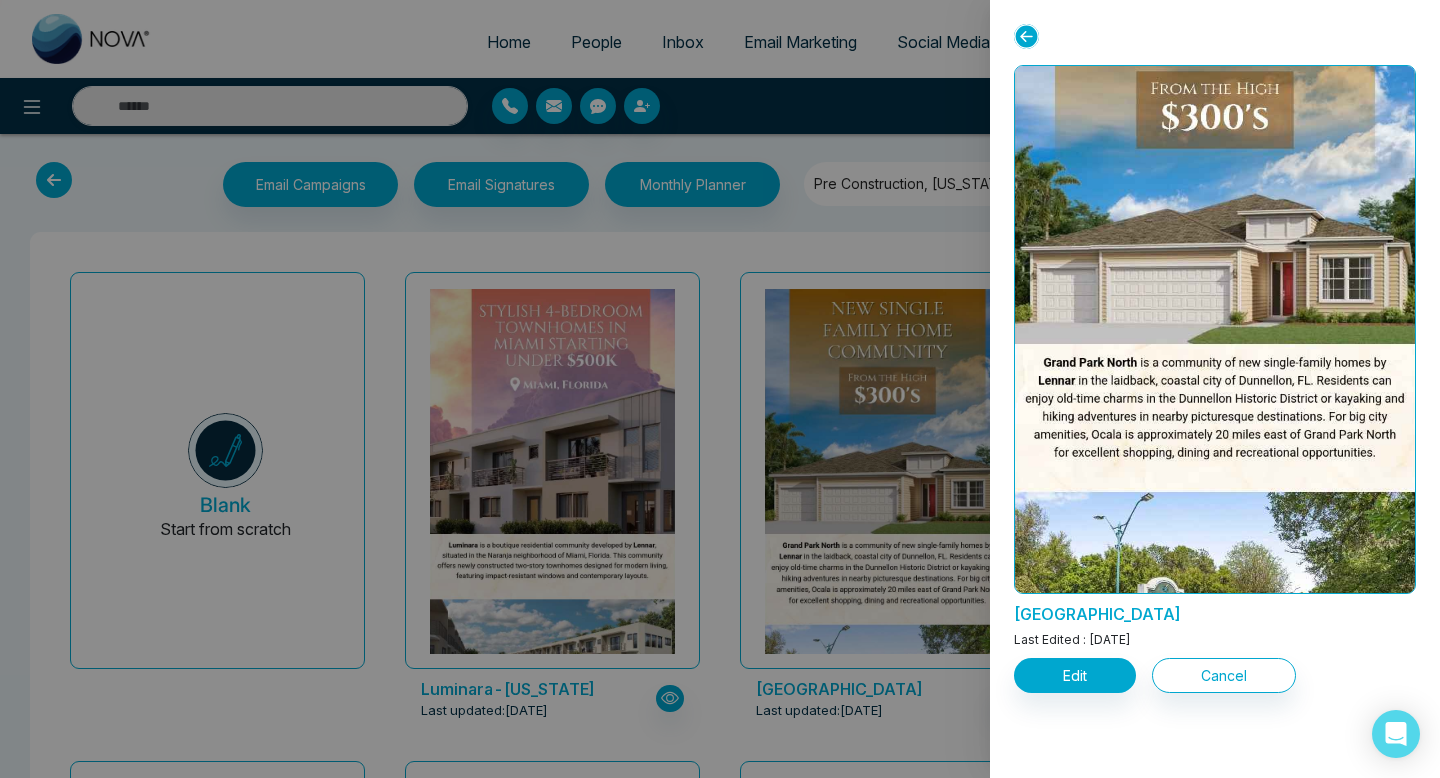 scroll, scrollTop: 0, scrollLeft: 0, axis: both 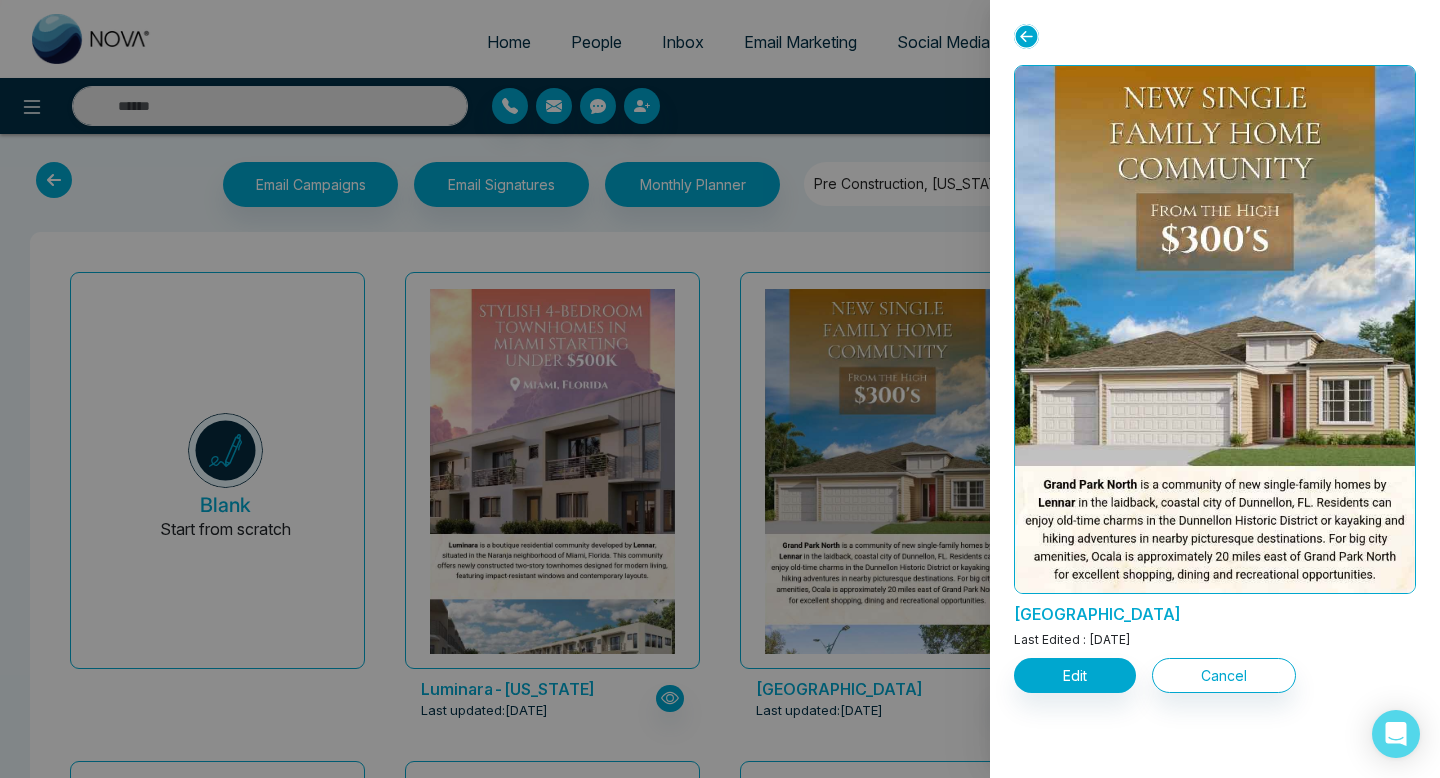 click at bounding box center [720, 389] 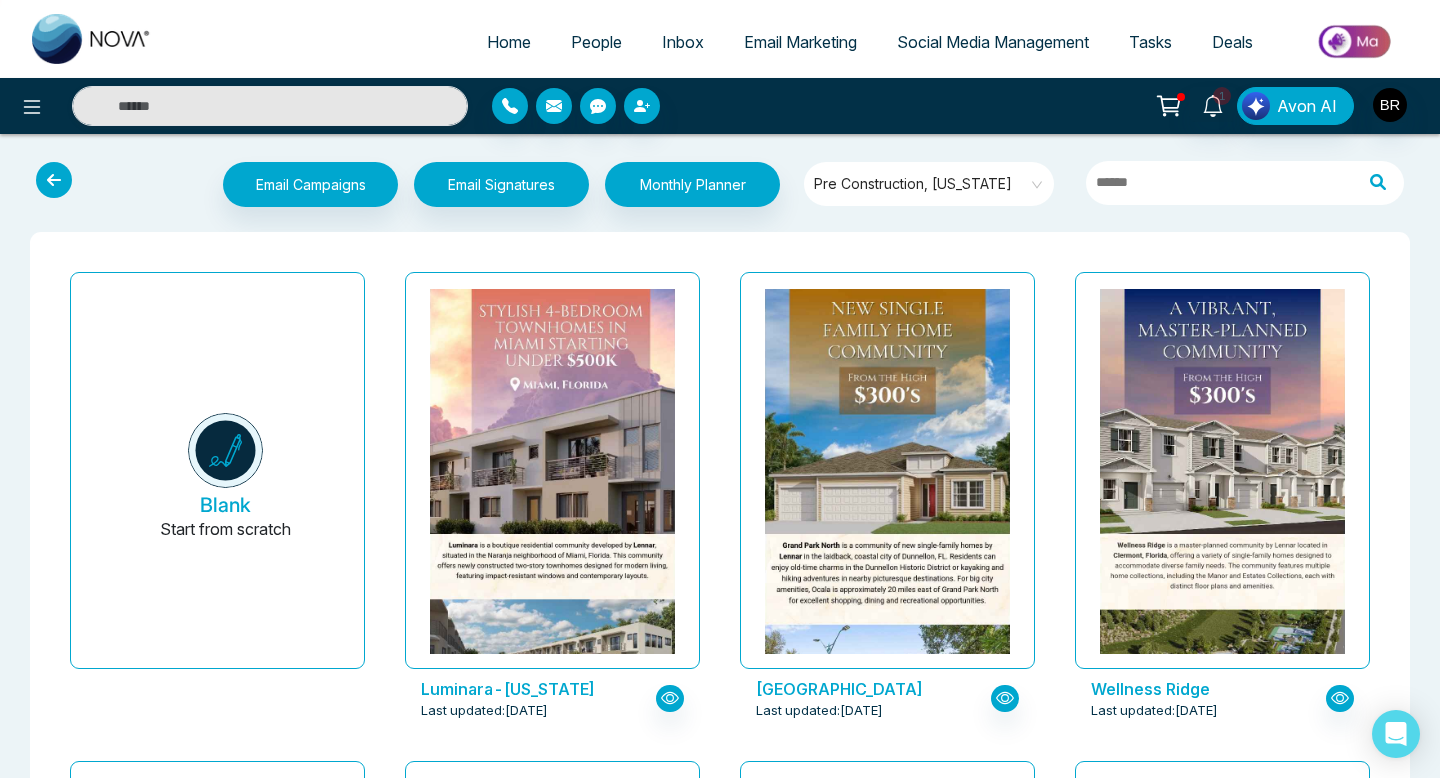 click on "Pre Construction, [US_STATE]" at bounding box center [930, 184] 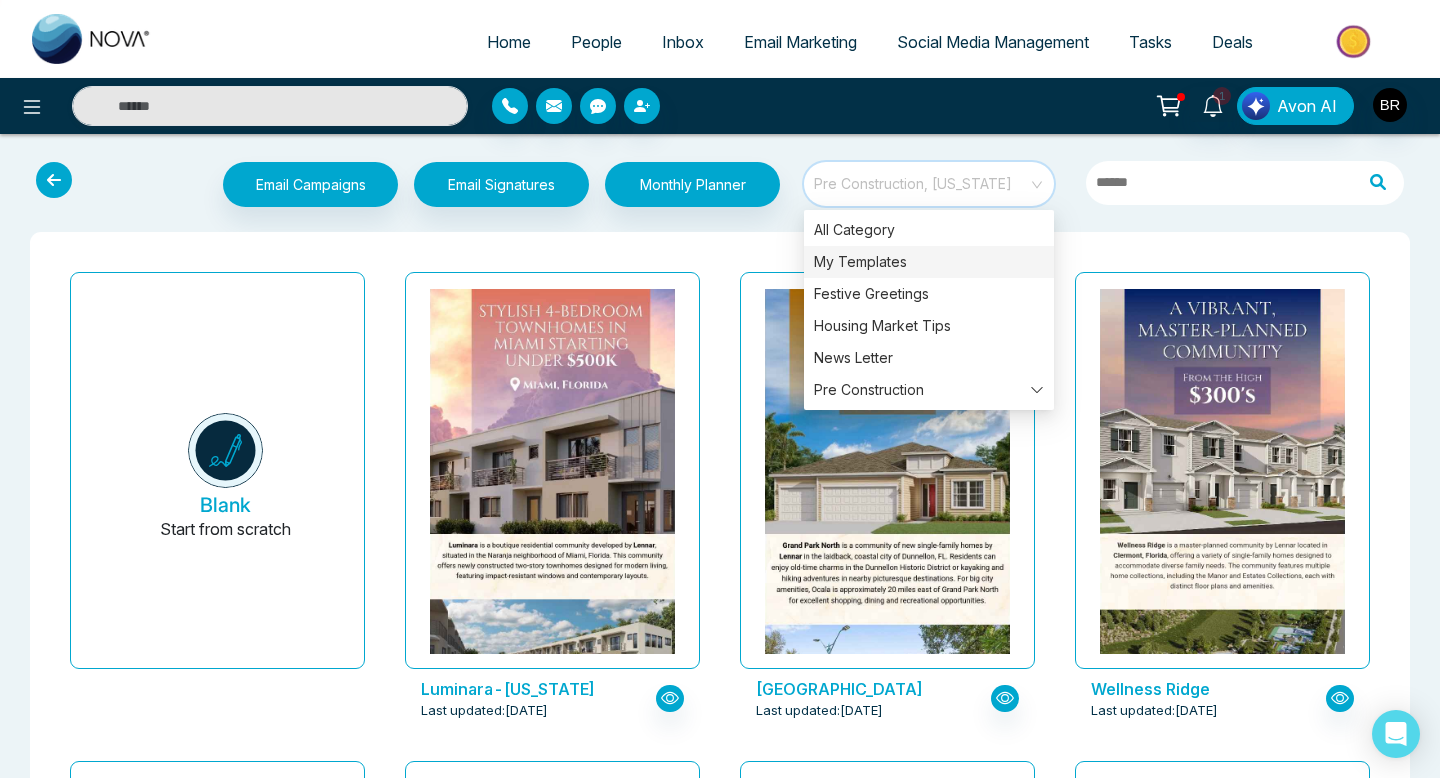 click on "My Templates" at bounding box center (929, 262) 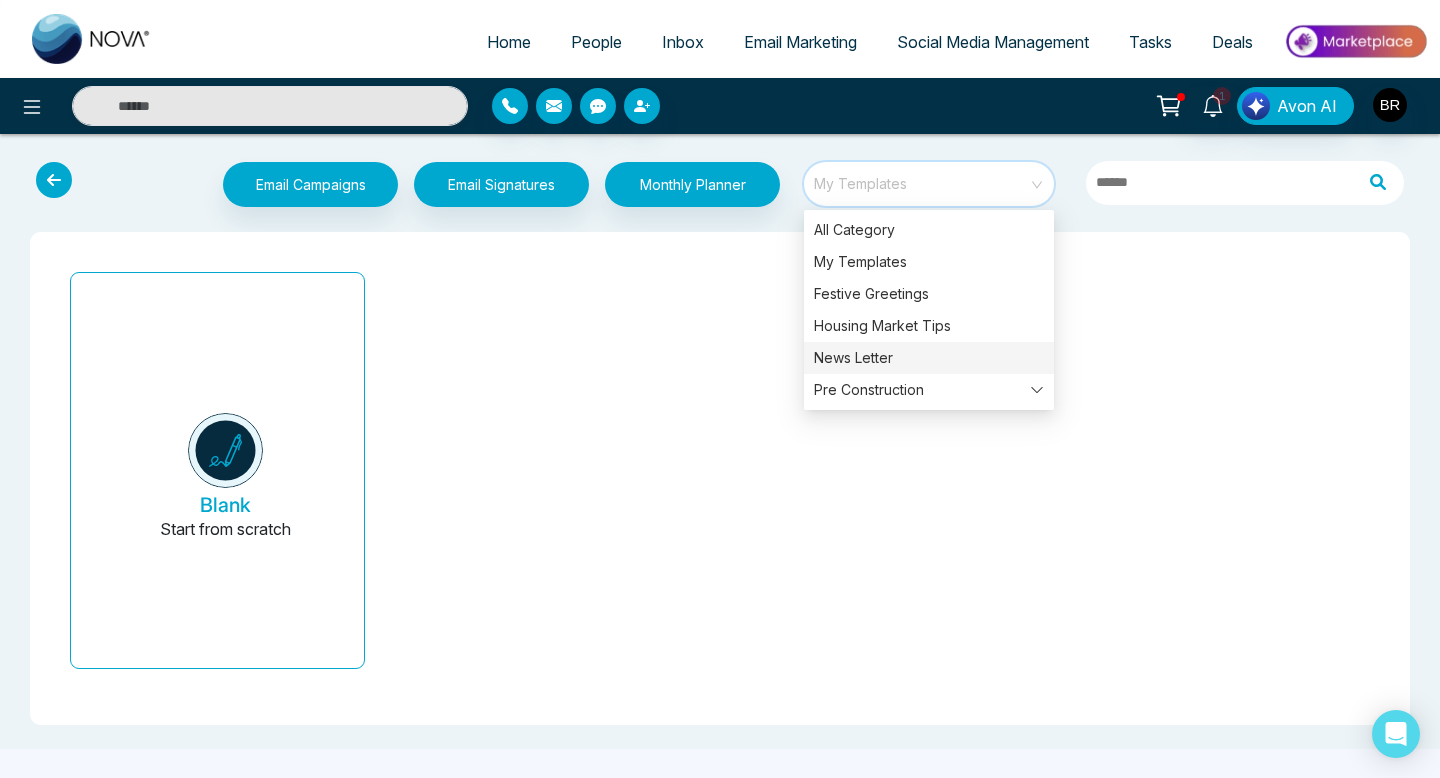 click on "News Letter" at bounding box center (929, 358) 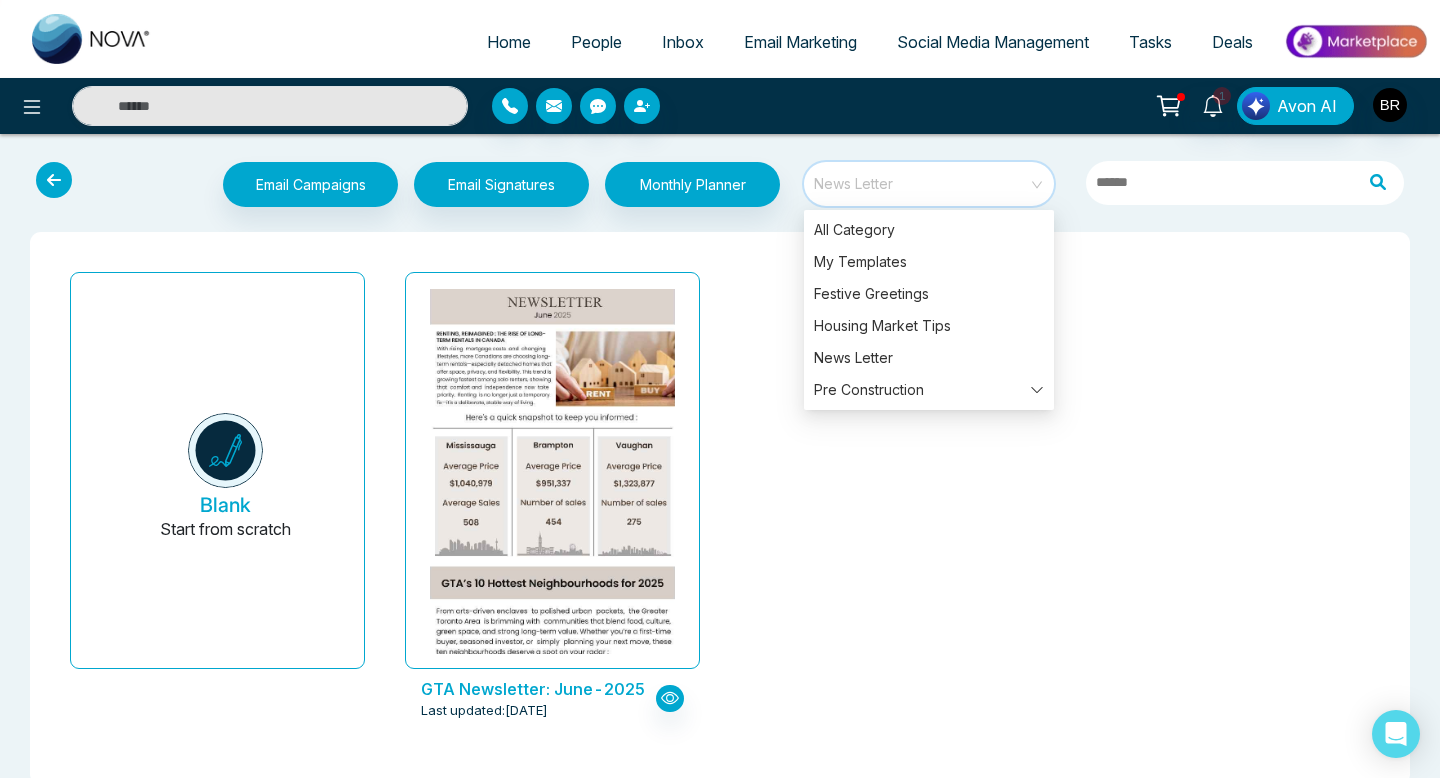 click on "Blank Start from scratch GTA Newsletter: June-2025 Last updated:  [DATE]" at bounding box center (720, 508) 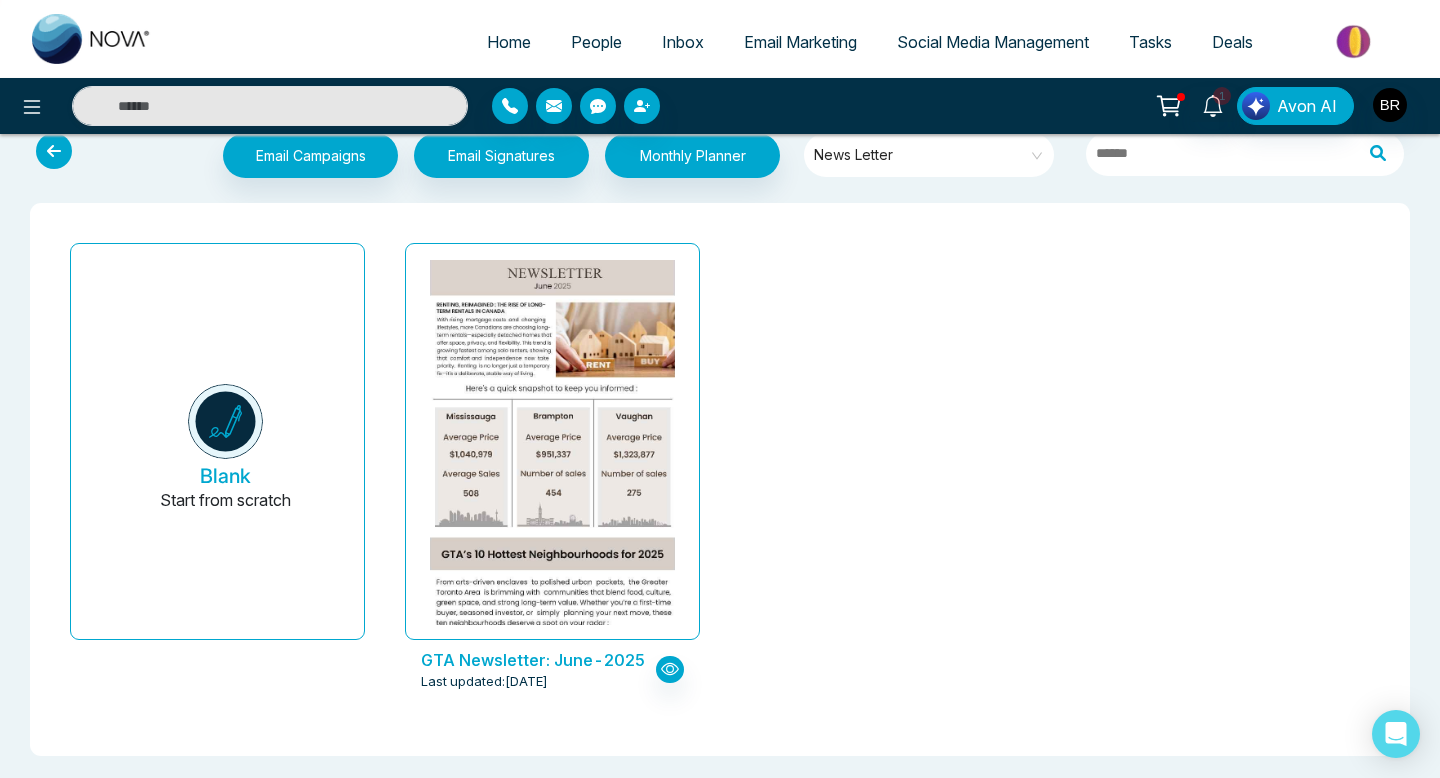 scroll, scrollTop: 0, scrollLeft: 0, axis: both 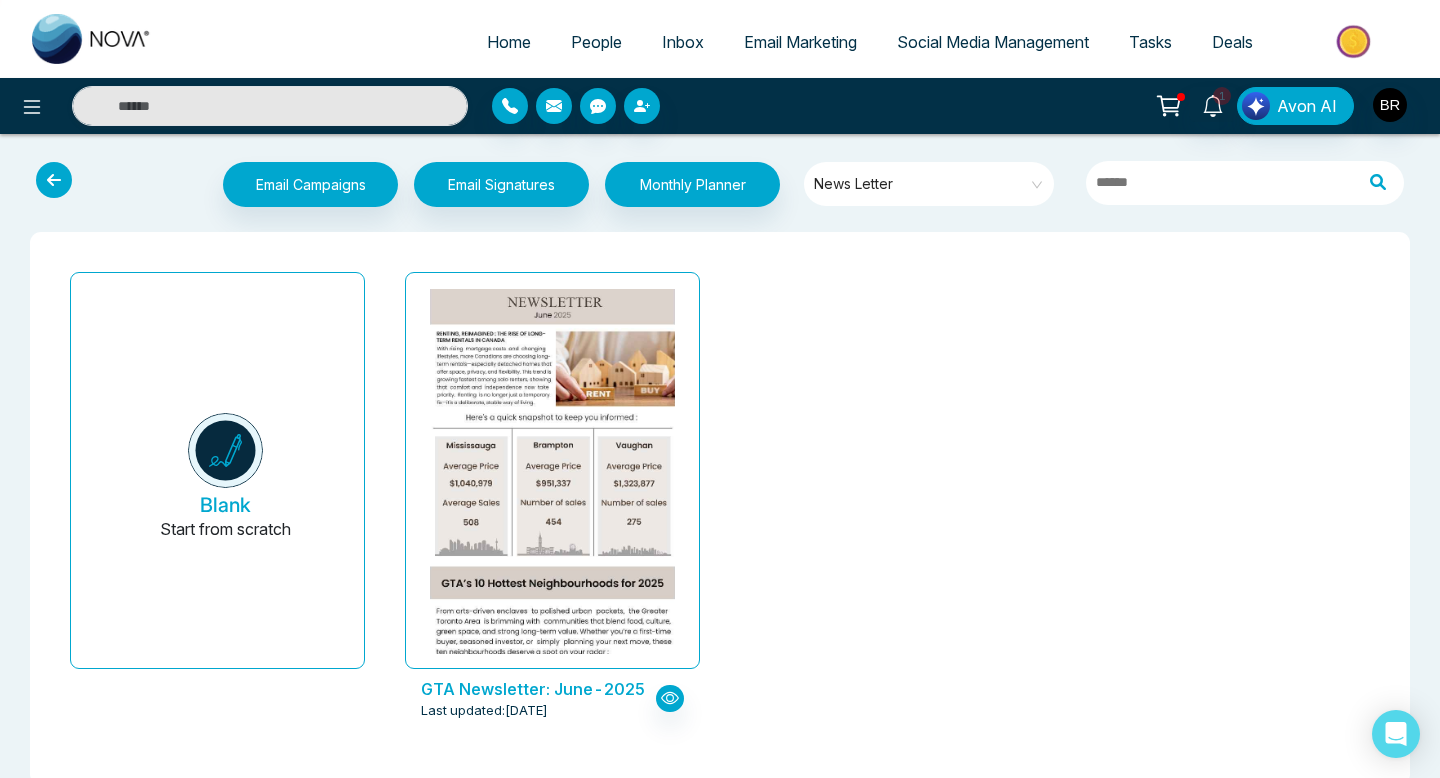 click on "News Letter" at bounding box center [930, 184] 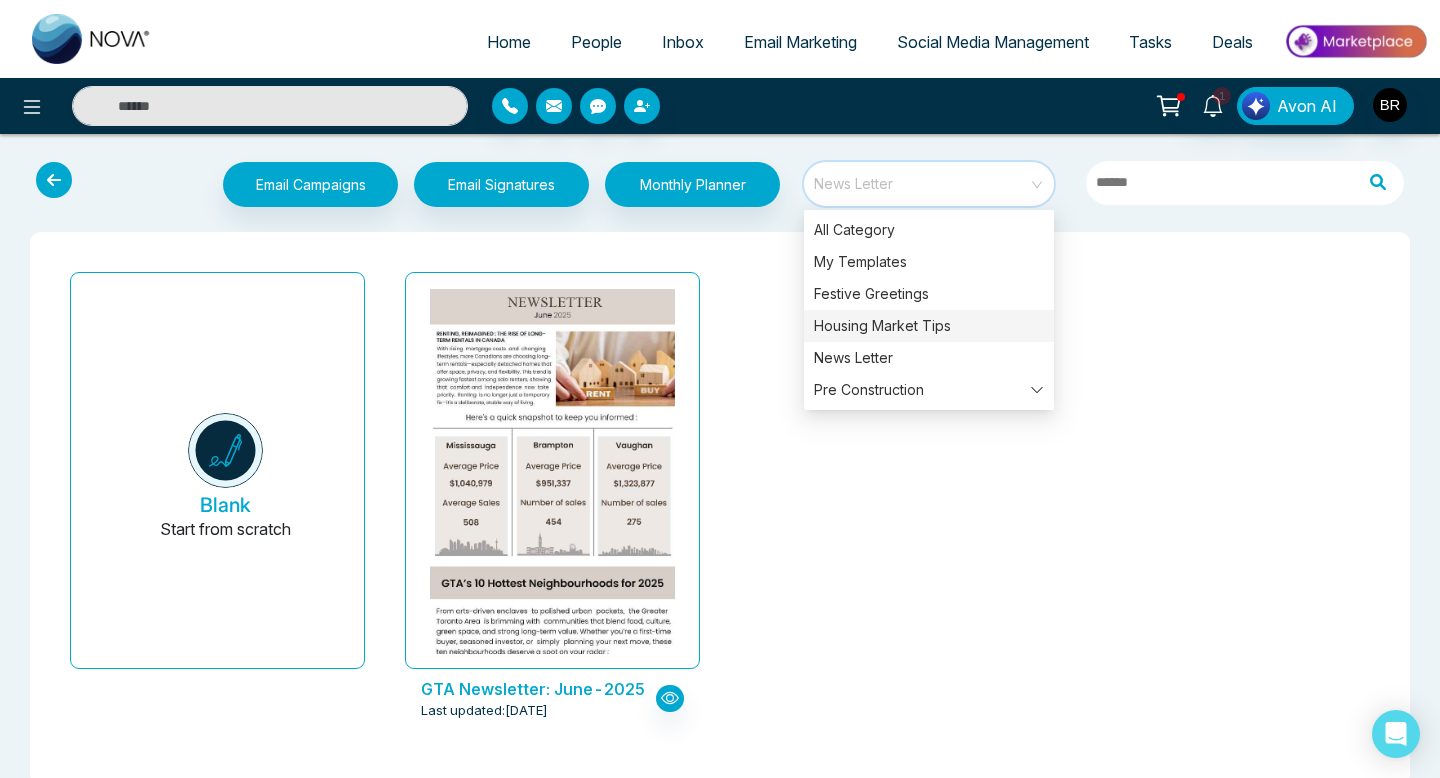 click on "Housing Market Tips" at bounding box center (929, 326) 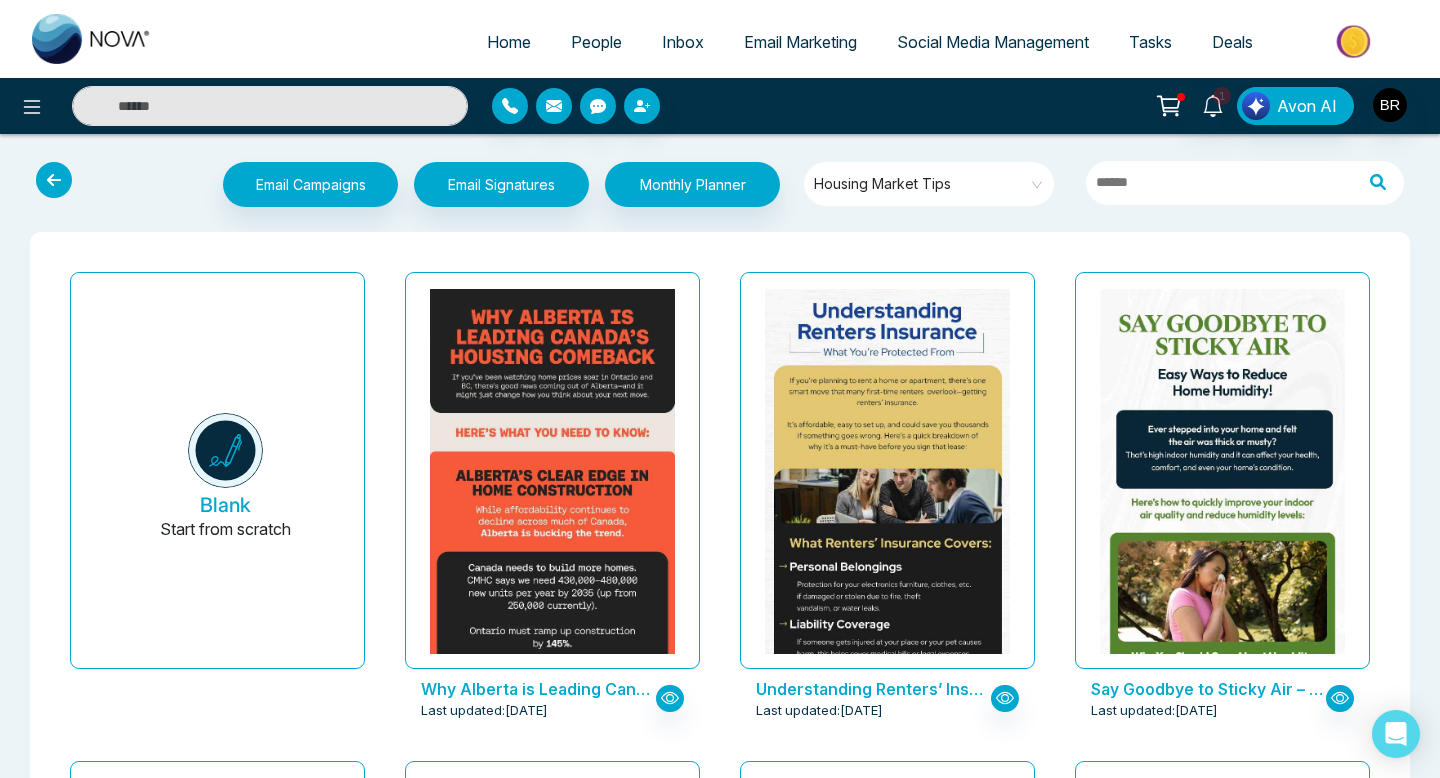 click on "Why Alberta is Leading Canada’s Housing Comeback Last updated:  [DATE]" at bounding box center (552, 508) 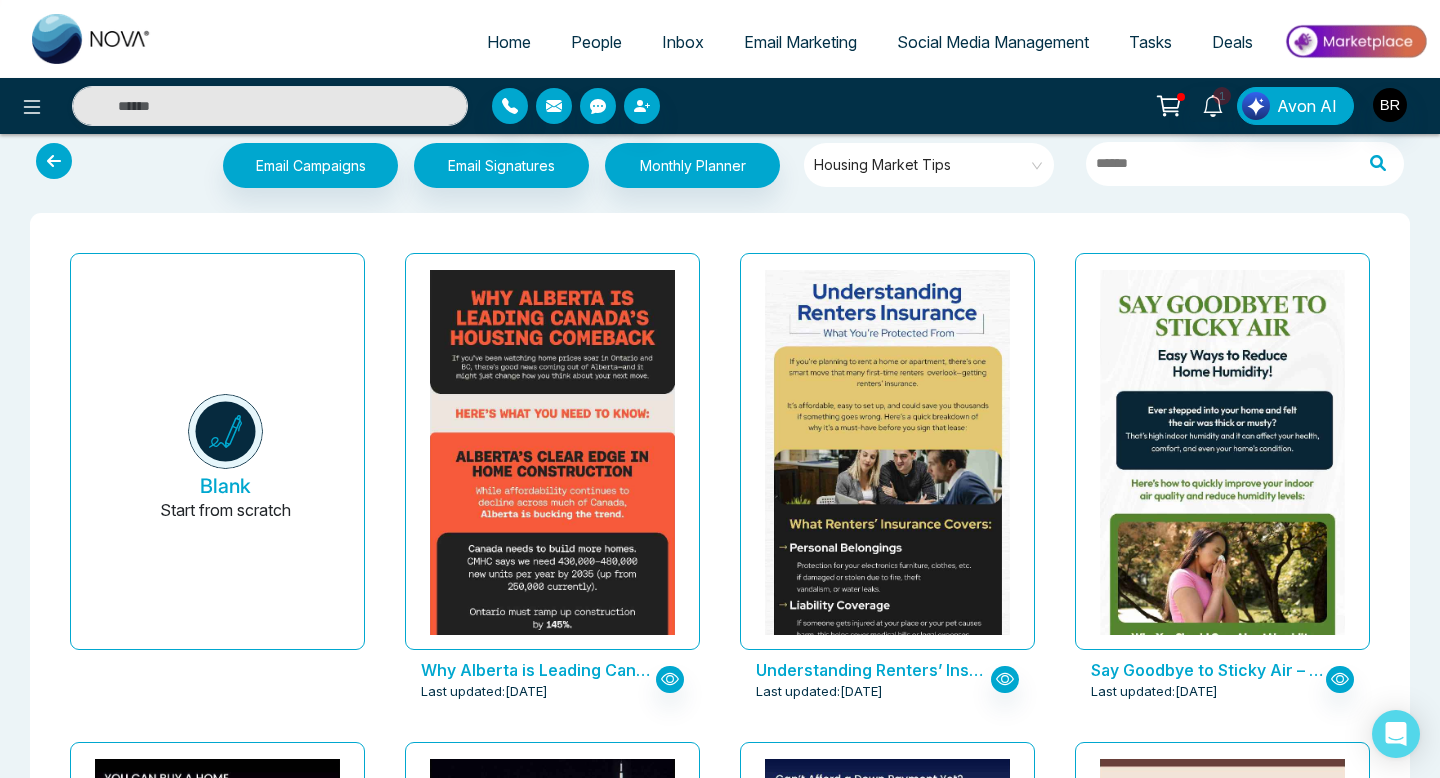 scroll, scrollTop: 0, scrollLeft: 0, axis: both 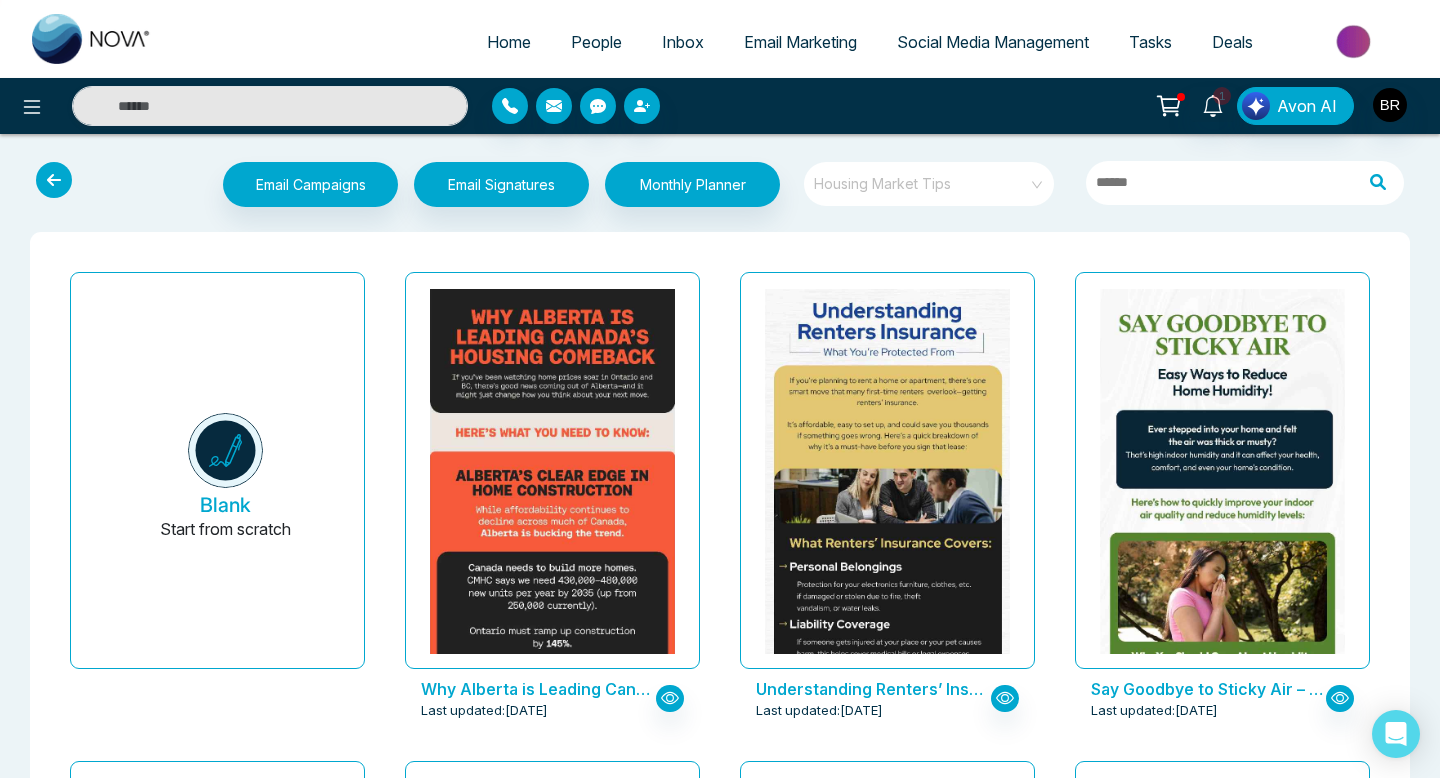 click on "Housing Market Tips" at bounding box center (930, 184) 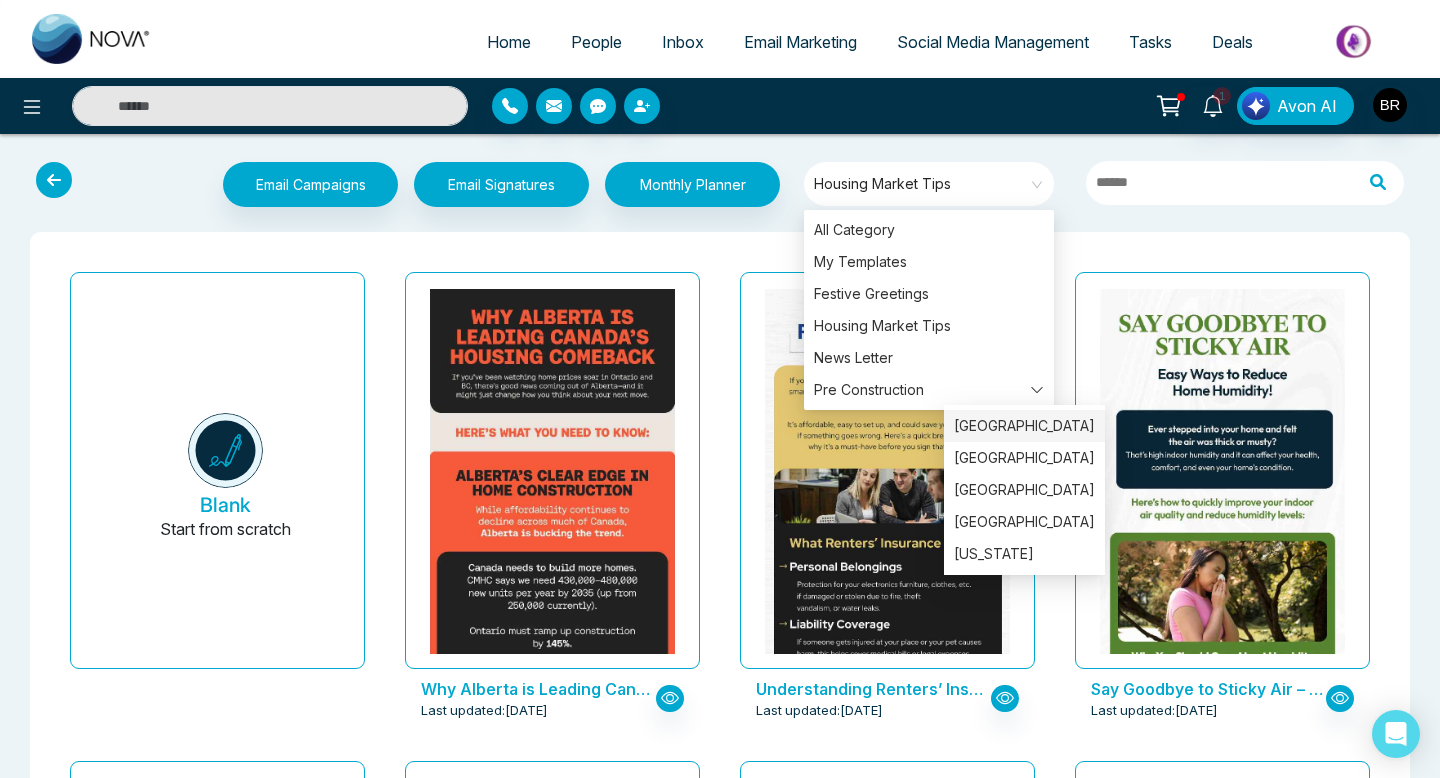click on "[GEOGRAPHIC_DATA]" at bounding box center [1024, 426] 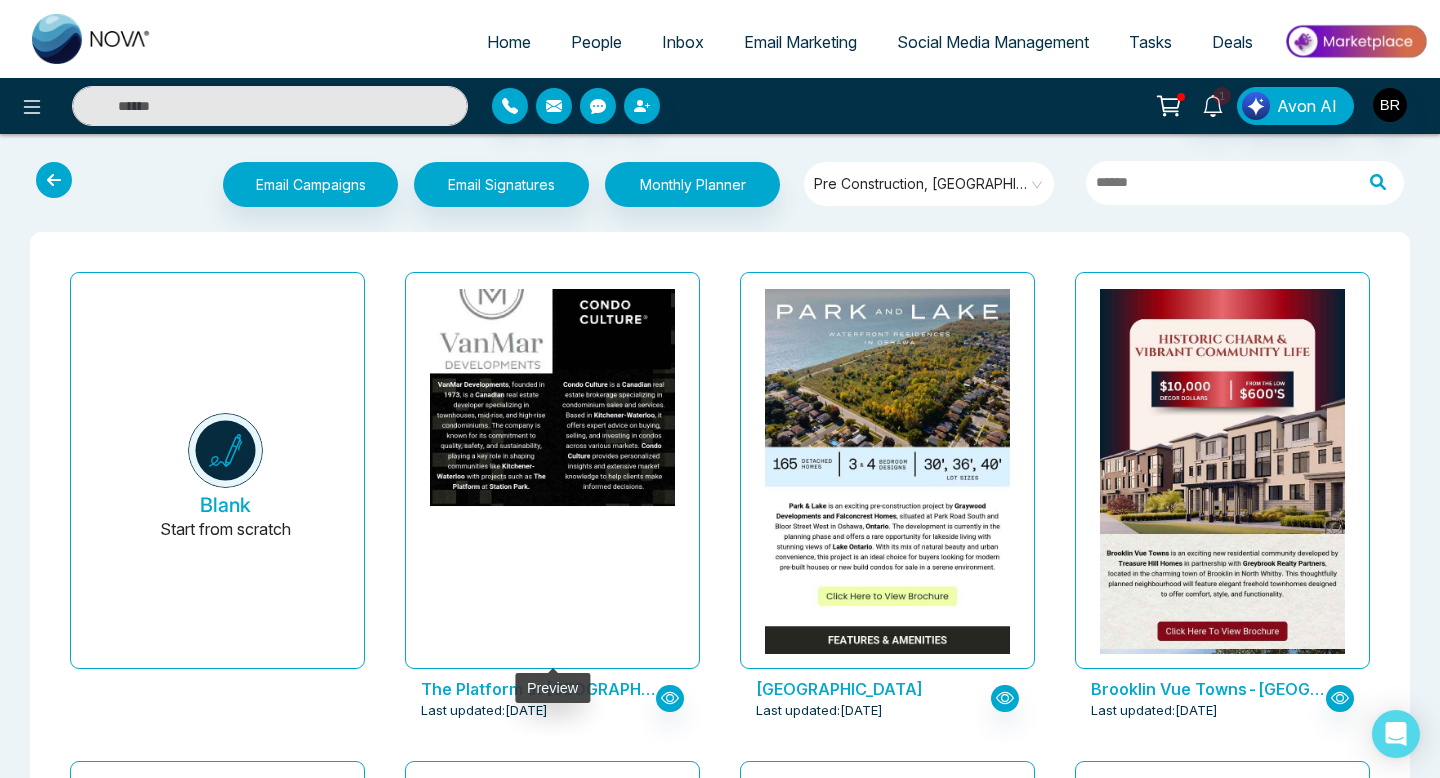 click at bounding box center [553, -258] 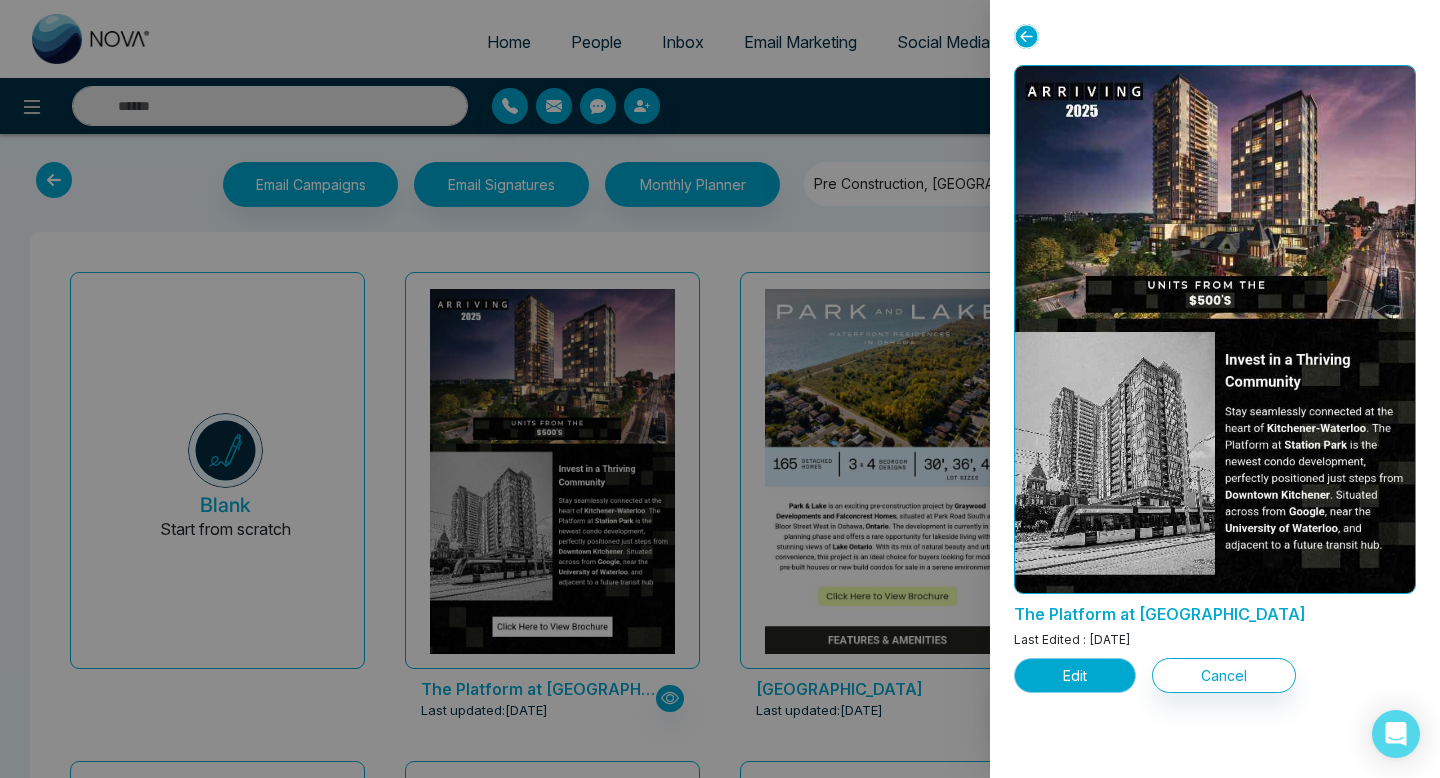 click on "Edit" at bounding box center (1075, 675) 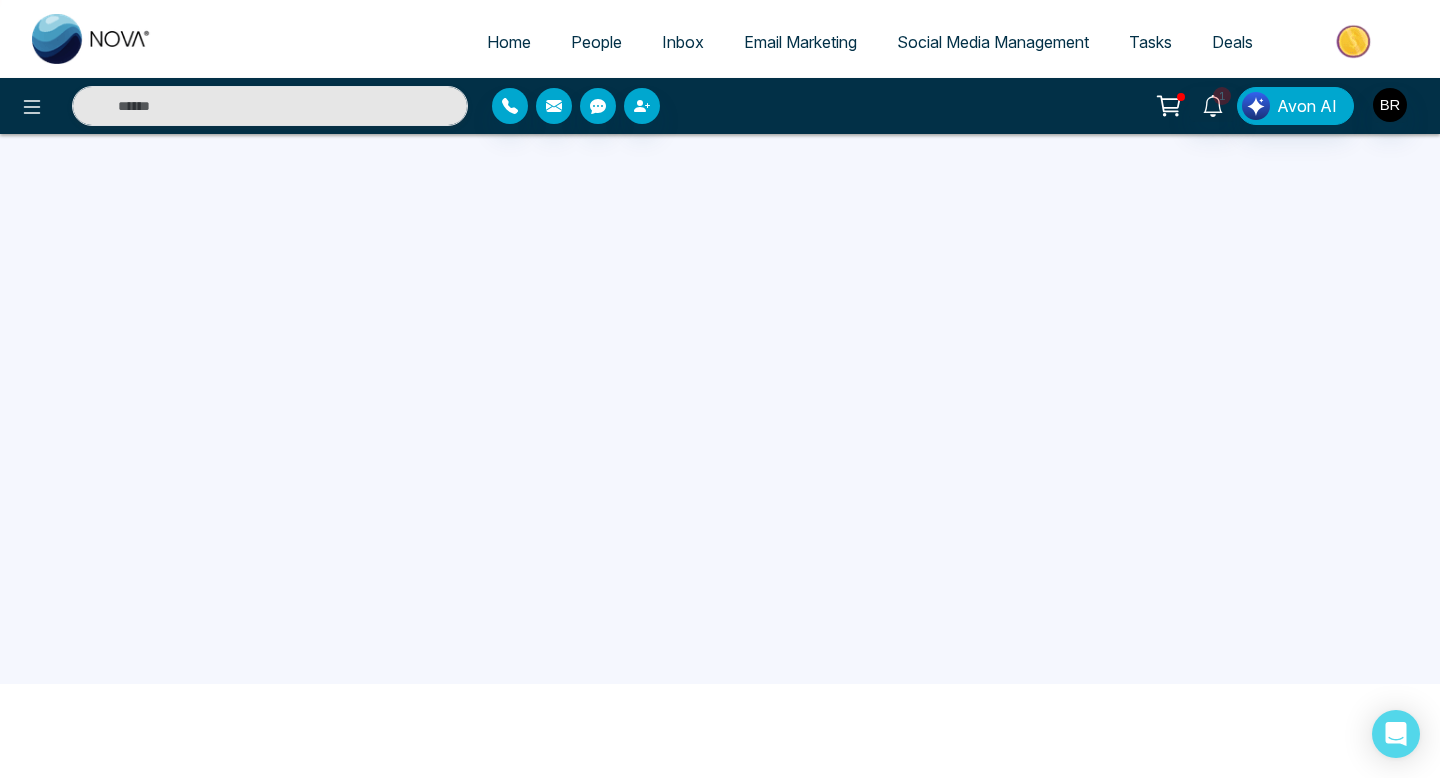 scroll, scrollTop: 0, scrollLeft: 0, axis: both 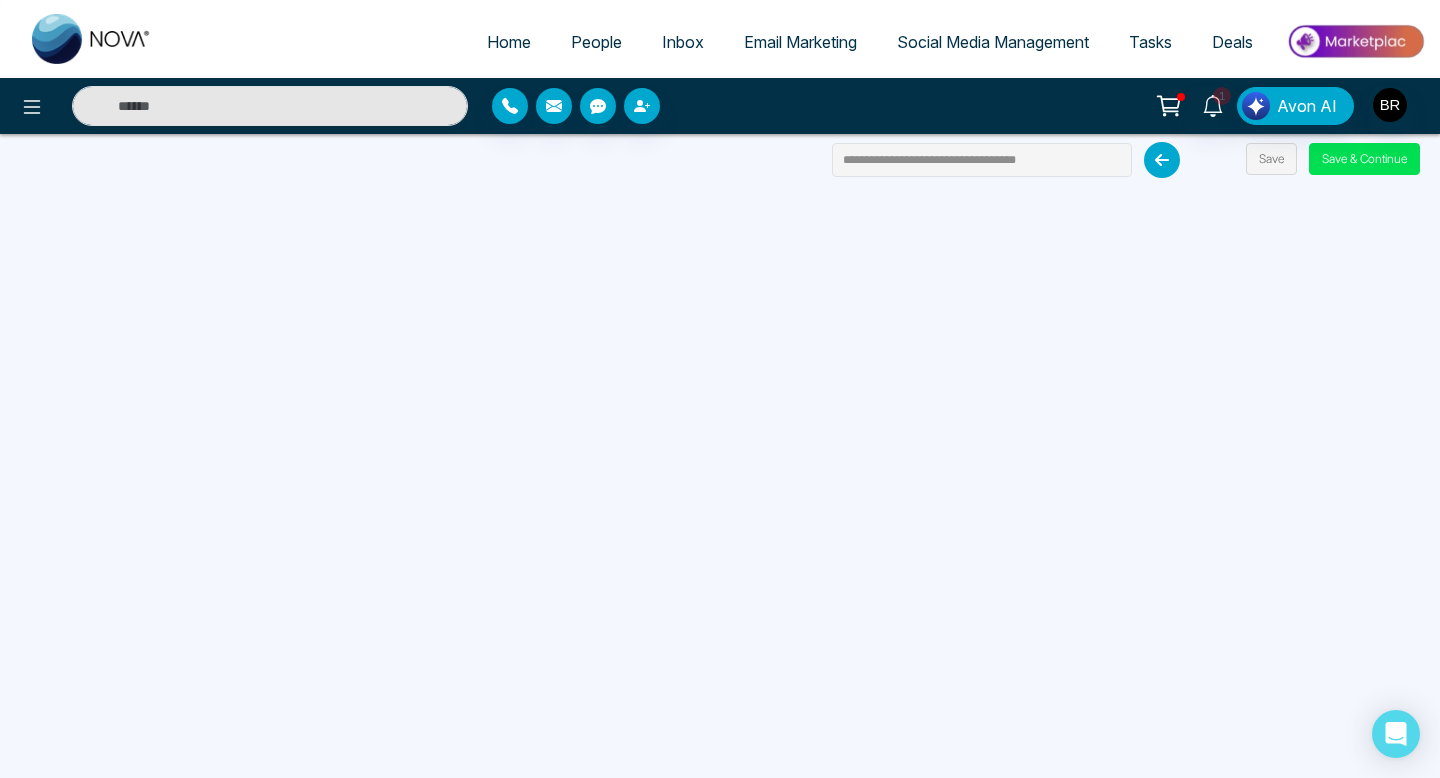 click on "Email Marketing" at bounding box center [800, 42] 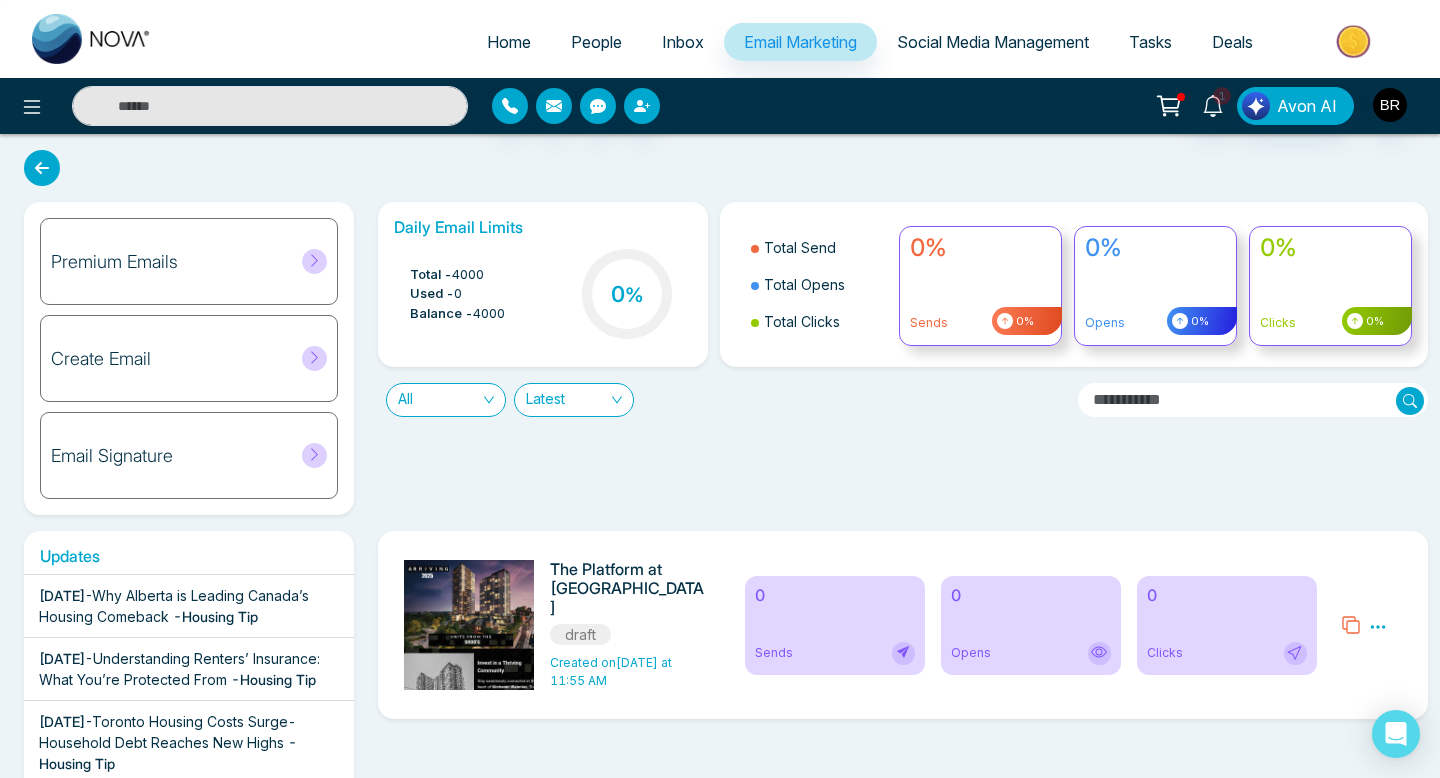 click on "Create Email" at bounding box center [189, 358] 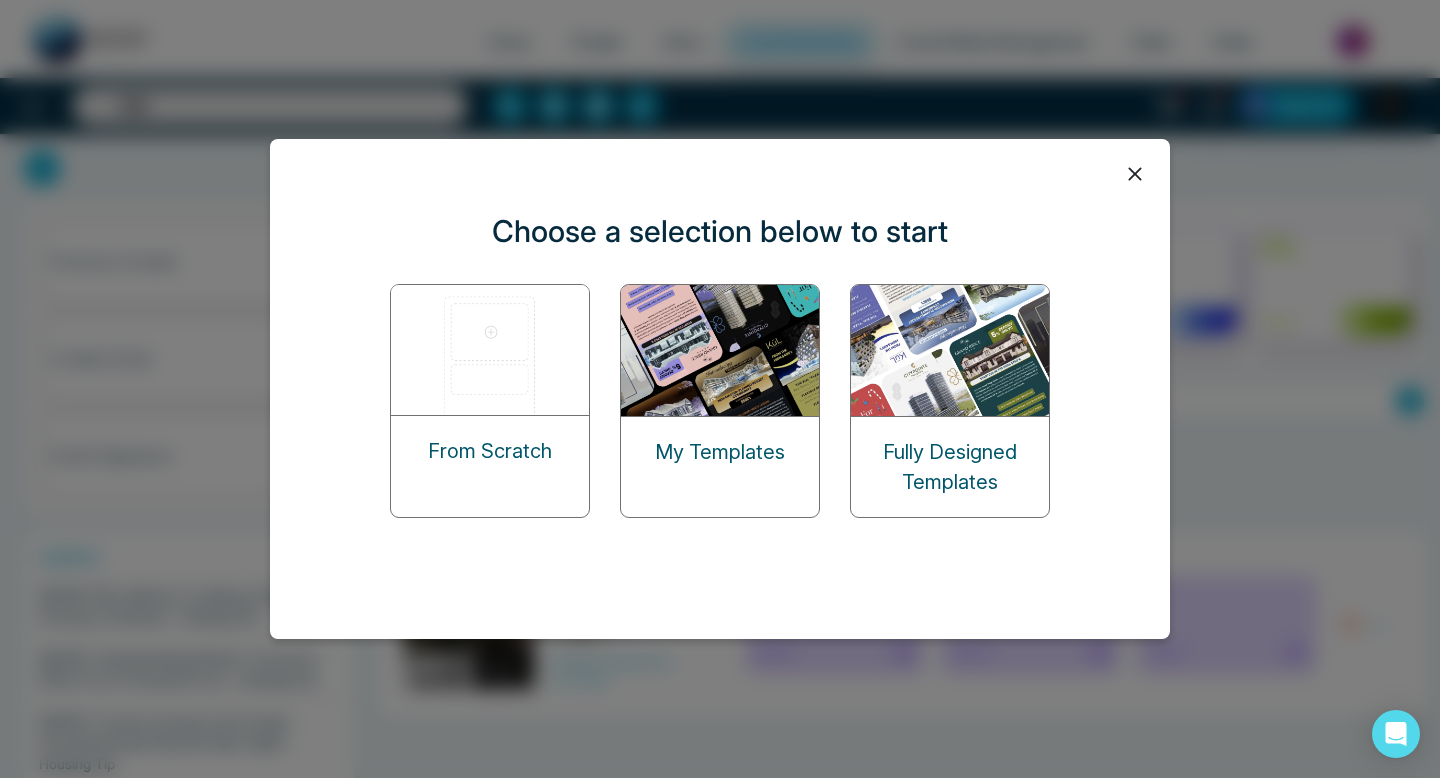 click at bounding box center (491, 350) 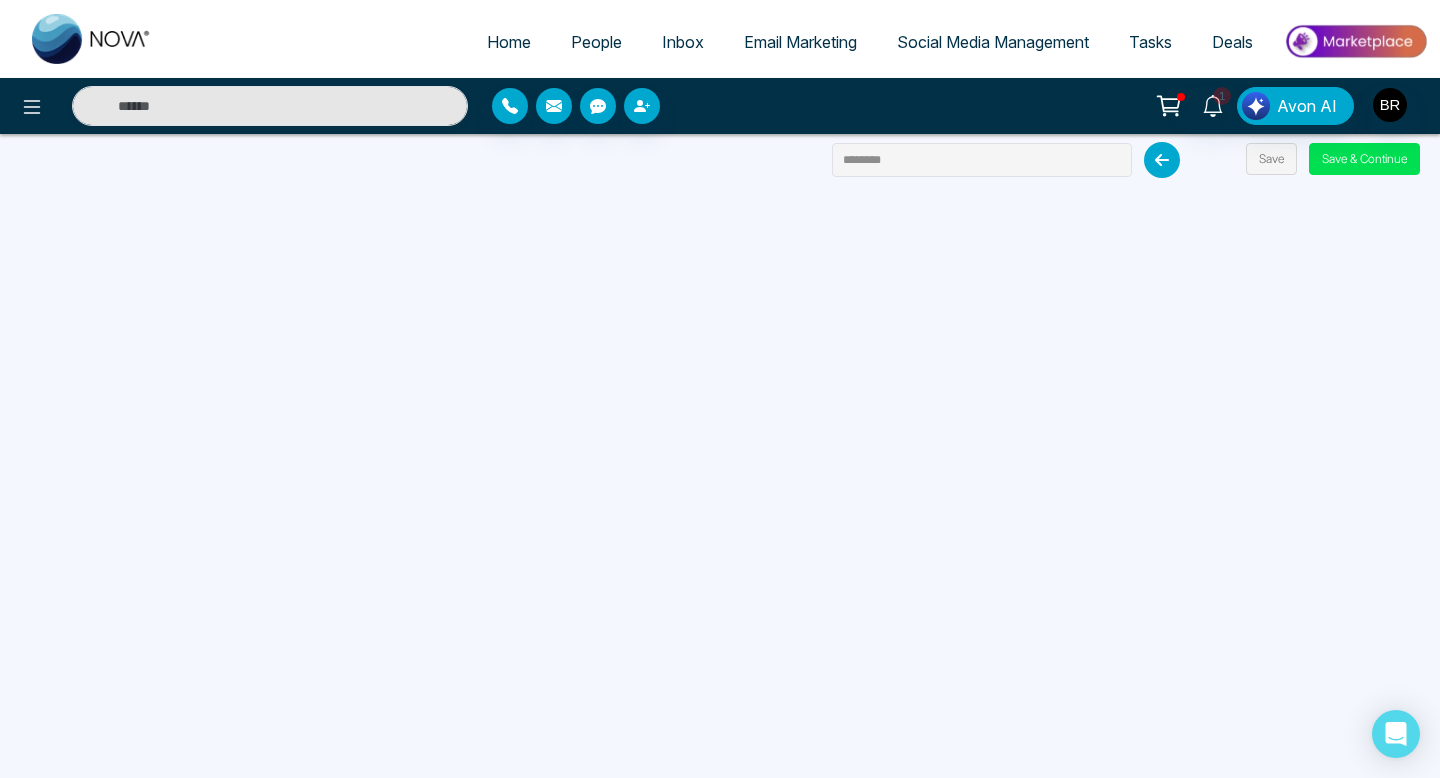 click on "Email Marketing" at bounding box center [800, 42] 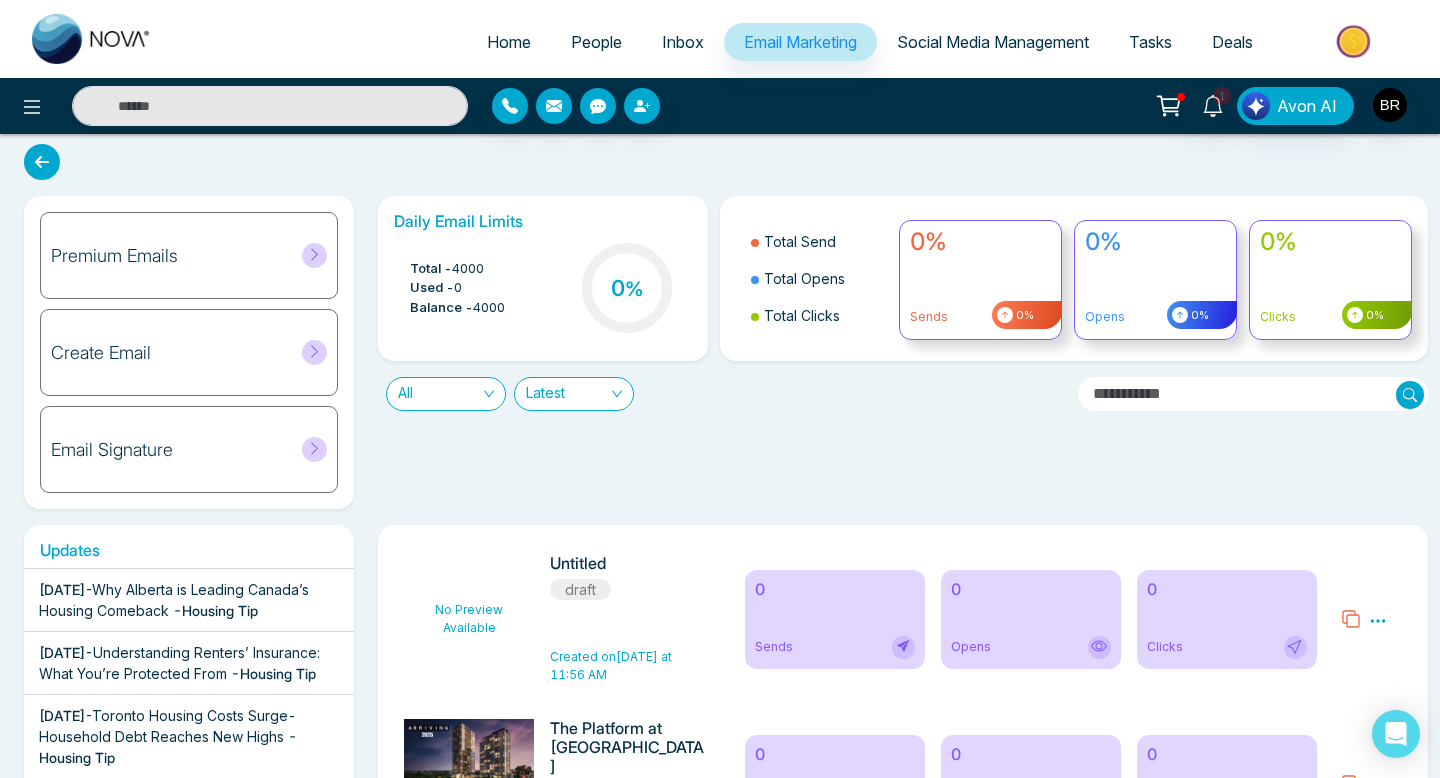 scroll, scrollTop: 5, scrollLeft: 0, axis: vertical 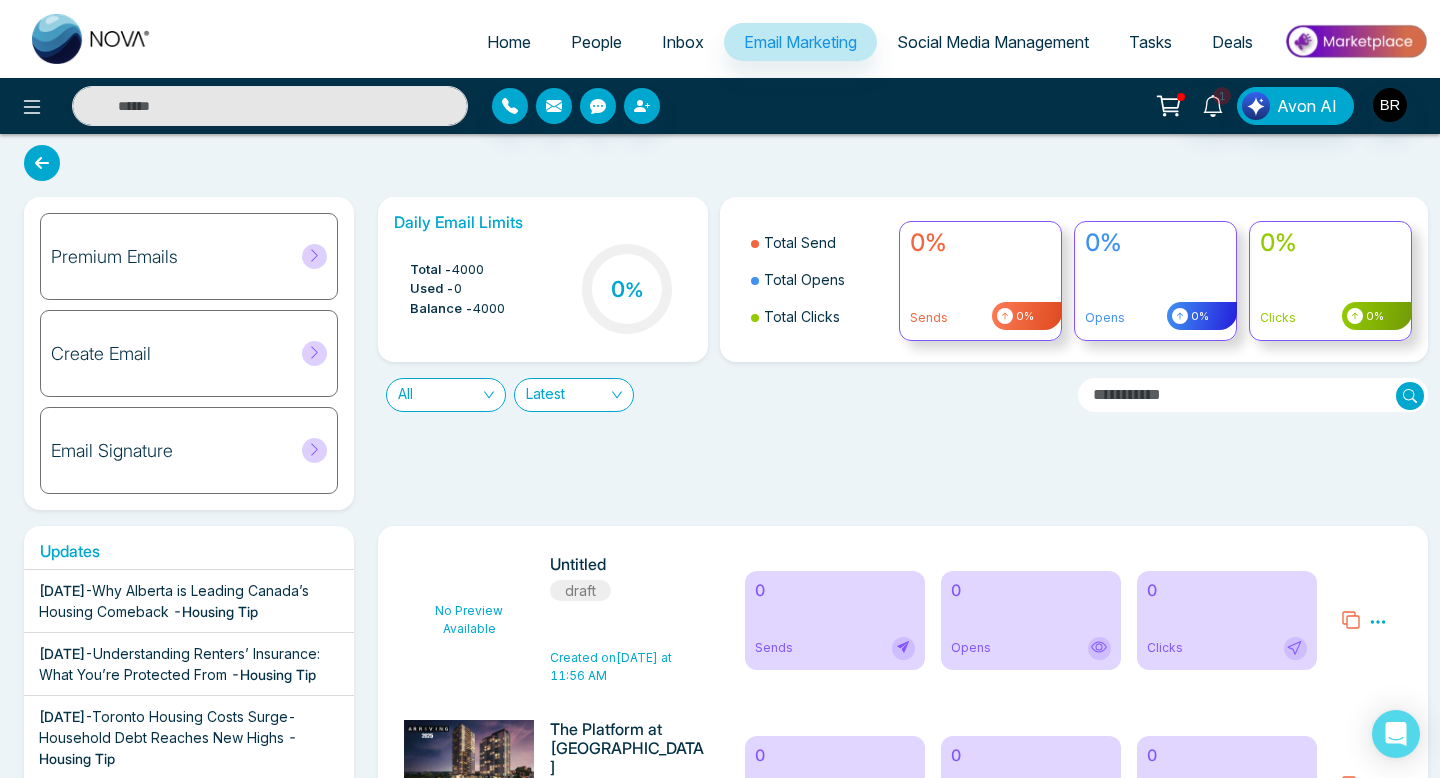 click 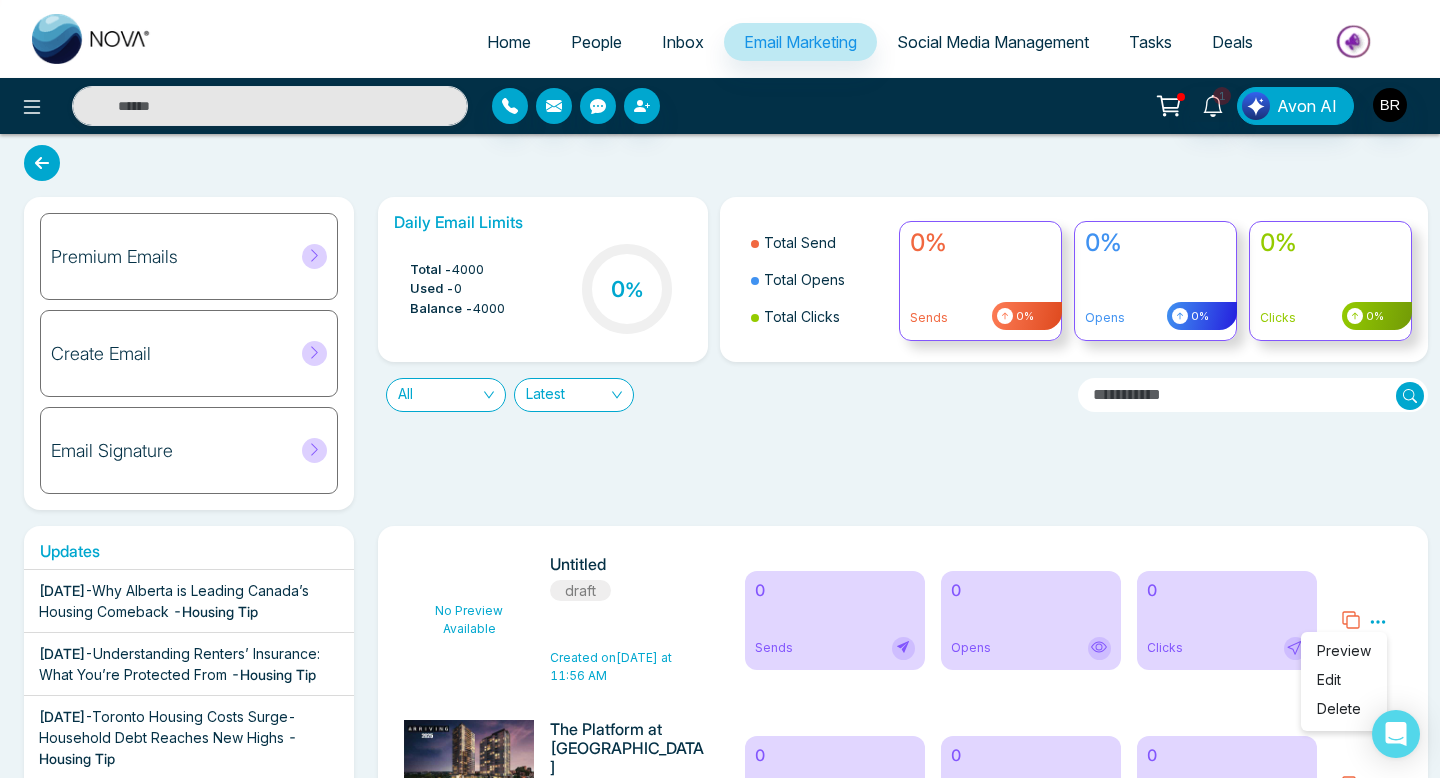 click on "Delete" at bounding box center [1339, 708] 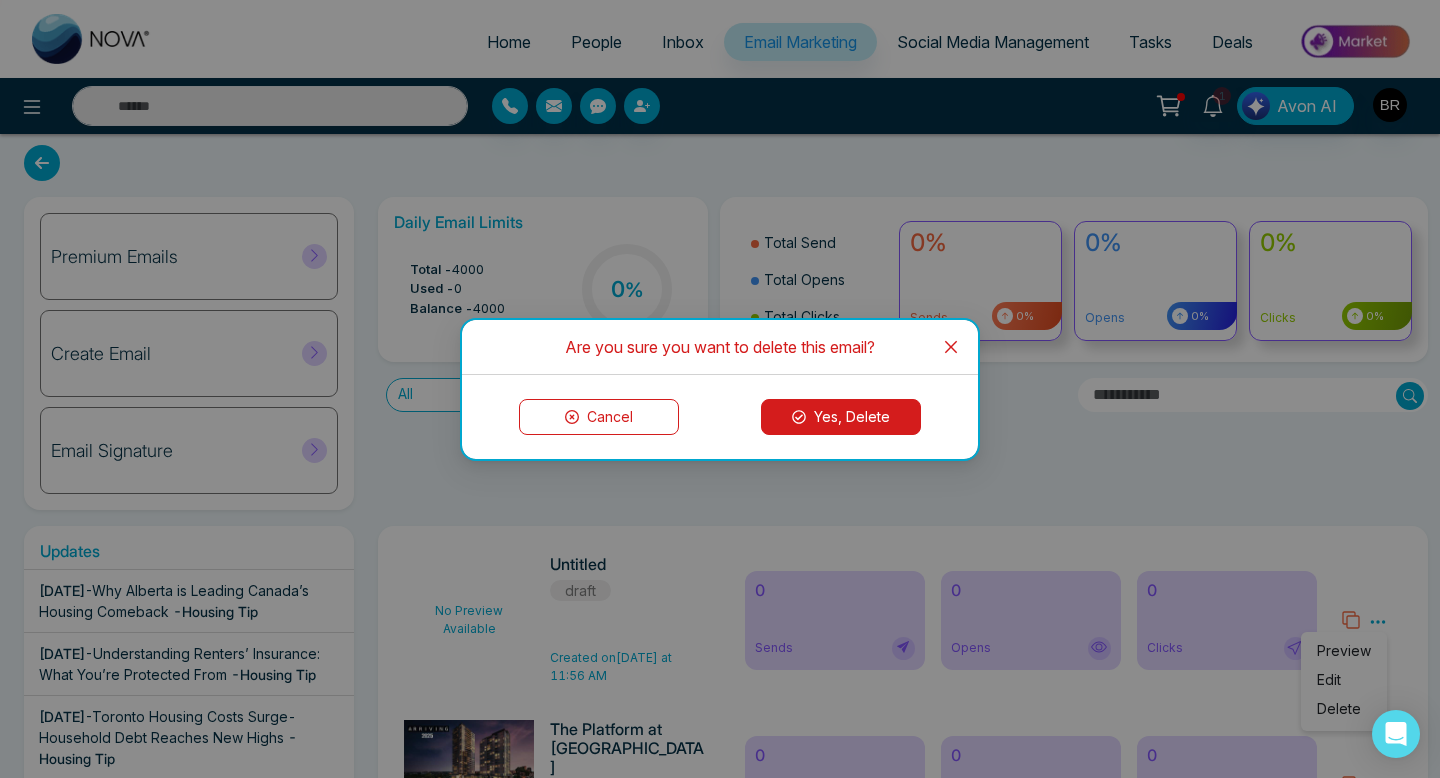 click on "Yes, Delete" at bounding box center (841, 417) 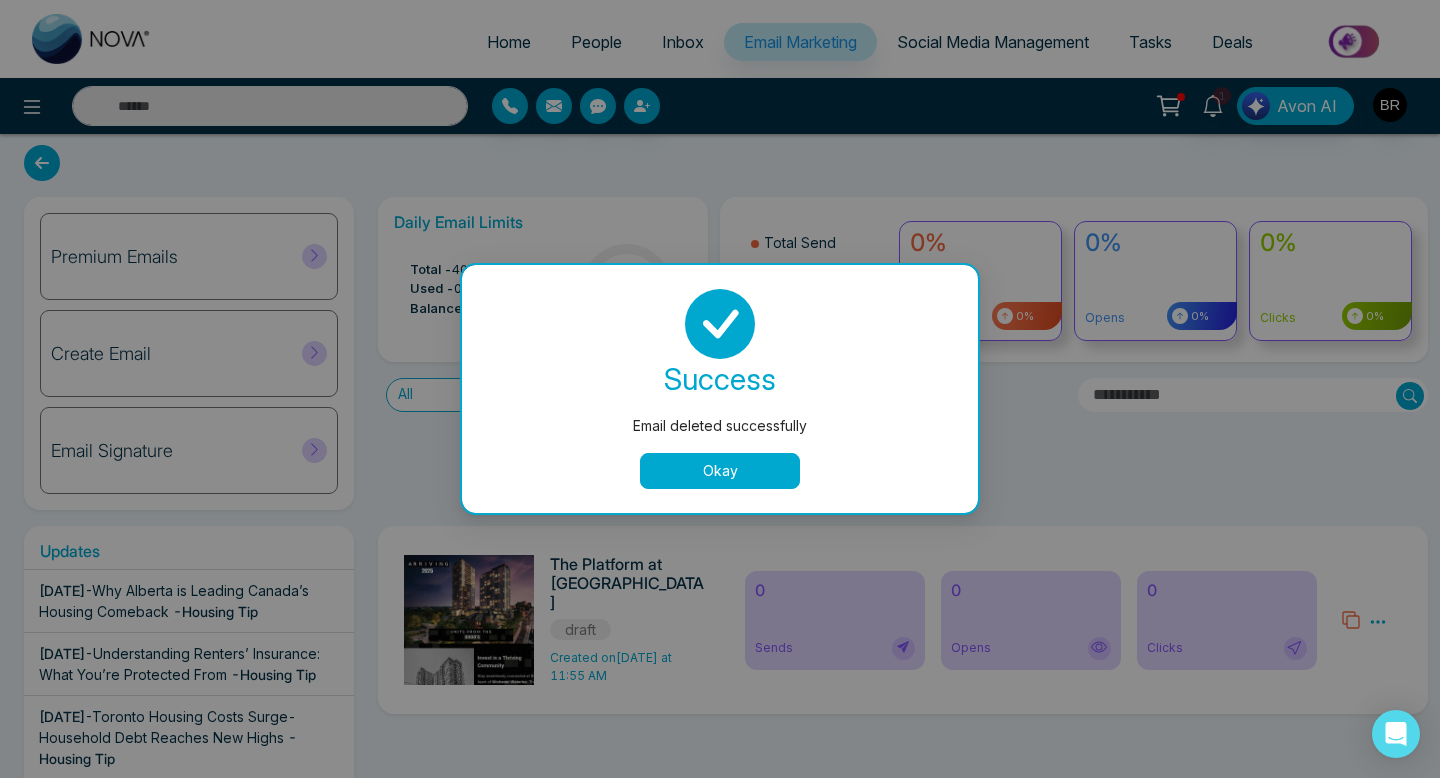 click on "Okay" at bounding box center (720, 471) 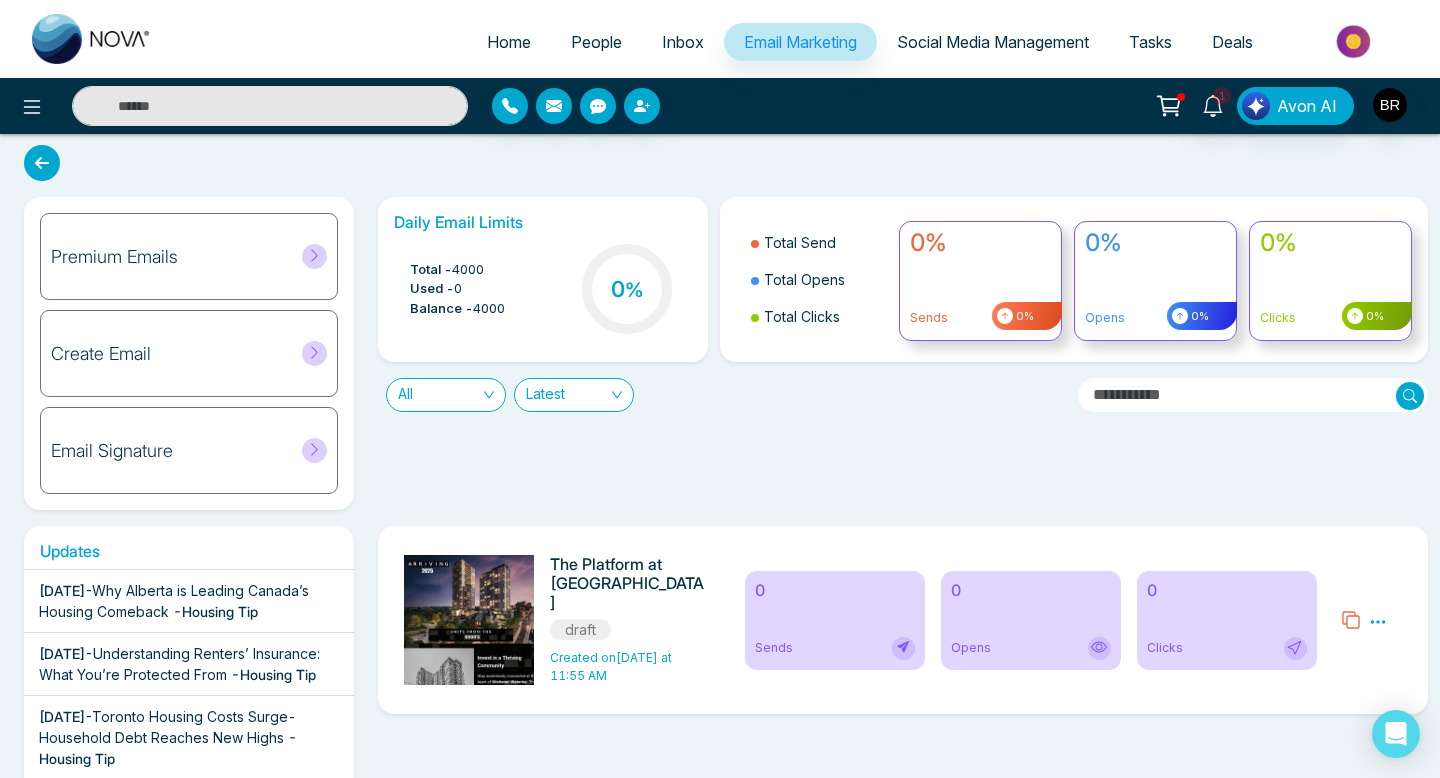 click on "Email Signature" at bounding box center [189, 450] 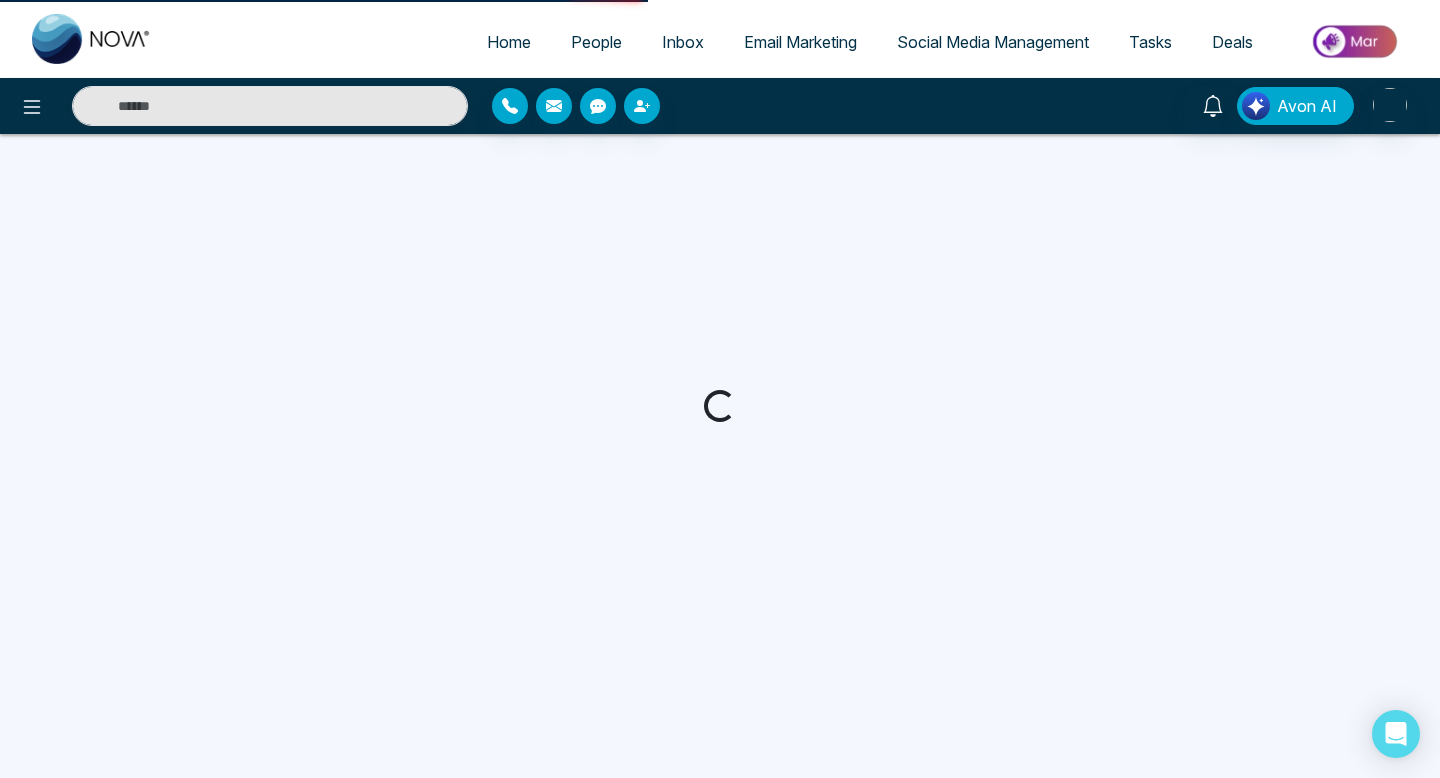 scroll, scrollTop: 0, scrollLeft: 0, axis: both 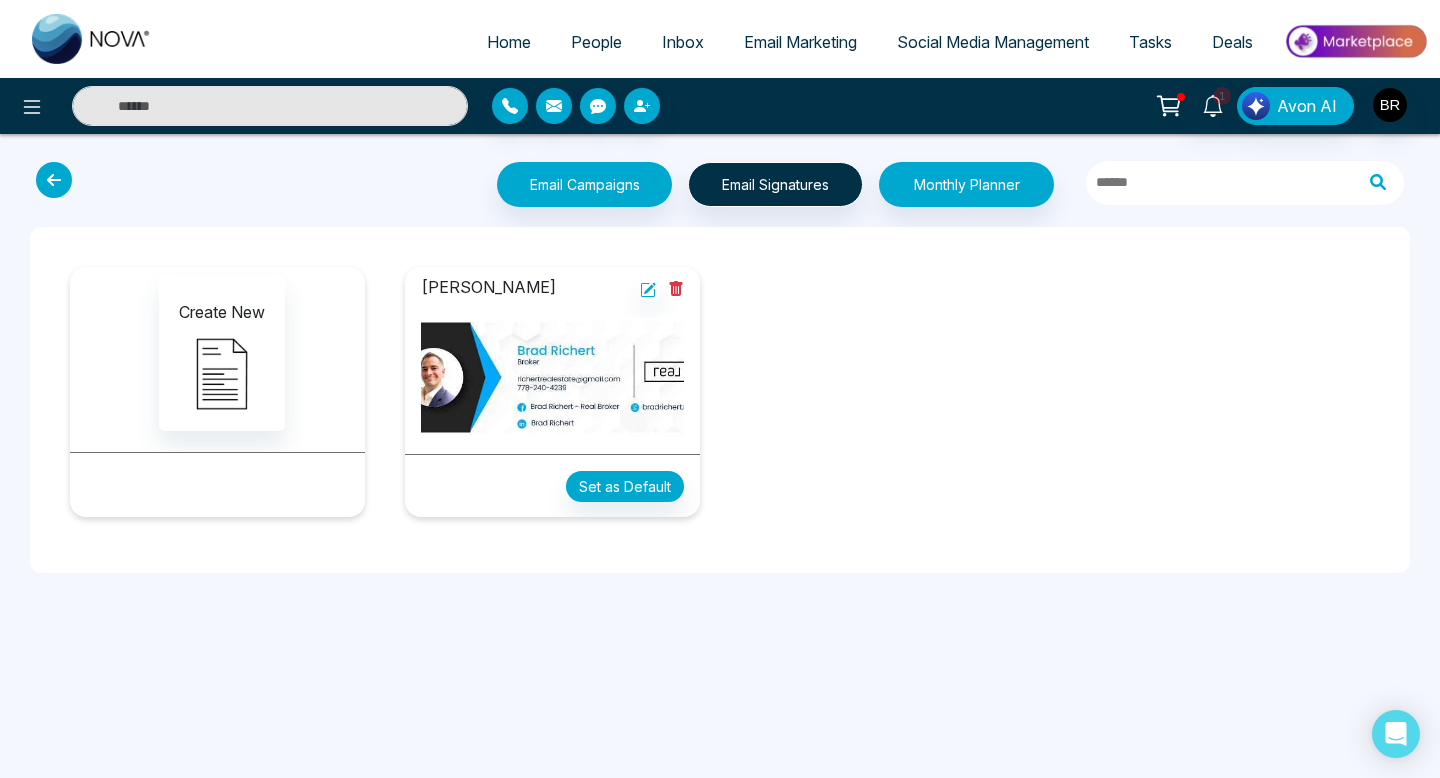 click at bounding box center (54, 180) 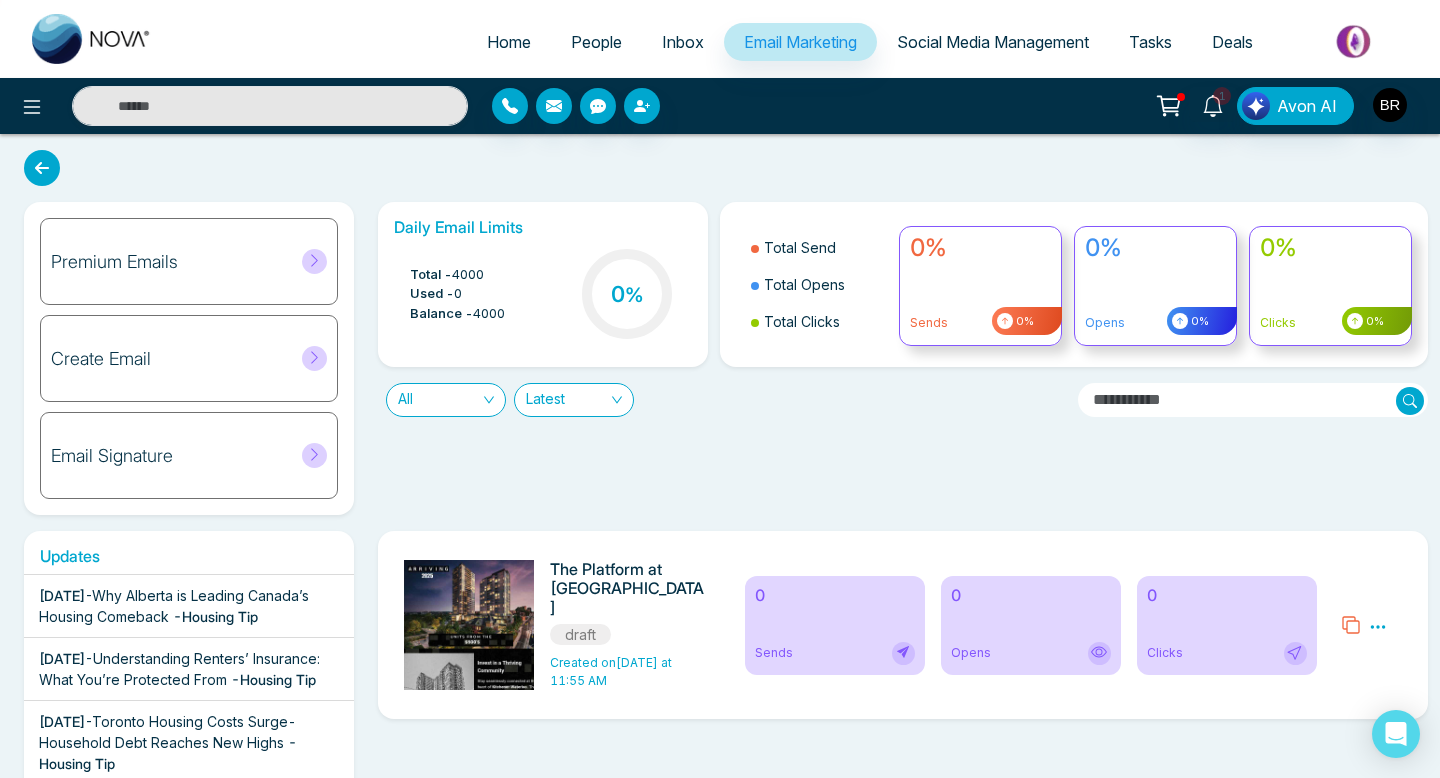 click on "0 Opens" at bounding box center (1031, 625) 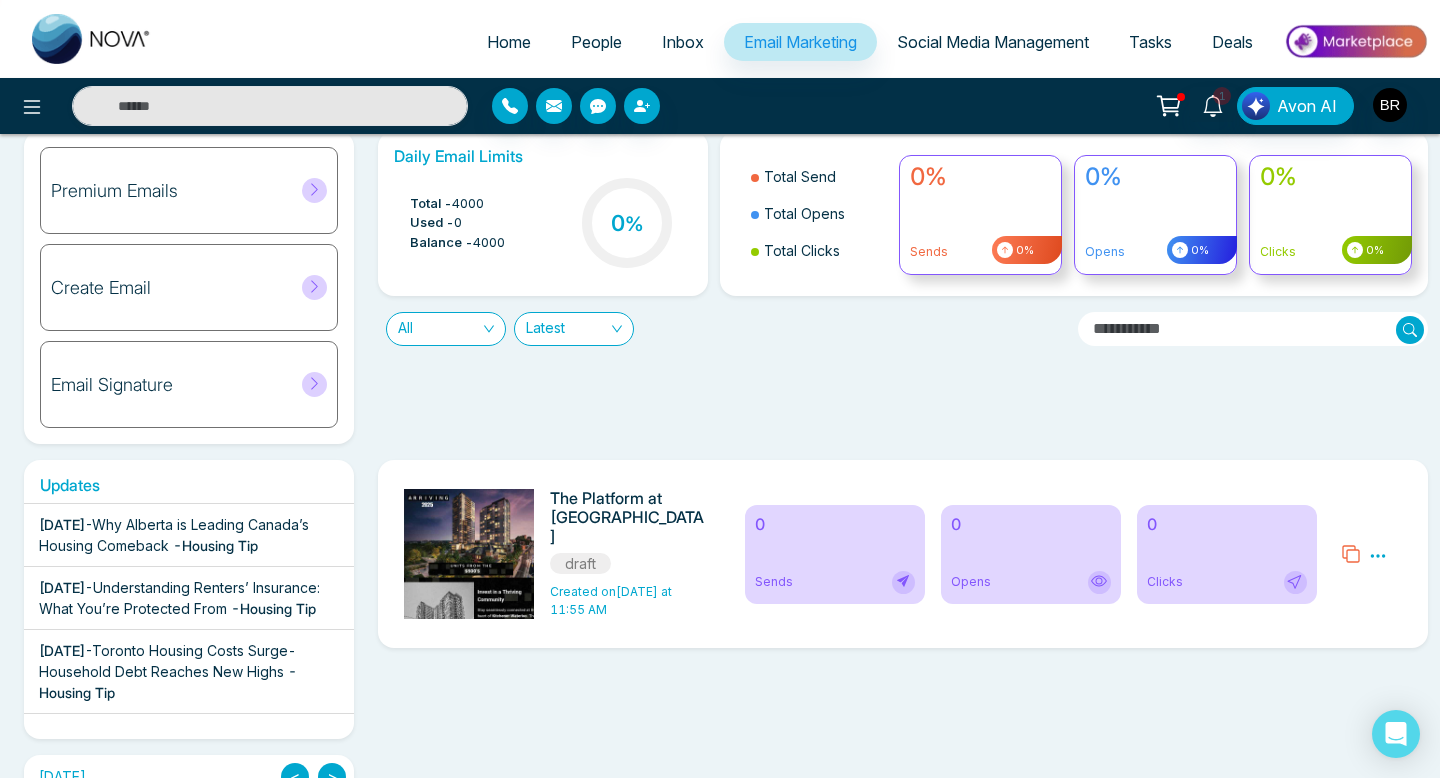scroll, scrollTop: 0, scrollLeft: 0, axis: both 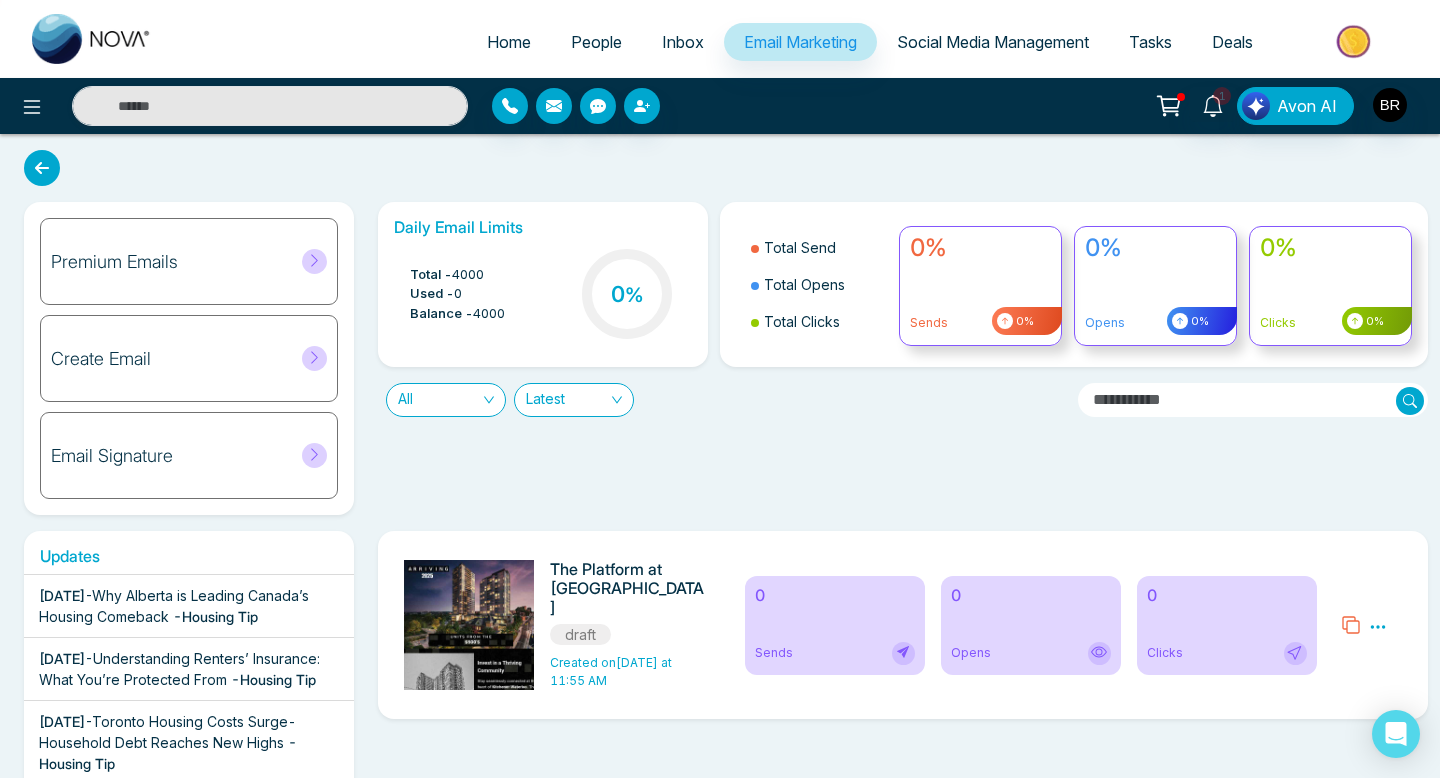 click on "Email Signature" at bounding box center (189, 455) 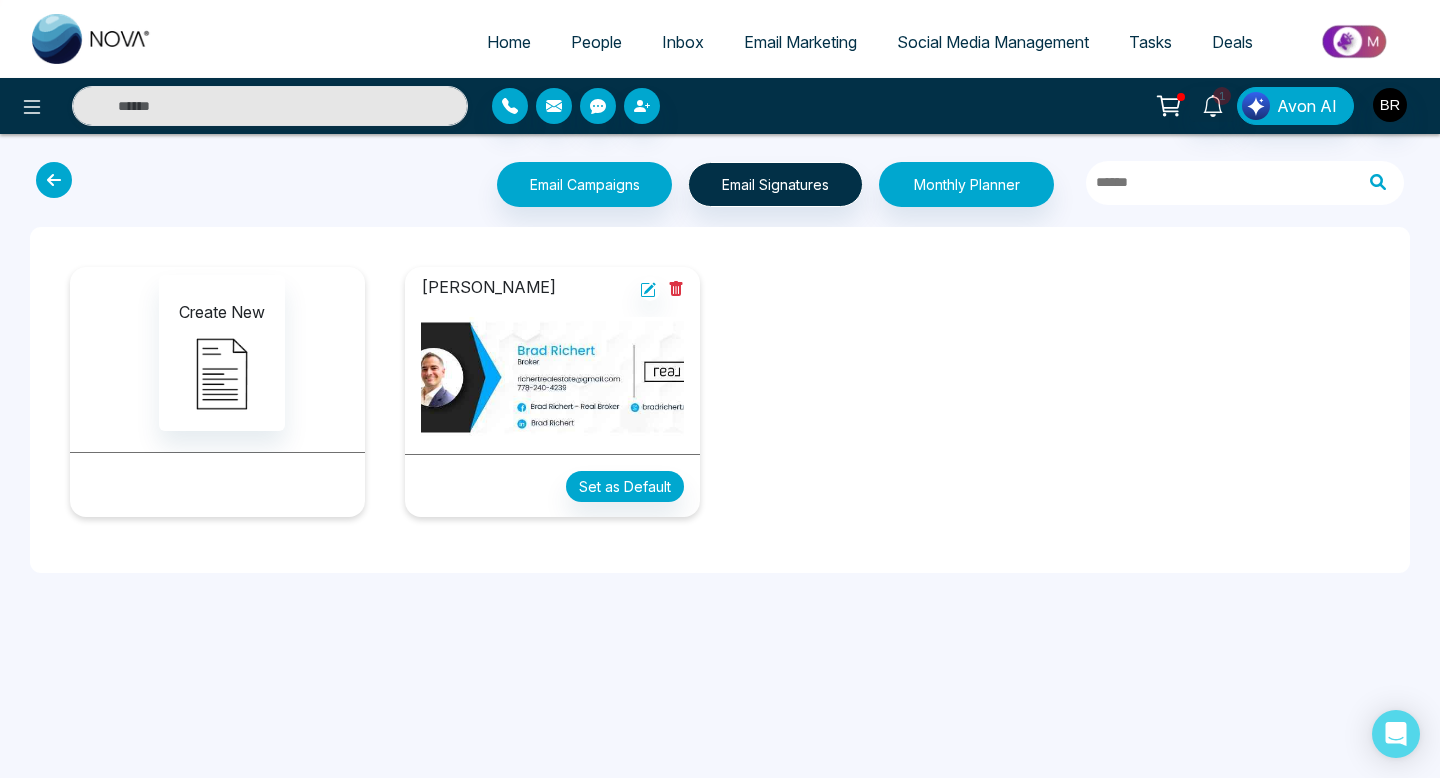 click at bounding box center (552, 377) 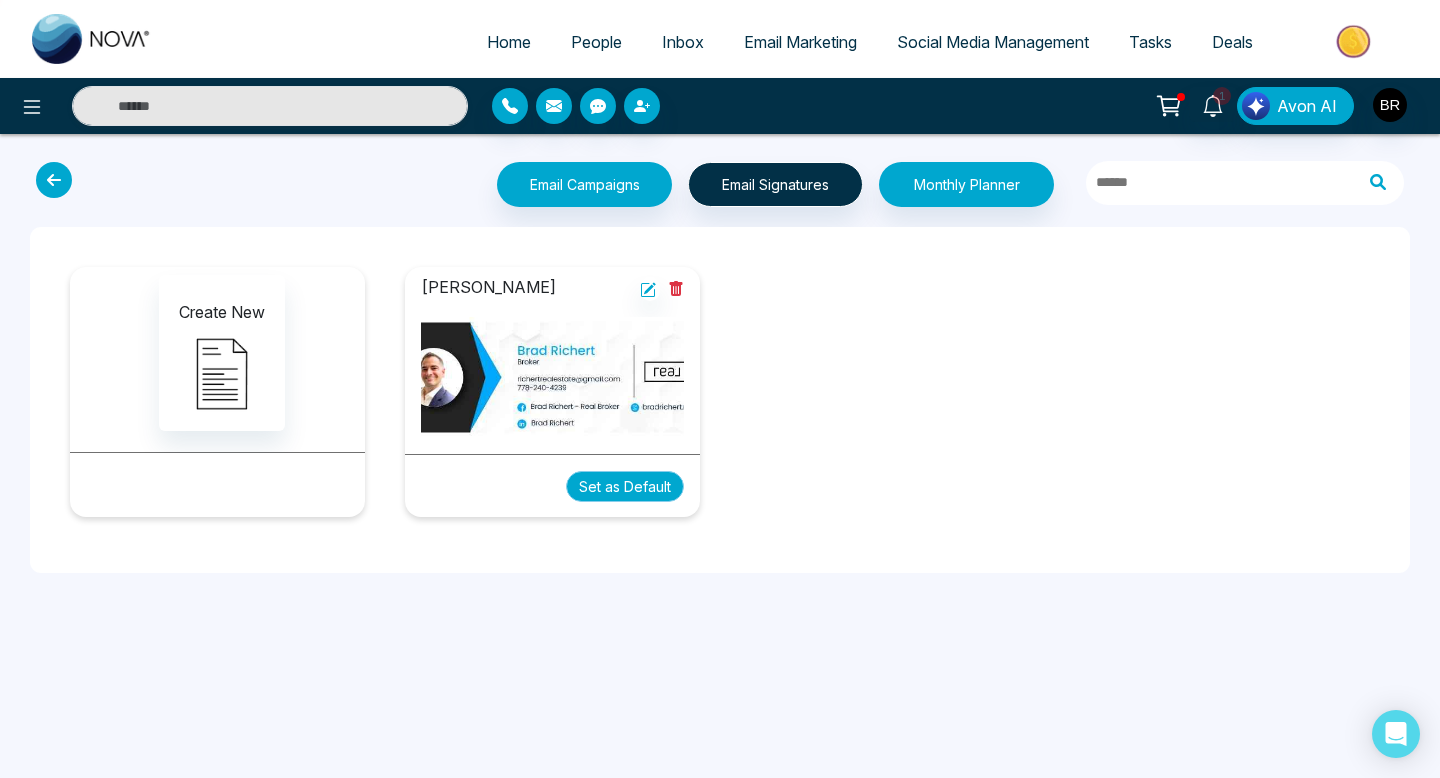 click on "Set as Default" at bounding box center (625, 486) 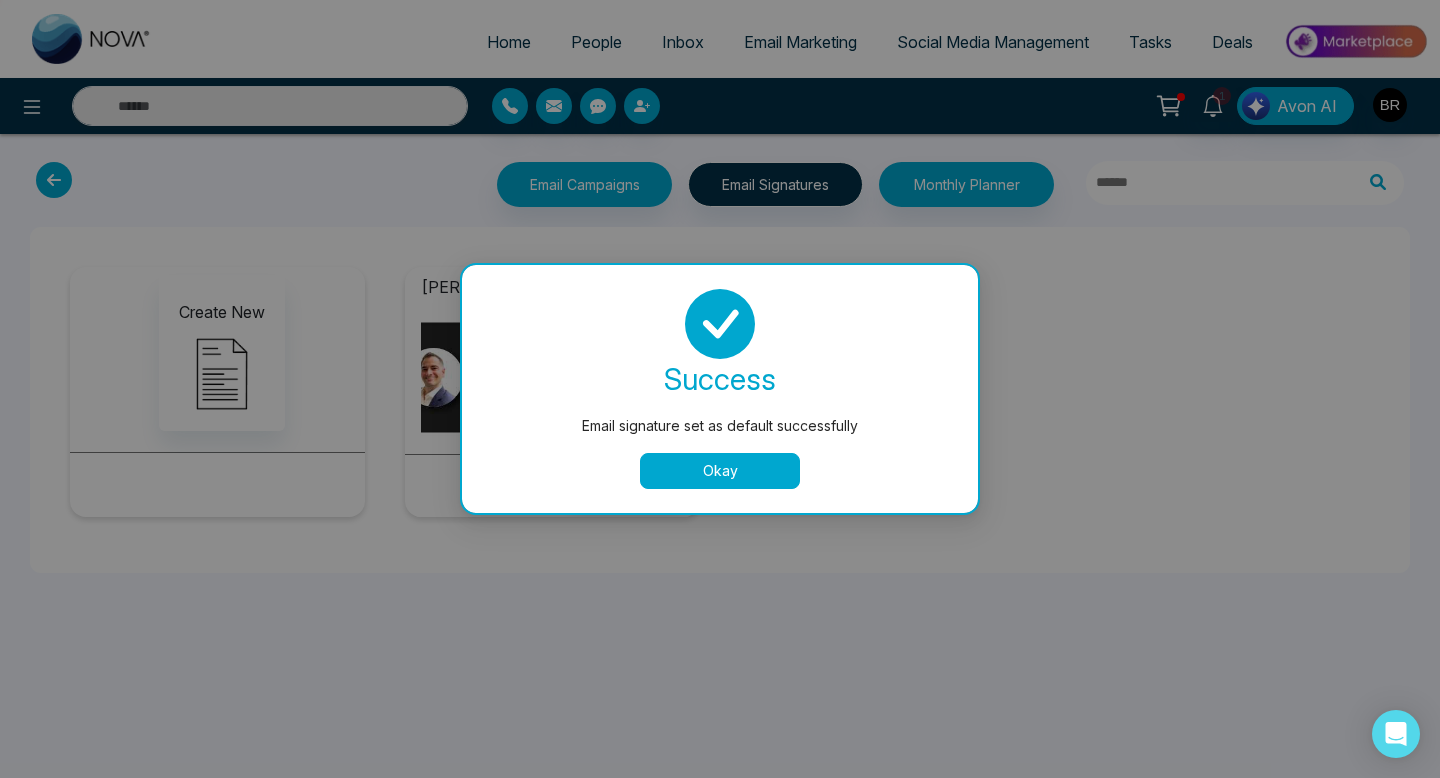 click on "Okay" at bounding box center (720, 471) 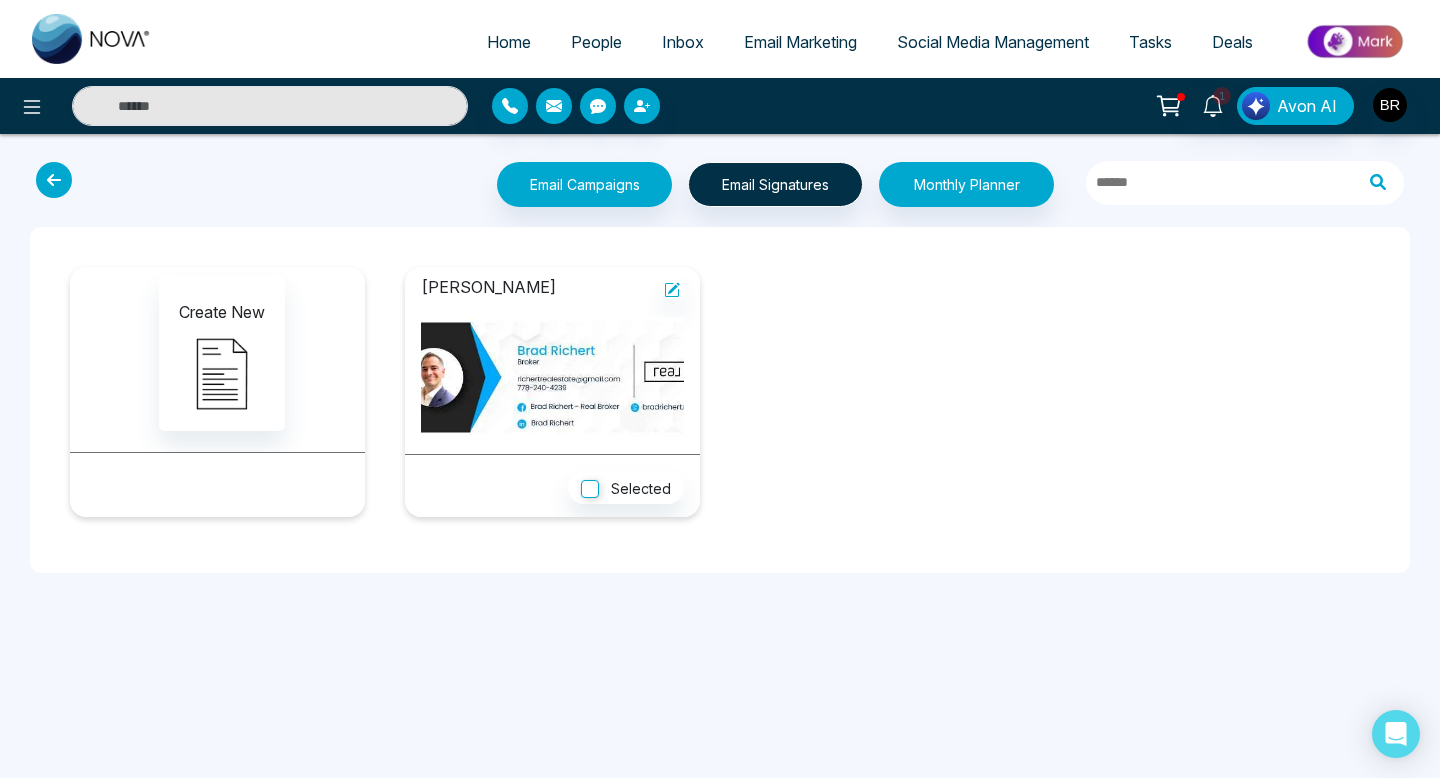 click at bounding box center [552, 377] 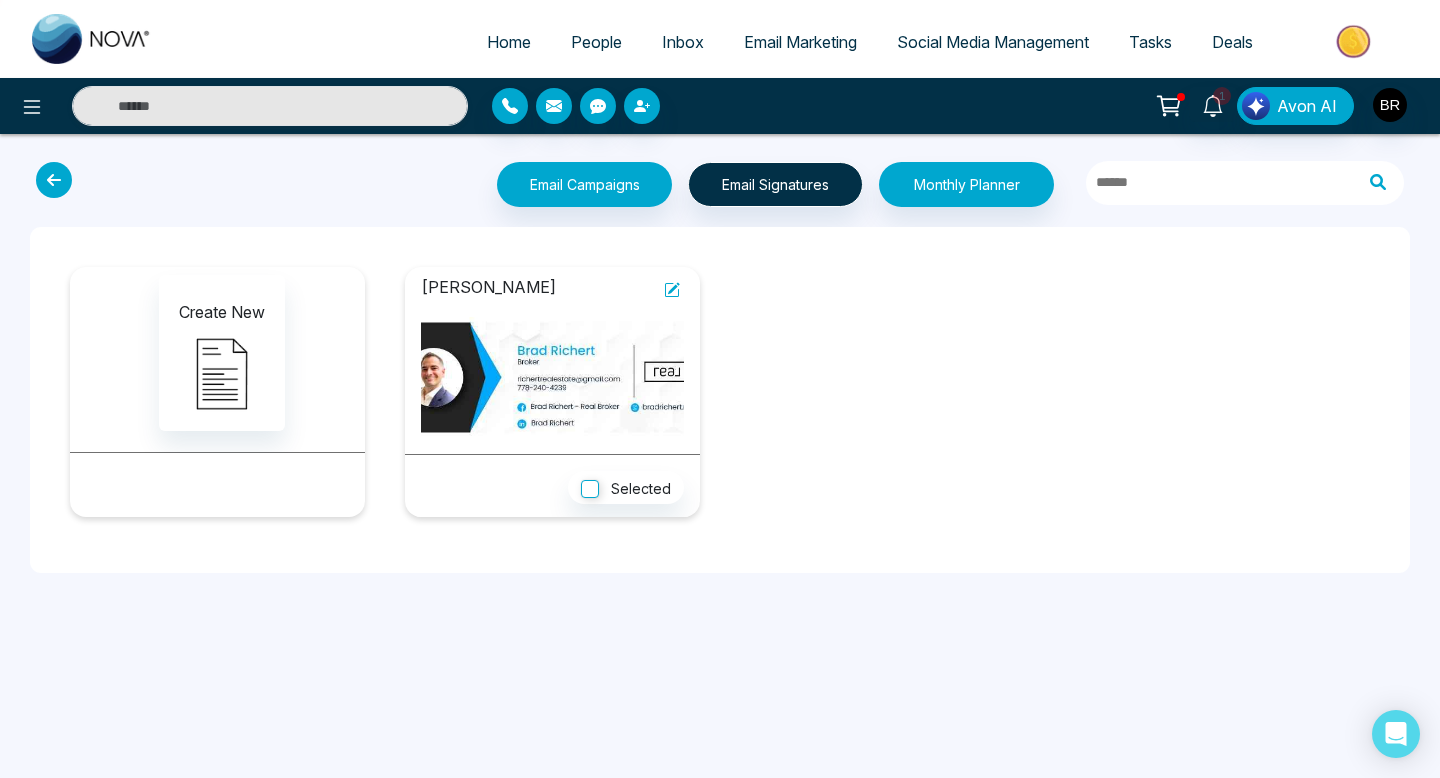 click 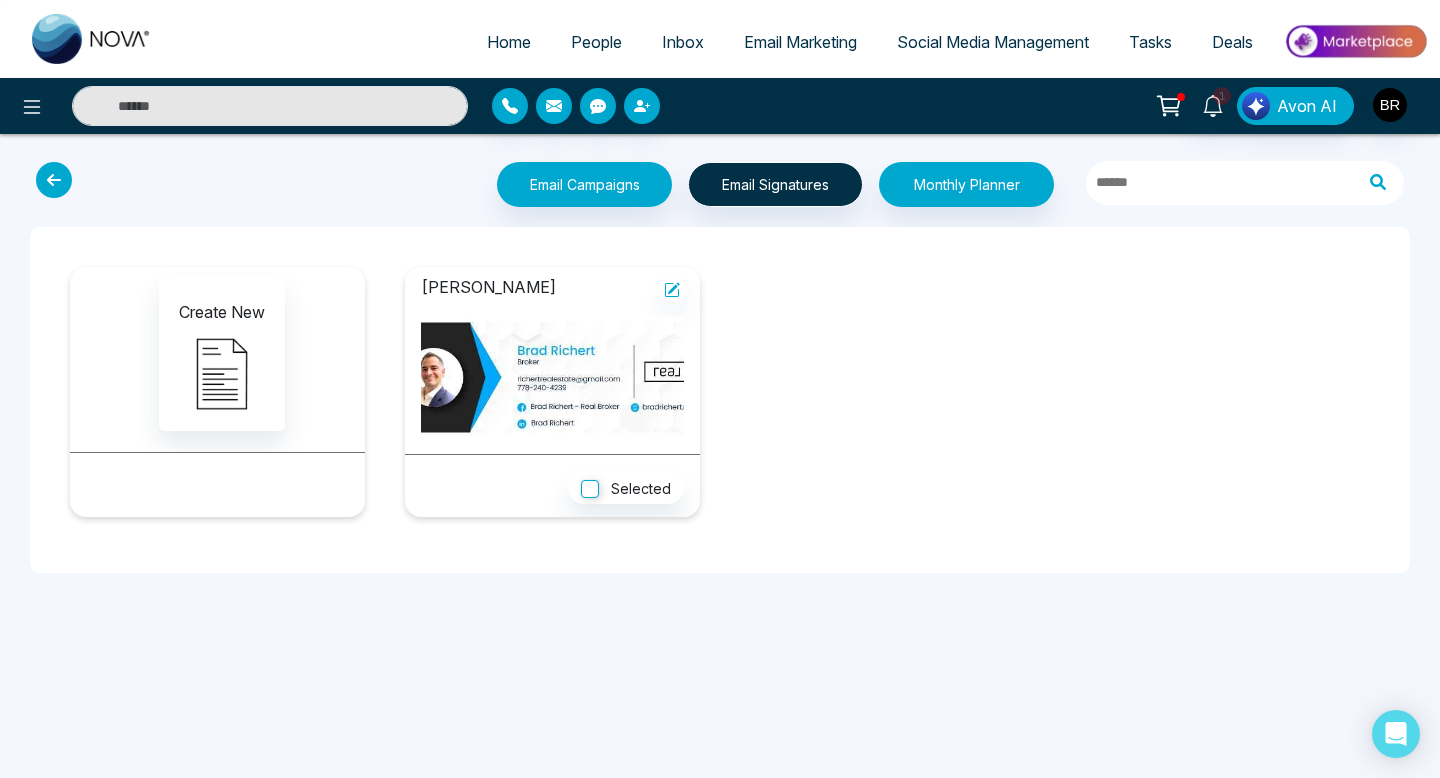 click on "Social Media Management" at bounding box center (993, 42) 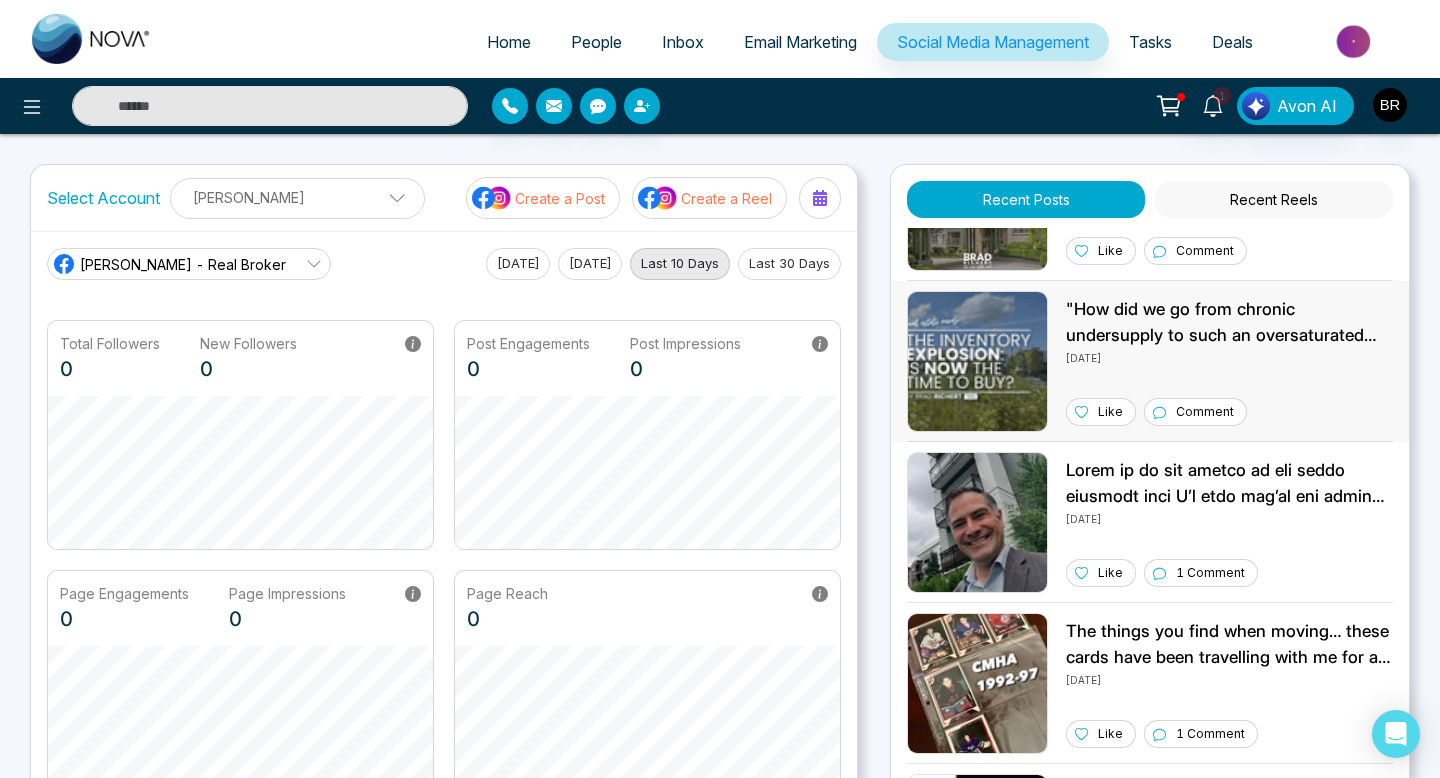 scroll, scrollTop: 0, scrollLeft: 0, axis: both 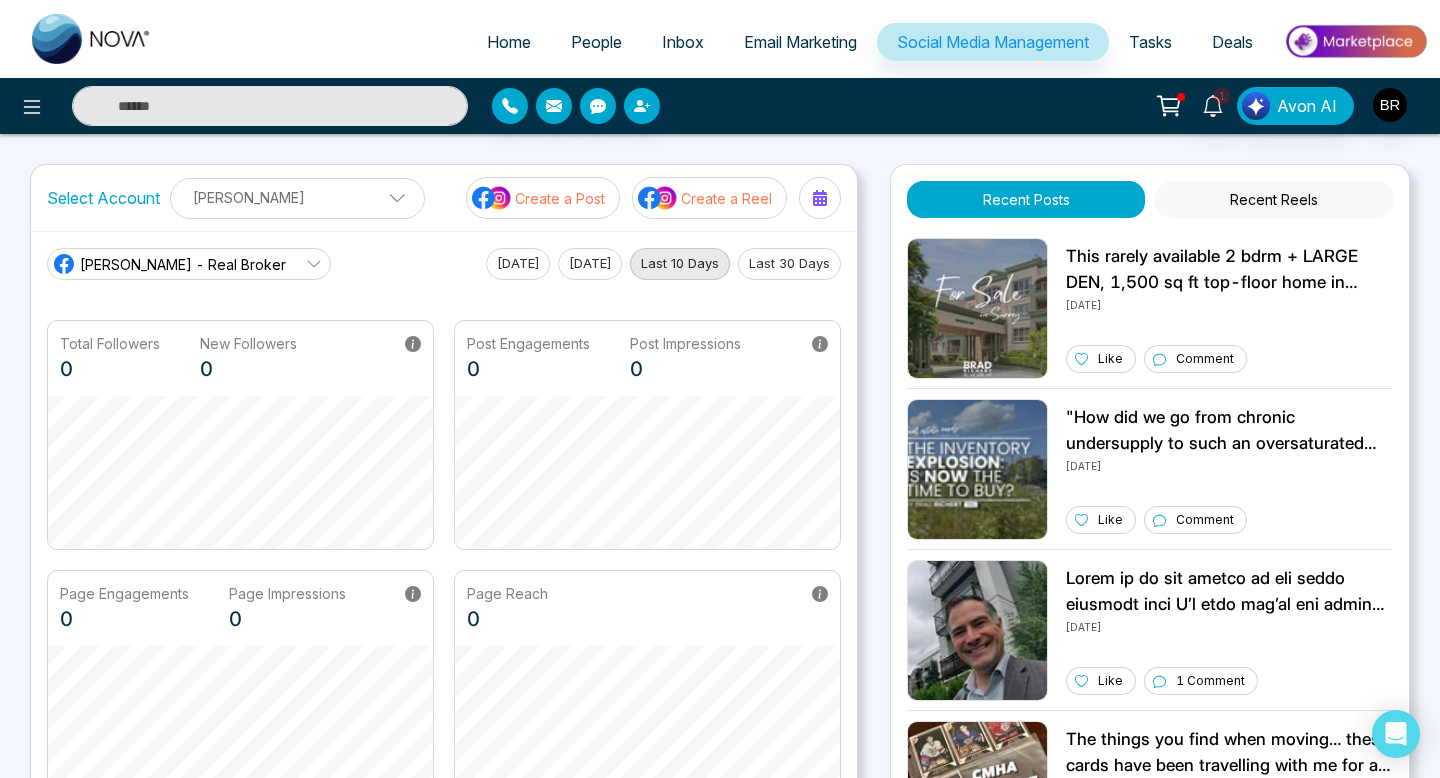 click on "Recent Reels" at bounding box center (1274, 199) 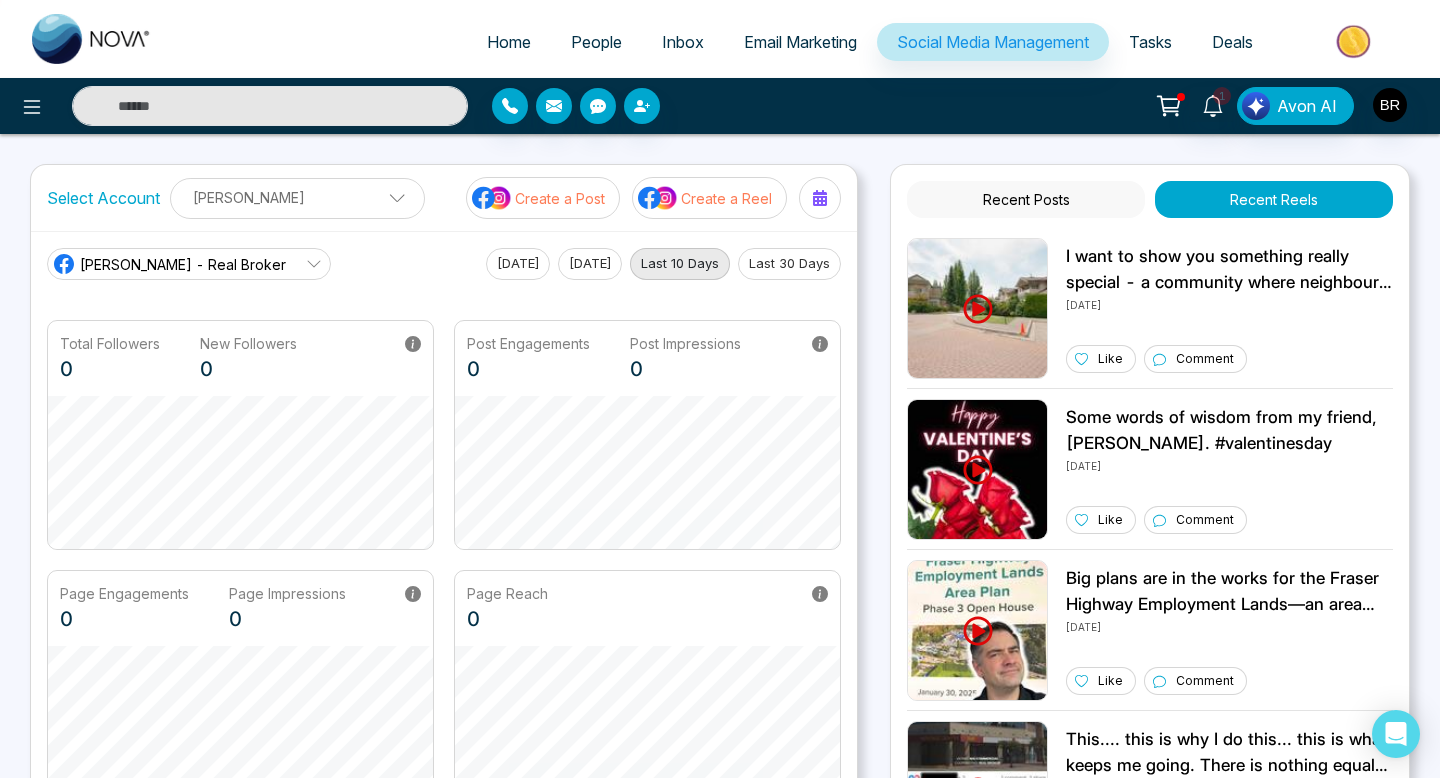 click on "[PERSON_NAME] - Real Broker" at bounding box center (189, 264) 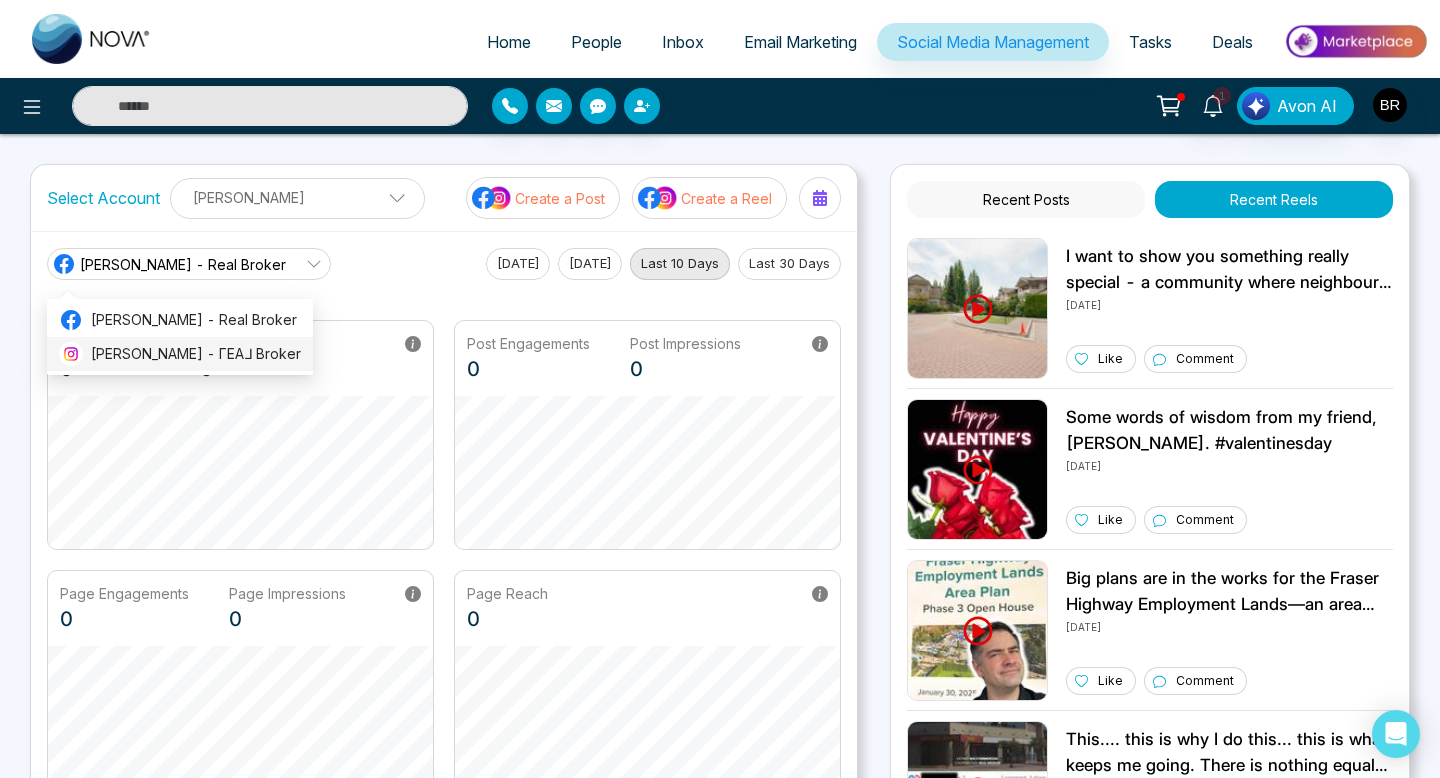 click on "[PERSON_NAME] - ΓEA⅃ Broker" at bounding box center (196, 354) 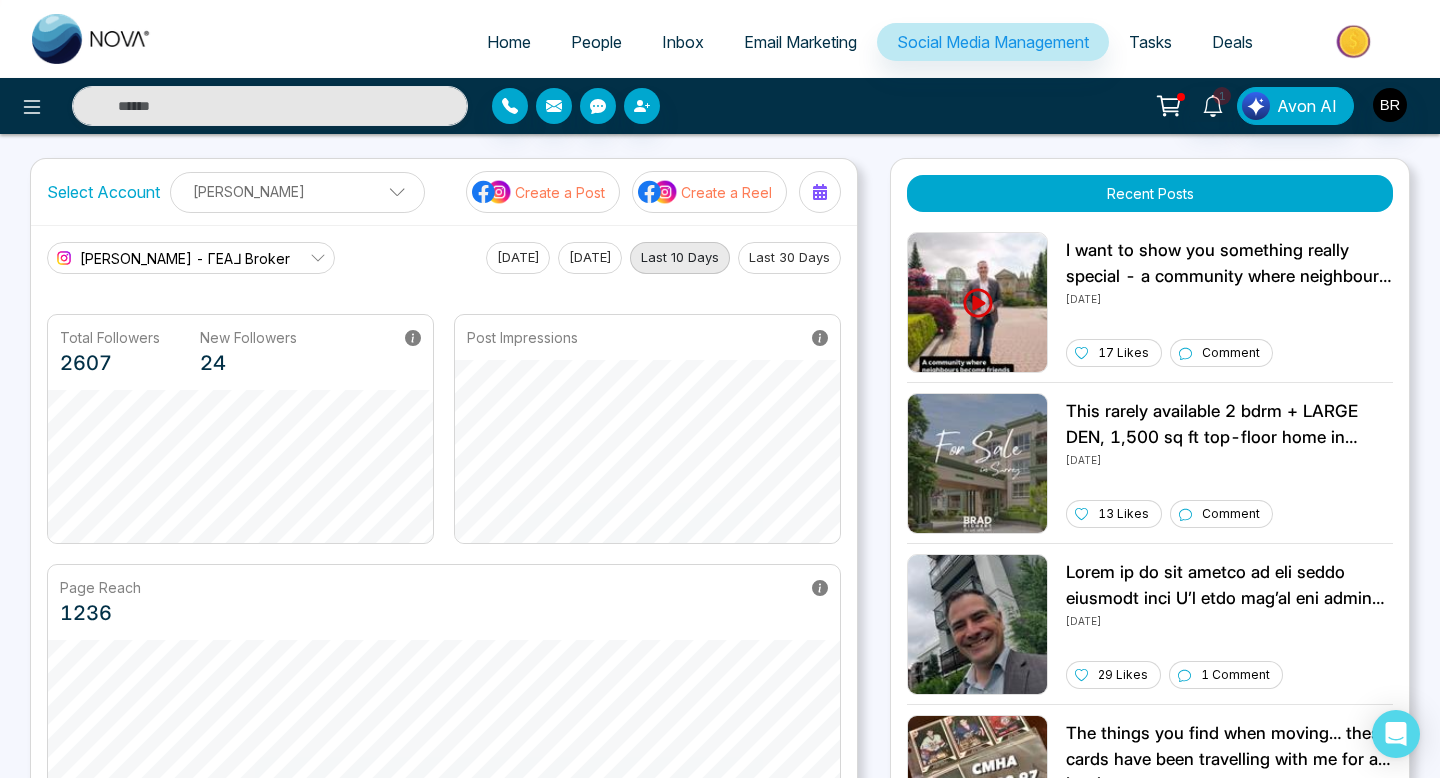 scroll, scrollTop: 0, scrollLeft: 0, axis: both 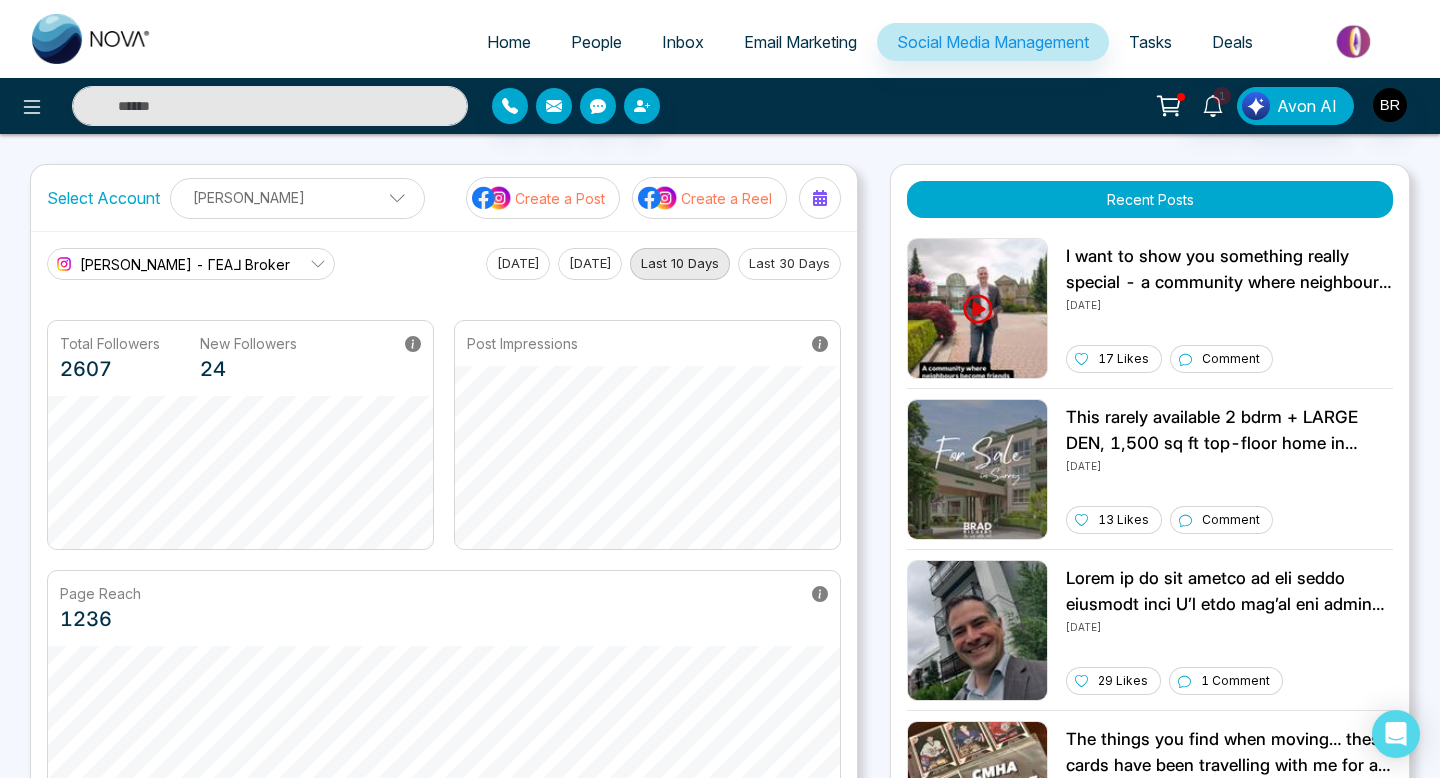 click on "Last 30 Days" at bounding box center (789, 264) 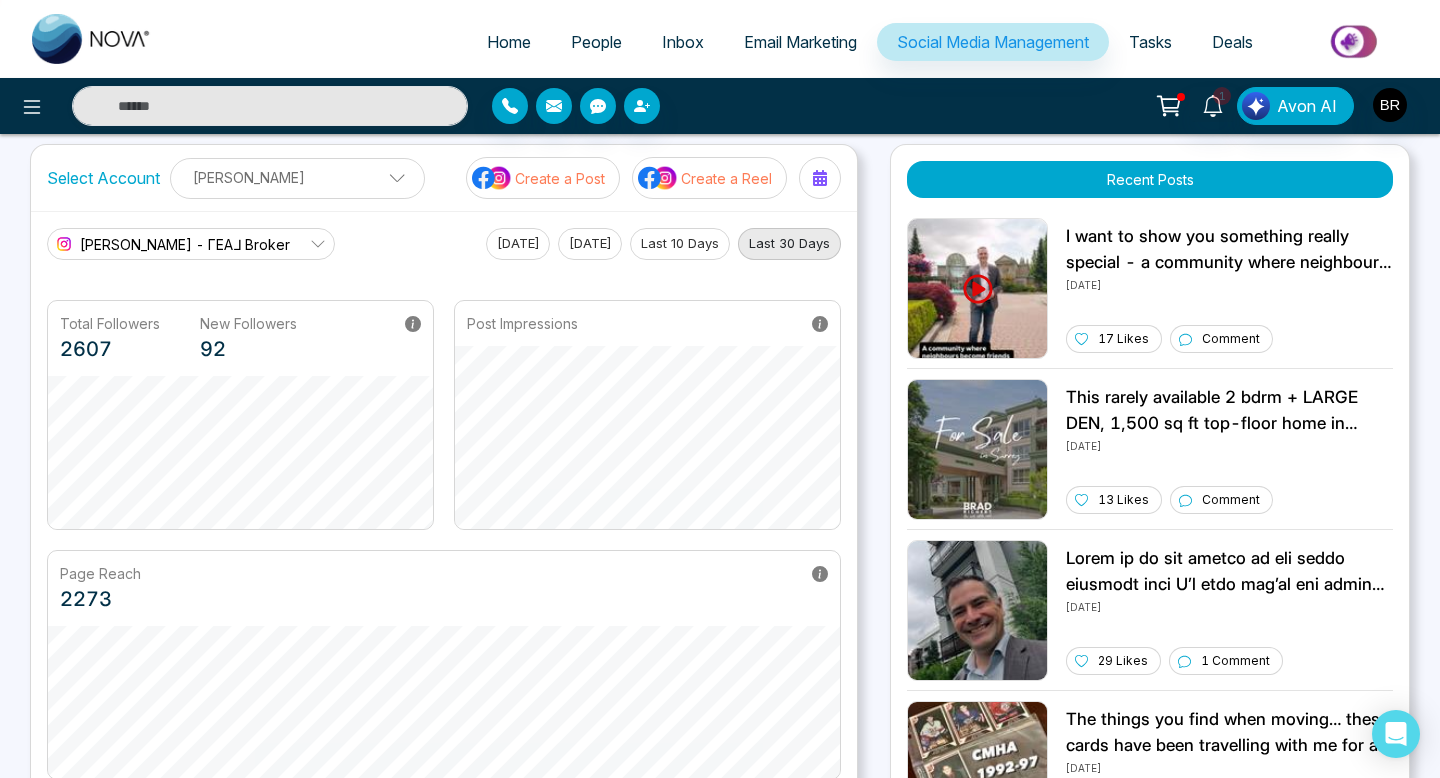scroll, scrollTop: 0, scrollLeft: 0, axis: both 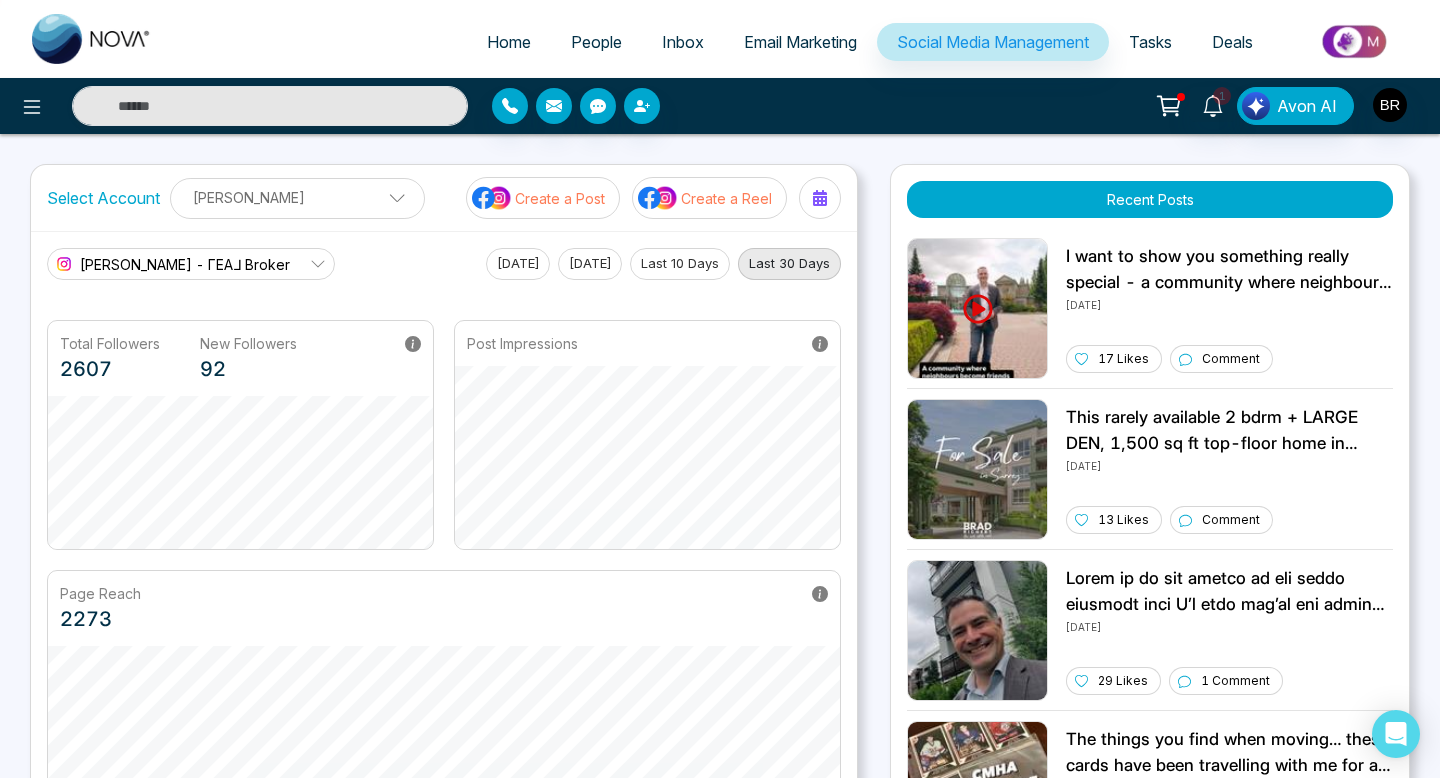 click on "Create a Post" at bounding box center [560, 198] 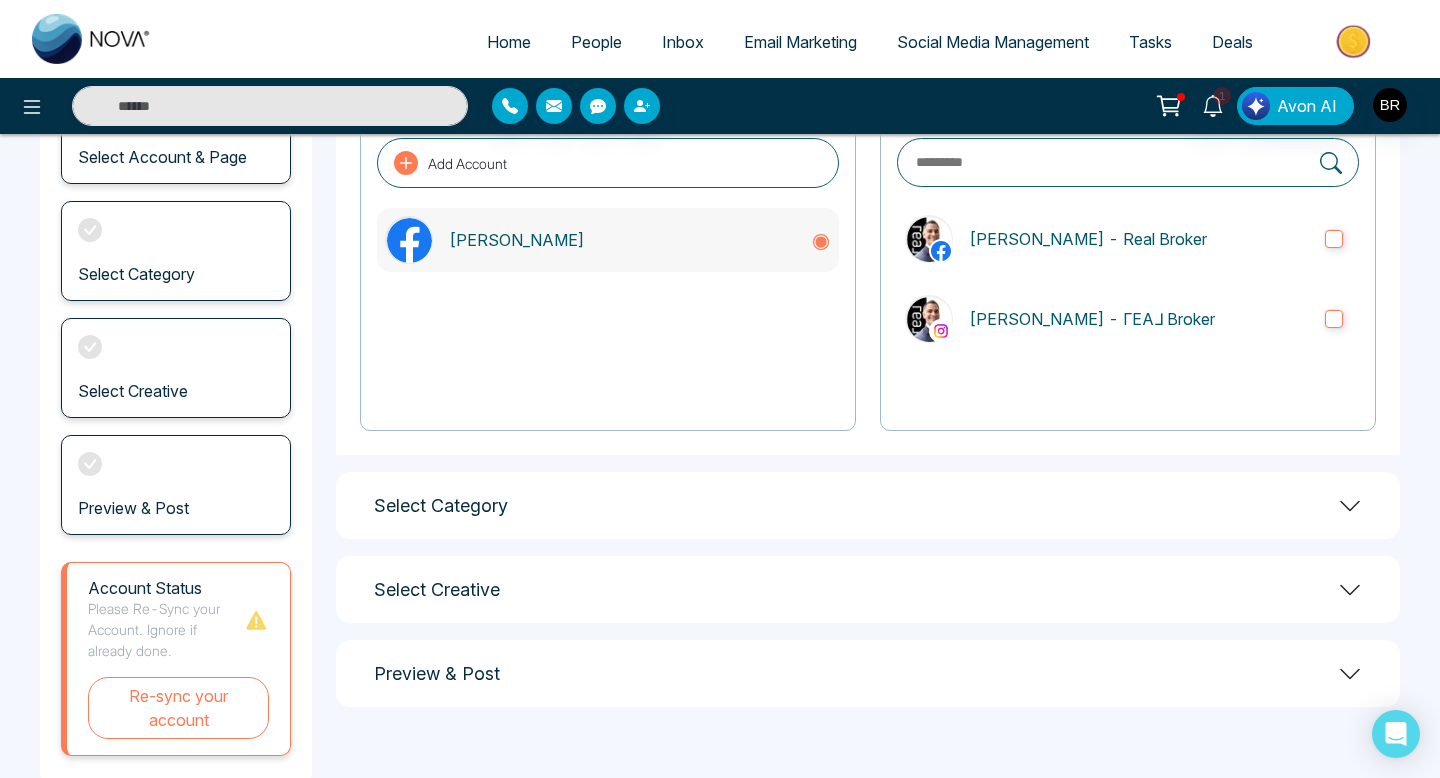 scroll, scrollTop: 185, scrollLeft: 0, axis: vertical 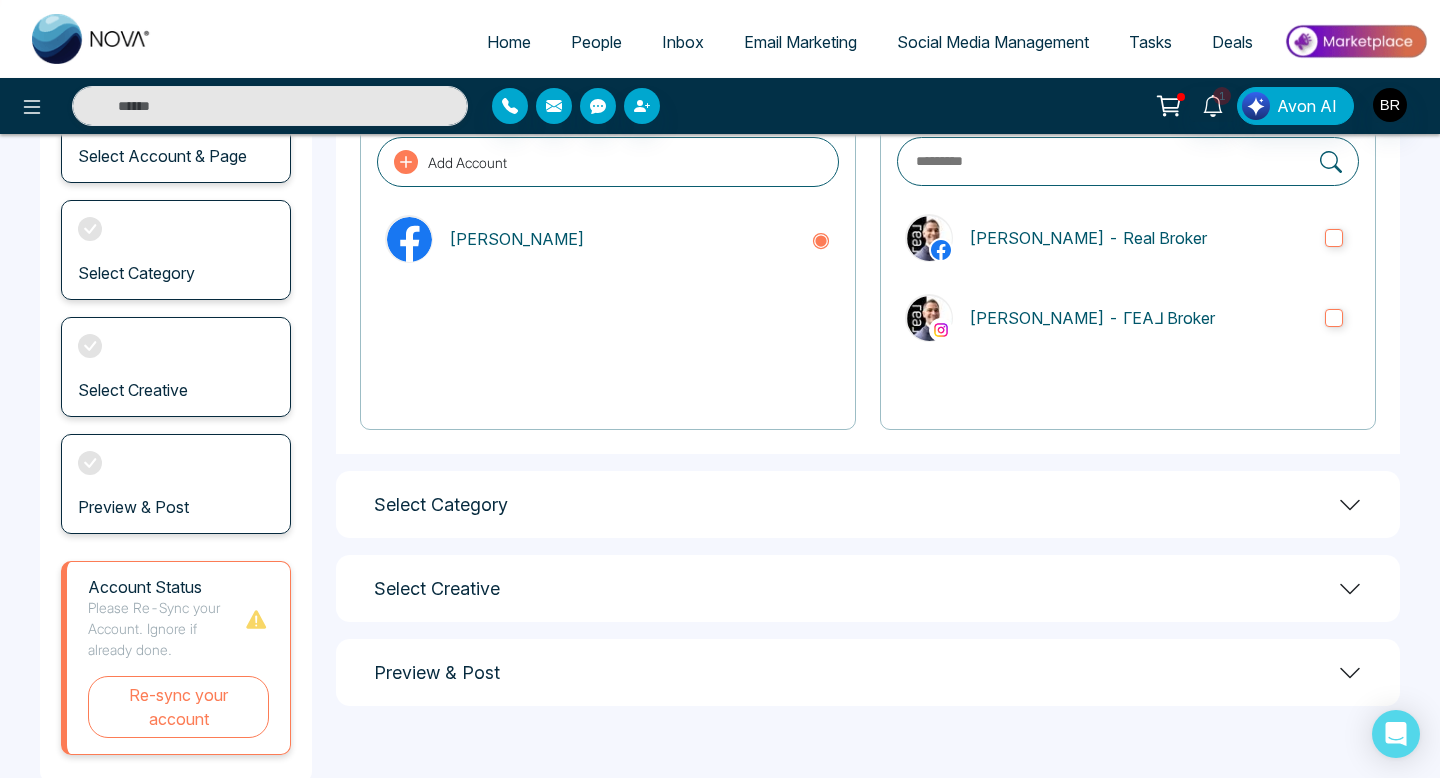 click on "Select Category" at bounding box center [868, 504] 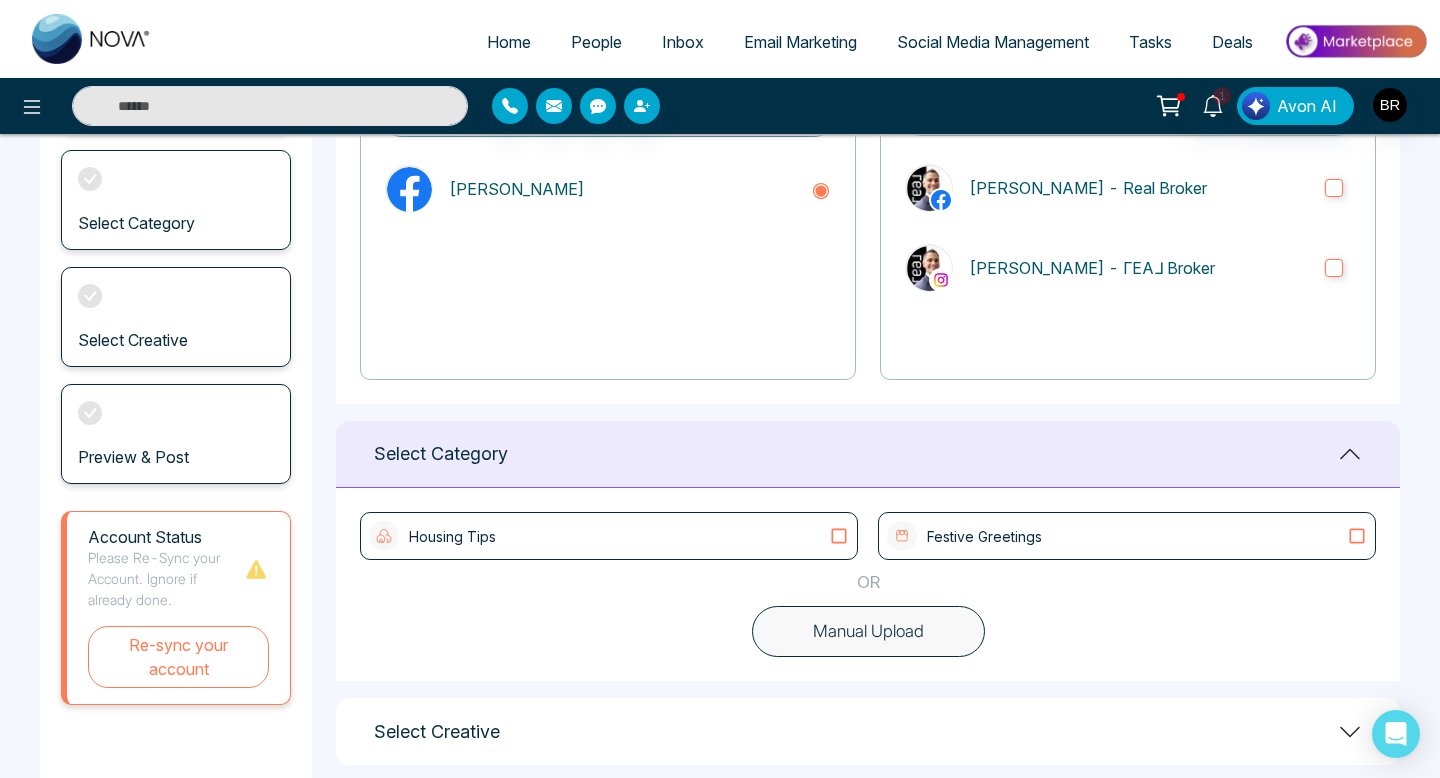 scroll, scrollTop: 0, scrollLeft: 0, axis: both 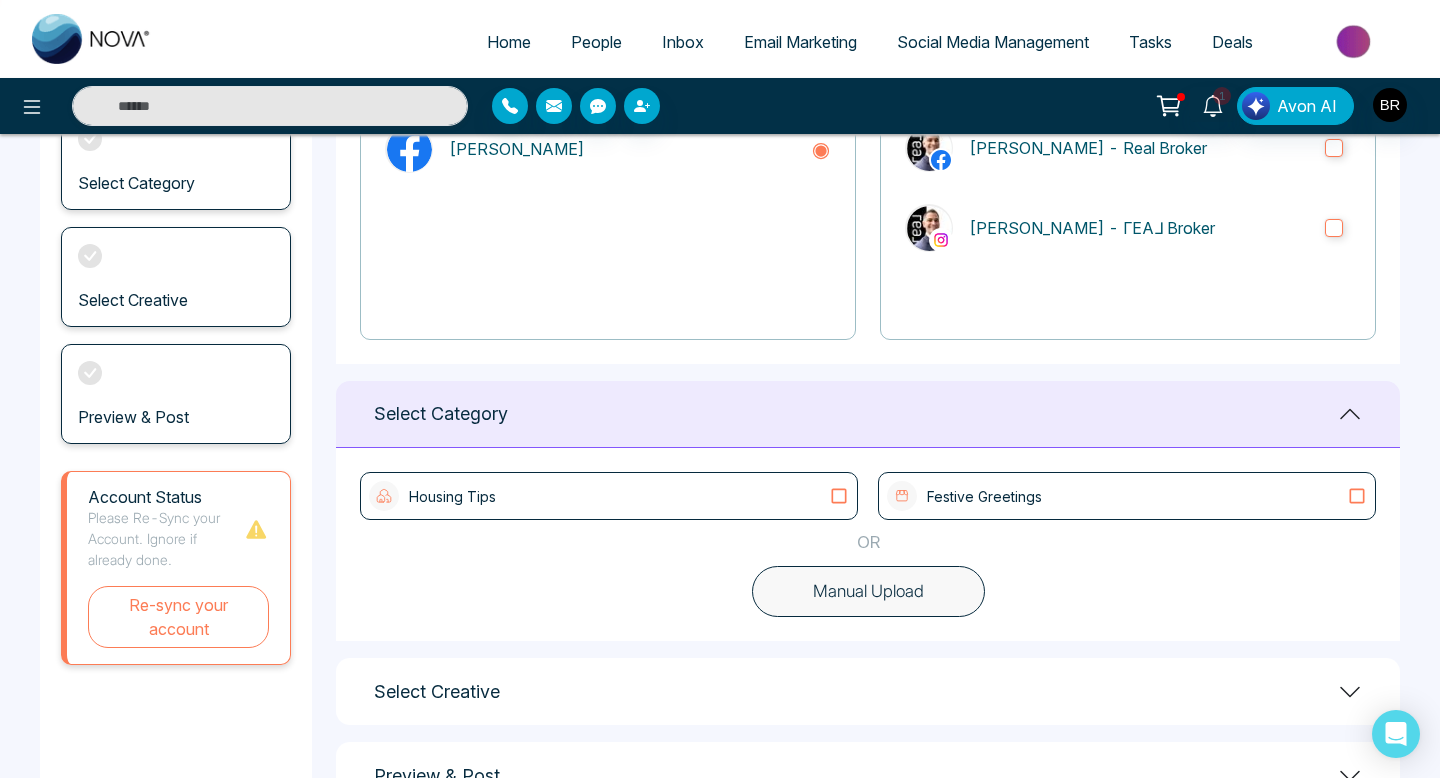 click on "Housing Tips" at bounding box center [609, 496] 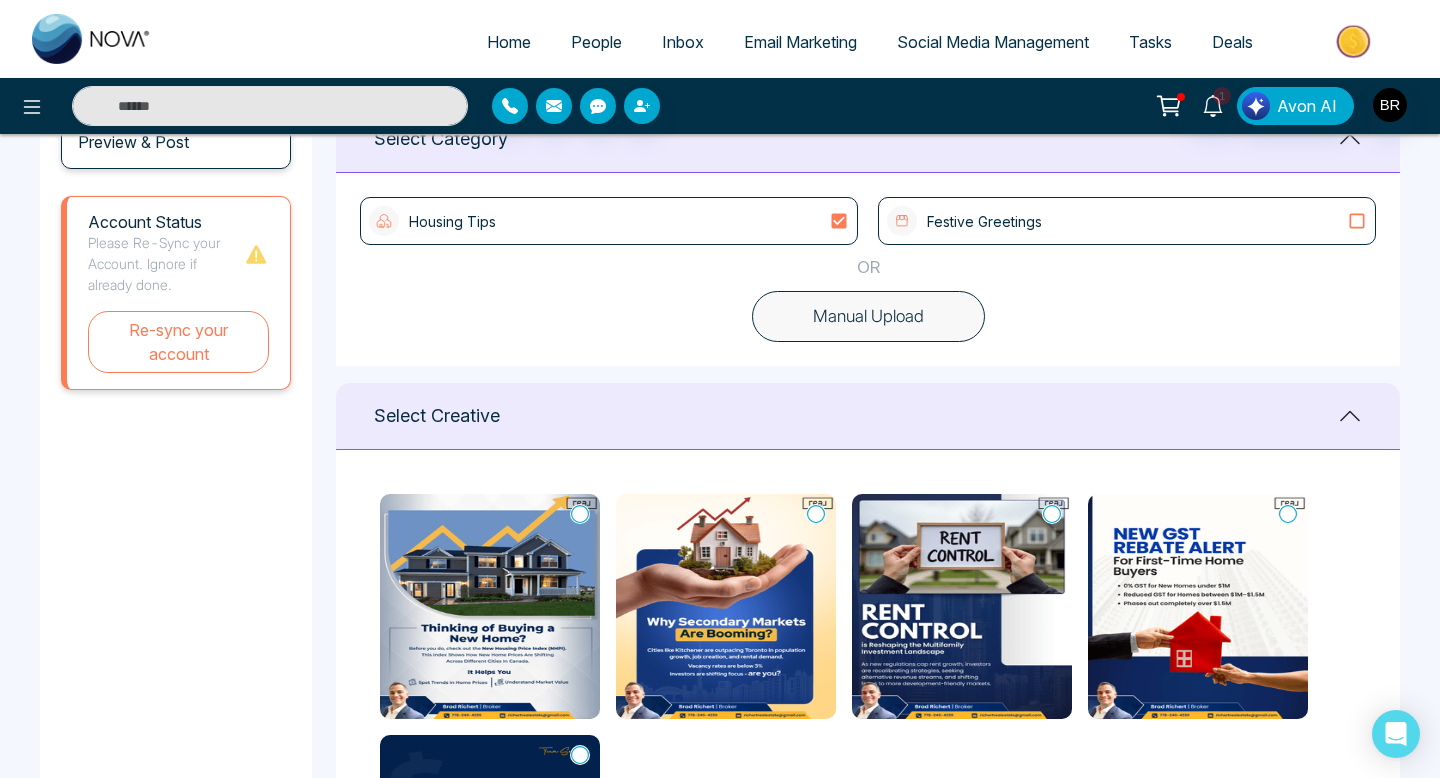 scroll, scrollTop: 564, scrollLeft: 0, axis: vertical 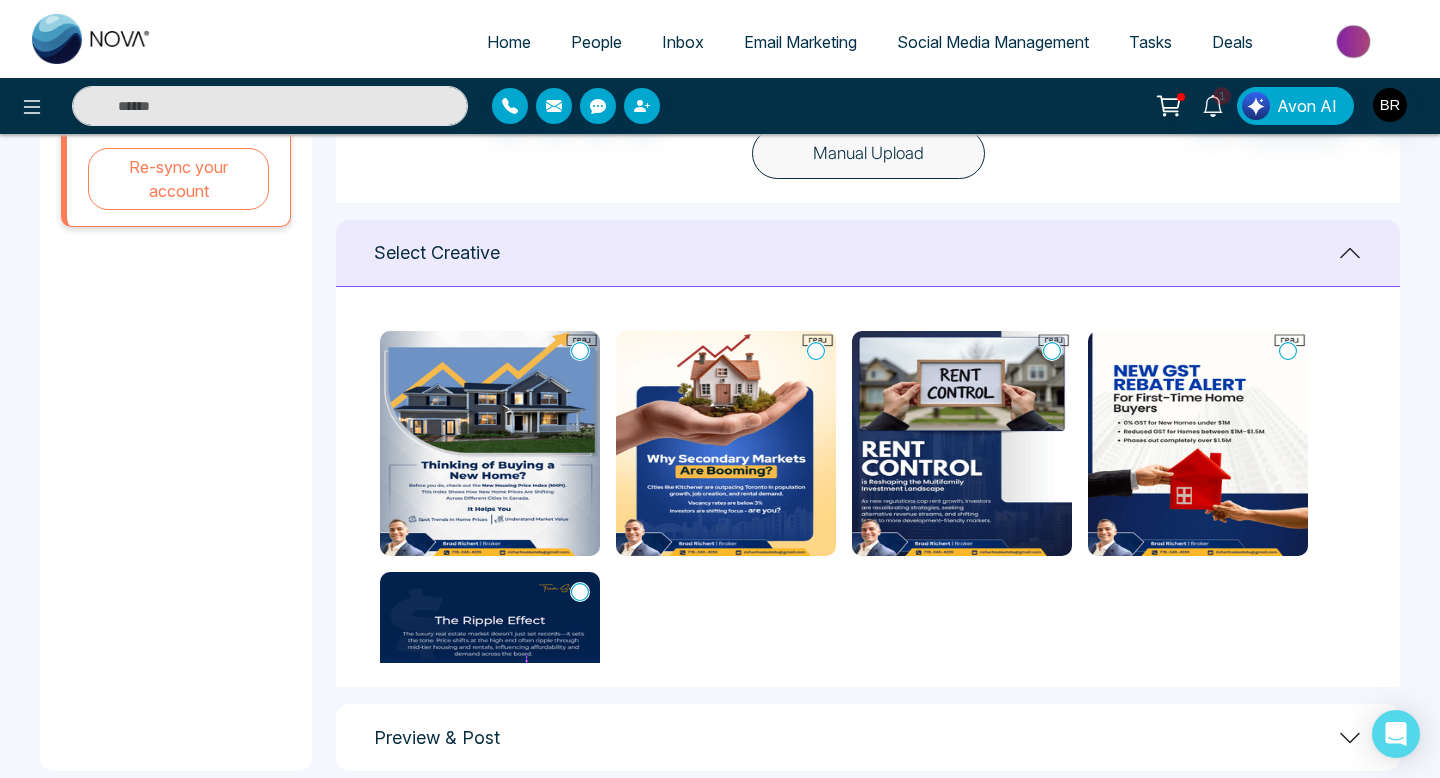 click at bounding box center [962, 443] 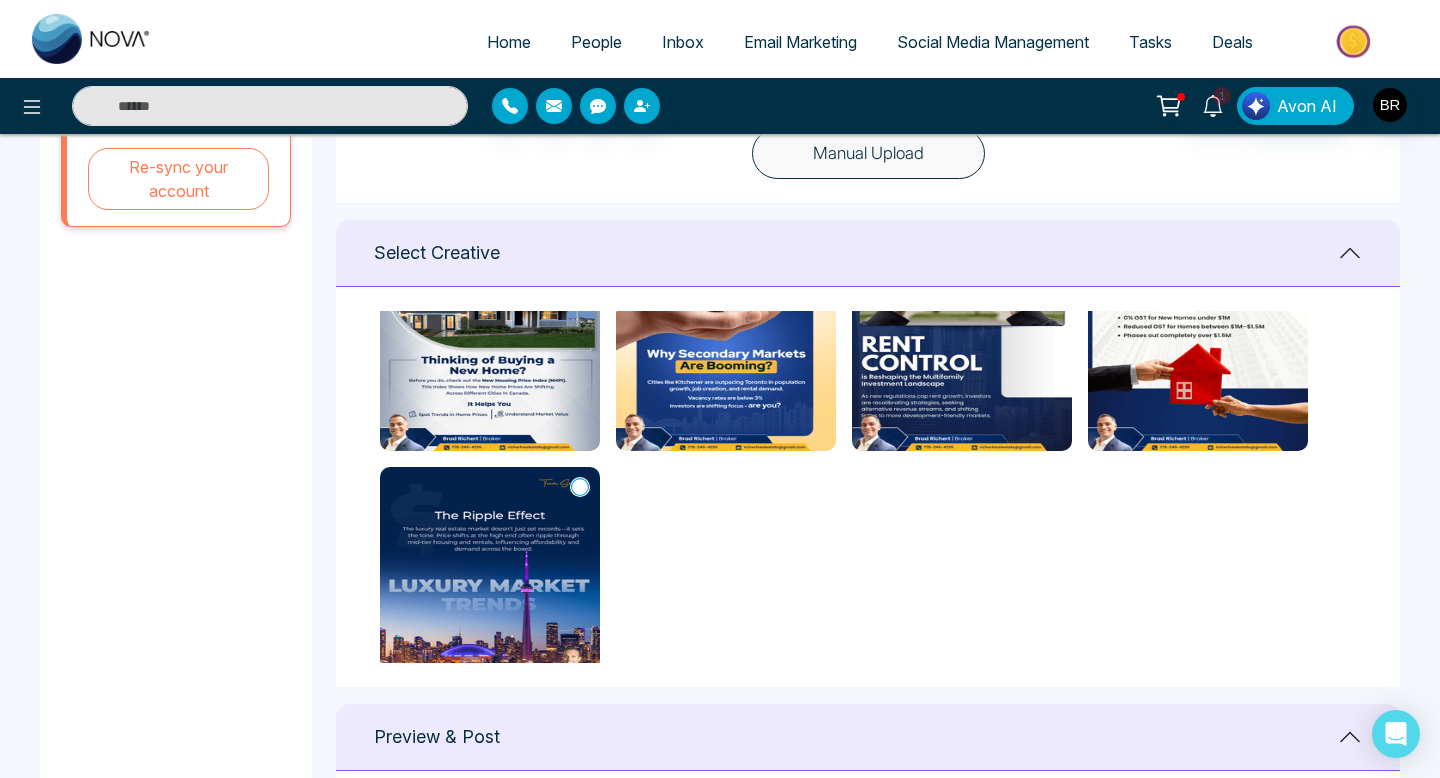 scroll, scrollTop: 154, scrollLeft: 0, axis: vertical 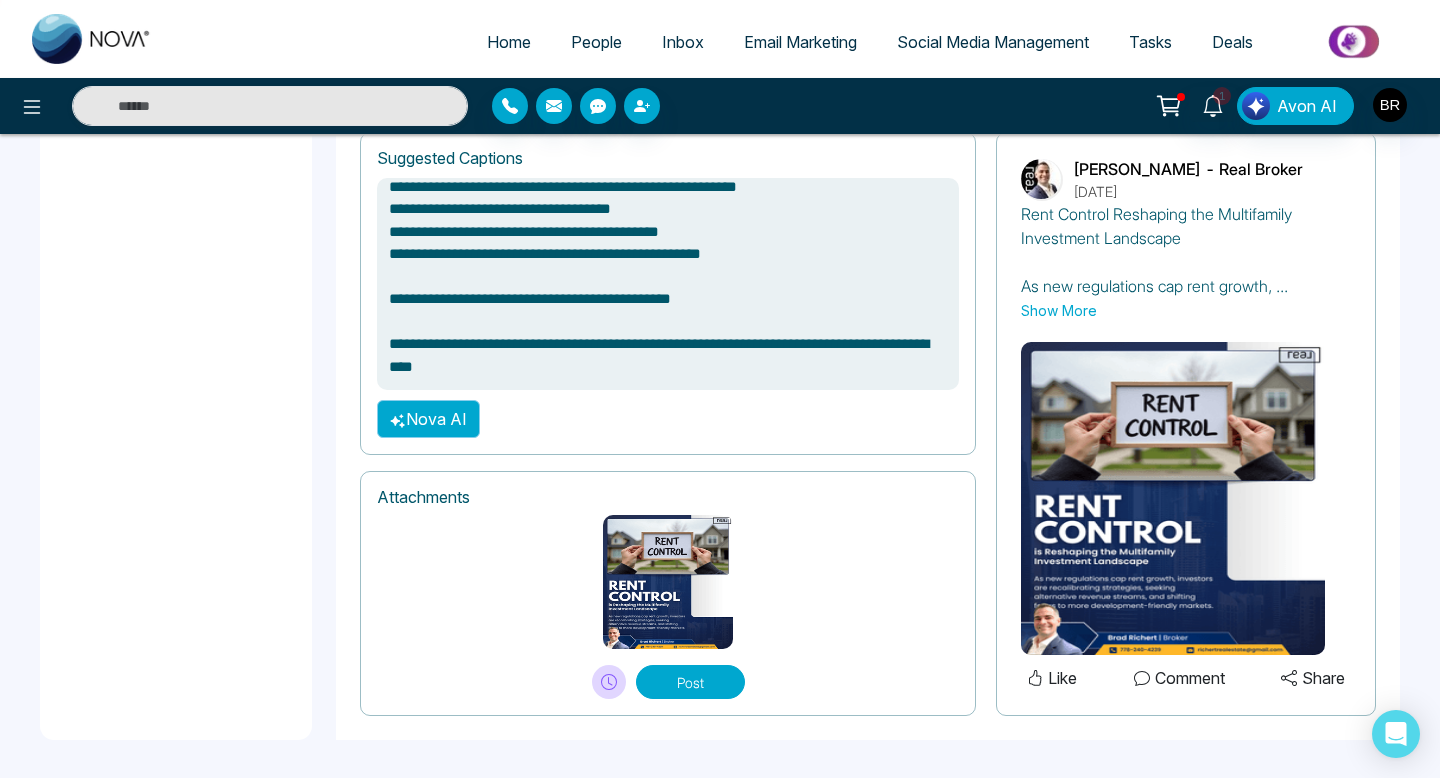click on "Nova AI" at bounding box center (428, 419) 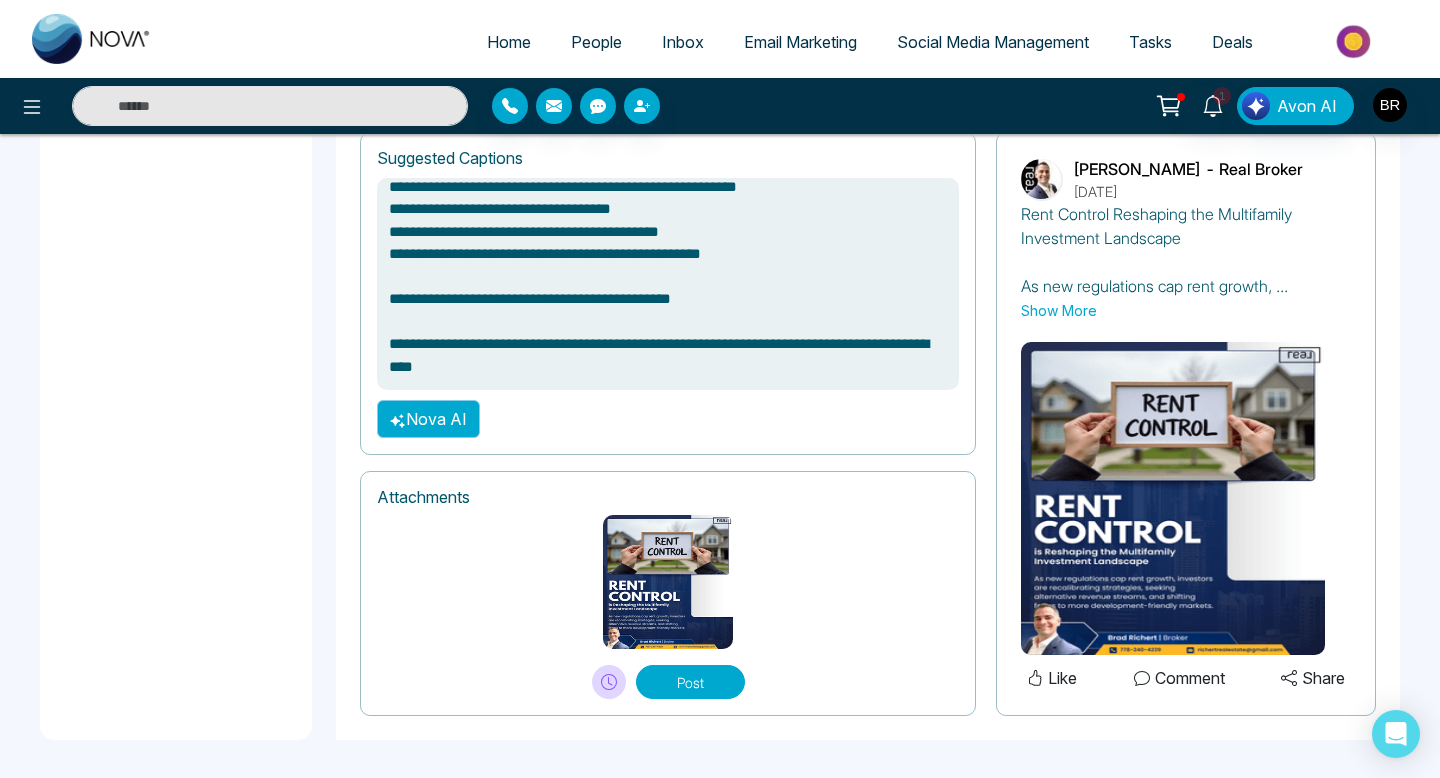 type on "**********" 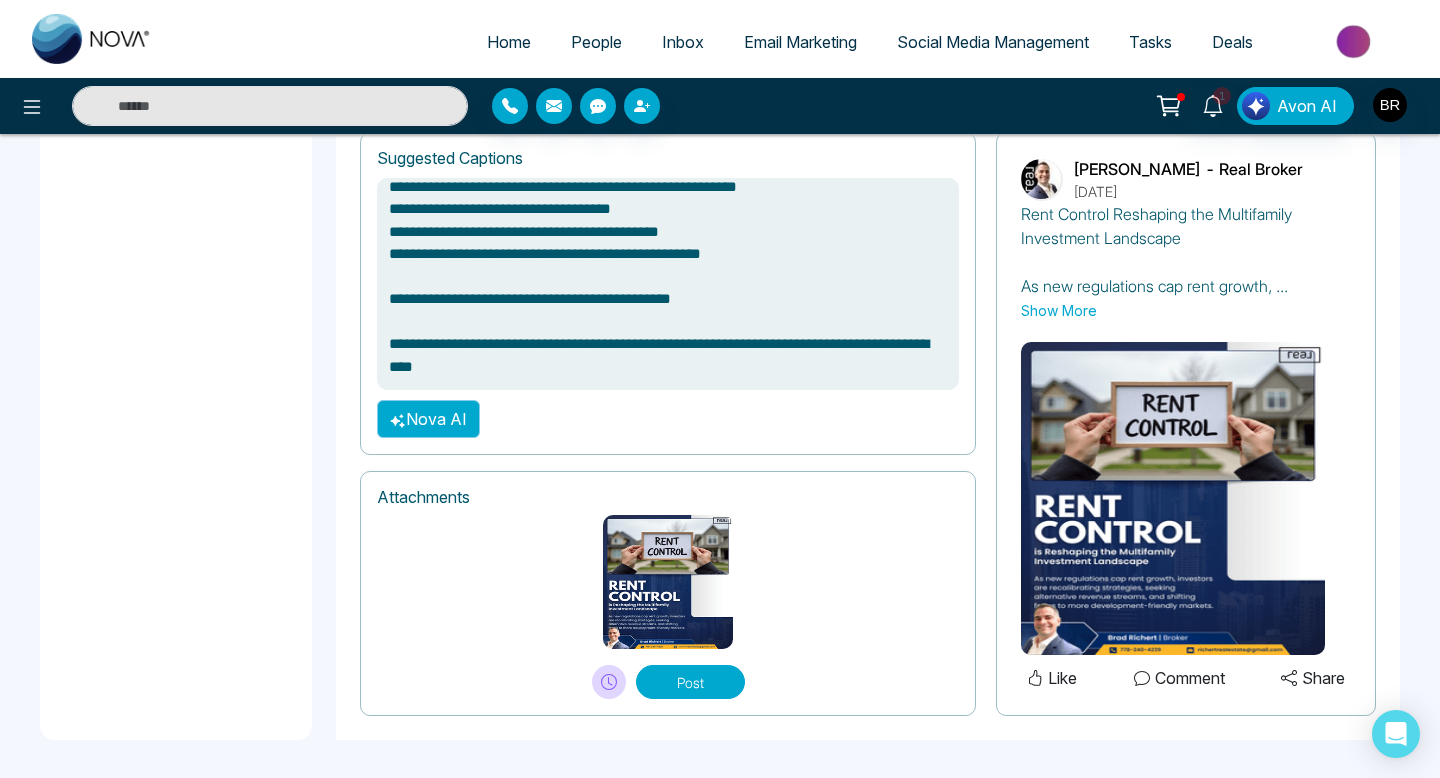 type on "**********" 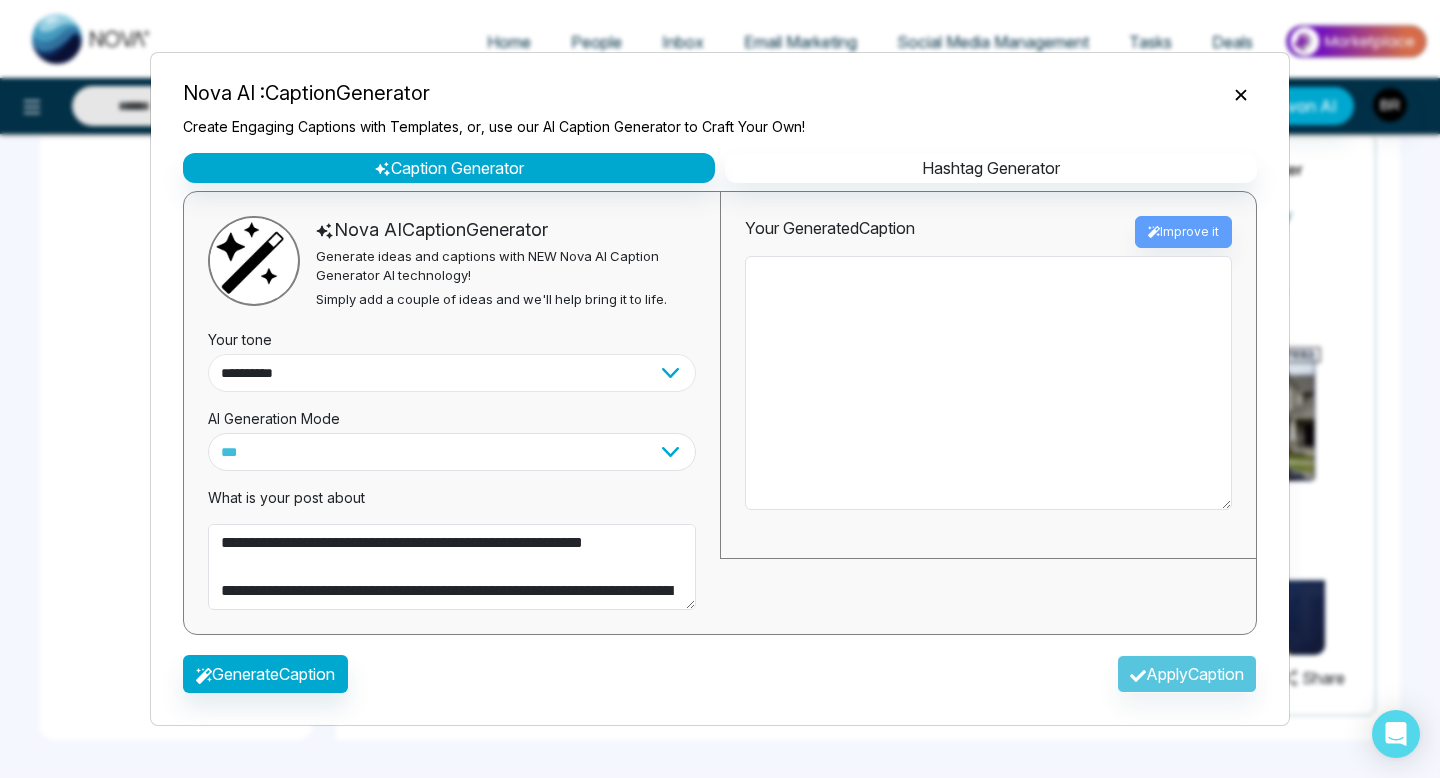 click on "**********" at bounding box center (452, 373) 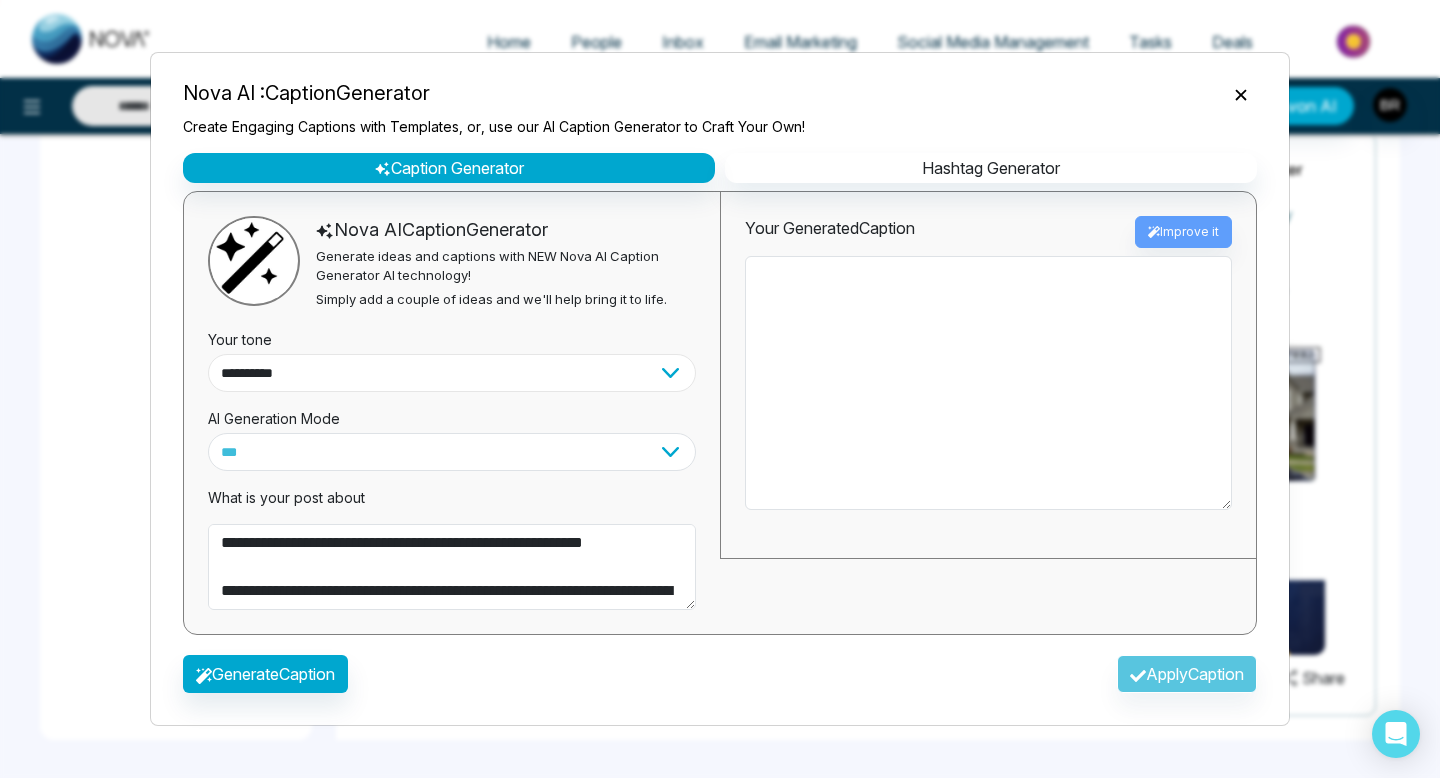 select on "**********" 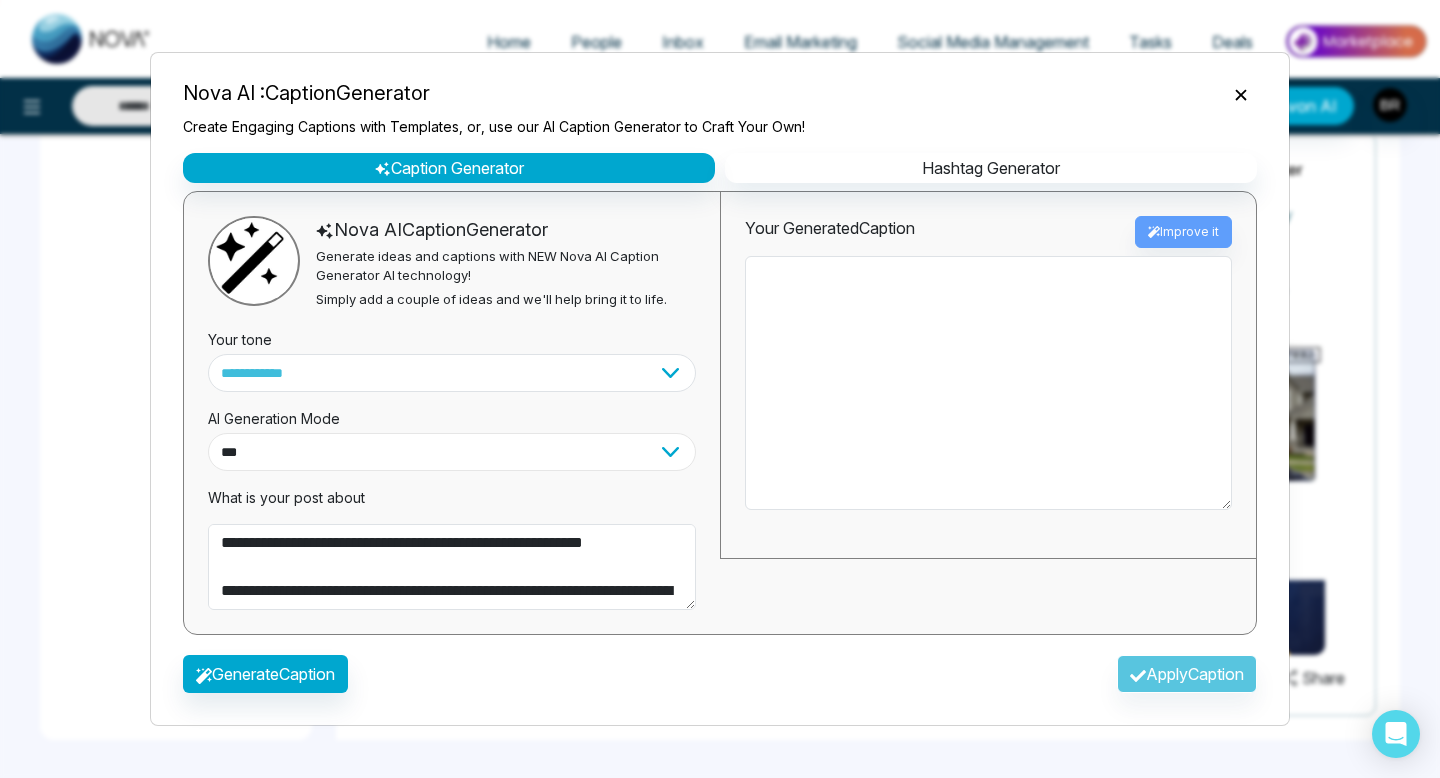 click on "**********" at bounding box center [452, 452] 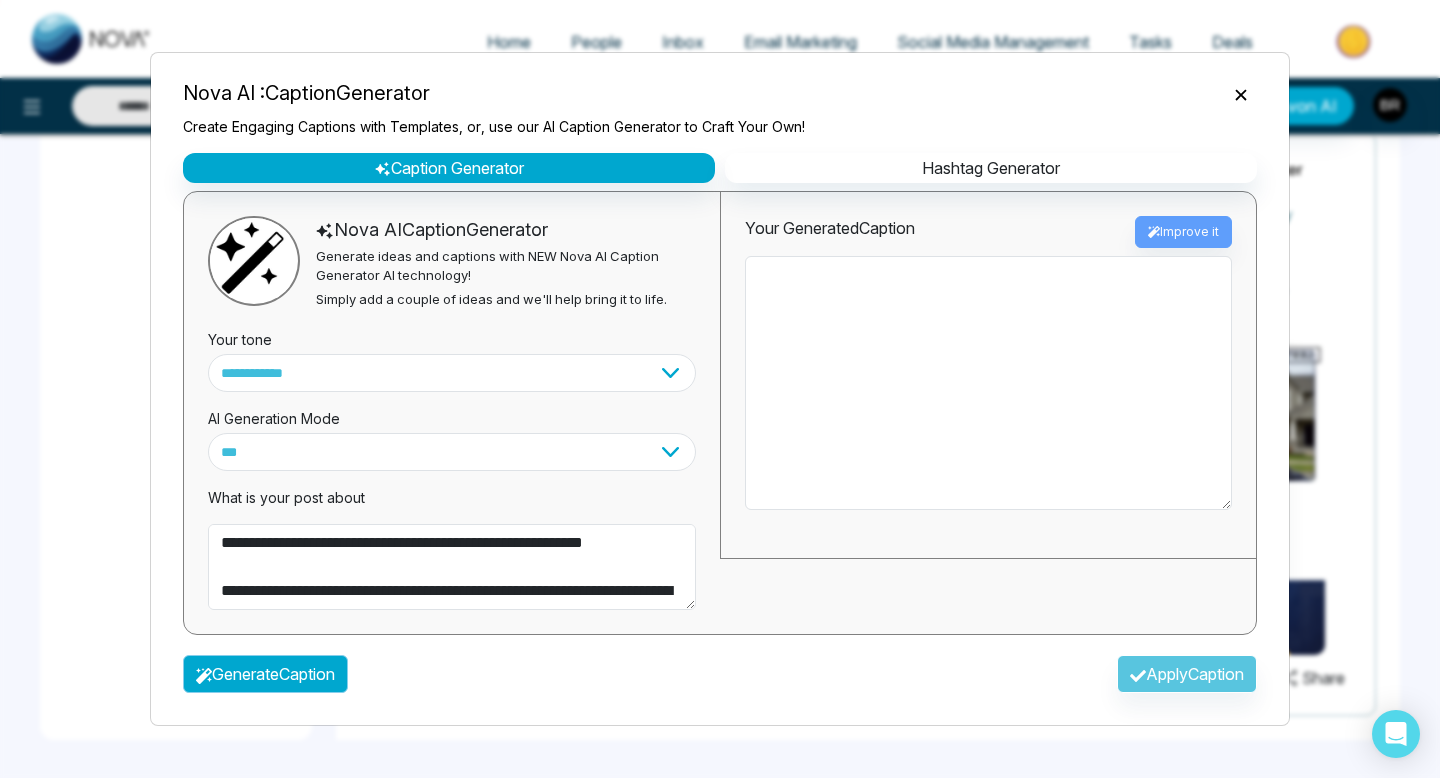 click on "Generate  Caption" at bounding box center [265, 674] 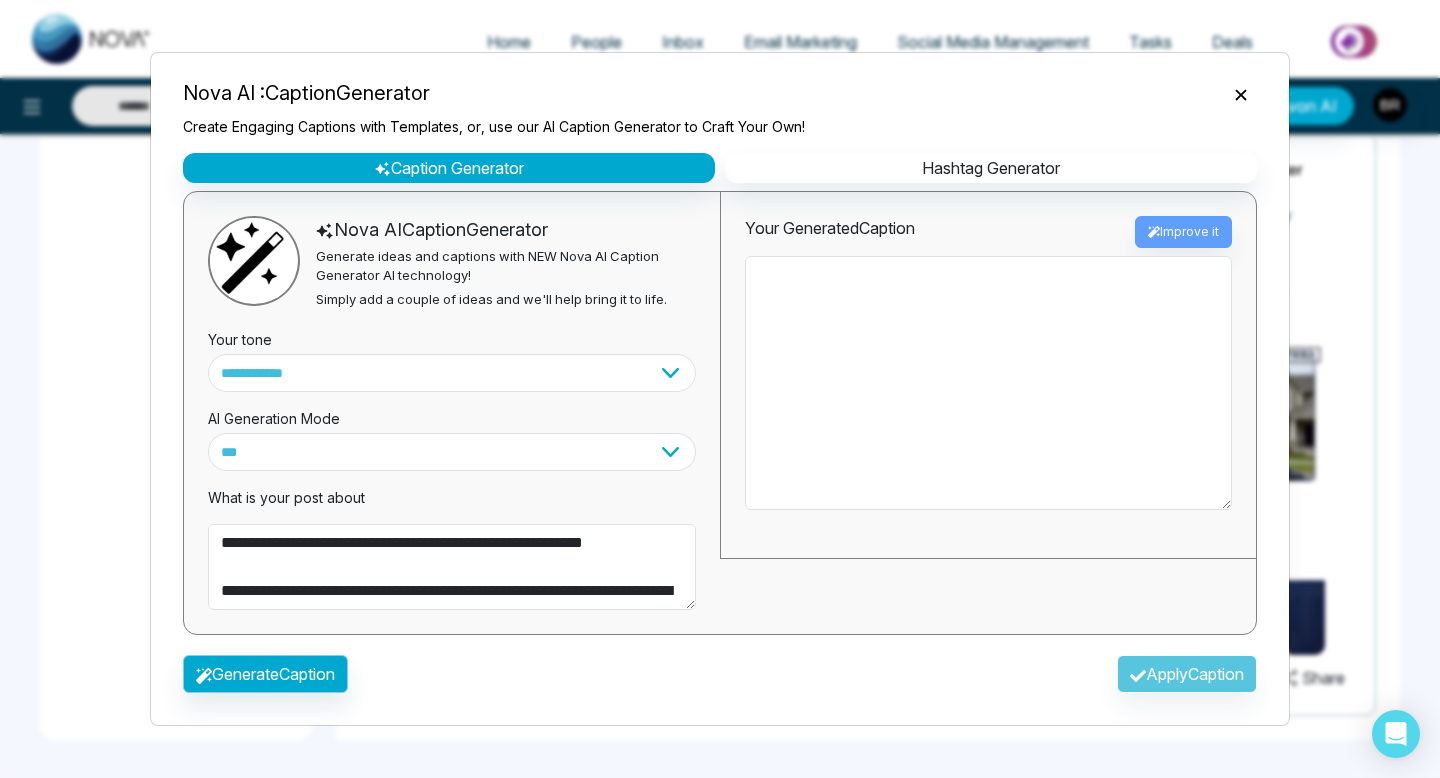 type on "**********" 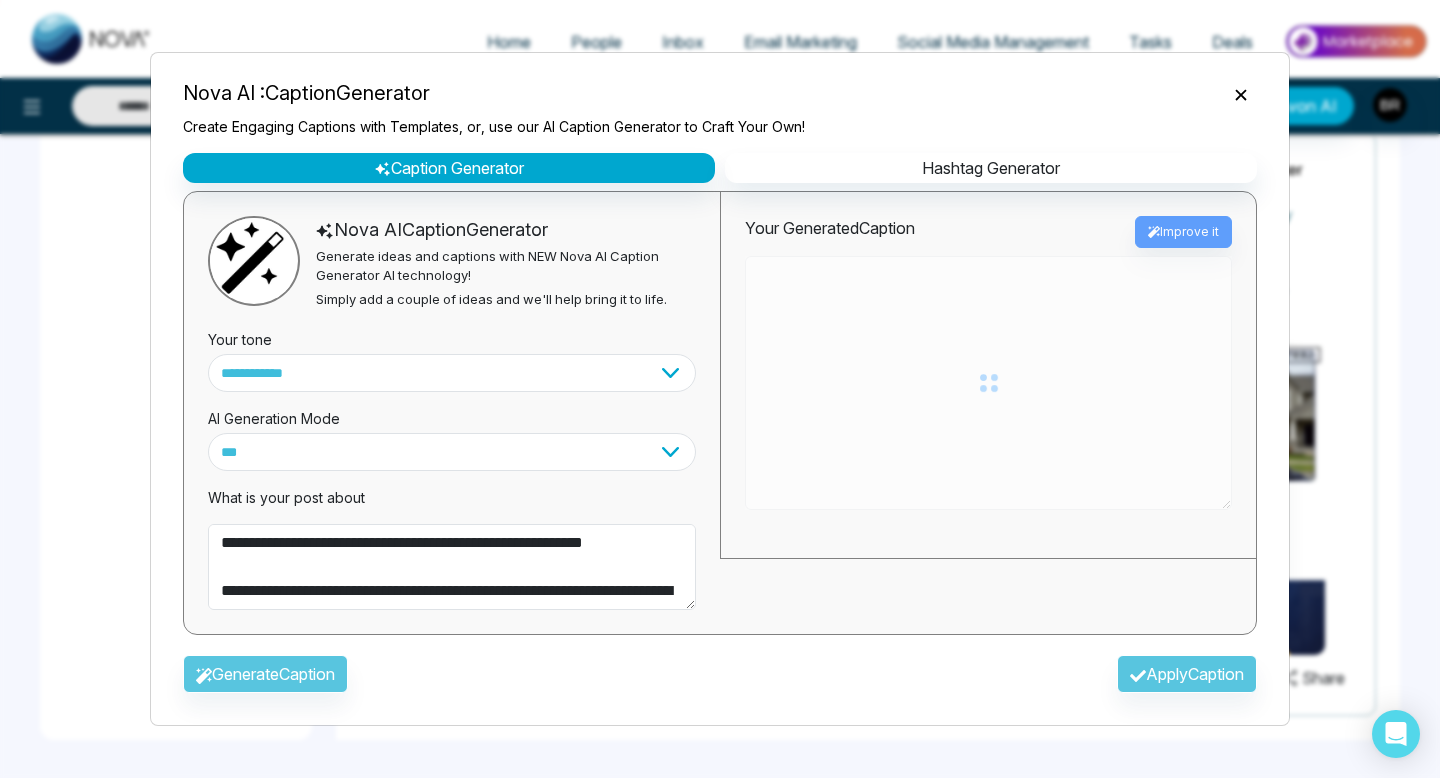 type on "**********" 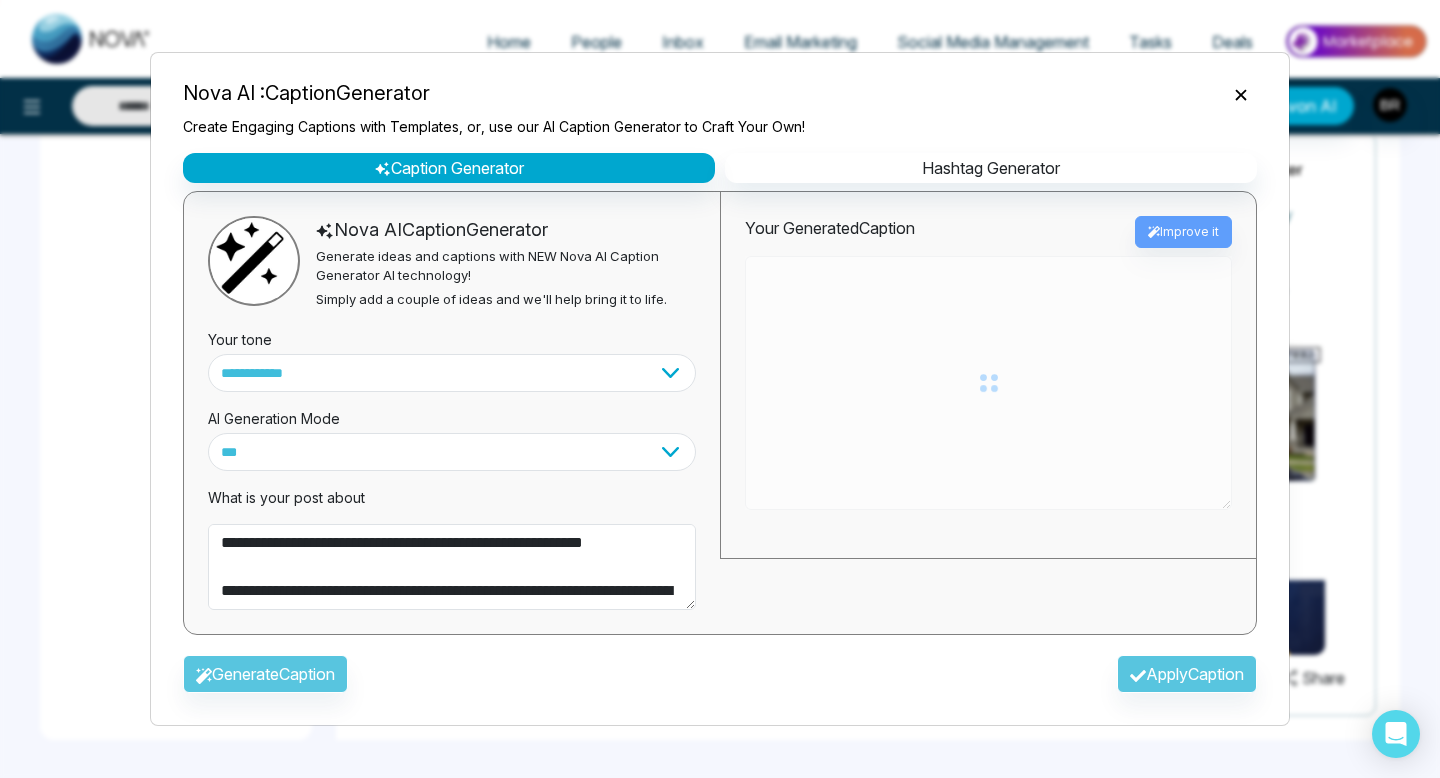 type on "**********" 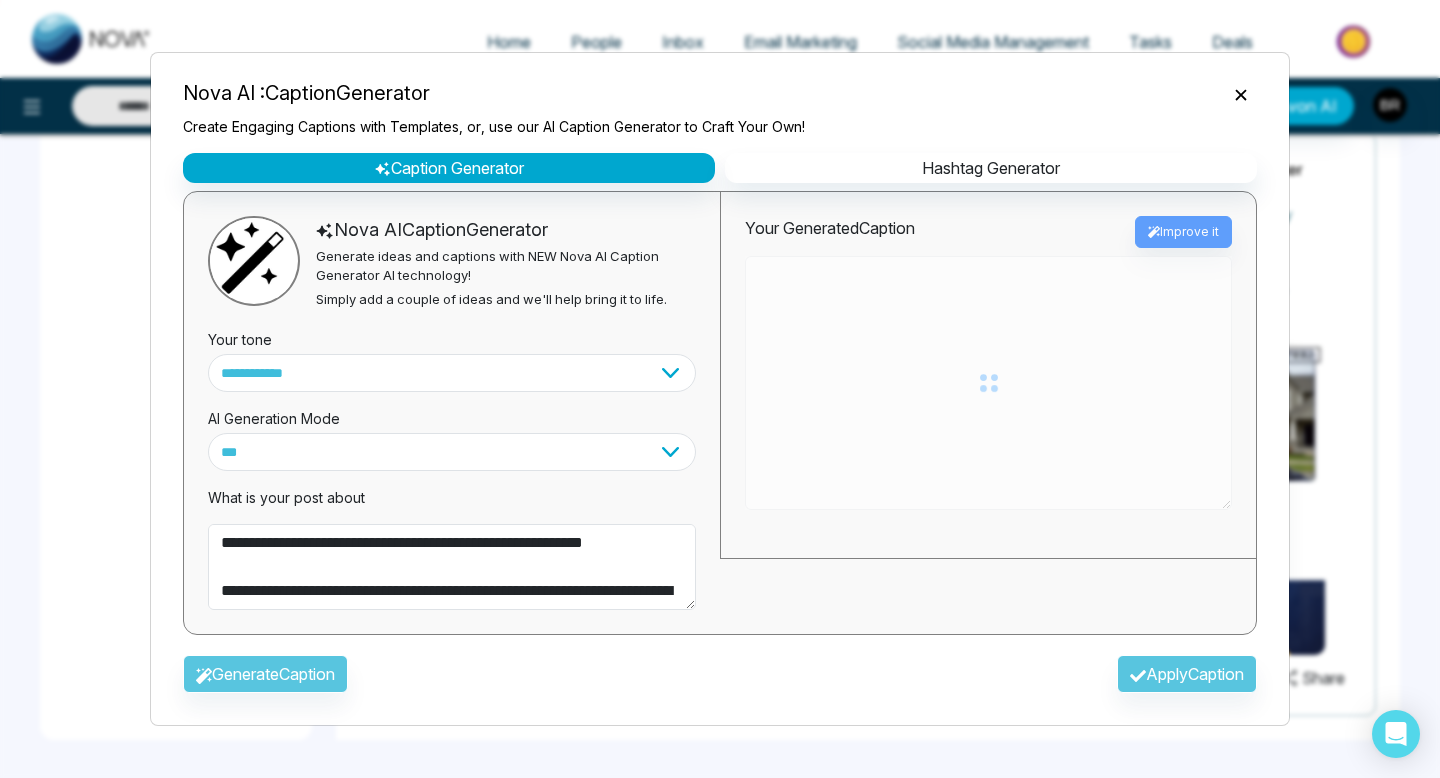 type on "**********" 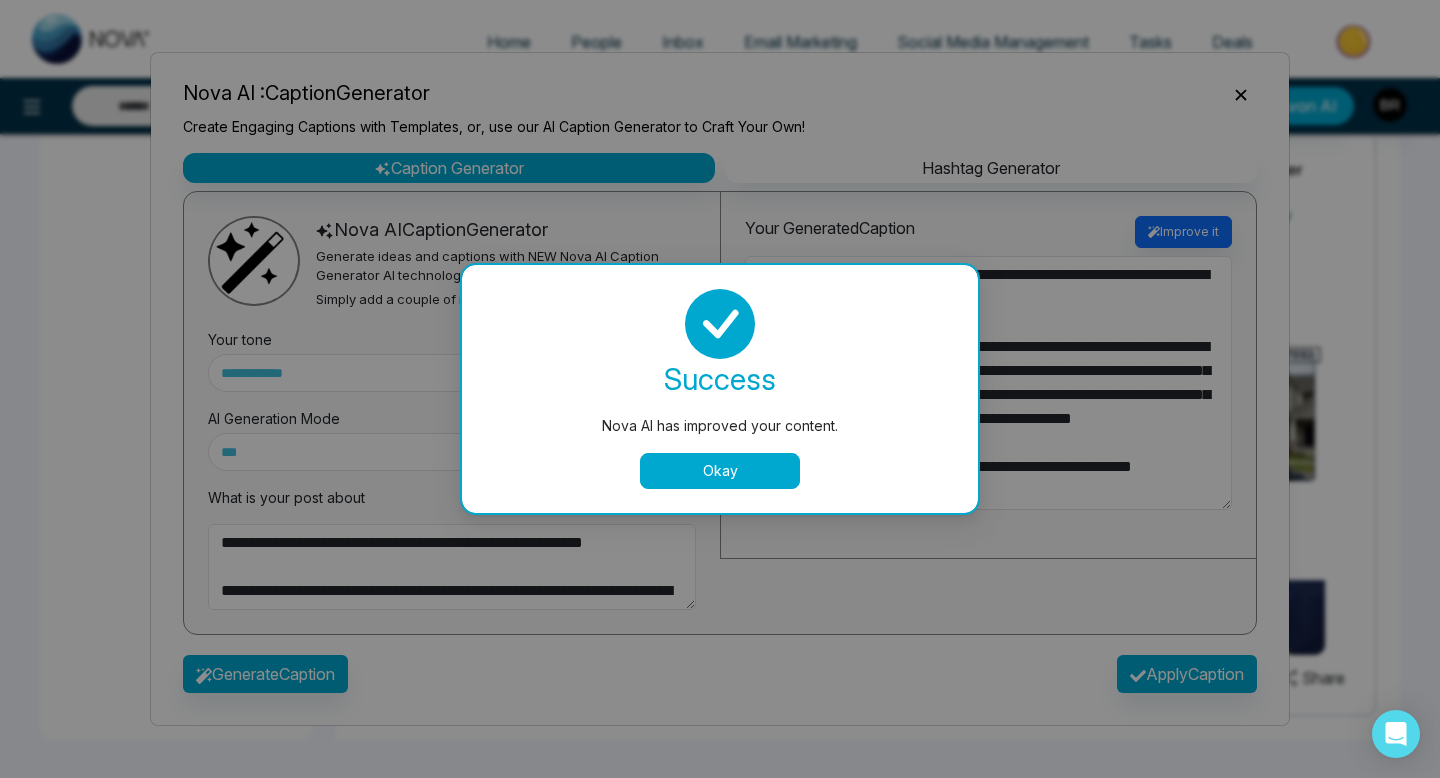 click on "Okay" at bounding box center [720, 471] 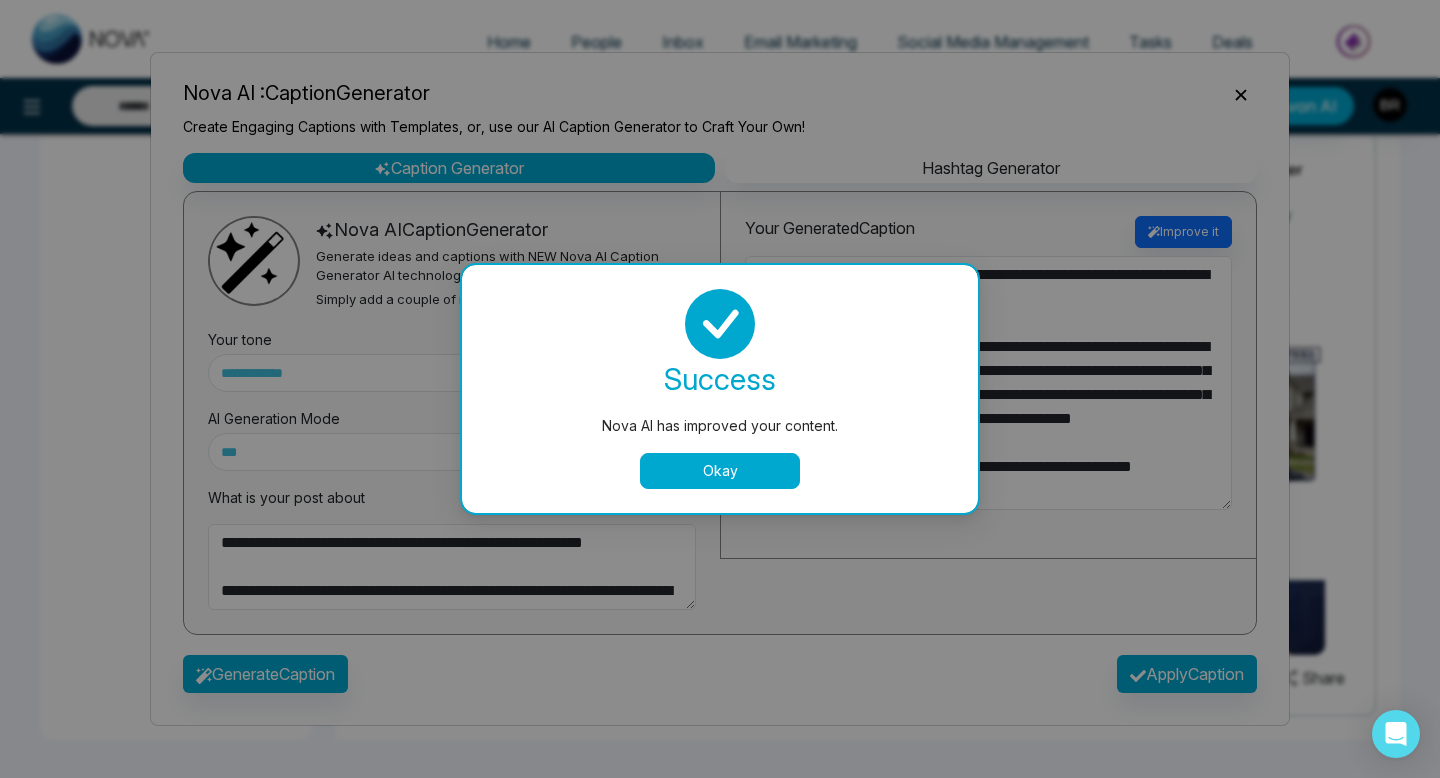 type on "**********" 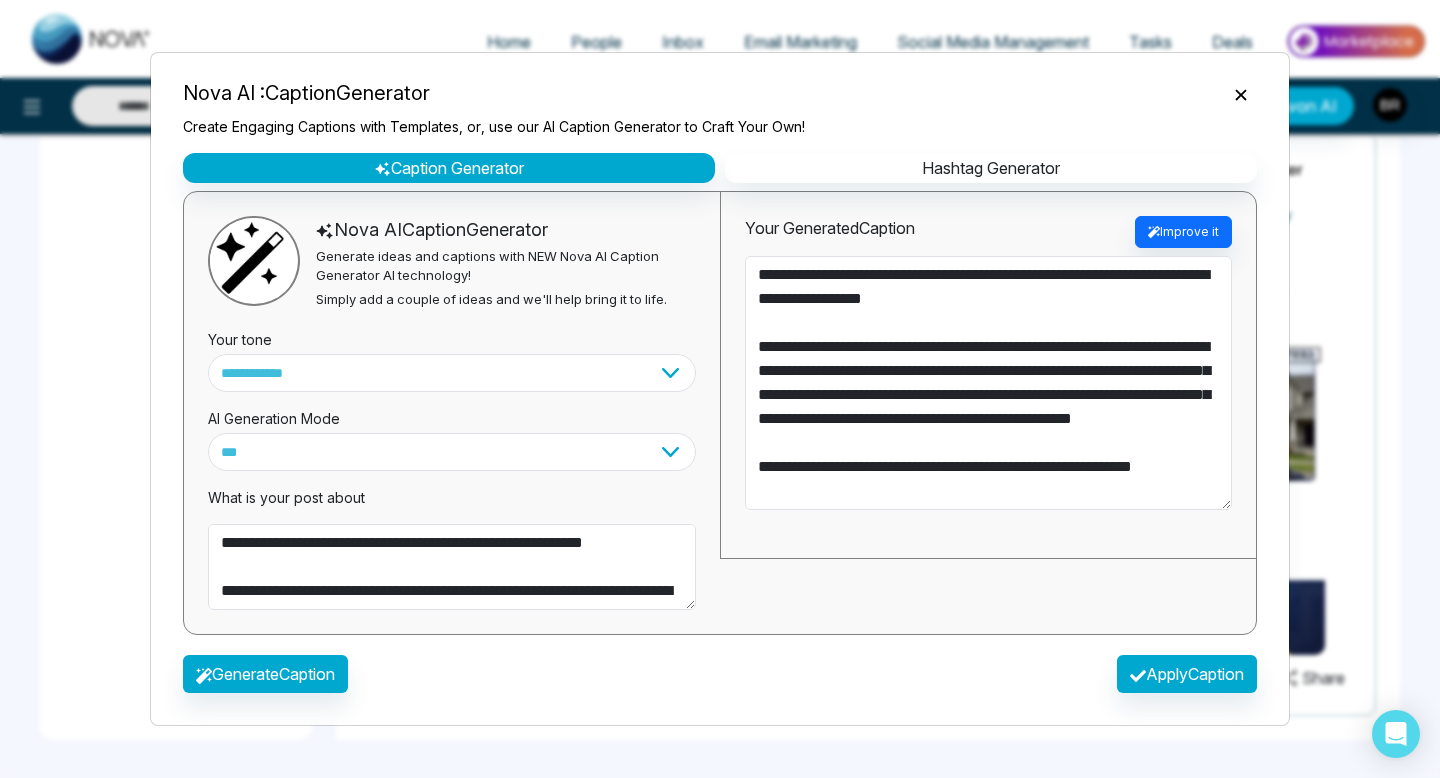 type on "**********" 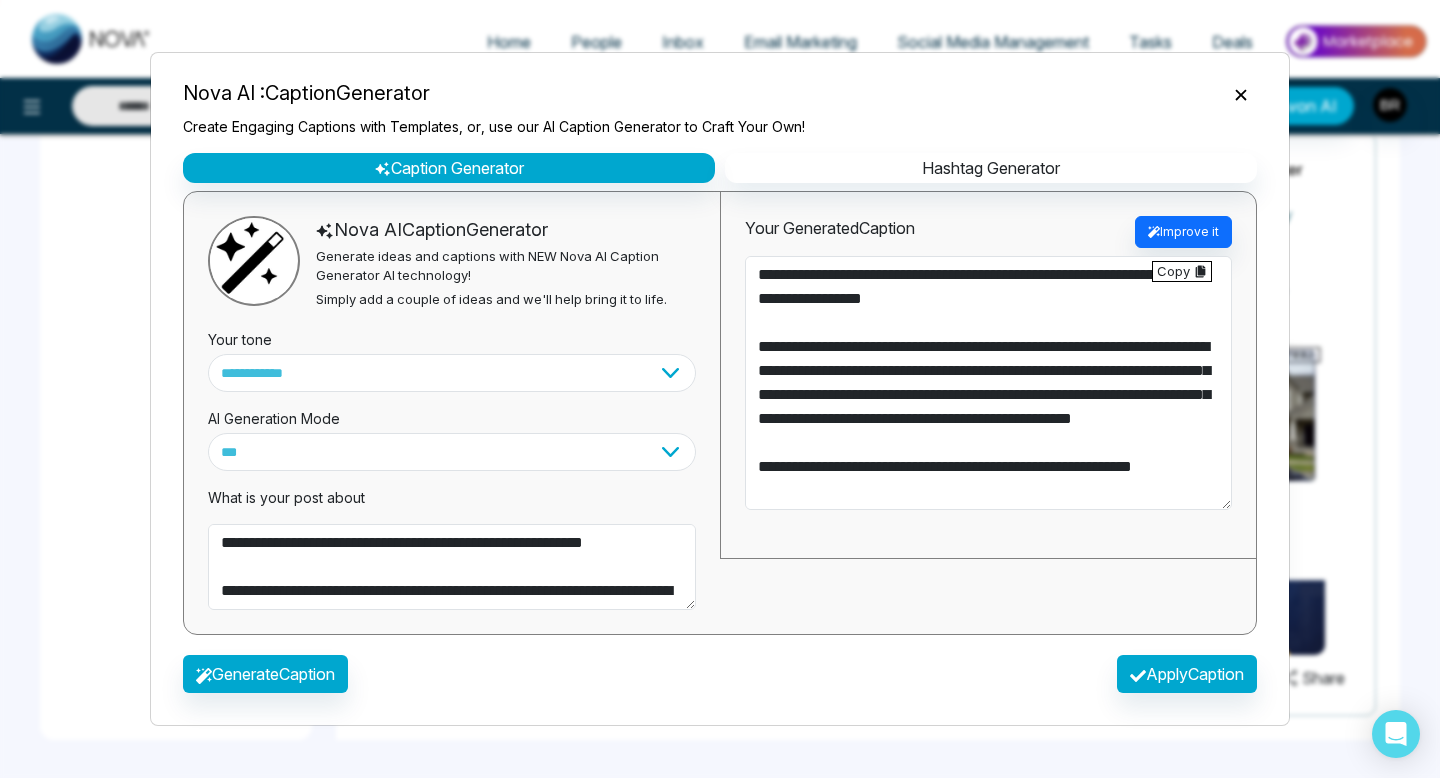 type on "**********" 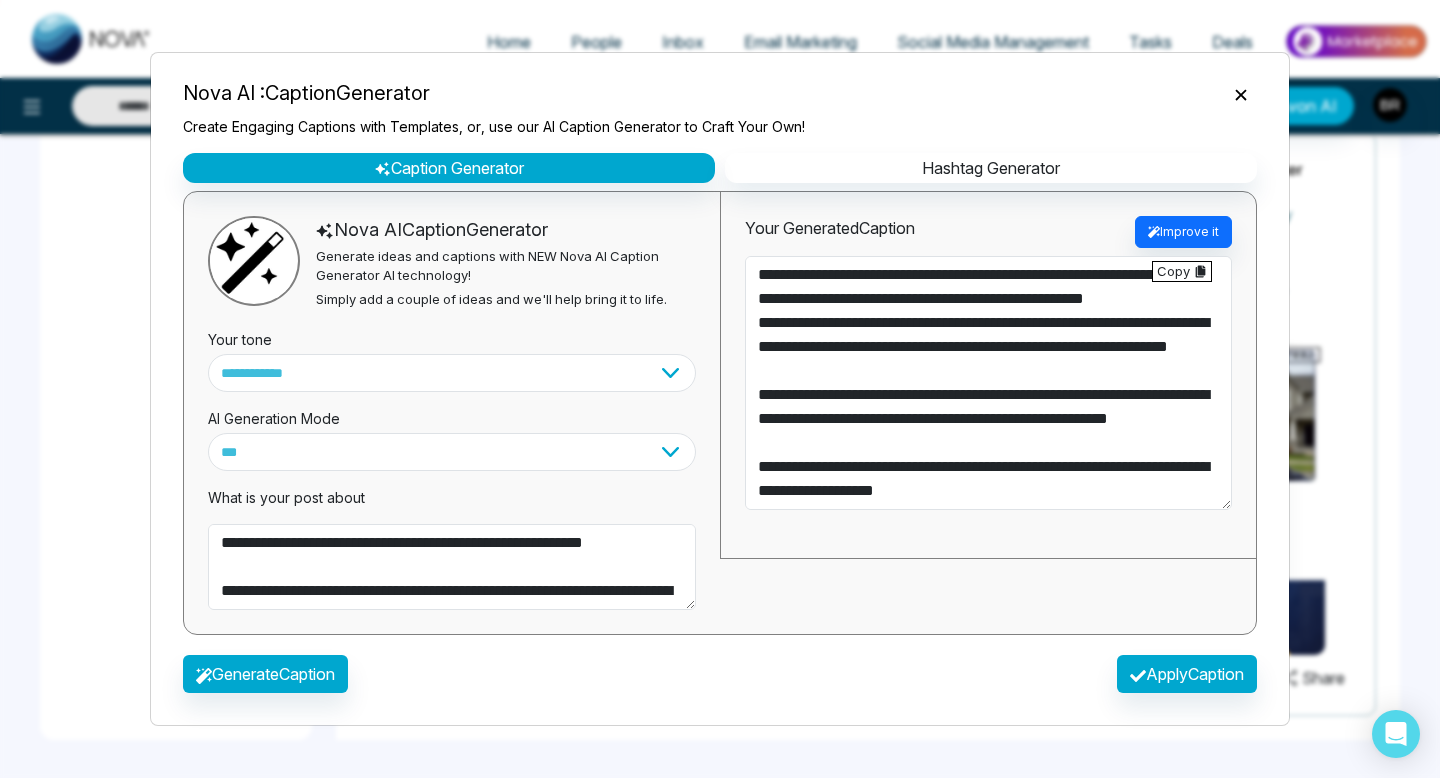 scroll, scrollTop: 504, scrollLeft: 0, axis: vertical 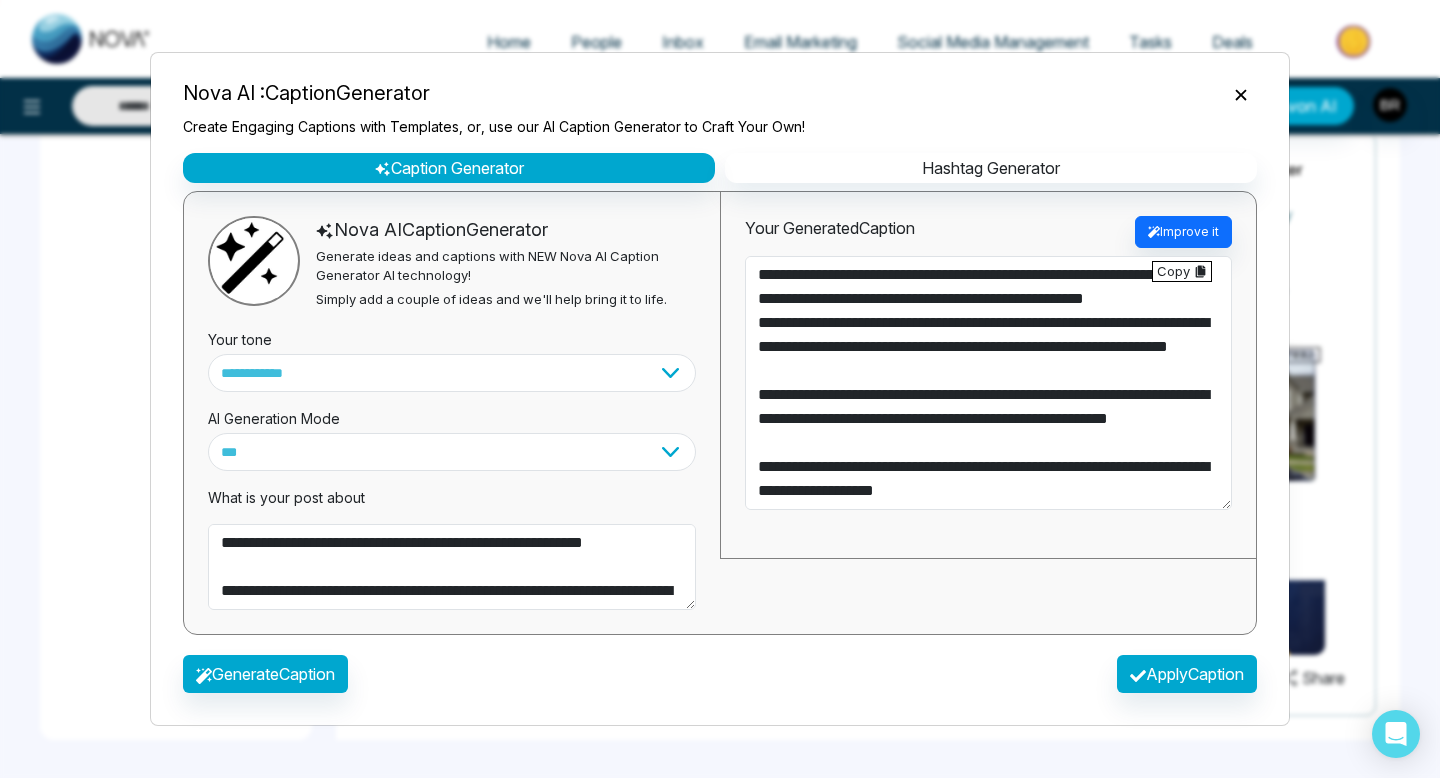 type on "**********" 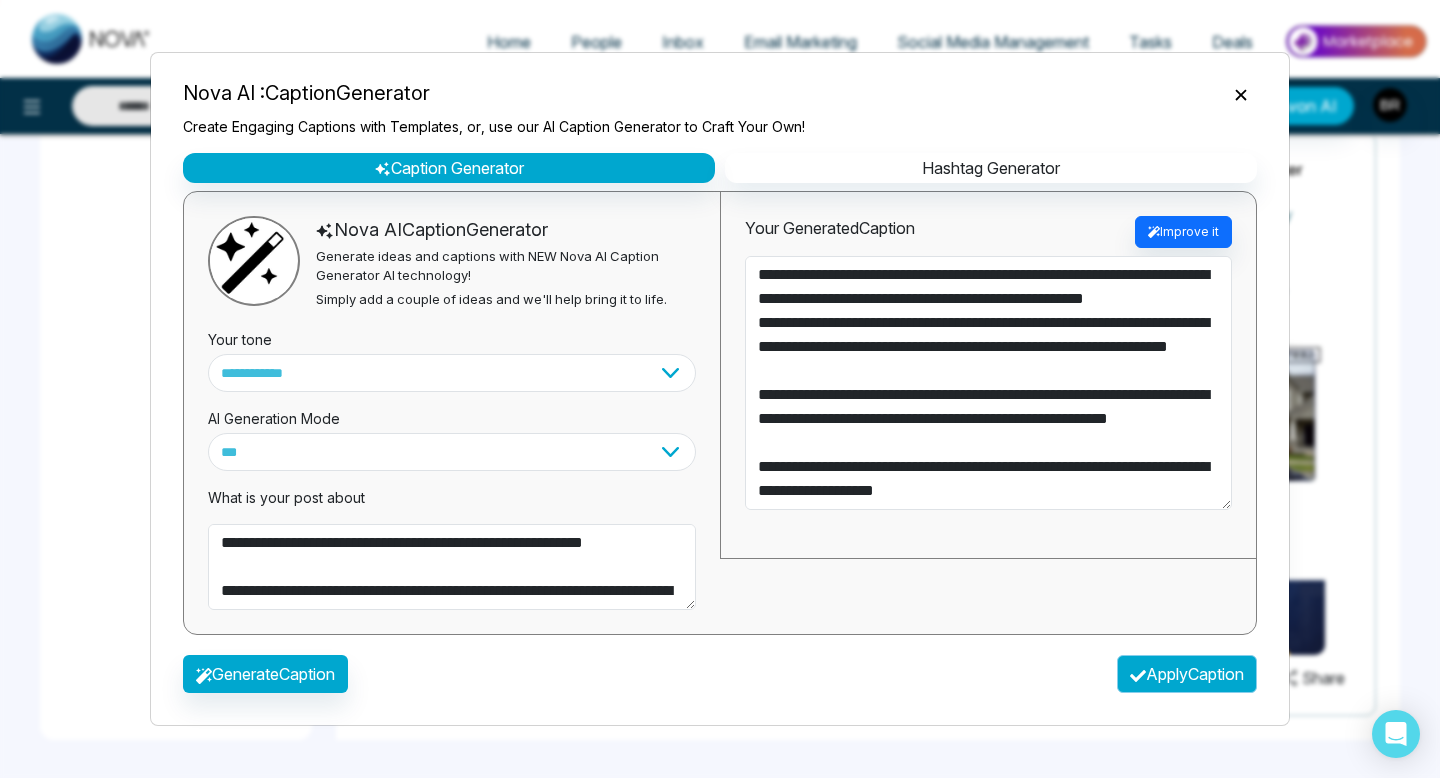click on "Apply  Caption" at bounding box center [1187, 674] 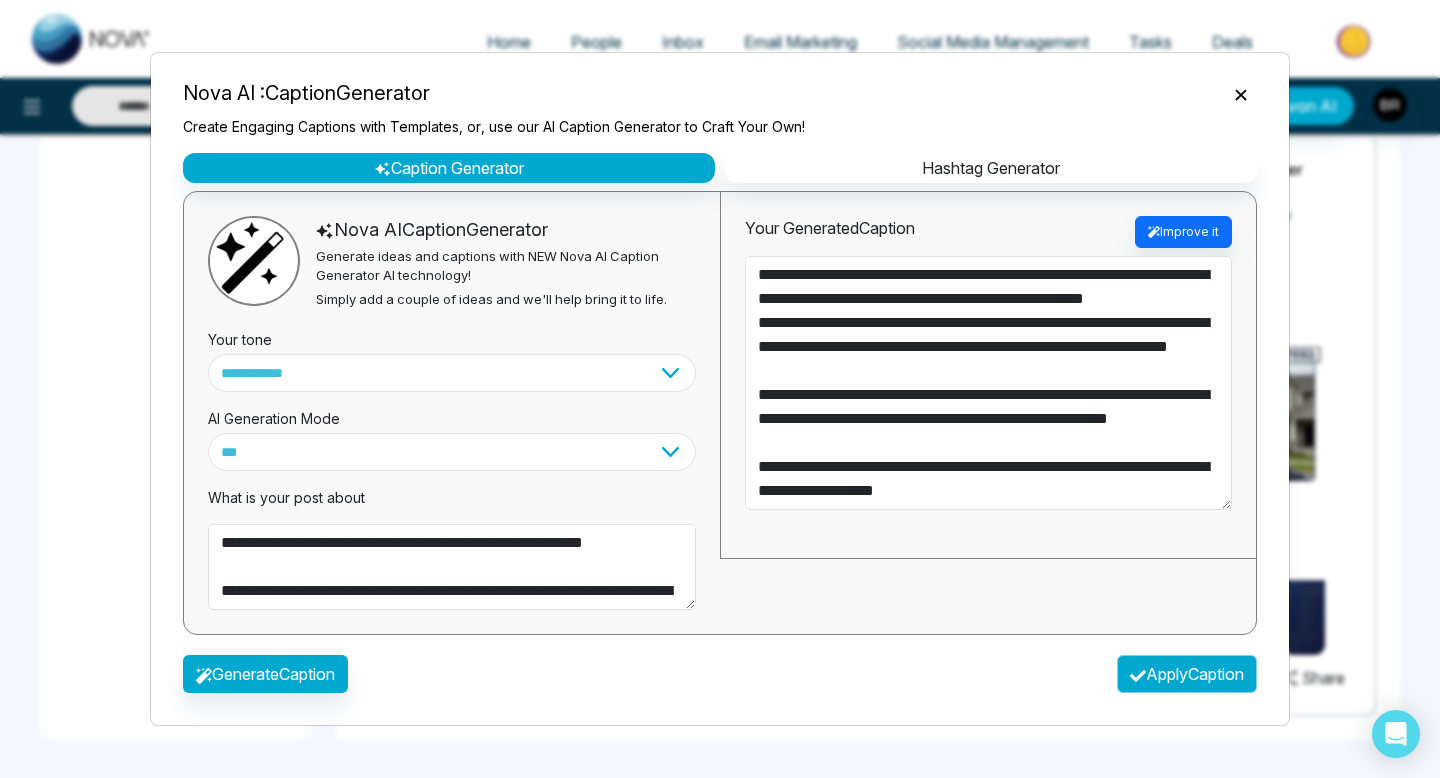 type on "**********" 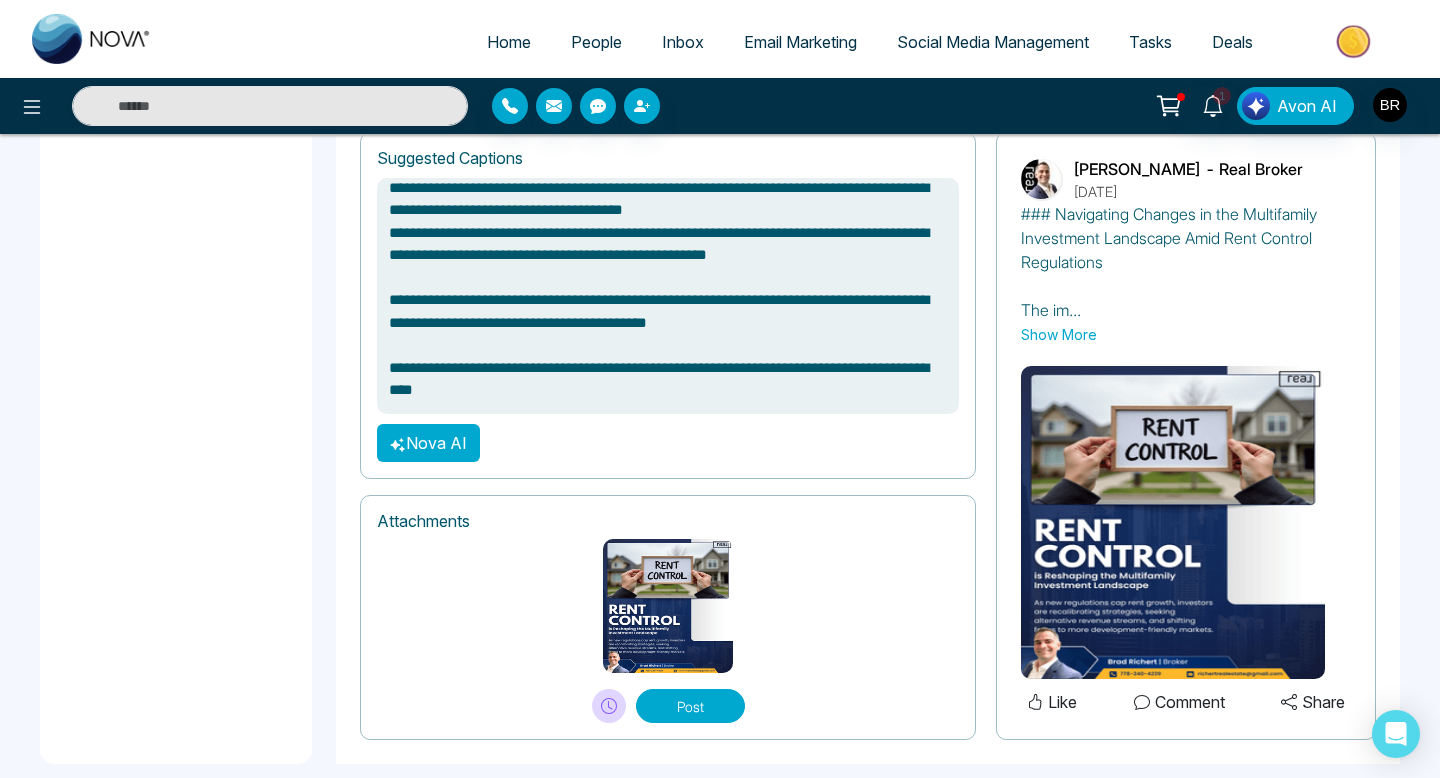scroll, scrollTop: 373, scrollLeft: 0, axis: vertical 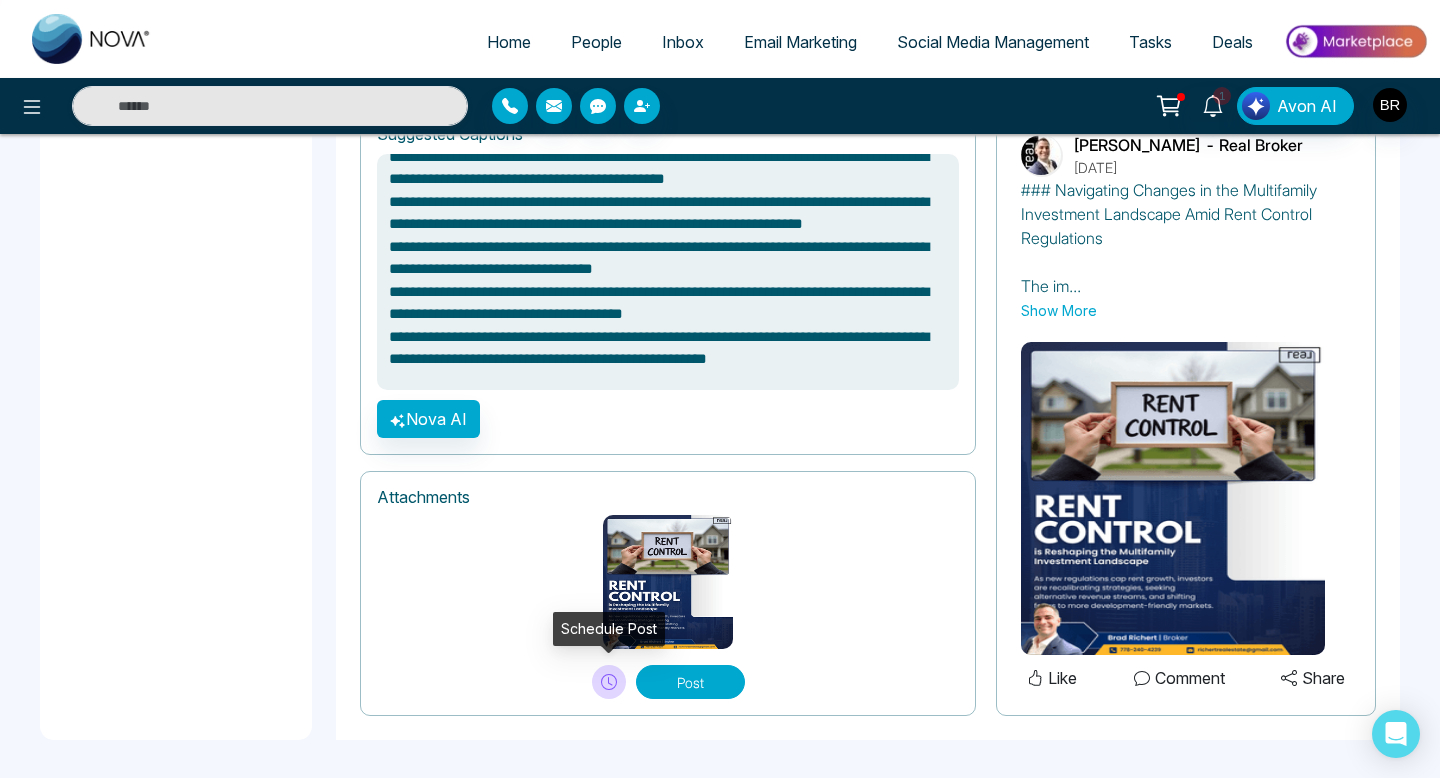 click 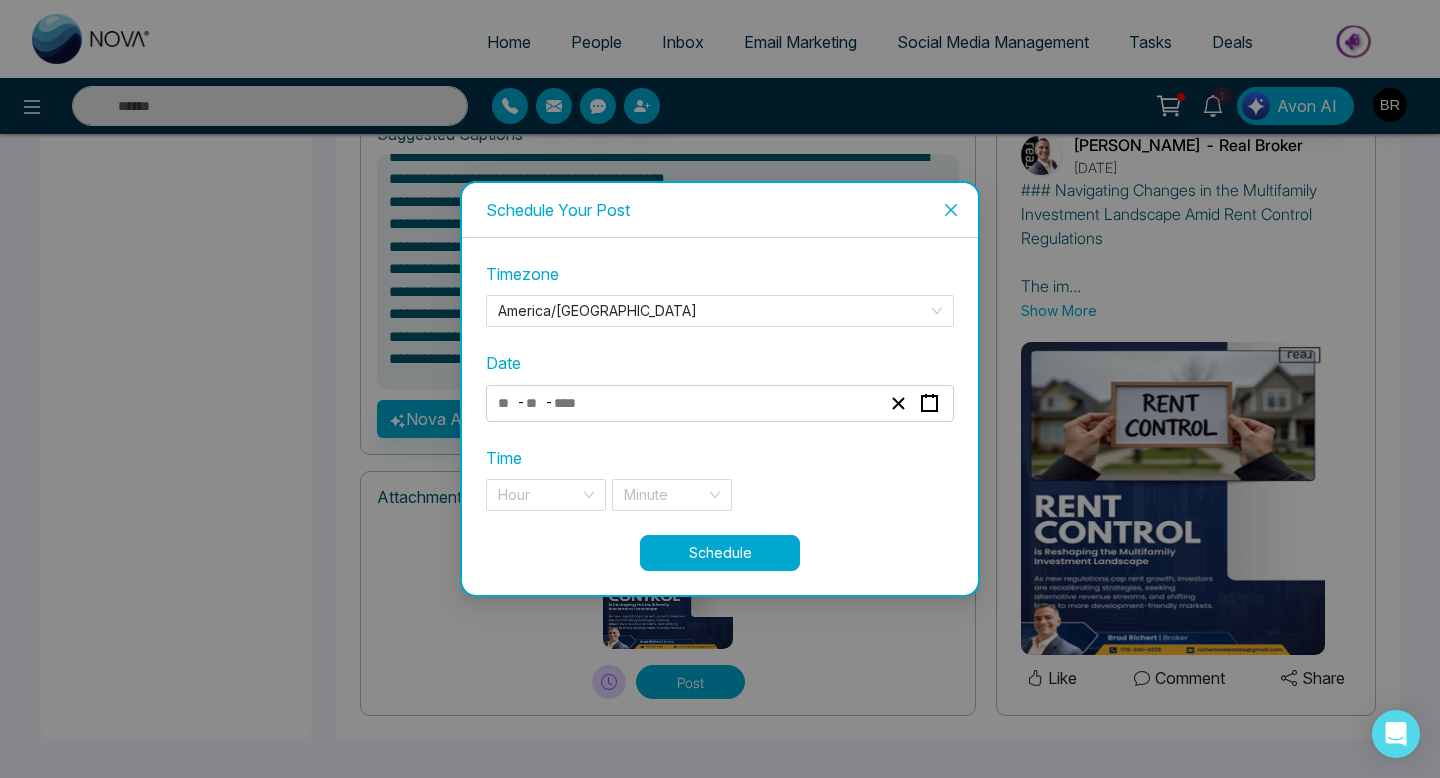 click 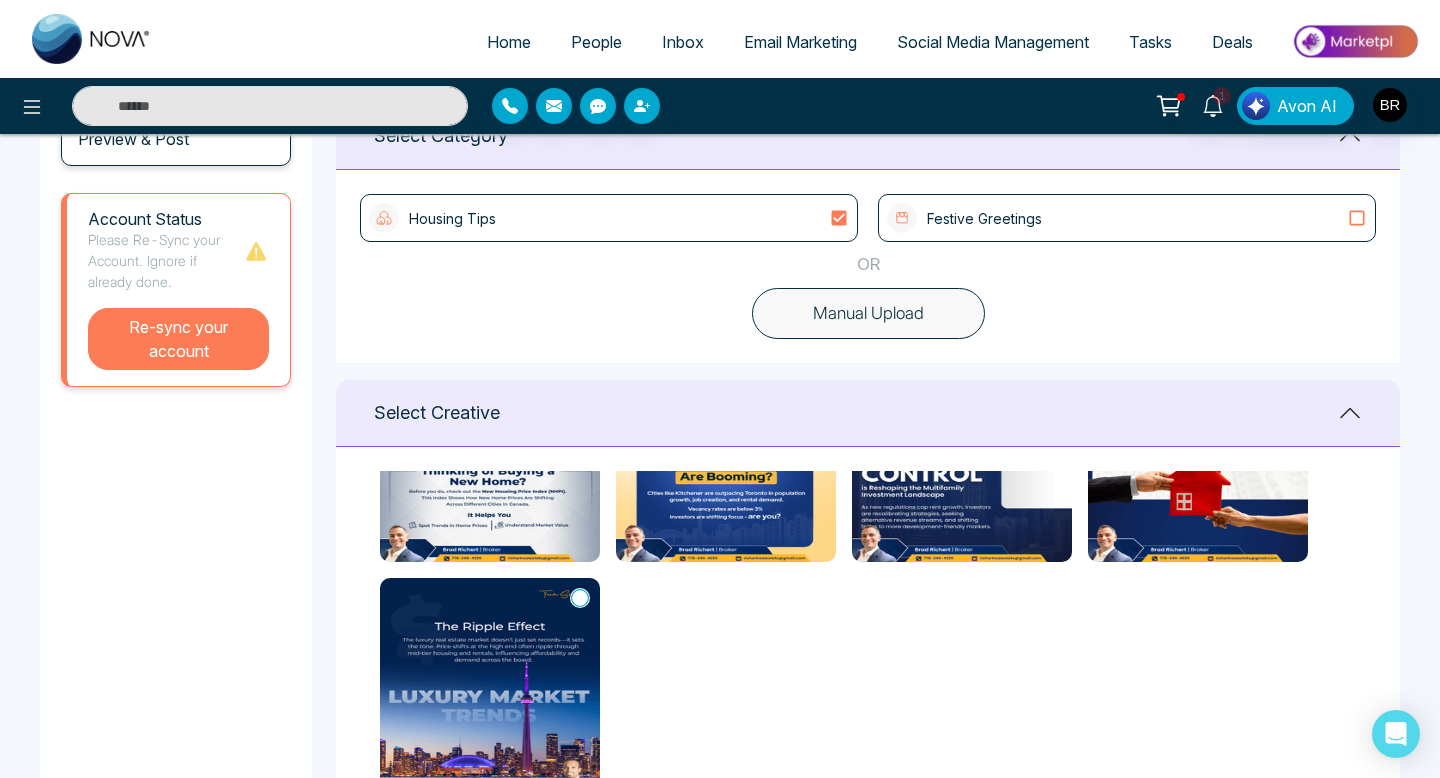 scroll, scrollTop: 552, scrollLeft: 0, axis: vertical 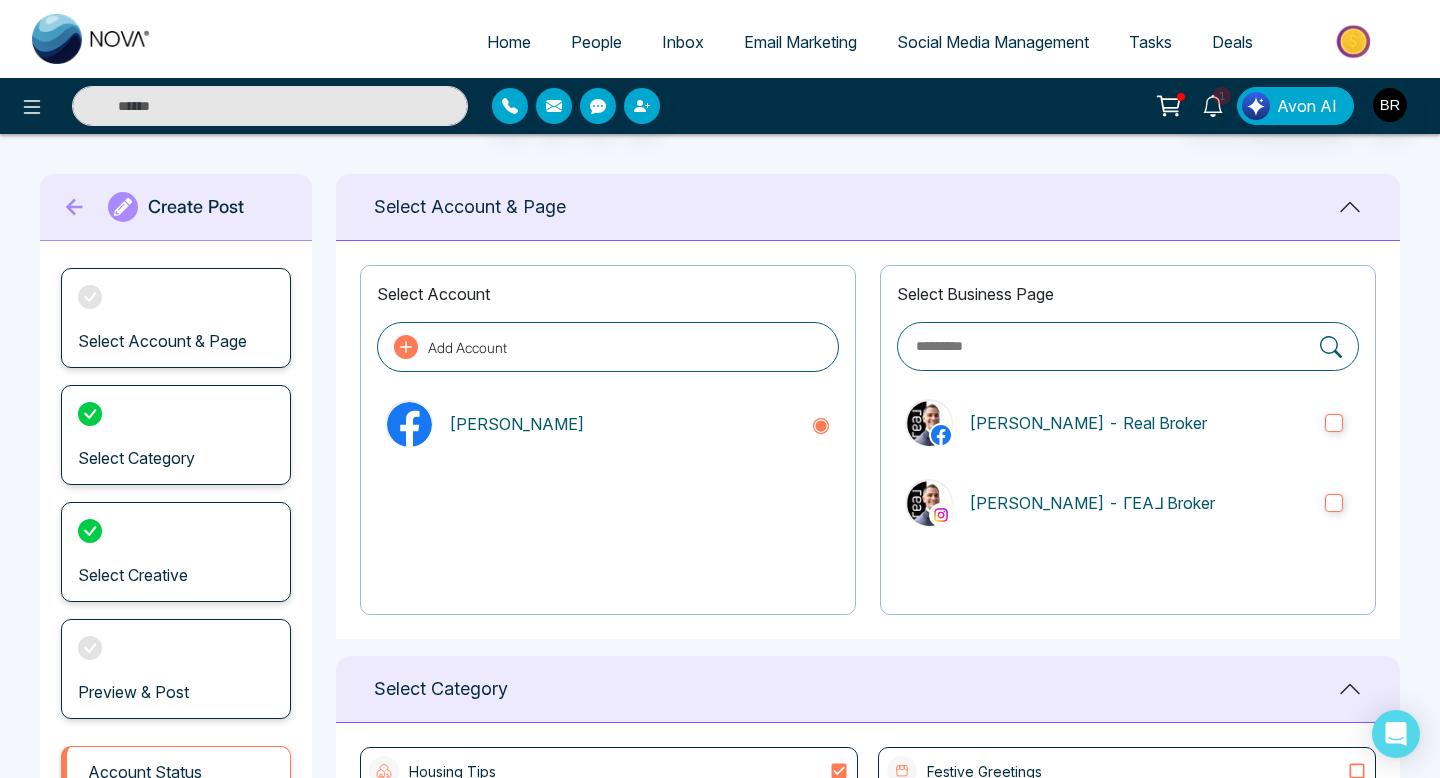 click on "Tasks" at bounding box center (1150, 42) 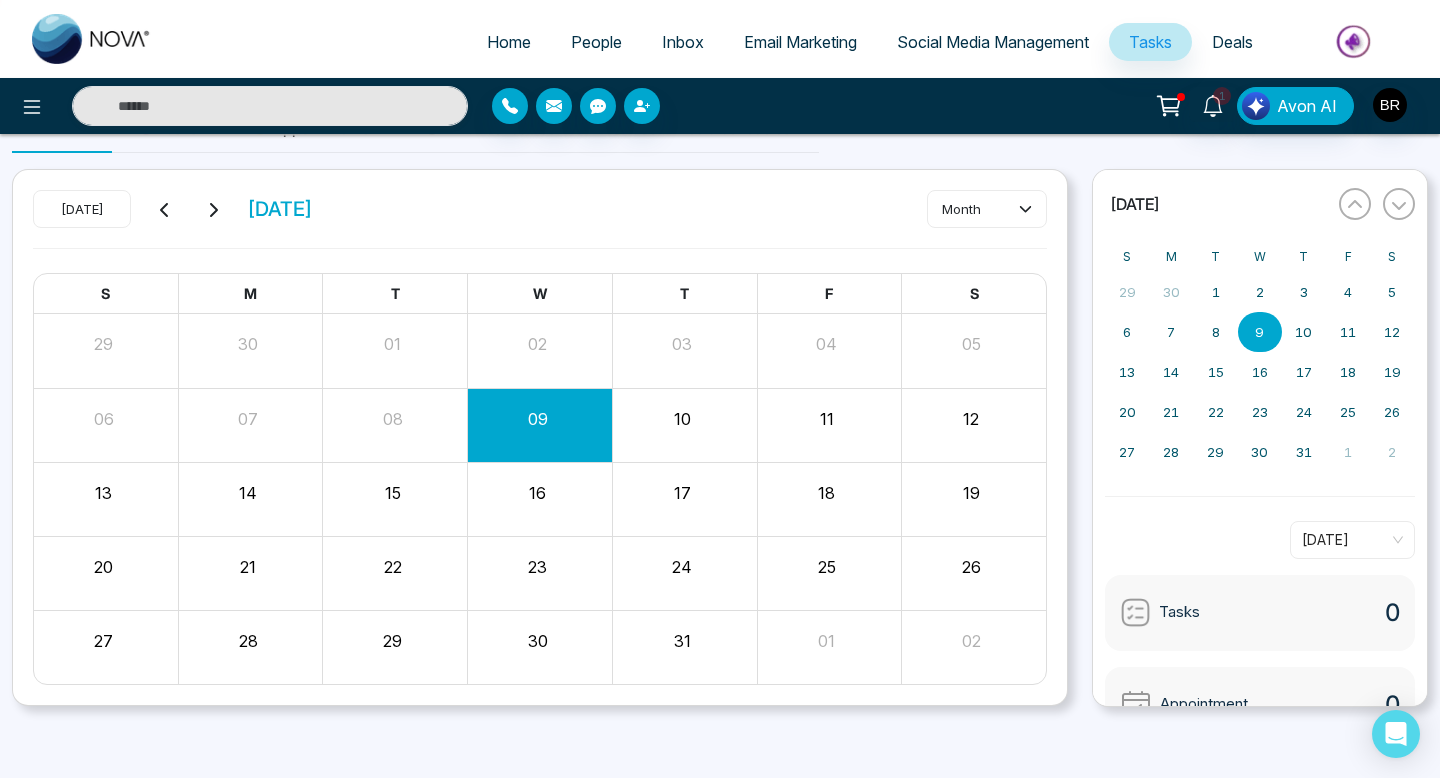 scroll, scrollTop: 0, scrollLeft: 0, axis: both 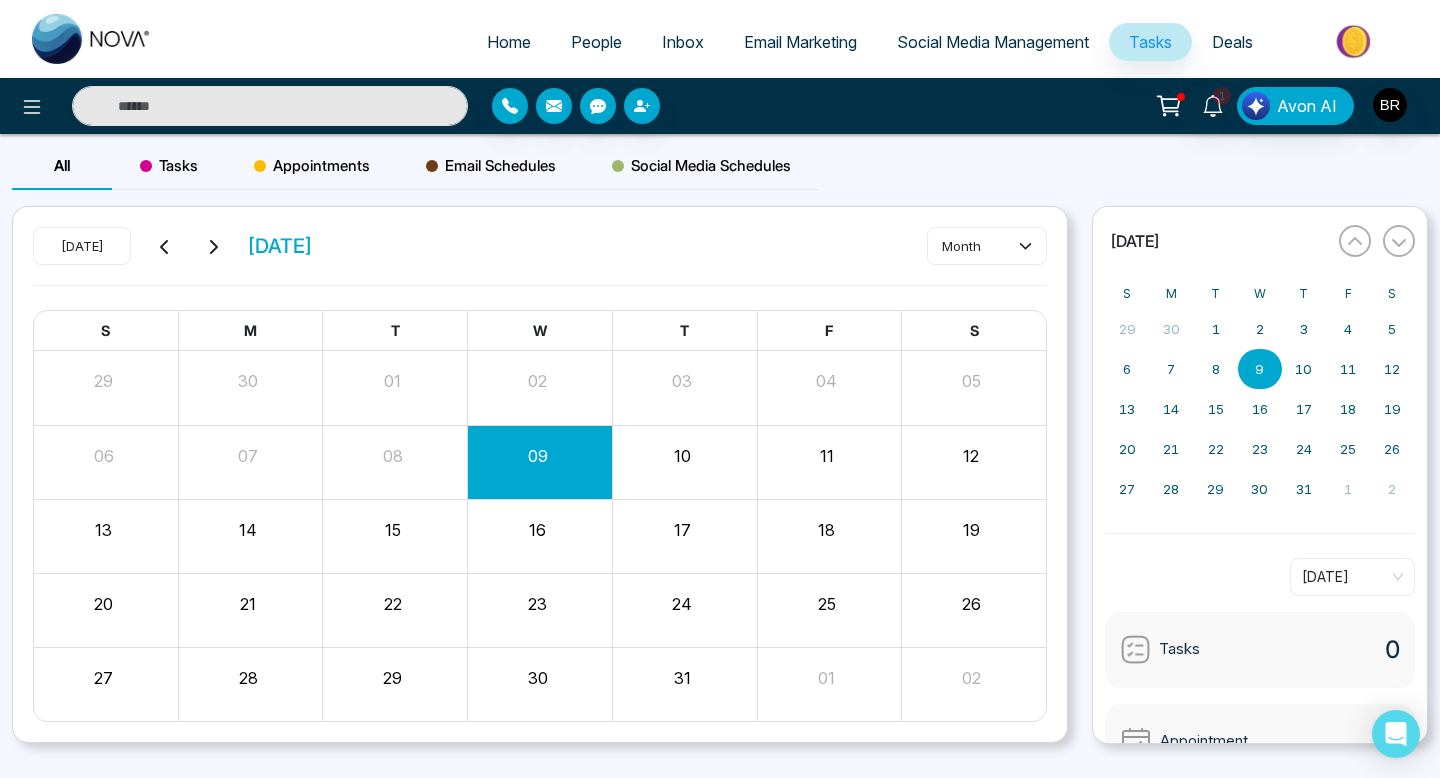 click on "Deals" at bounding box center (1232, 42) 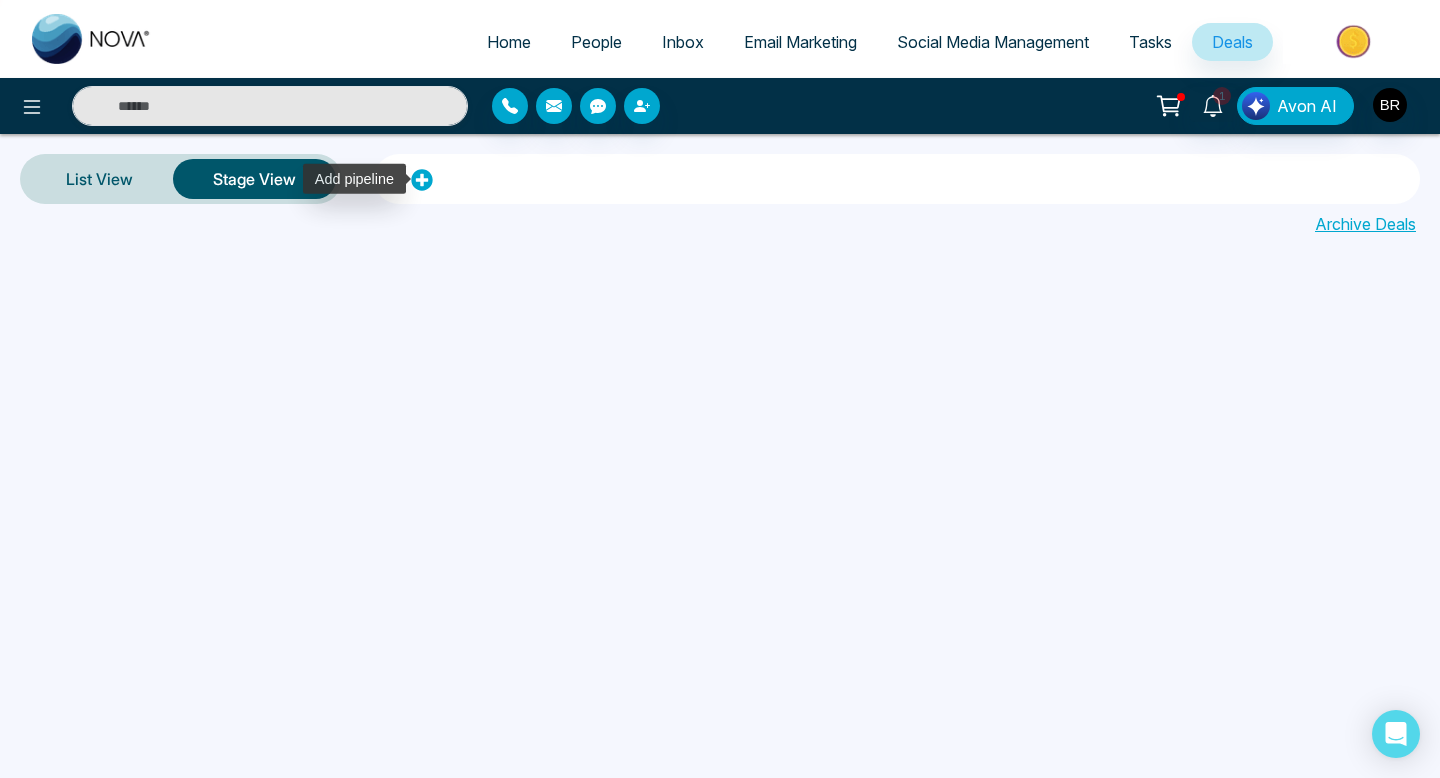 click 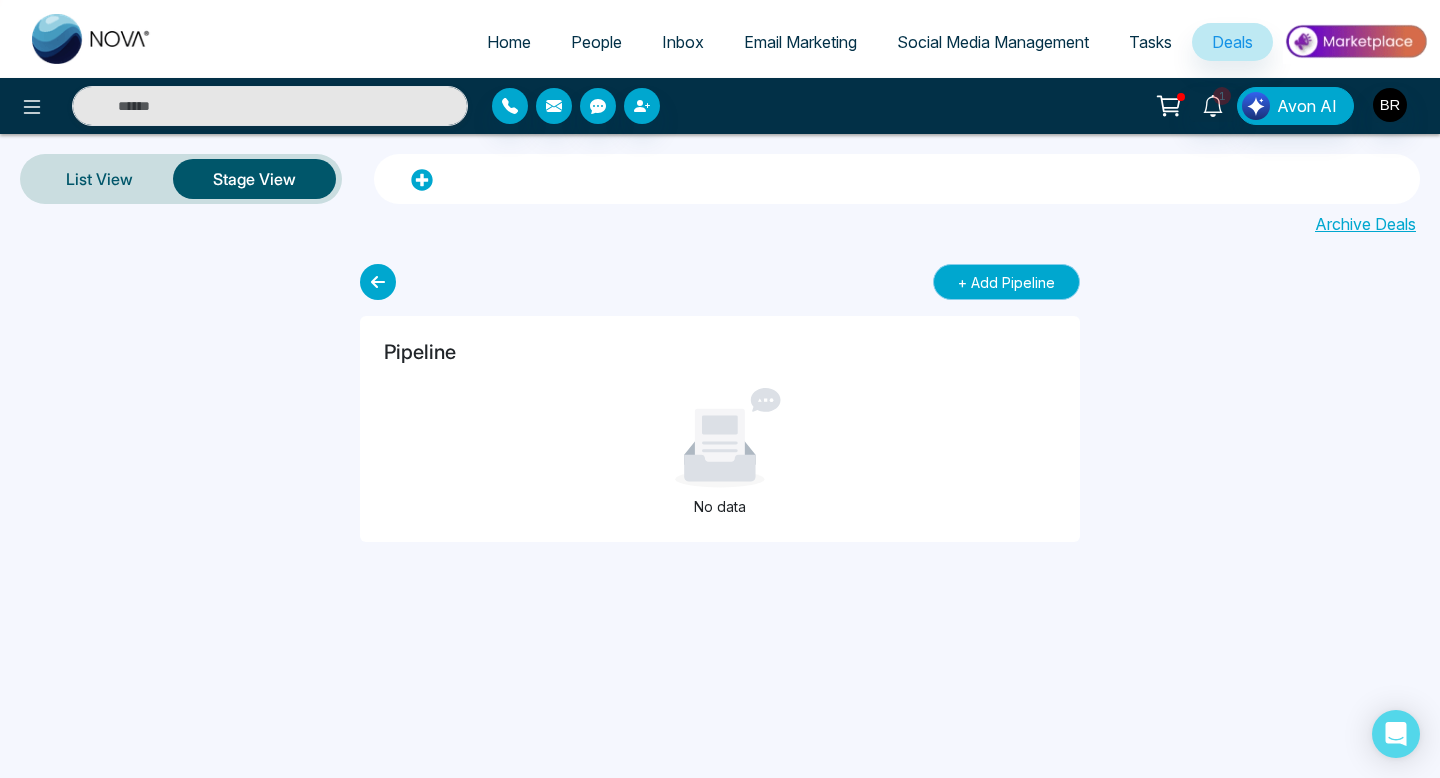 click on "+ Add Pipeline" at bounding box center (1006, 282) 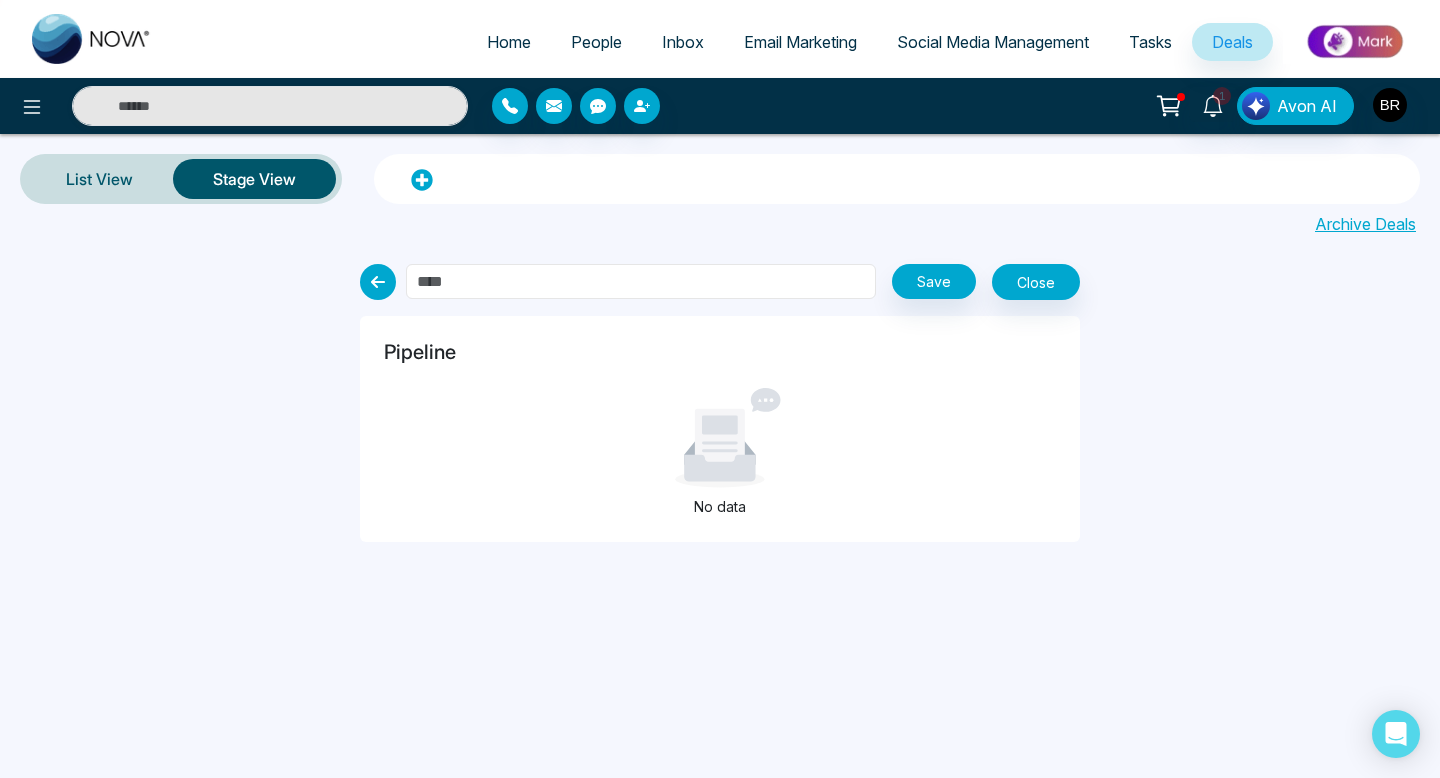 click at bounding box center (641, 281) 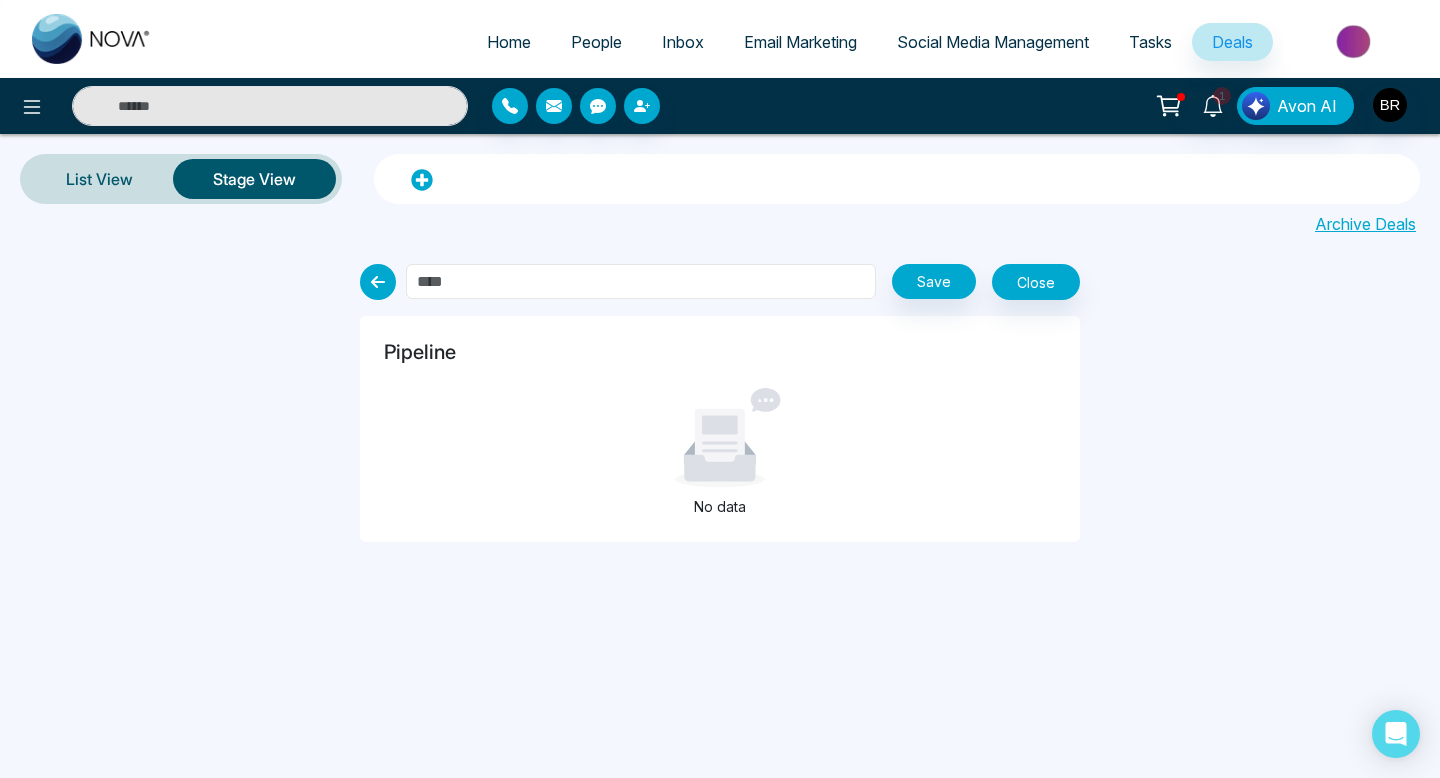 click at bounding box center [641, 281] 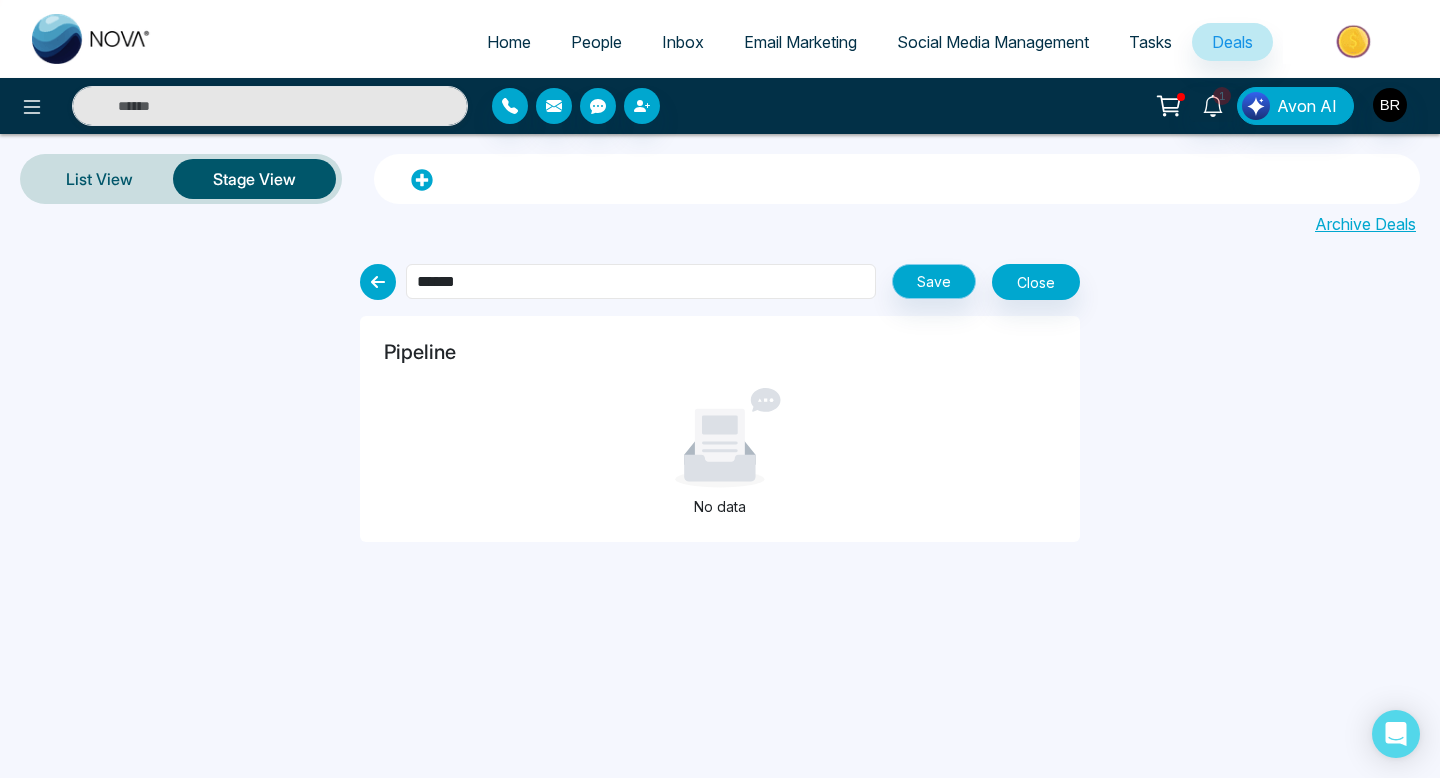 type on "******" 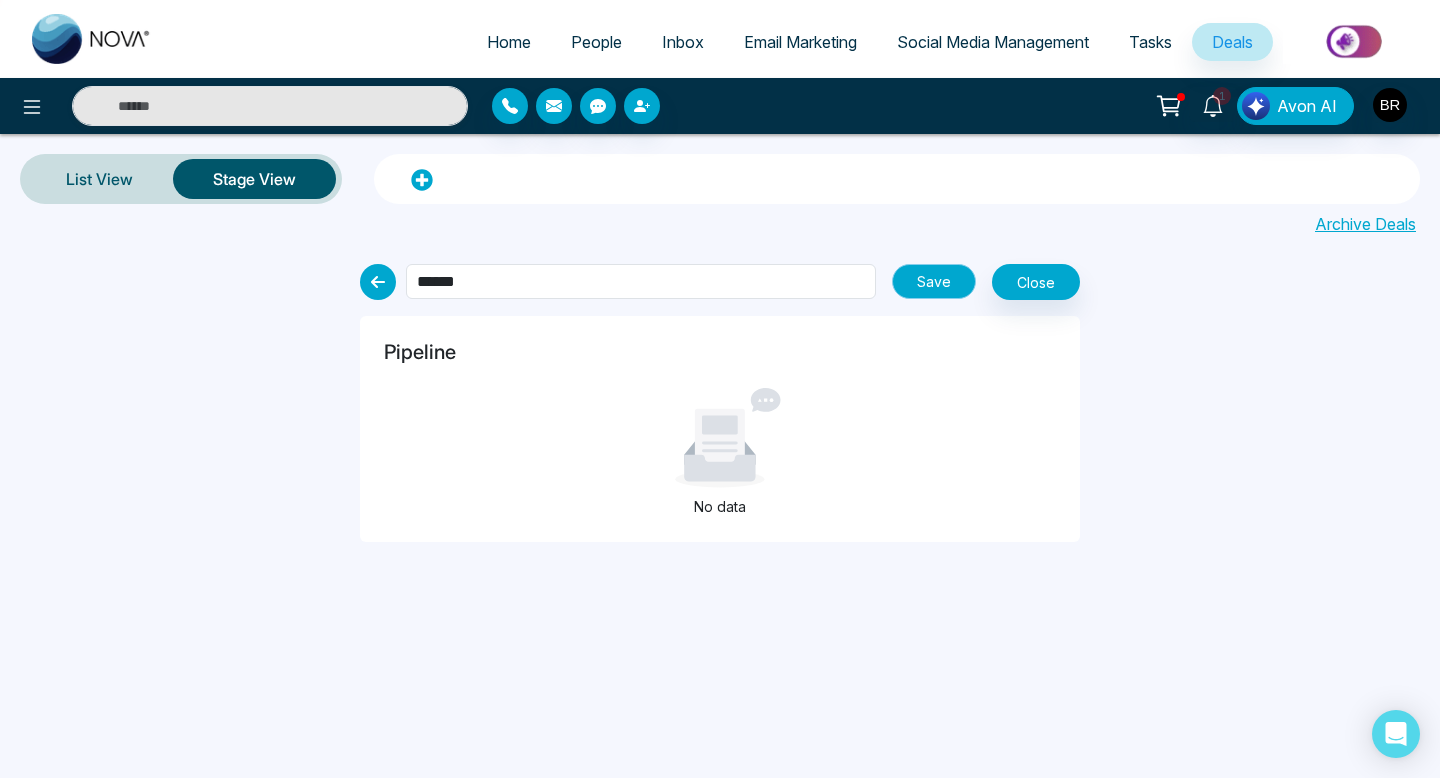 click on "Save" at bounding box center (934, 281) 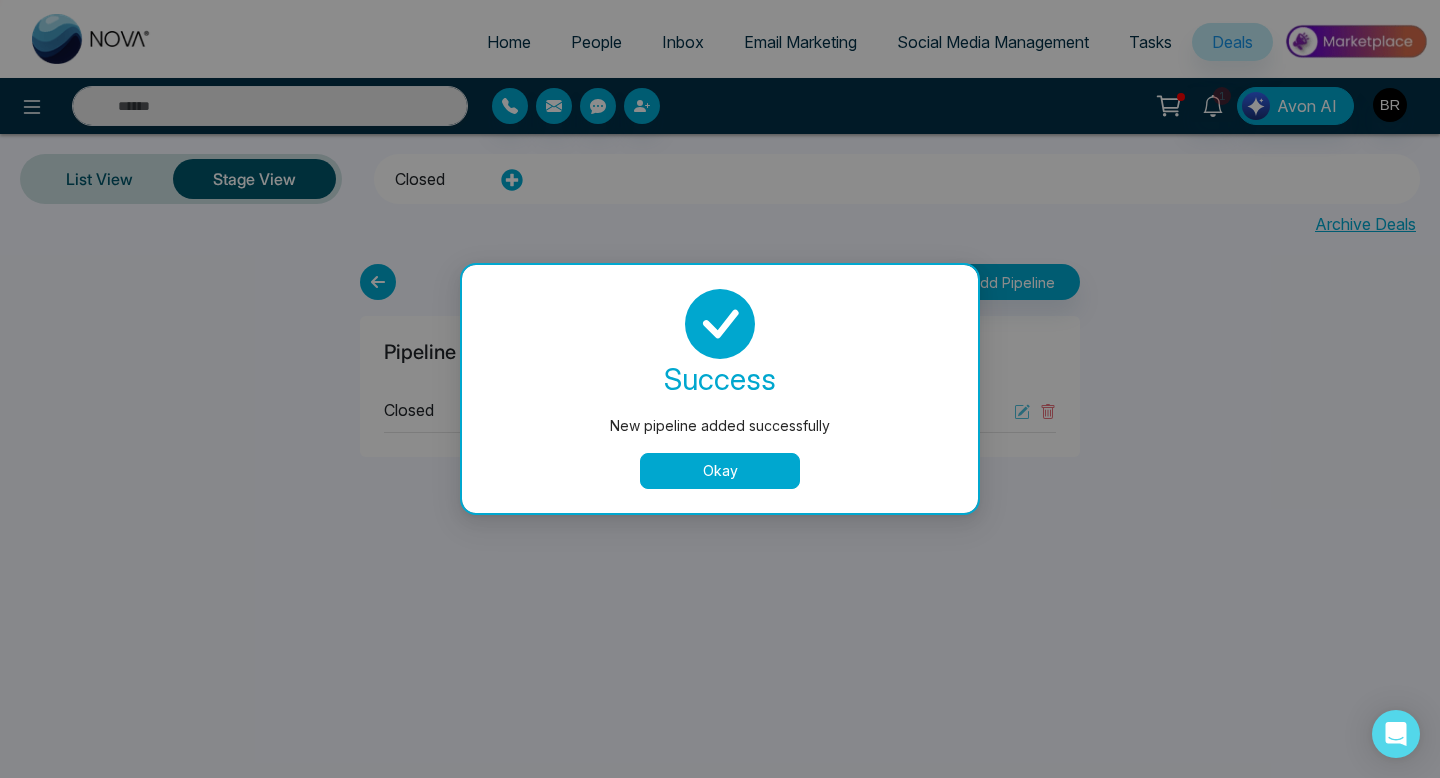 click on "Okay" at bounding box center [720, 471] 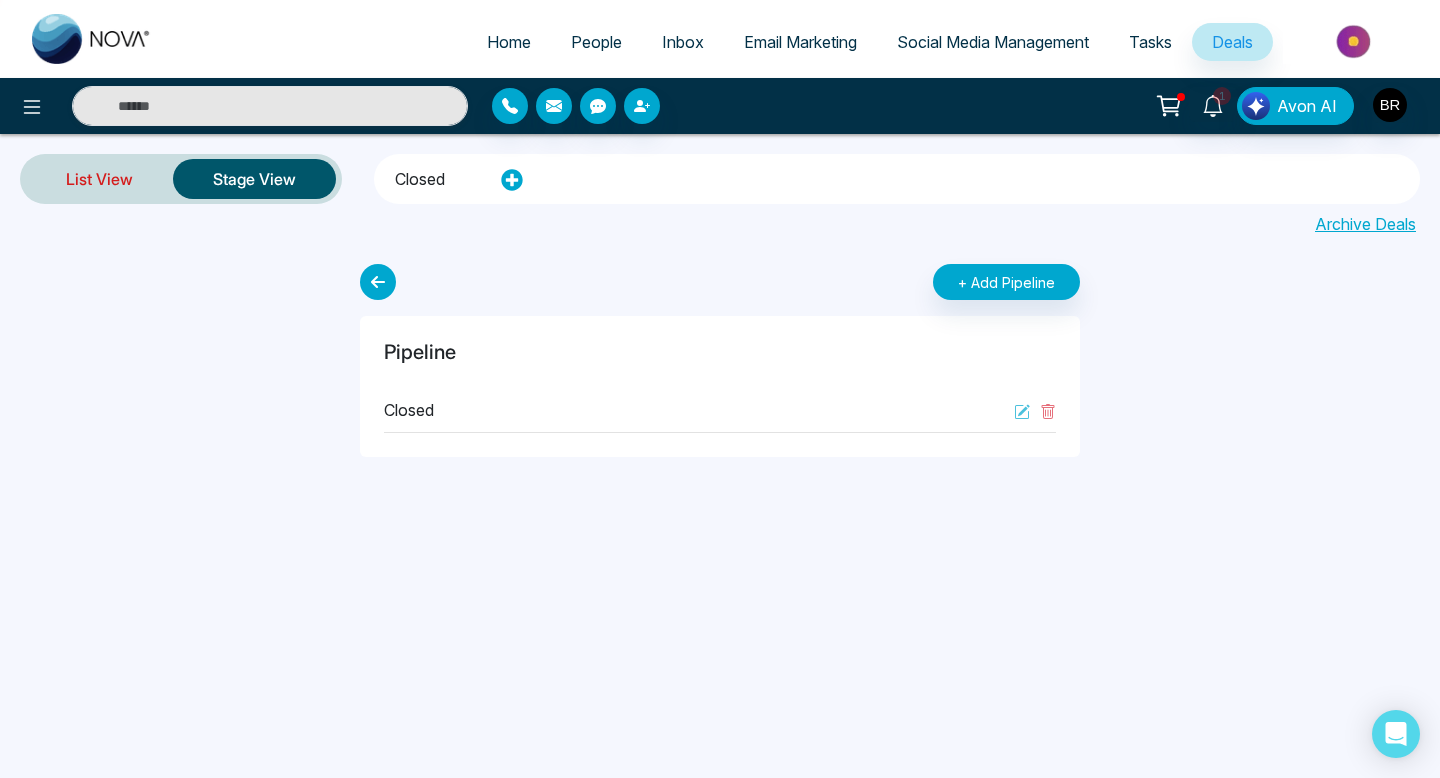 click on "List View" at bounding box center (99, 179) 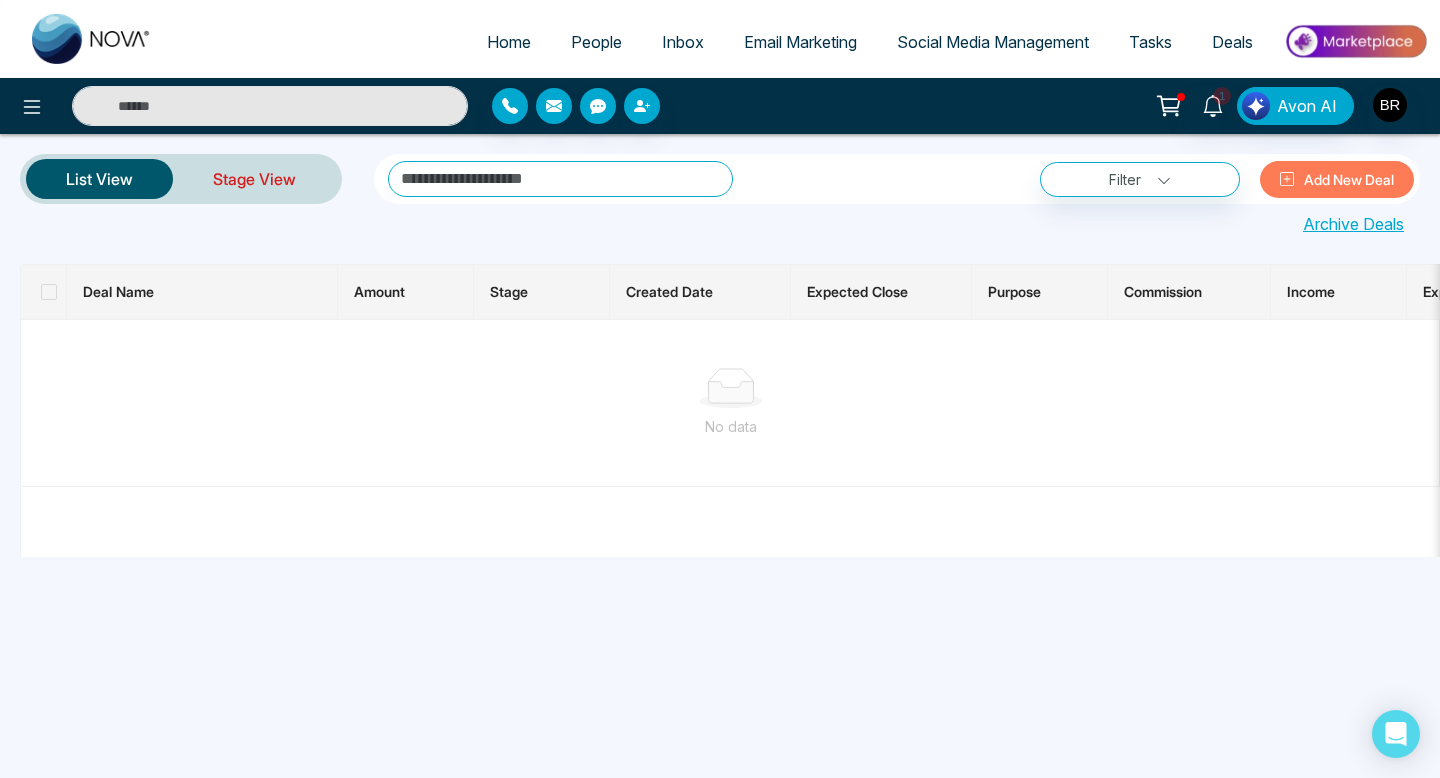 click on "Stage View" at bounding box center (254, 179) 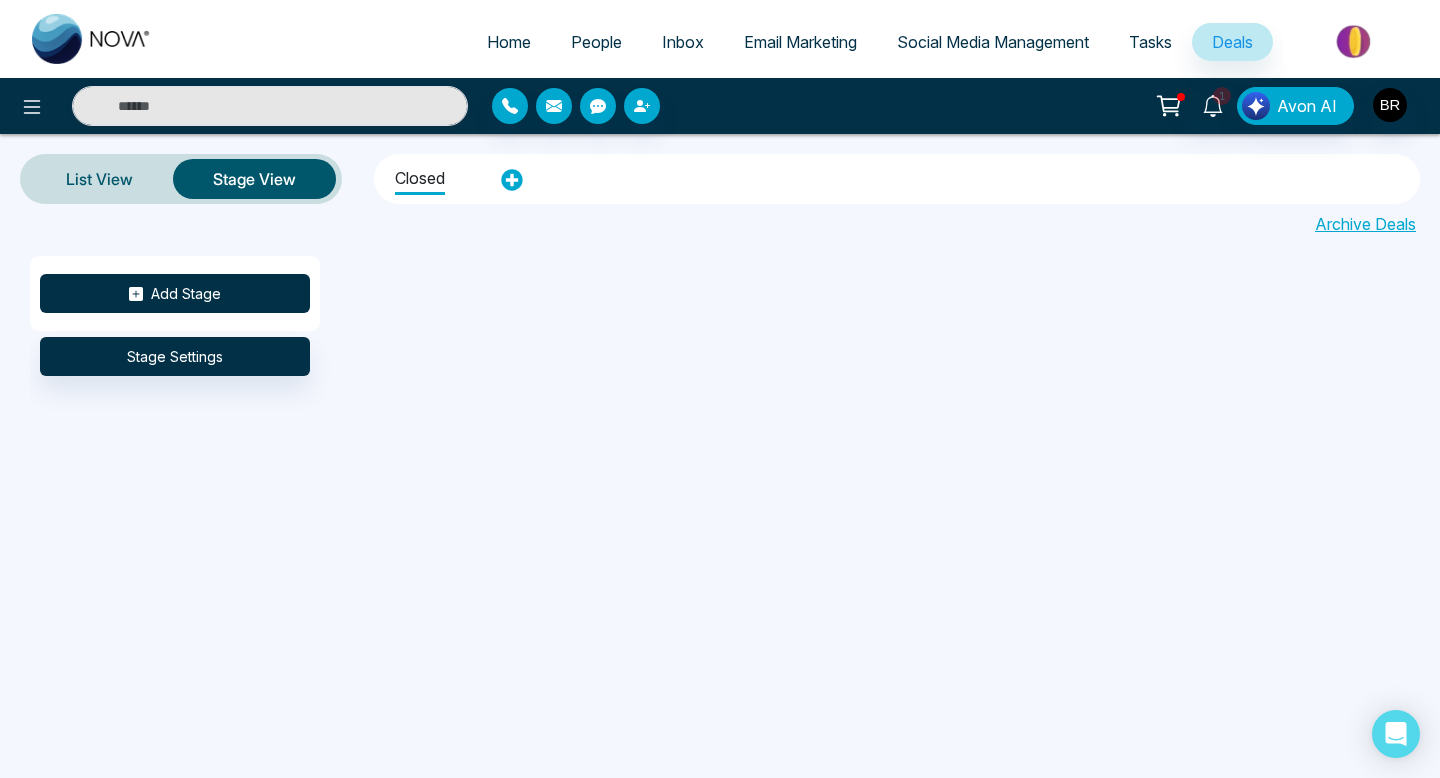 click on "Add Stage" at bounding box center [175, 293] 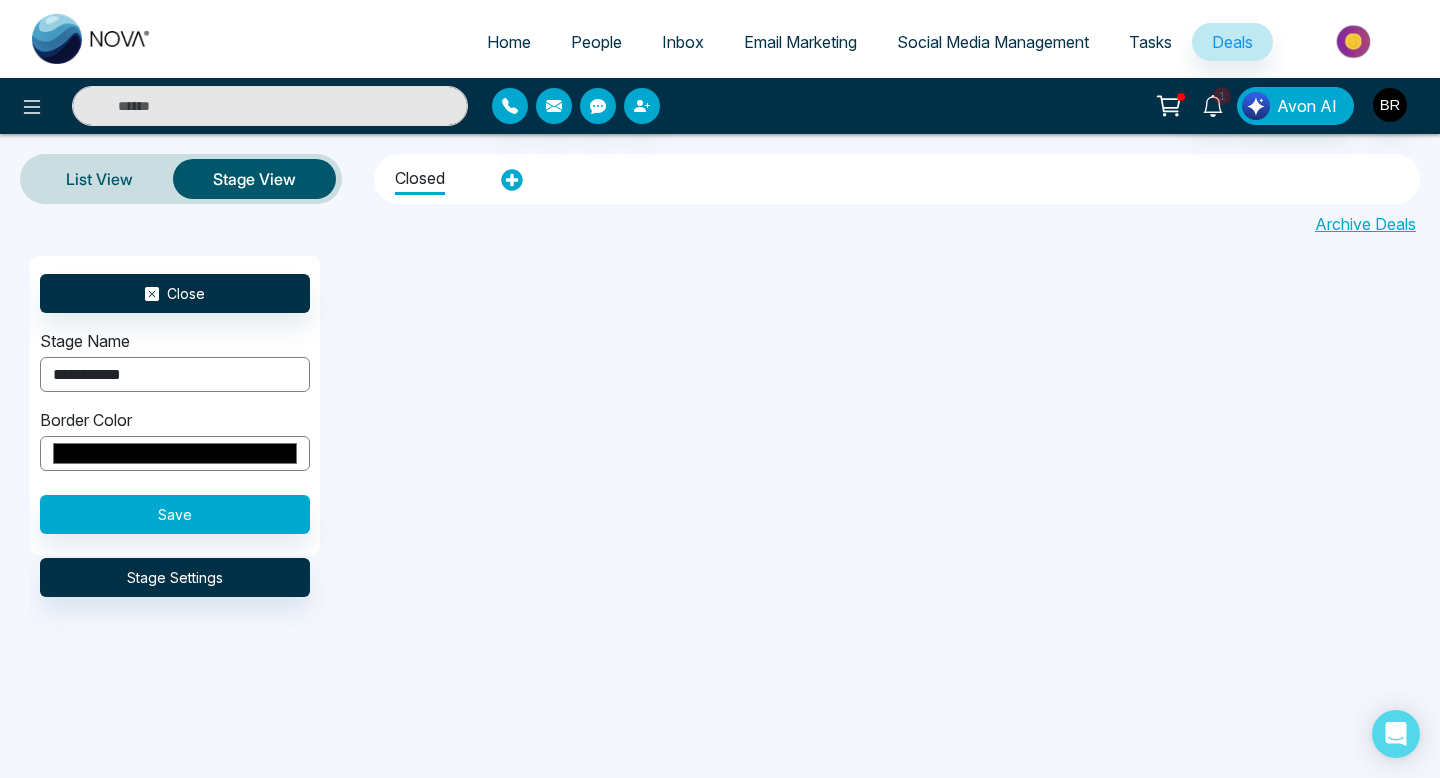 click on "**********" at bounding box center [175, 374] 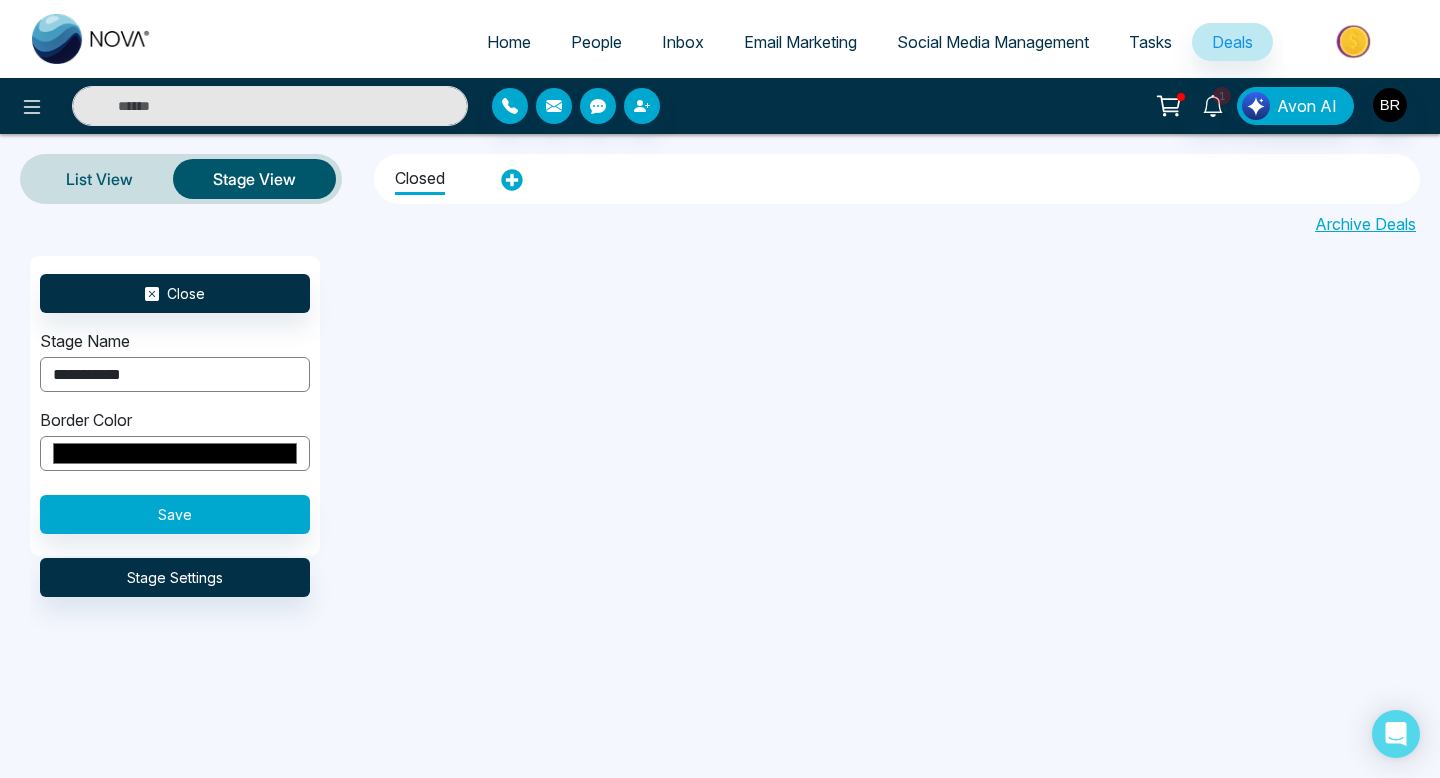 type on "**********" 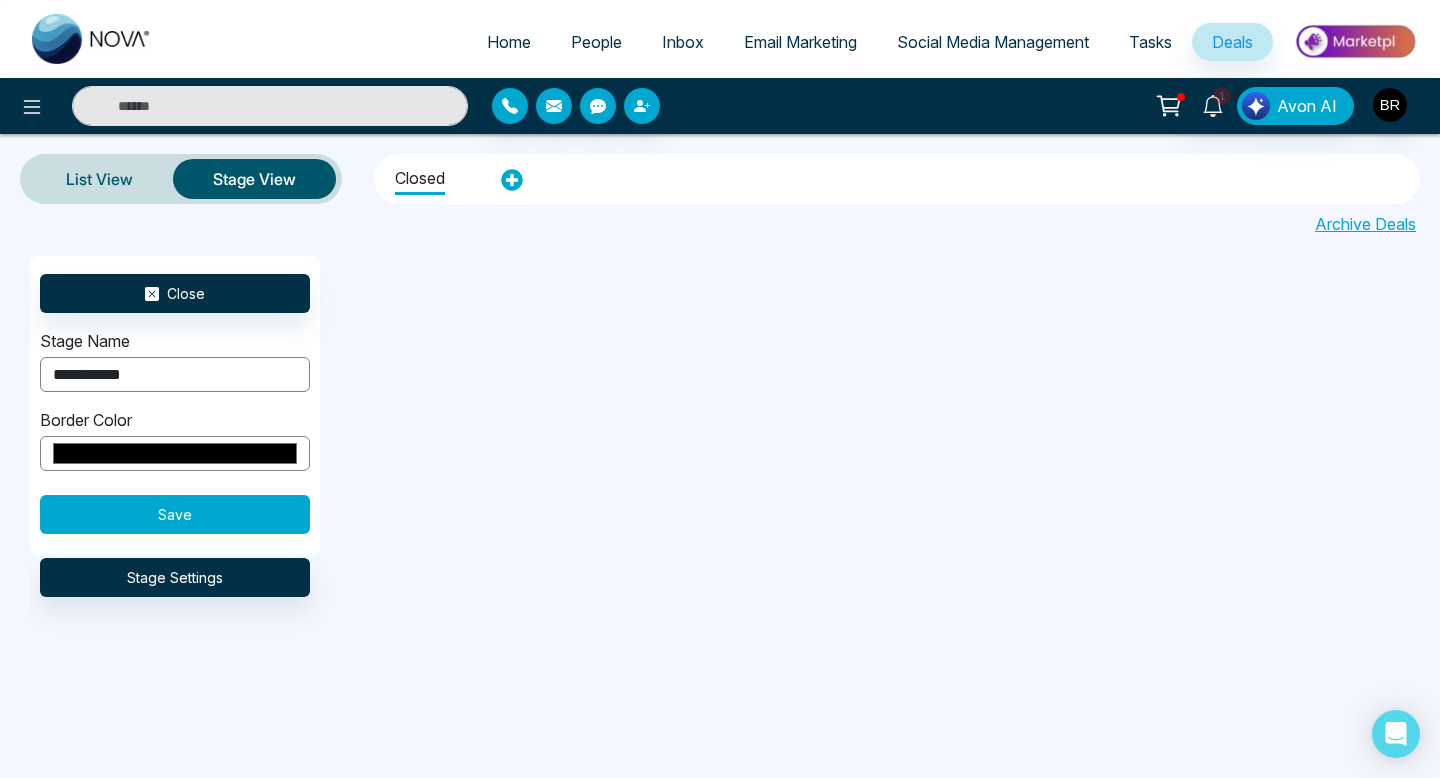 click on "Save" at bounding box center [175, 514] 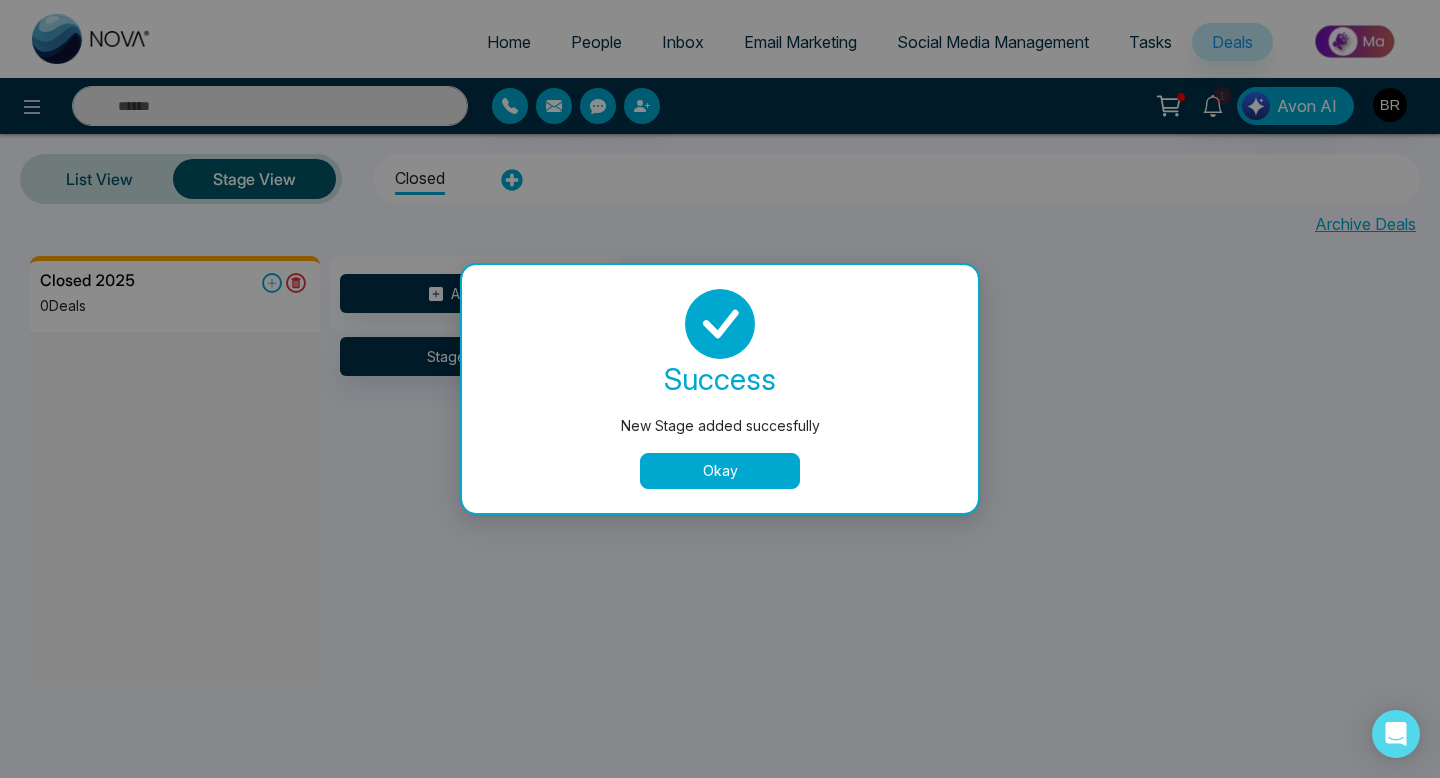 click on "Okay" at bounding box center (720, 471) 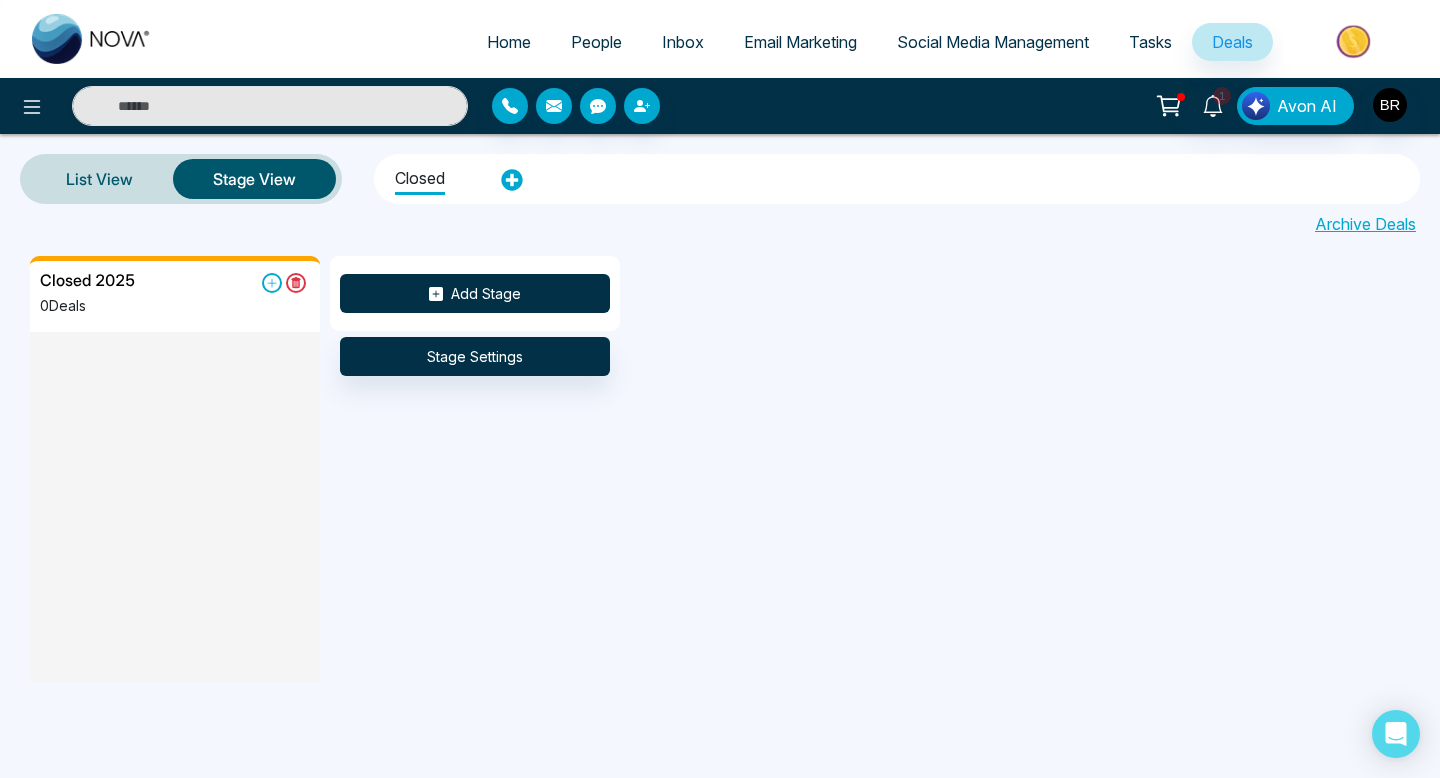 click on "Add Stage" at bounding box center [475, 293] 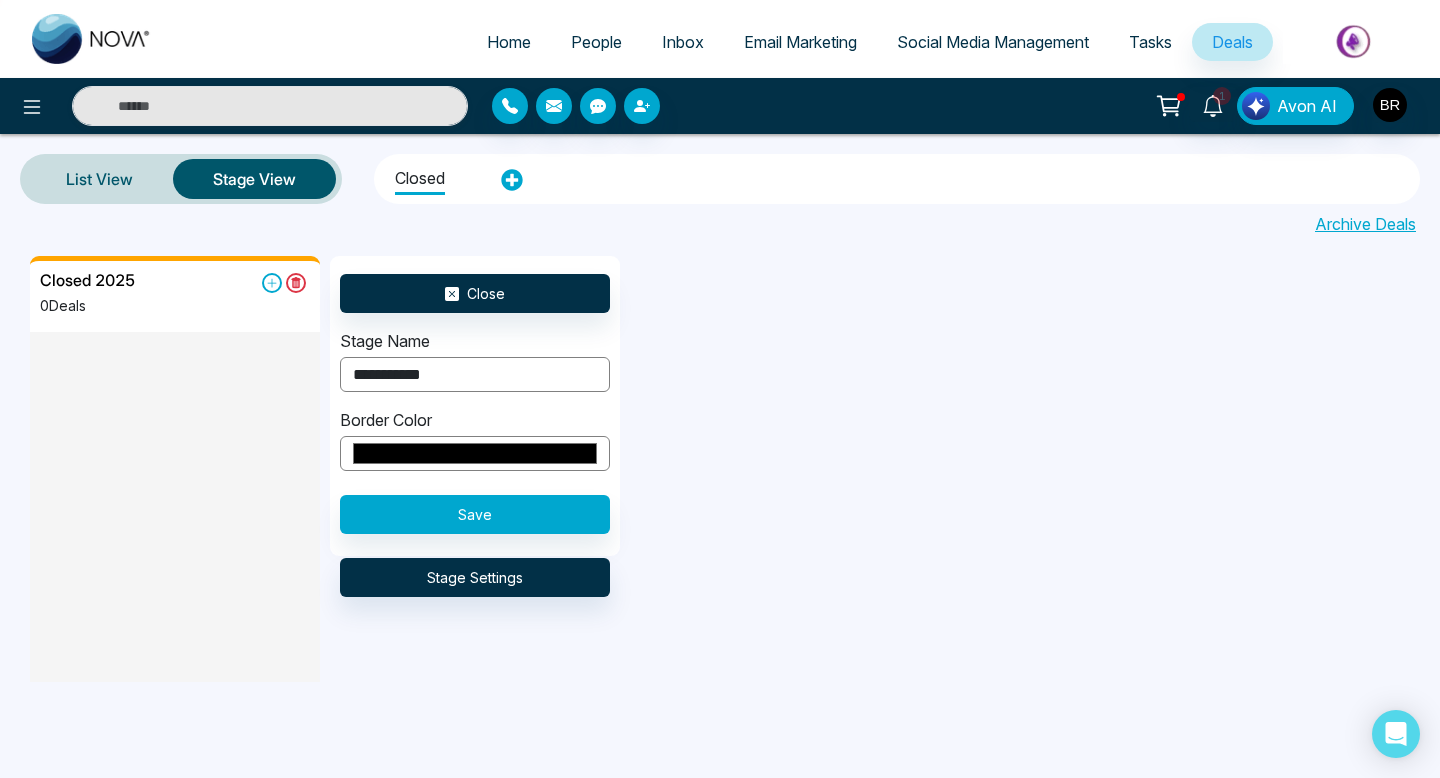 type on "**********" 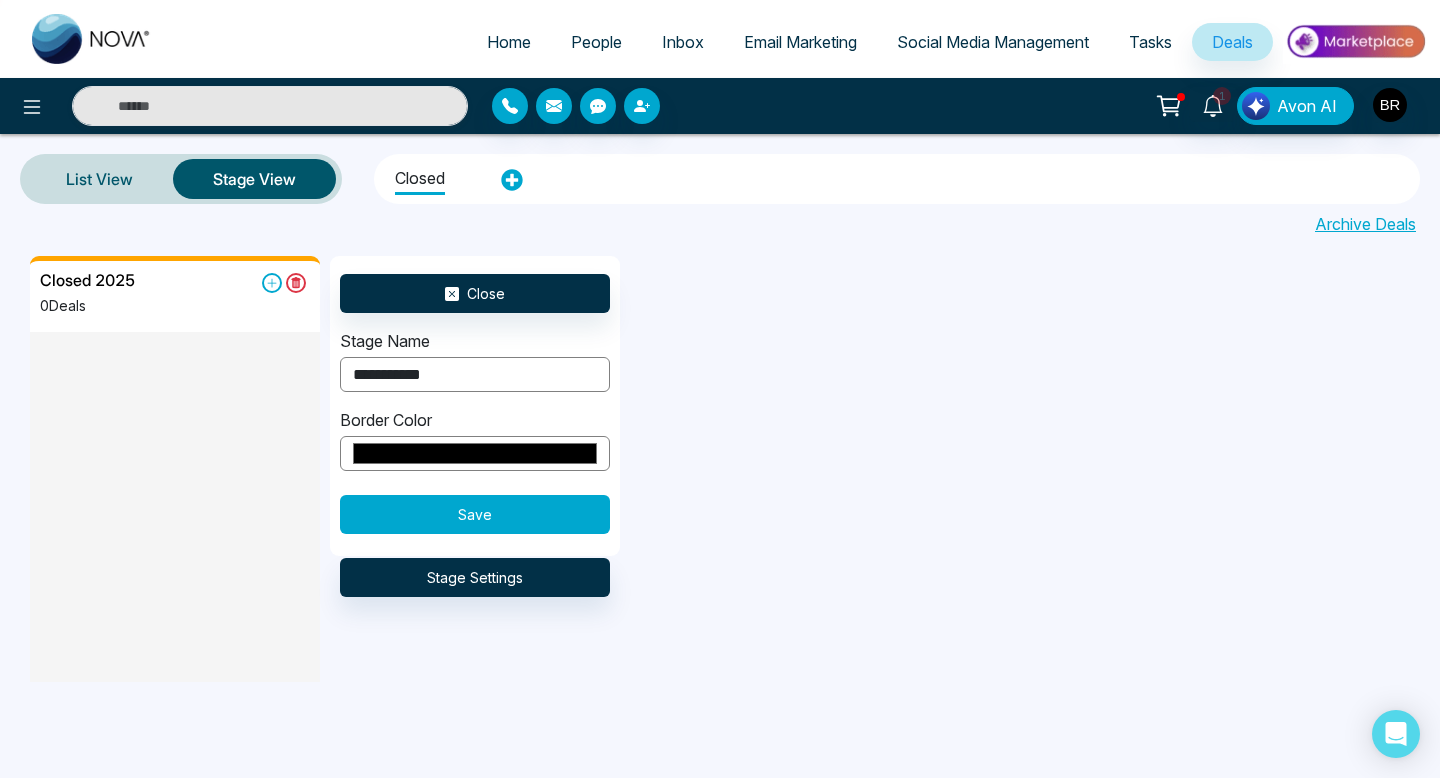 click on "Save" at bounding box center [475, 514] 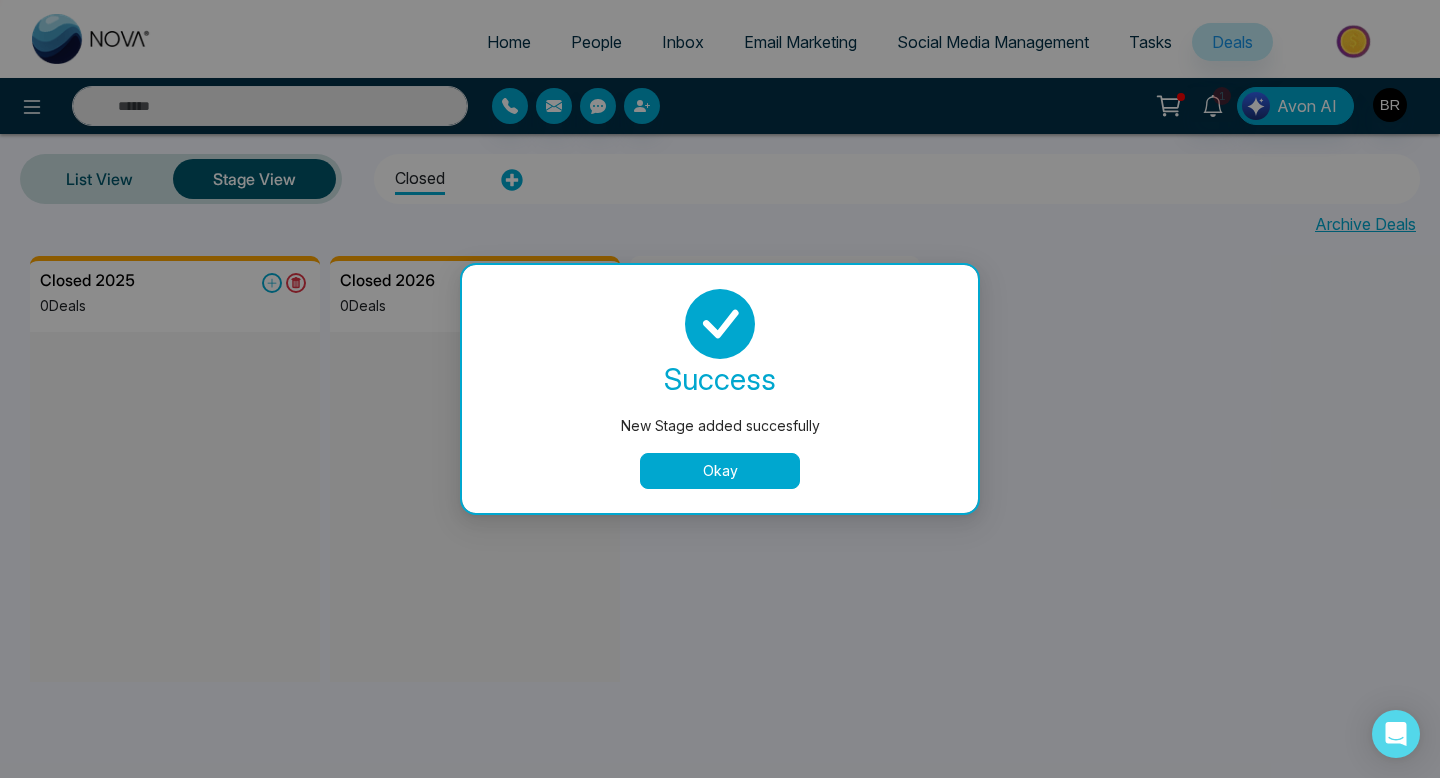 click on "Okay" at bounding box center (720, 471) 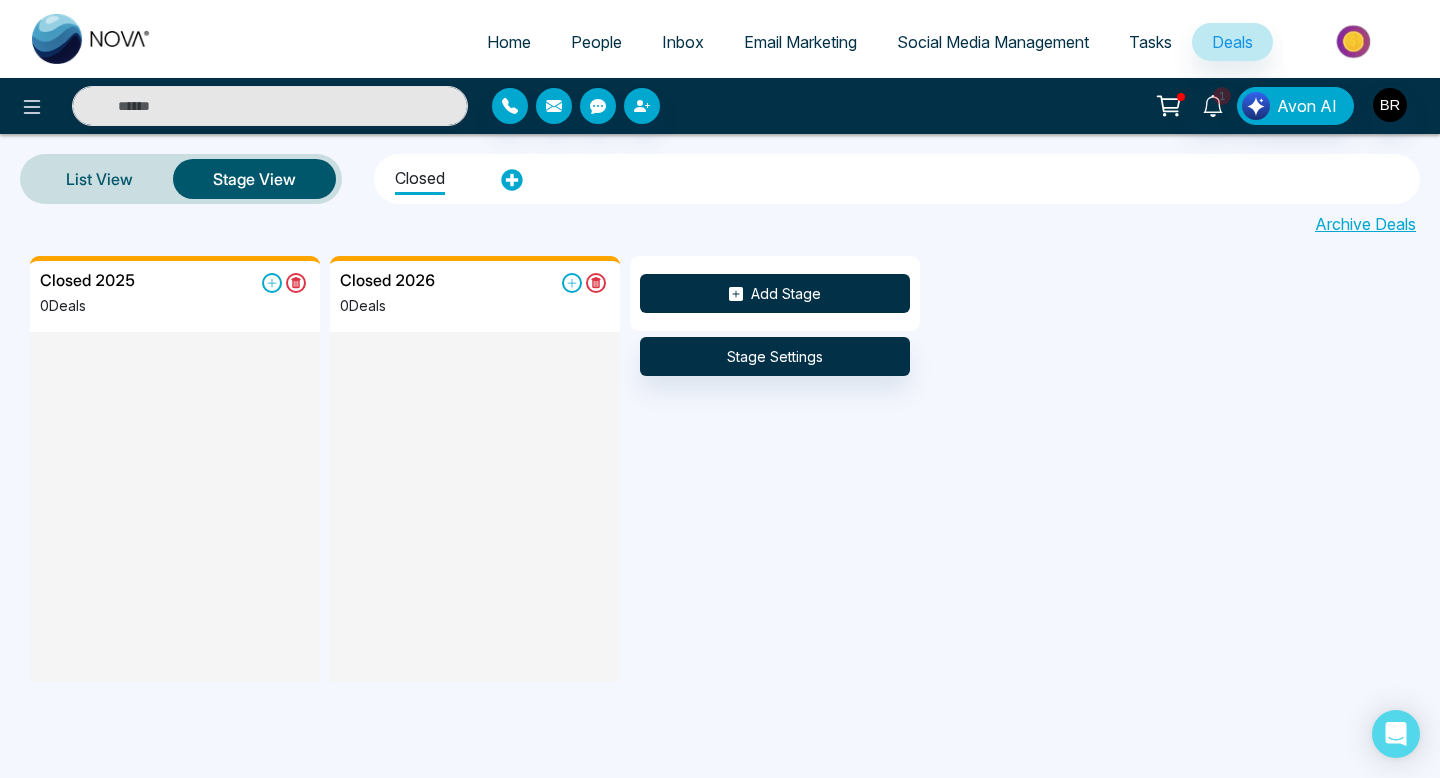 click on "Add Stage" at bounding box center [775, 293] 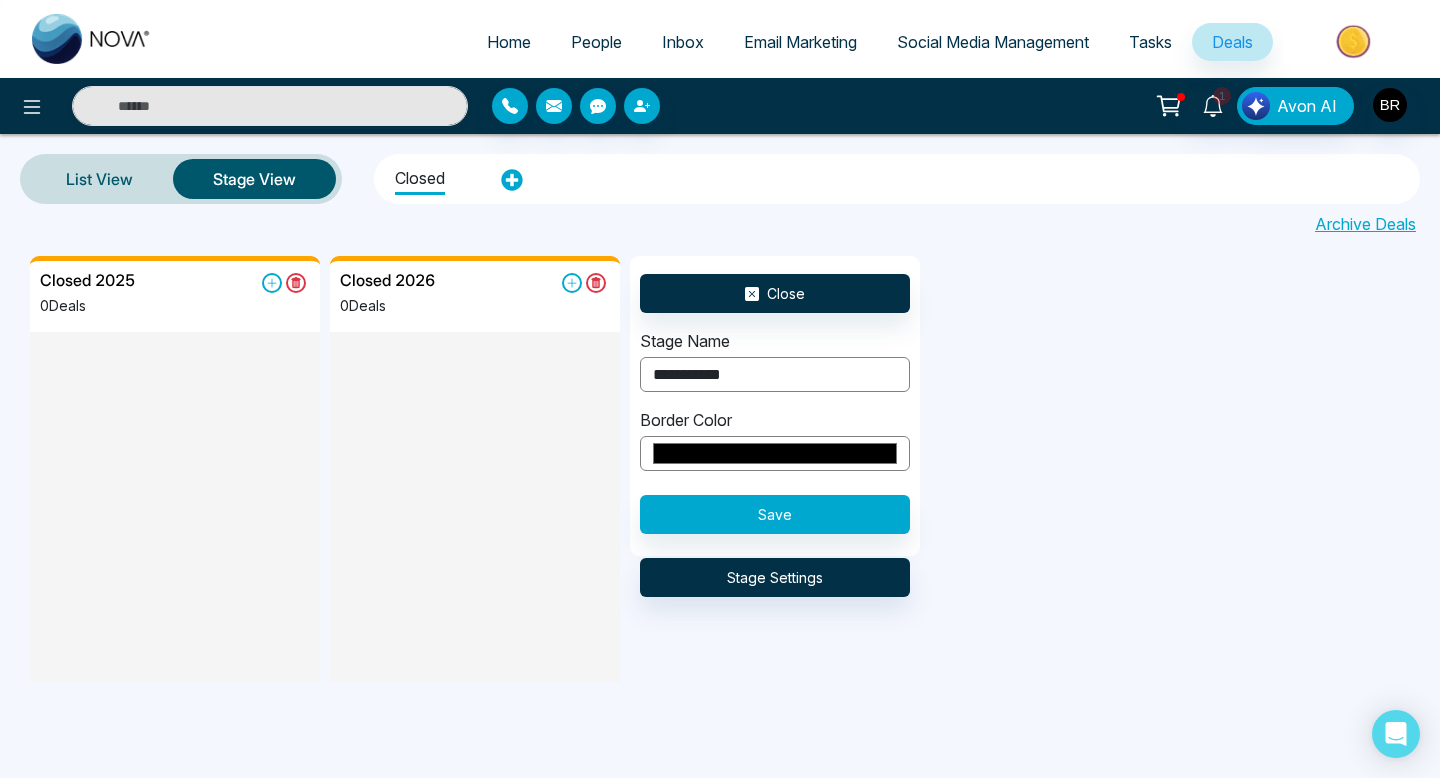 type on "**********" 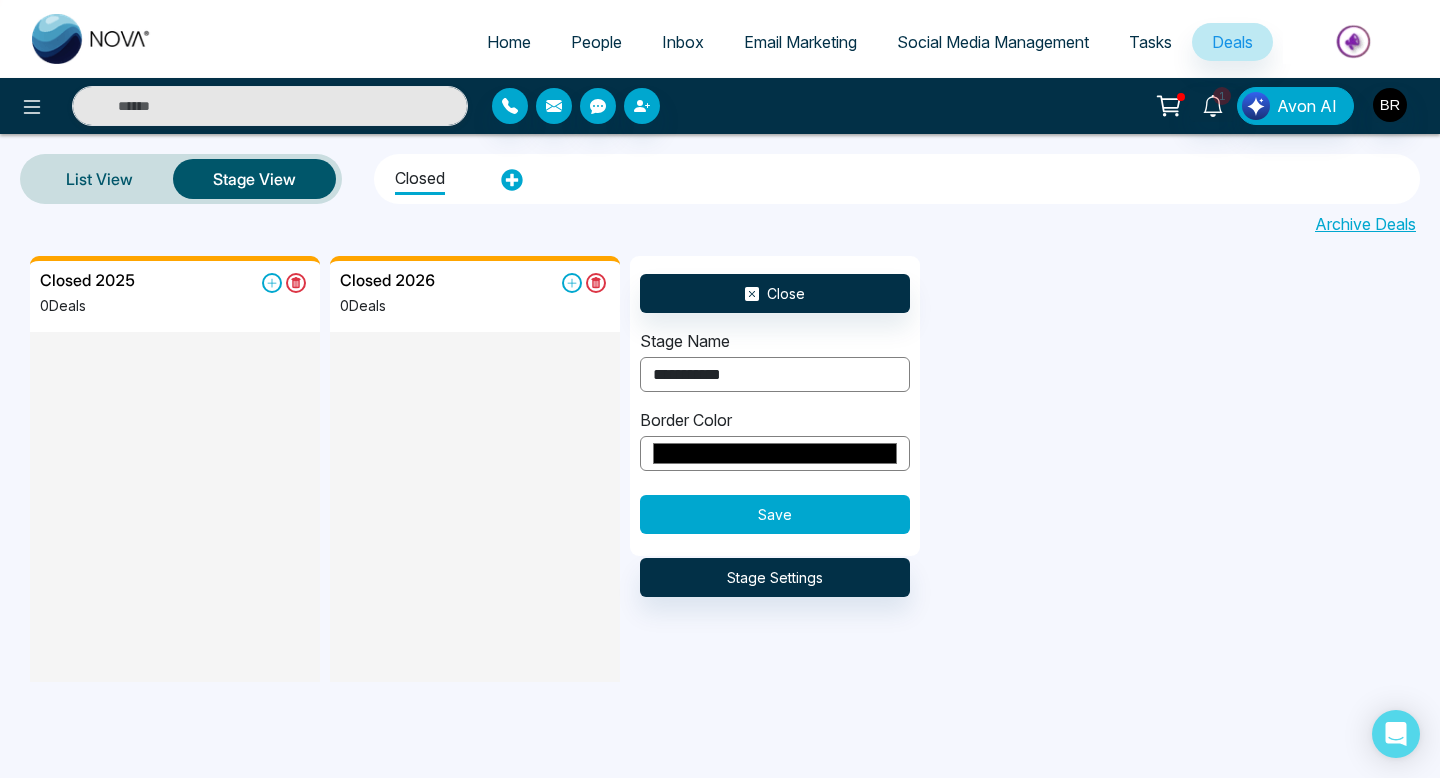 click on "Save" at bounding box center [775, 514] 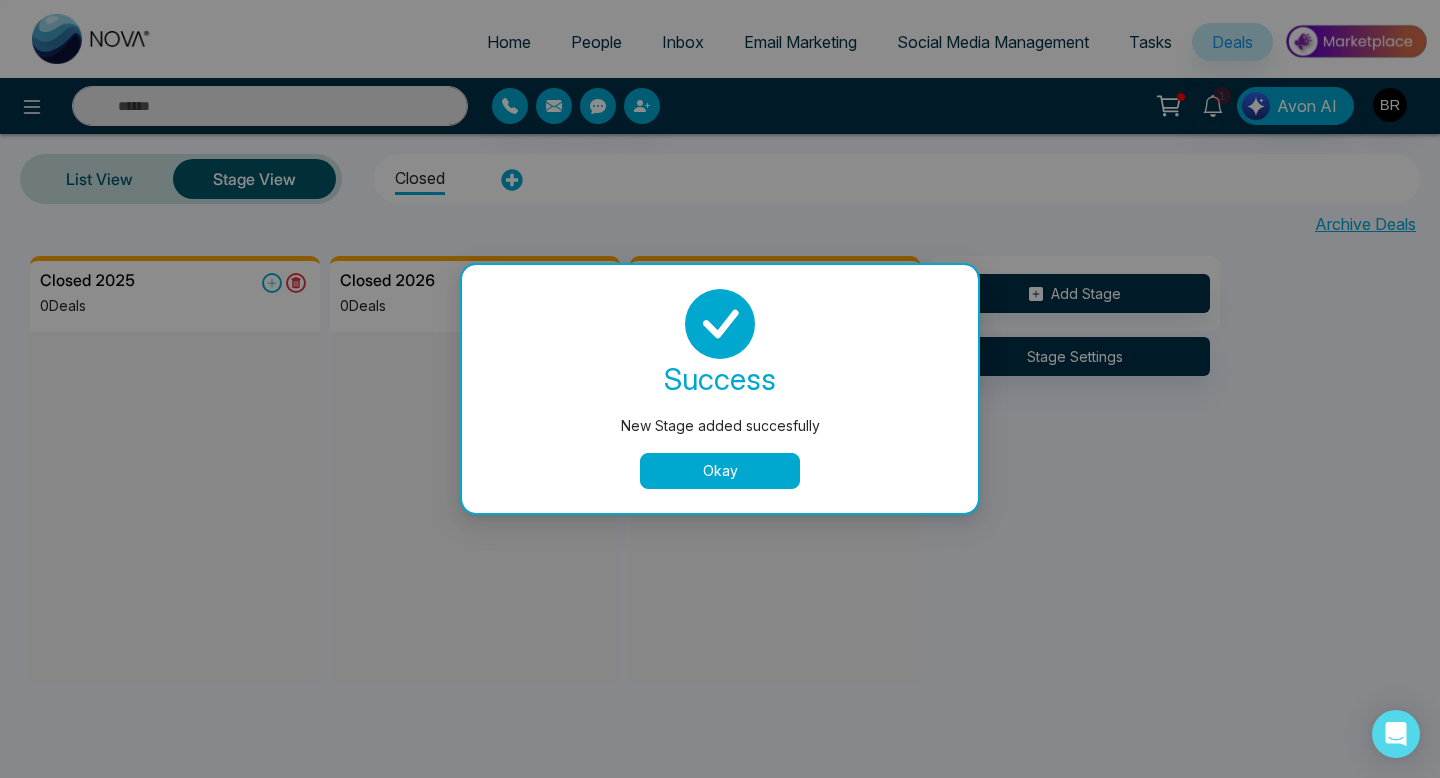 click on "Okay" at bounding box center (720, 471) 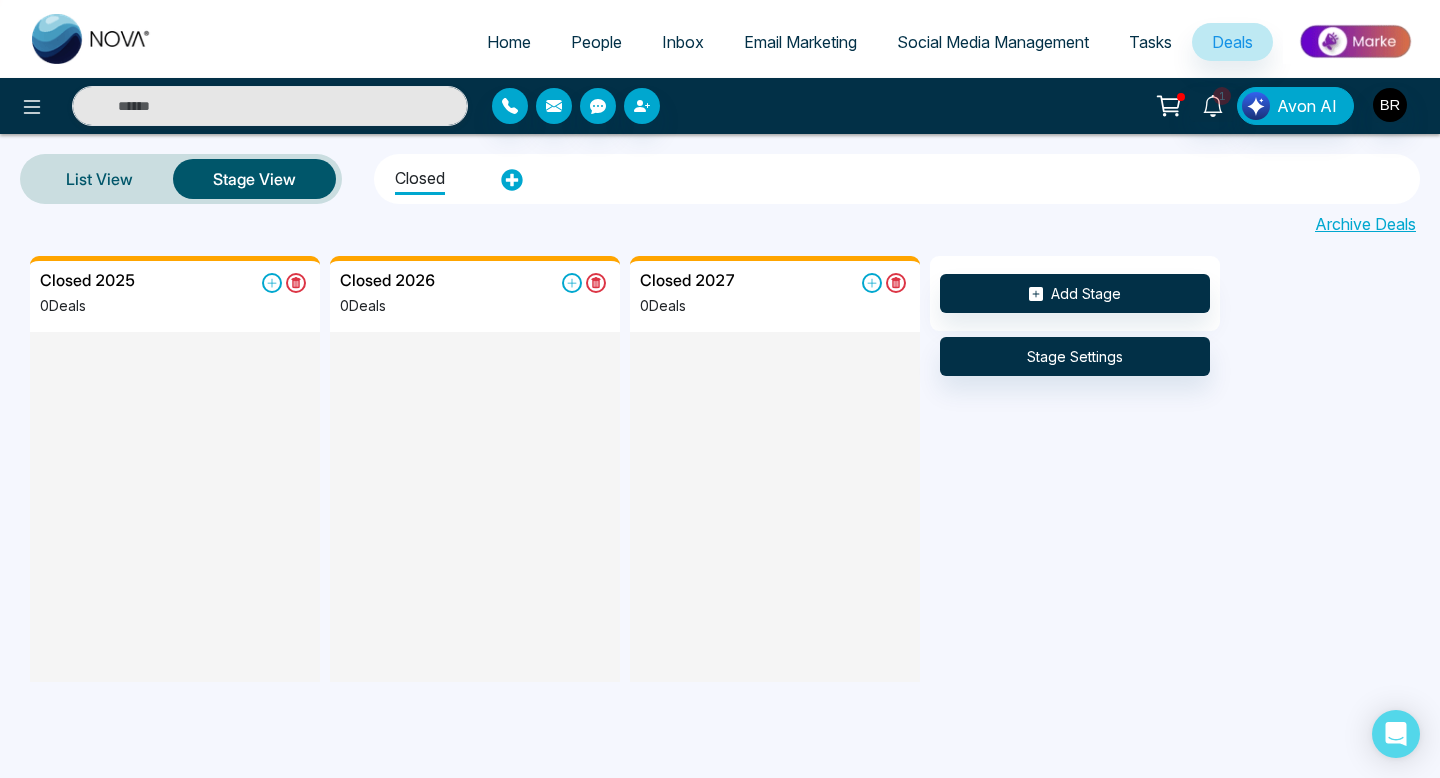 click at bounding box center (175, 448) 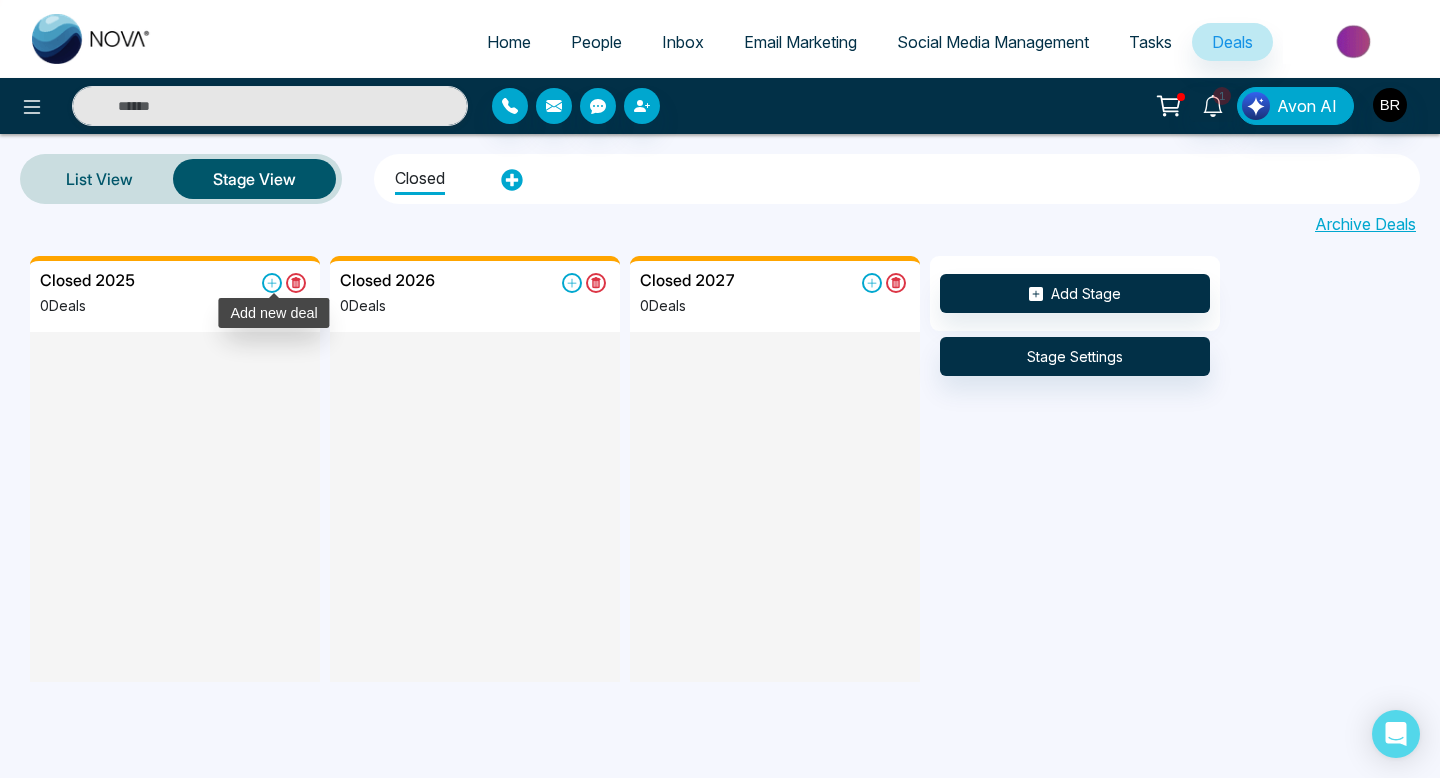 click 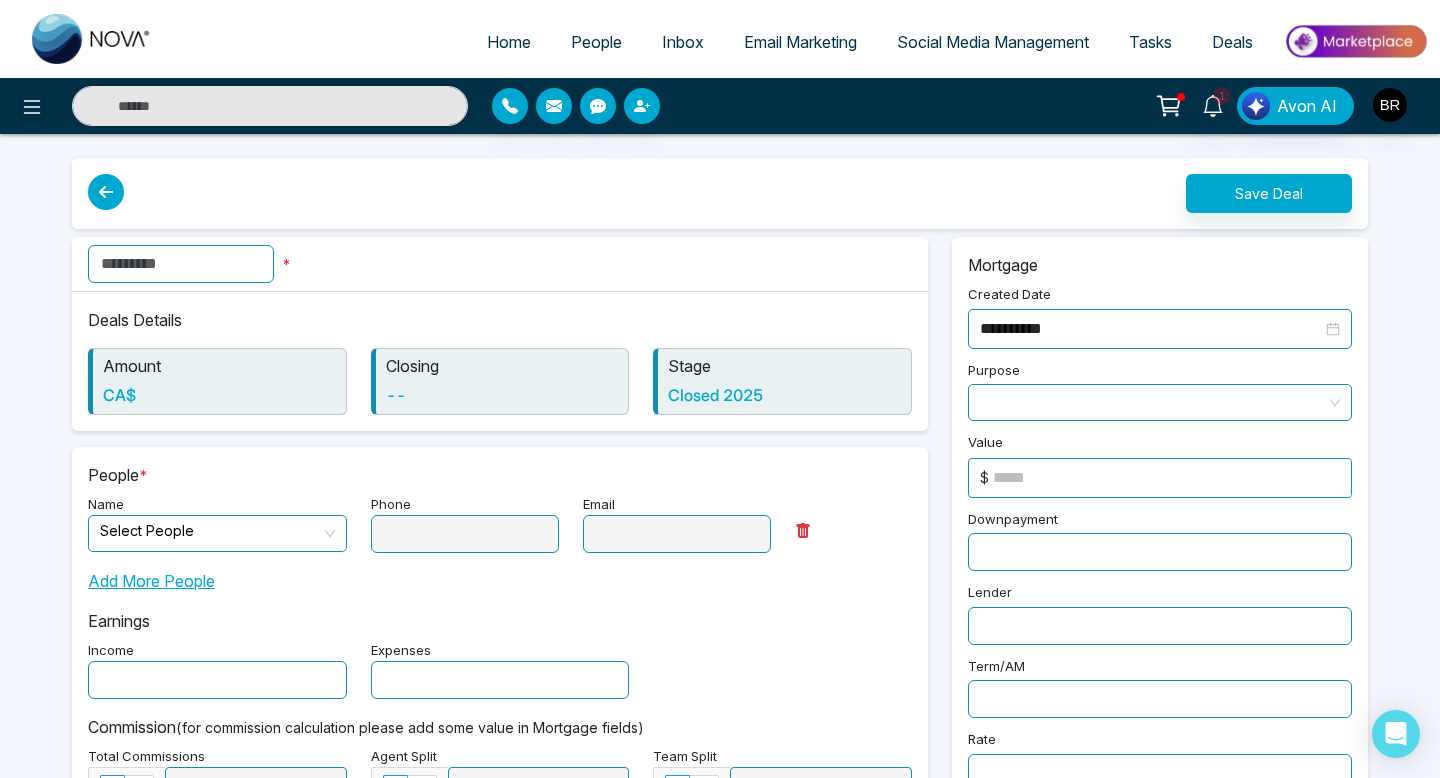 click at bounding box center (181, 264) 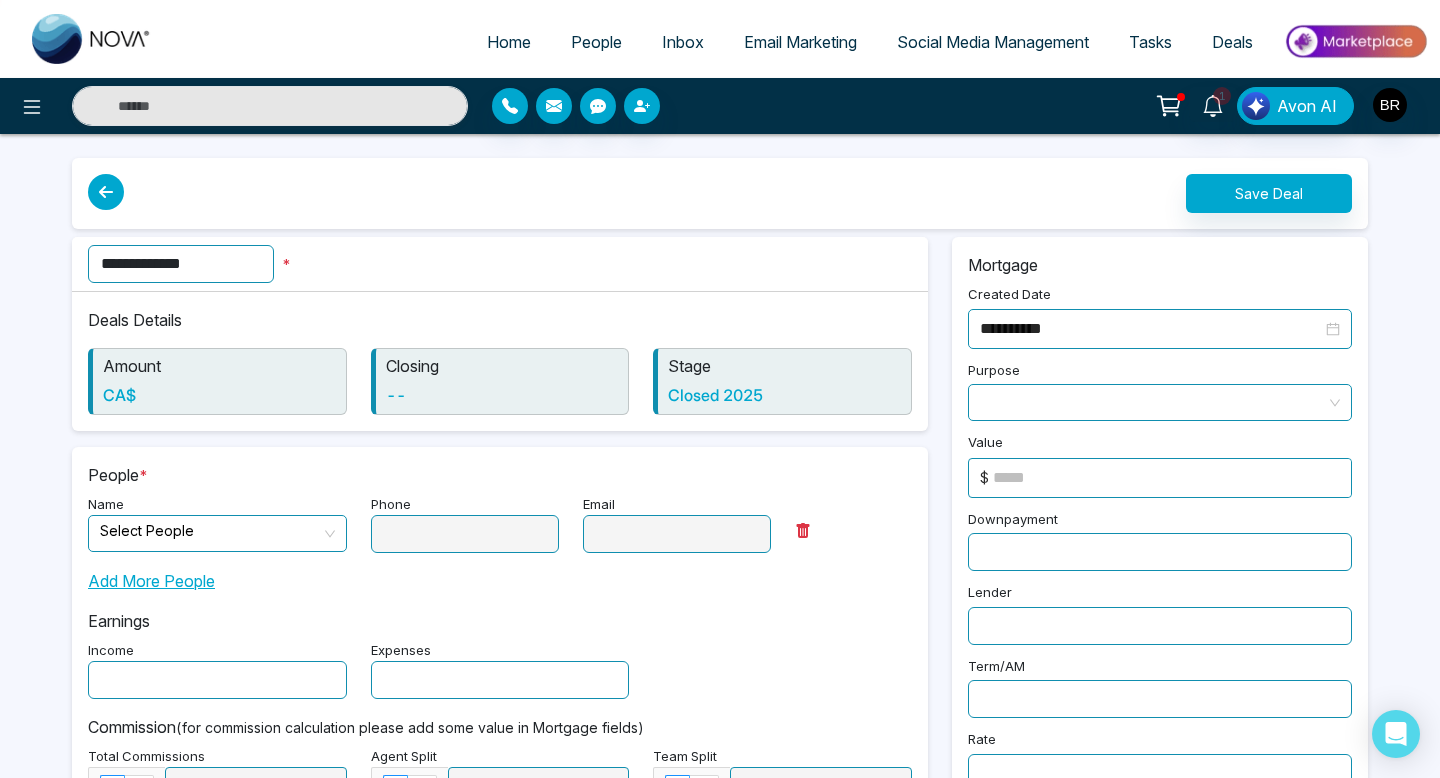 type on "**********" 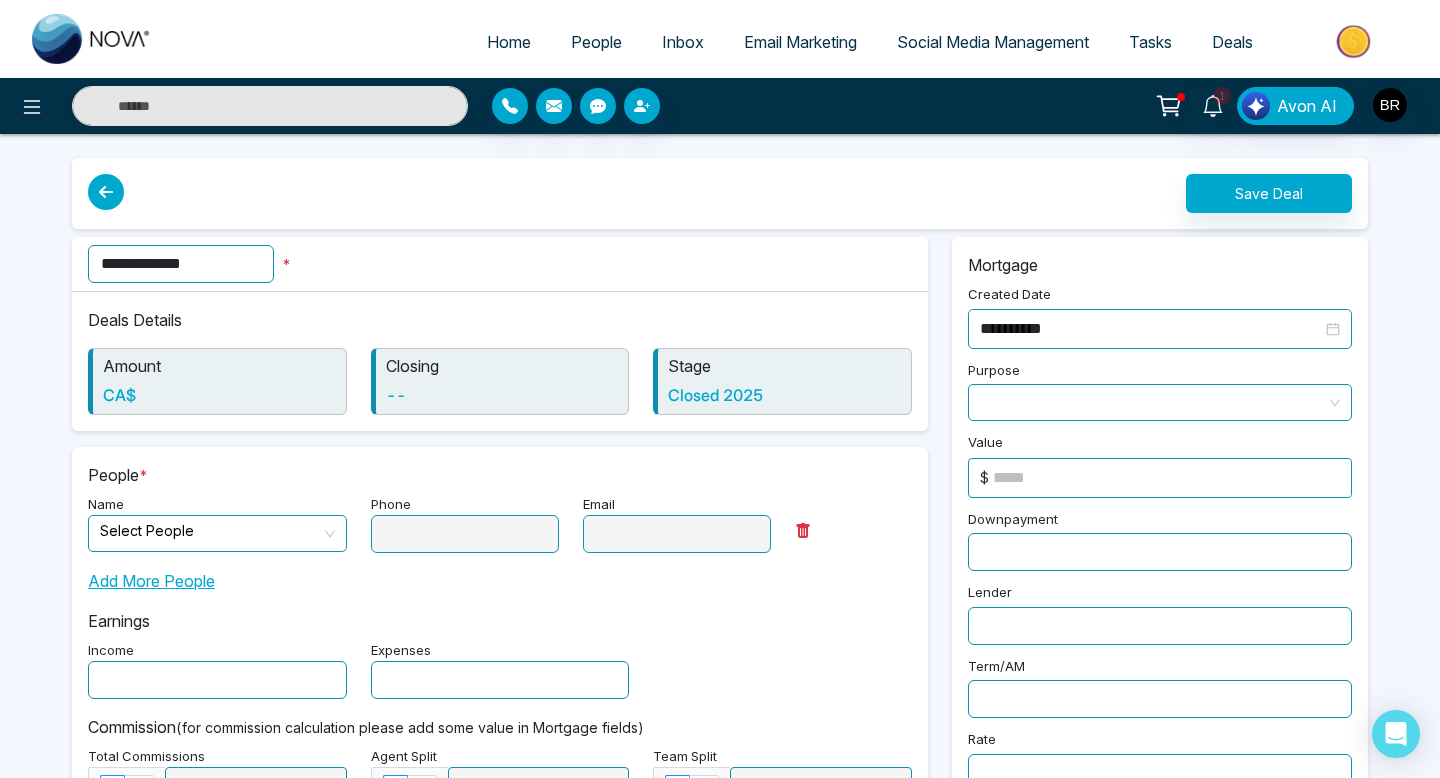 click on "**********" at bounding box center [500, 264] 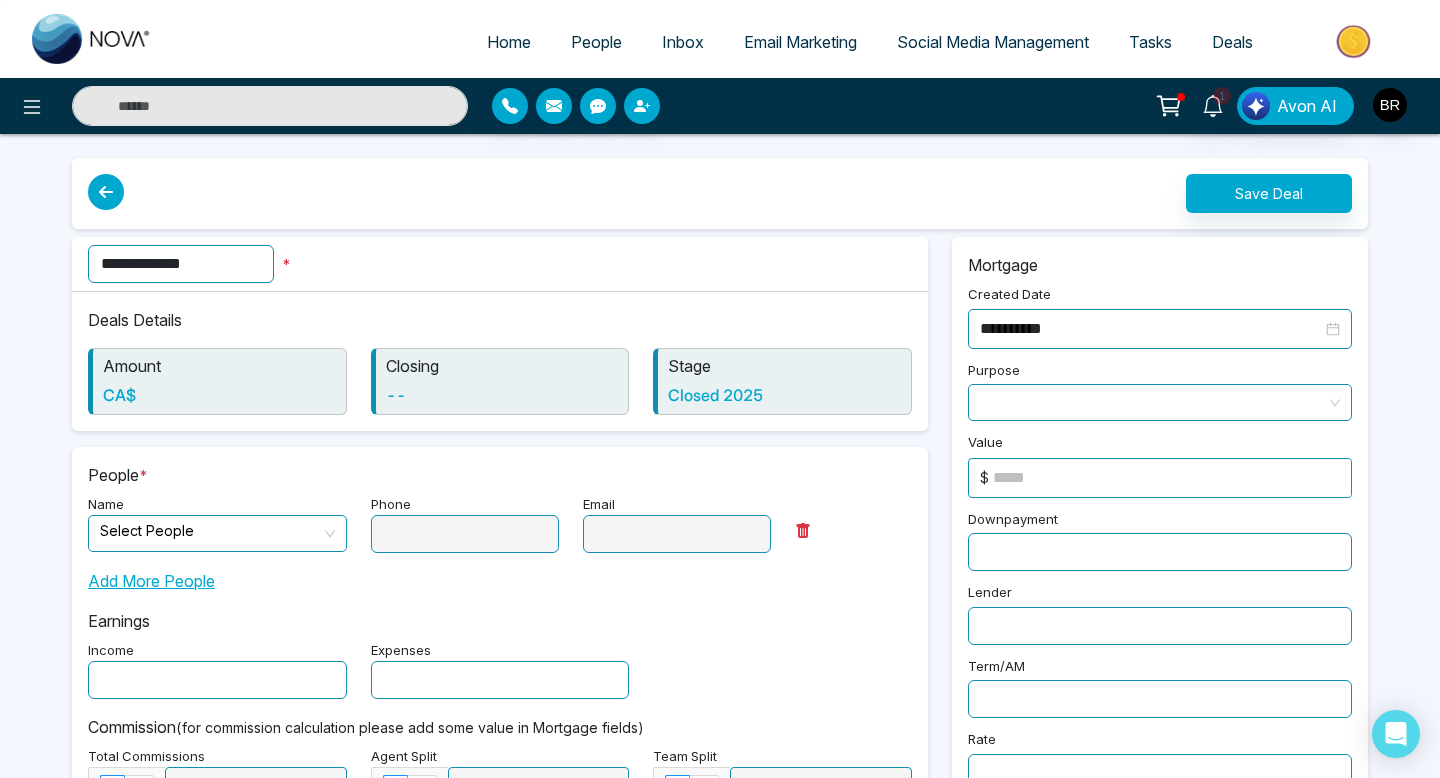 click on "Deals Details Amount CA$  Closing -- Stage Closed 2025" at bounding box center [500, 361] 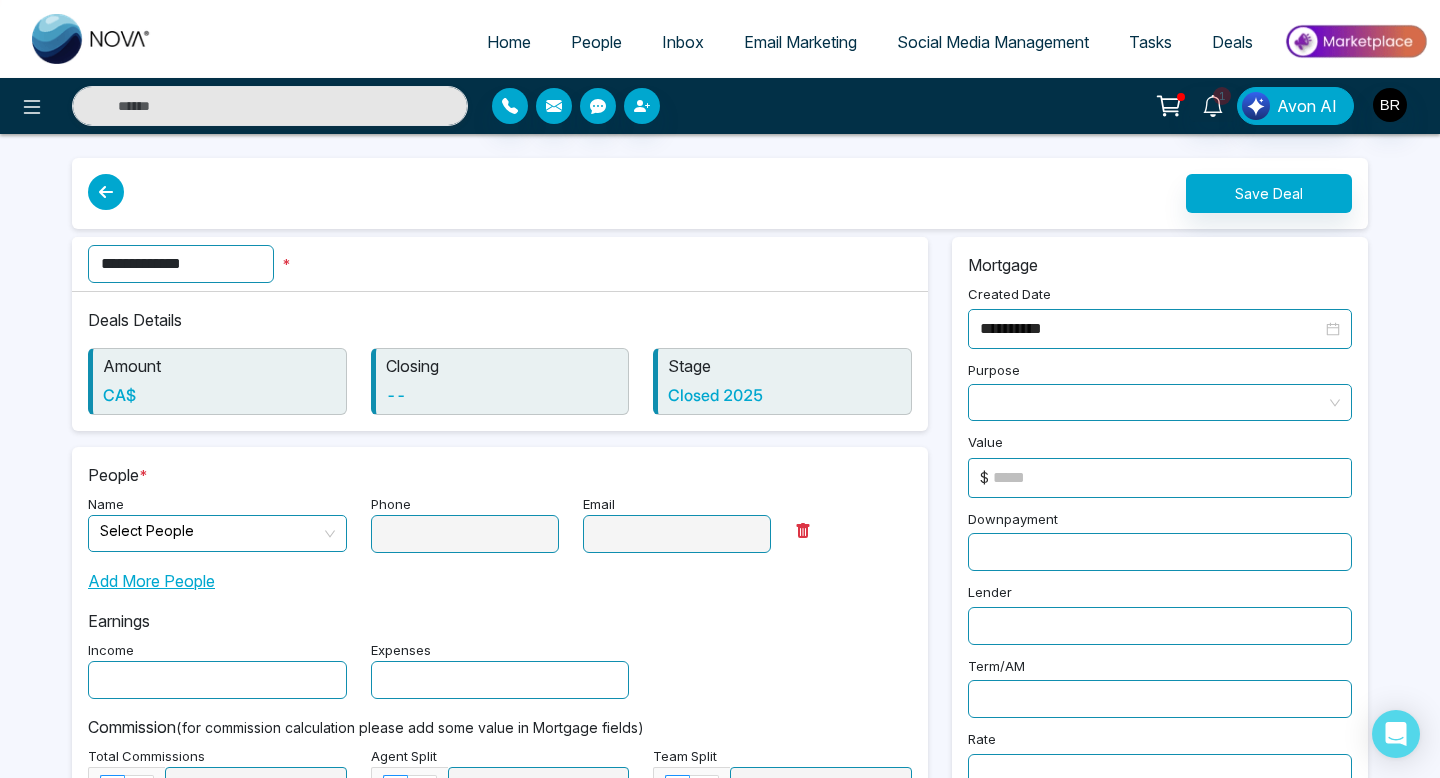 click on "CA$" at bounding box center [219, 395] 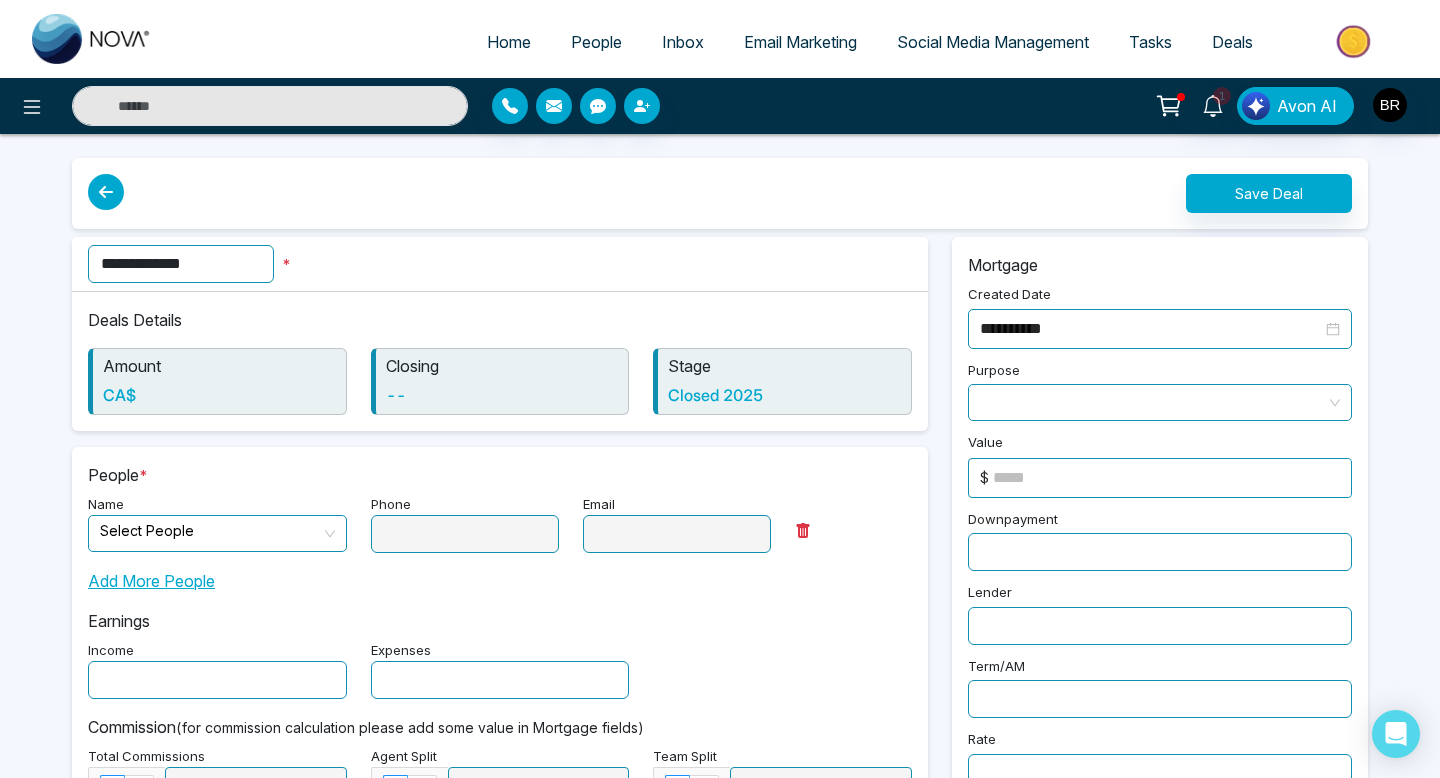 click at bounding box center [210, 531] 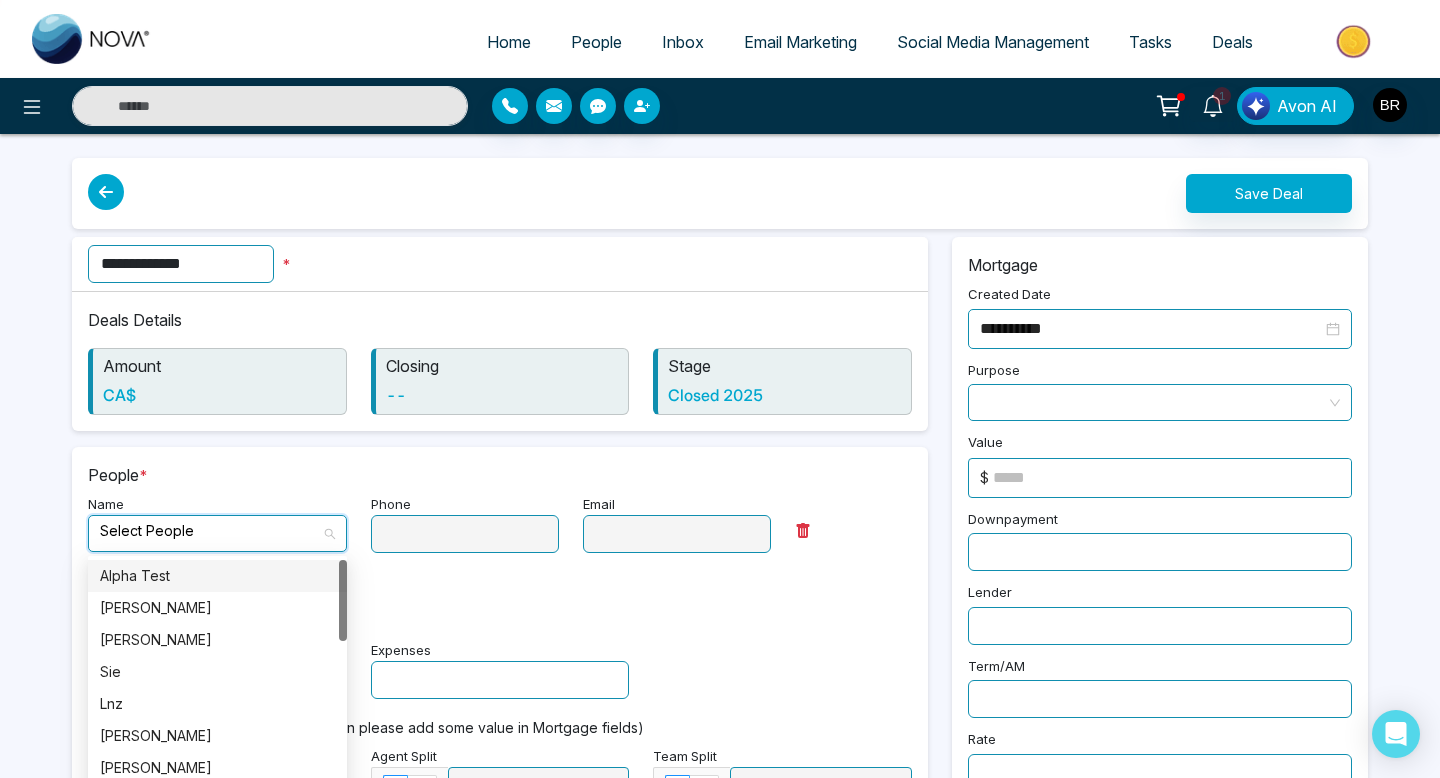 click on "Alpha Test" at bounding box center [217, 576] 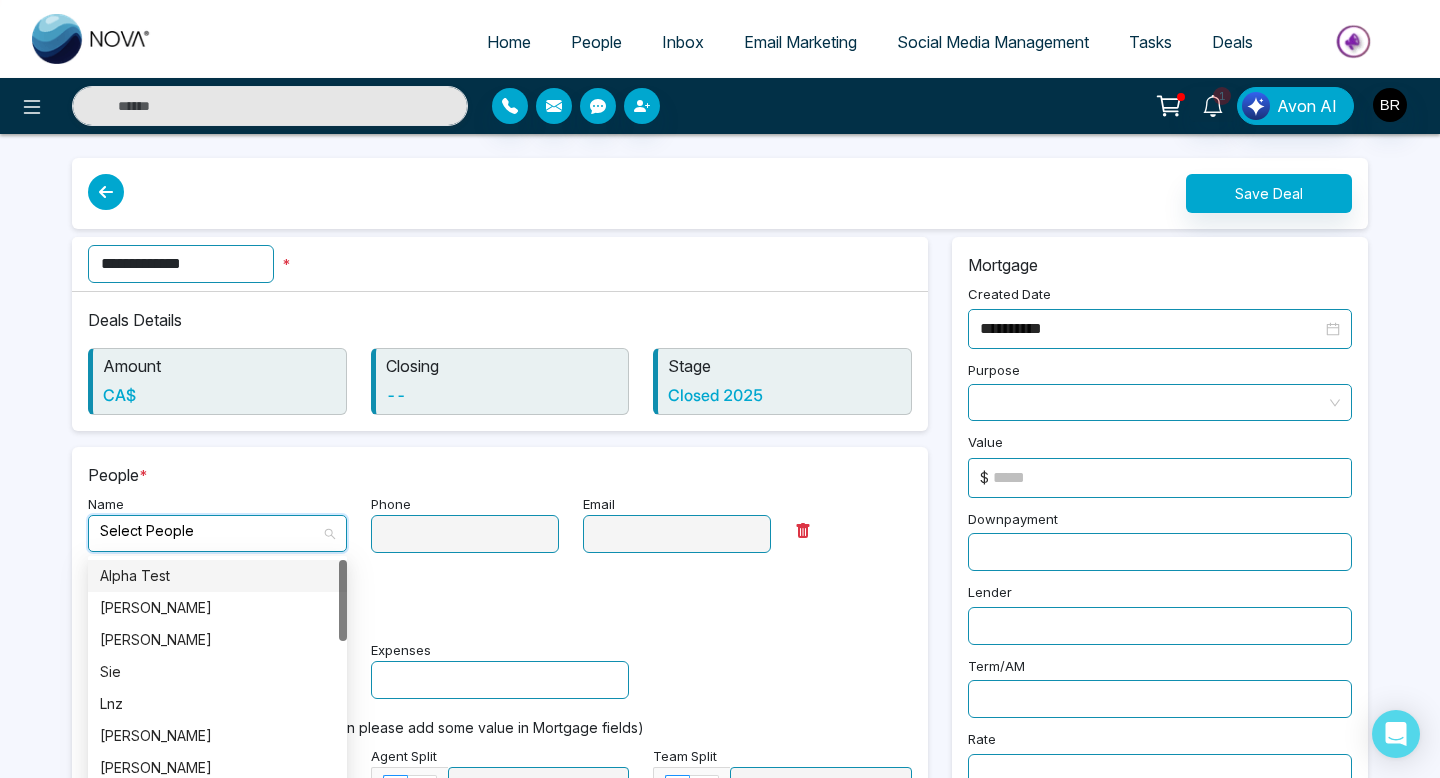 type on "**********" 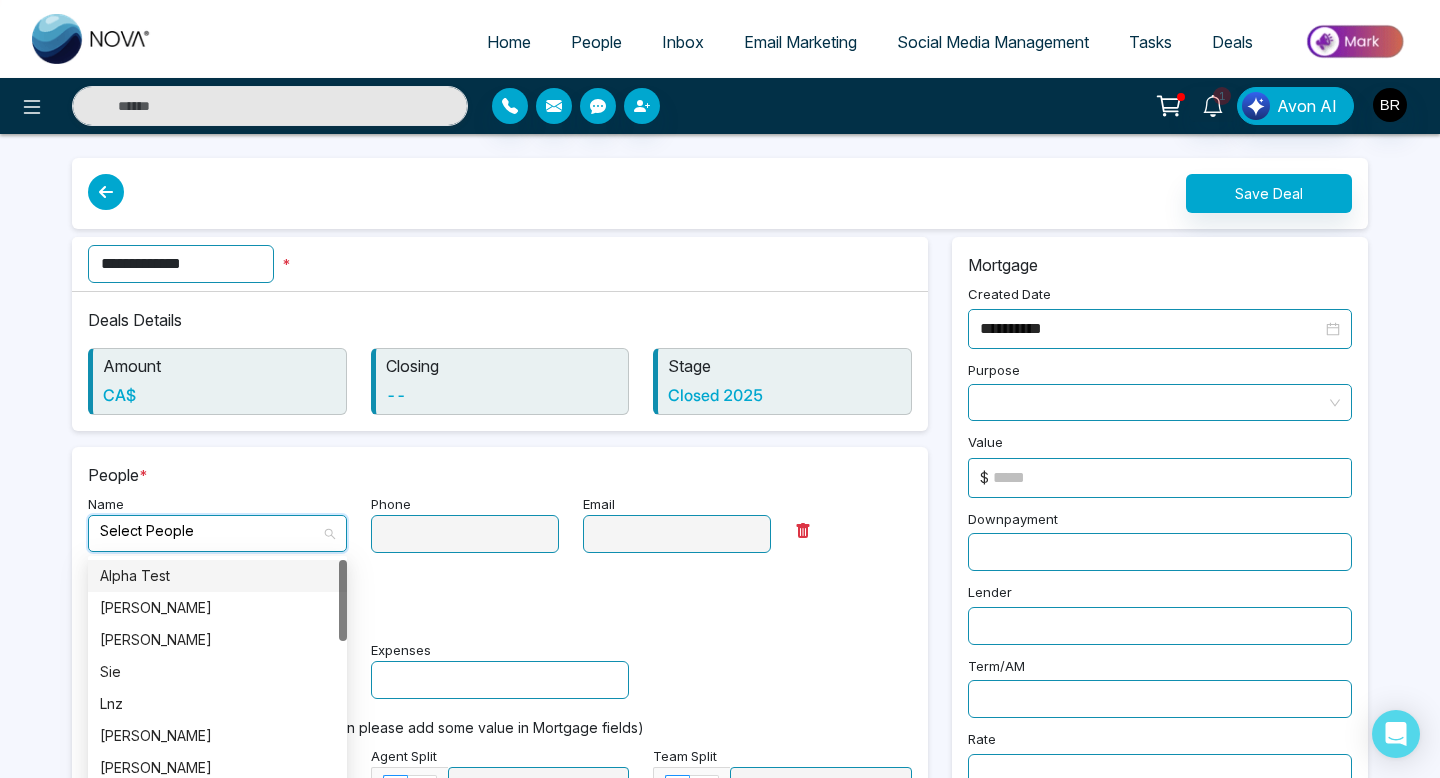 type on "**********" 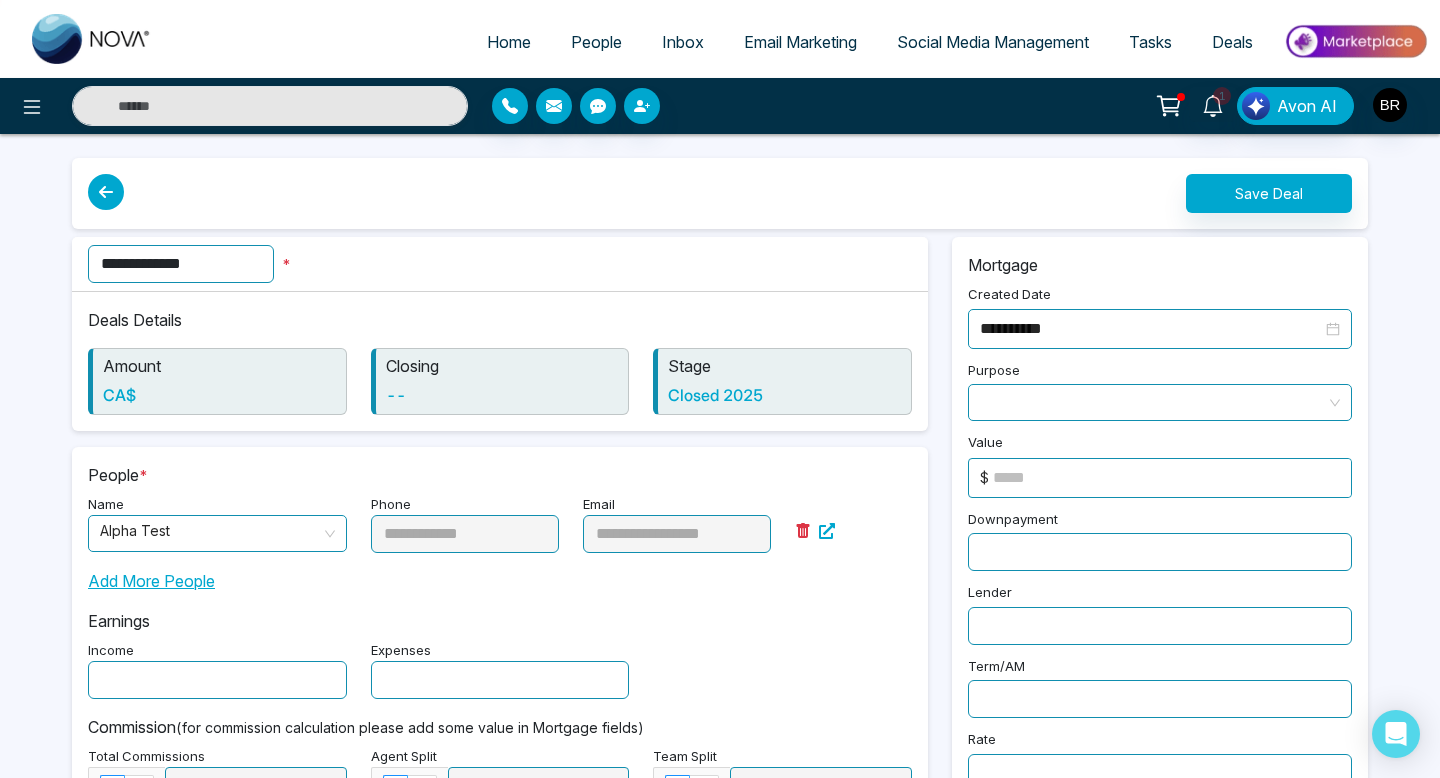 click on "Name Alpha Test" at bounding box center [217, 522] 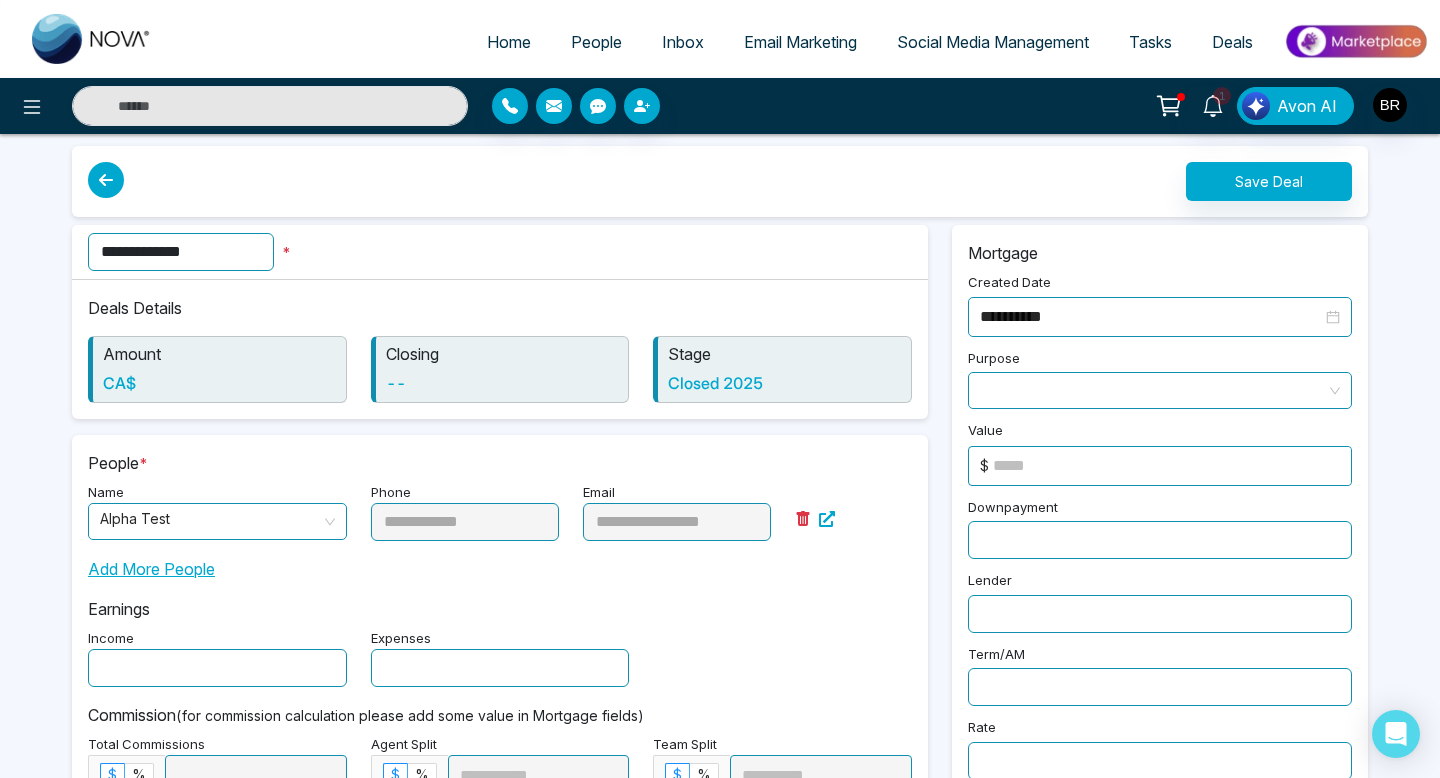 scroll, scrollTop: 0, scrollLeft: 0, axis: both 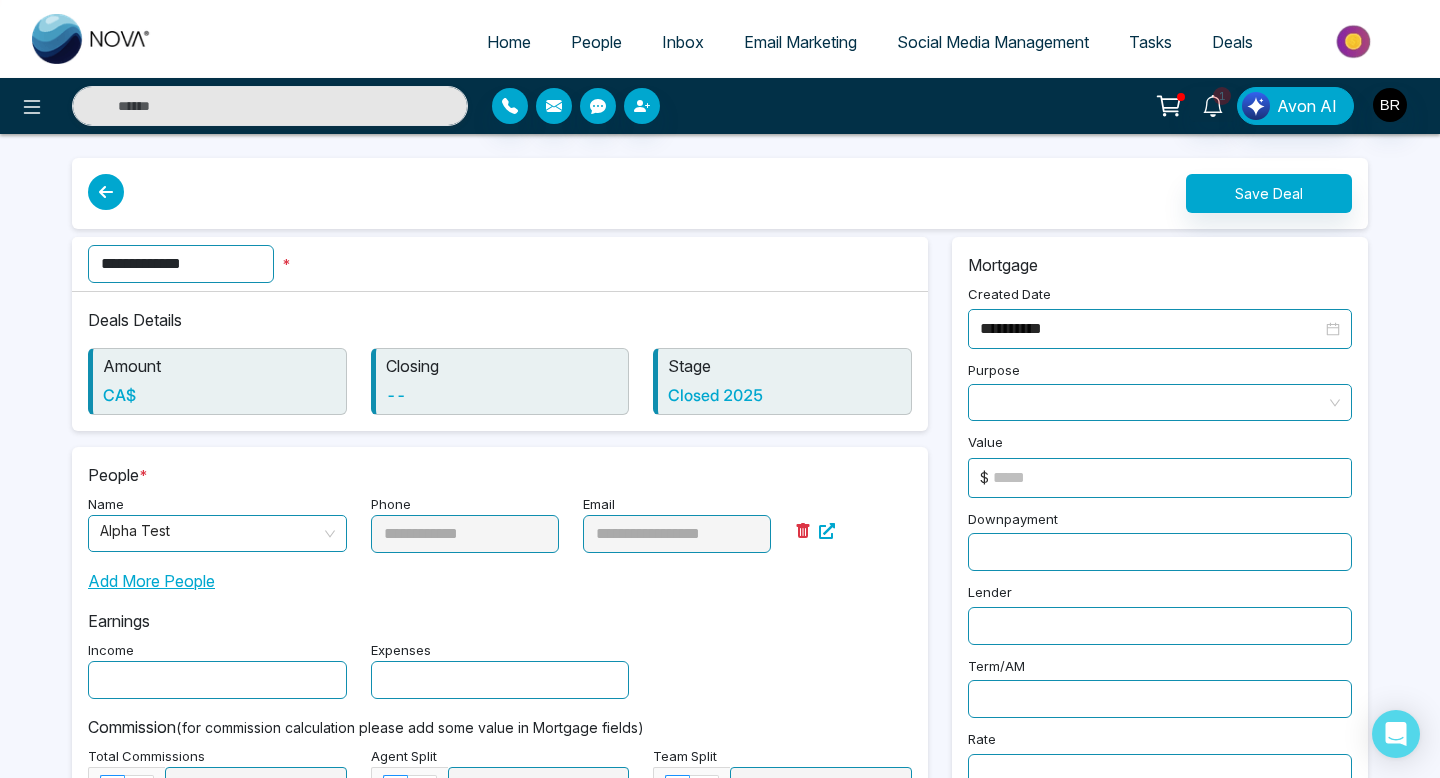 click at bounding box center (1160, 402) 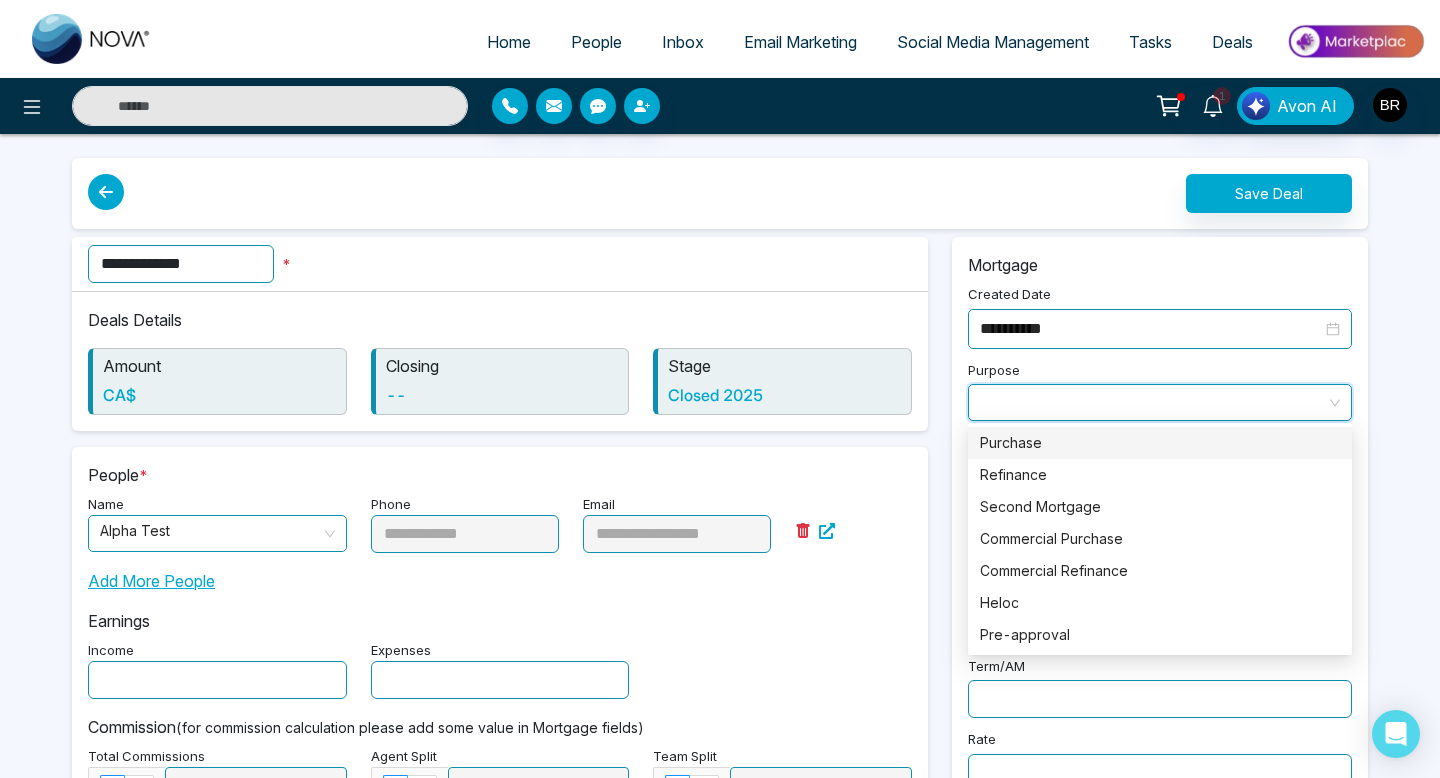 click on "Purchase" at bounding box center (1160, 443) 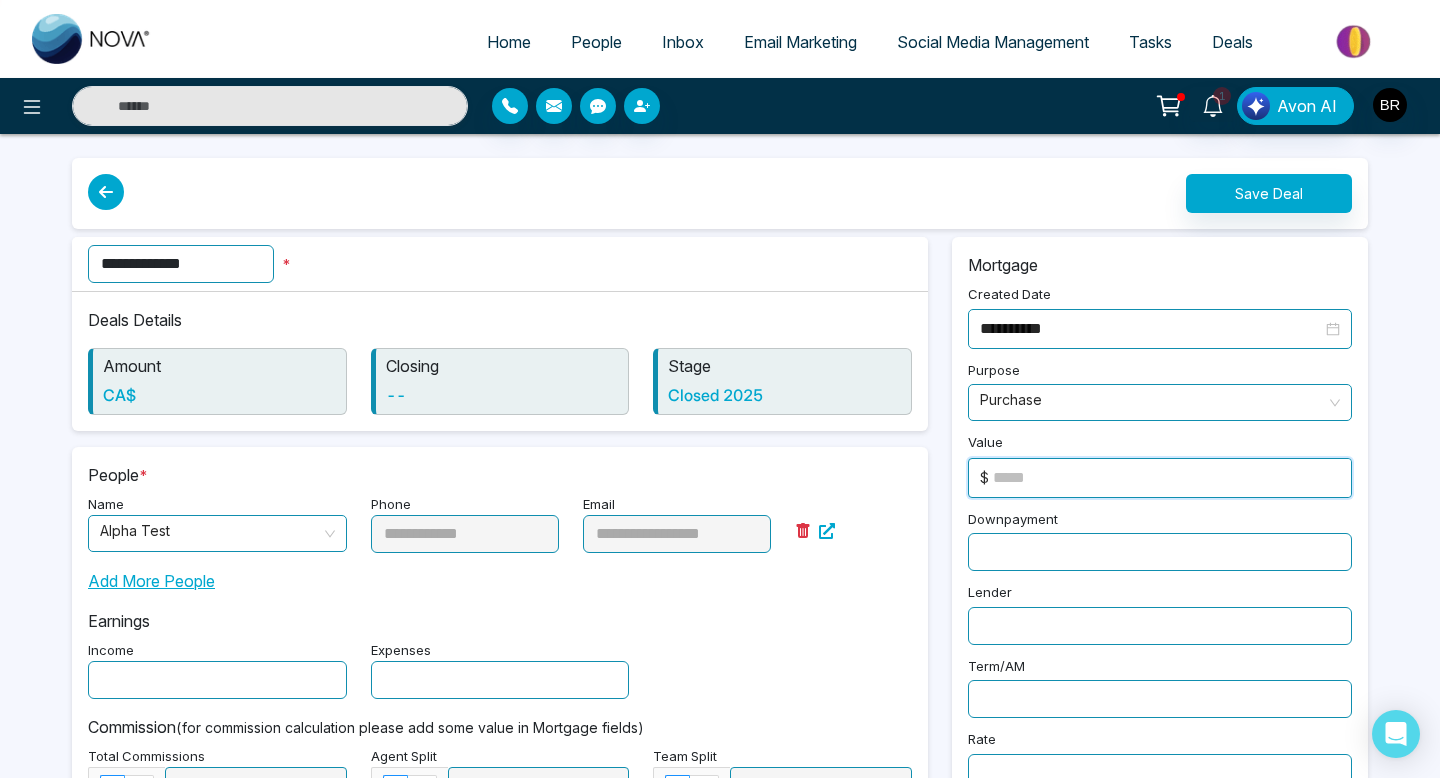 click at bounding box center [1172, 478] 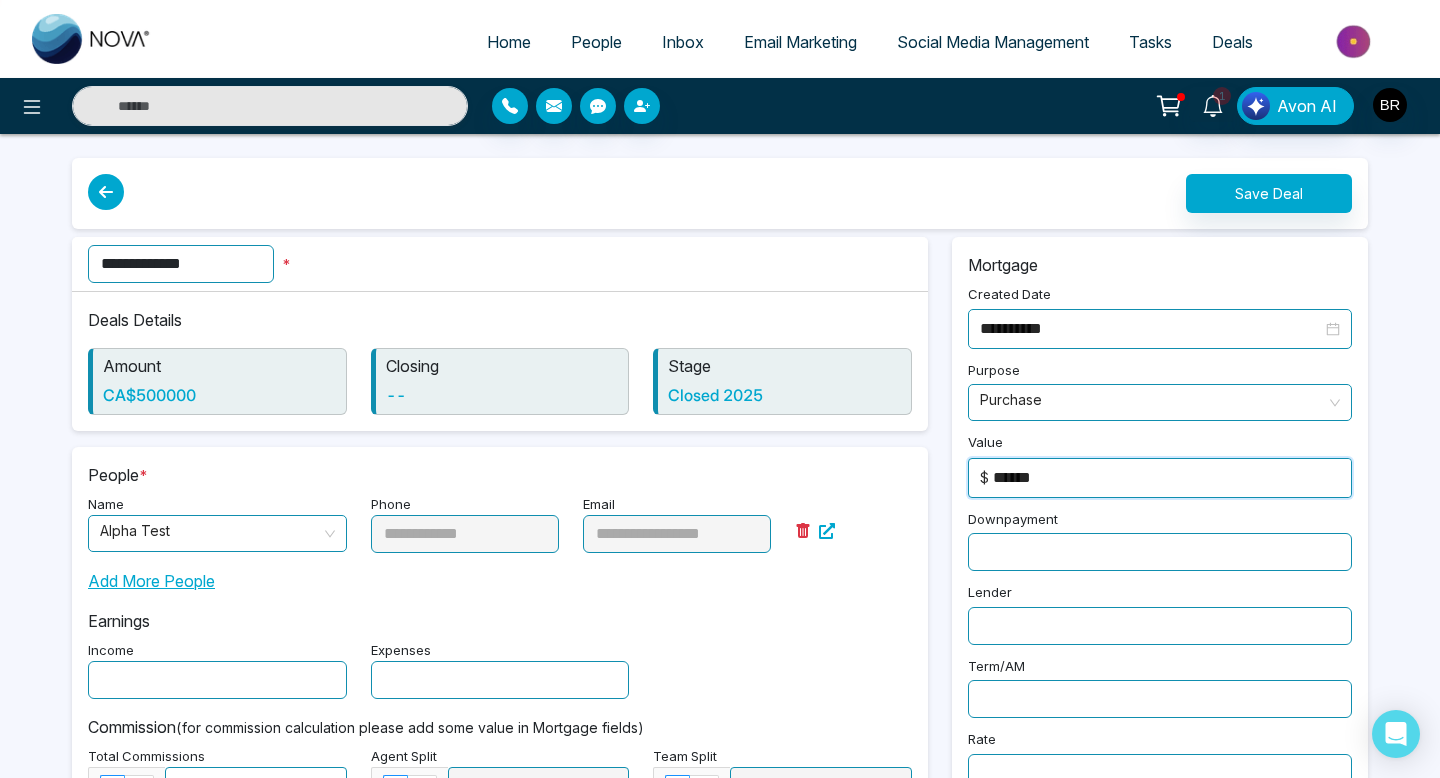 type on "******" 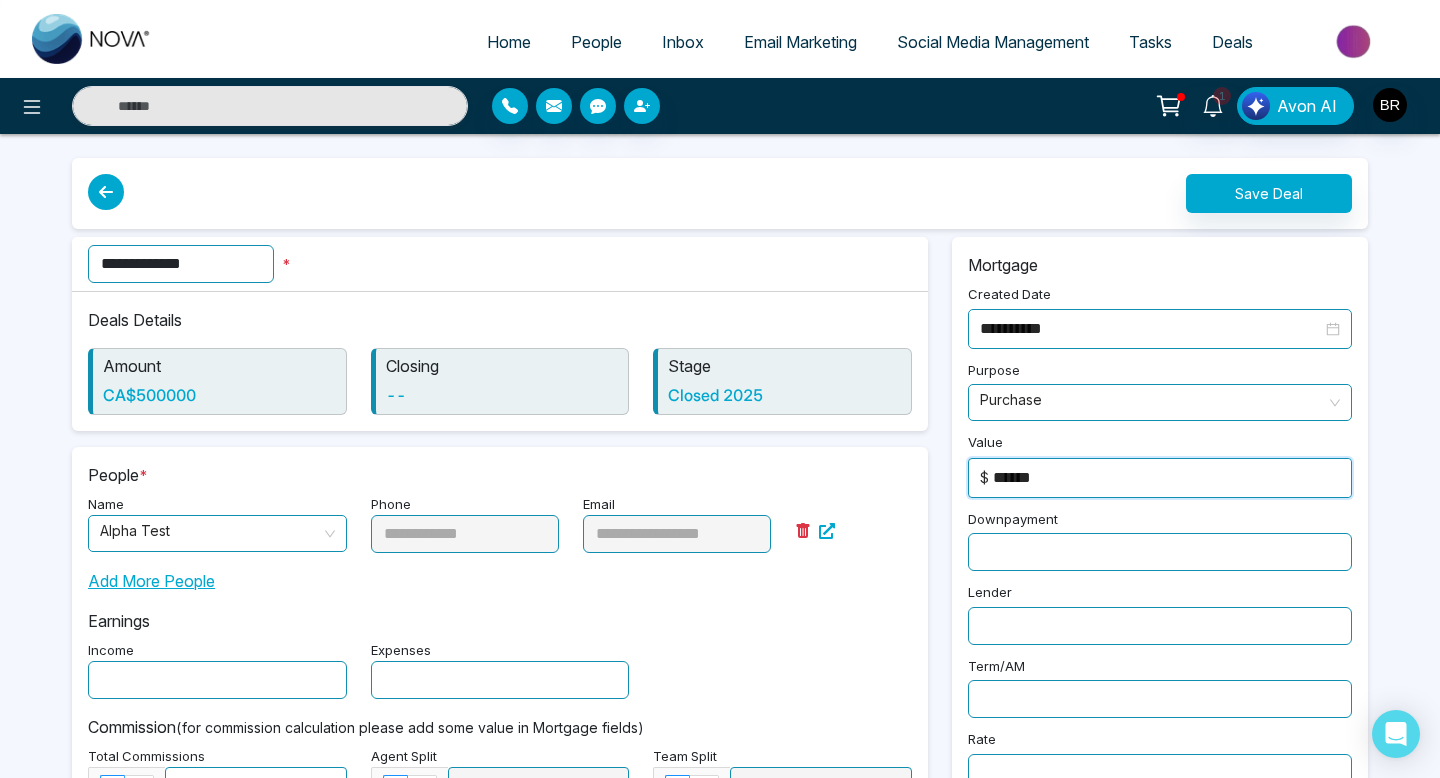 click at bounding box center (853, 522) 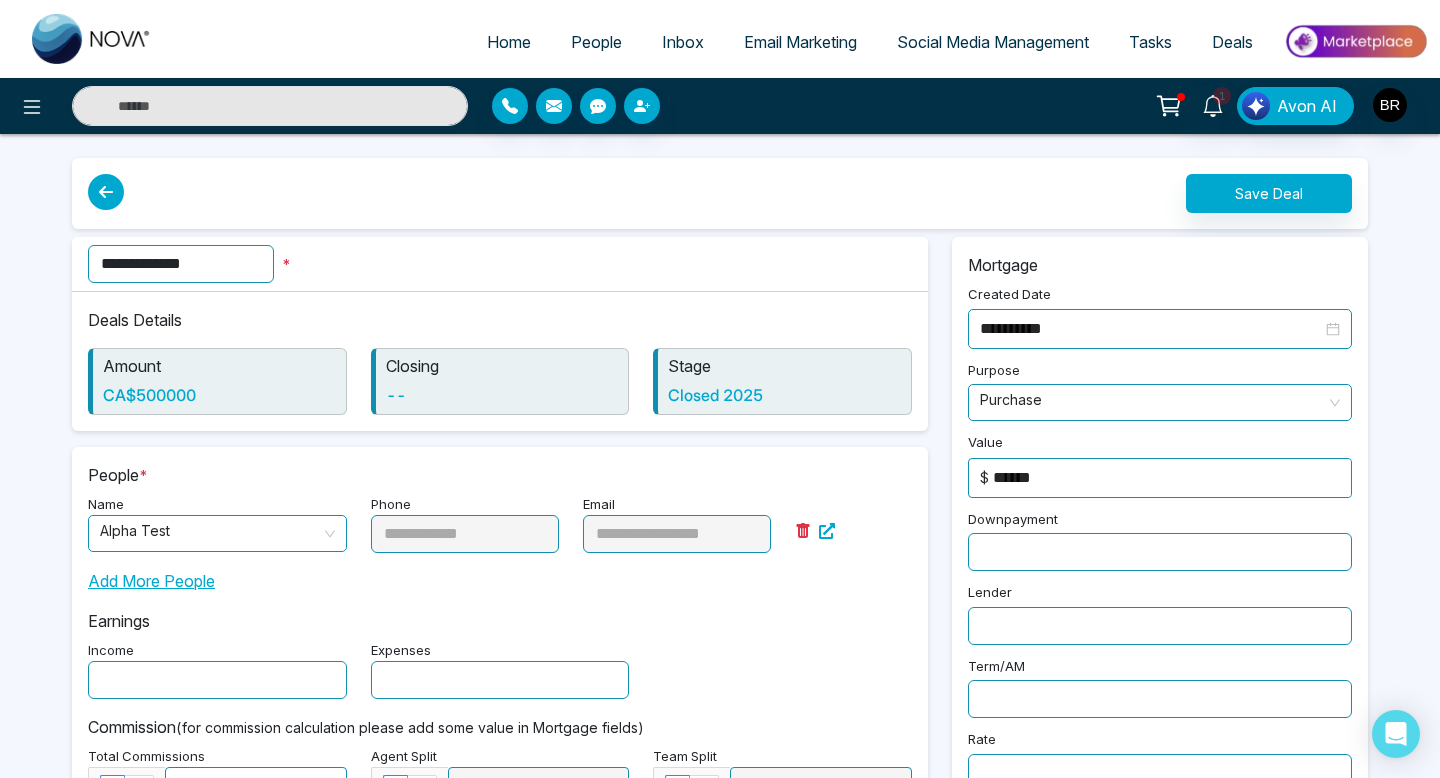 click at bounding box center [1160, 552] 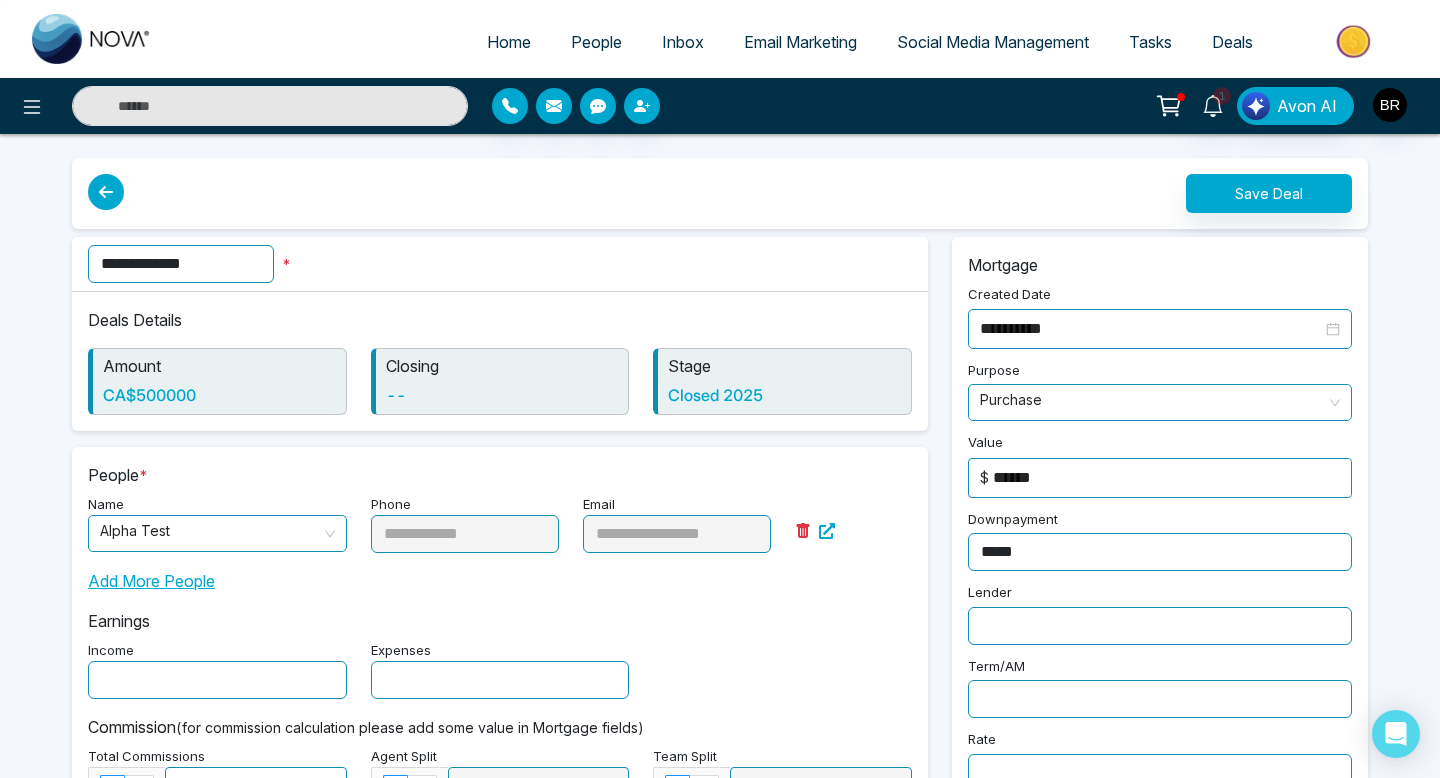 type on "*****" 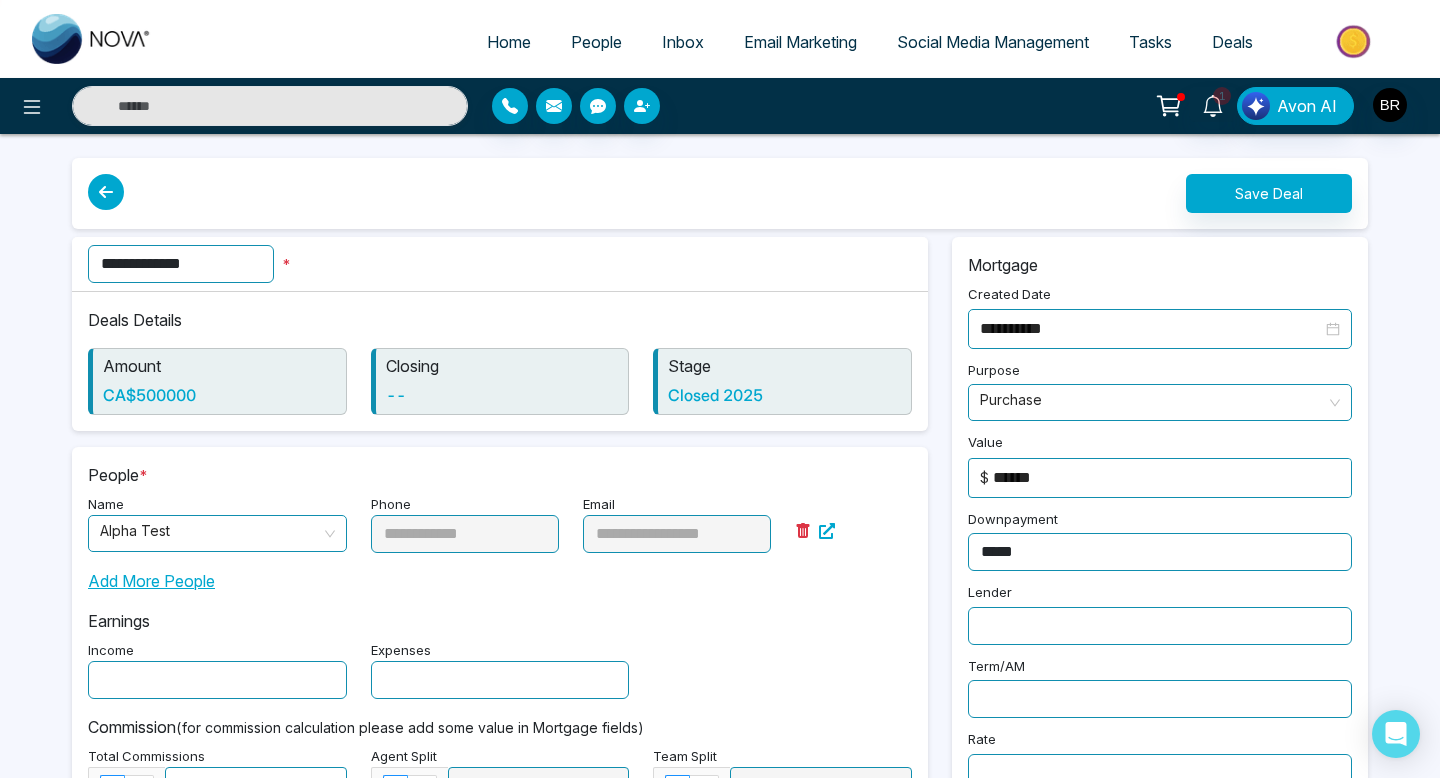 click on "Add More People" at bounding box center (500, 573) 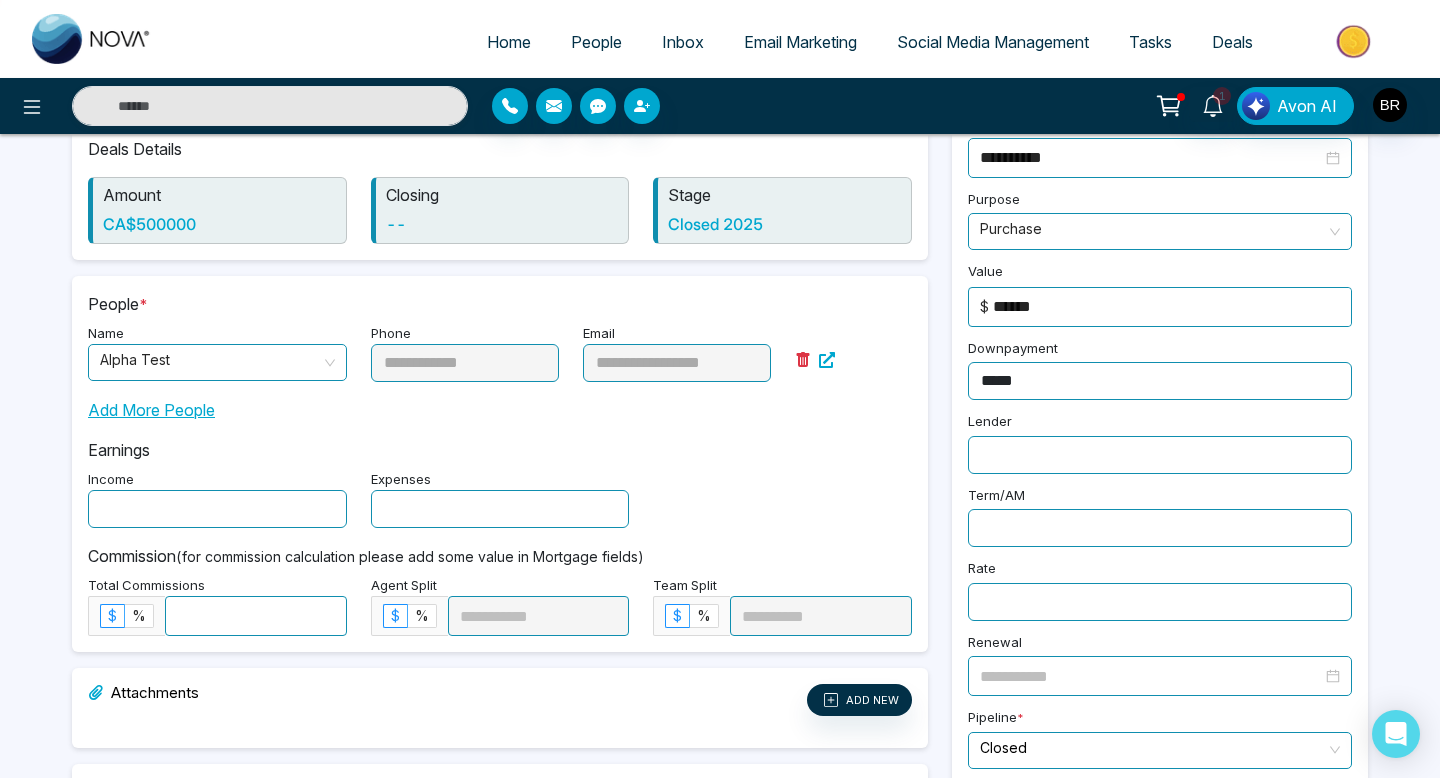 scroll, scrollTop: 129, scrollLeft: 0, axis: vertical 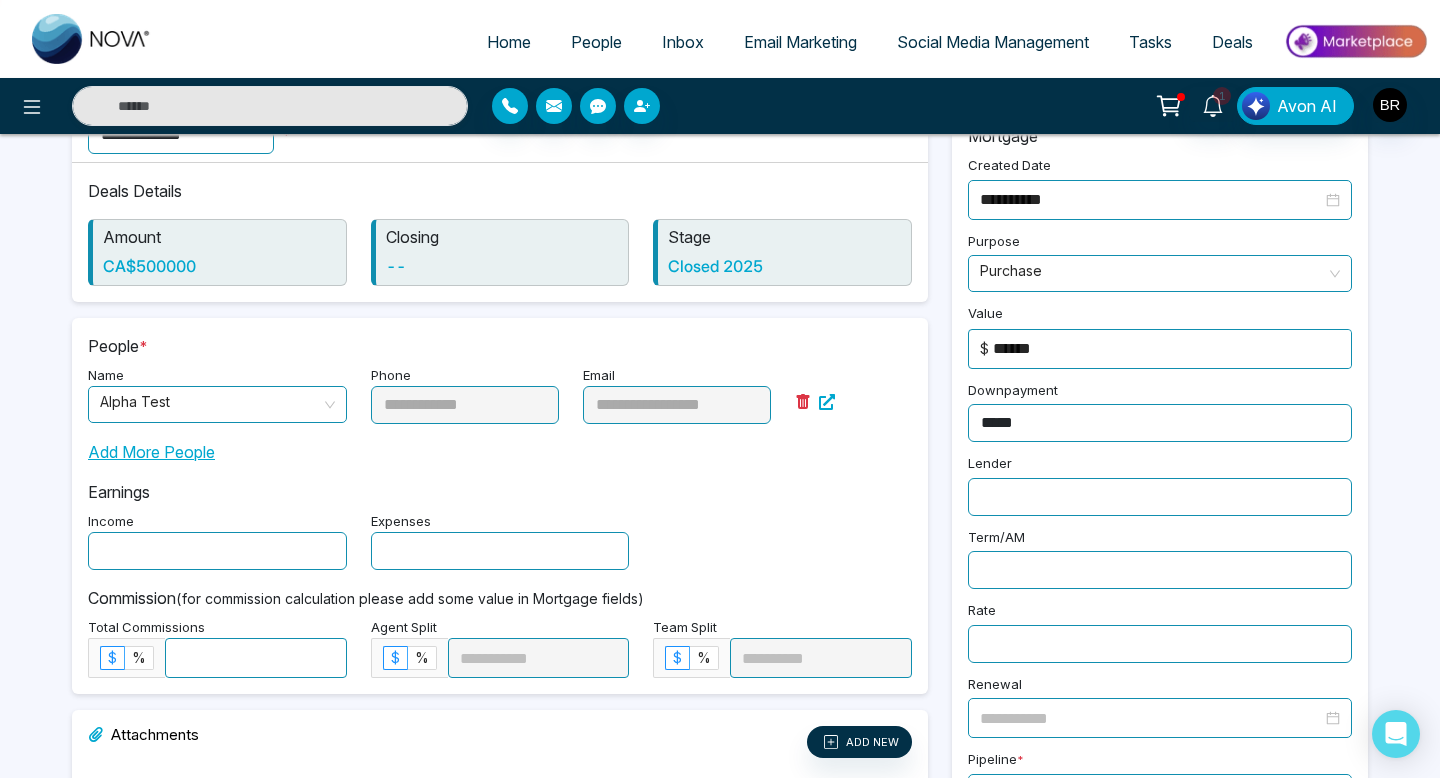 click at bounding box center [217, 551] 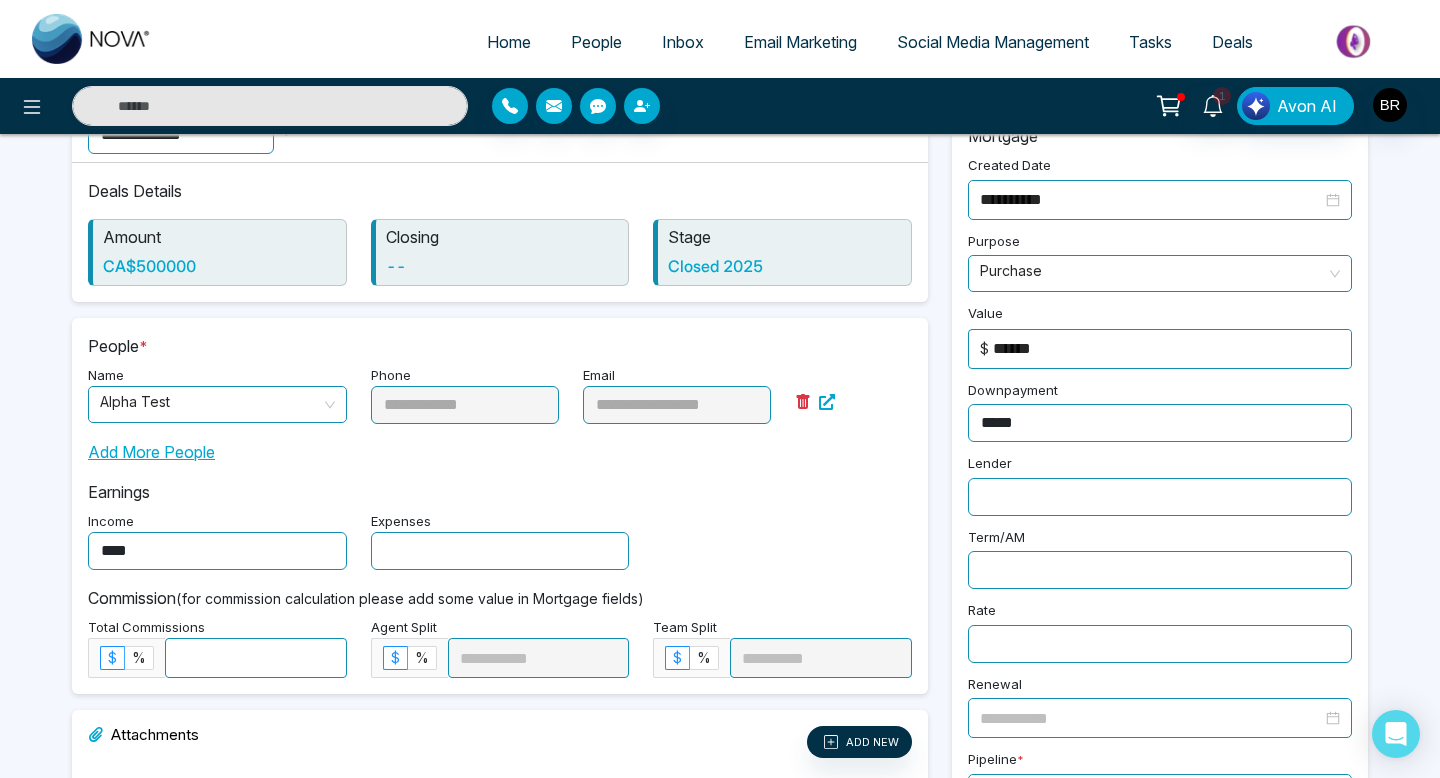 type on "****" 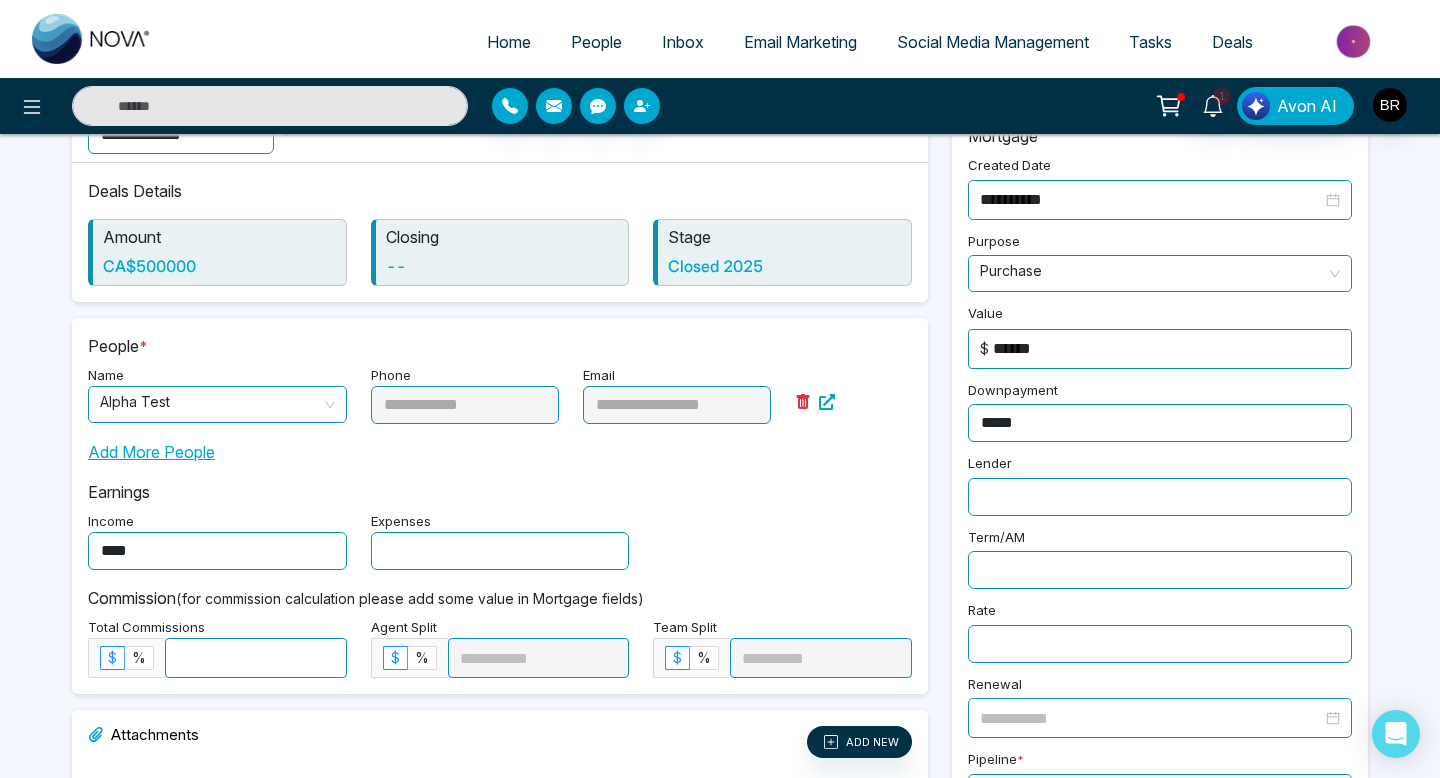 click on "Earnings Income **** Expenses" at bounding box center [500, 517] 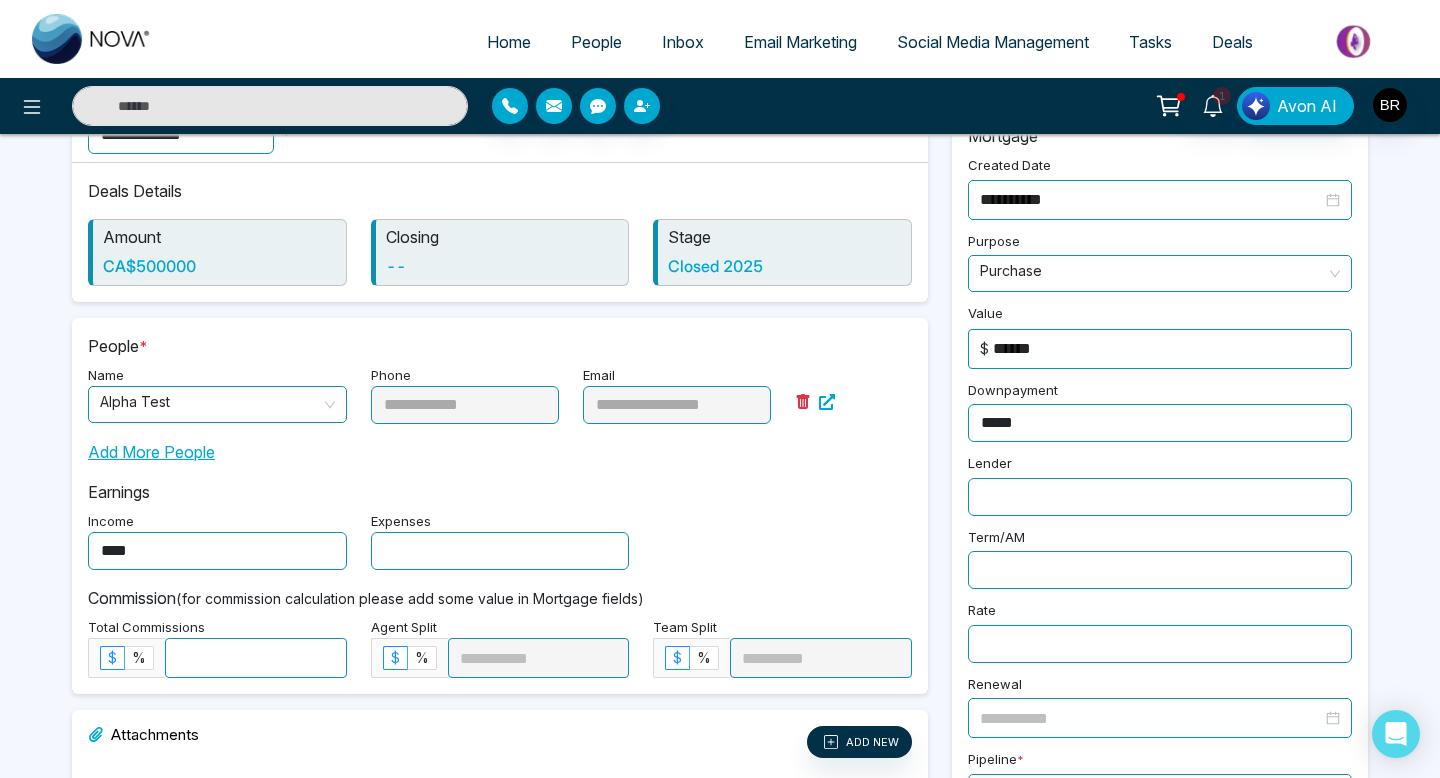 click on "****" at bounding box center [217, 551] 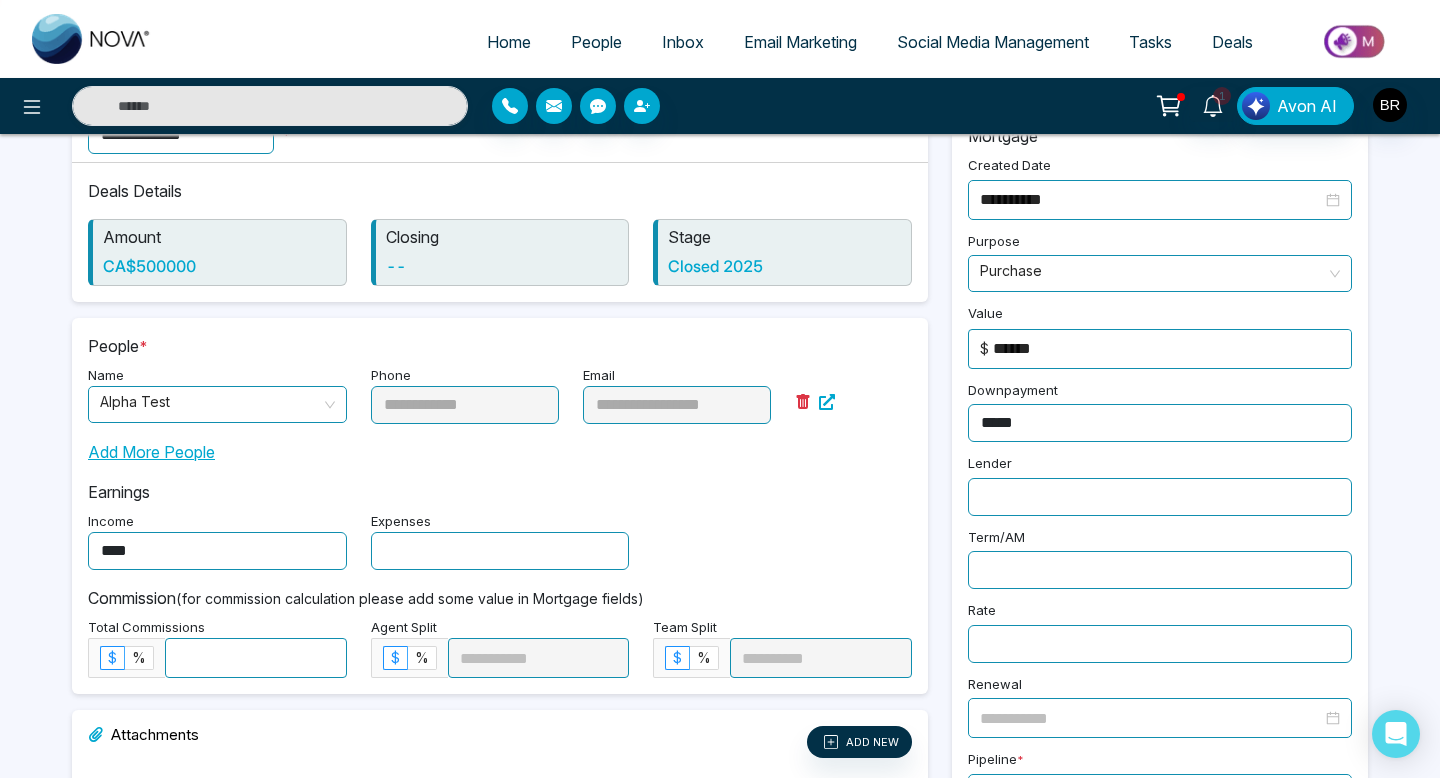 click on "****" at bounding box center [217, 551] 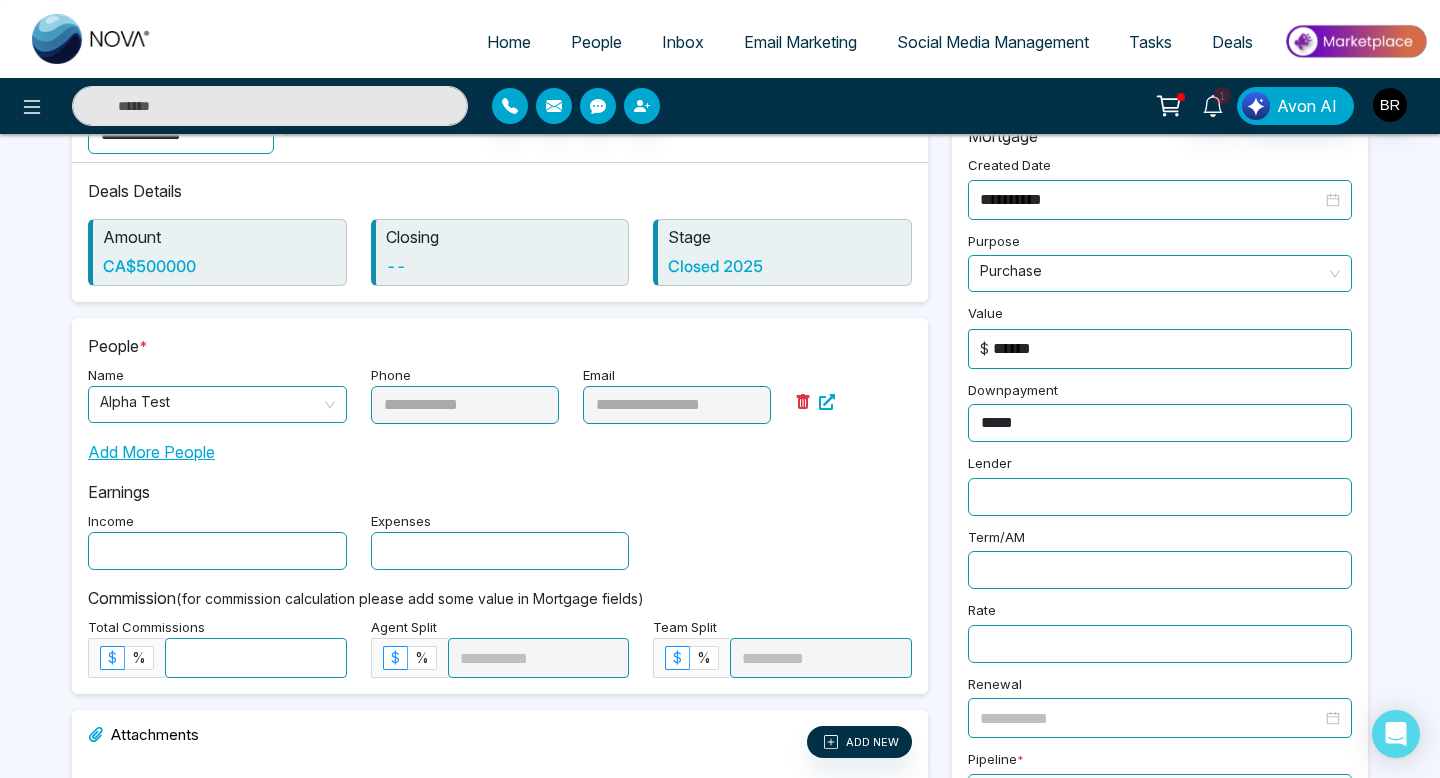 type 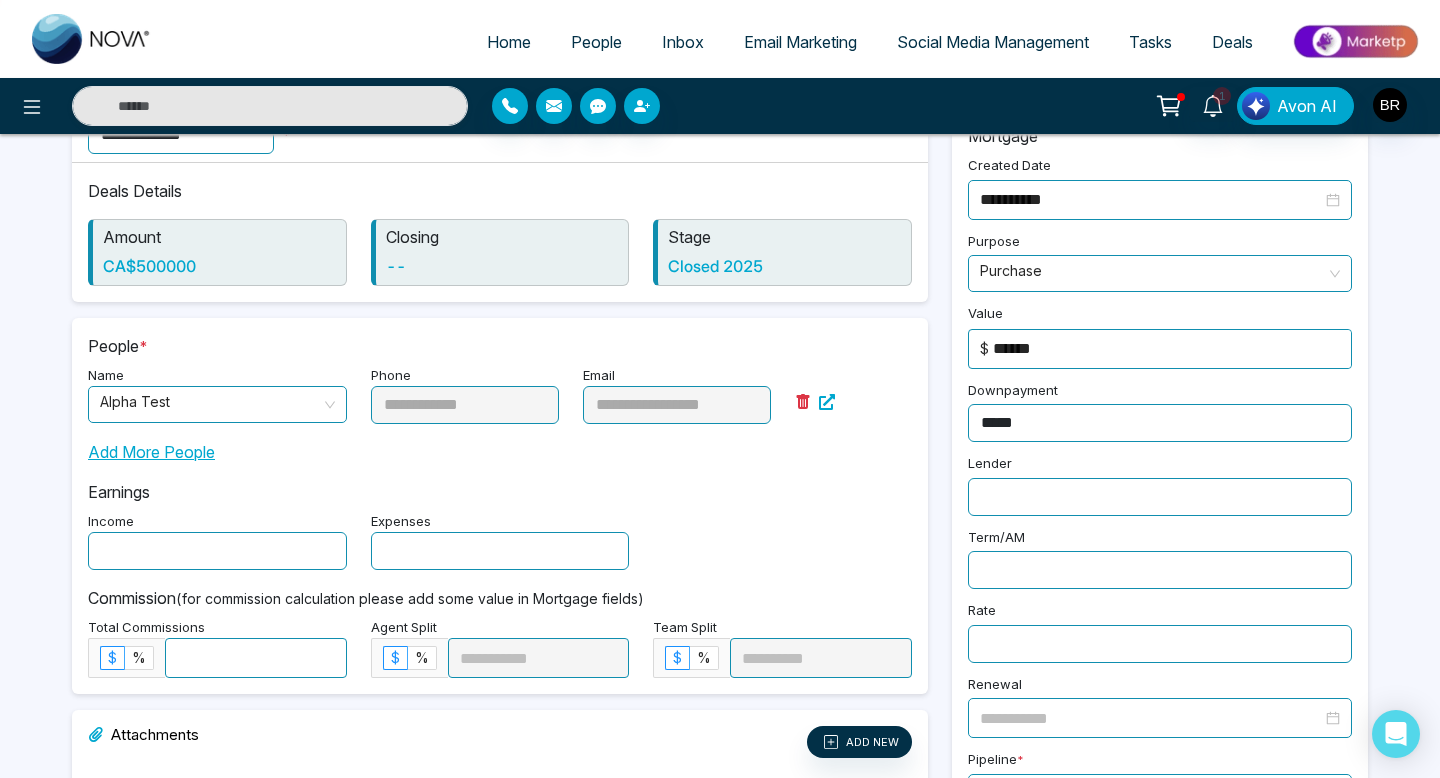 click at bounding box center [500, 551] 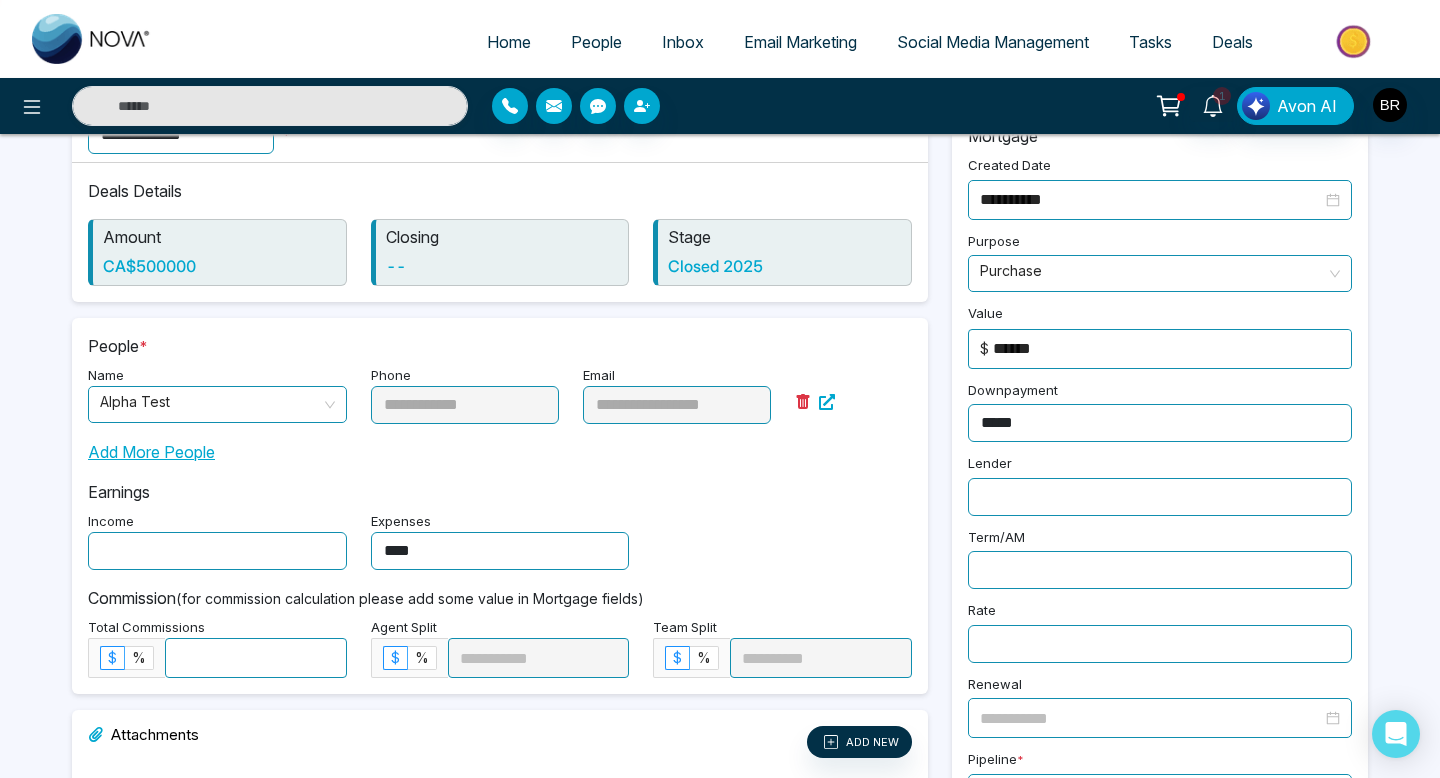 type on "****" 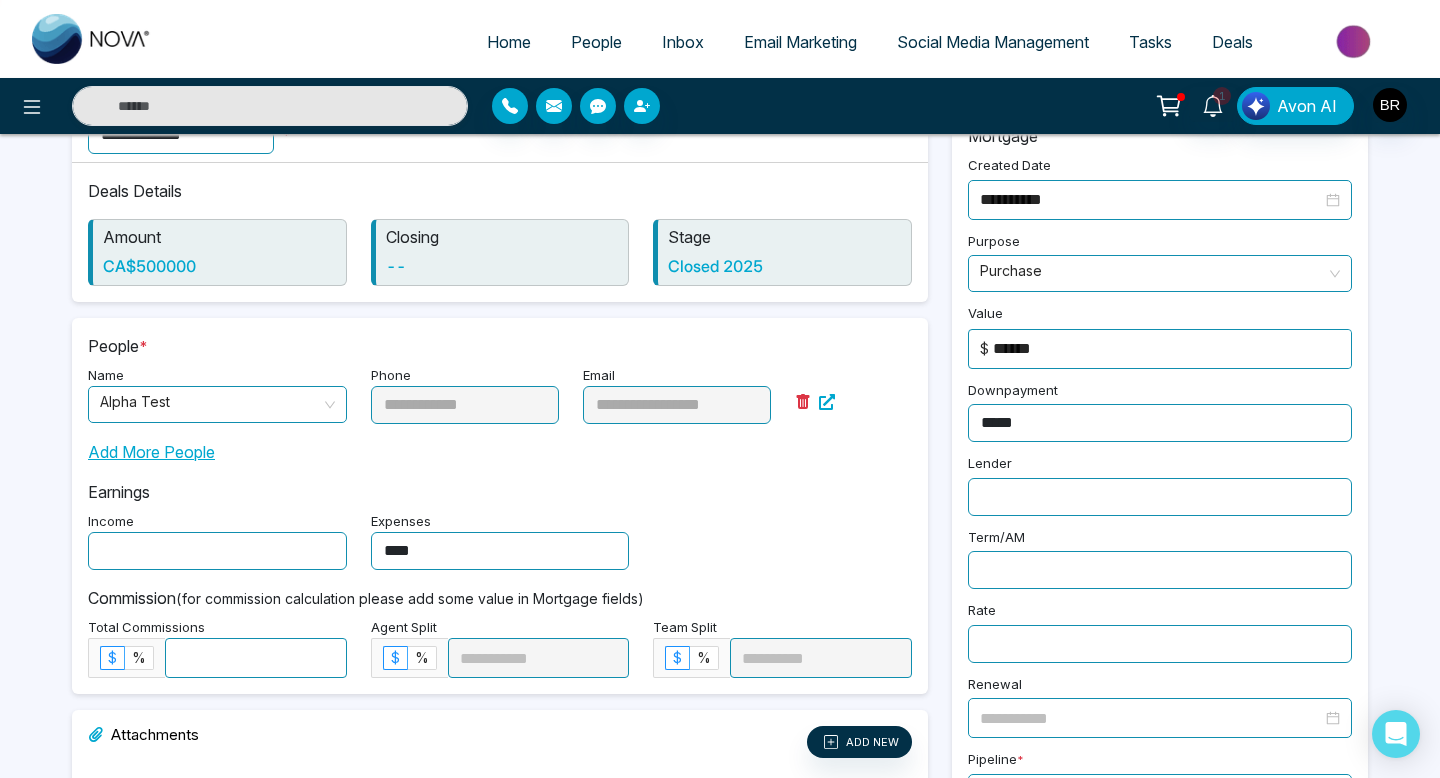 click on "Add More People" at bounding box center (500, 444) 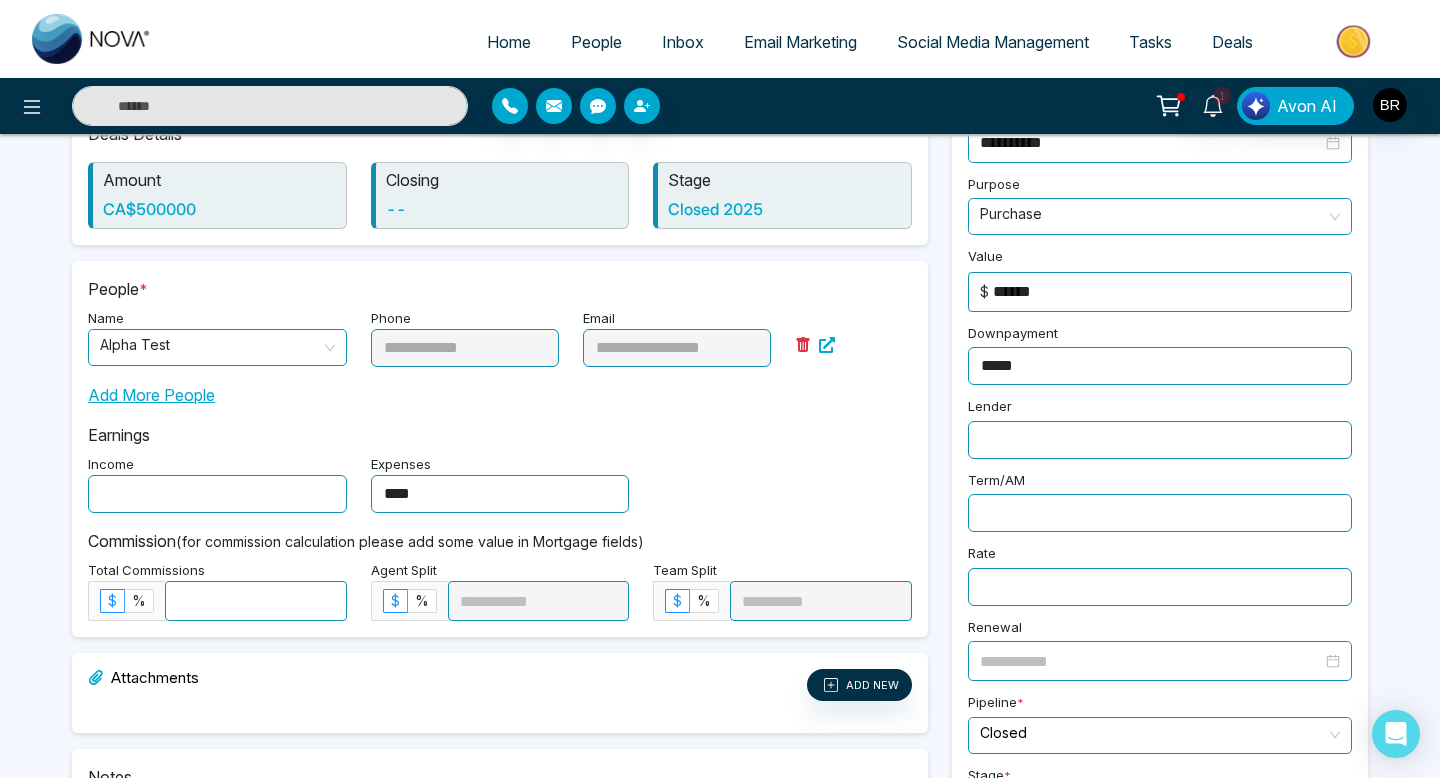scroll, scrollTop: 193, scrollLeft: 0, axis: vertical 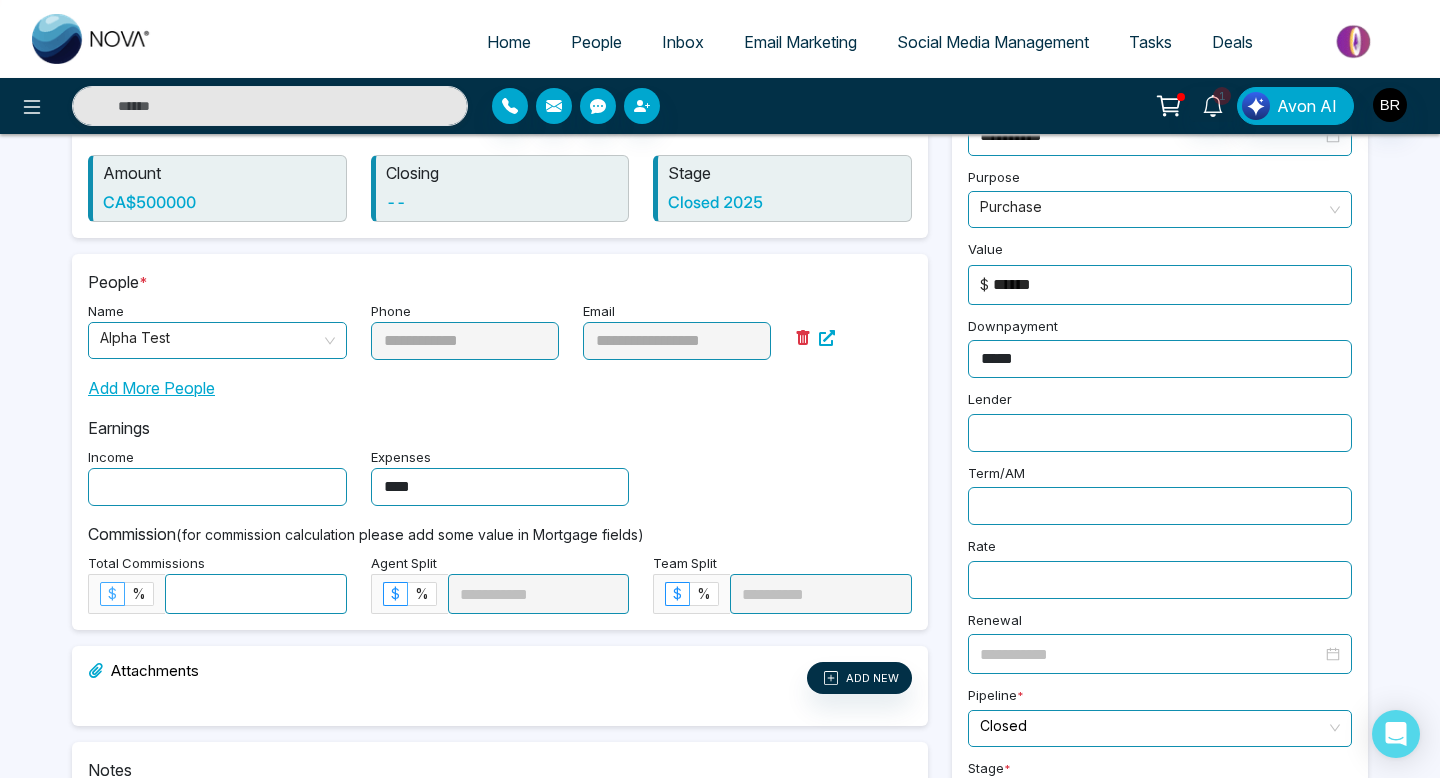 click on "$" at bounding box center (112, 593) 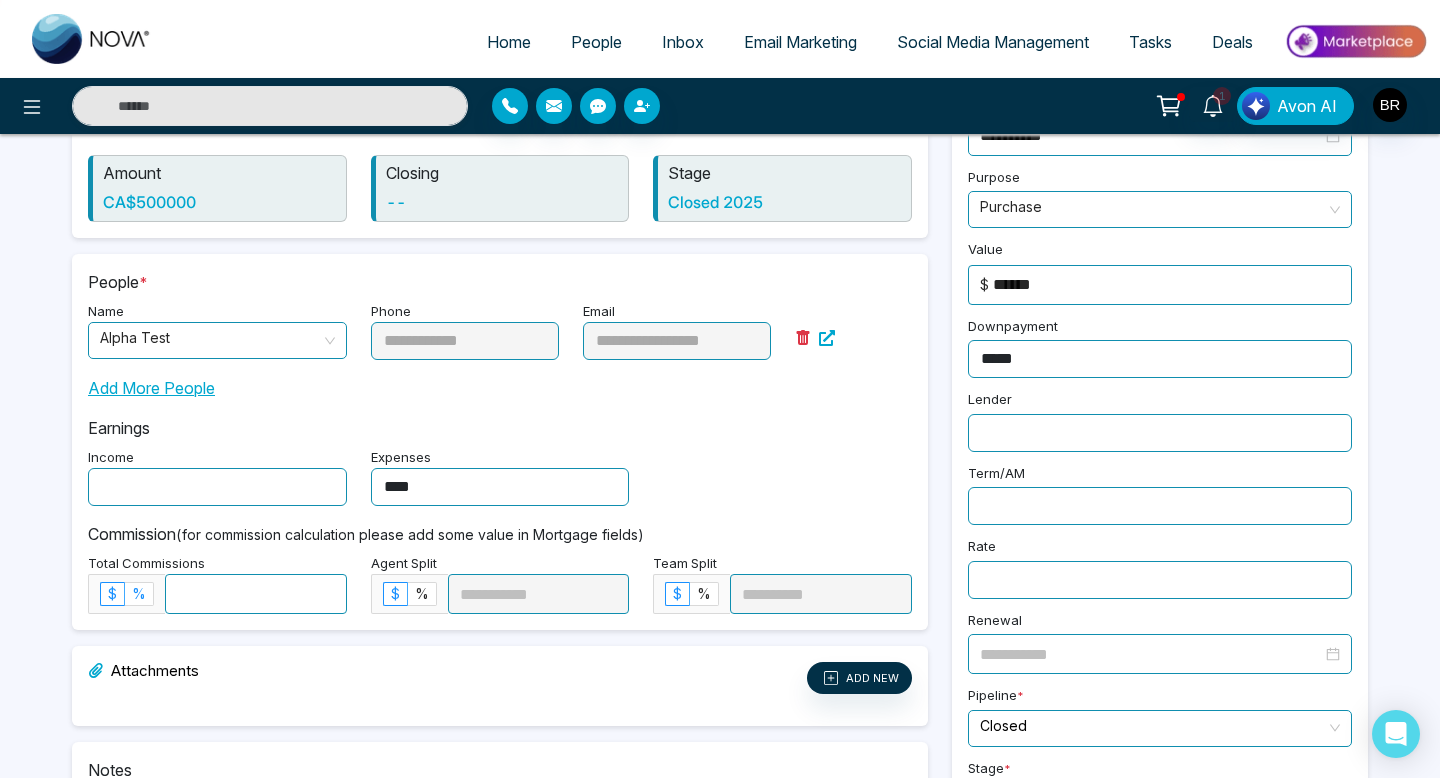 click on "%" at bounding box center [139, 593] 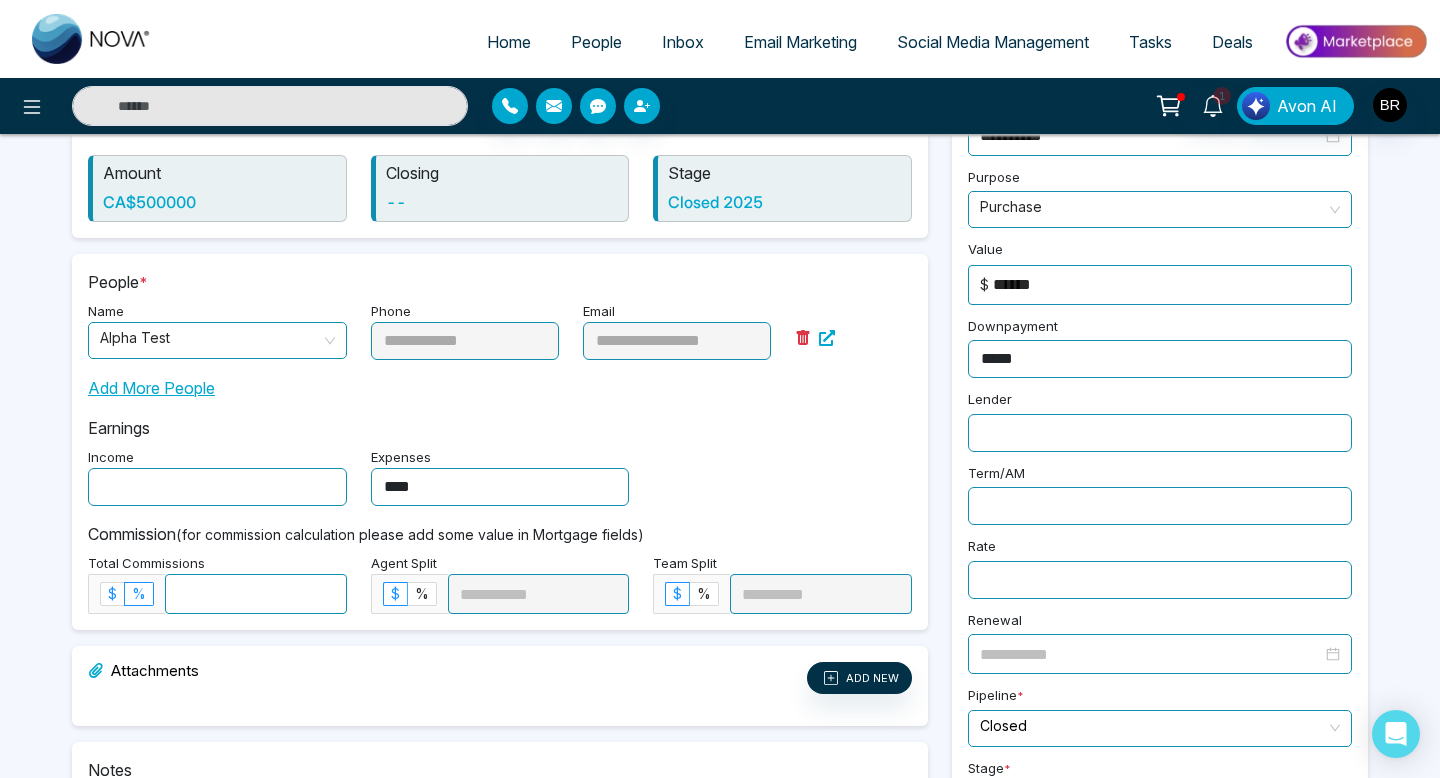click on "$" at bounding box center (112, 593) 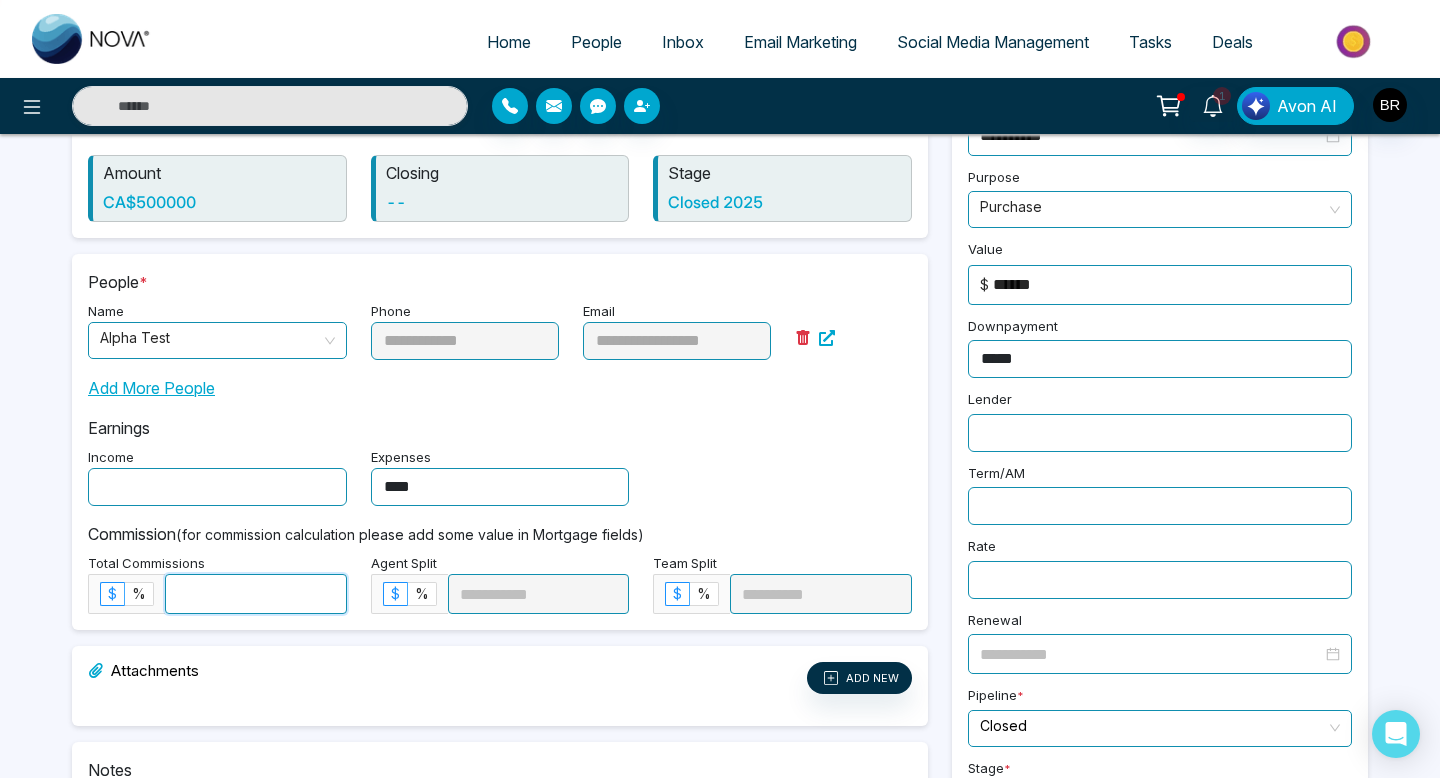 click at bounding box center (256, 594) 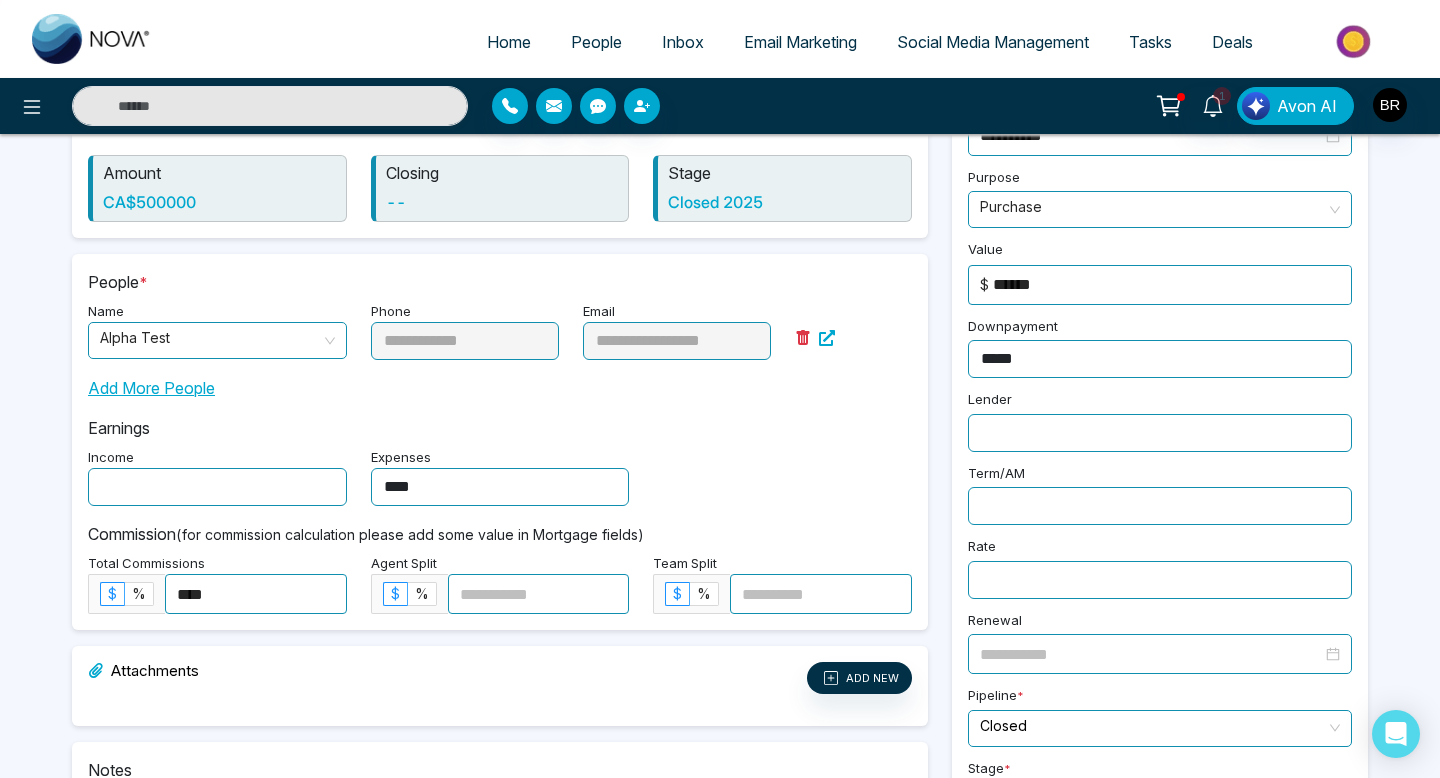 click on "Total Commissions $ % ****" at bounding box center (217, 582) 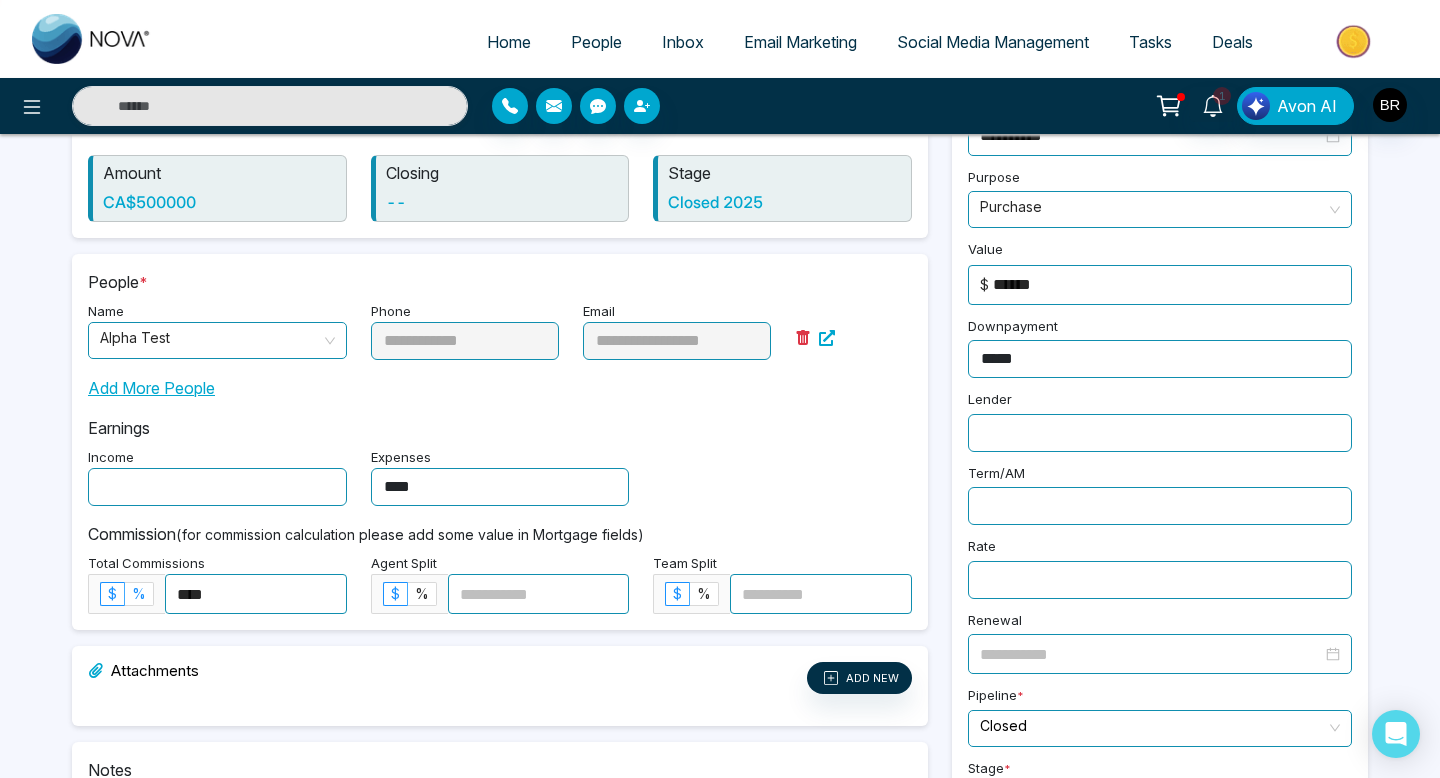 click on "%" at bounding box center [139, 593] 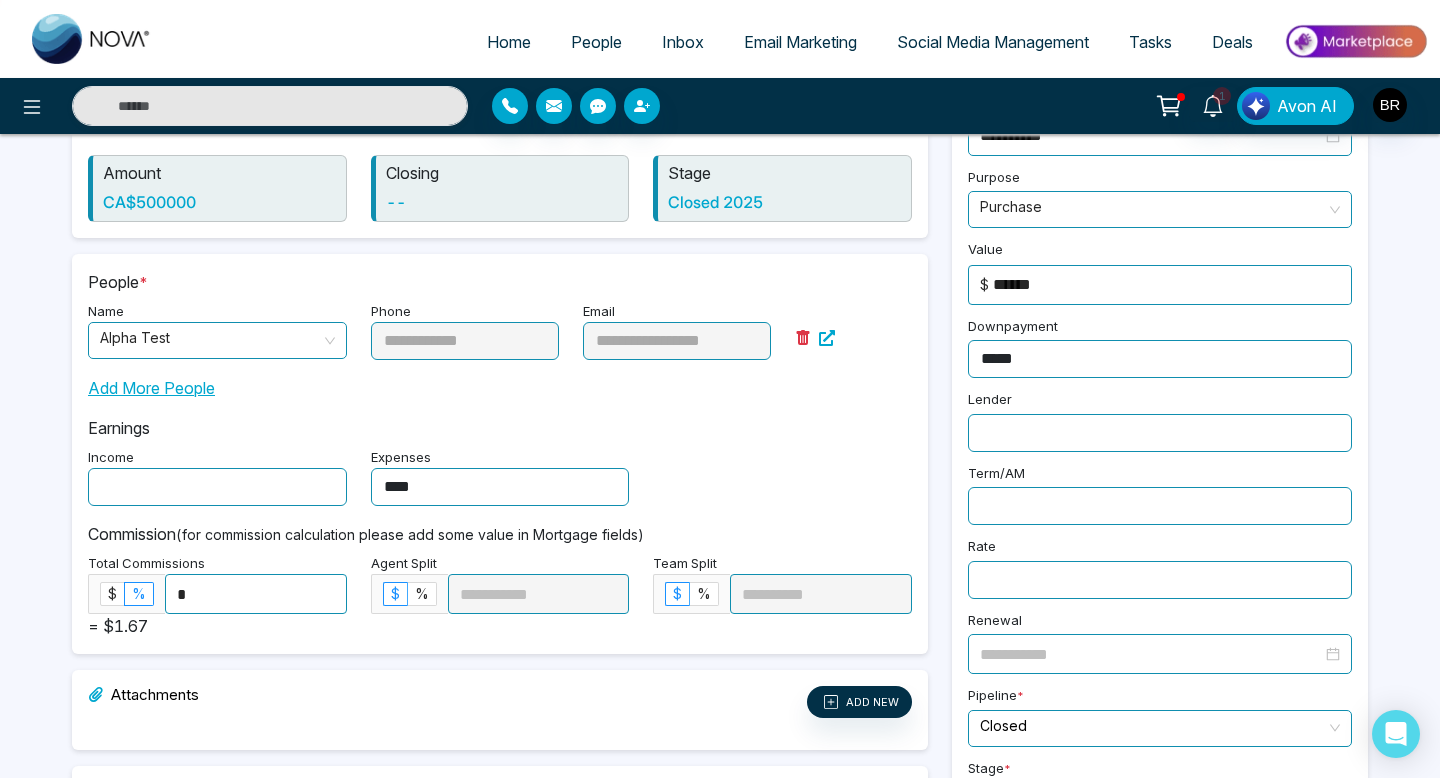 click on "*" at bounding box center [256, 594] 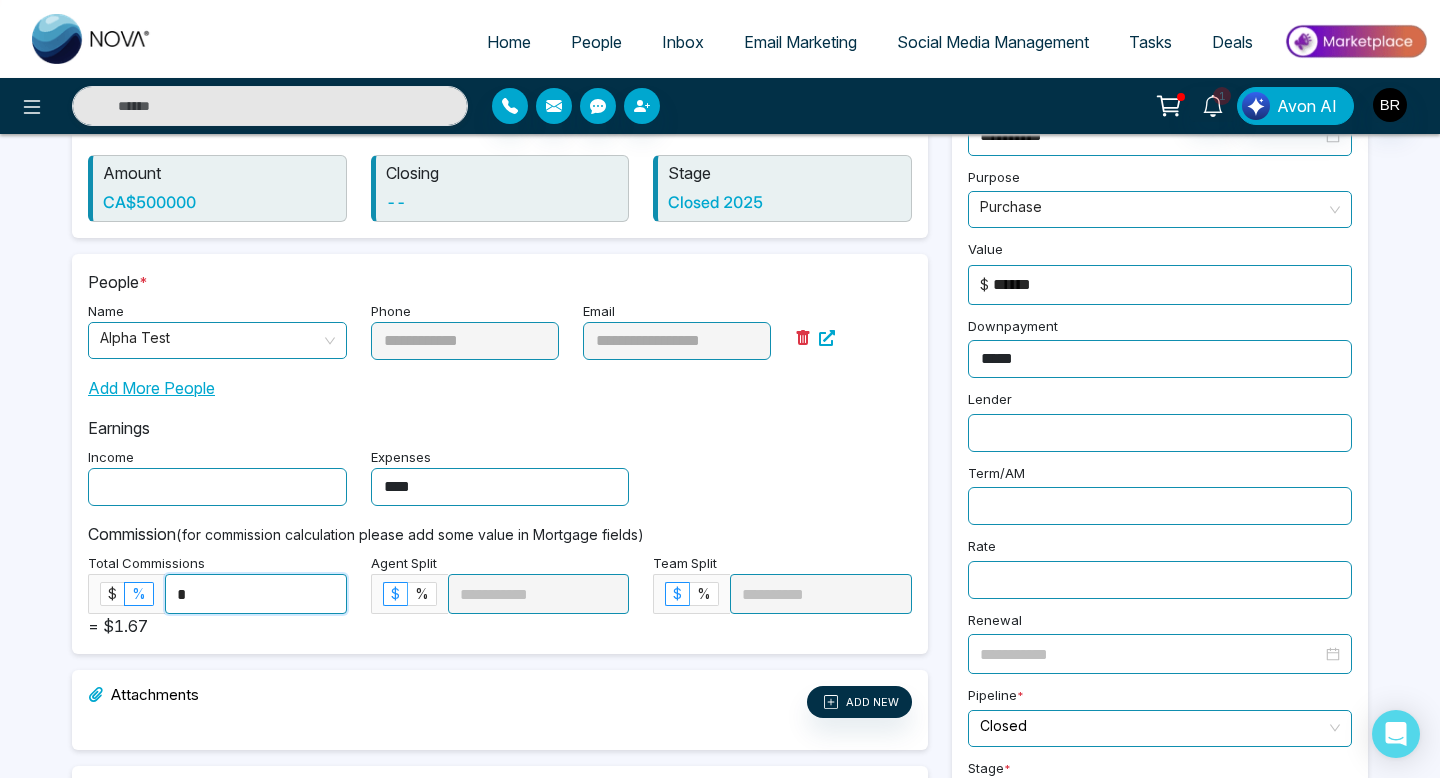click on "*" at bounding box center (256, 594) 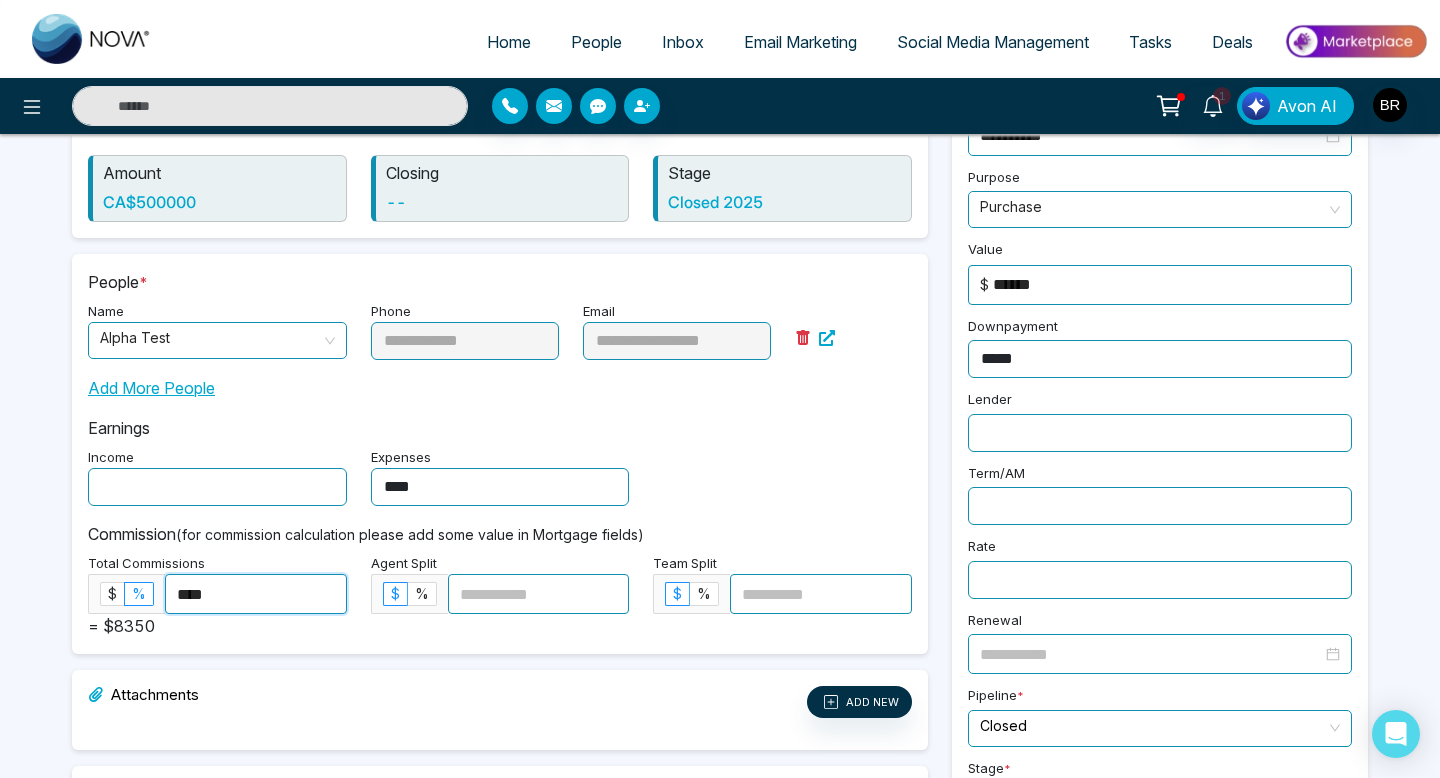 type on "****" 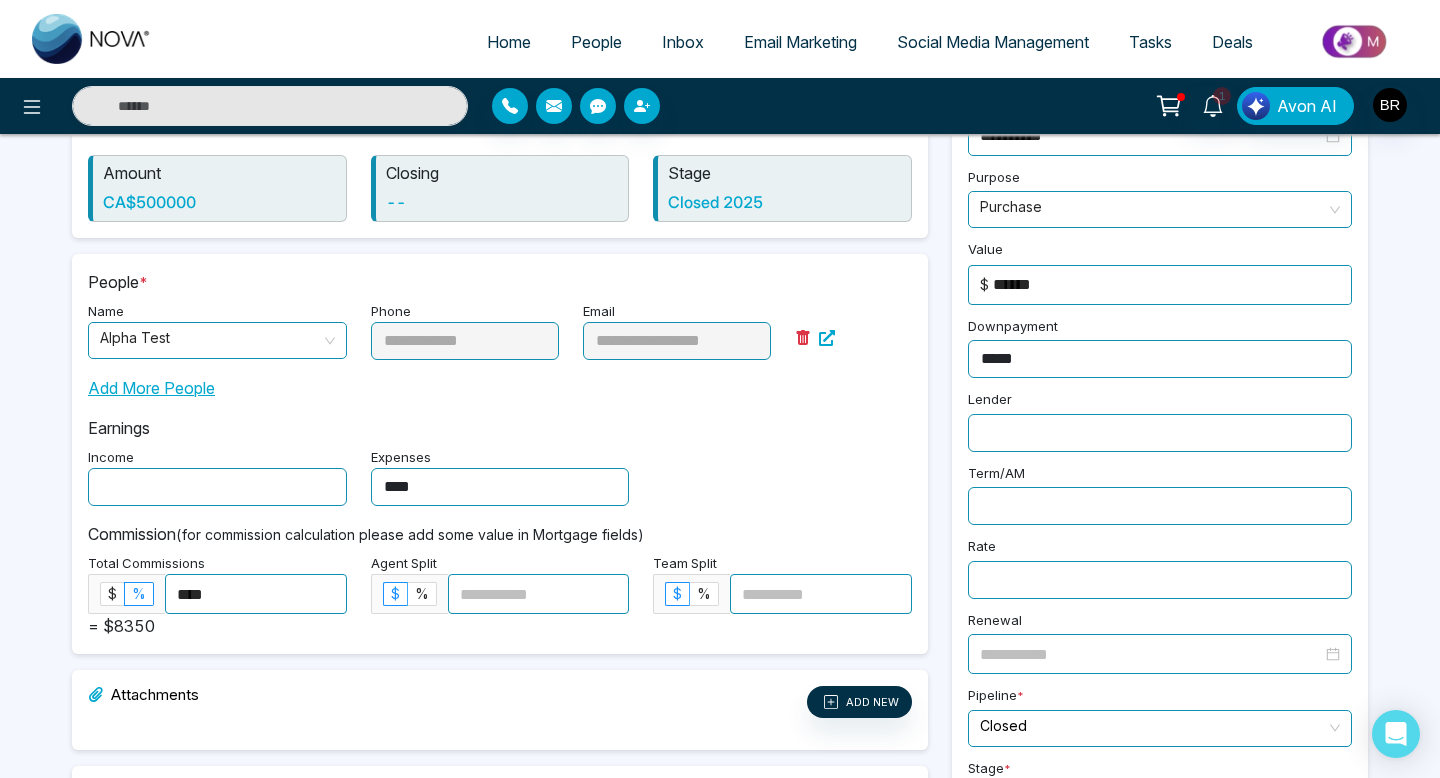 click on "Commission  (for commission calculation please add some value in Mortgage fields)" at bounding box center (500, 534) 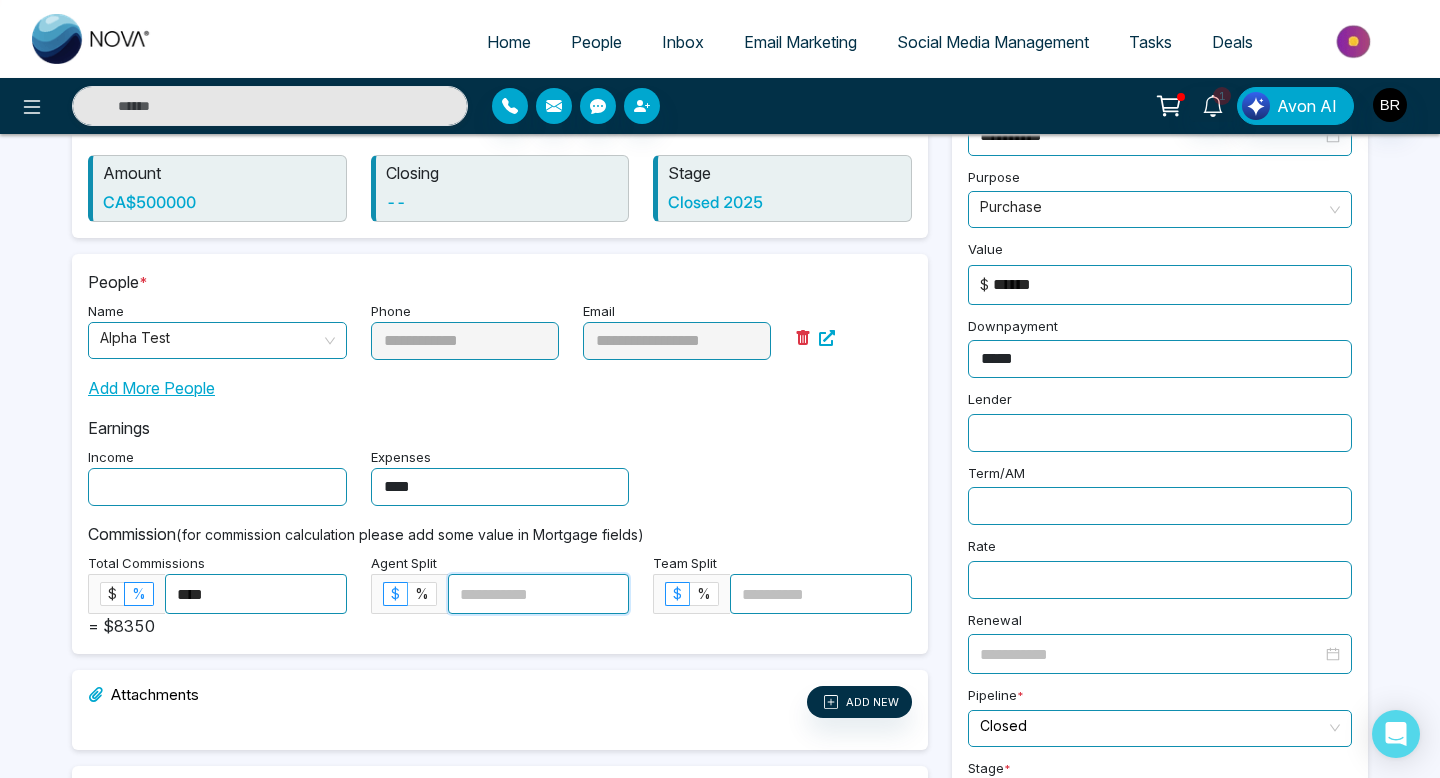 click at bounding box center [539, 594] 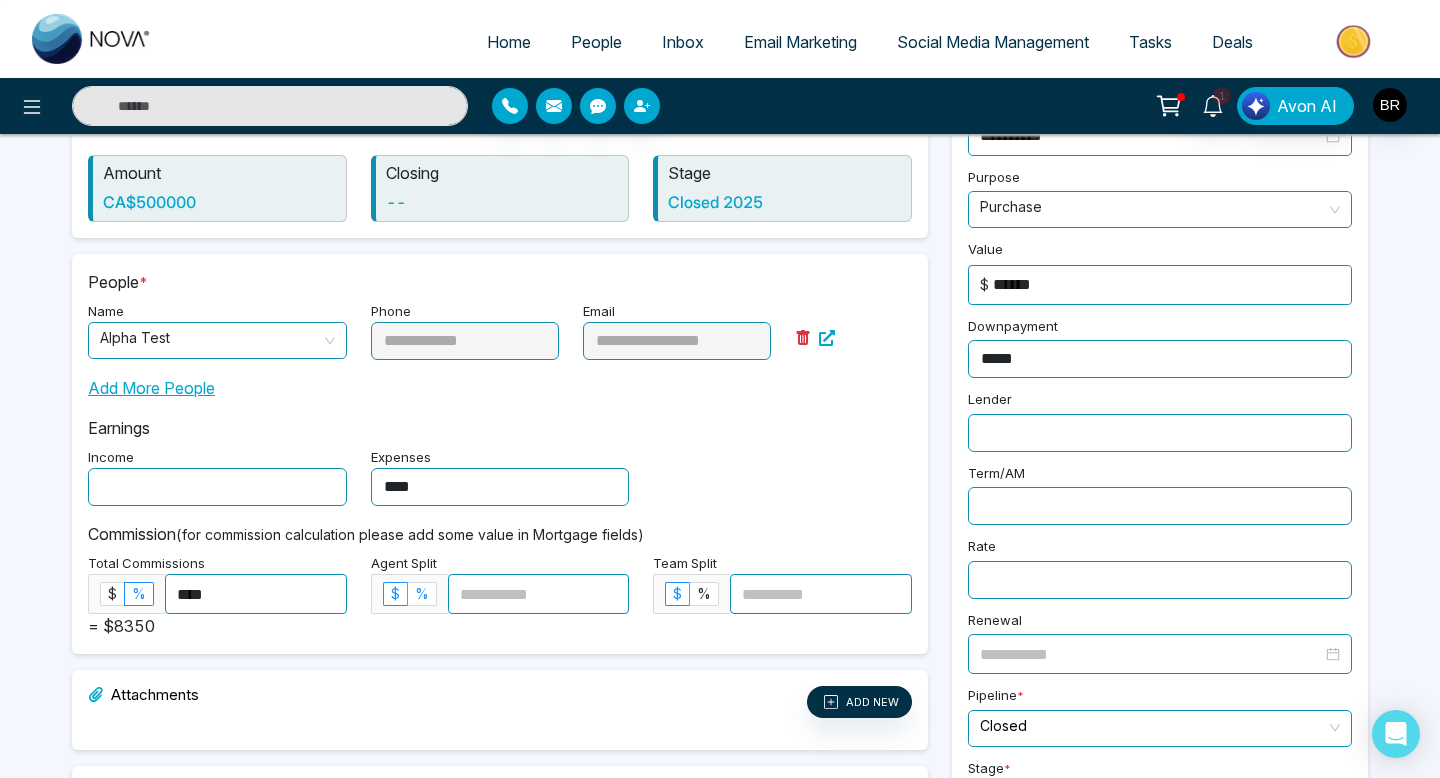 click on "%" at bounding box center [422, 593] 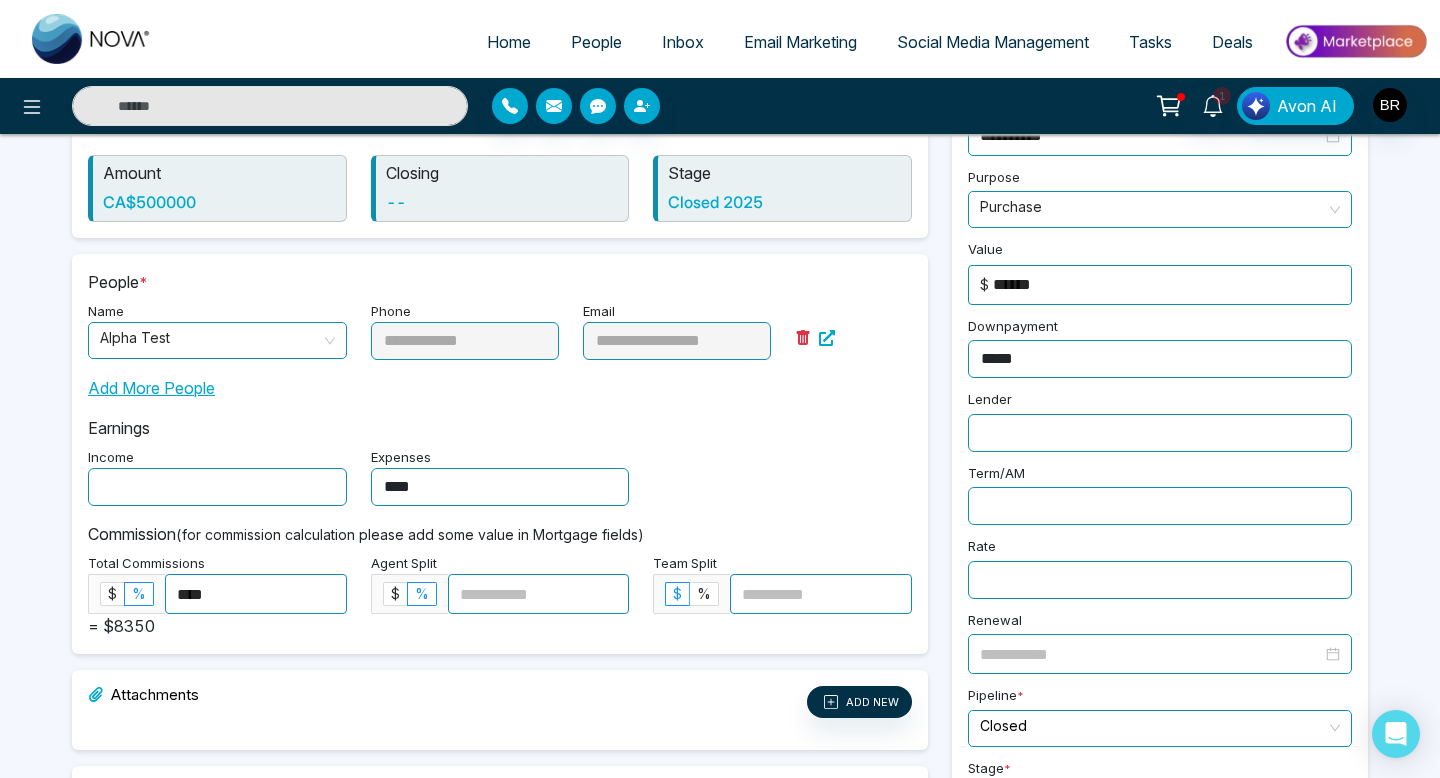 click at bounding box center [539, 594] 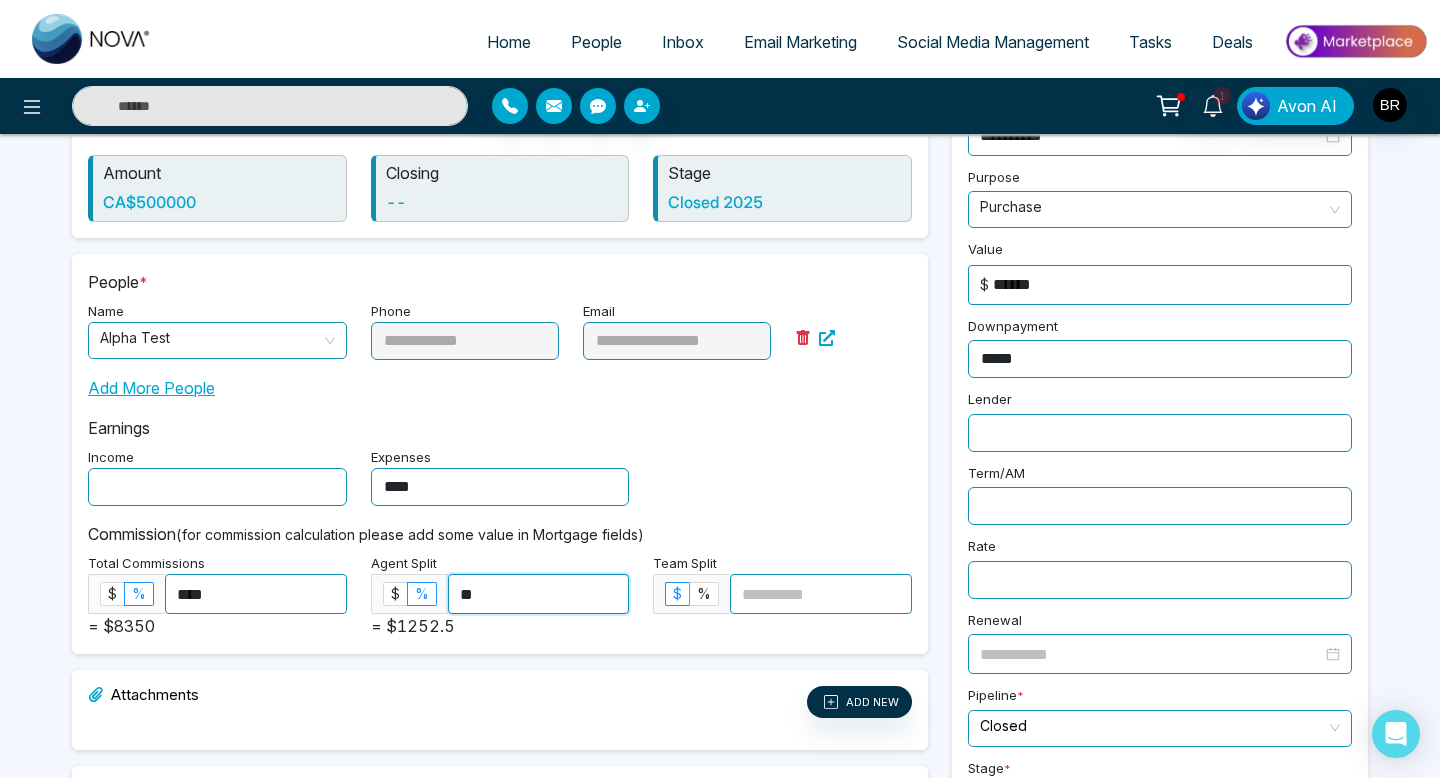 click on "Agent Split $ % ** = $1252.5" at bounding box center [500, 594] 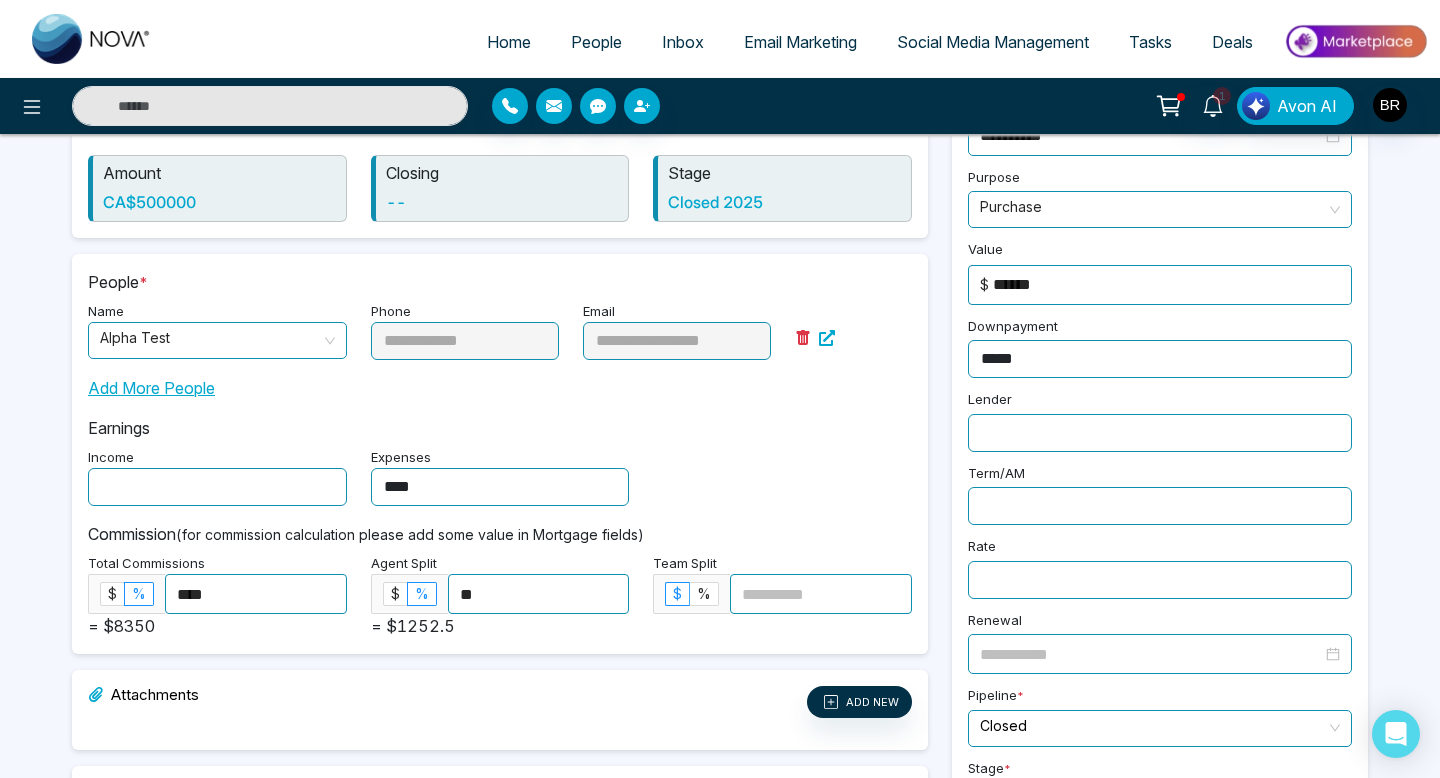 click on "Agent Split $ % ** = $1252.5" at bounding box center [500, 594] 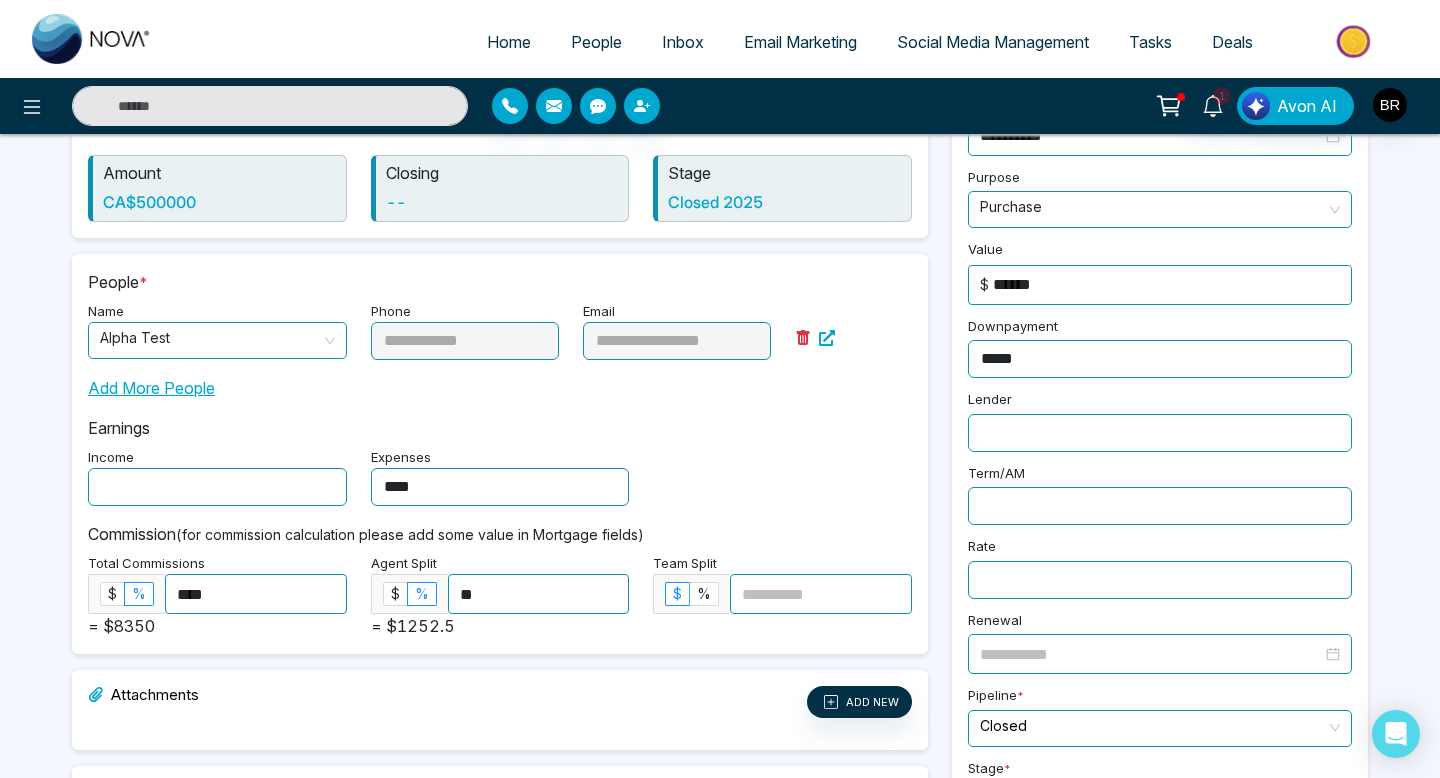 click on "**" at bounding box center (539, 594) 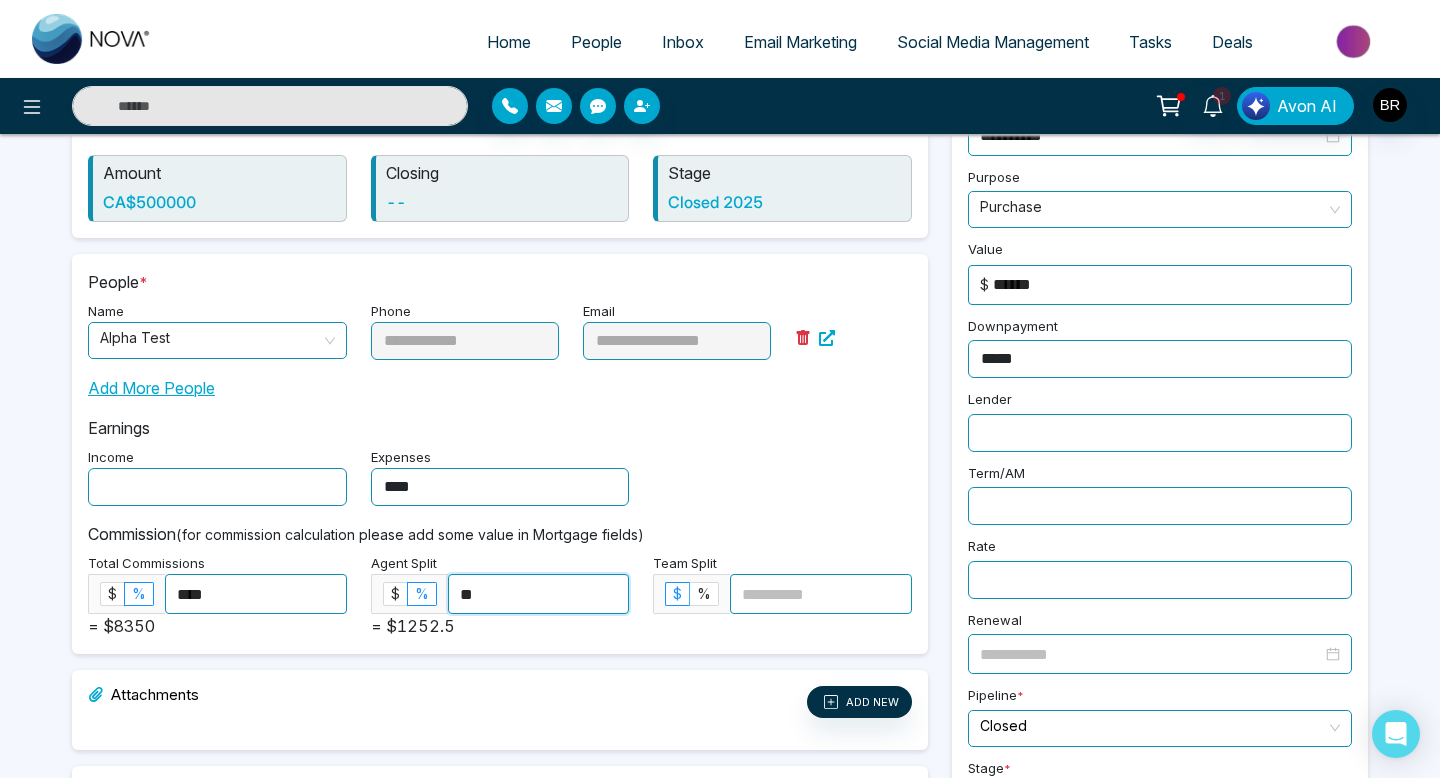 click on "**" at bounding box center [539, 594] 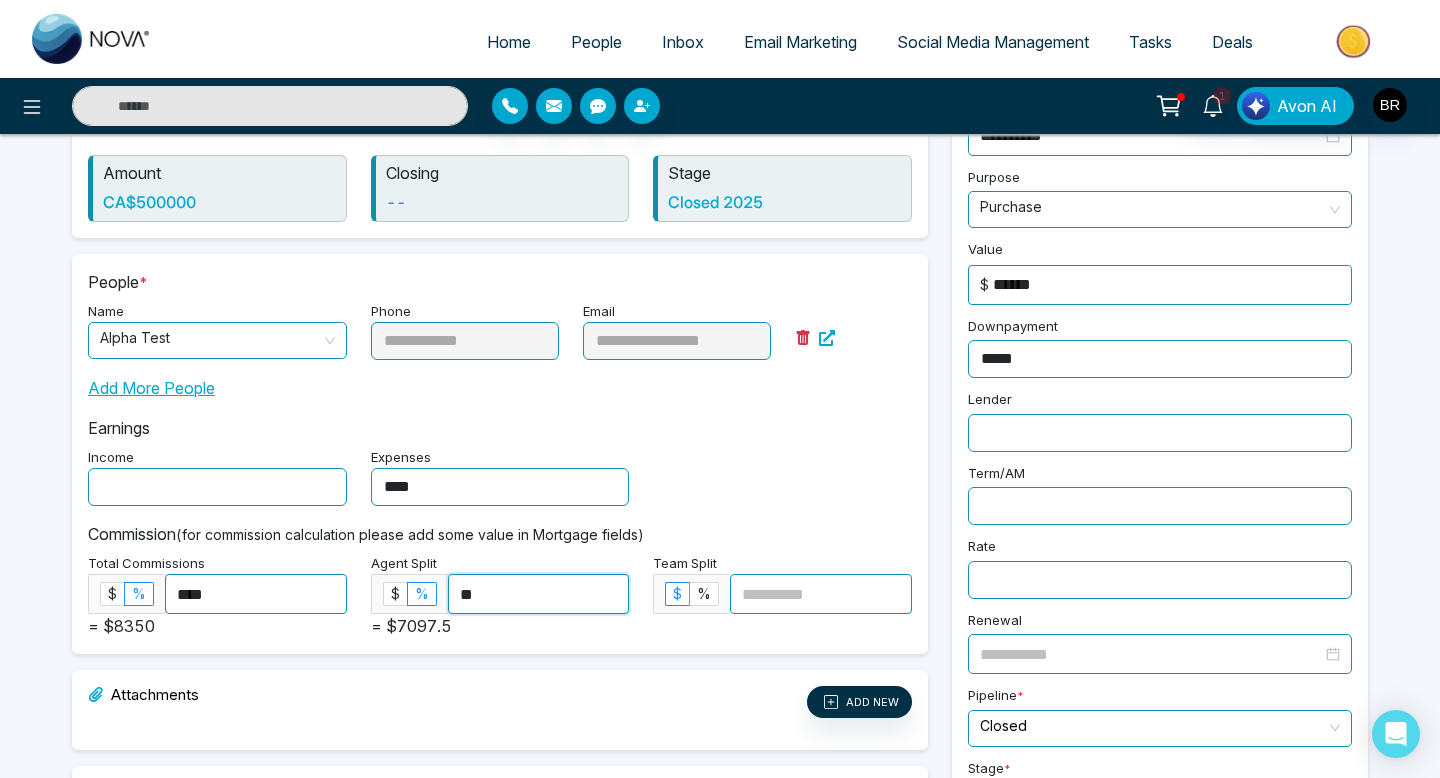type on "**" 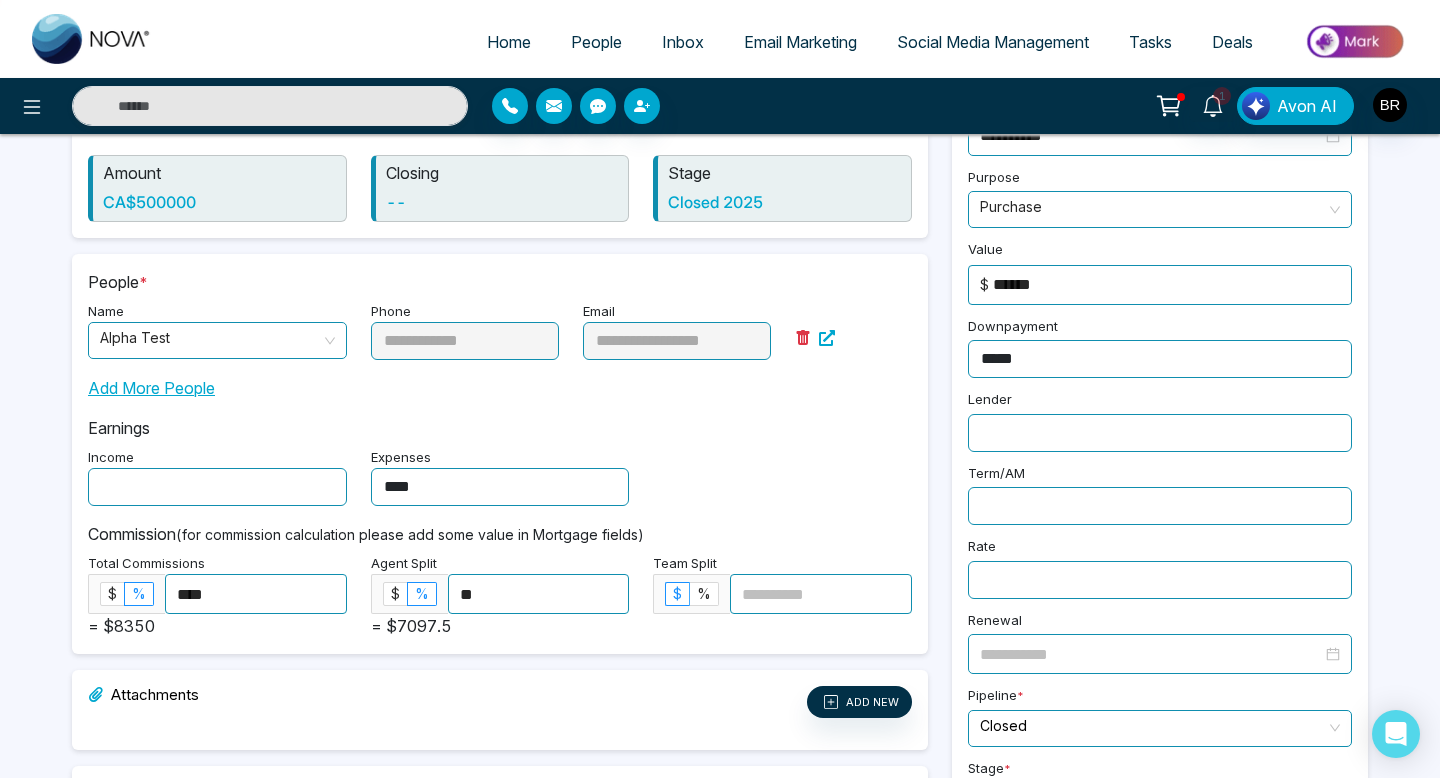 click on "****" at bounding box center (500, 487) 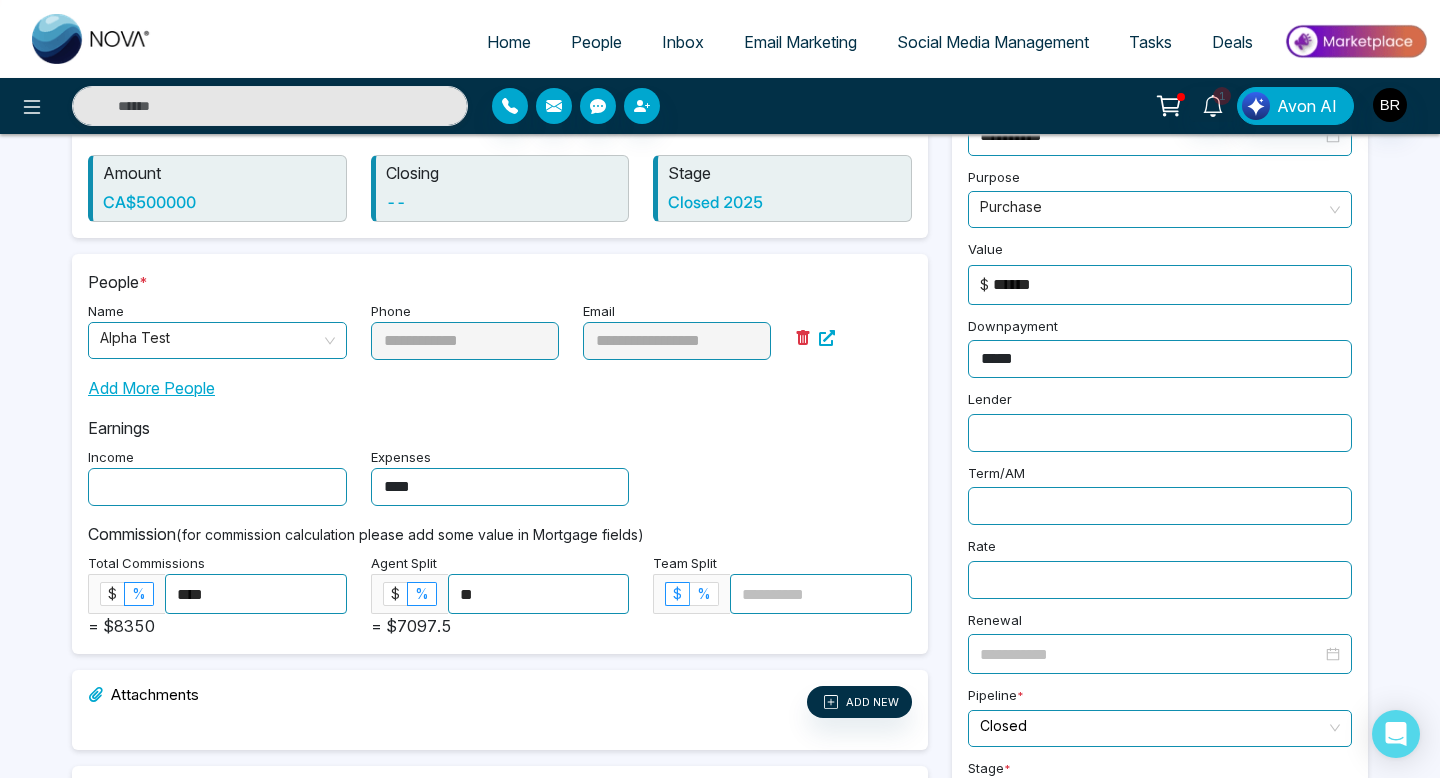 click on "%" at bounding box center [704, 593] 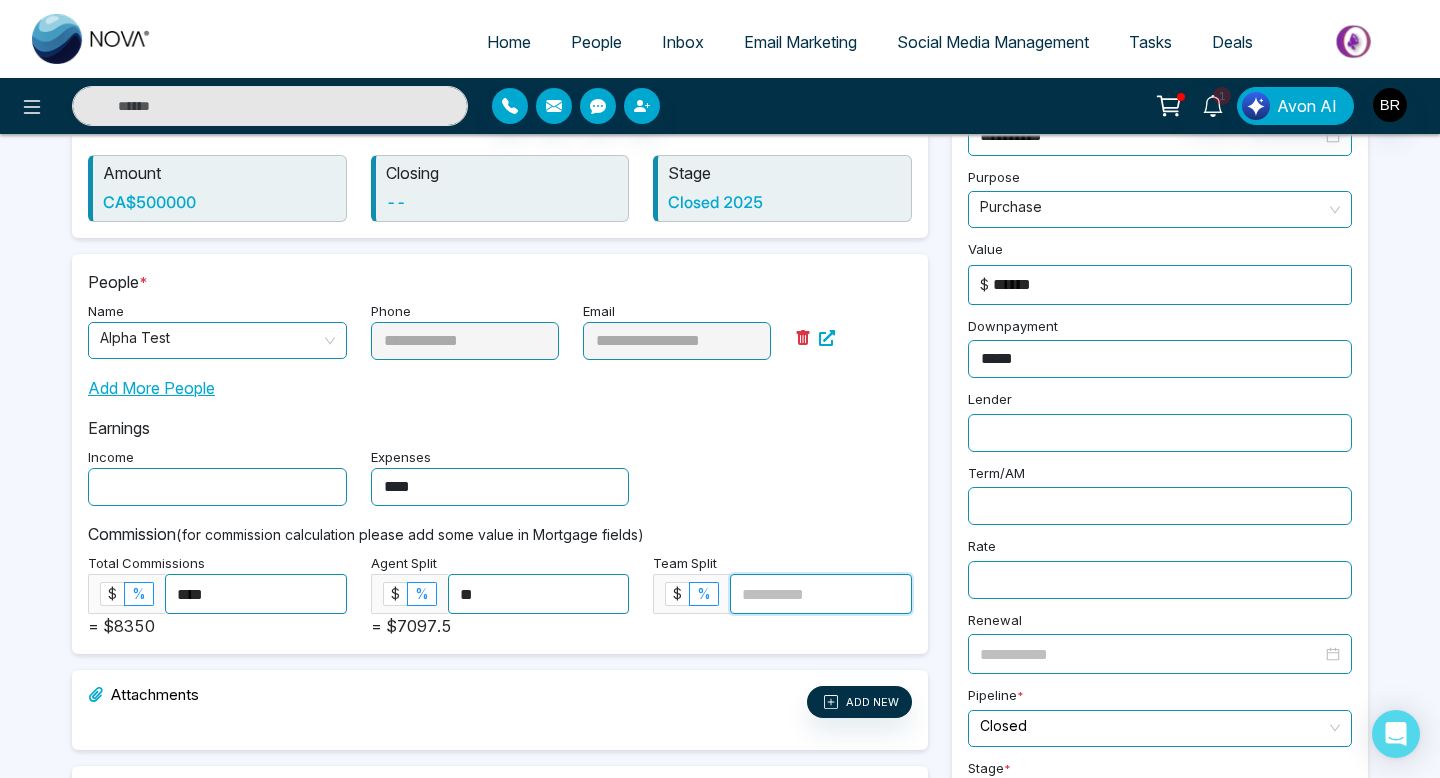 click at bounding box center [821, 594] 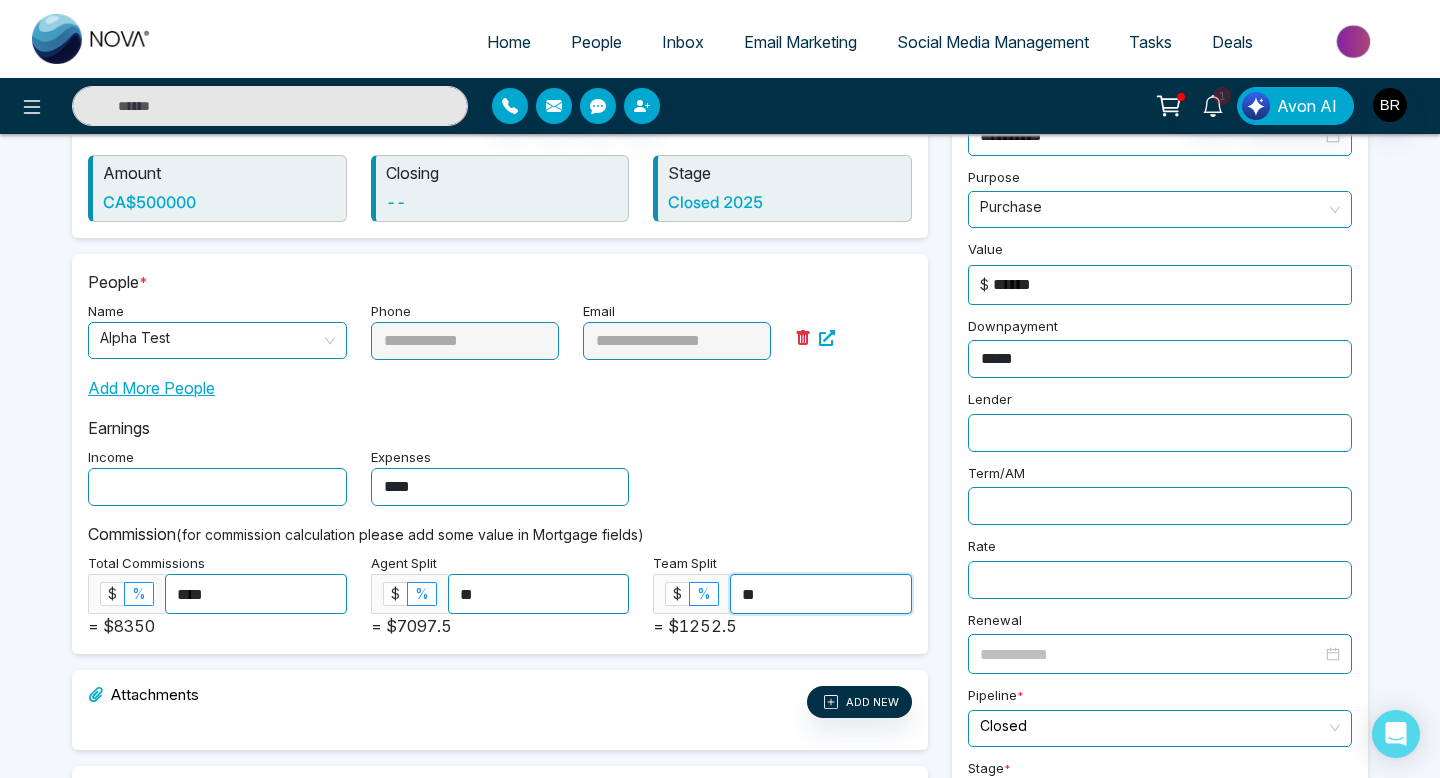 type on "**" 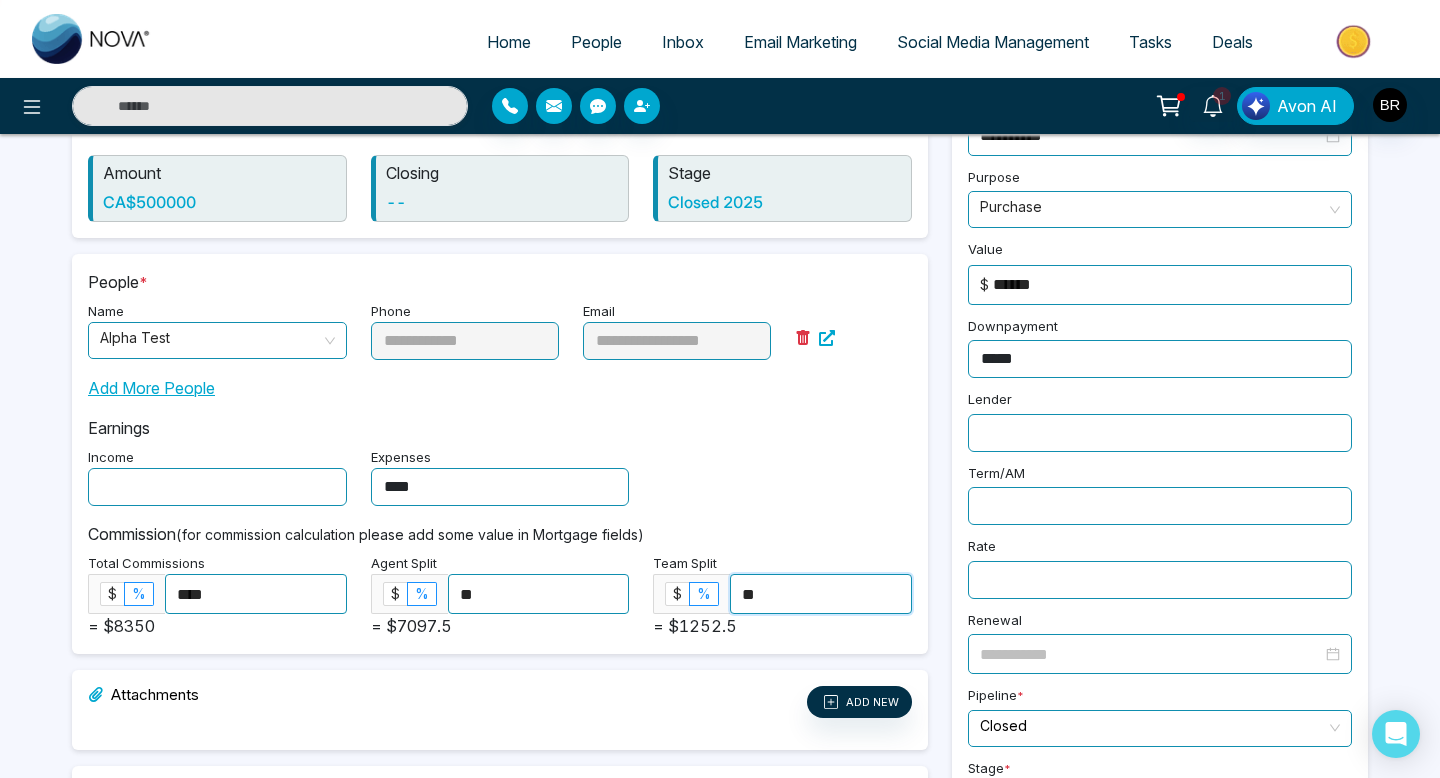 click on "Commission  (for commission calculation please add some value in Mortgage fields)" at bounding box center (500, 534) 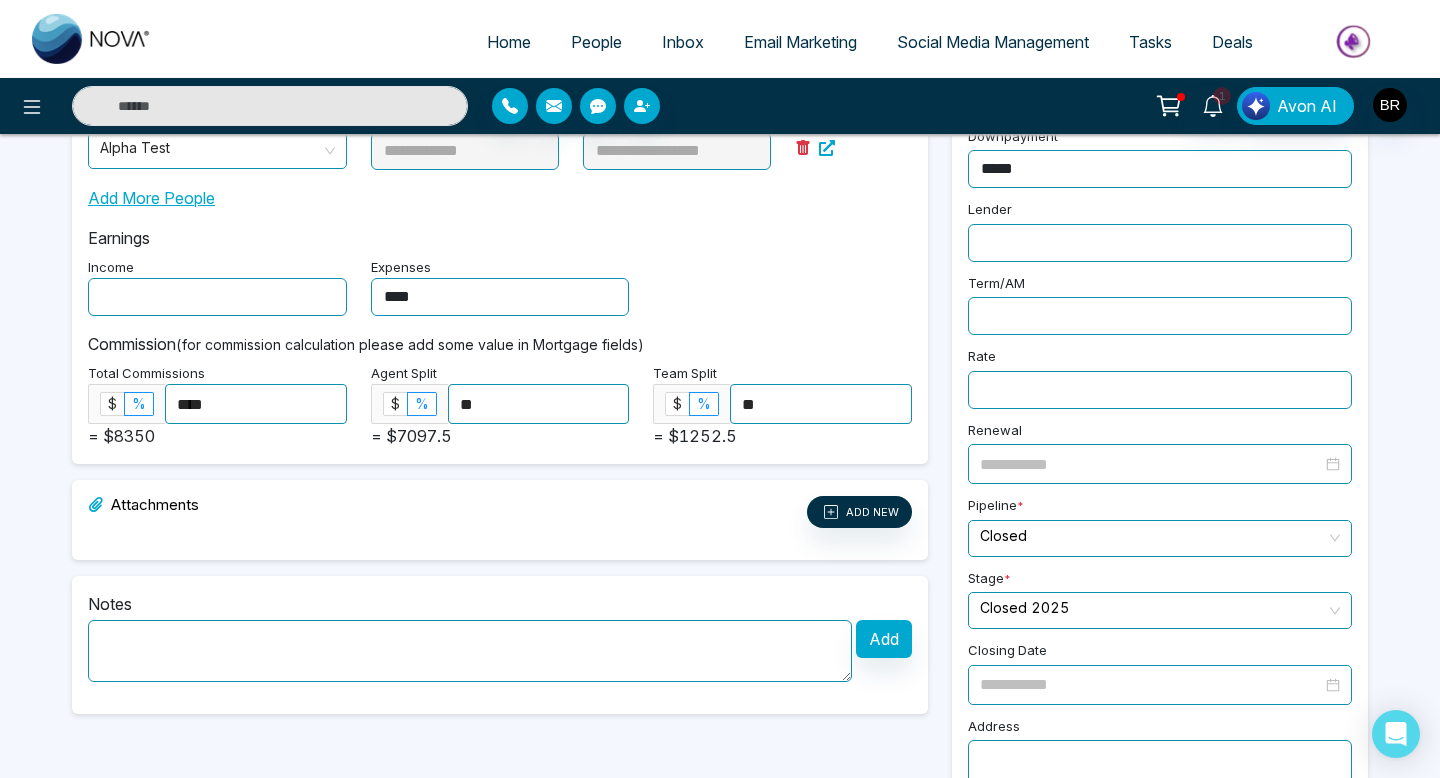 scroll, scrollTop: 435, scrollLeft: 0, axis: vertical 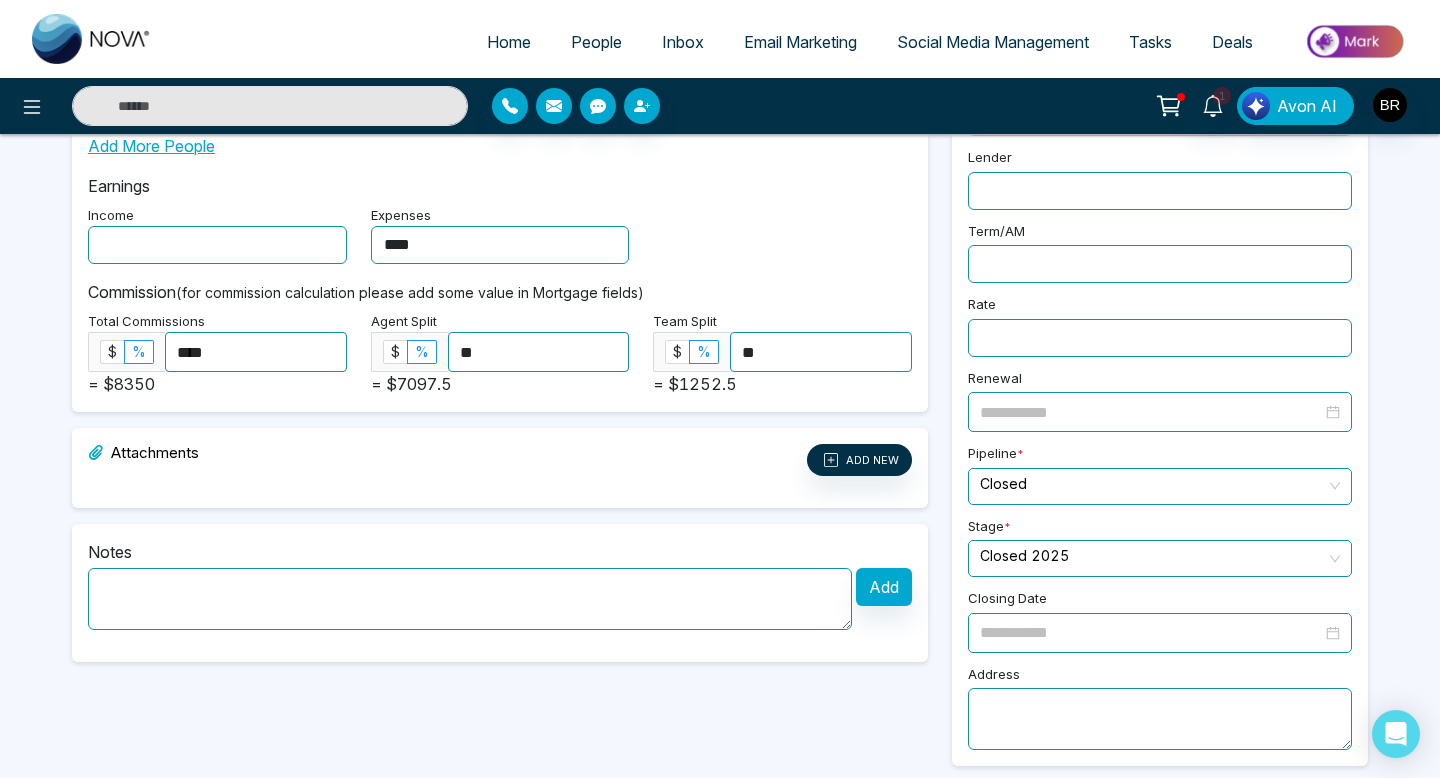 click on "**********" at bounding box center (500, 284) 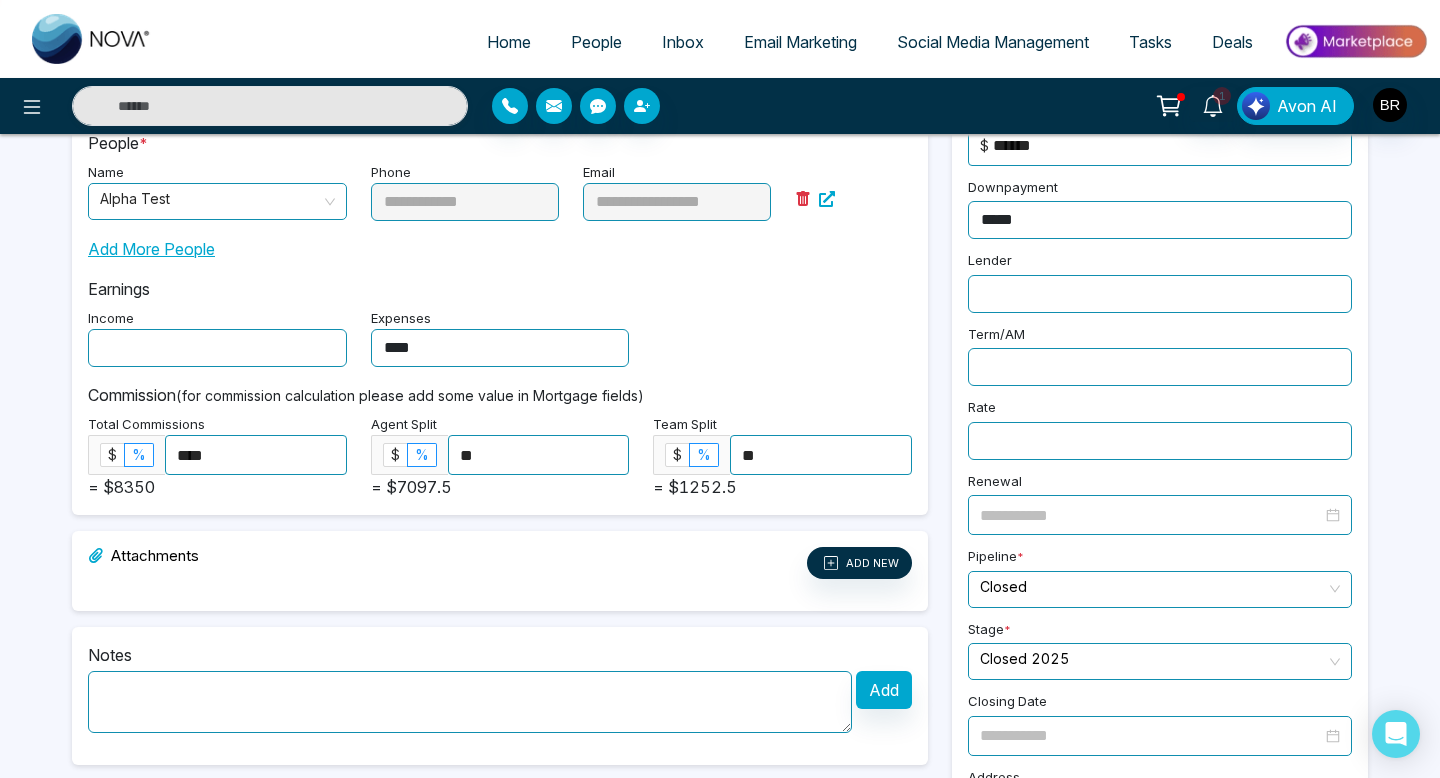 scroll, scrollTop: 0, scrollLeft: 0, axis: both 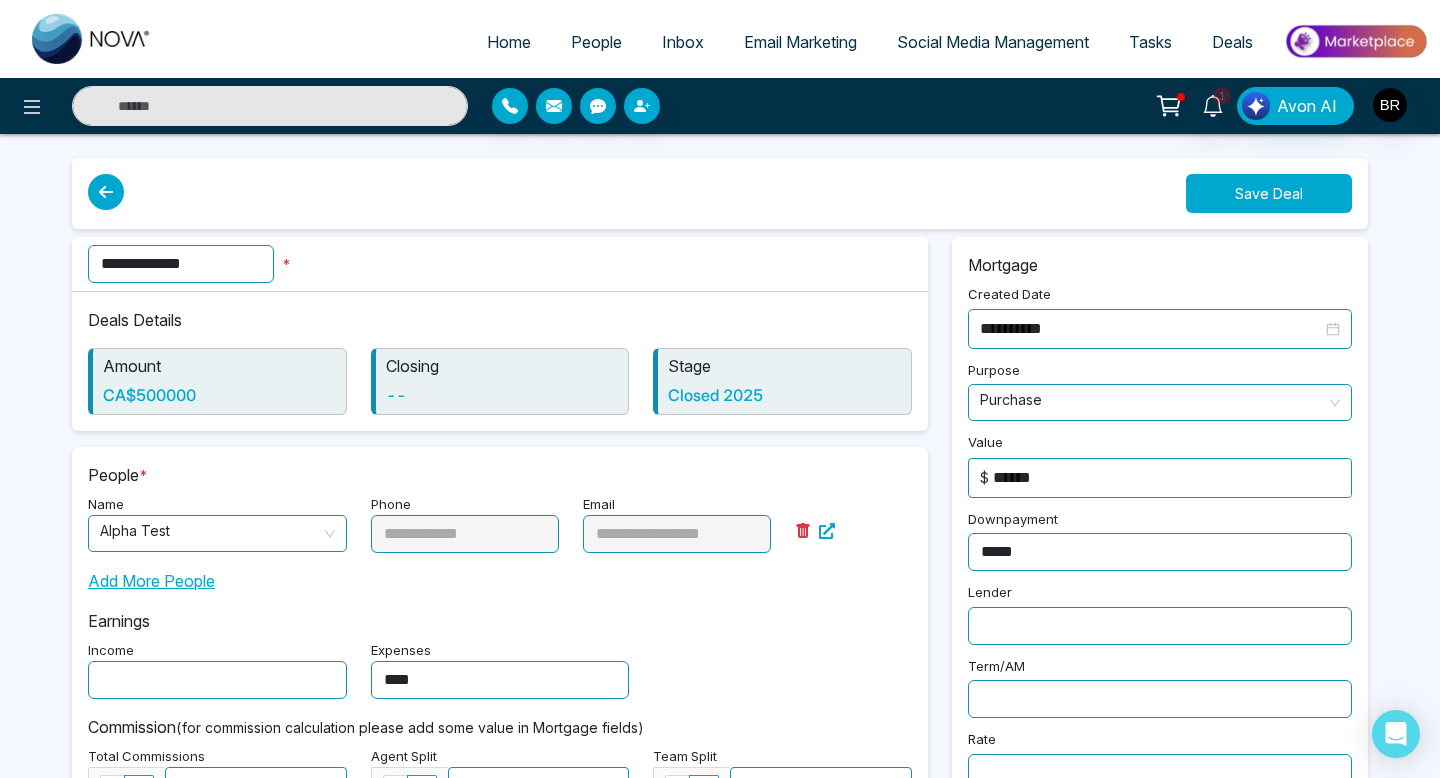 click on "Save Deal" at bounding box center [1269, 193] 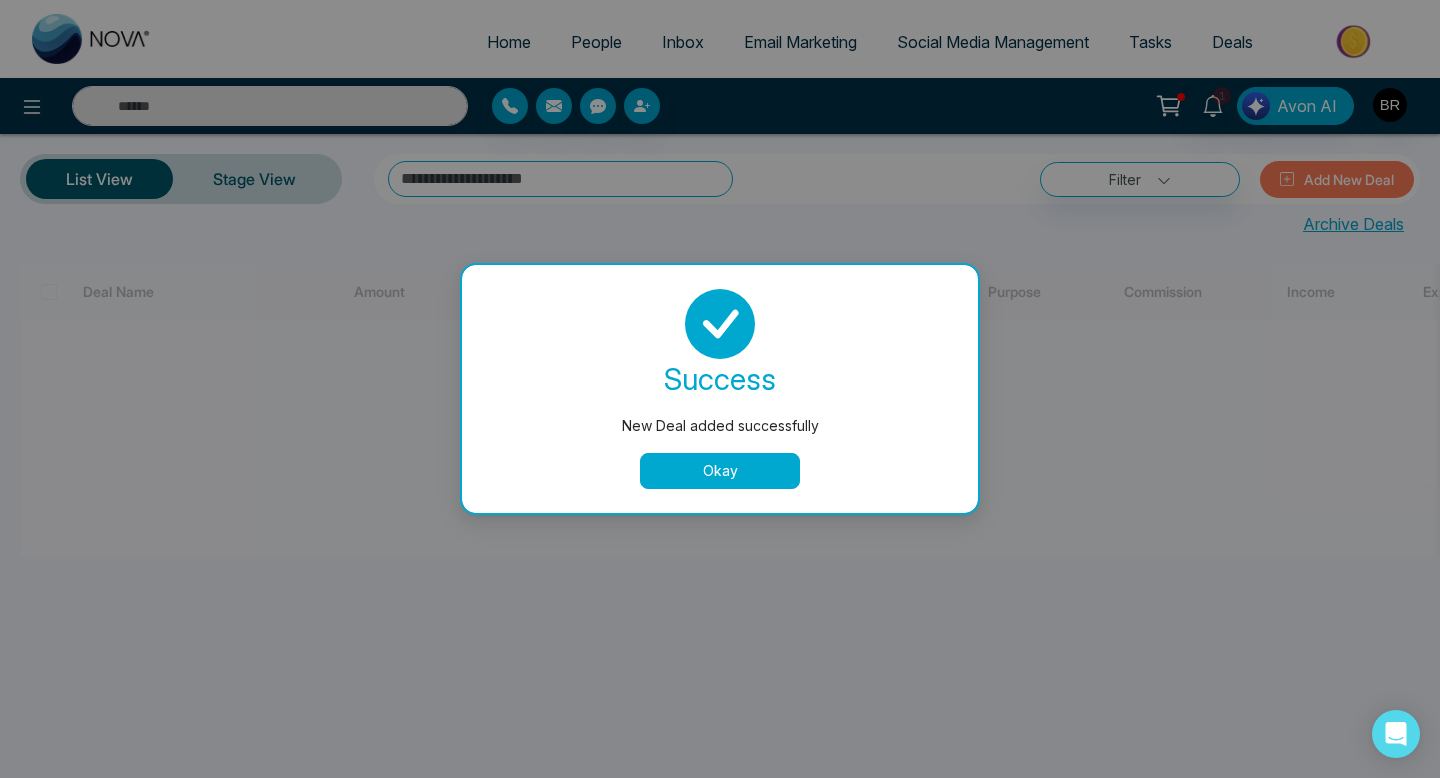 click on "Okay" at bounding box center [720, 471] 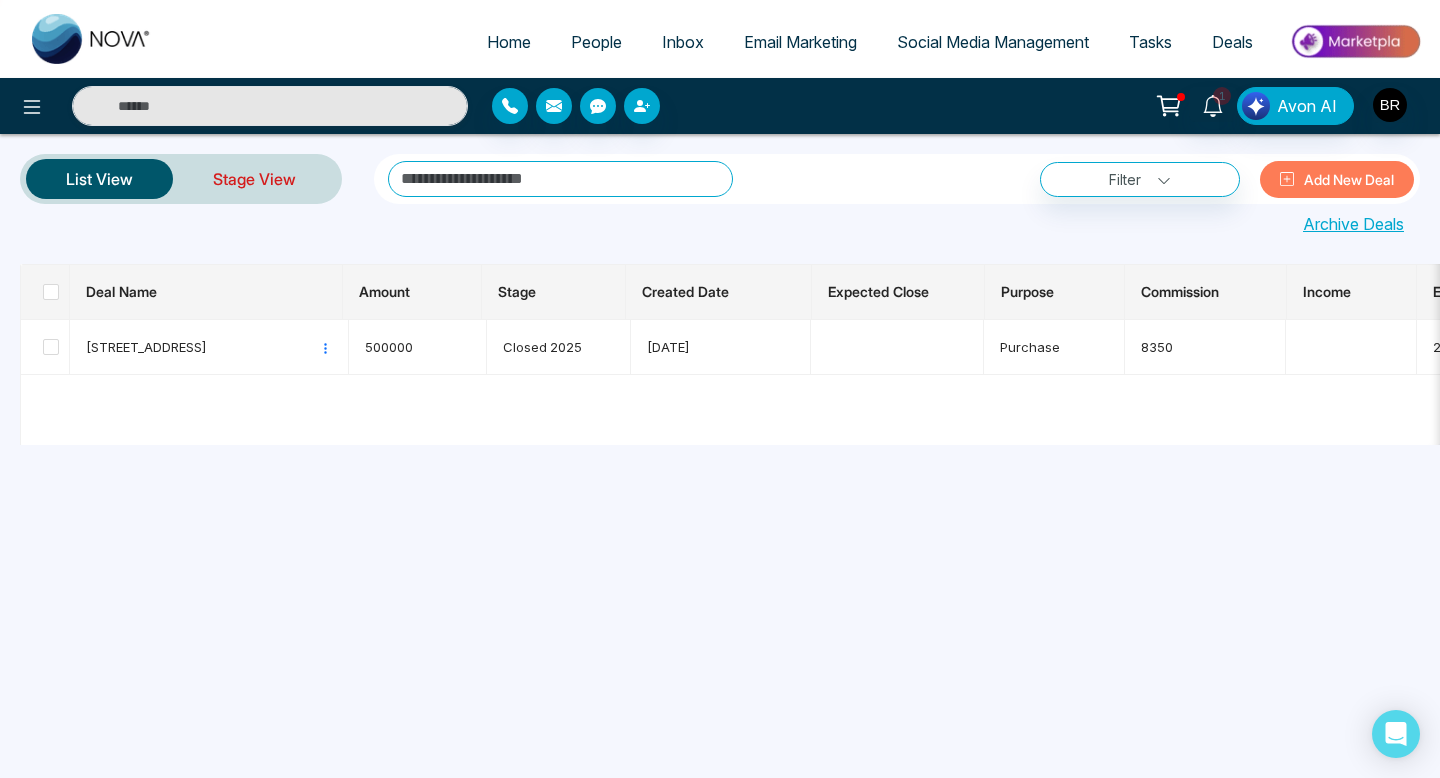click on "Stage View" at bounding box center [254, 179] 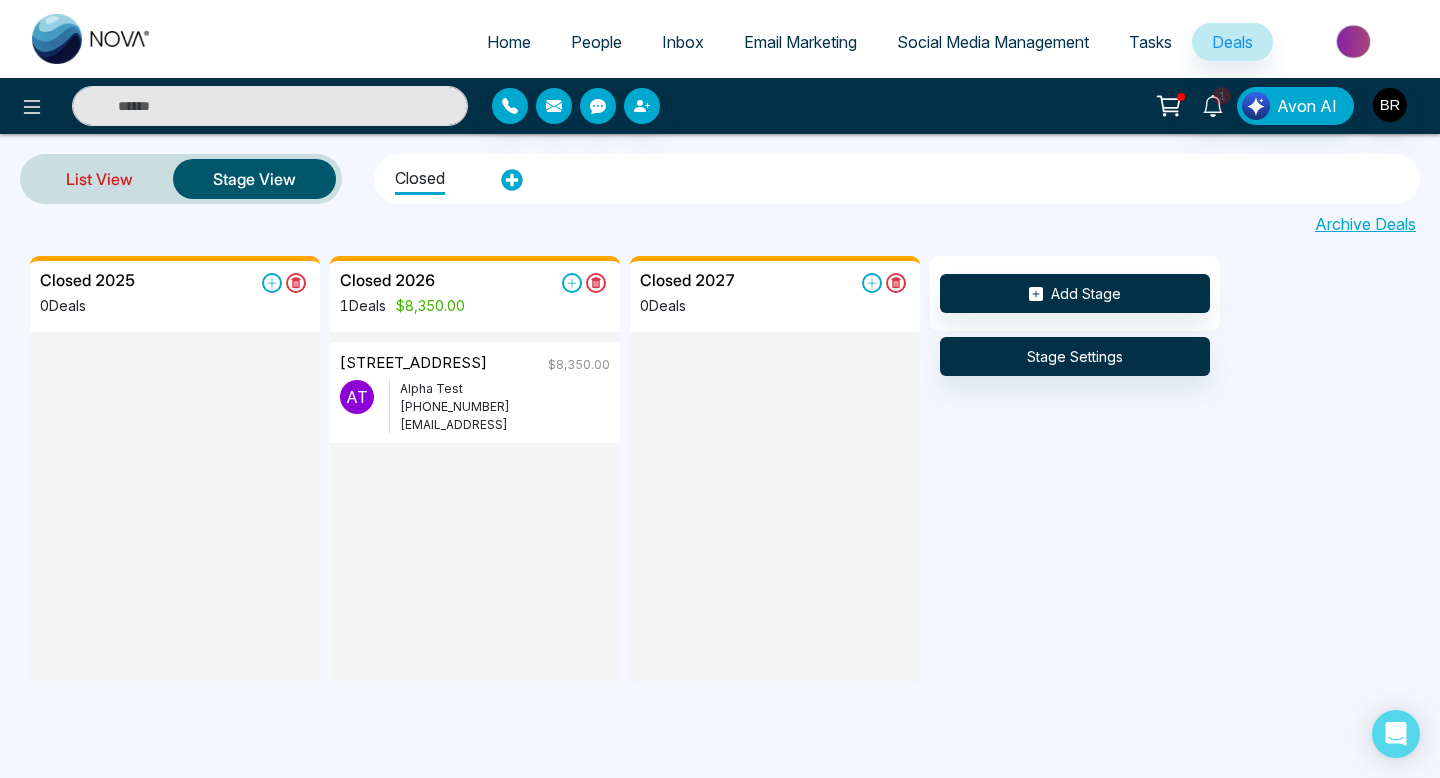 click on "List View" at bounding box center [99, 179] 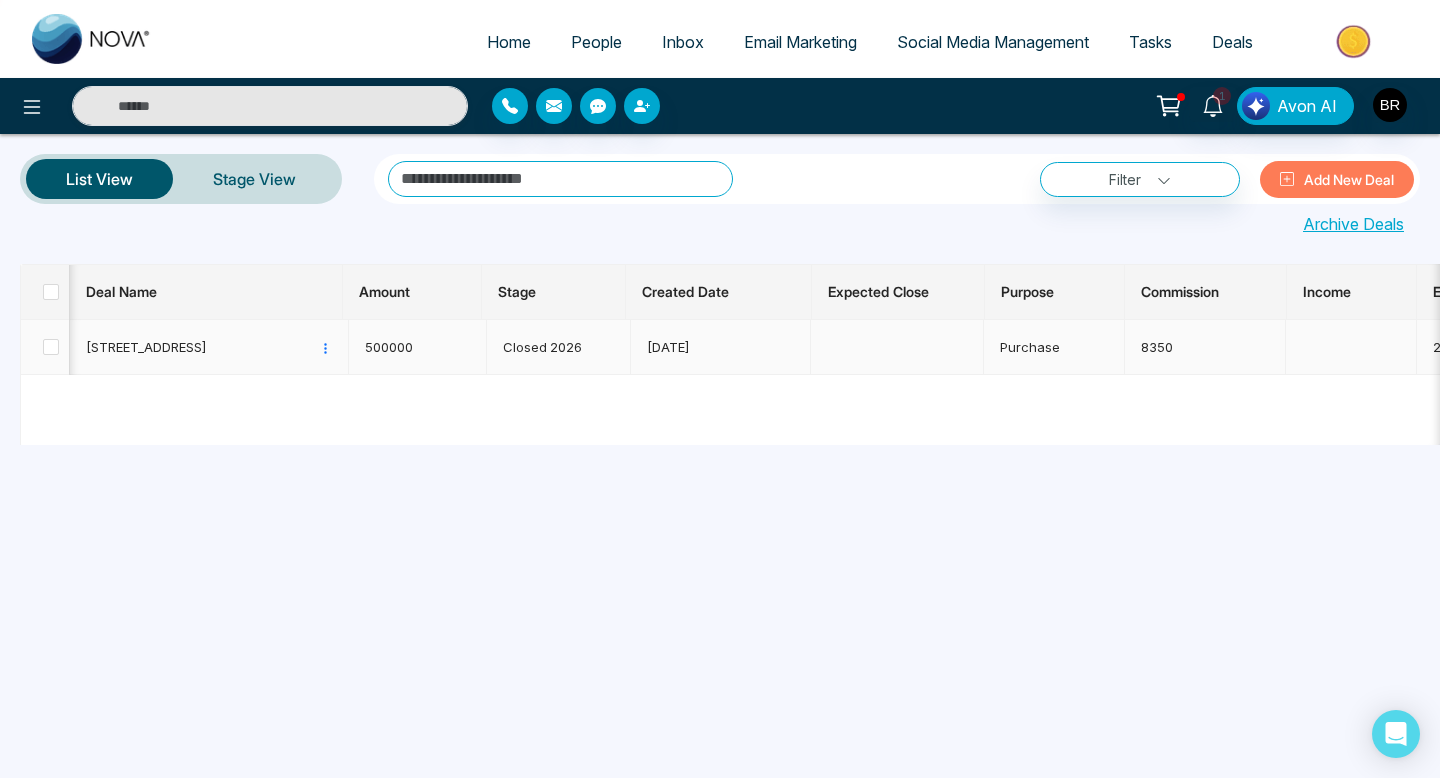 scroll, scrollTop: 0, scrollLeft: 206, axis: horizontal 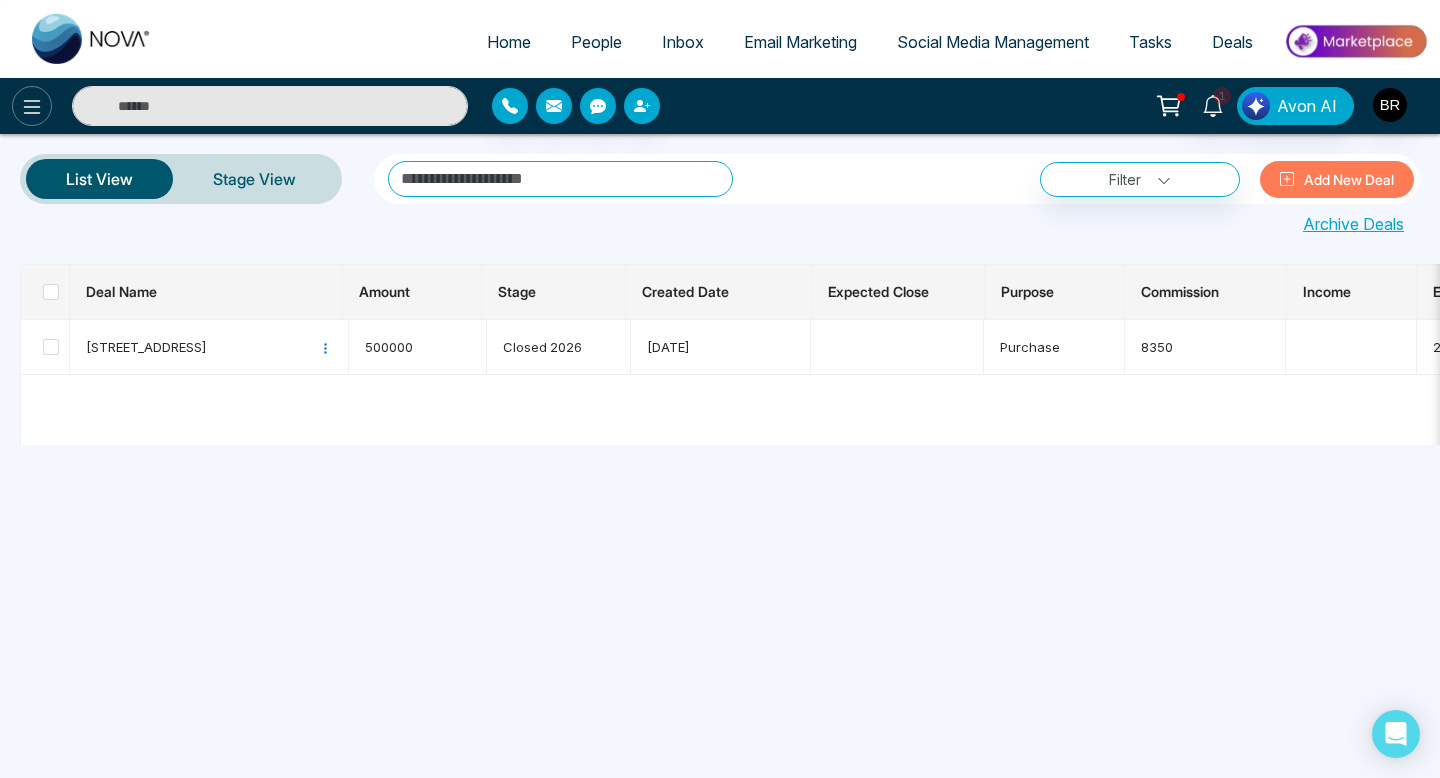 click 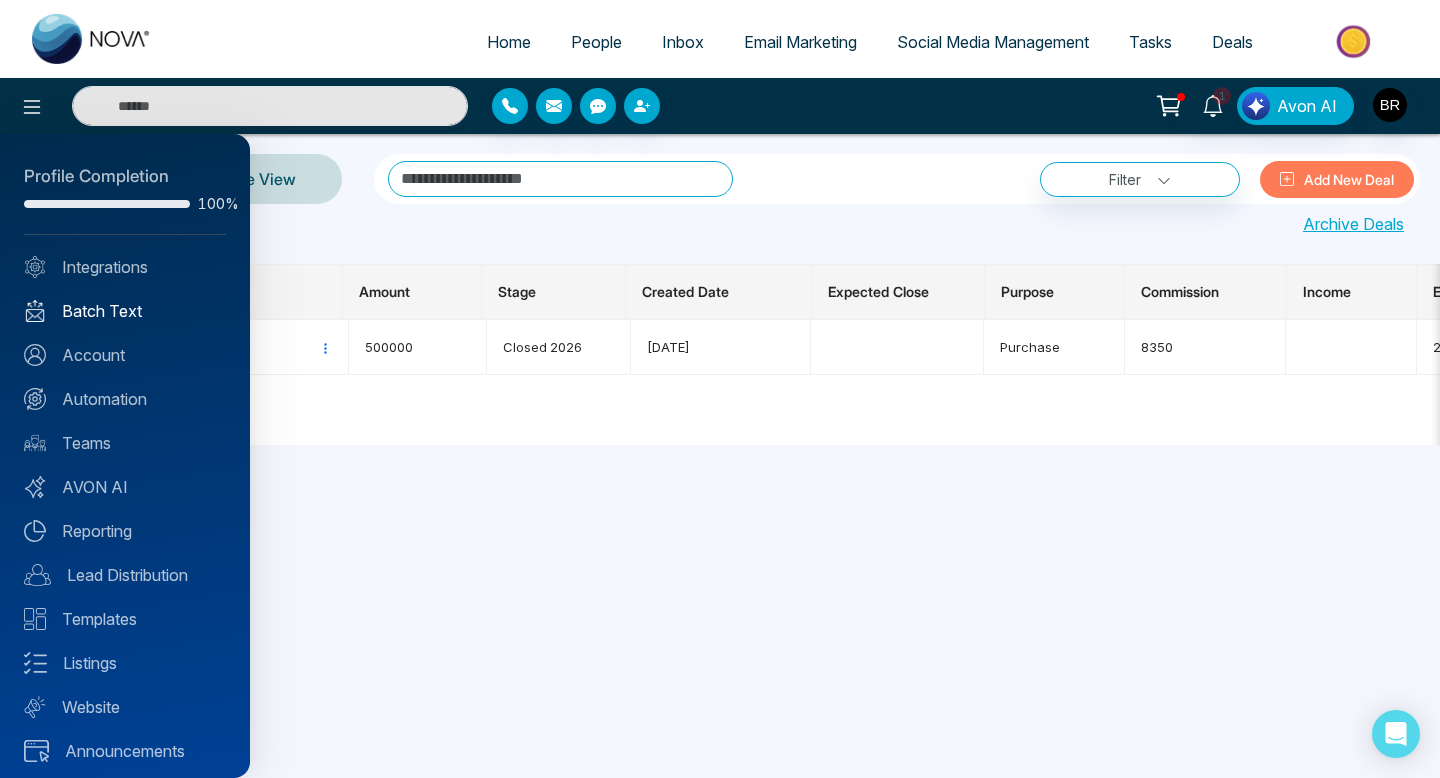 click on "Batch Text" at bounding box center [125, 311] 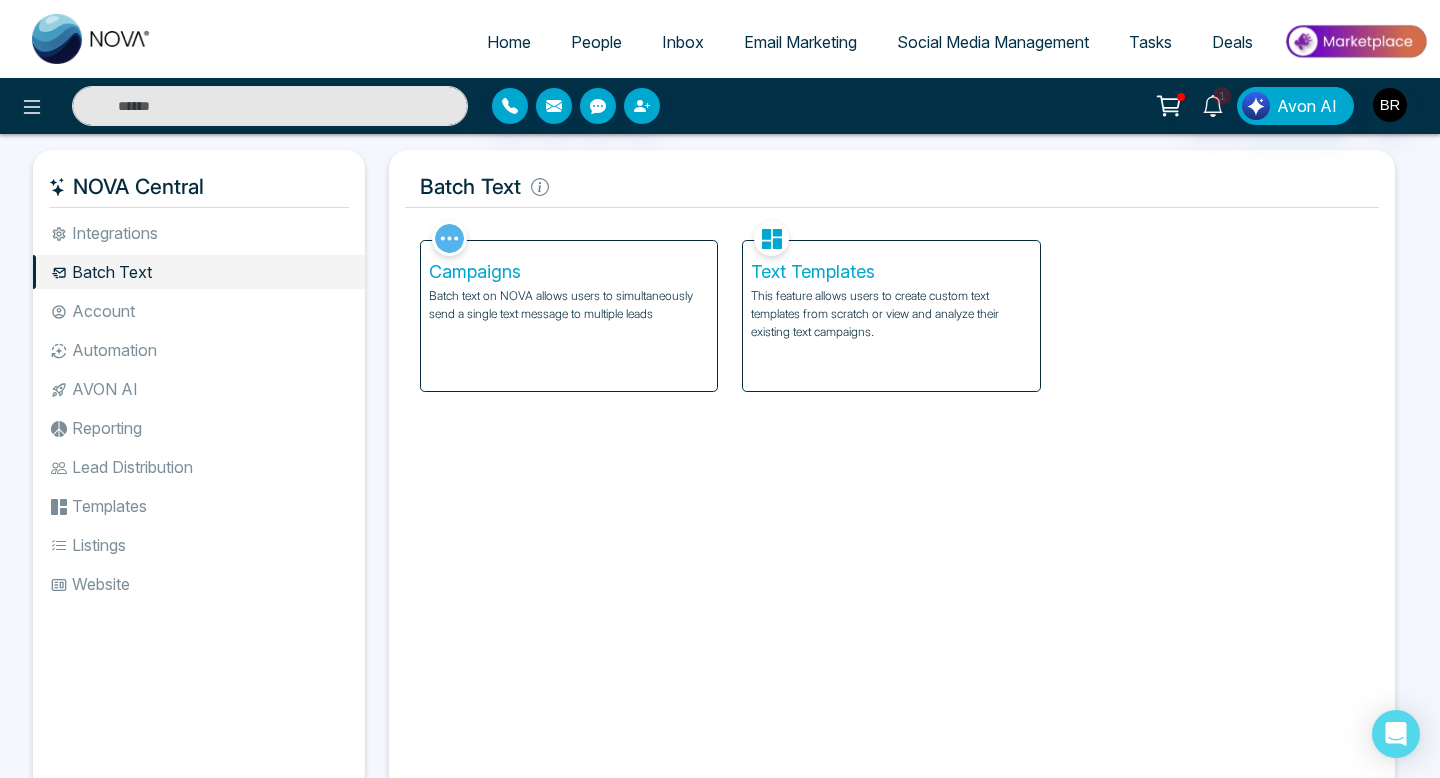 click on "Batch text on NOVA allows users to simultaneously send a single text message to multiple leads" at bounding box center (569, 305) 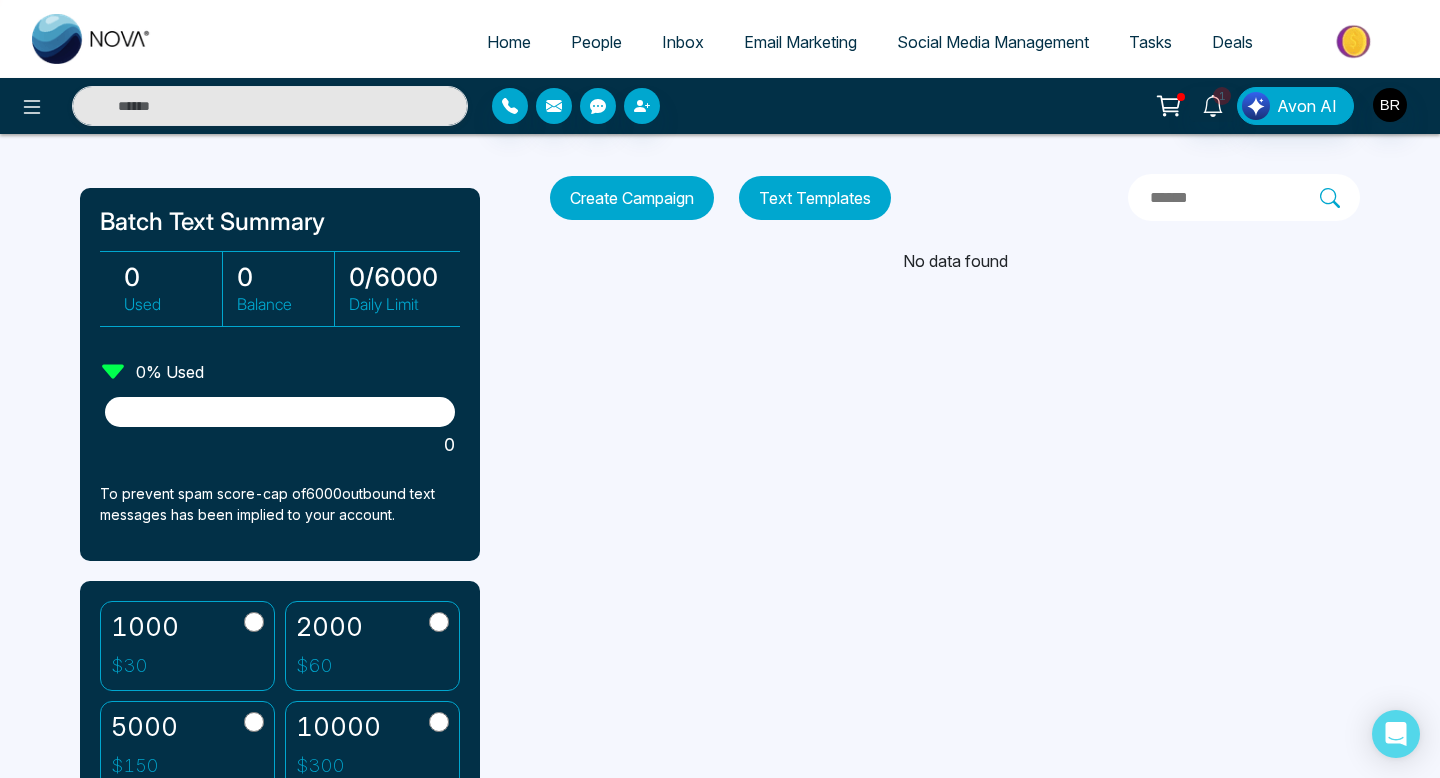scroll, scrollTop: 74, scrollLeft: 0, axis: vertical 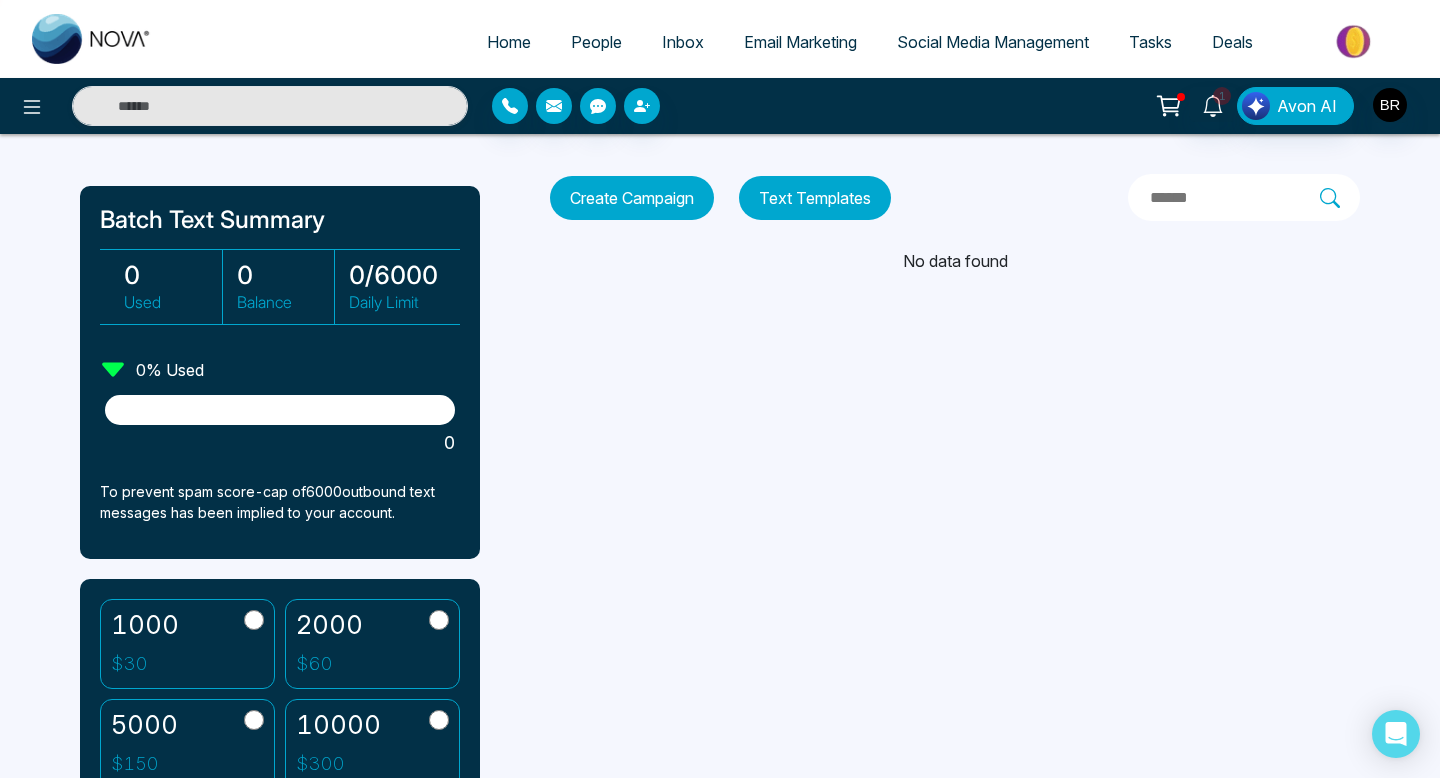 click on "Create Campaign" at bounding box center [632, 198] 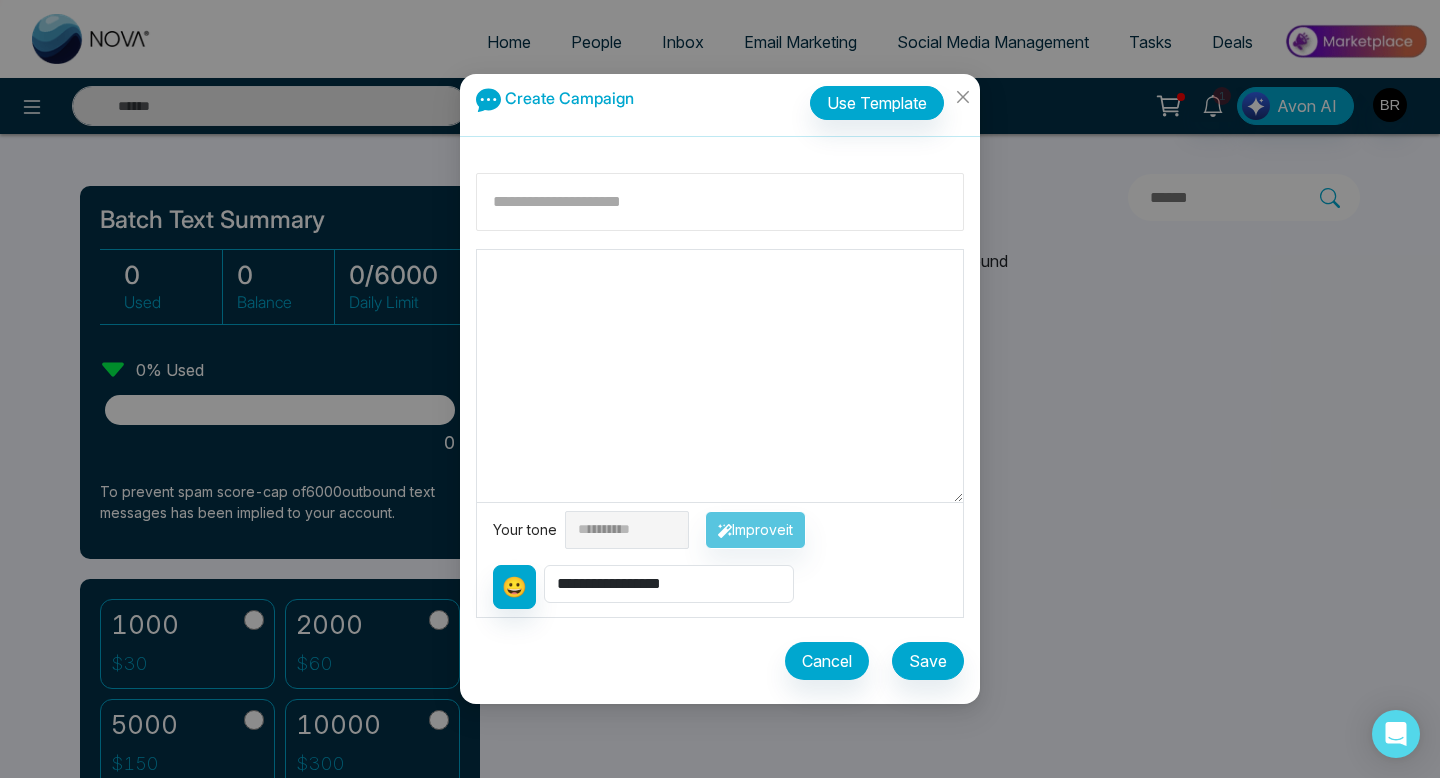 click at bounding box center [720, 202] 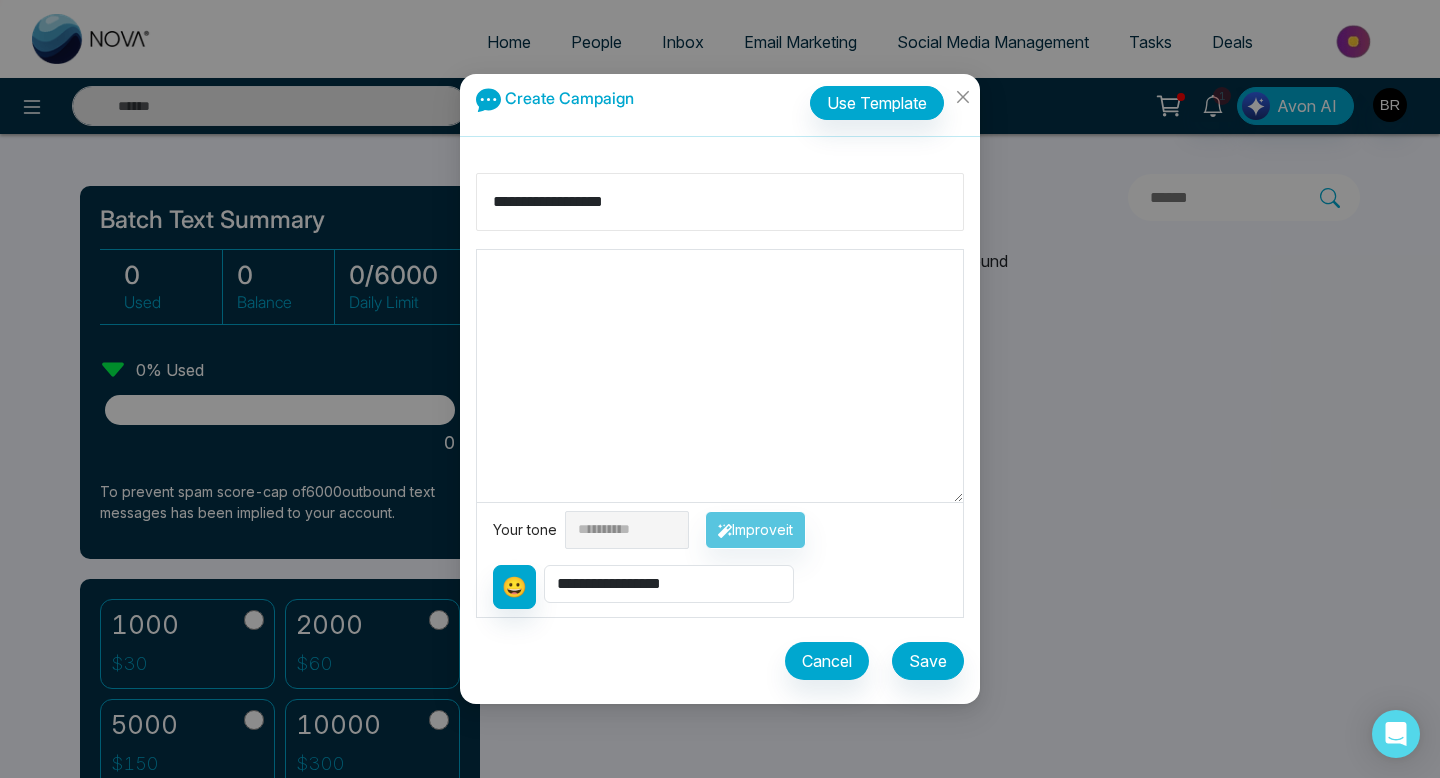 type on "**********" 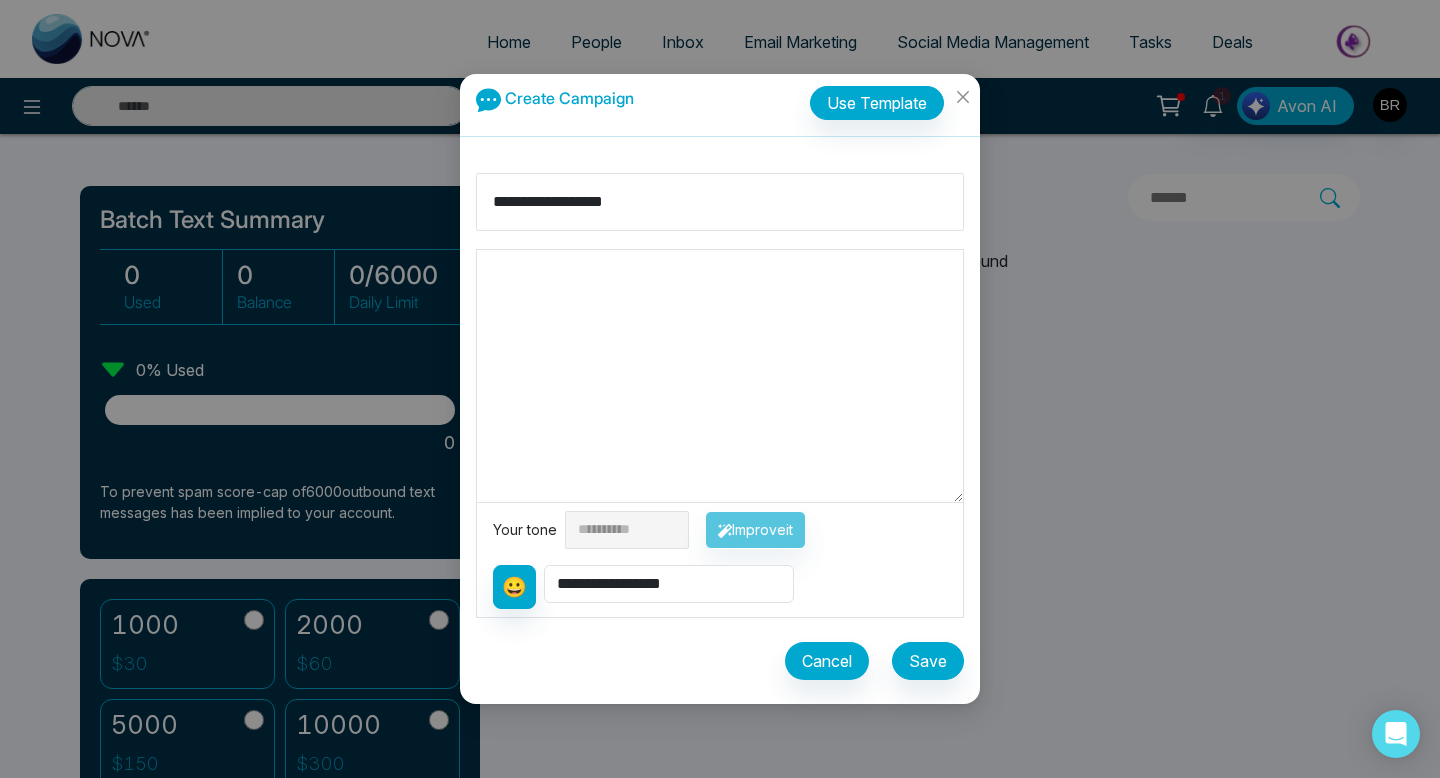 click at bounding box center (720, 376) 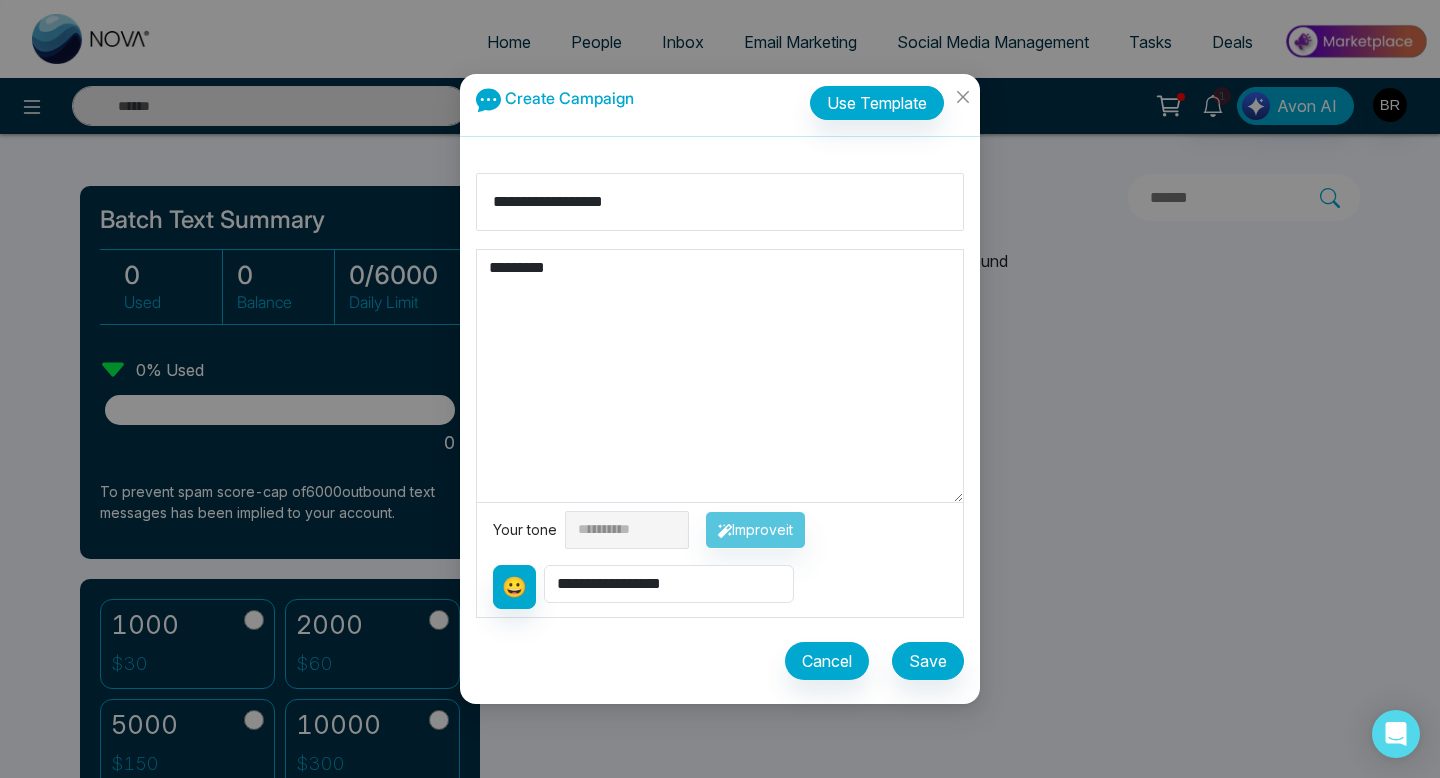 click on "*********" at bounding box center (720, 376) 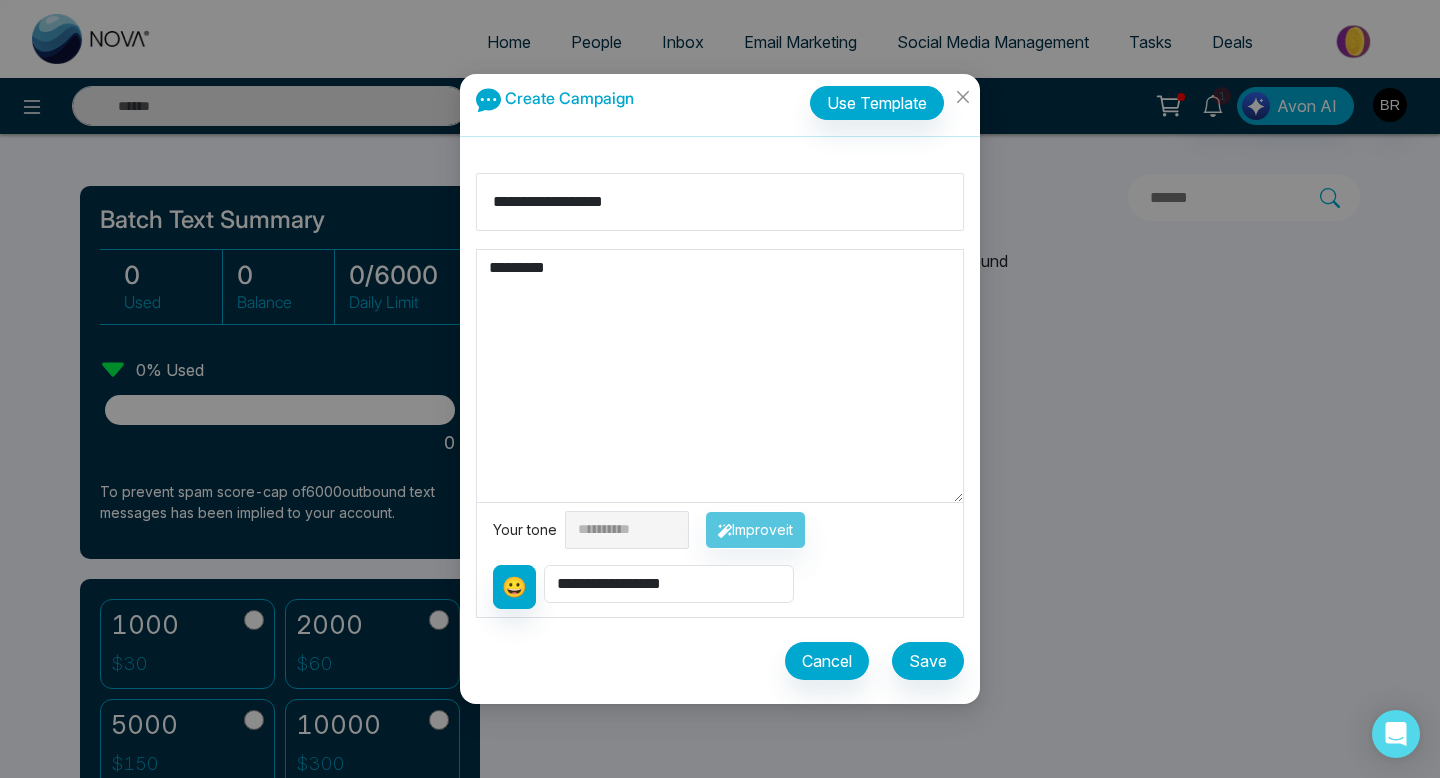 click on "*********" at bounding box center [720, 376] 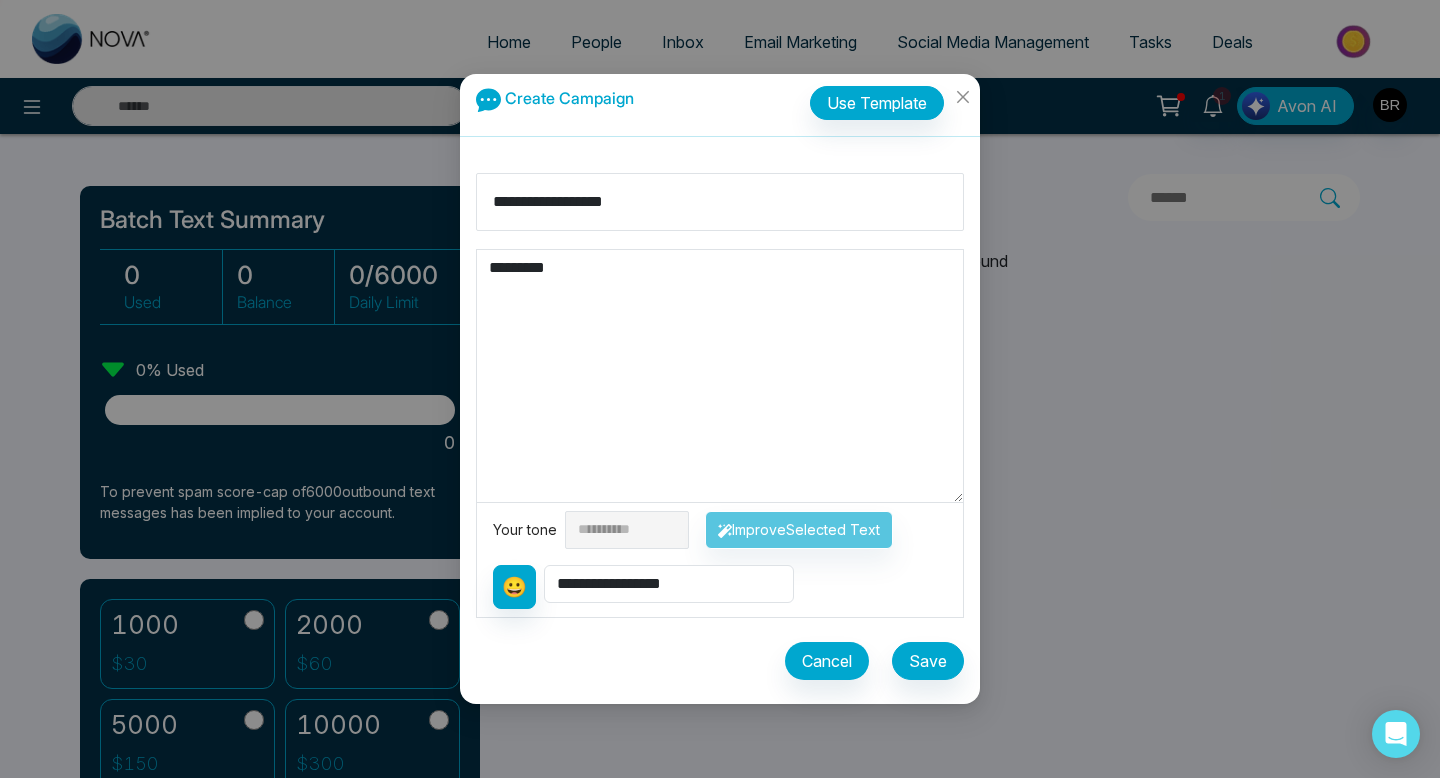 type on "*********" 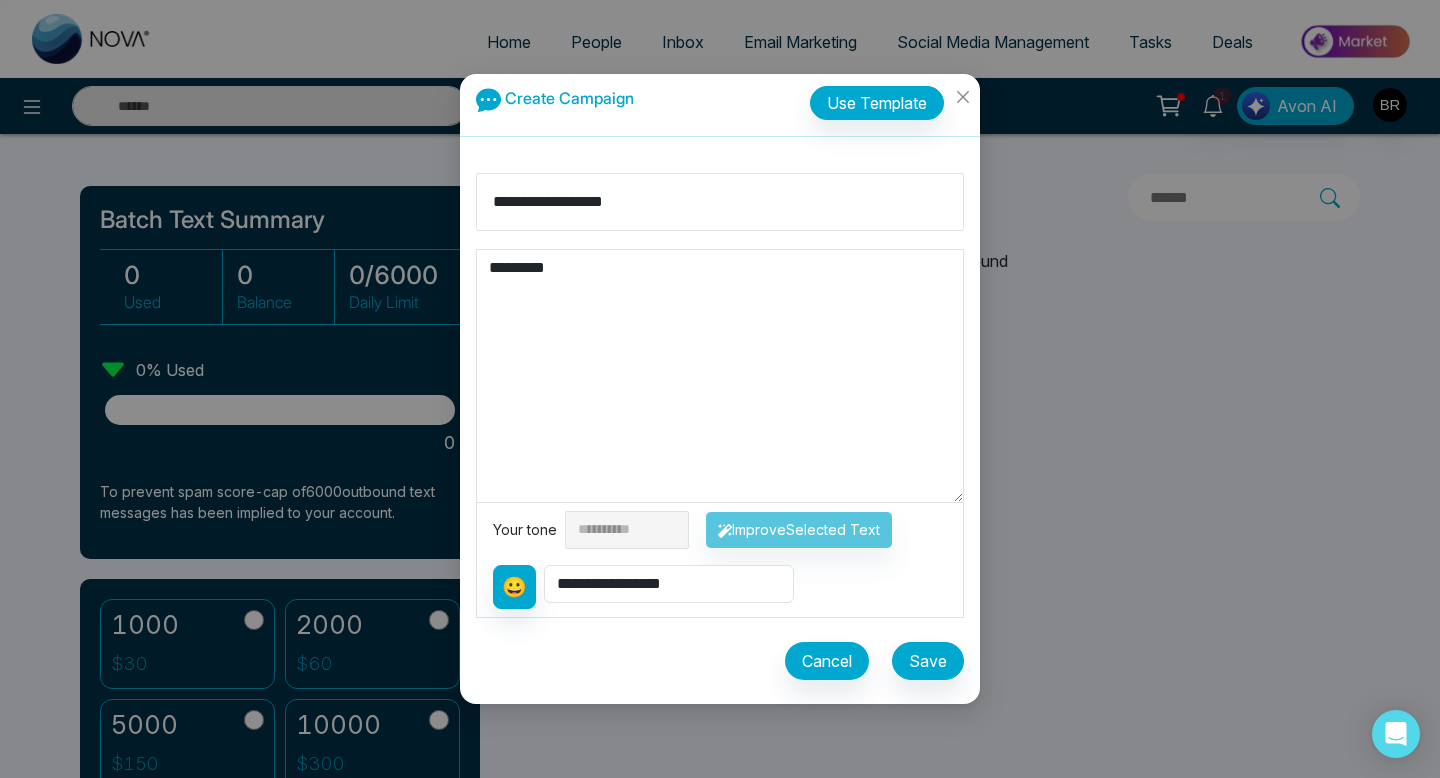 click on "**********" at bounding box center [720, 530] 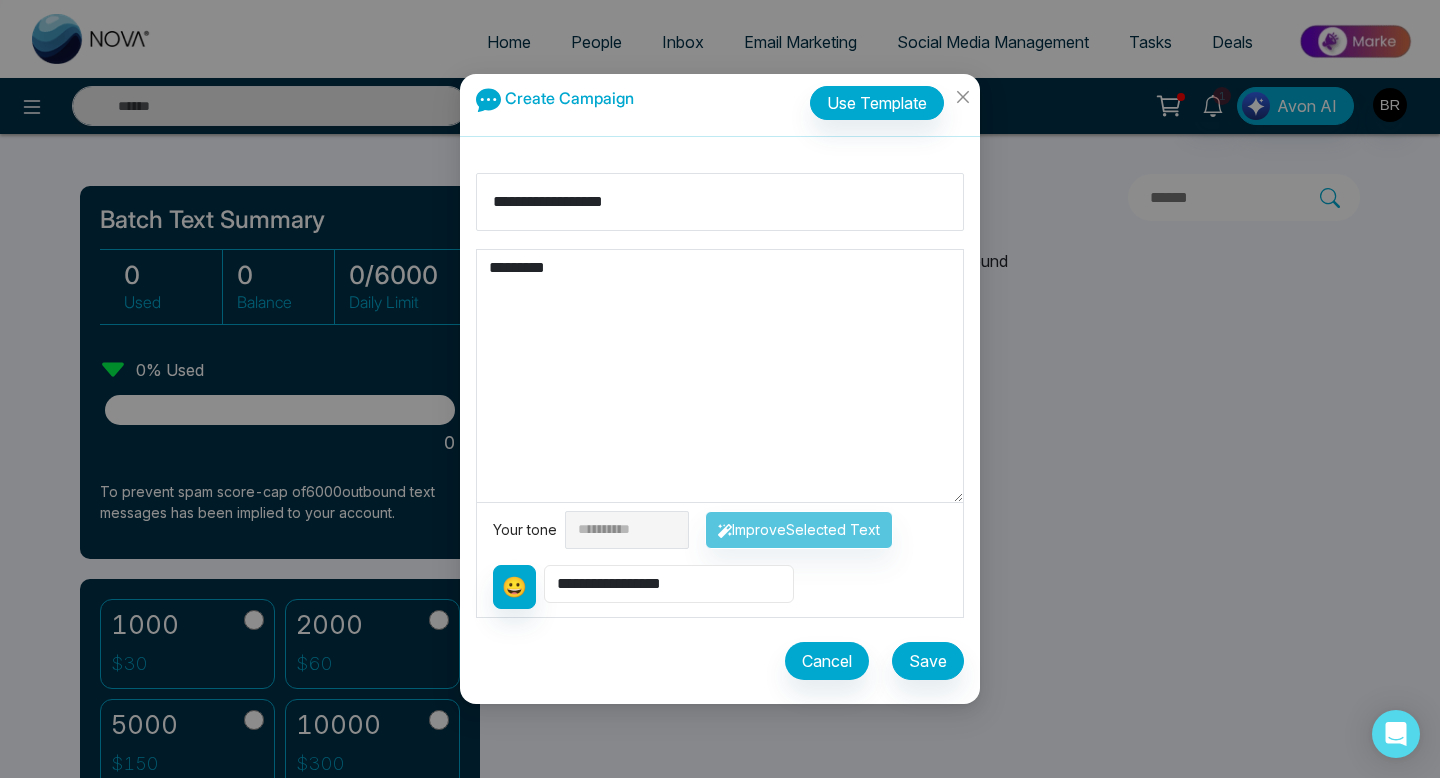 click on "**********" at bounding box center [669, 584] 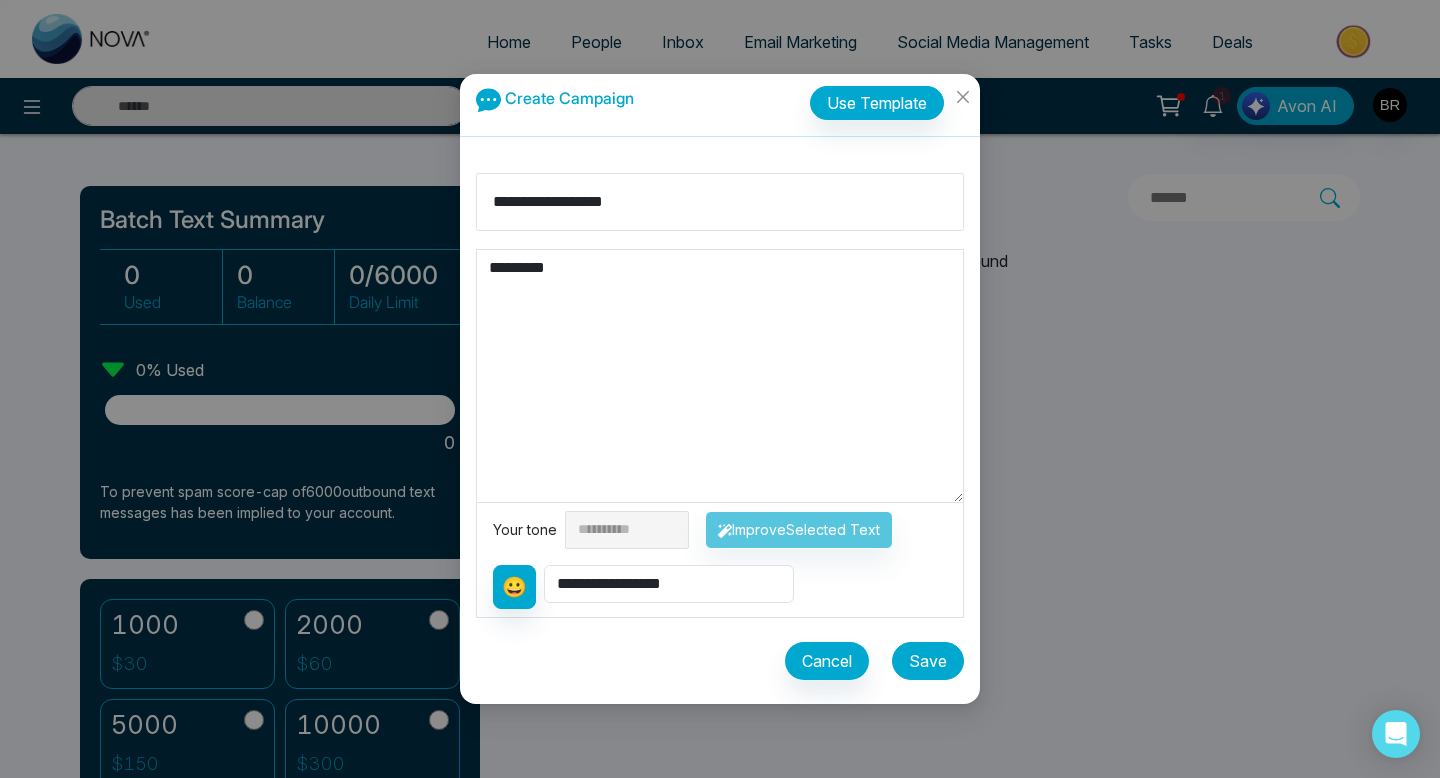 click on "Save" at bounding box center [928, 661] 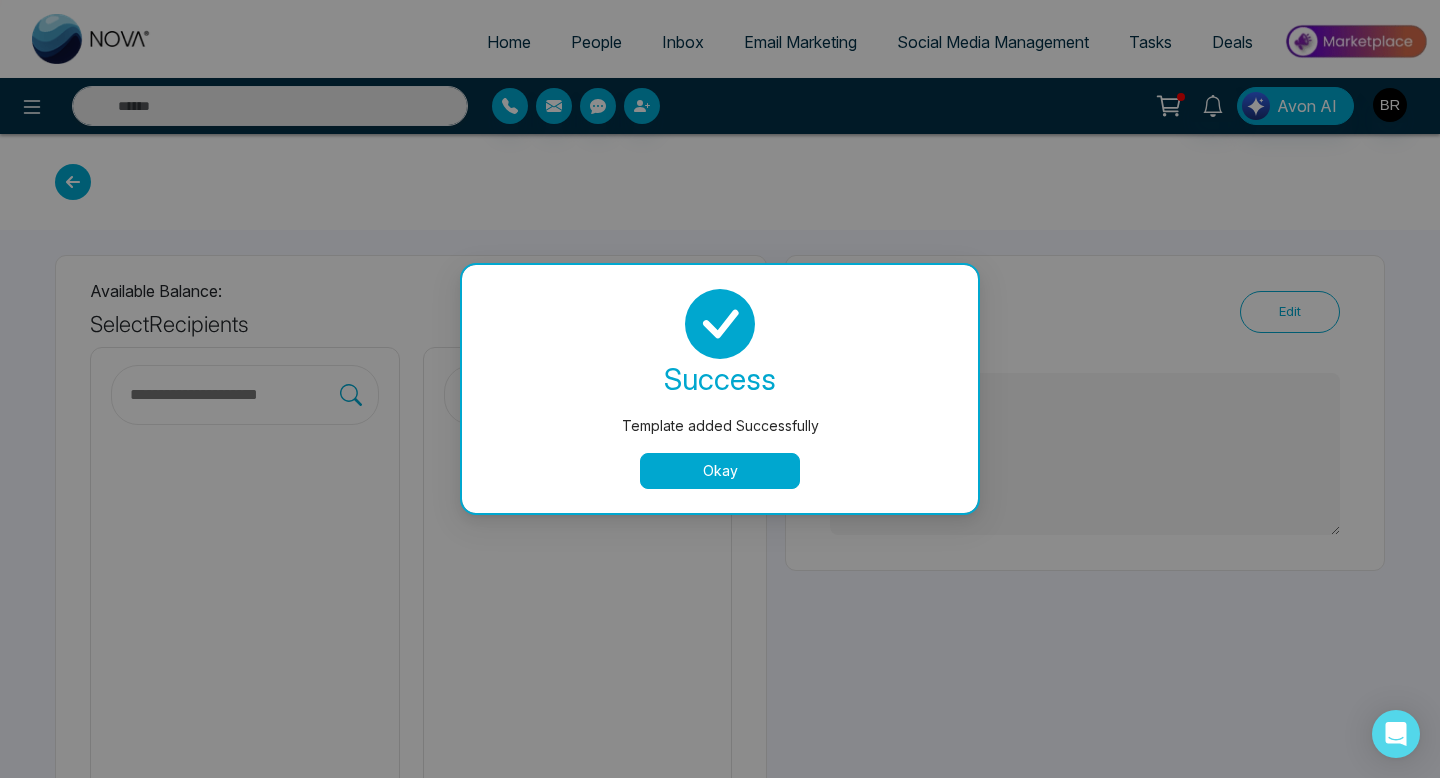 click on "Okay" at bounding box center [720, 471] 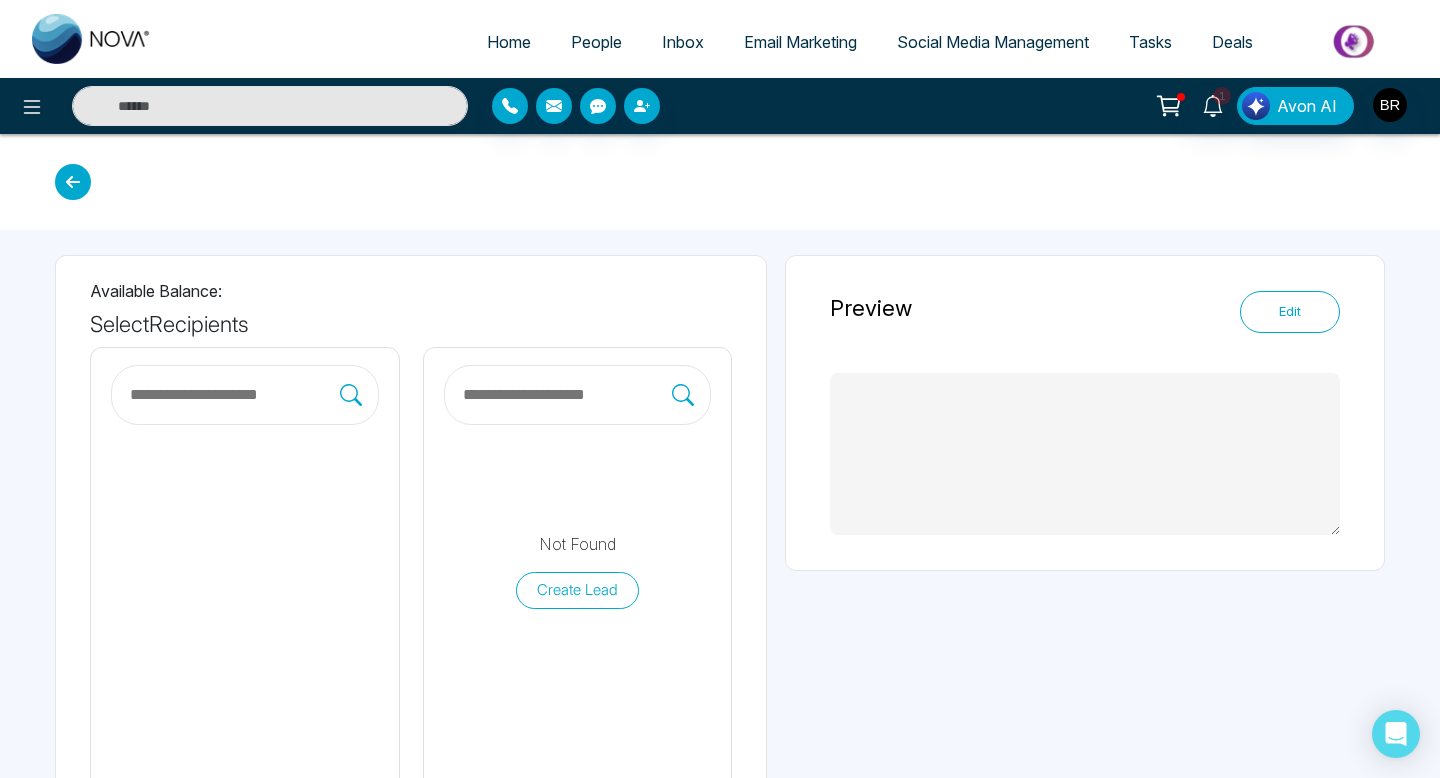 type on "*********" 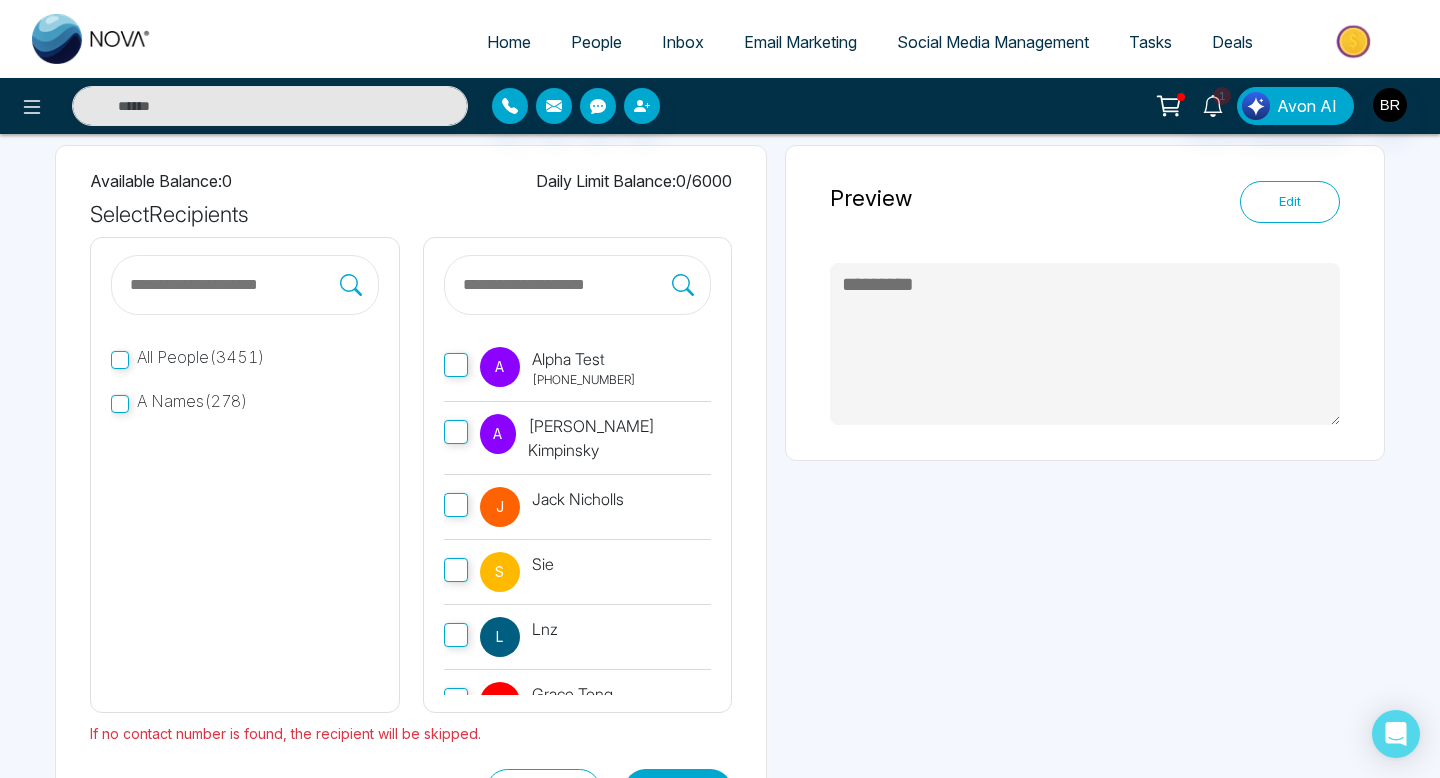 scroll, scrollTop: 122, scrollLeft: 0, axis: vertical 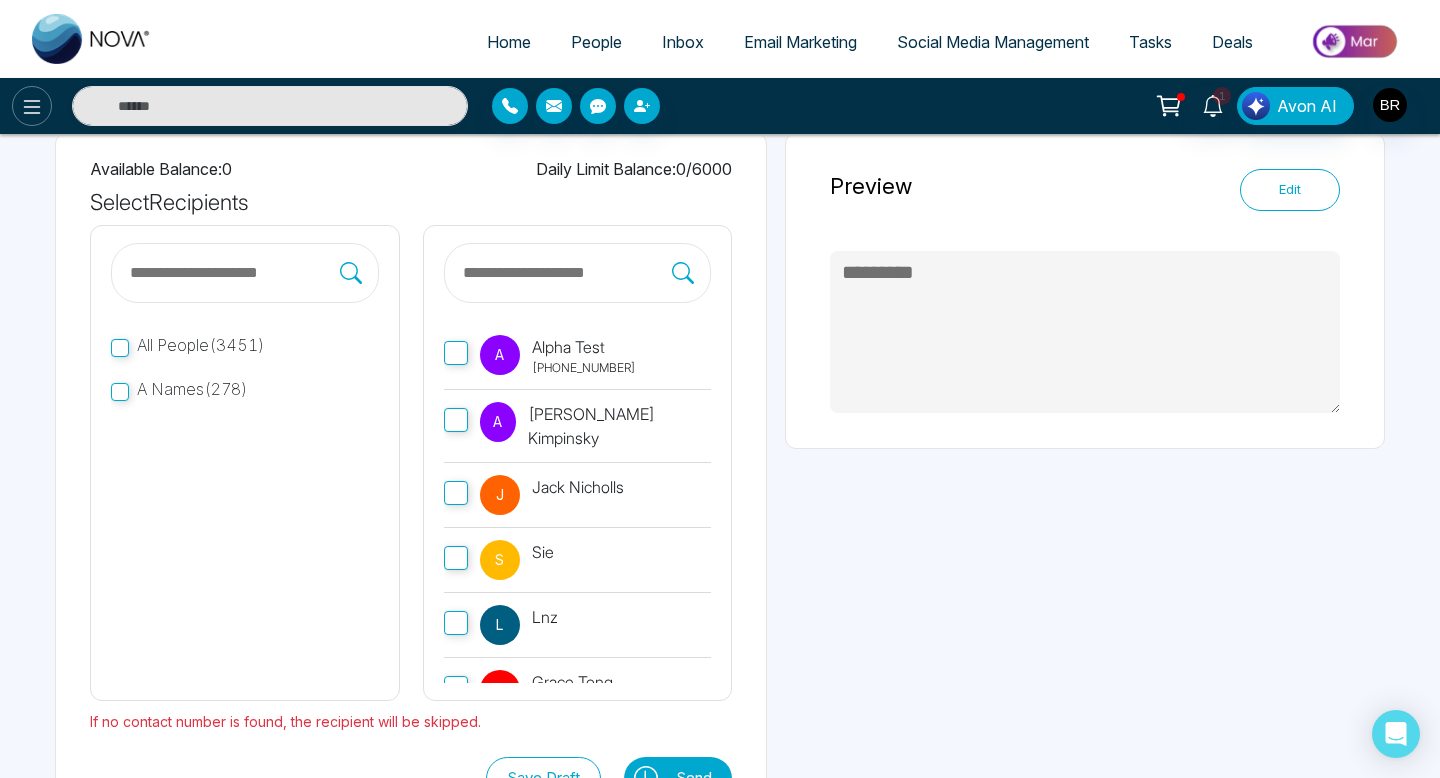 click 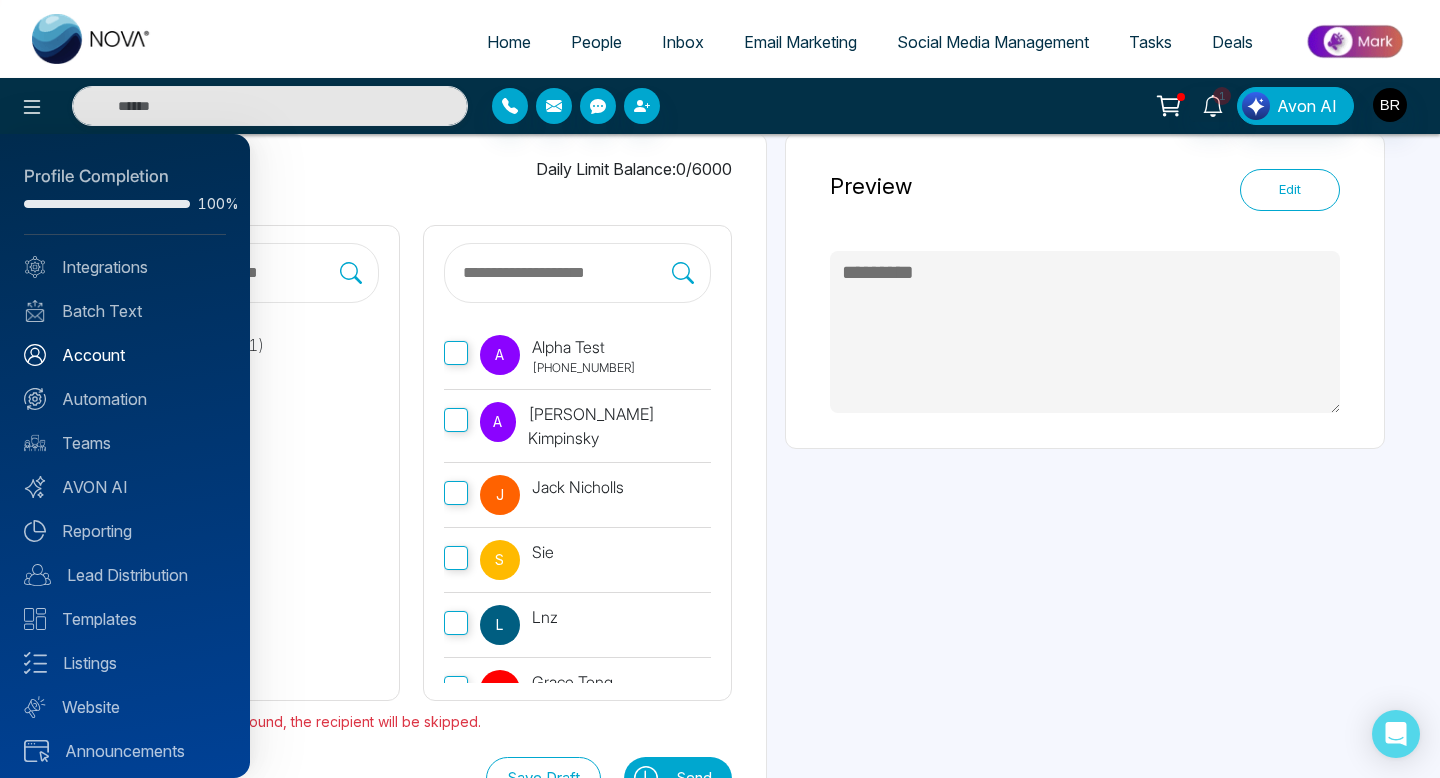 click on "Account" at bounding box center (125, 355) 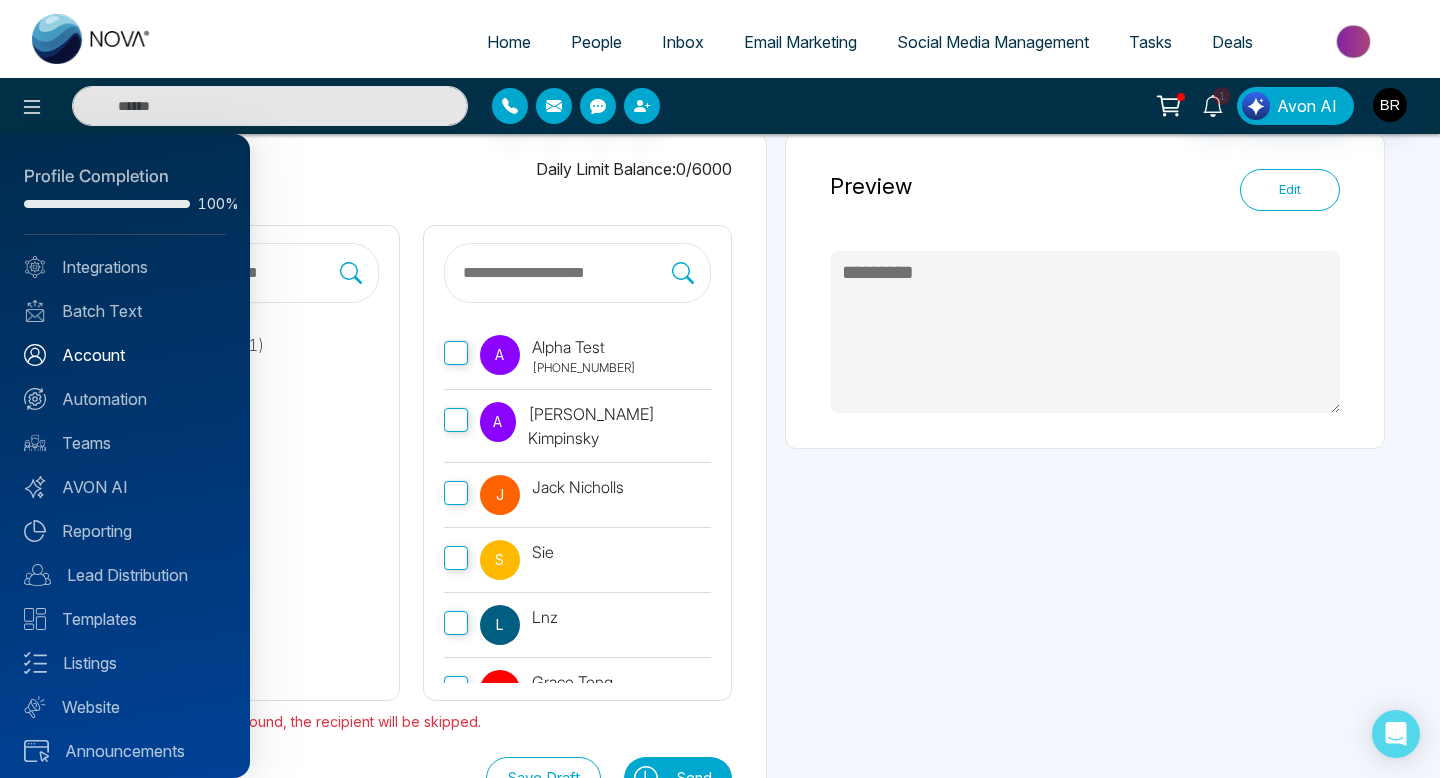 scroll, scrollTop: 0, scrollLeft: 0, axis: both 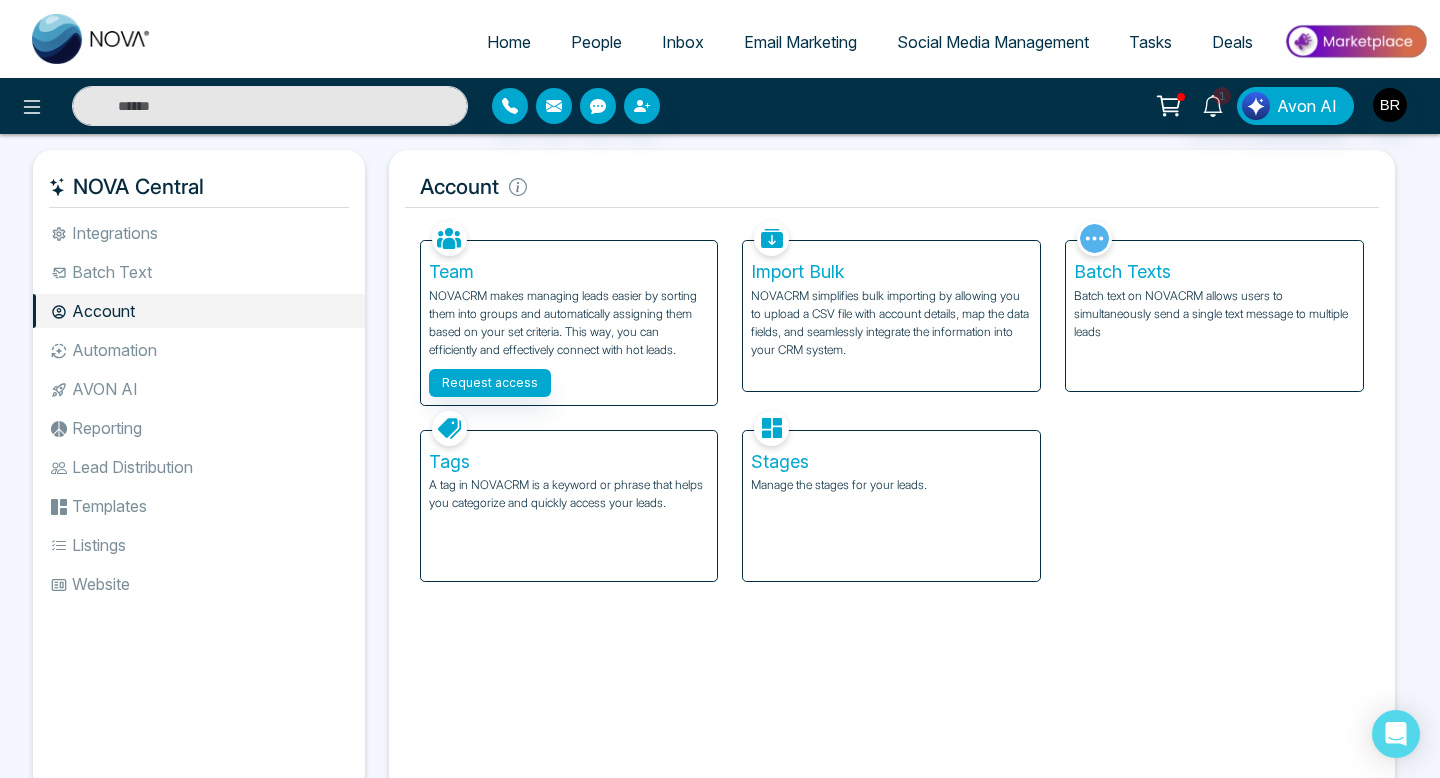 click on "Automation" at bounding box center [199, 350] 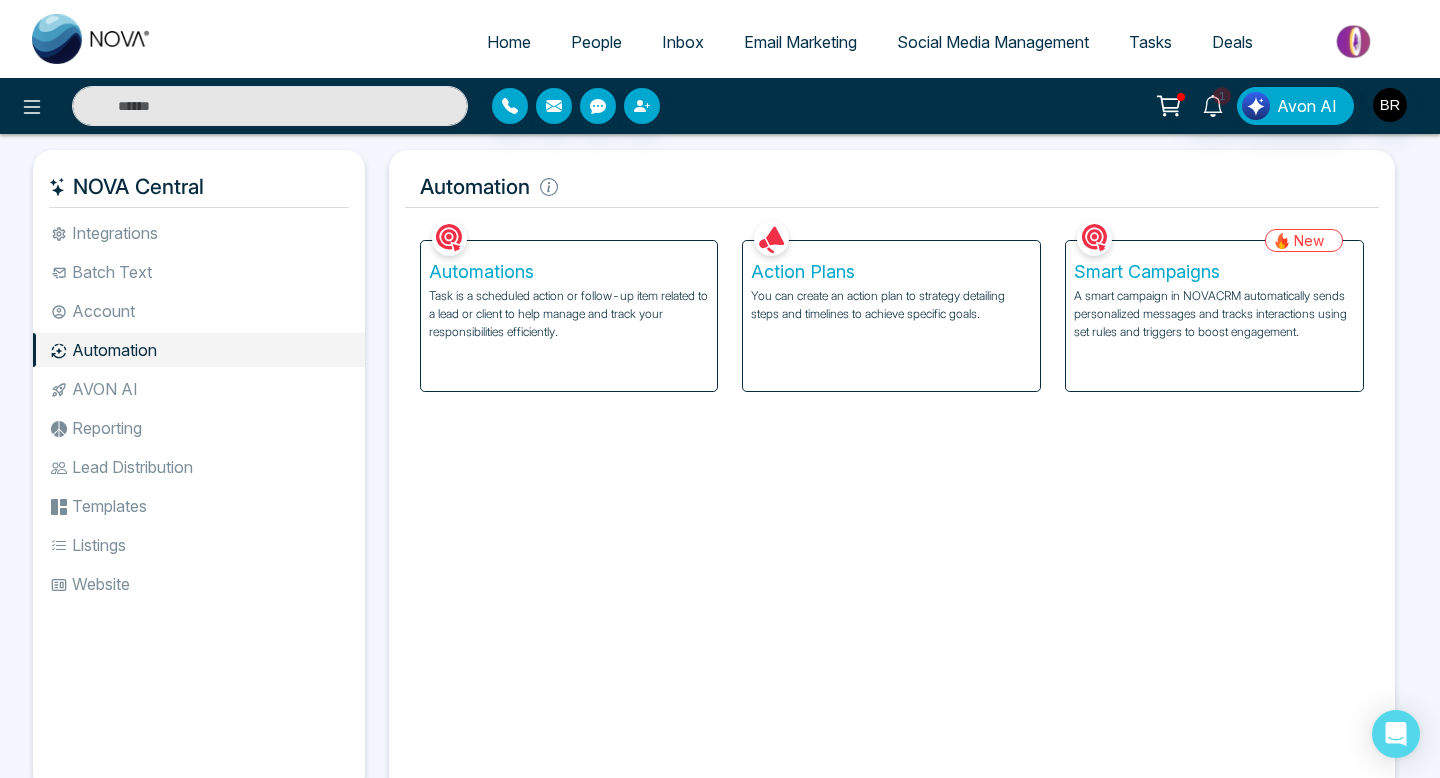 click on "Action Plans You can create an action plan to strategy detailing steps and timelines to achieve specific goals." at bounding box center (891, 316) 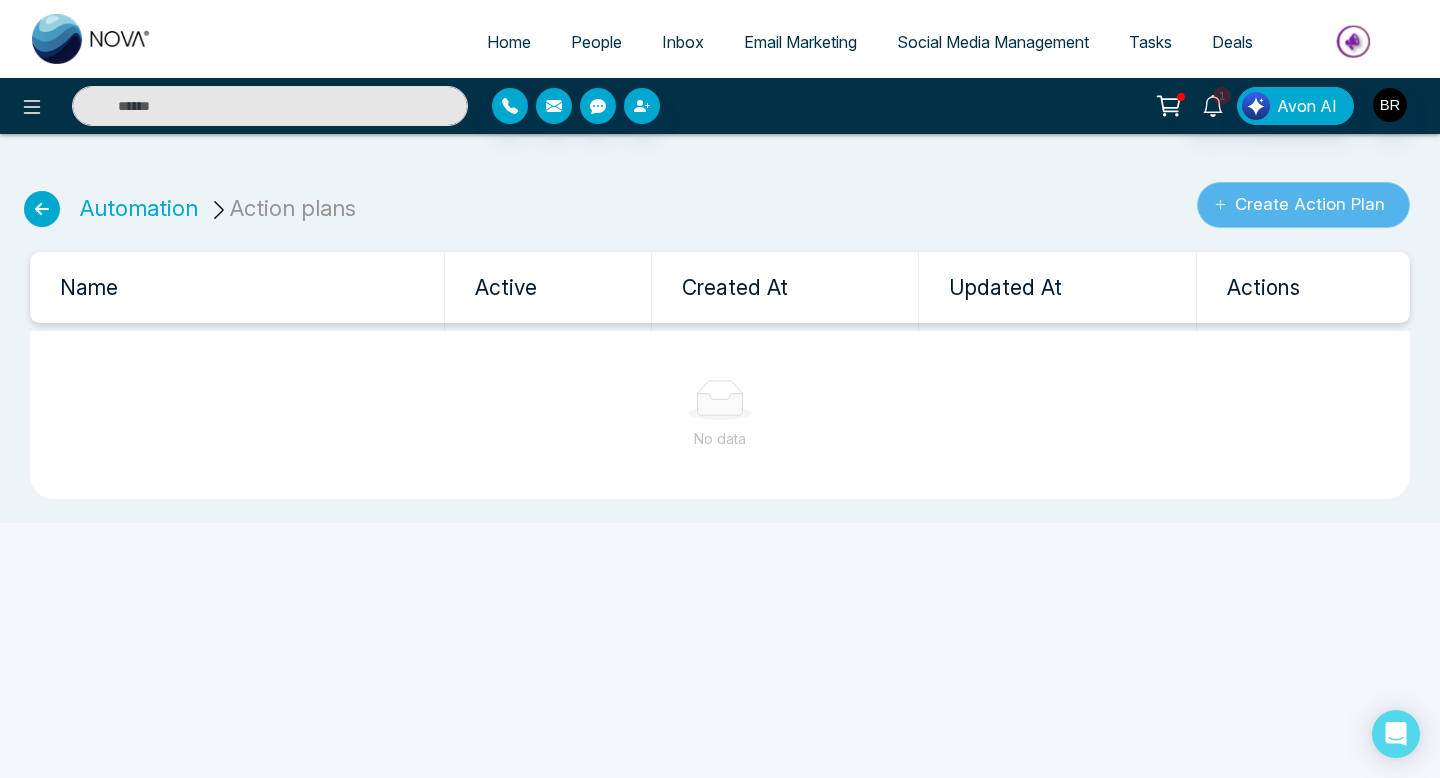 click on "Create Action Plan" at bounding box center [1303, 205] 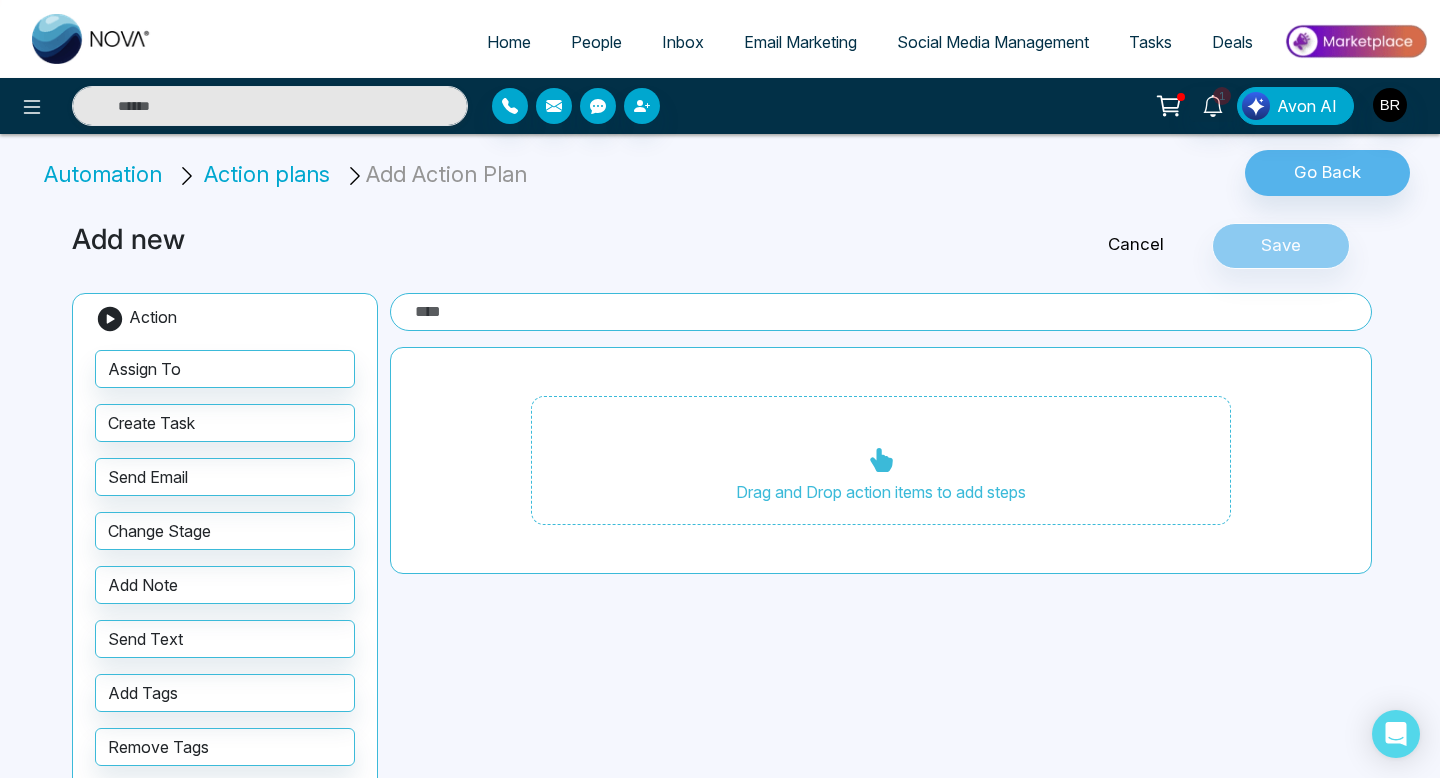 click at bounding box center [881, 312] 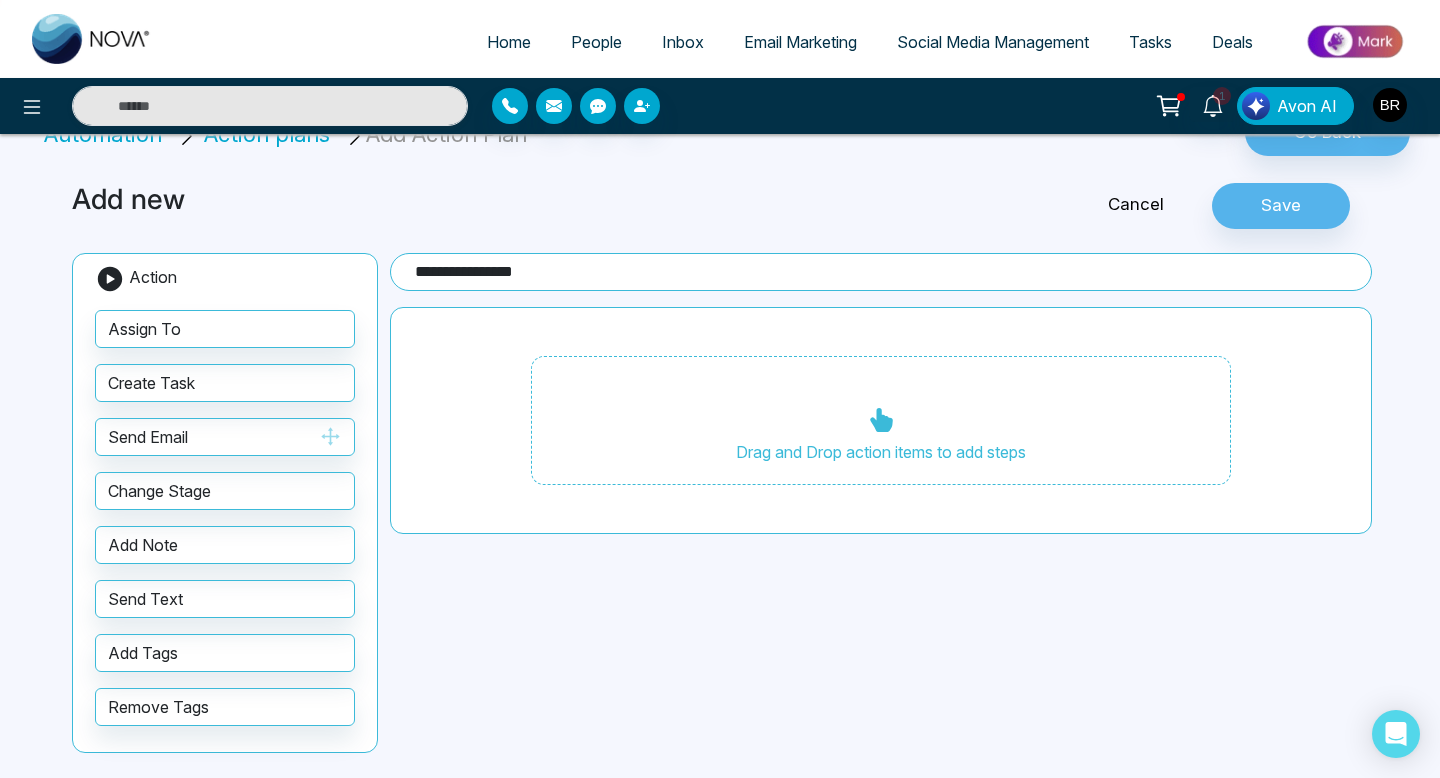 scroll, scrollTop: 42, scrollLeft: 0, axis: vertical 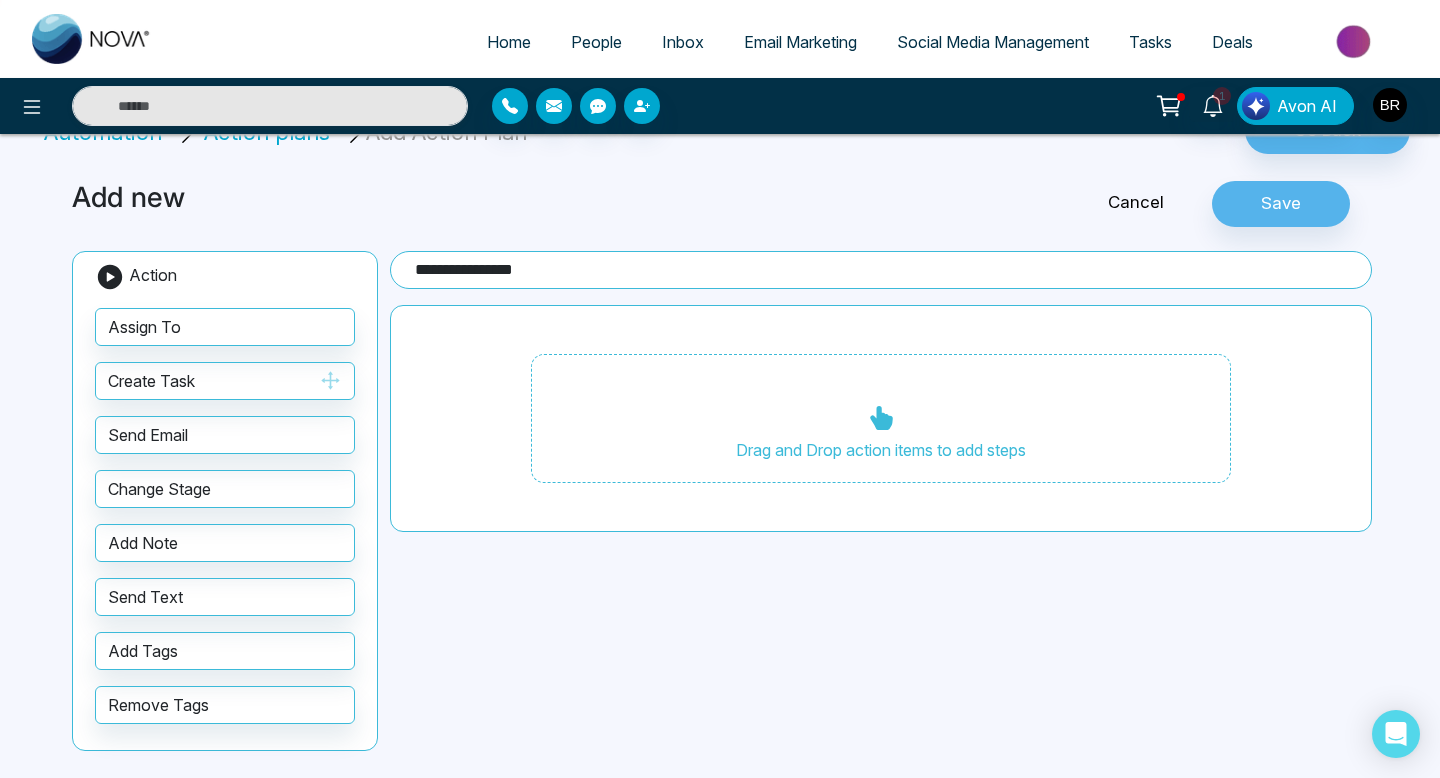 type on "**********" 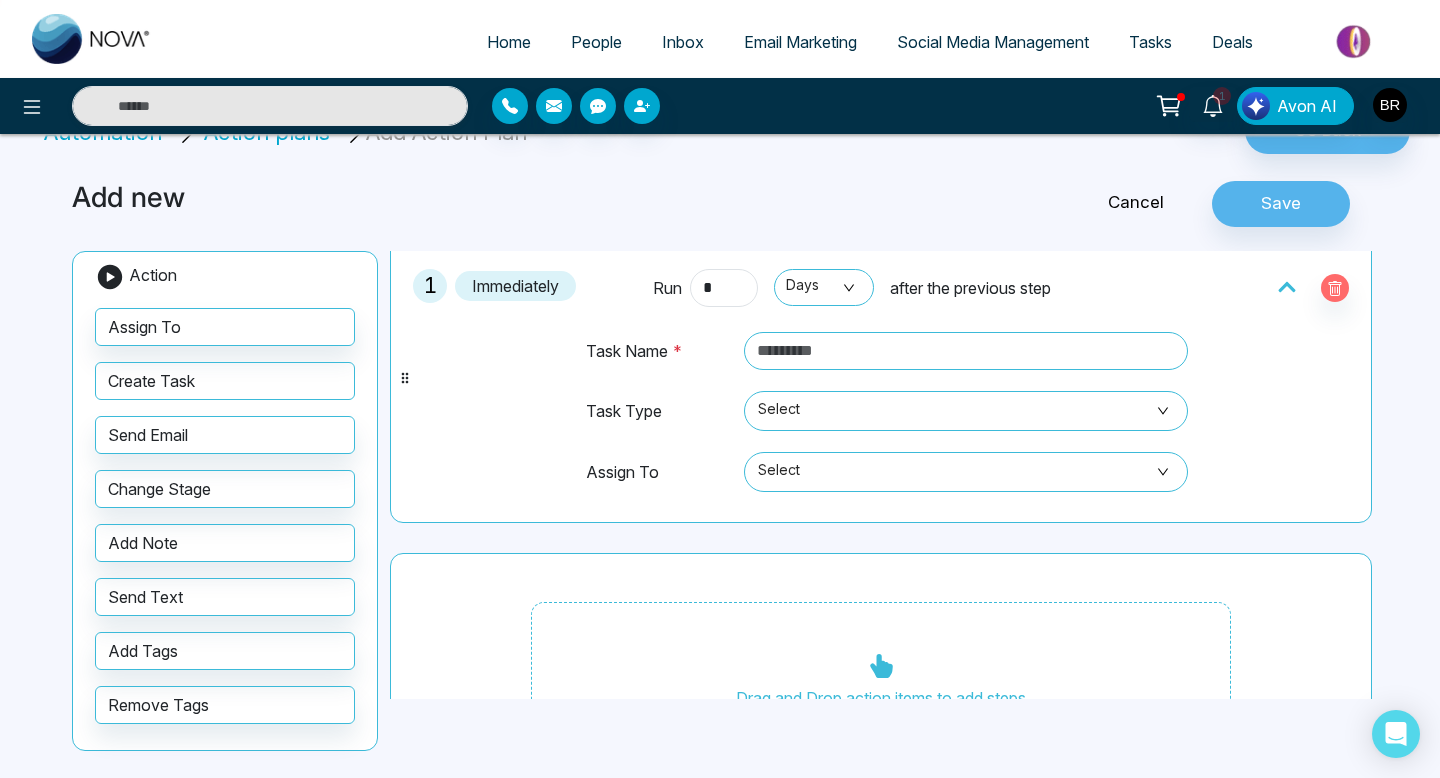scroll, scrollTop: 94, scrollLeft: 0, axis: vertical 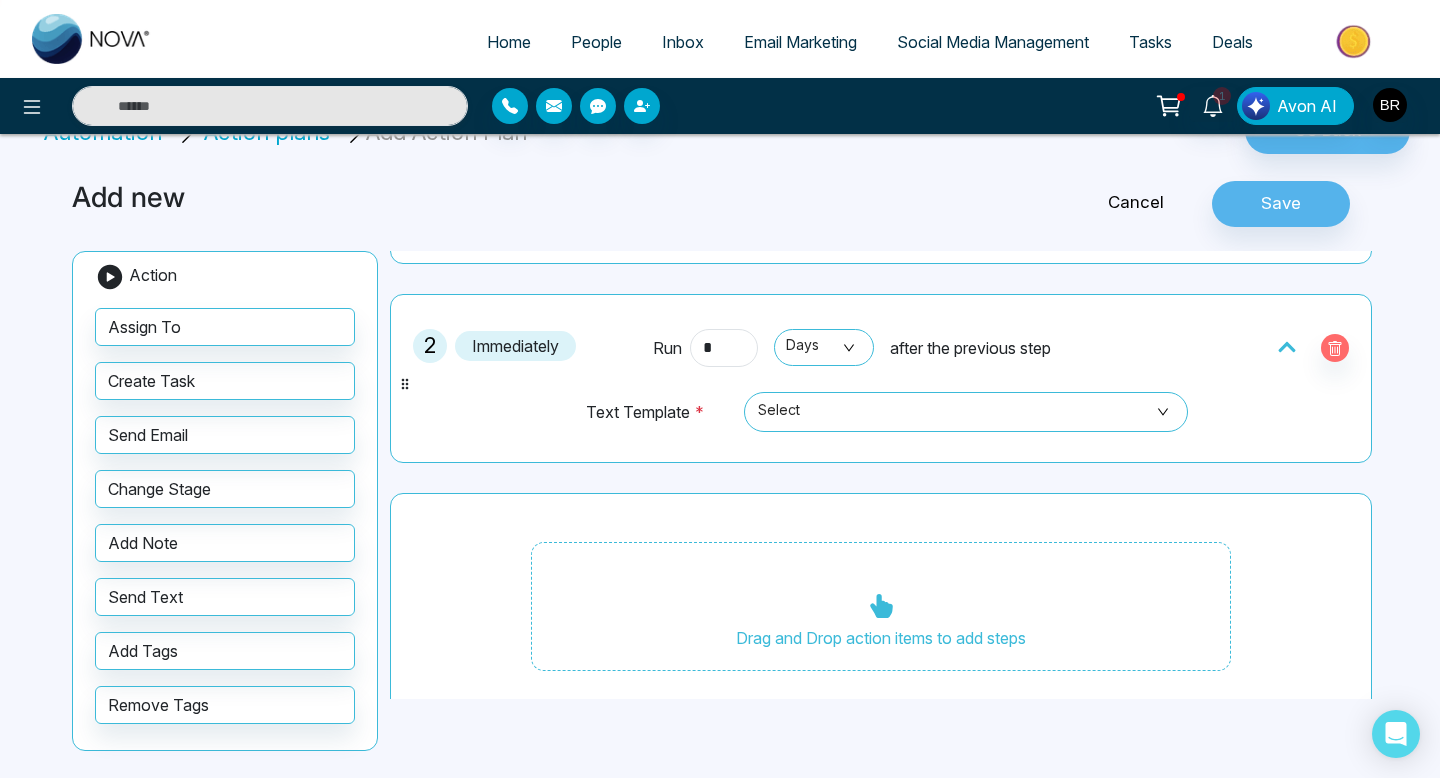 click on "Immediately" at bounding box center [515, 346] 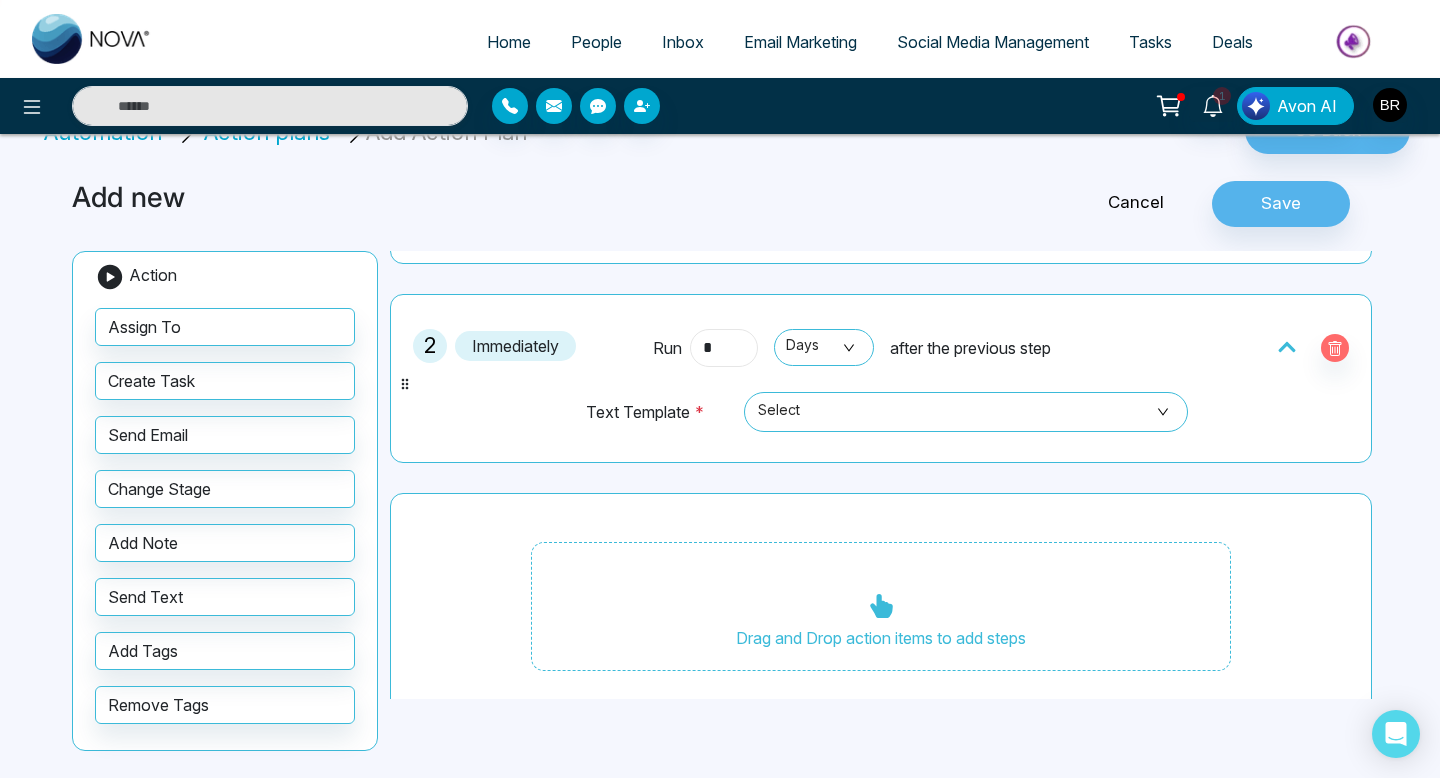 click on "*" at bounding box center (724, 348) 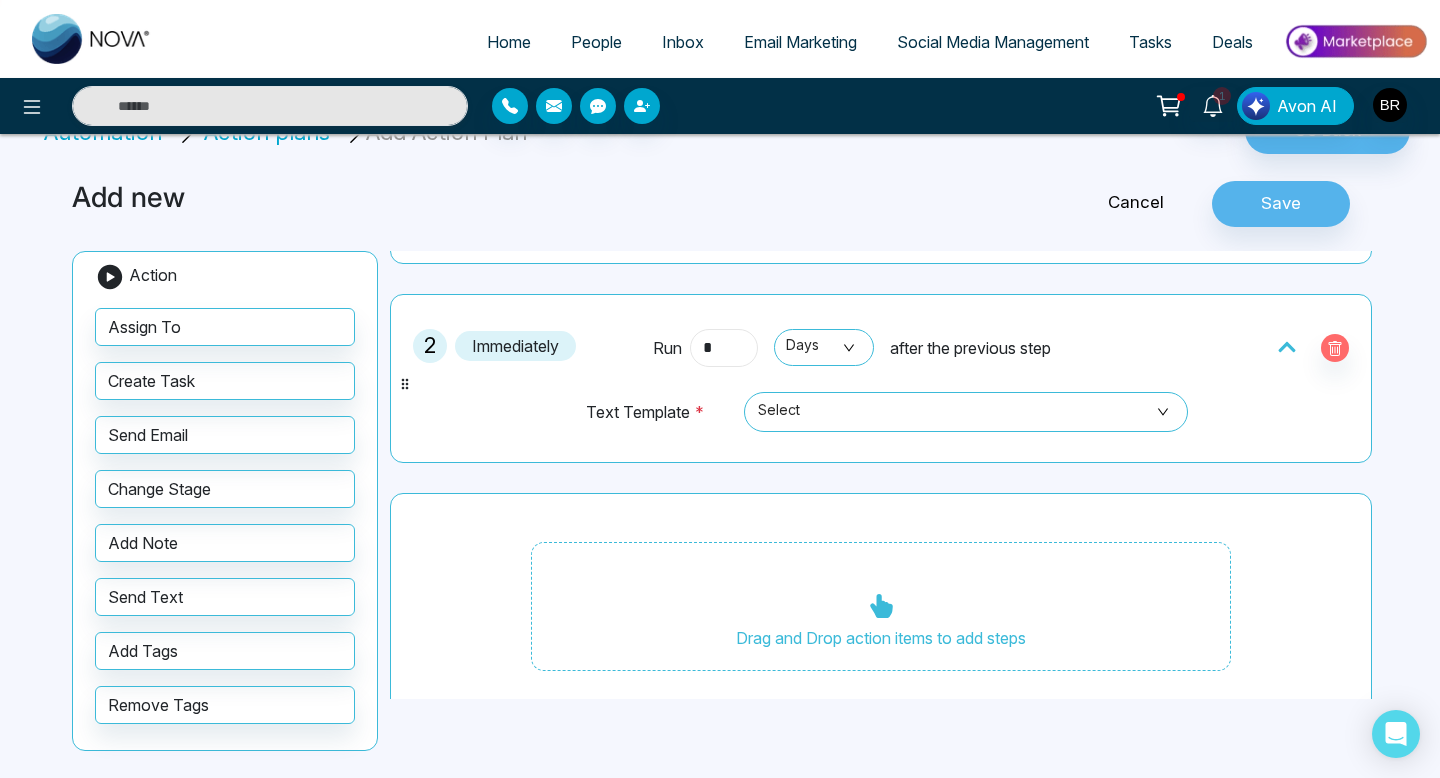 click on "*" at bounding box center (724, 348) 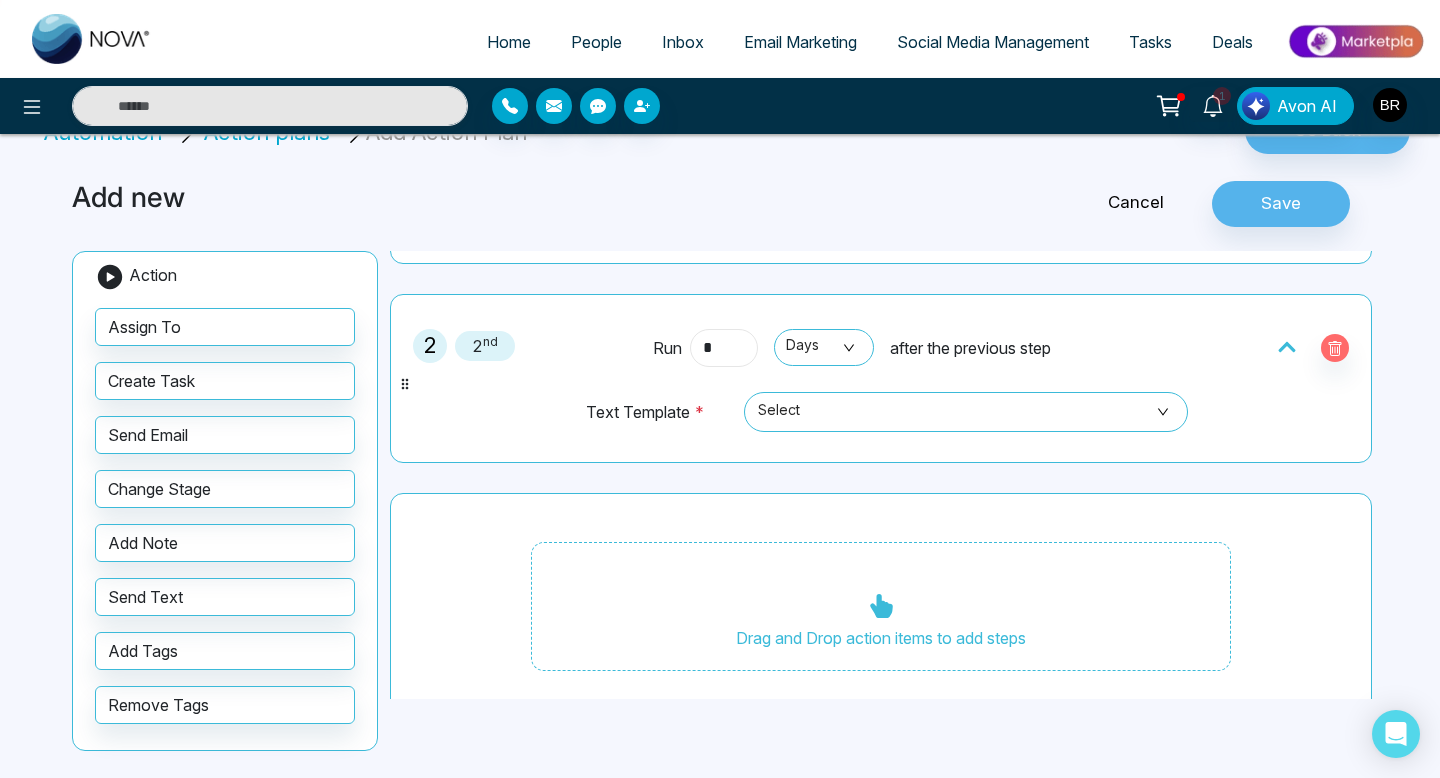 type on "*" 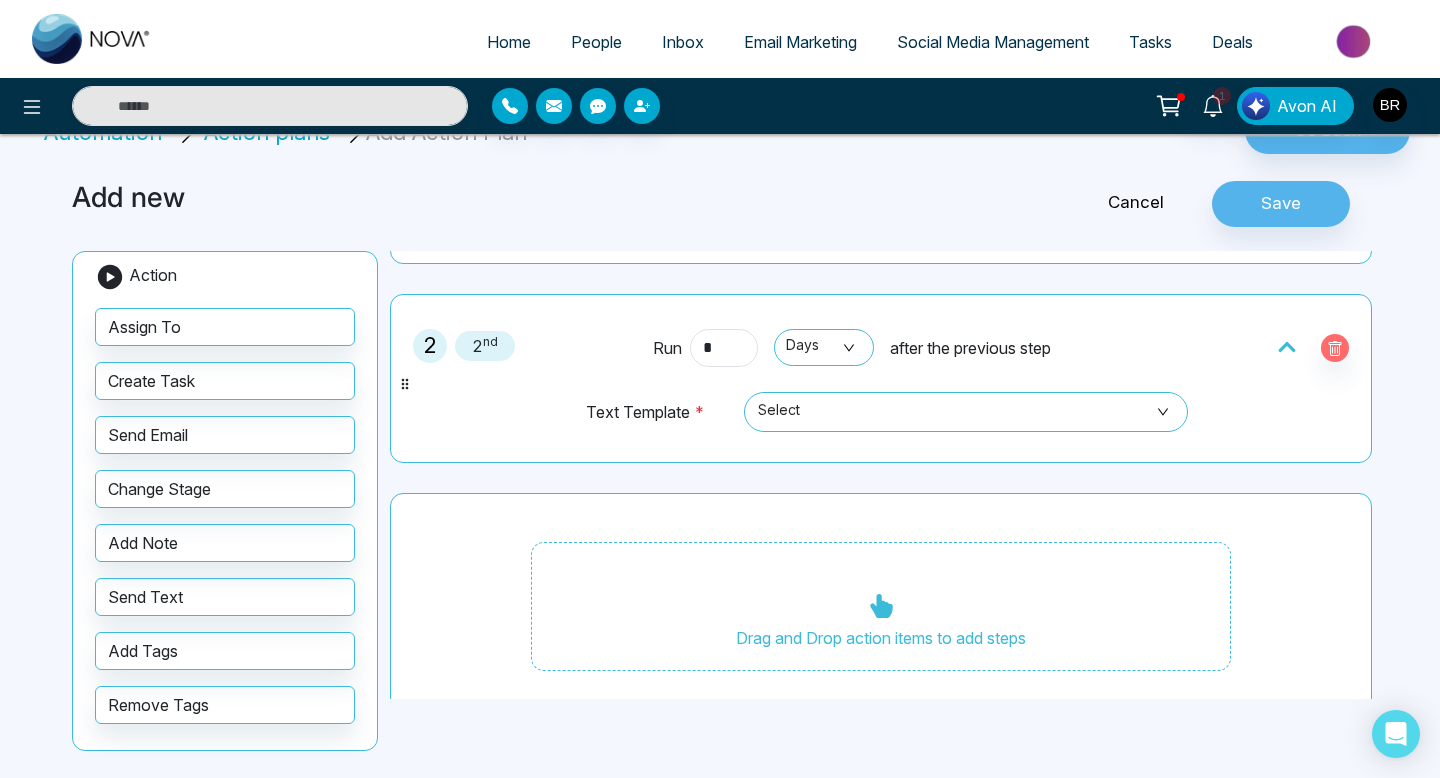 click on "2 2 nd Run * Days after the previous step Text Template   * Select" at bounding box center (881, 378) 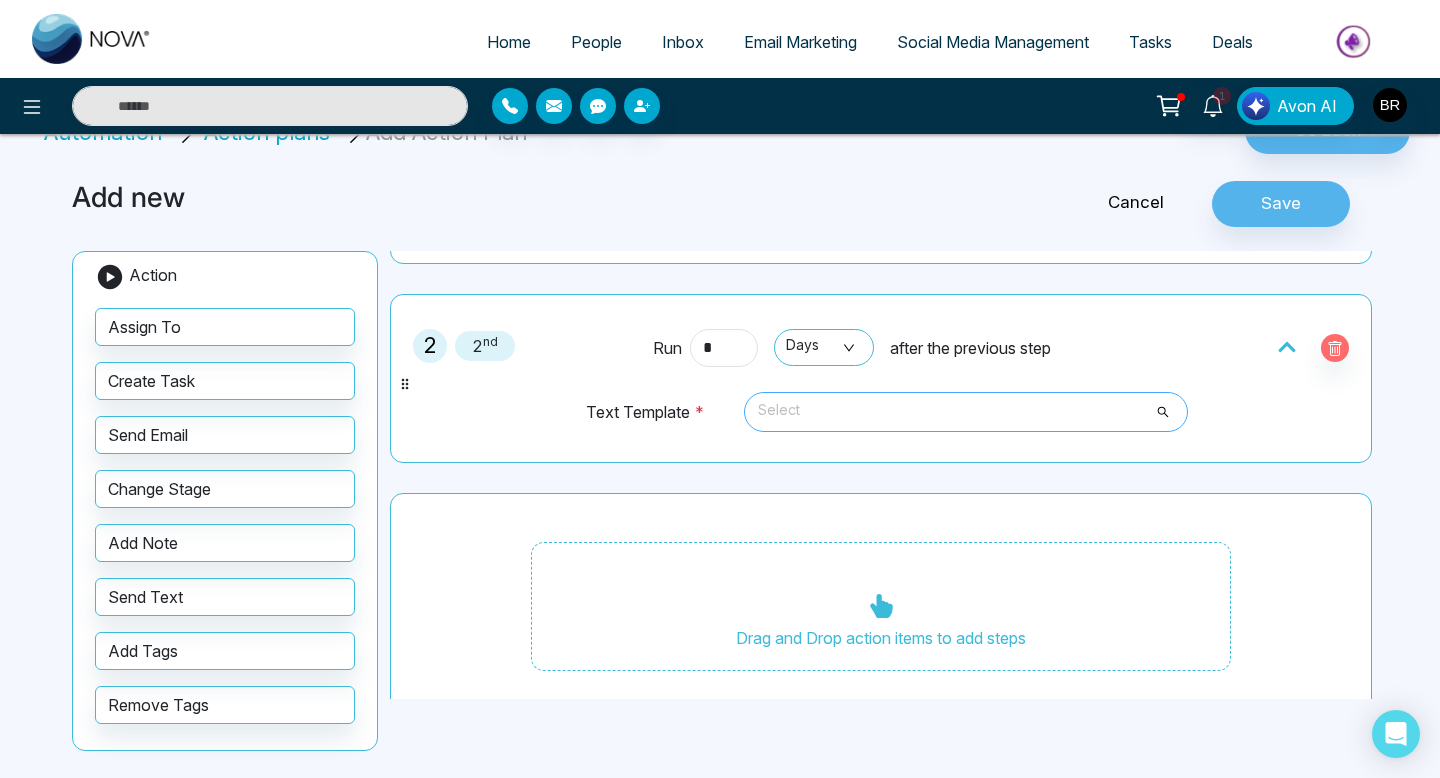 click on "Select" at bounding box center [966, 412] 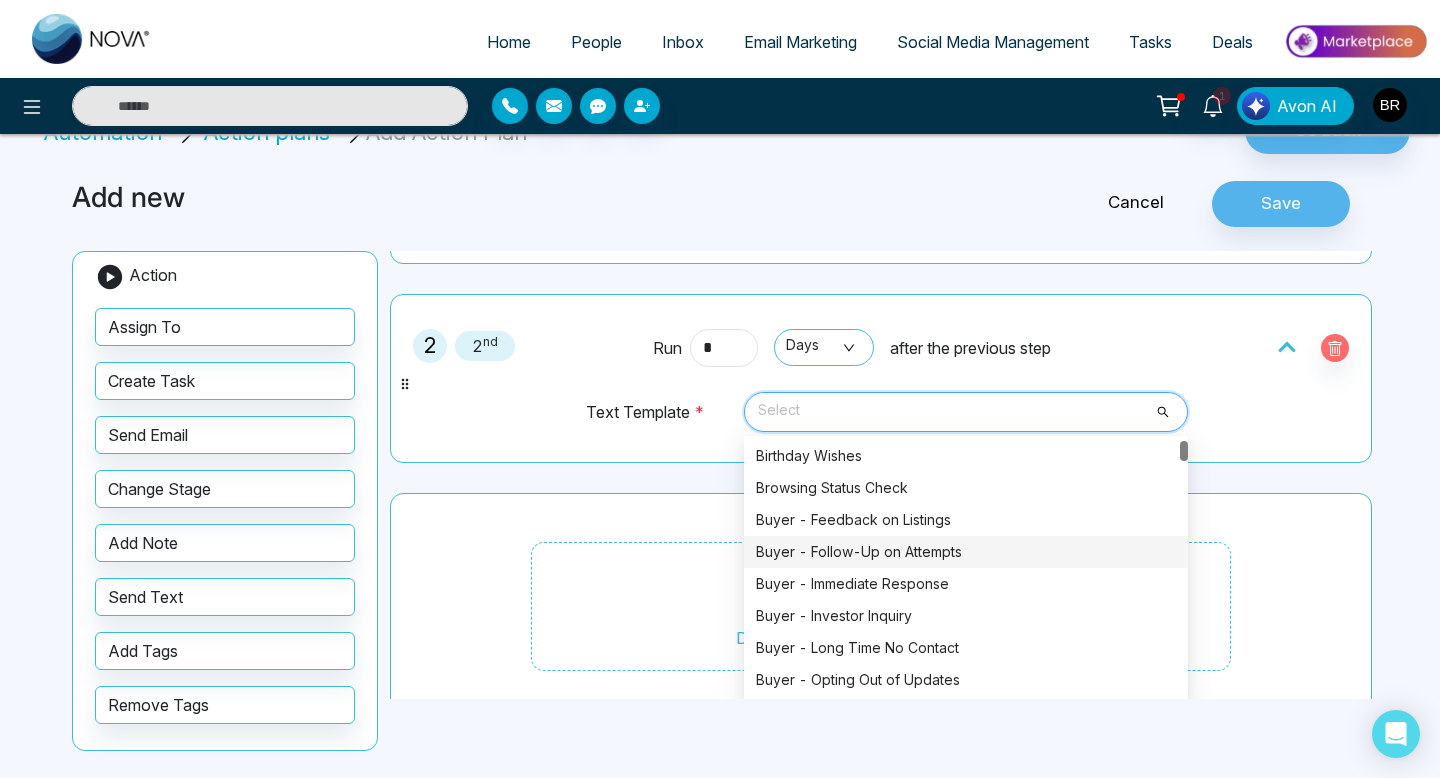 scroll, scrollTop: 34, scrollLeft: 0, axis: vertical 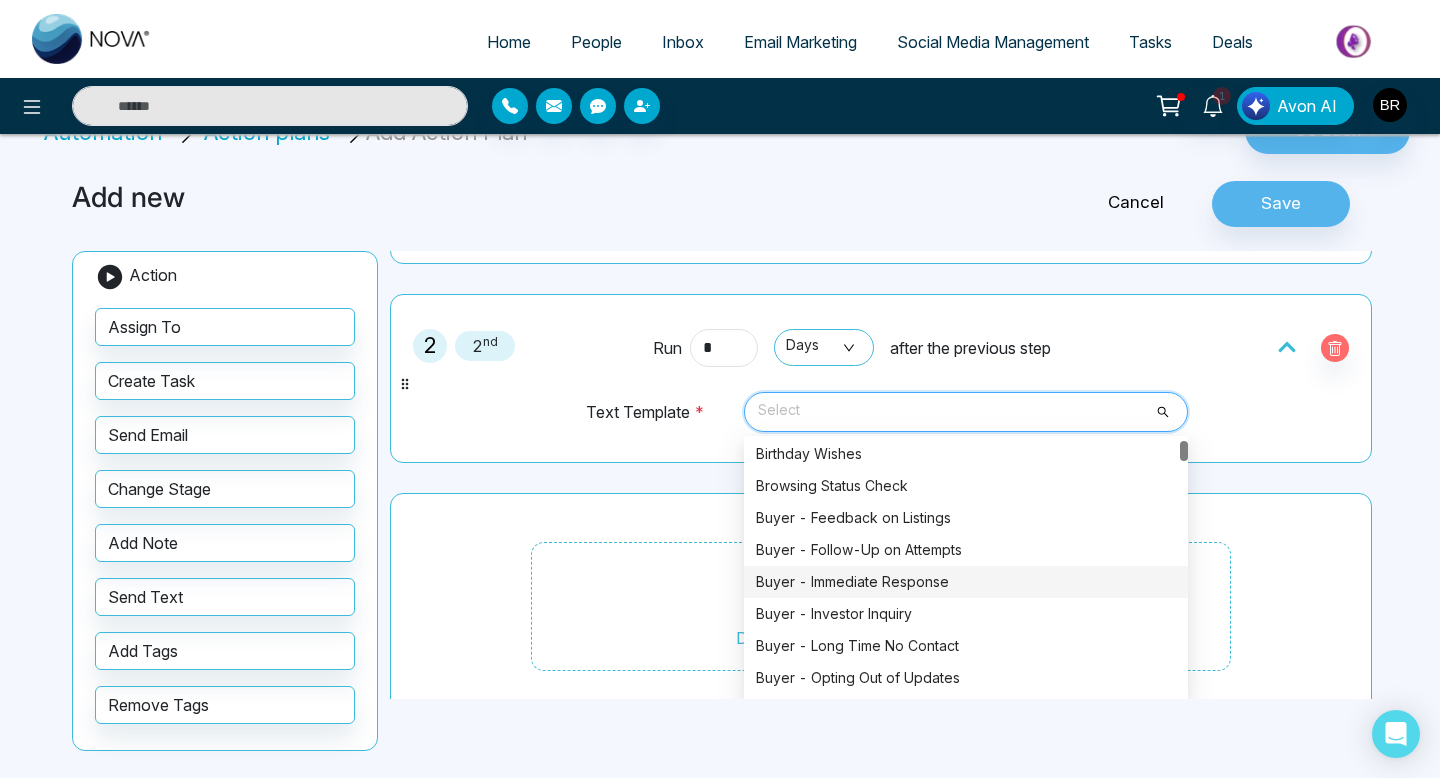 click on "Buyer - Immediate Response" at bounding box center [966, 582] 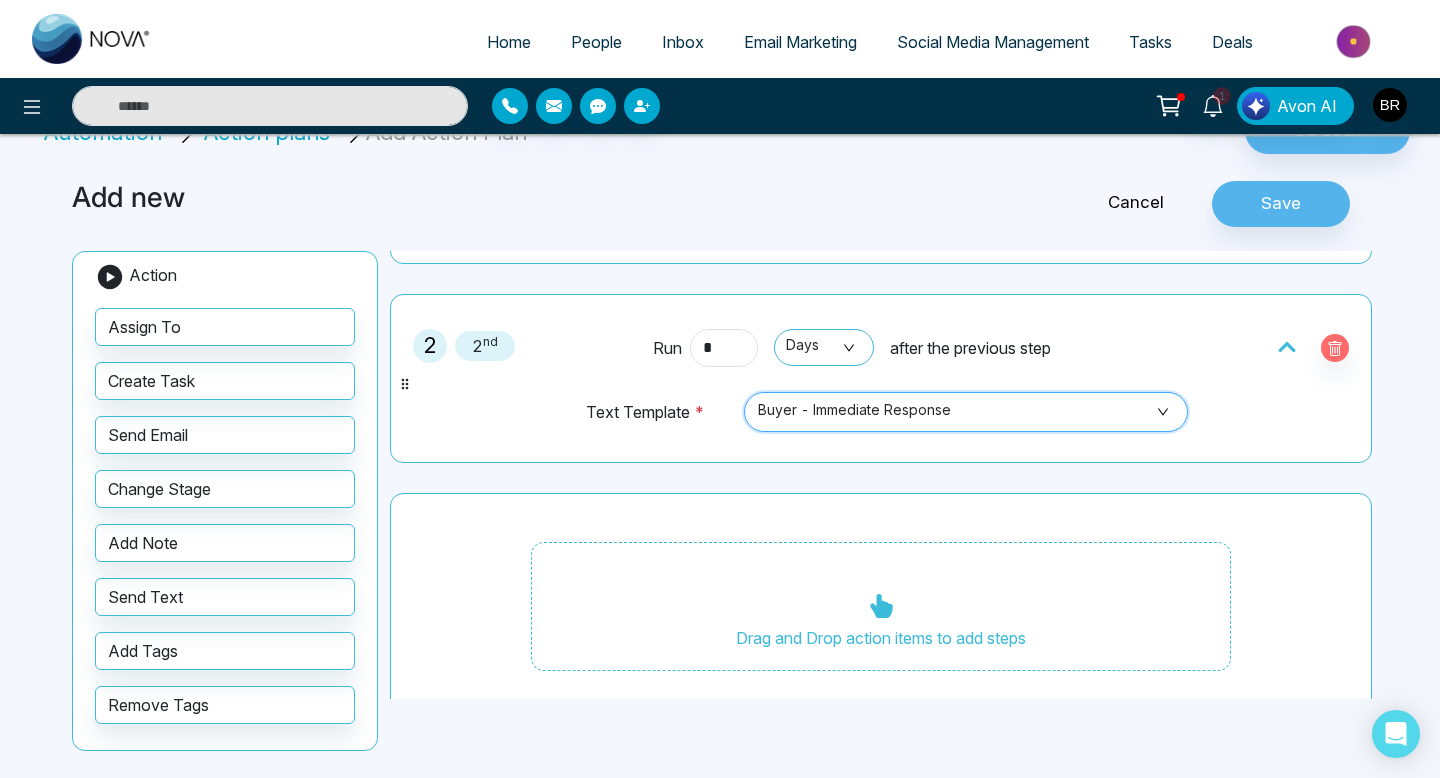 scroll, scrollTop: 351, scrollLeft: 0, axis: vertical 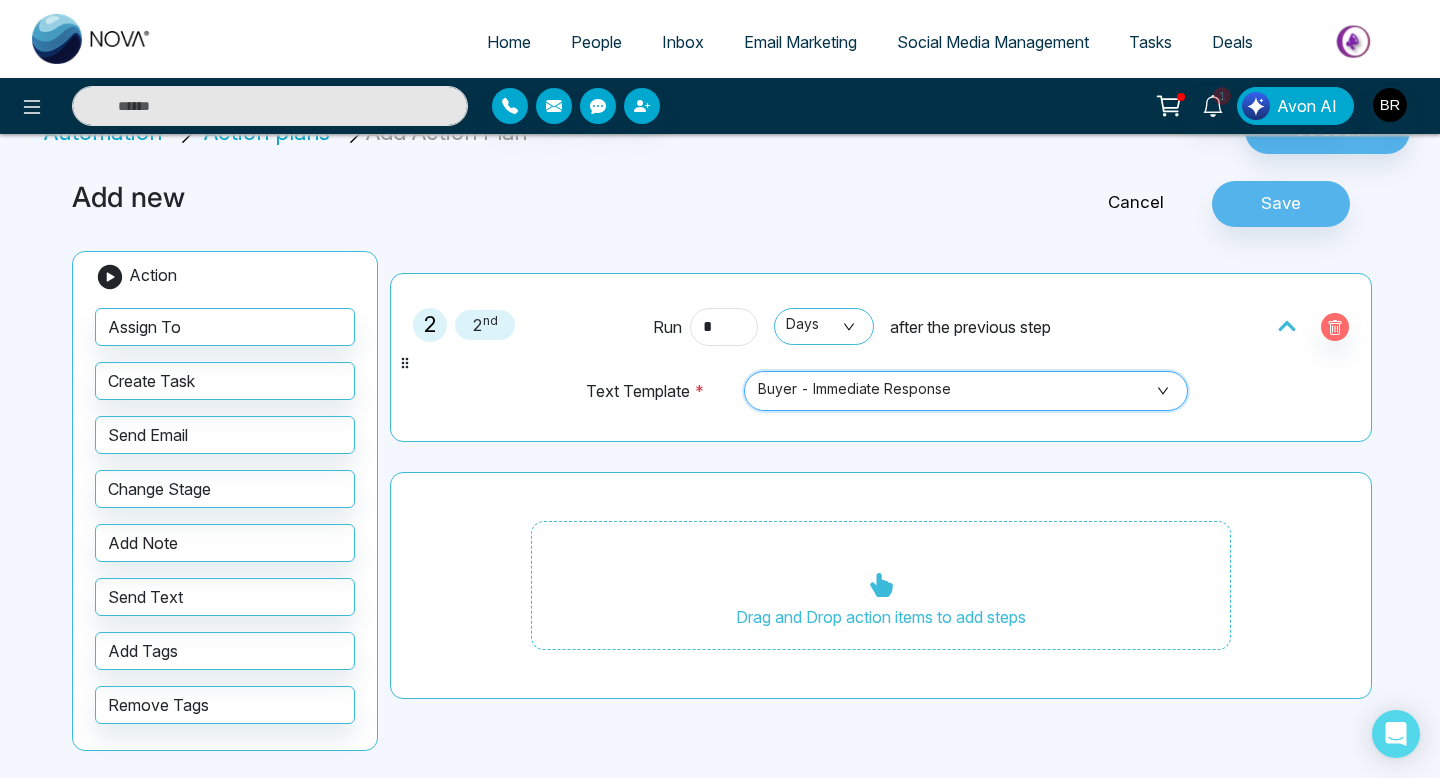 click on "2 2 nd Run * Days after the previous step Text Template   * Buyer - Immediate Response Buyer - Immediate Response 289 291 287 Birthday Wishes Browsing Status Check Buyer - Feedback on Listings Buyer - Follow-Up on Attempts Buyer - Immediate Response Buyer - Investor Inquiry Buyer - Long Time No Contact Buyer - Opting Out of Updates Buyer - Scheduling a Call Buyer - Setting Up Alerts" at bounding box center [881, 357] 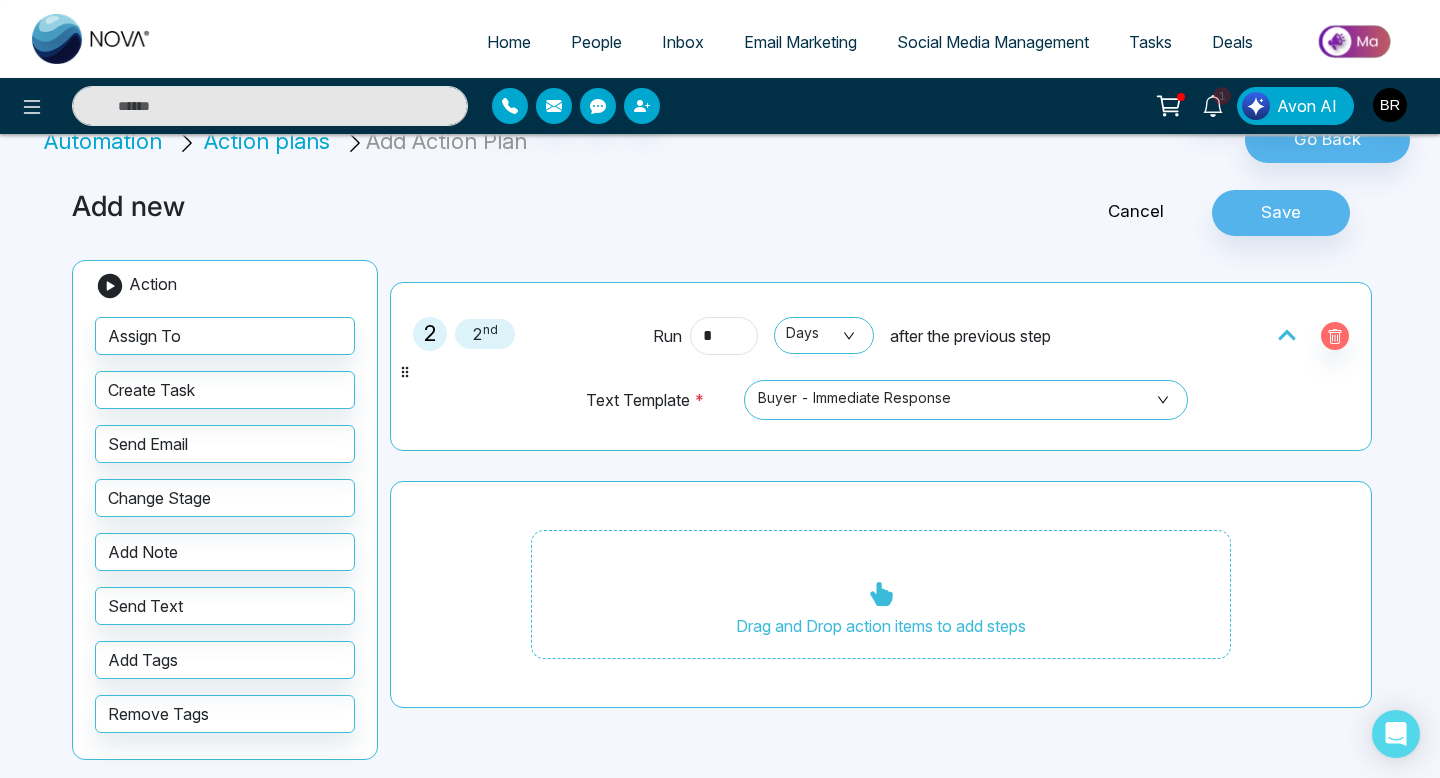 scroll, scrollTop: 44, scrollLeft: 0, axis: vertical 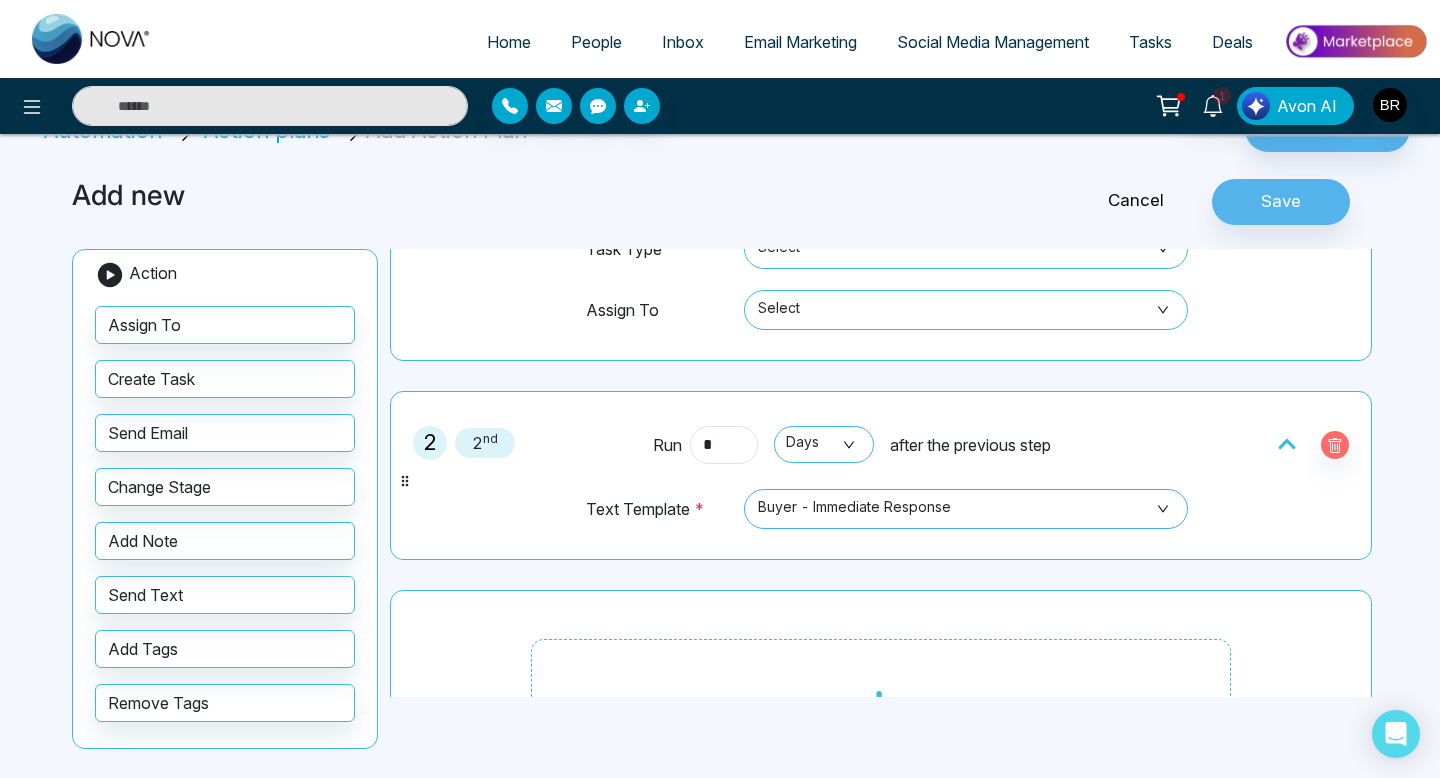 click on "Buyer - Immediate Response" at bounding box center (966, 509) 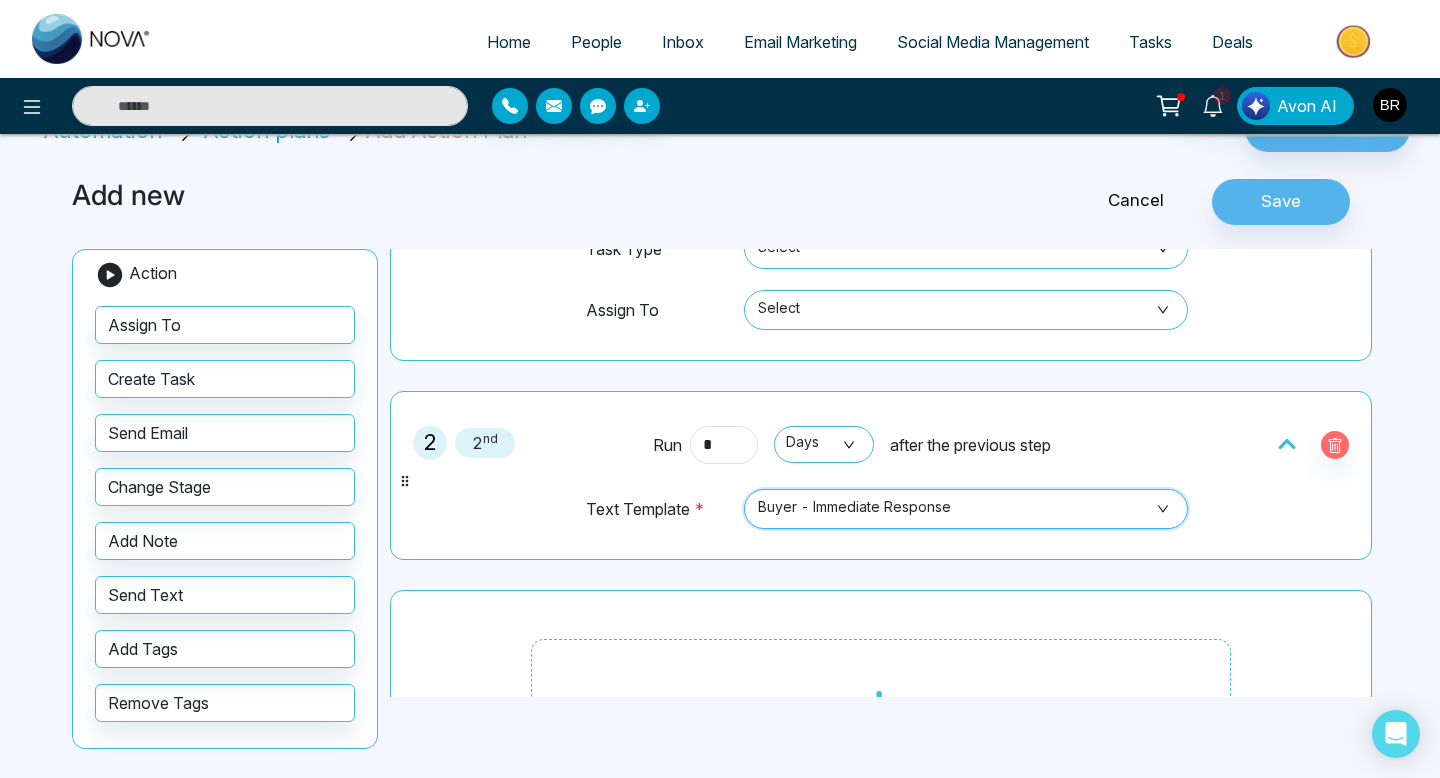 click on "Buyer - Immediate Response" at bounding box center (966, 509) 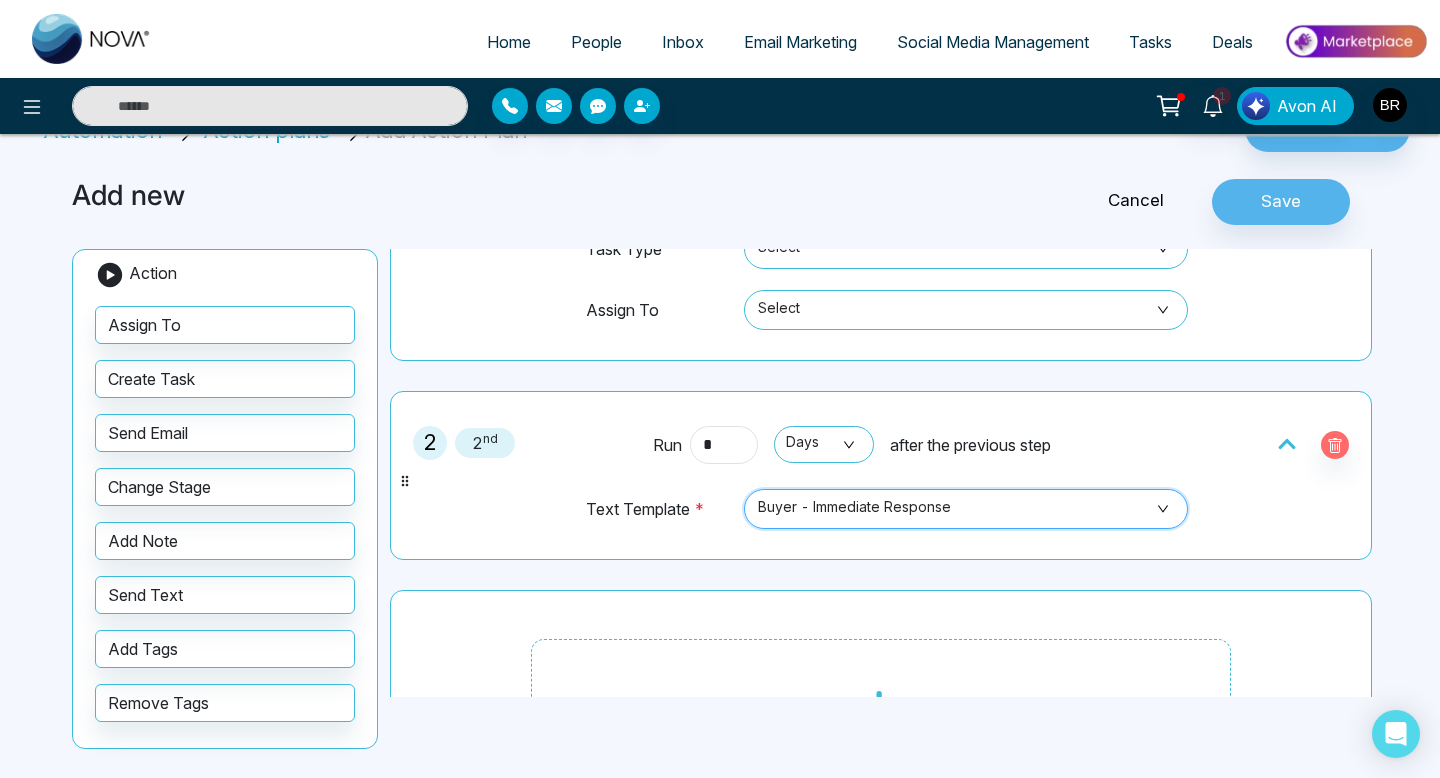 click on "Buyer - Immediate Response" at bounding box center (966, 509) 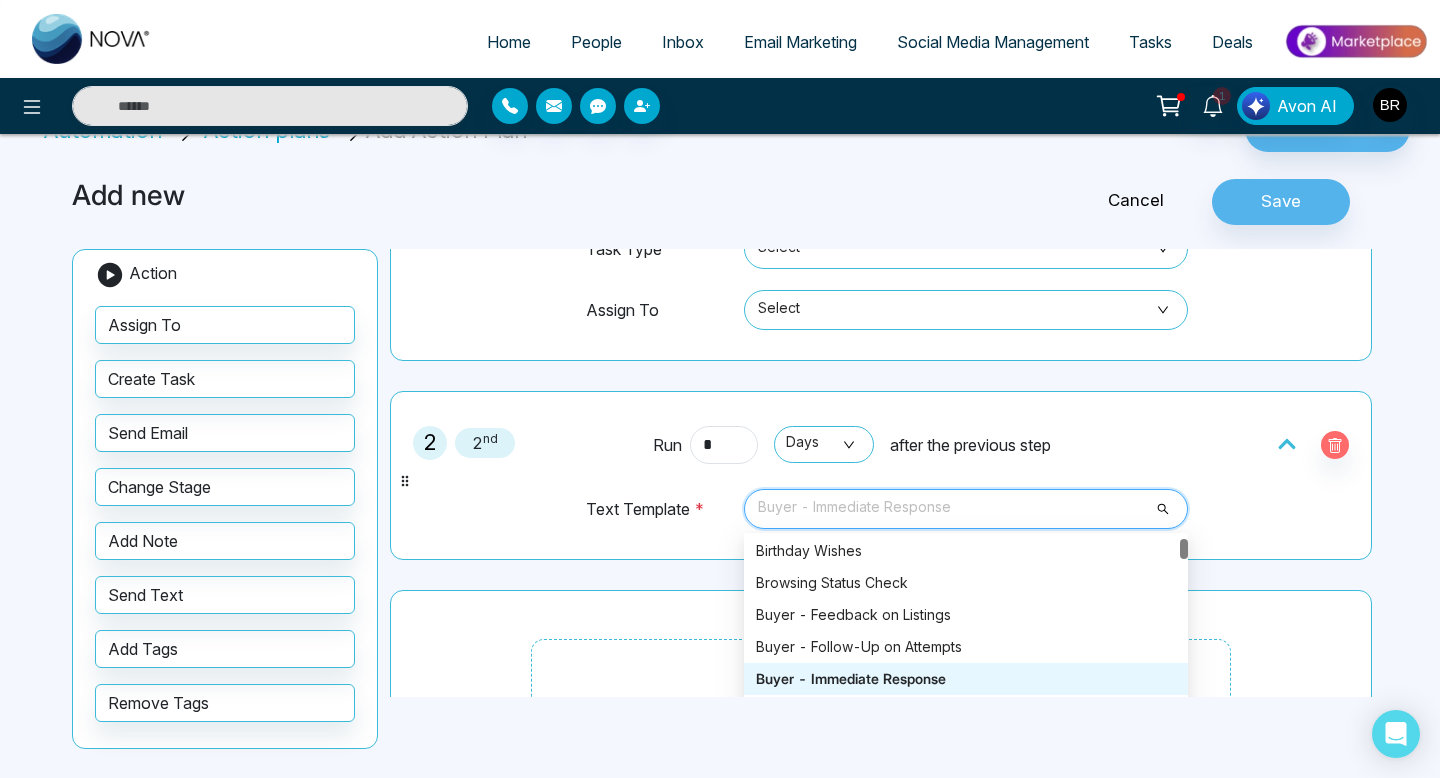 click on "2 2 nd Run * Days after the previous step Text Template   * Buyer - Immediate Response 289 291 287 Birthday Wishes Browsing Status Check Buyer - Feedback on Listings Buyer - Follow-Up on Attempts Buyer - Immediate Response Buyer - Investor Inquiry Buyer - Long Time No Contact Buyer - Opting Out of Updates Buyer - Scheduling a Call Buyer - Setting Up Alerts" at bounding box center [881, 475] 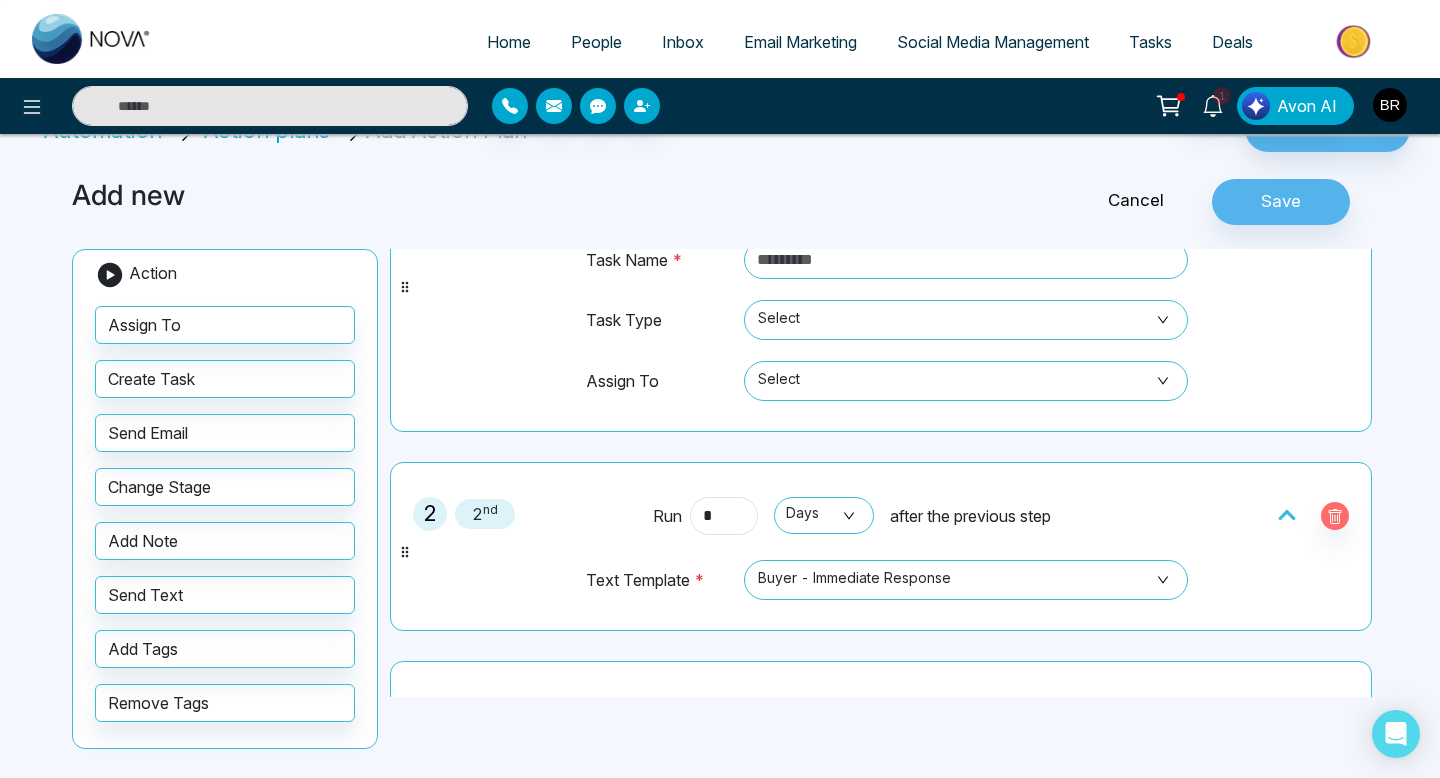 scroll, scrollTop: 62, scrollLeft: 0, axis: vertical 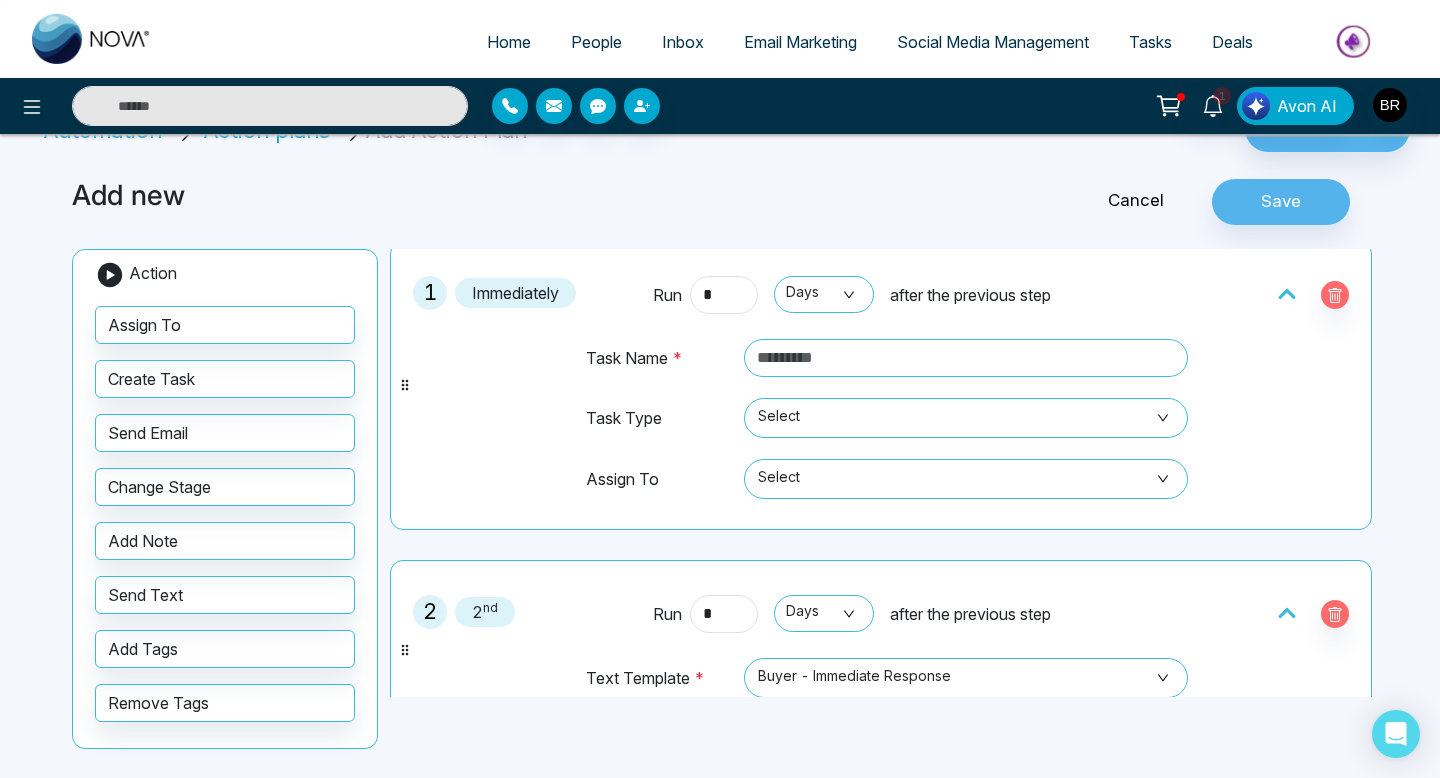 click on "Cancel" at bounding box center (1136, 201) 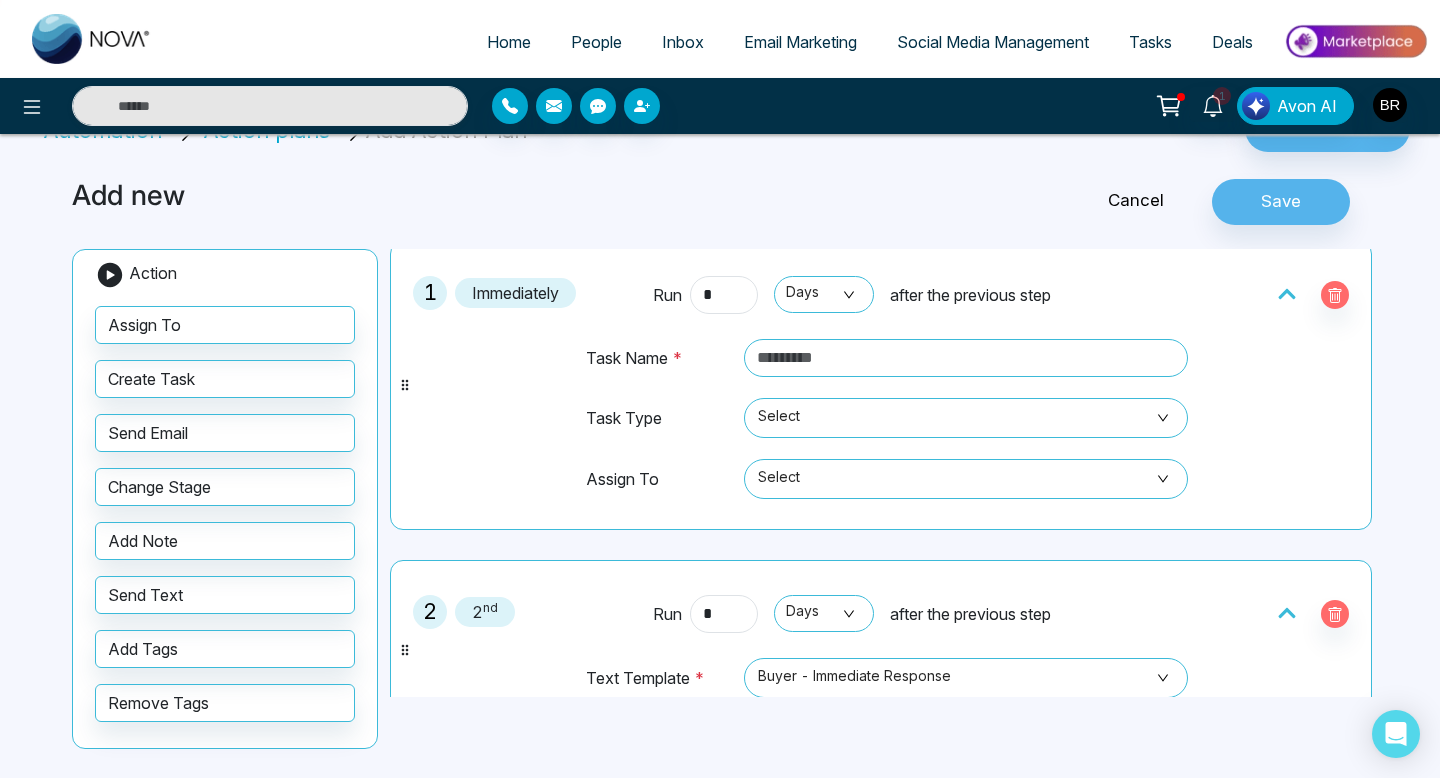 scroll, scrollTop: 0, scrollLeft: 0, axis: both 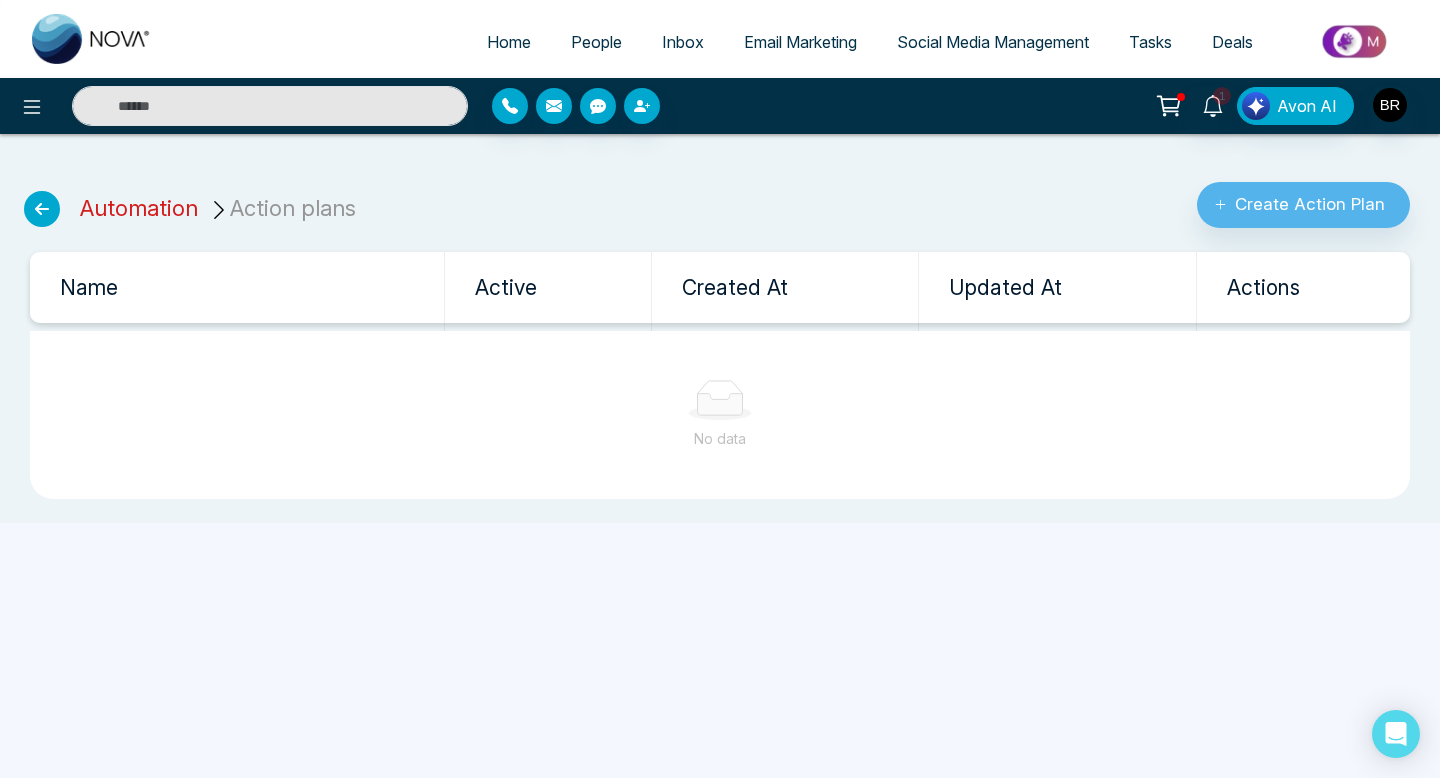 click on "Automation" at bounding box center [139, 208] 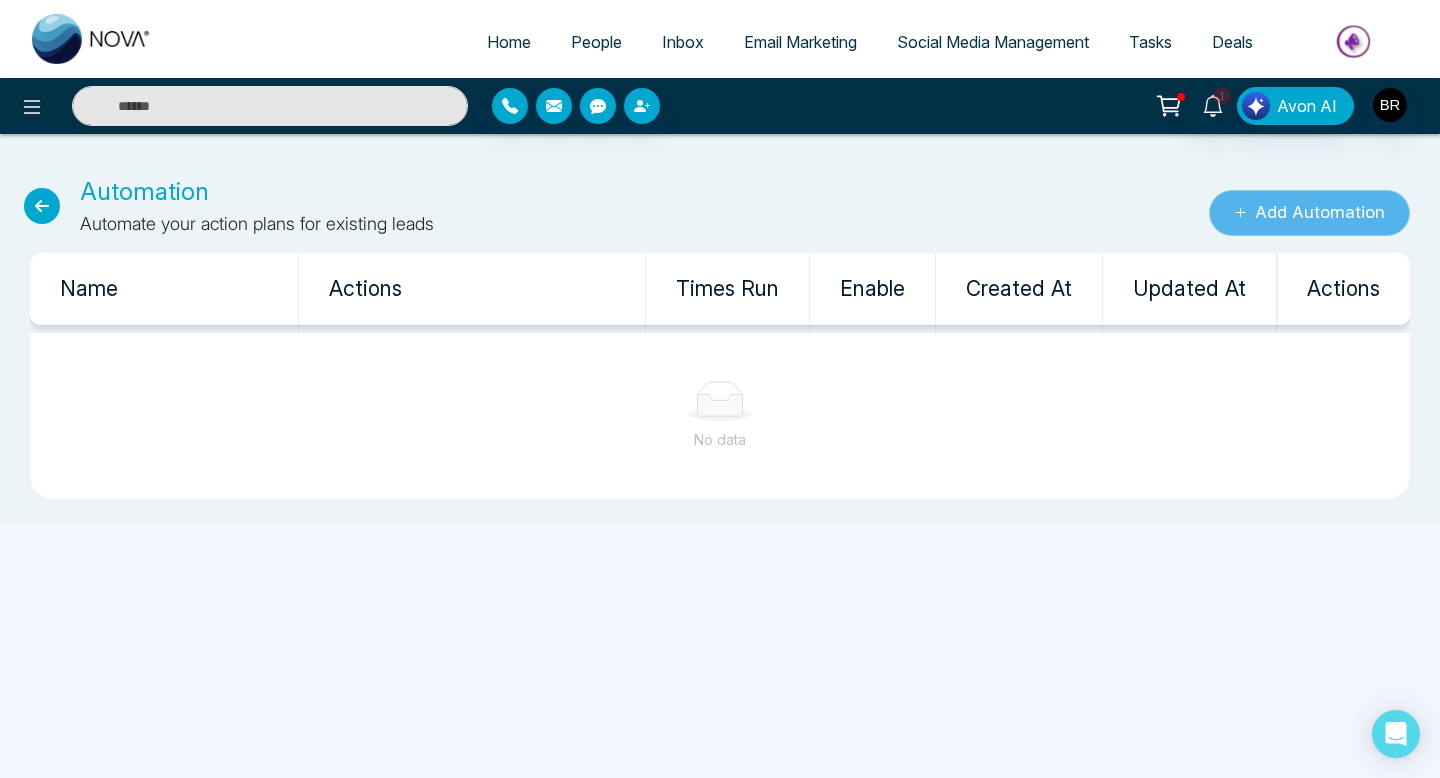 click on "Add Automation" at bounding box center (1309, 213) 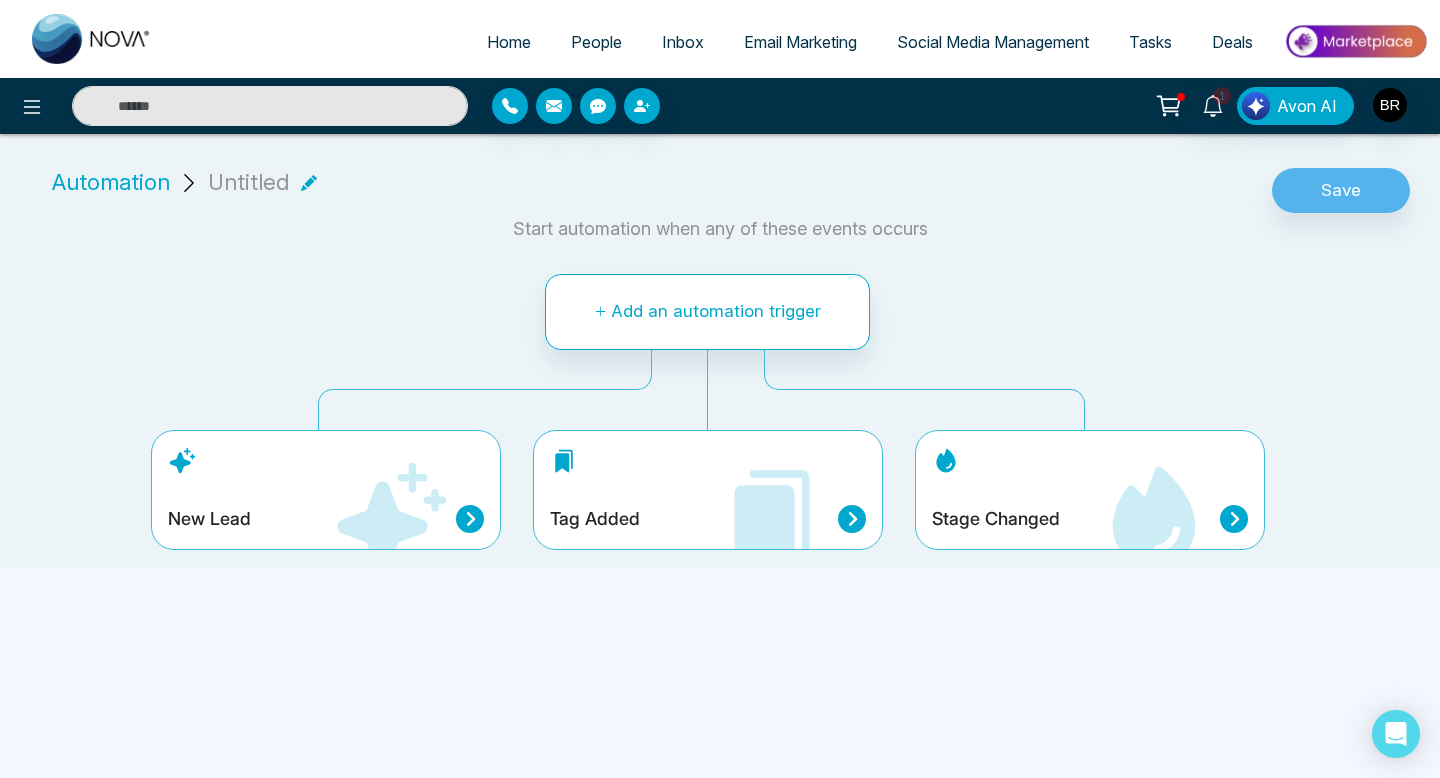 click on "Tag Added" at bounding box center (708, 490) 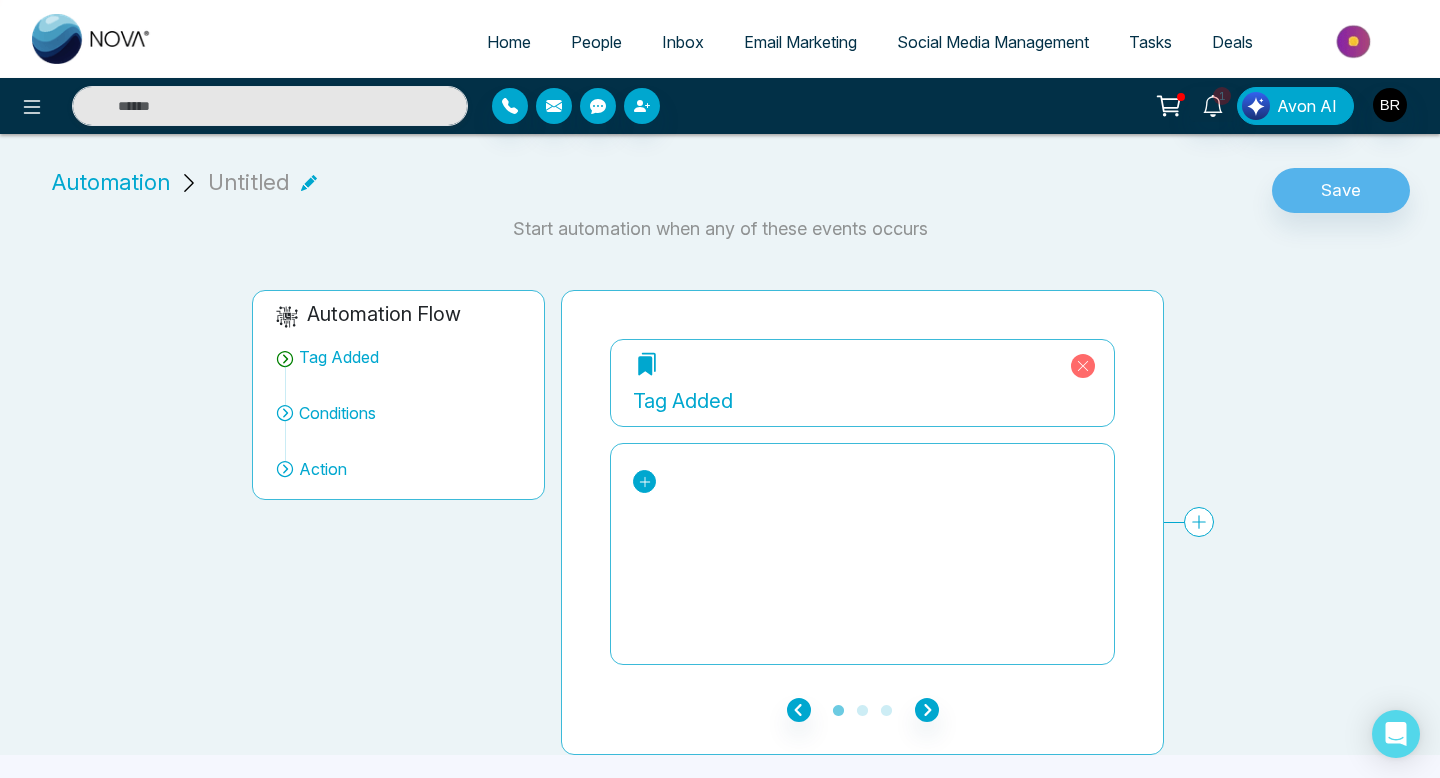 click 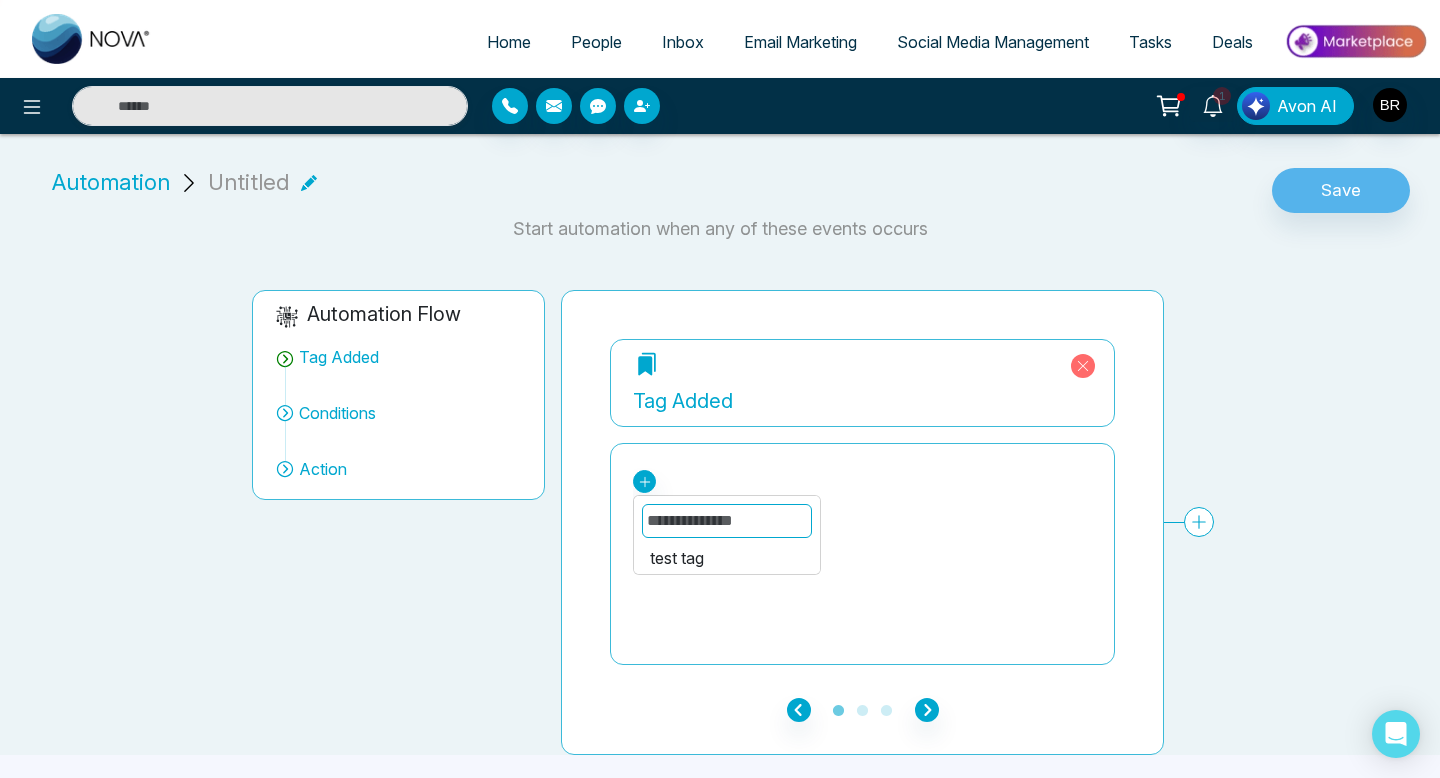 click on "test tag" at bounding box center (727, 558) 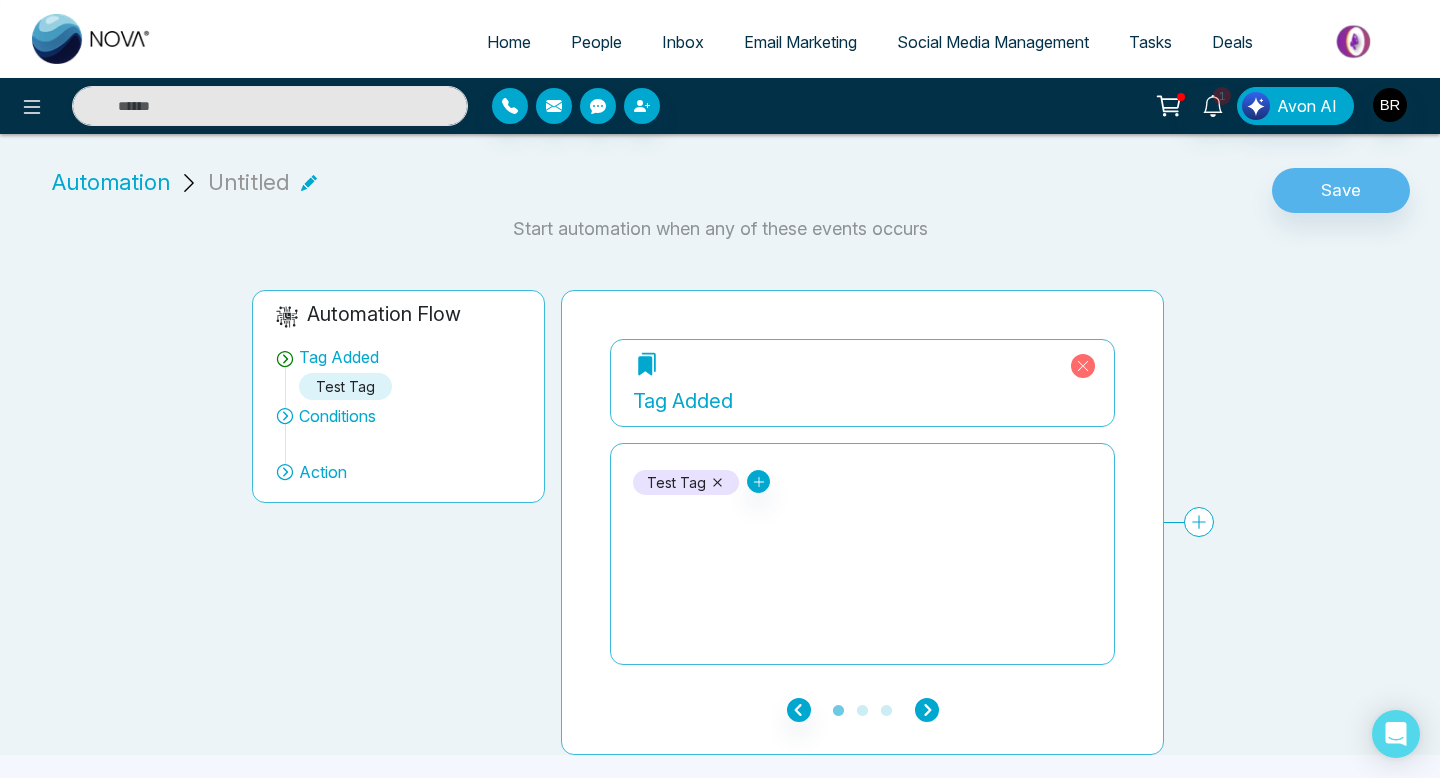 click 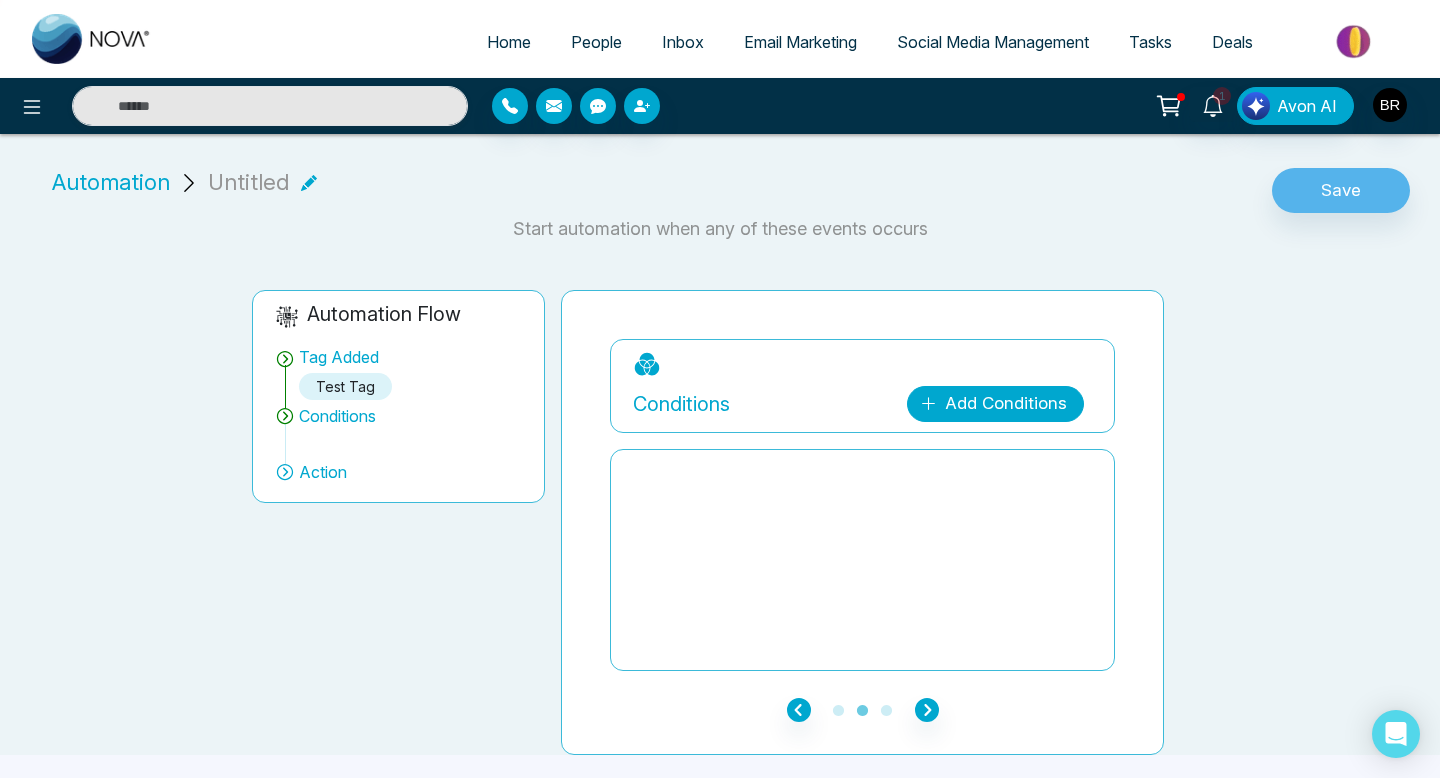 click on "Add Conditions" at bounding box center (995, 404) 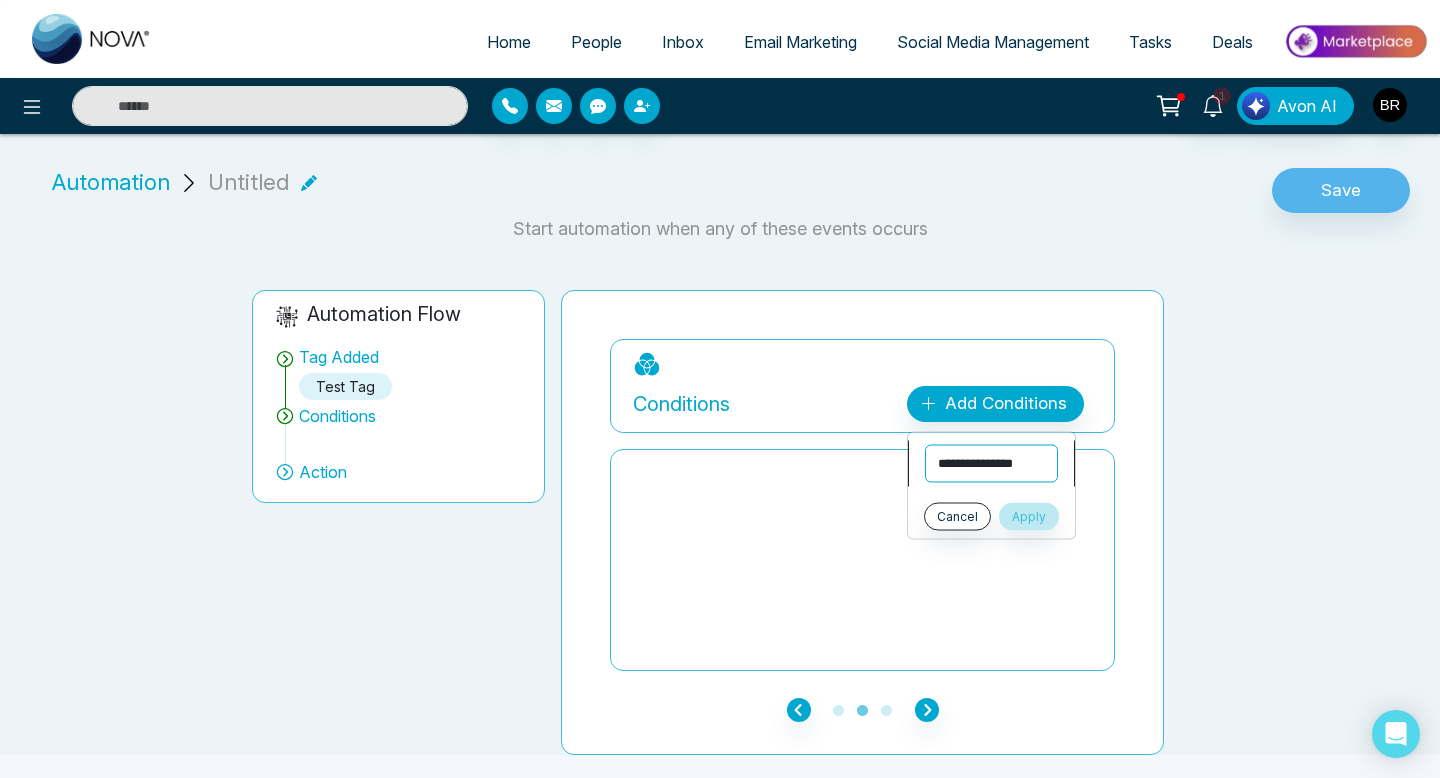 click on "**********" at bounding box center [991, 464] 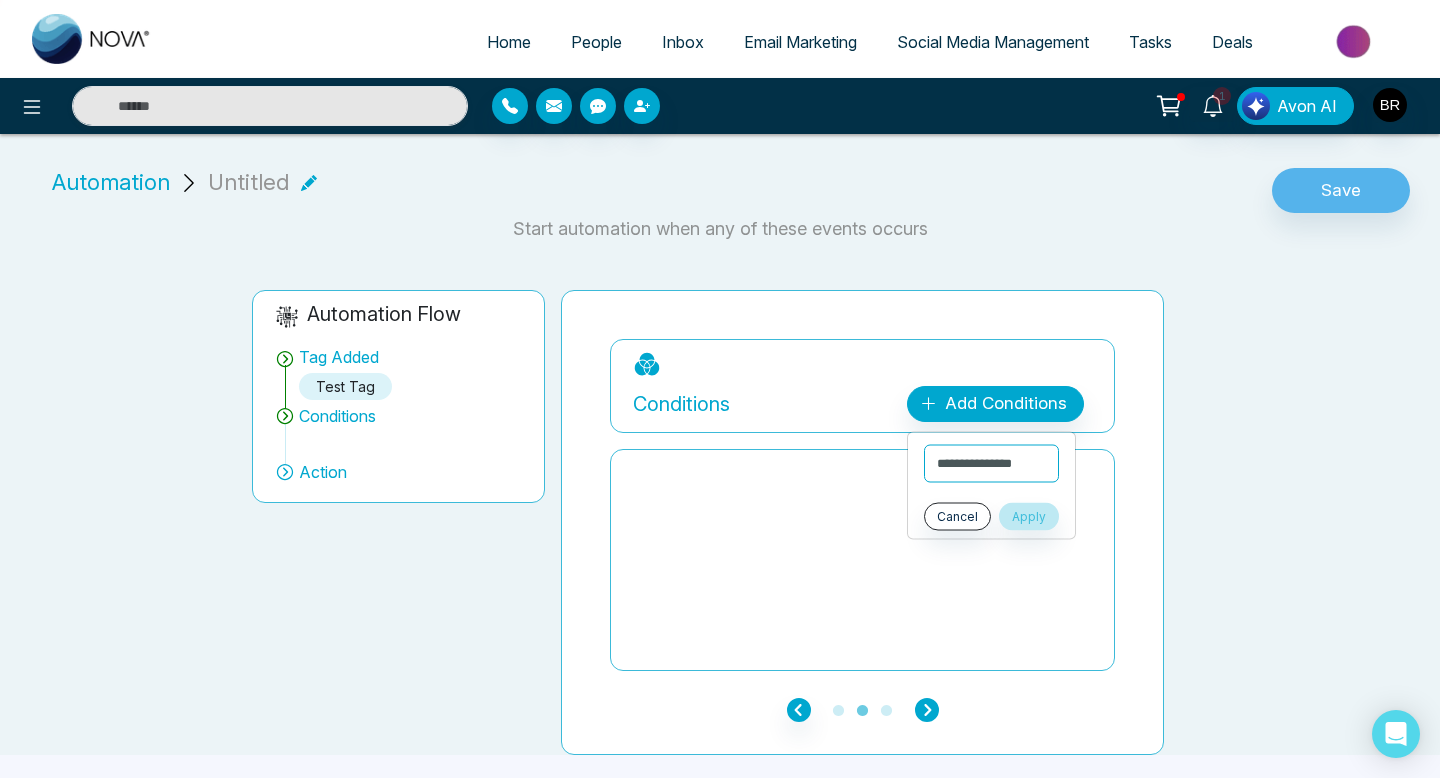 click 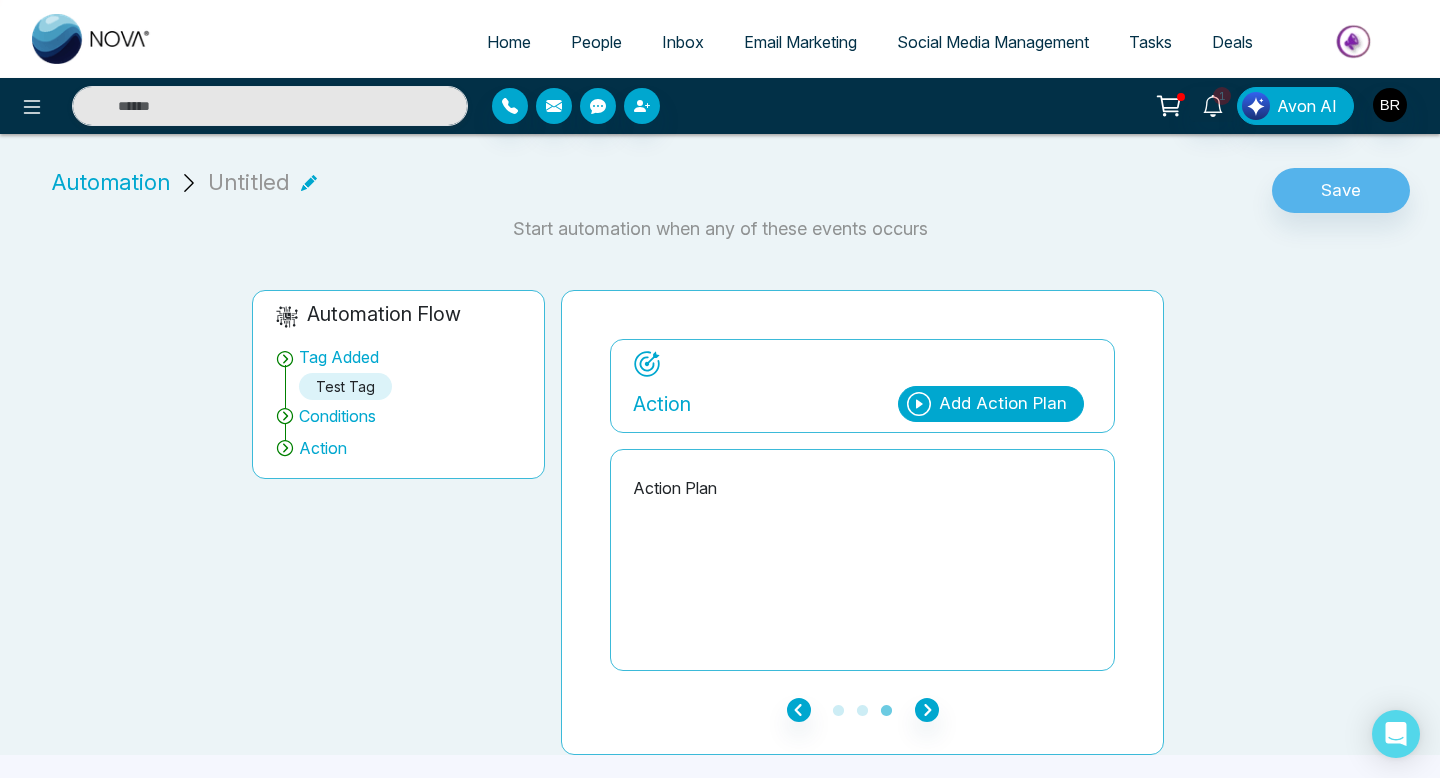 click on "Automation" at bounding box center (111, 182) 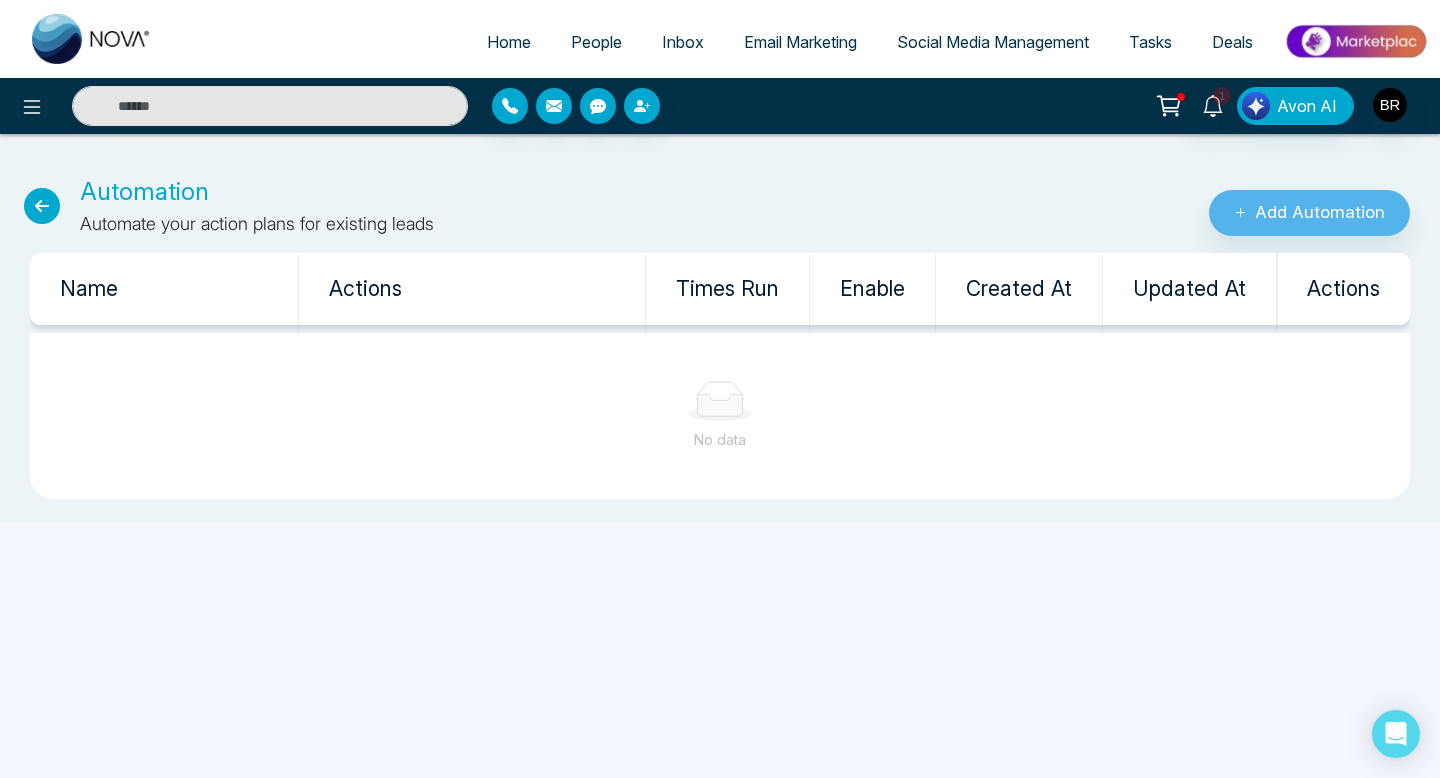 click at bounding box center [42, 206] 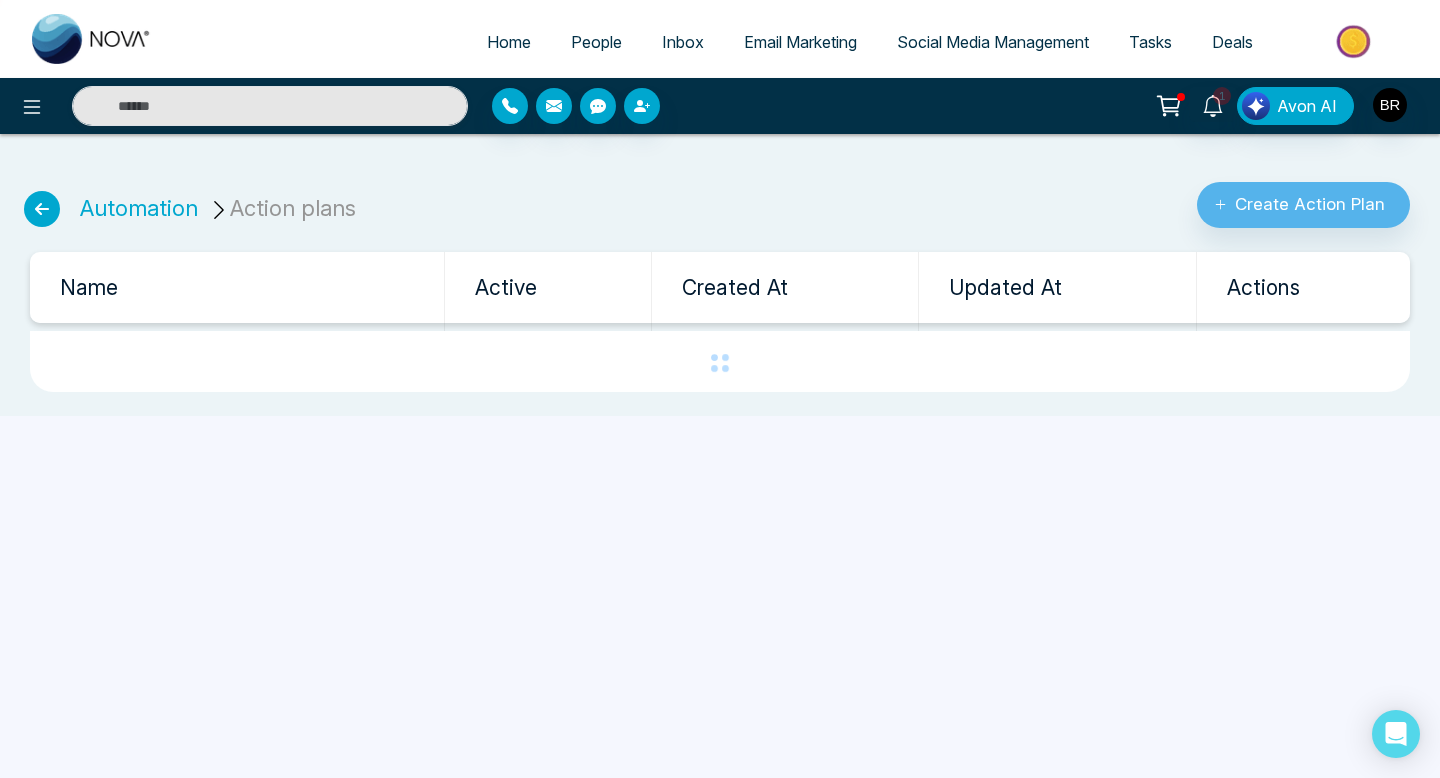 click at bounding box center (42, 209) 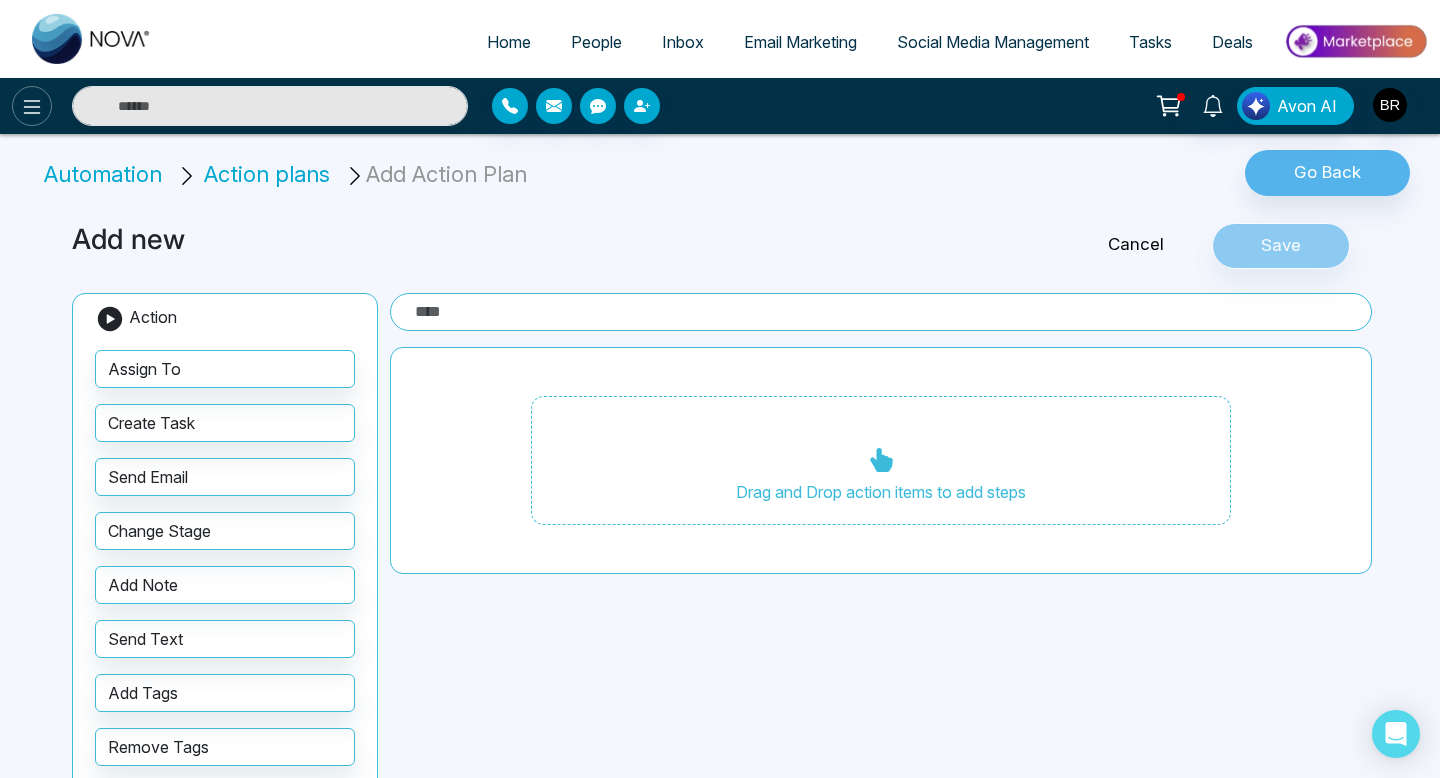 click at bounding box center [32, 106] 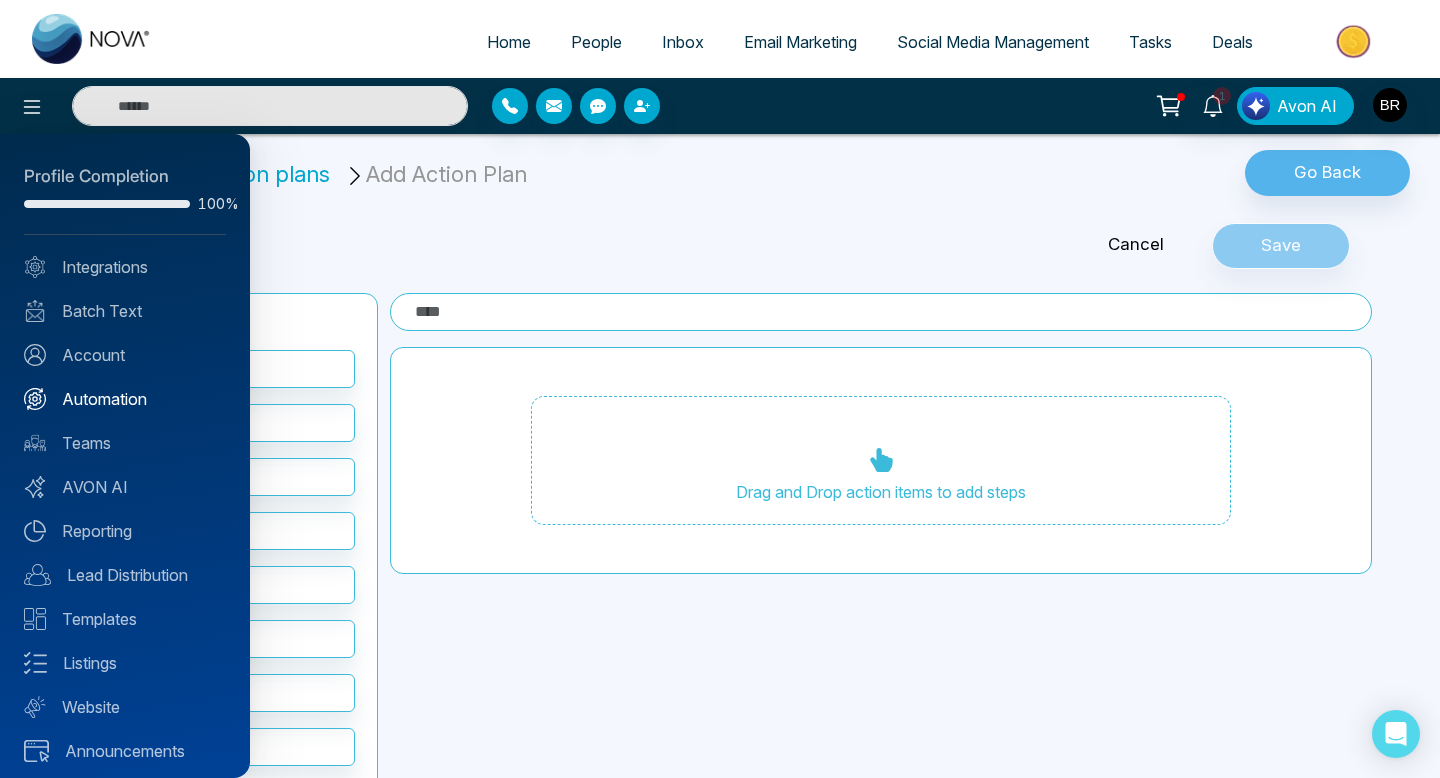 click on "Automation" at bounding box center [125, 399] 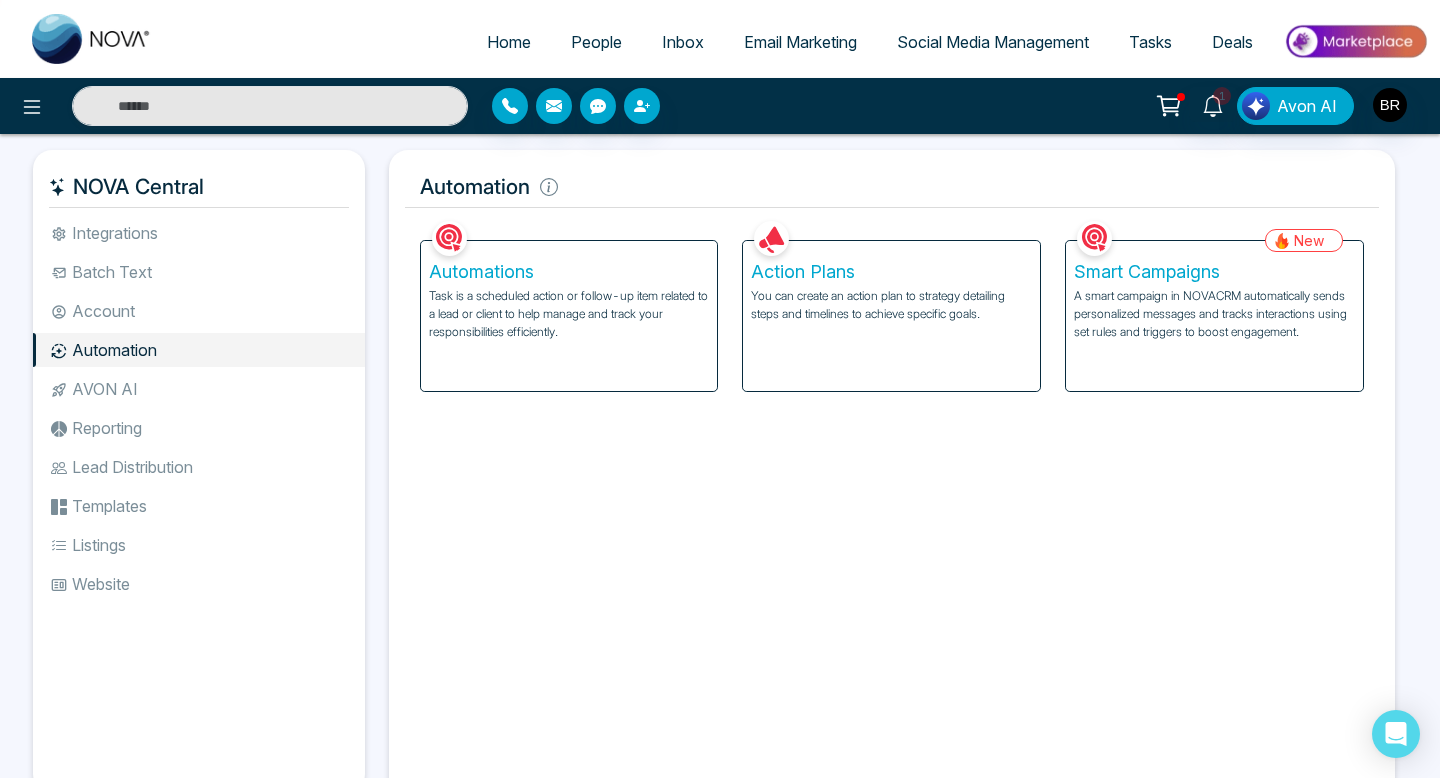 click on "A smart campaign in NOVACRM automatically sends personalized messages and tracks interactions using set rules and triggers to boost engagement." at bounding box center [1214, 314] 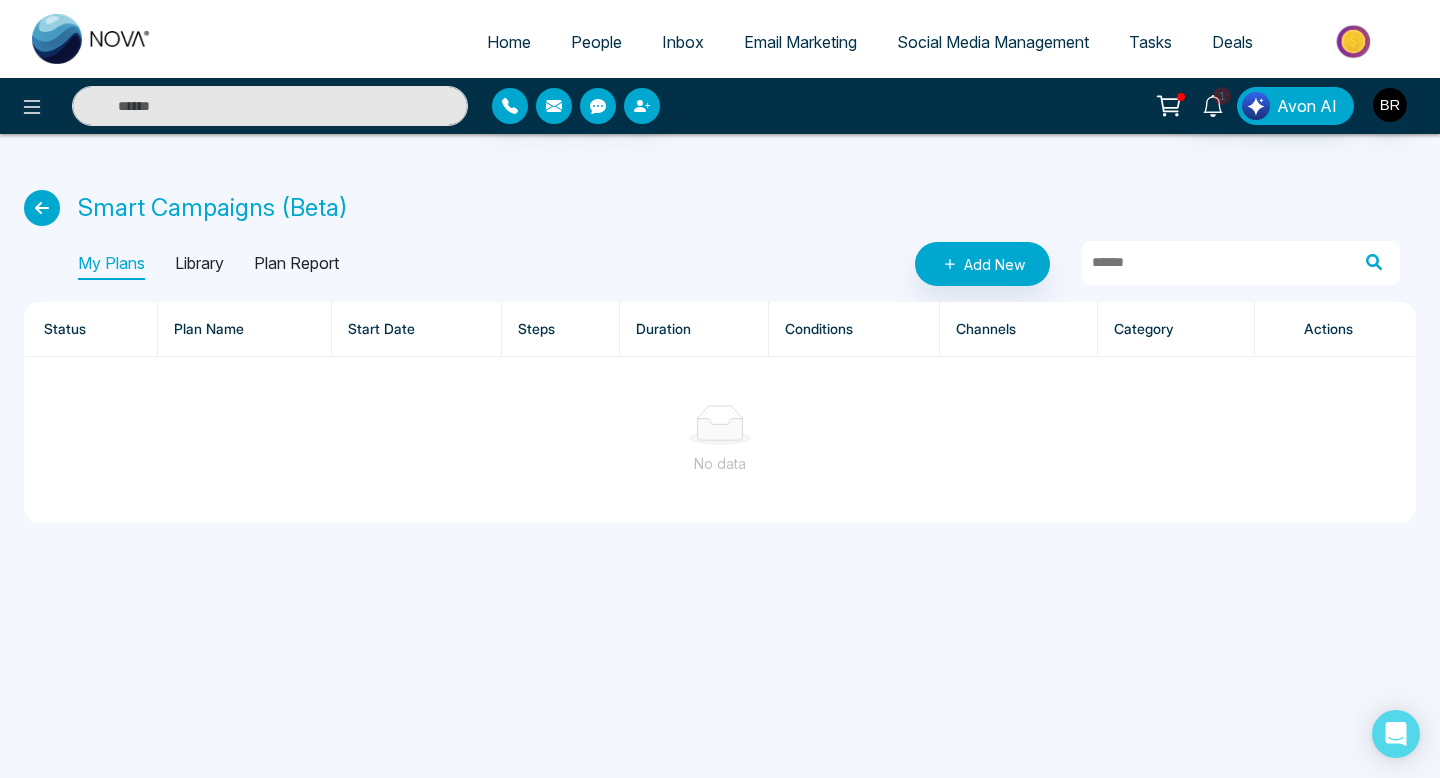 click on "Library" at bounding box center [199, 264] 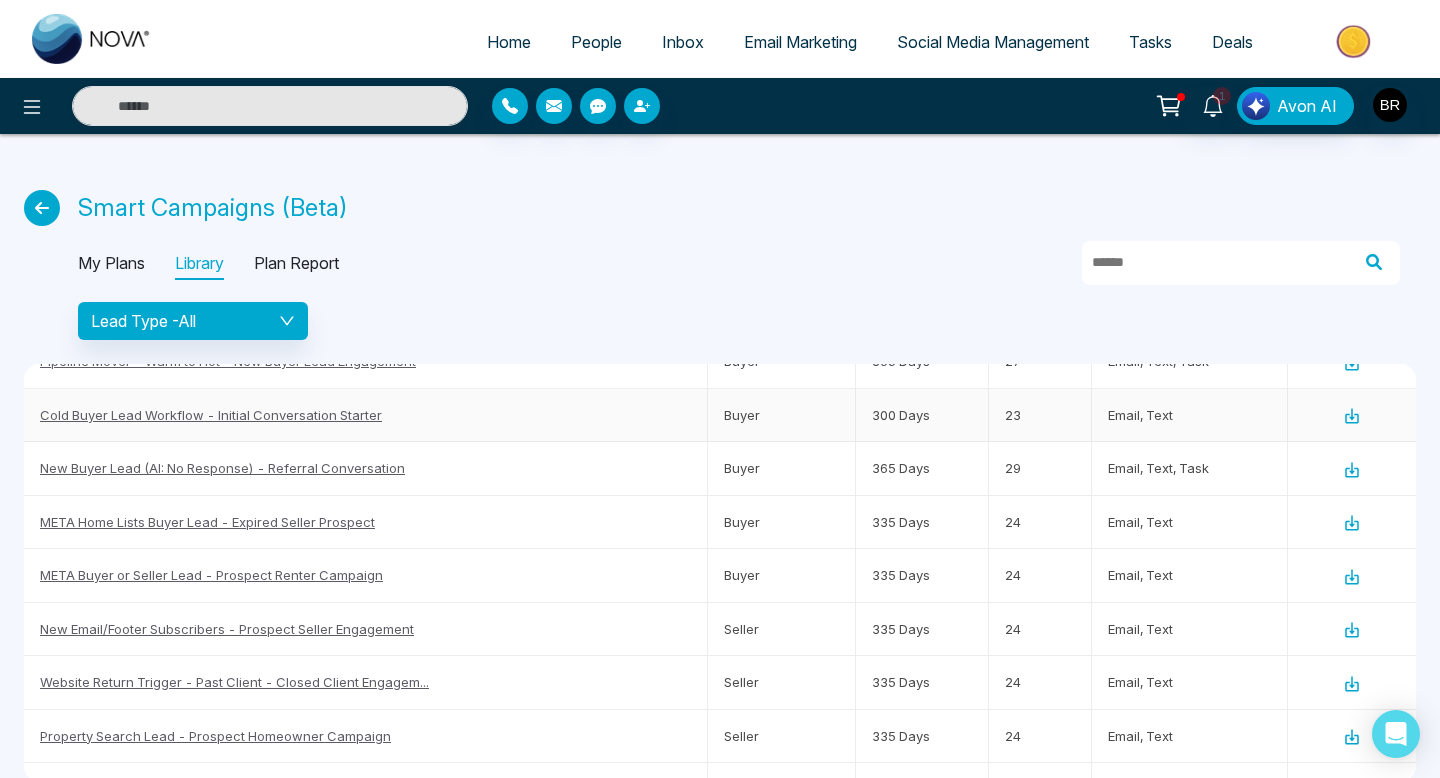 scroll, scrollTop: 720, scrollLeft: 0, axis: vertical 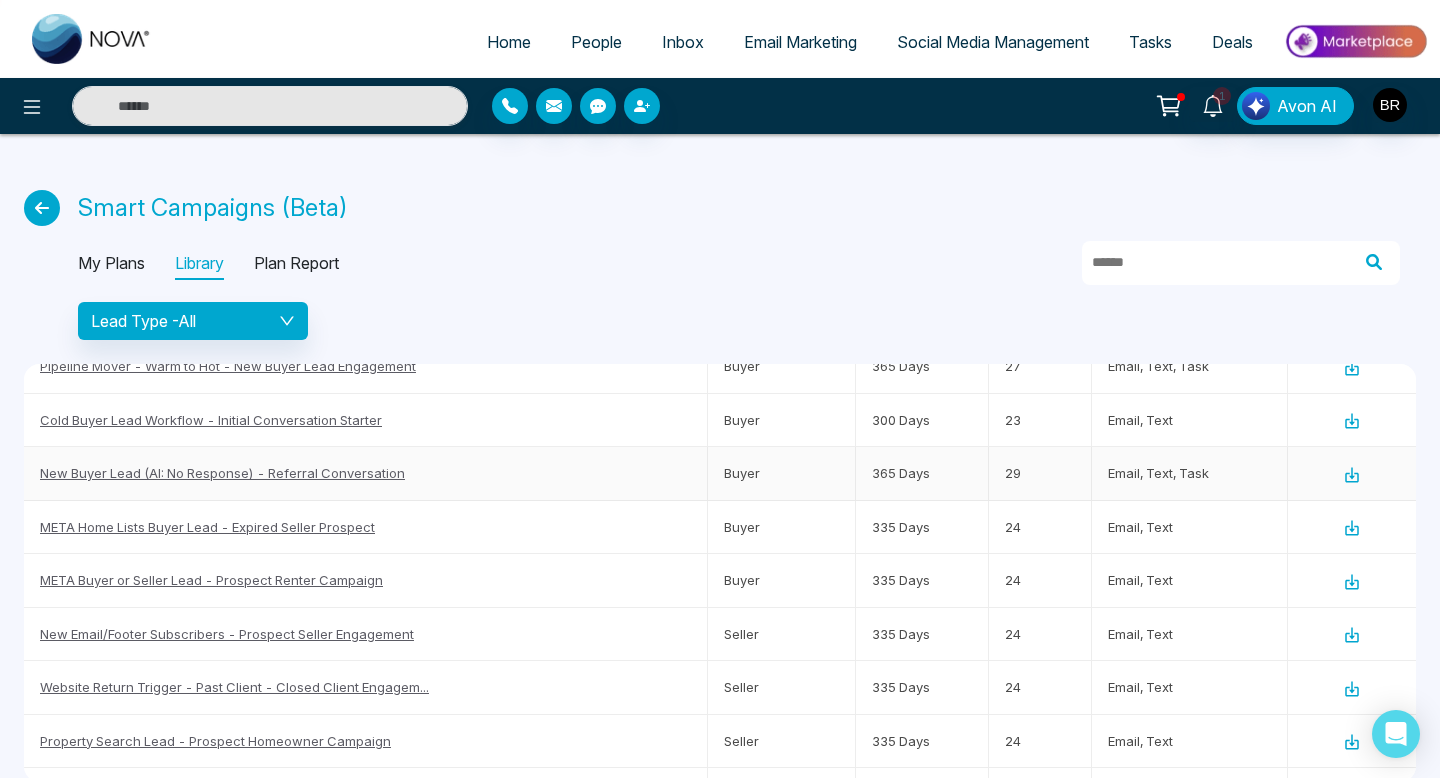 click 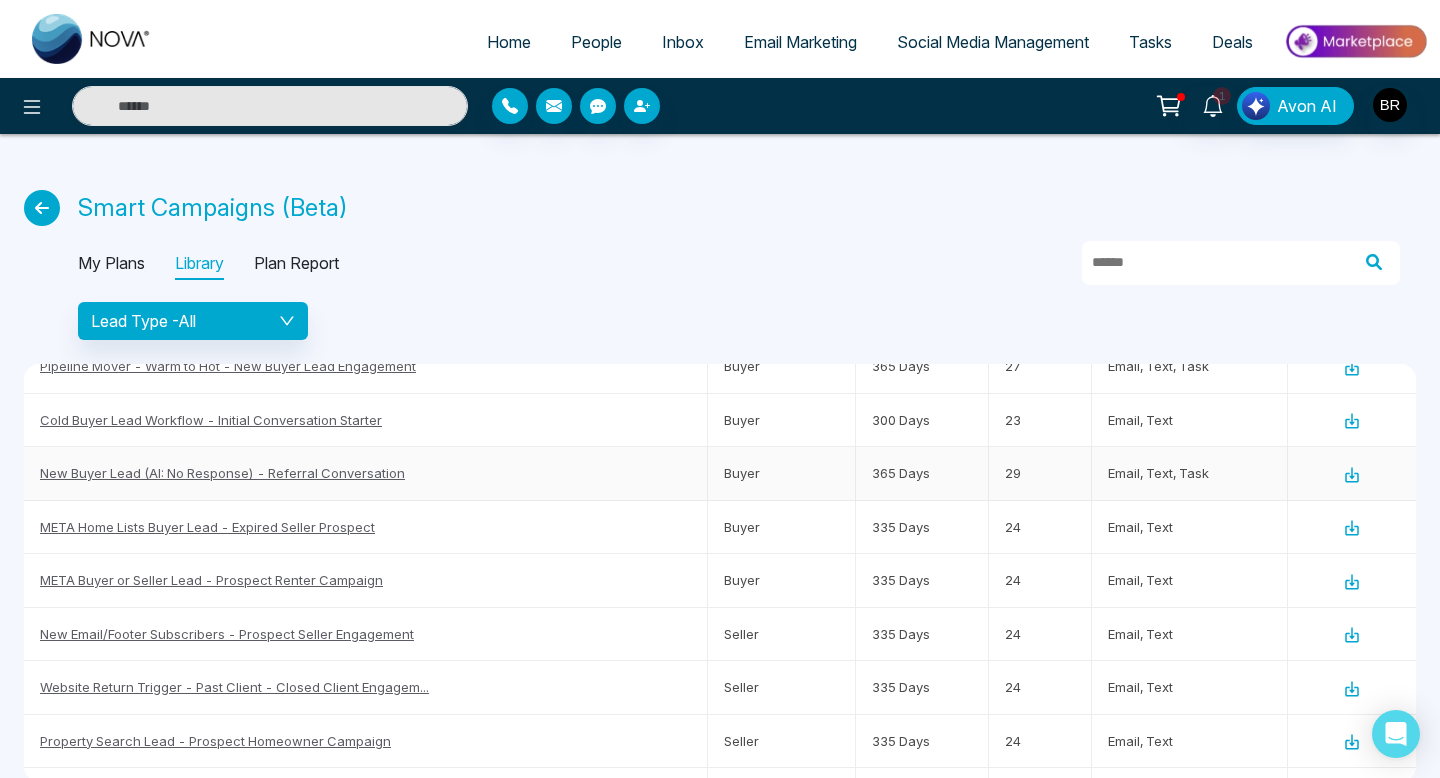 scroll, scrollTop: 0, scrollLeft: 0, axis: both 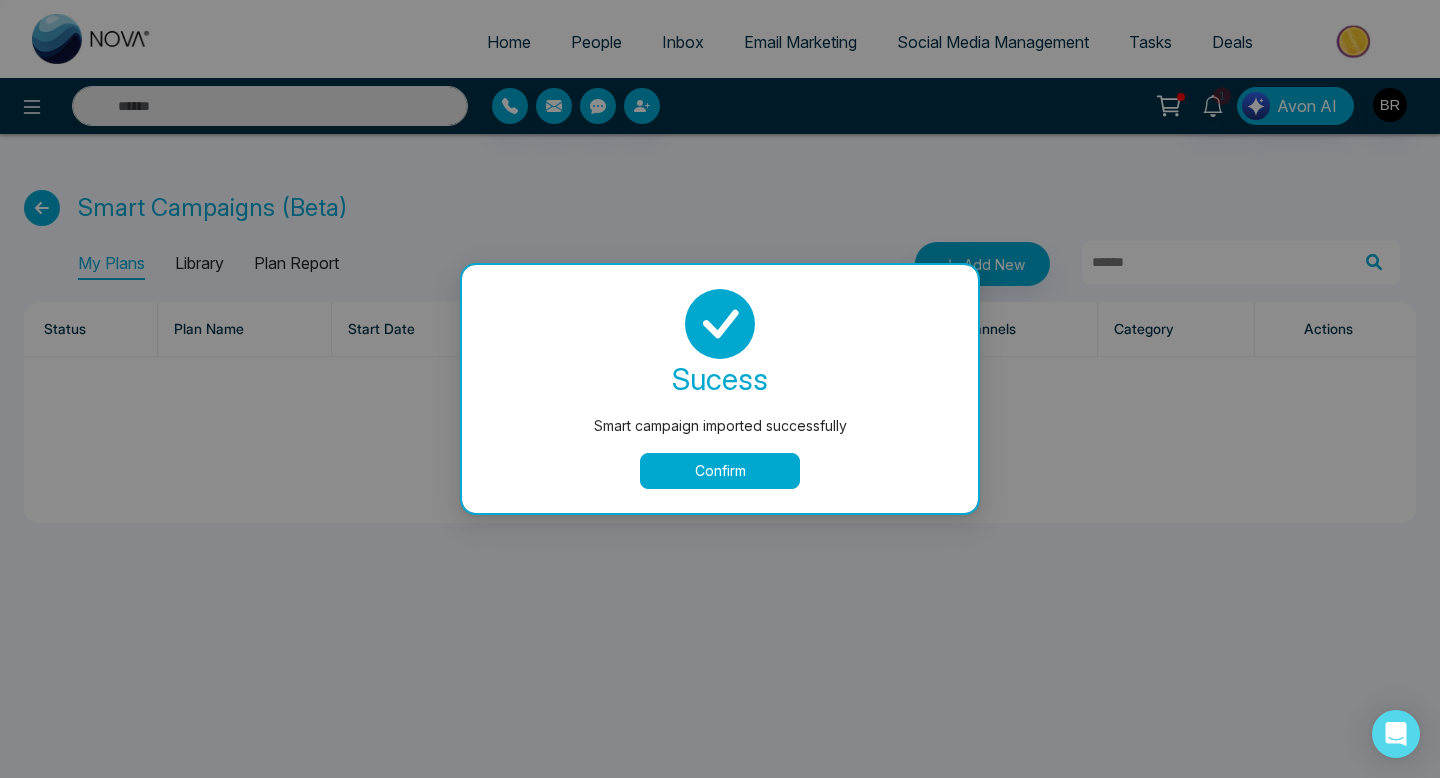 click on "Confirm" at bounding box center [720, 471] 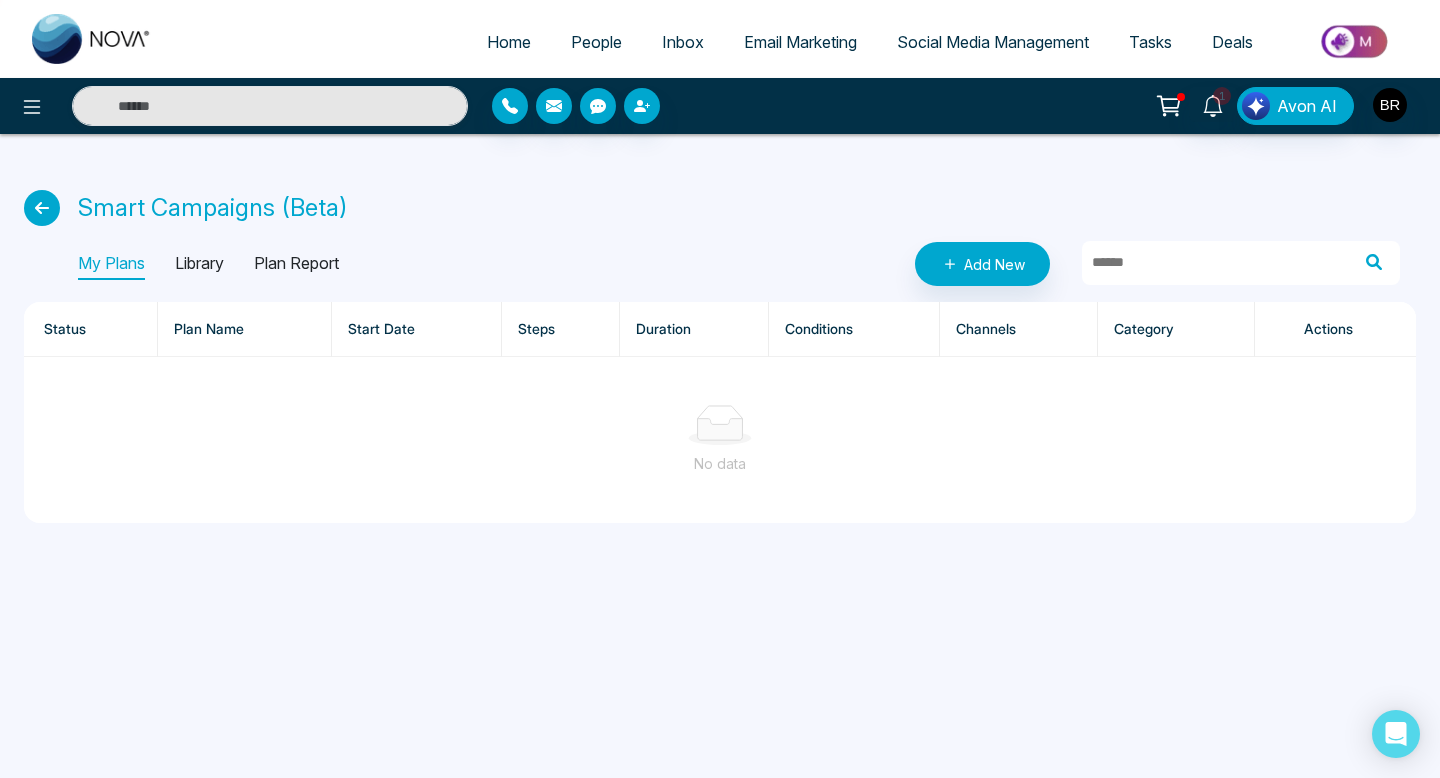 click on "My Plans" at bounding box center [111, 264] 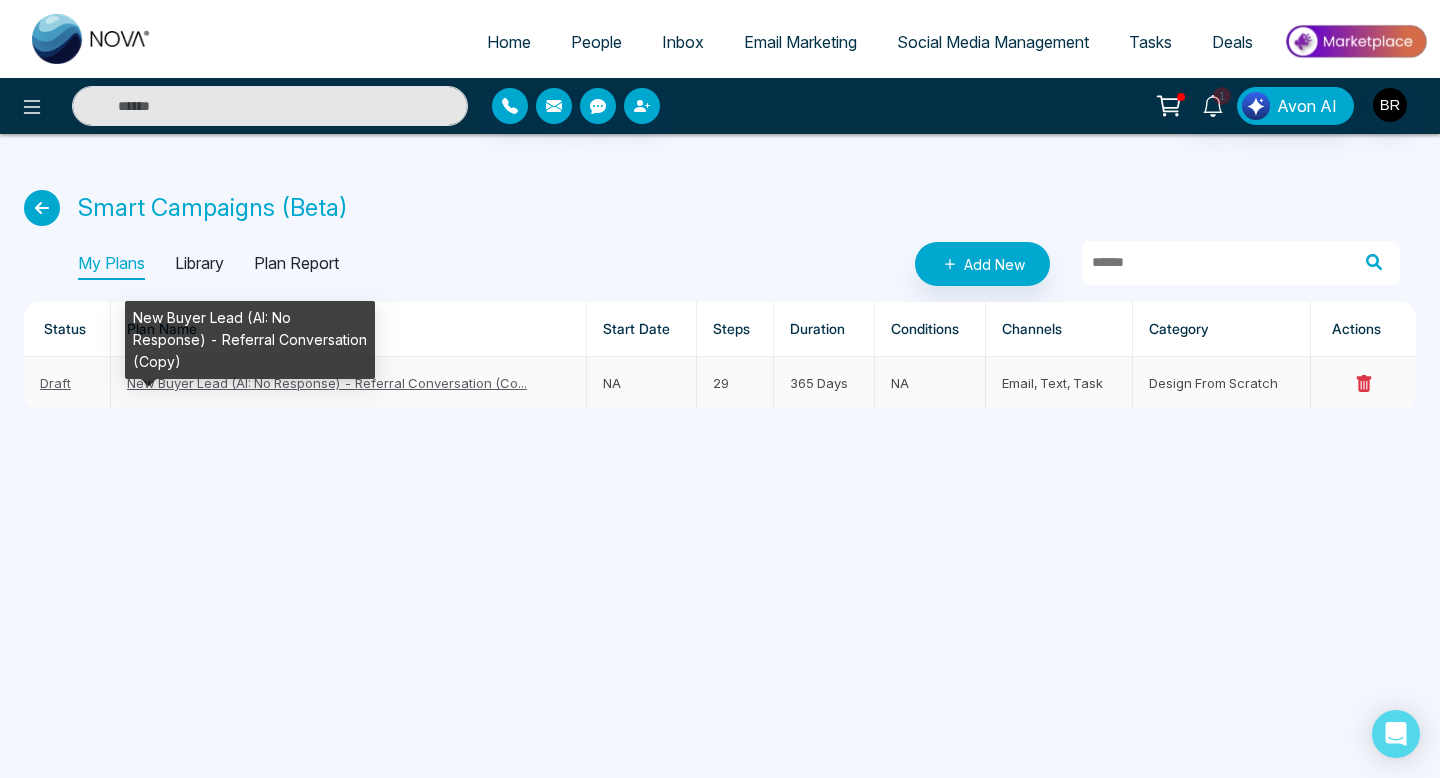 click on "New Buyer Lead (AI: No Response) - Referral Conversation (Co..." at bounding box center [327, 383] 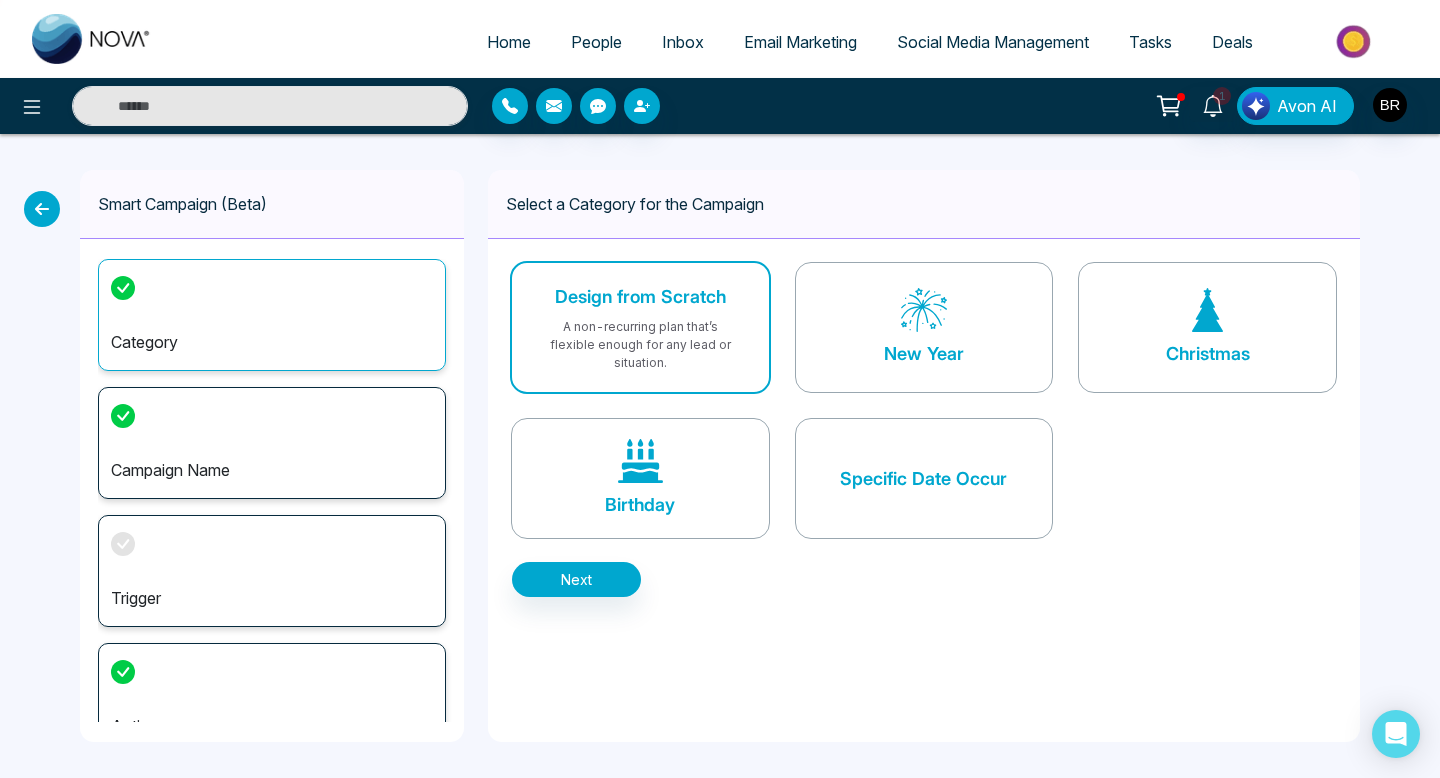 click on "Trigger" at bounding box center [272, 571] 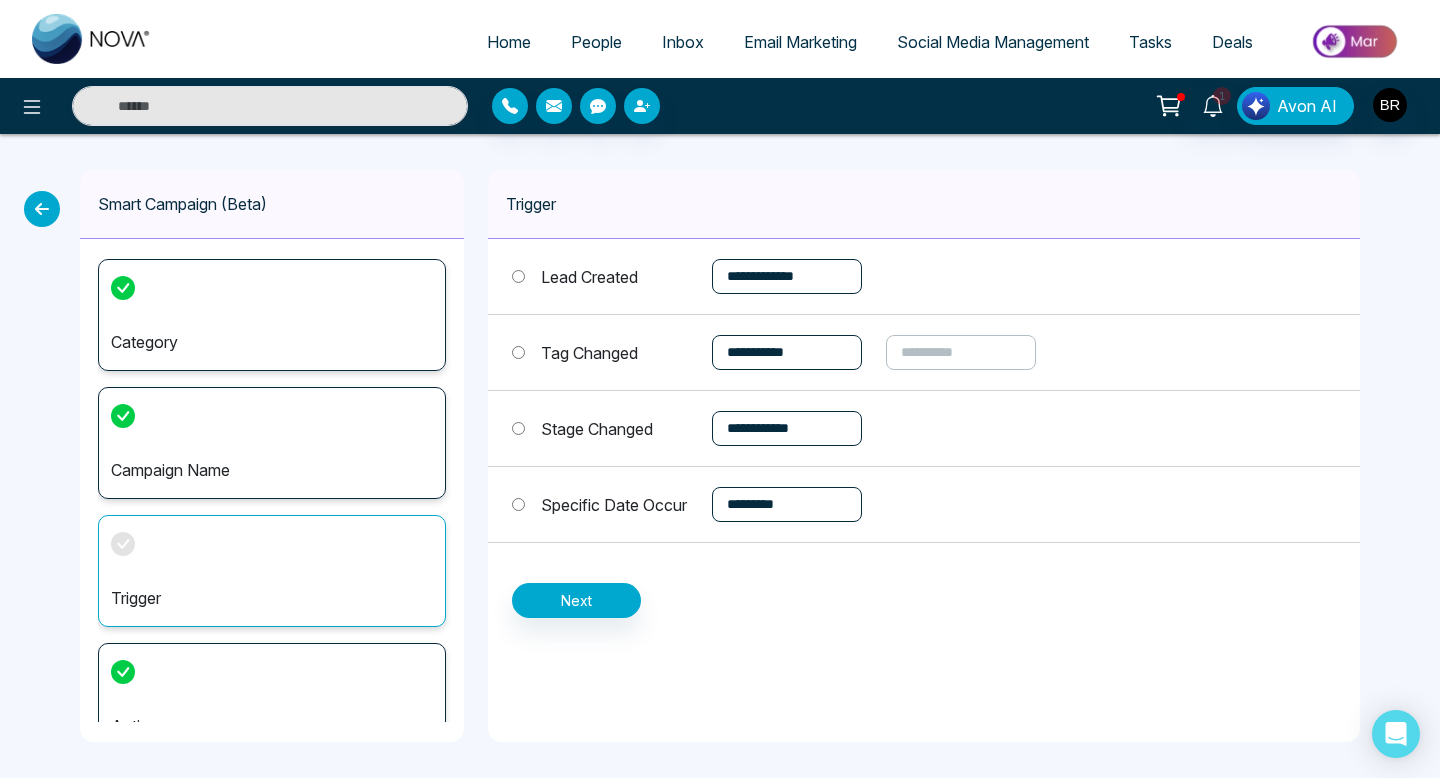 click on "**********" at bounding box center [787, 276] 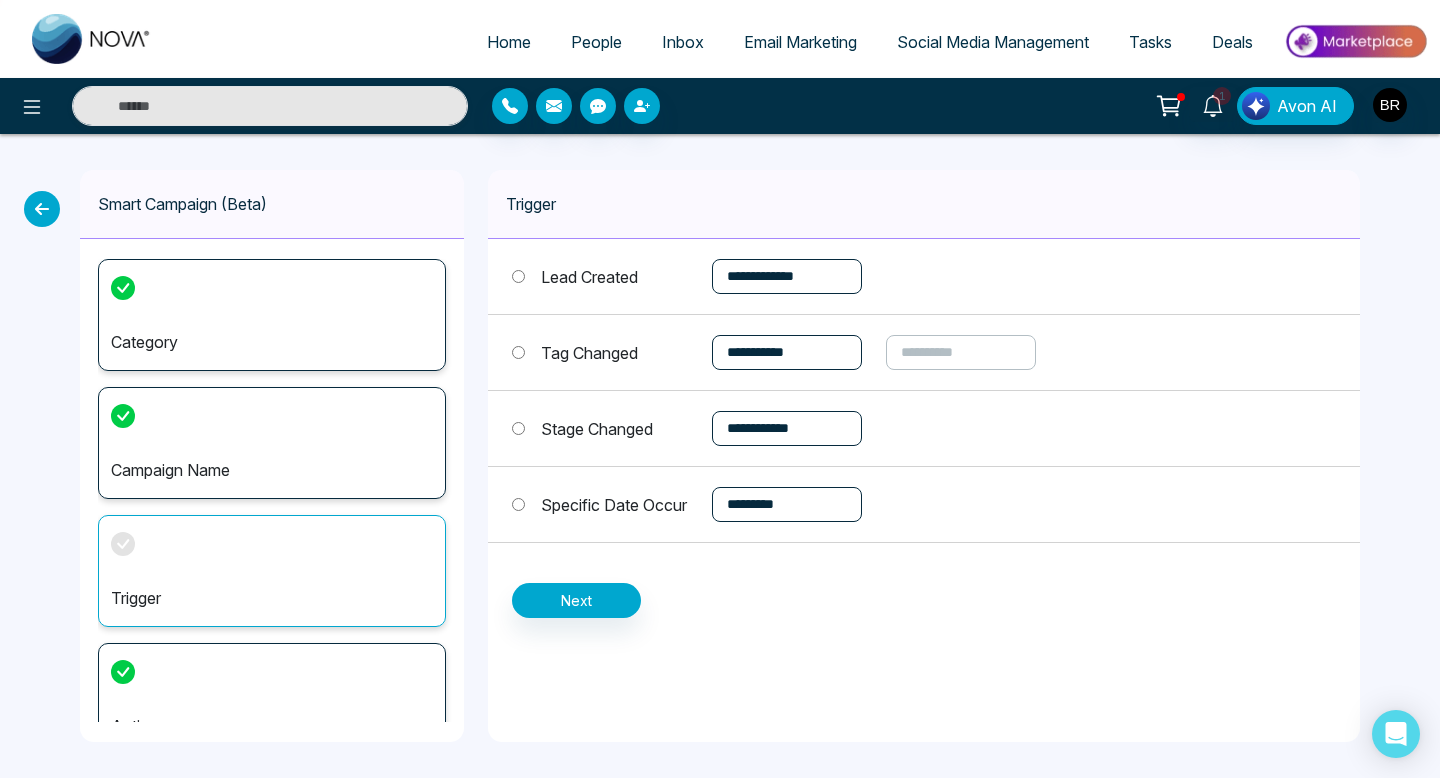 select on "******" 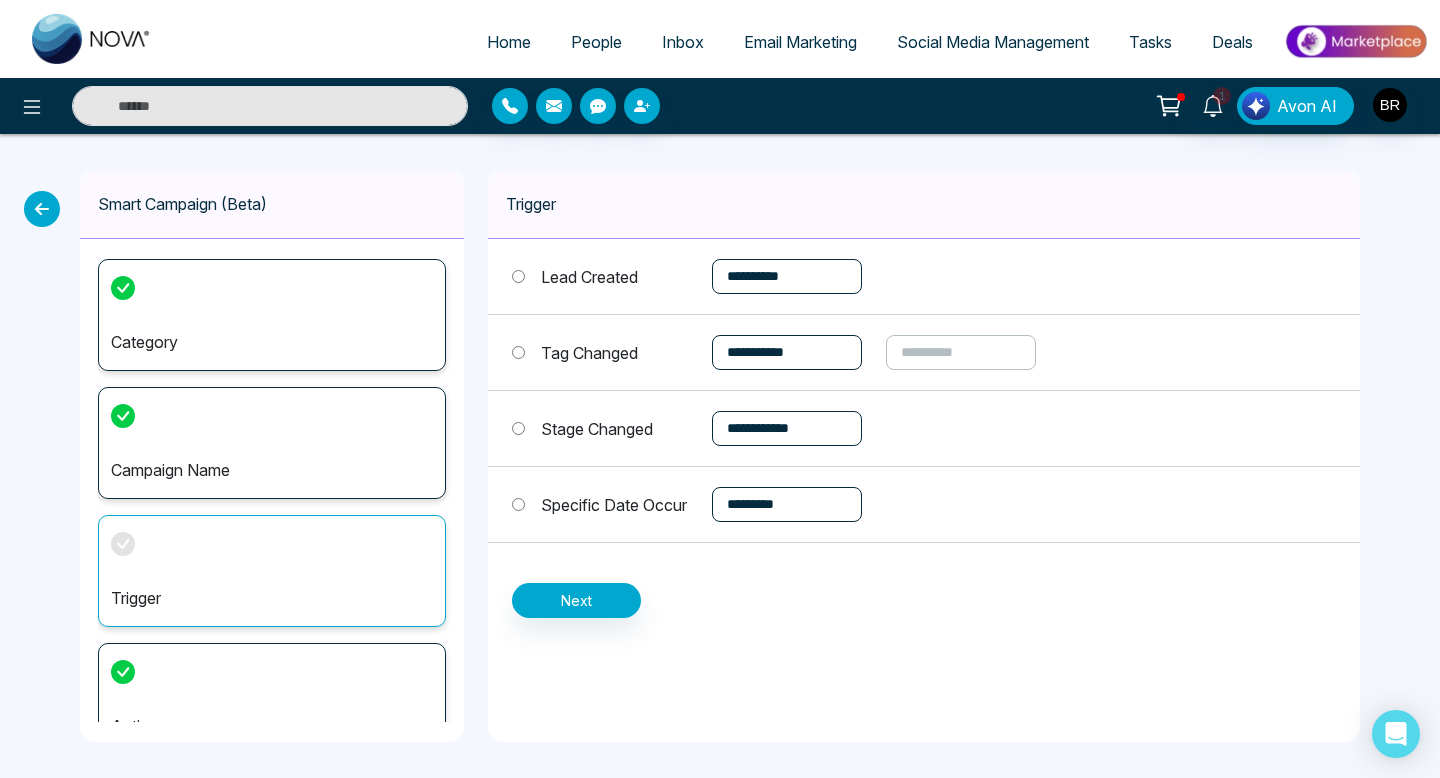 click on "**********" at bounding box center [787, 352] 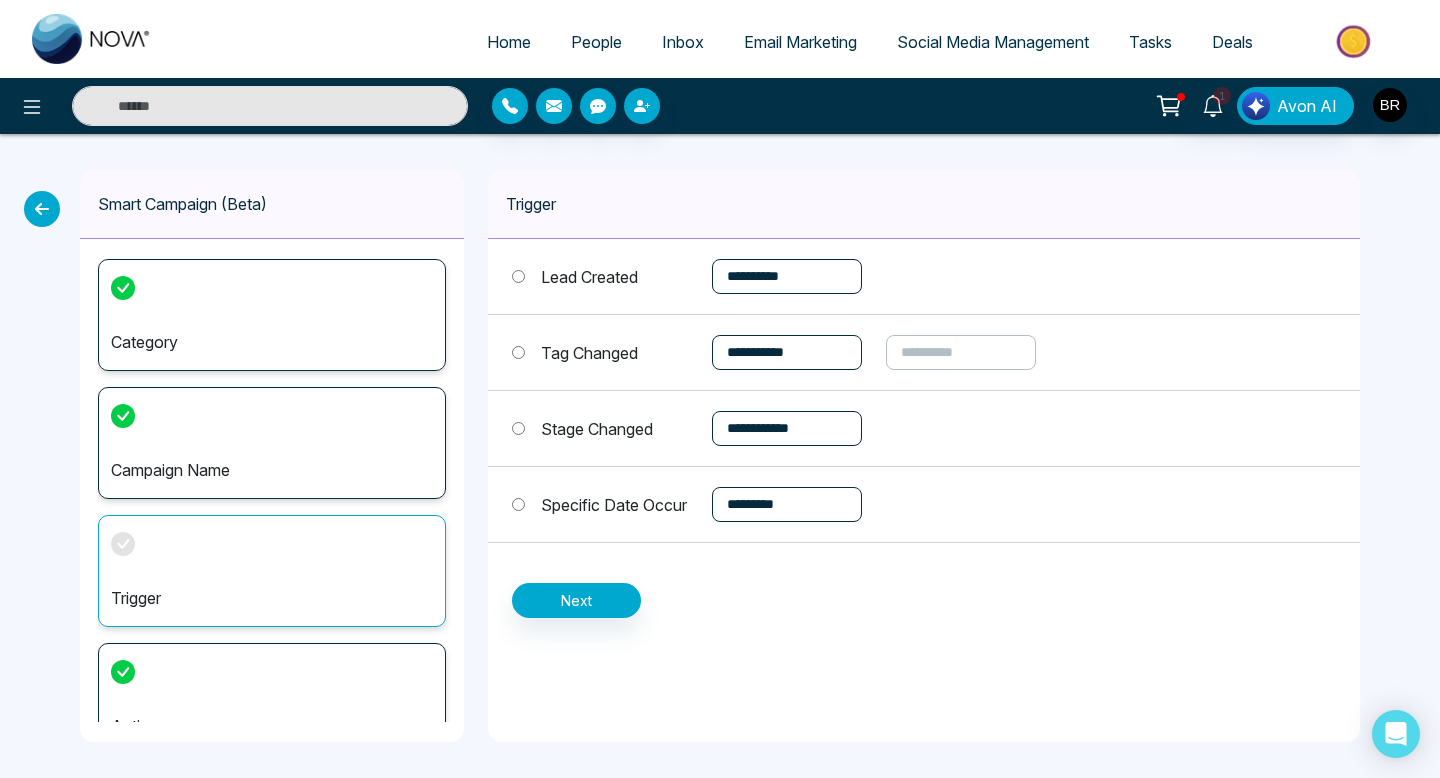 click on "**********" at bounding box center [787, 428] 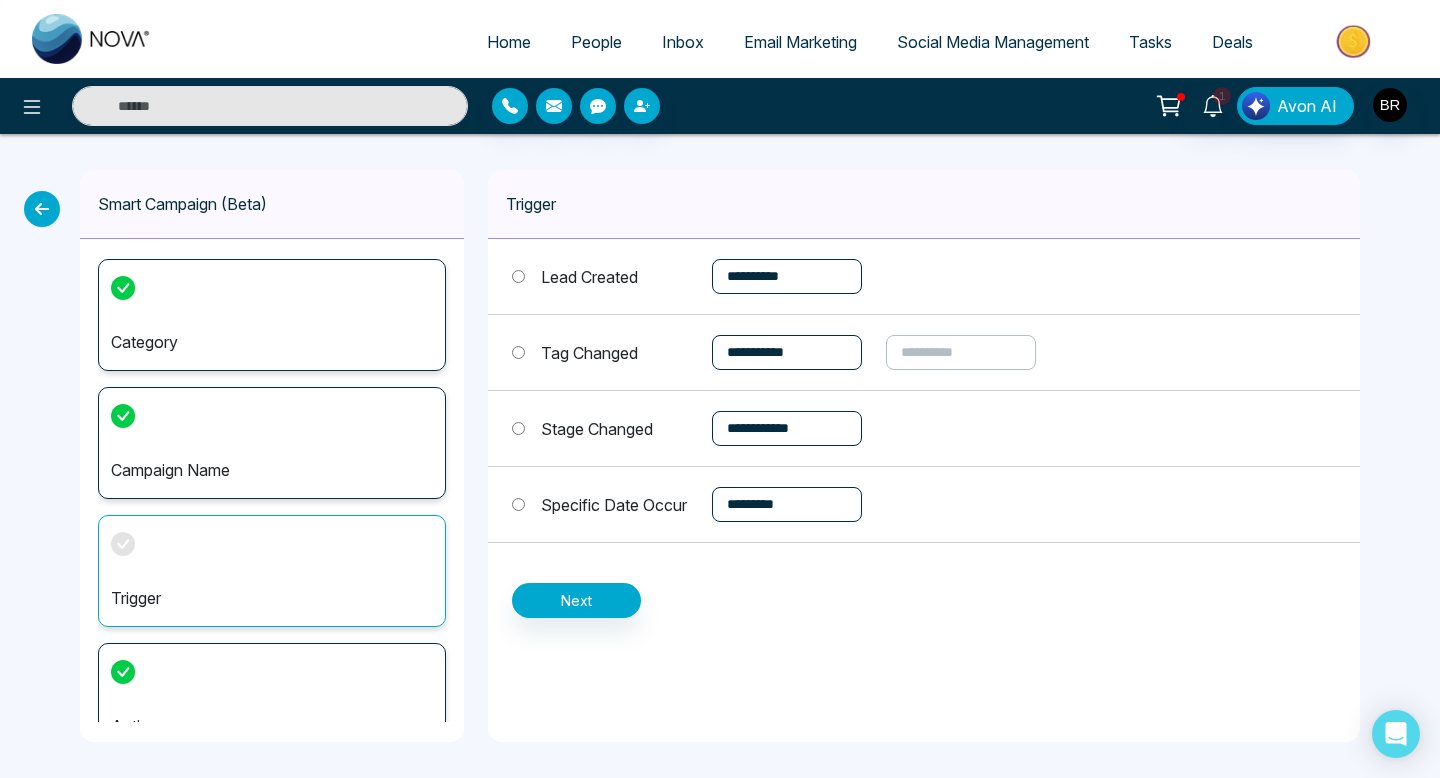 select on "***" 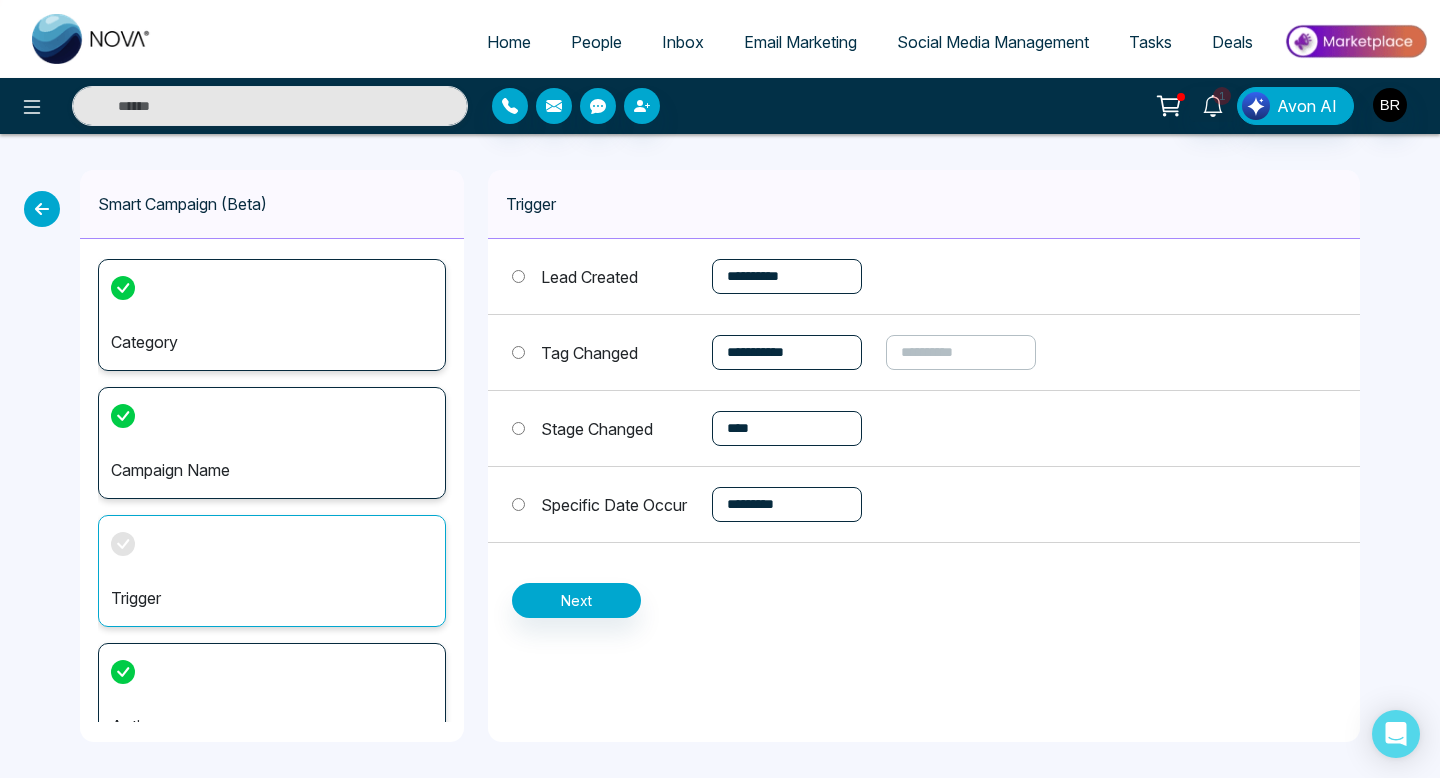 click on "**********" at bounding box center (787, 504) 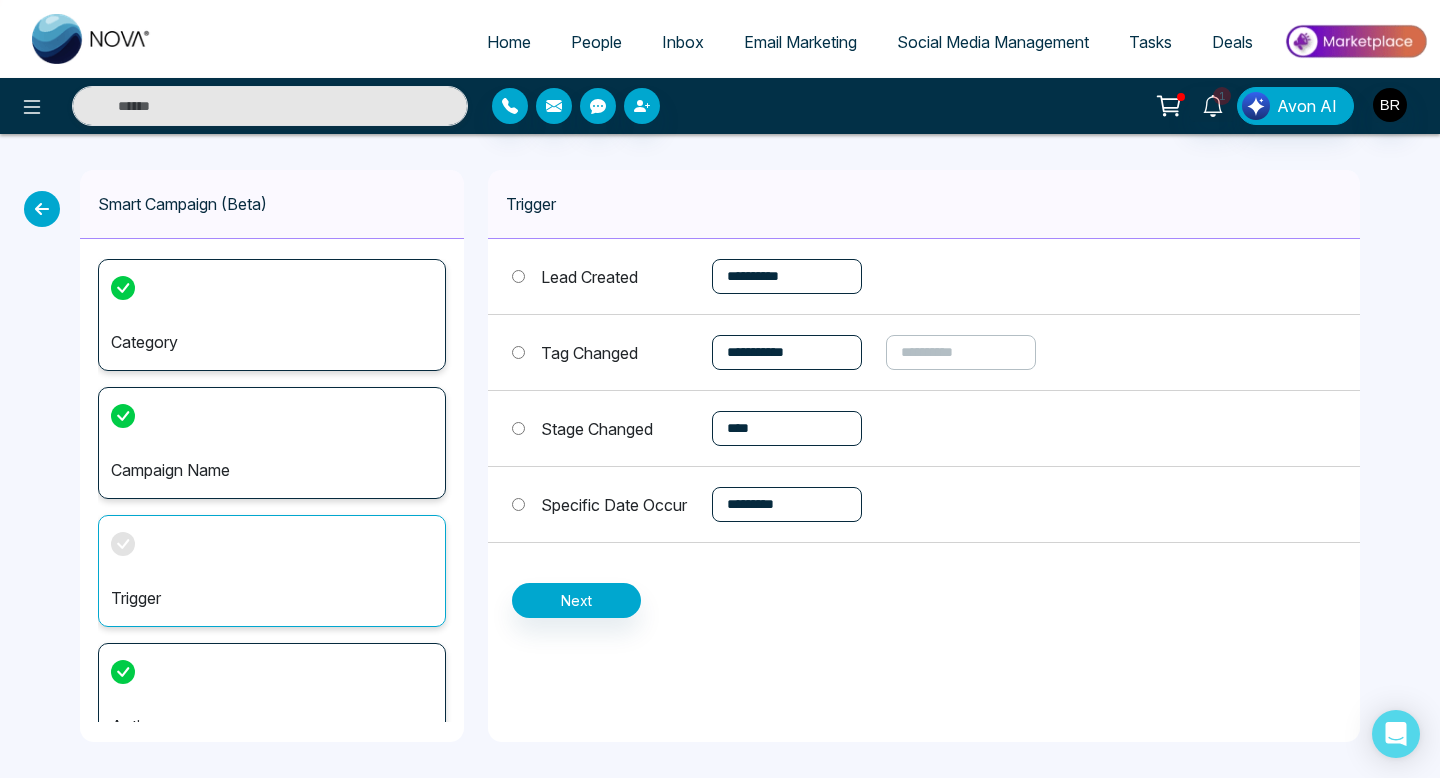 click on "**********" at bounding box center (924, 505) 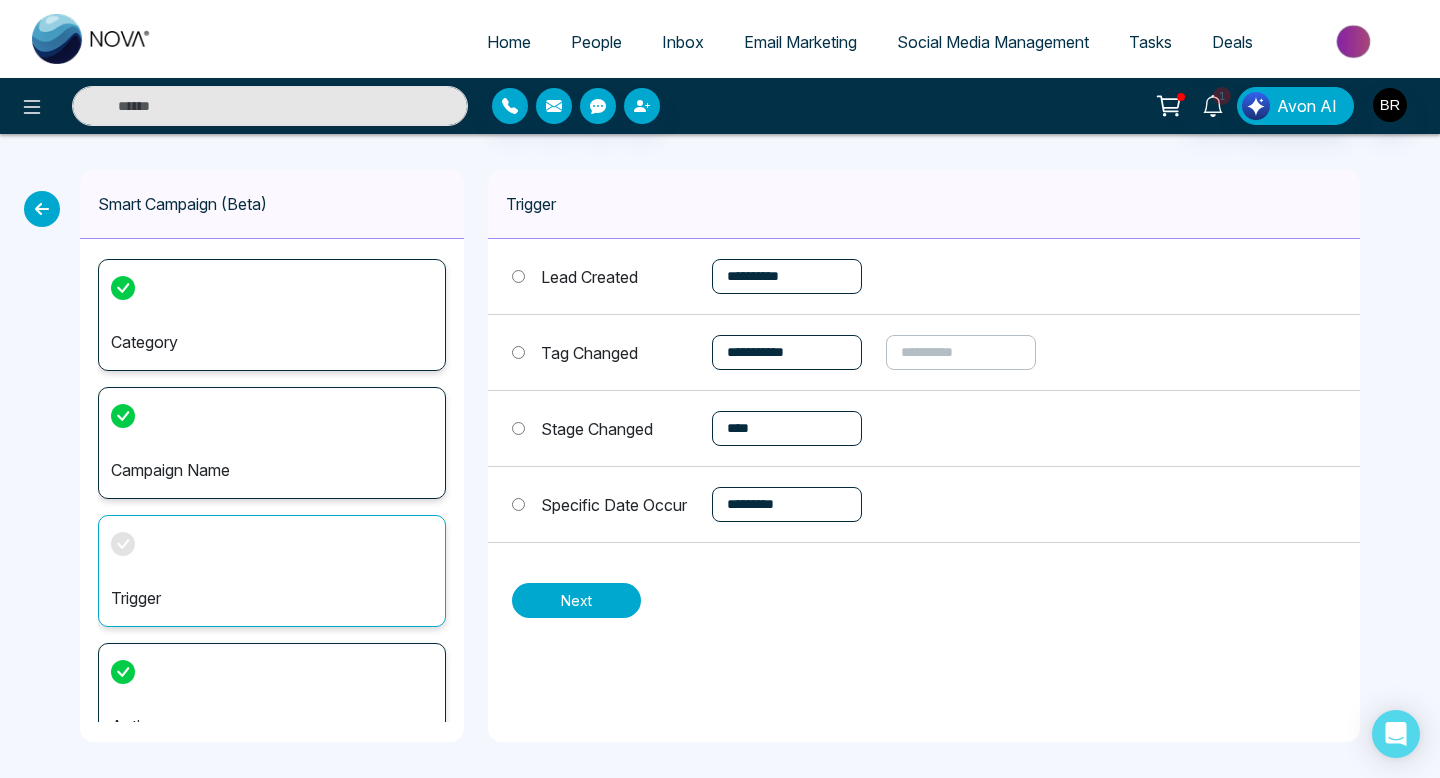 click on "Next" at bounding box center [576, 600] 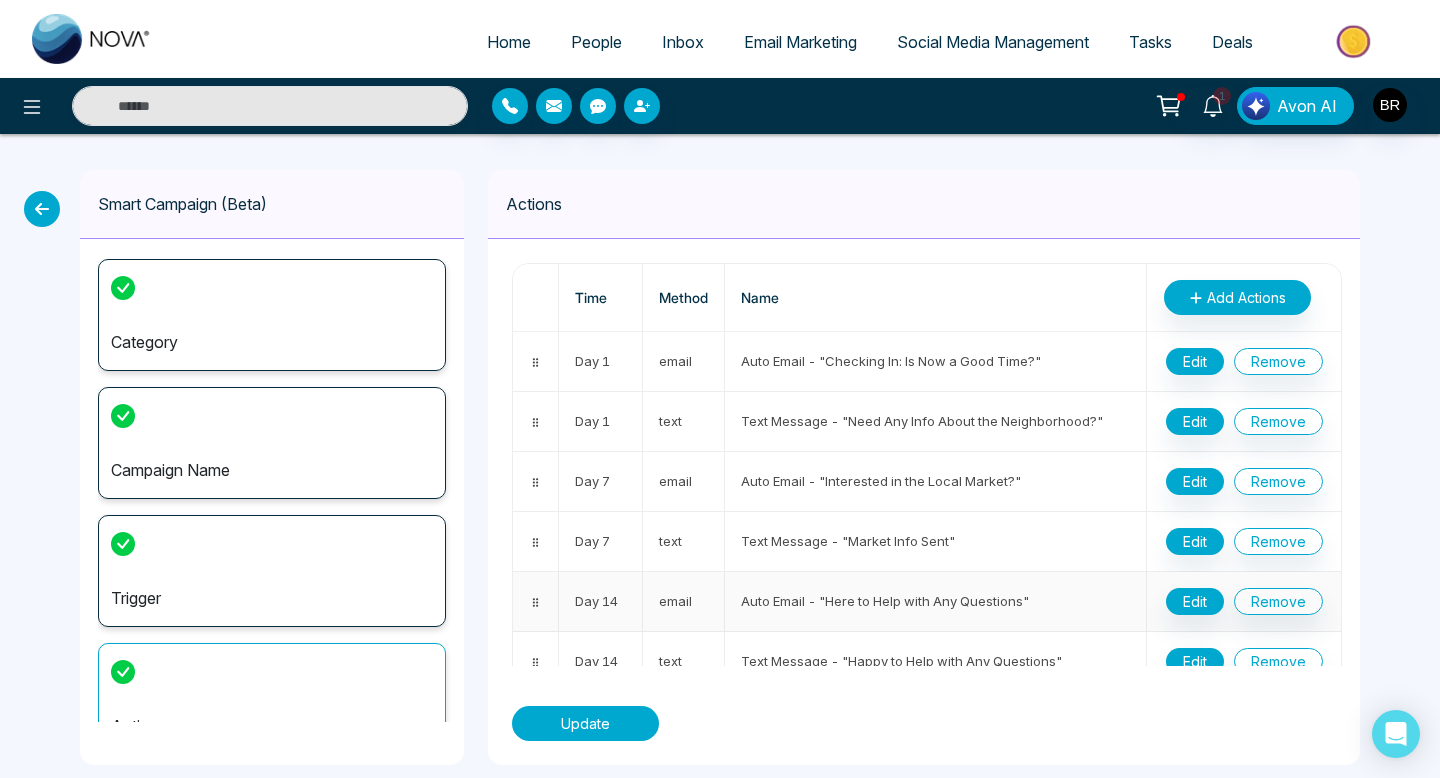 scroll, scrollTop: 29, scrollLeft: 0, axis: vertical 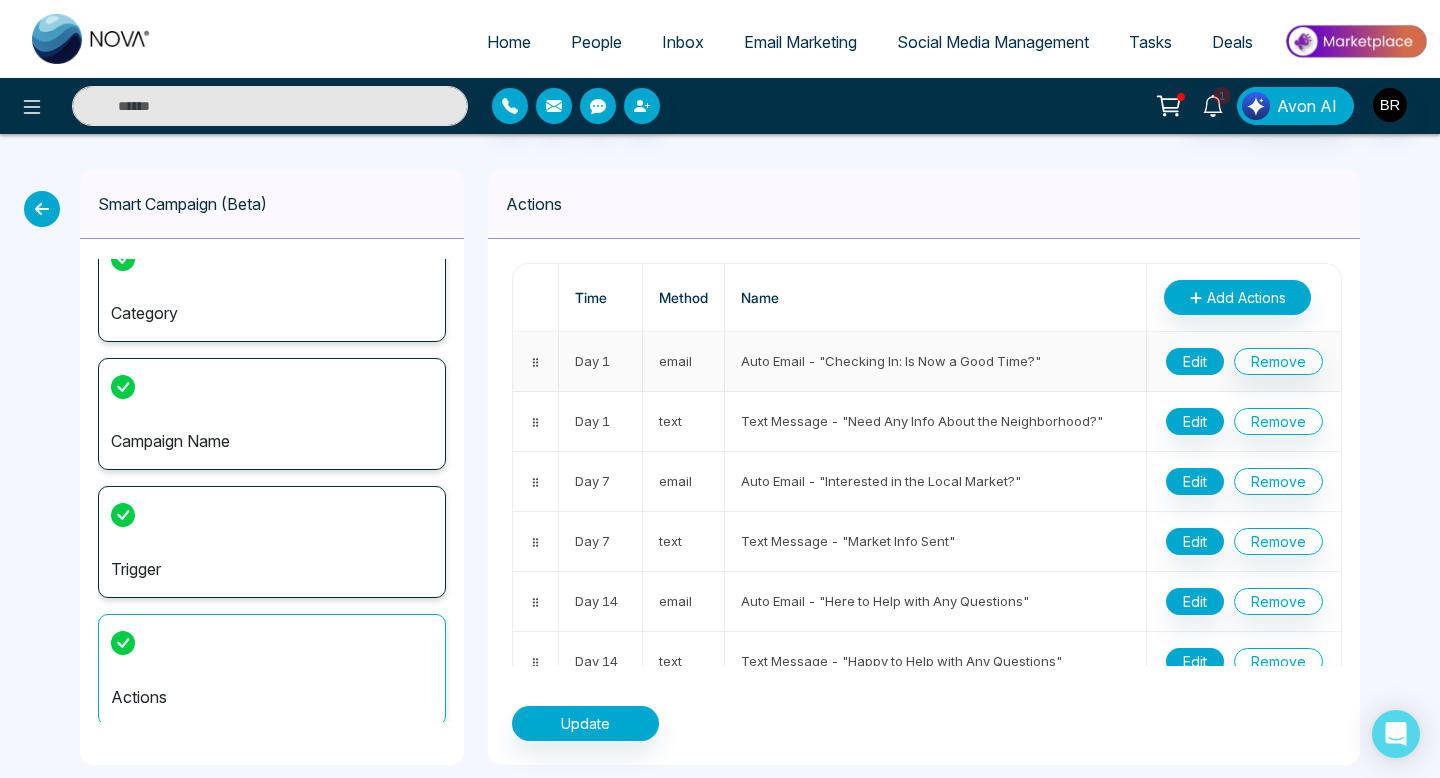 click on "Edit" at bounding box center [1195, 361] 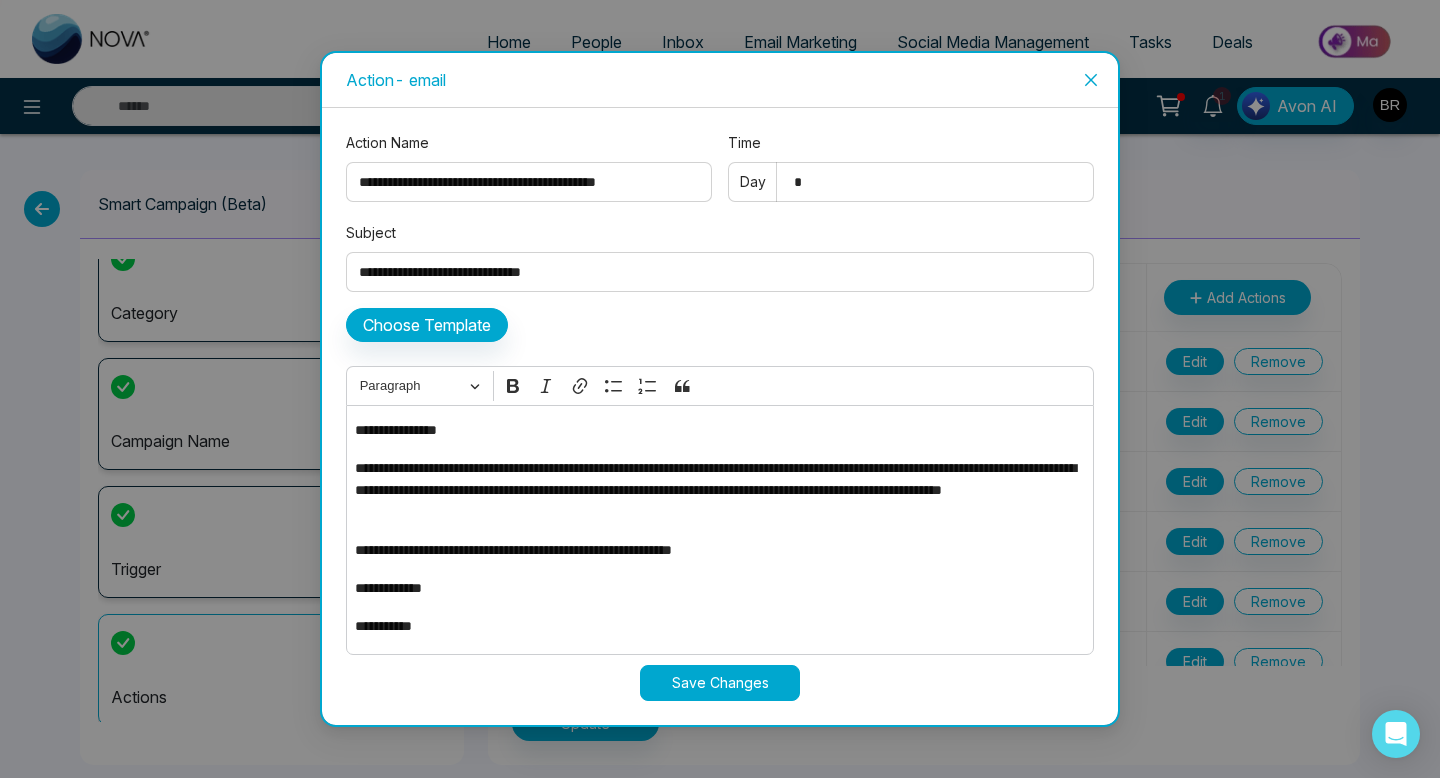 click 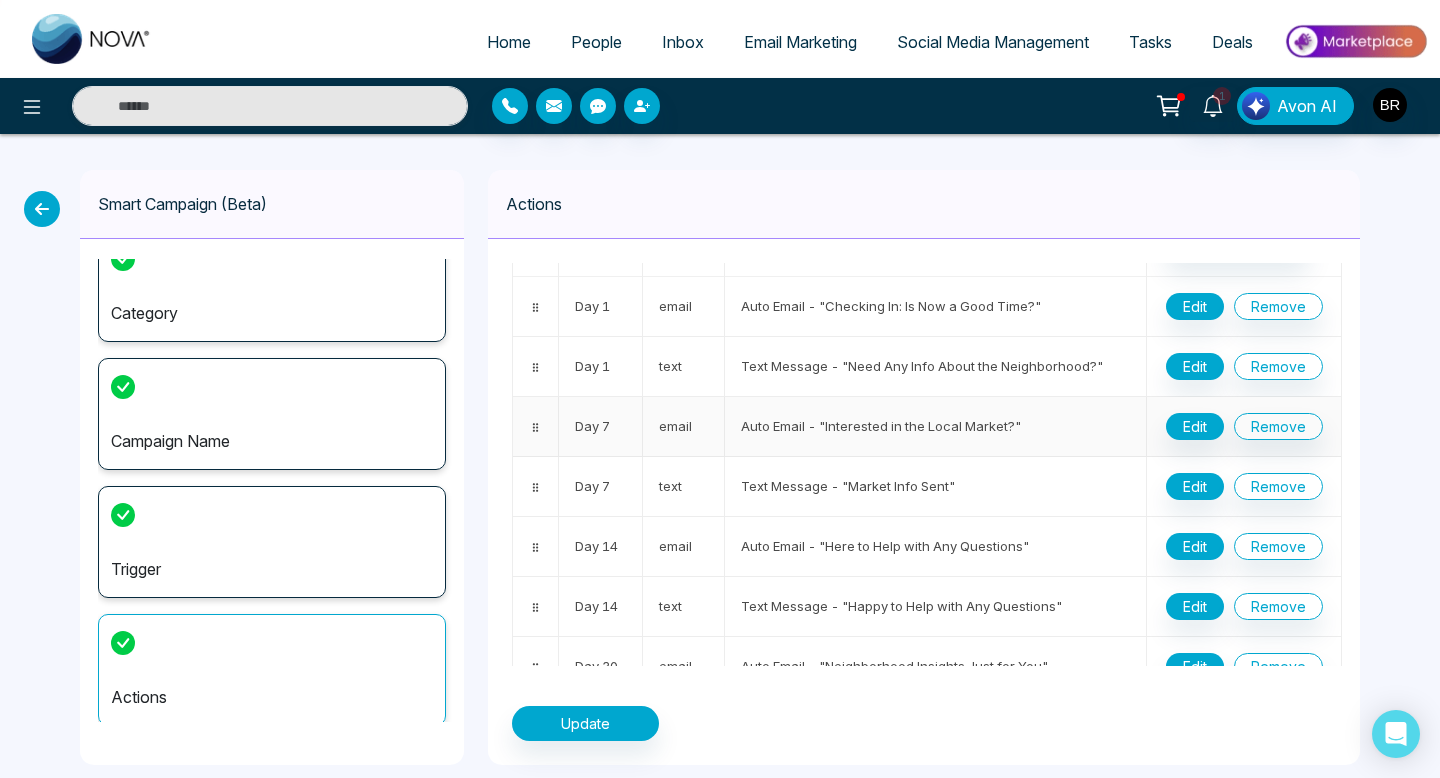 scroll, scrollTop: 67, scrollLeft: 0, axis: vertical 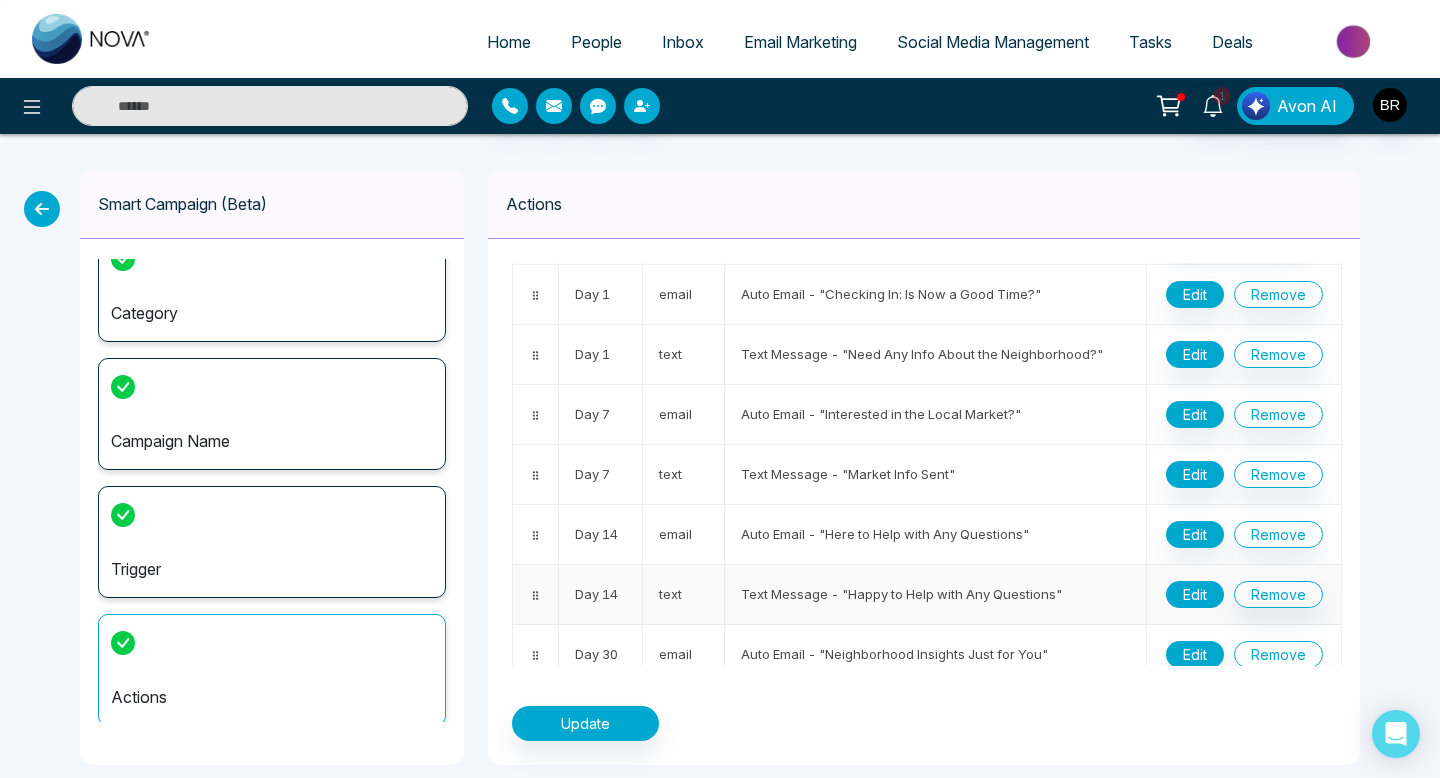 click on "Edit" at bounding box center (1195, 594) 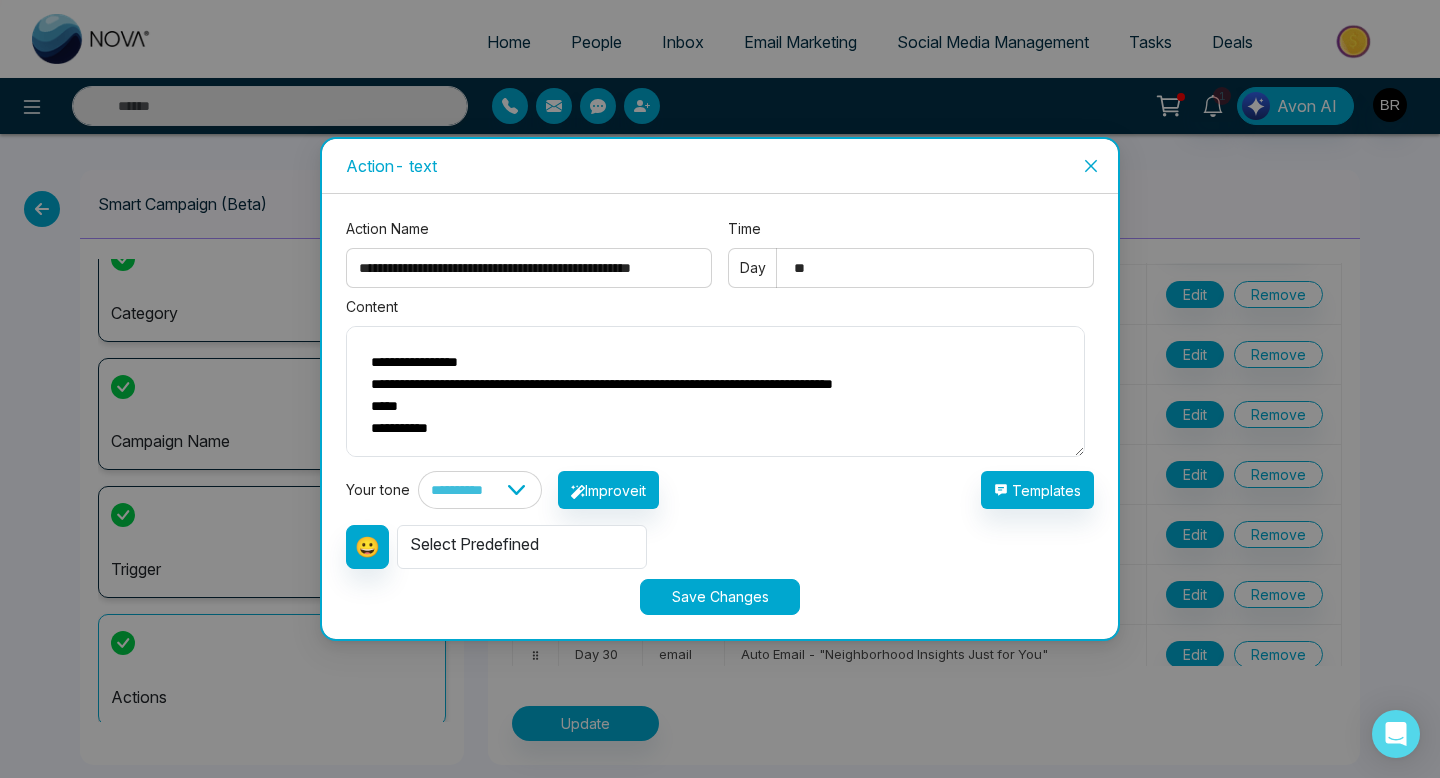 scroll, scrollTop: 5, scrollLeft: 0, axis: vertical 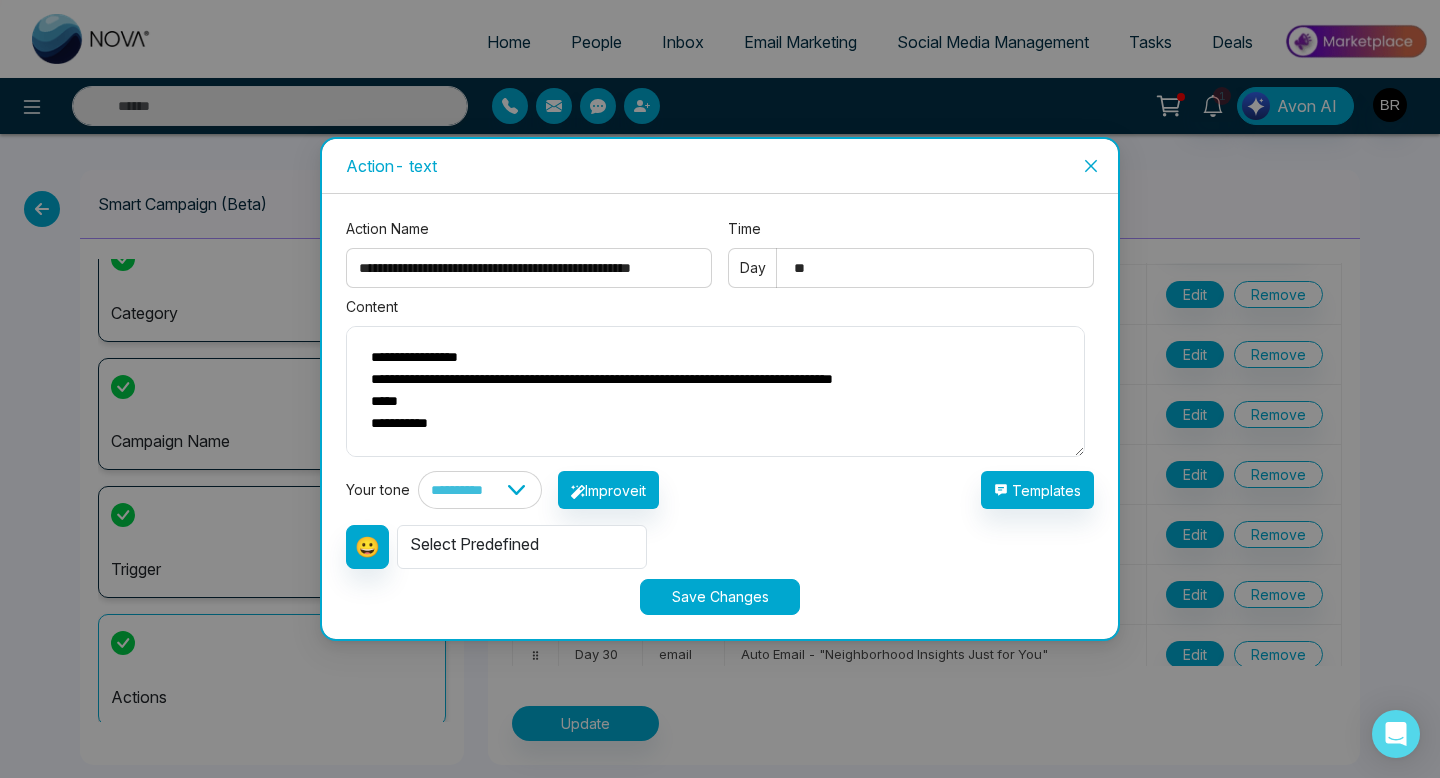 click 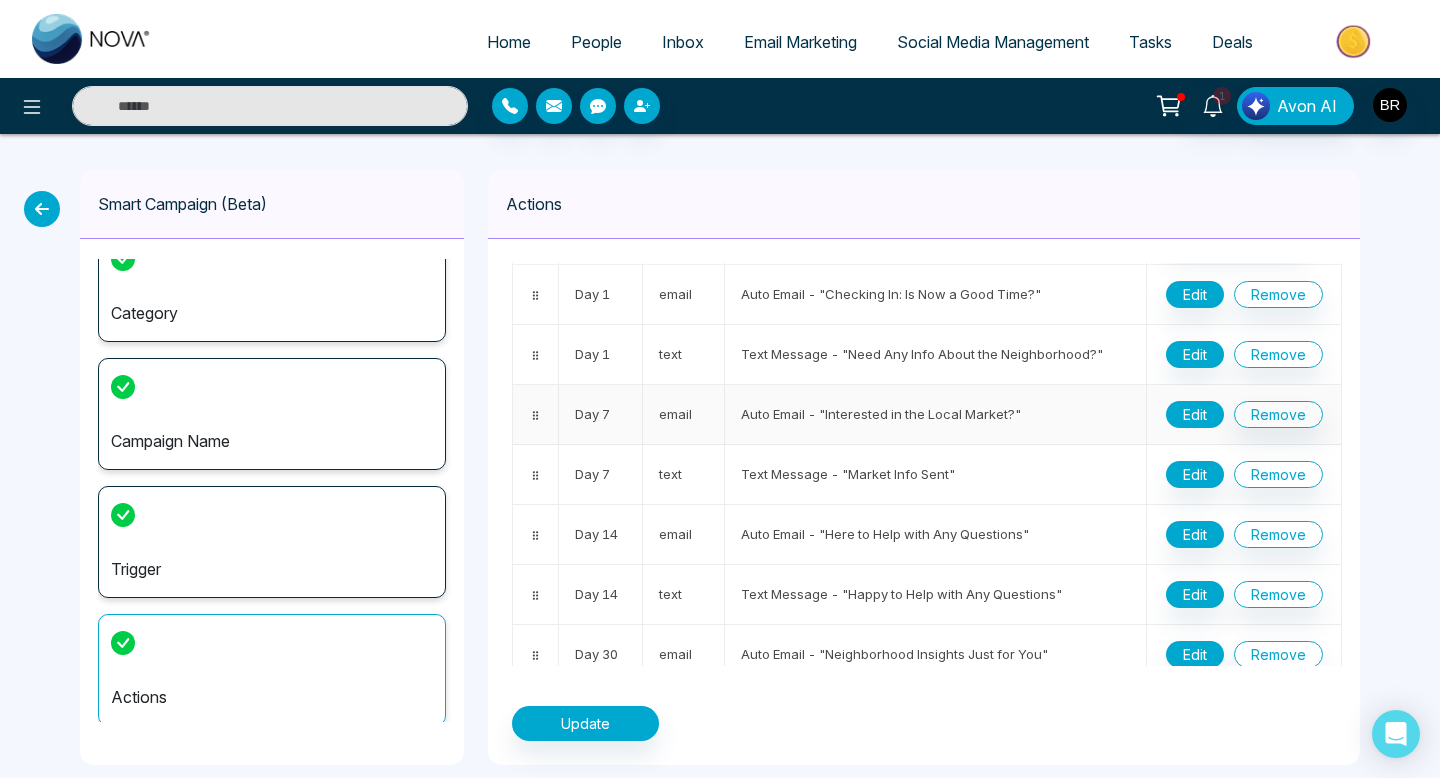 click on "Edit" at bounding box center (1195, 414) 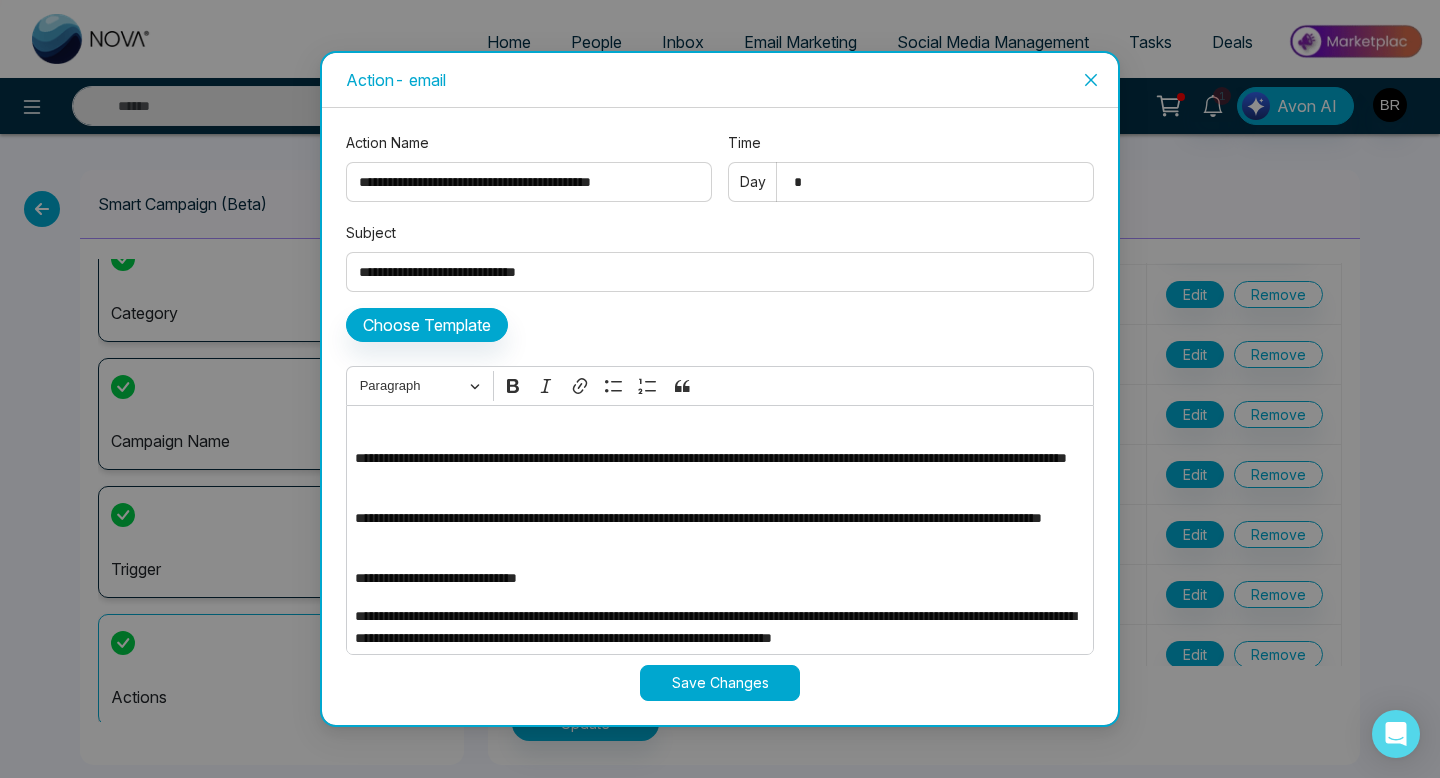scroll, scrollTop: 0, scrollLeft: 0, axis: both 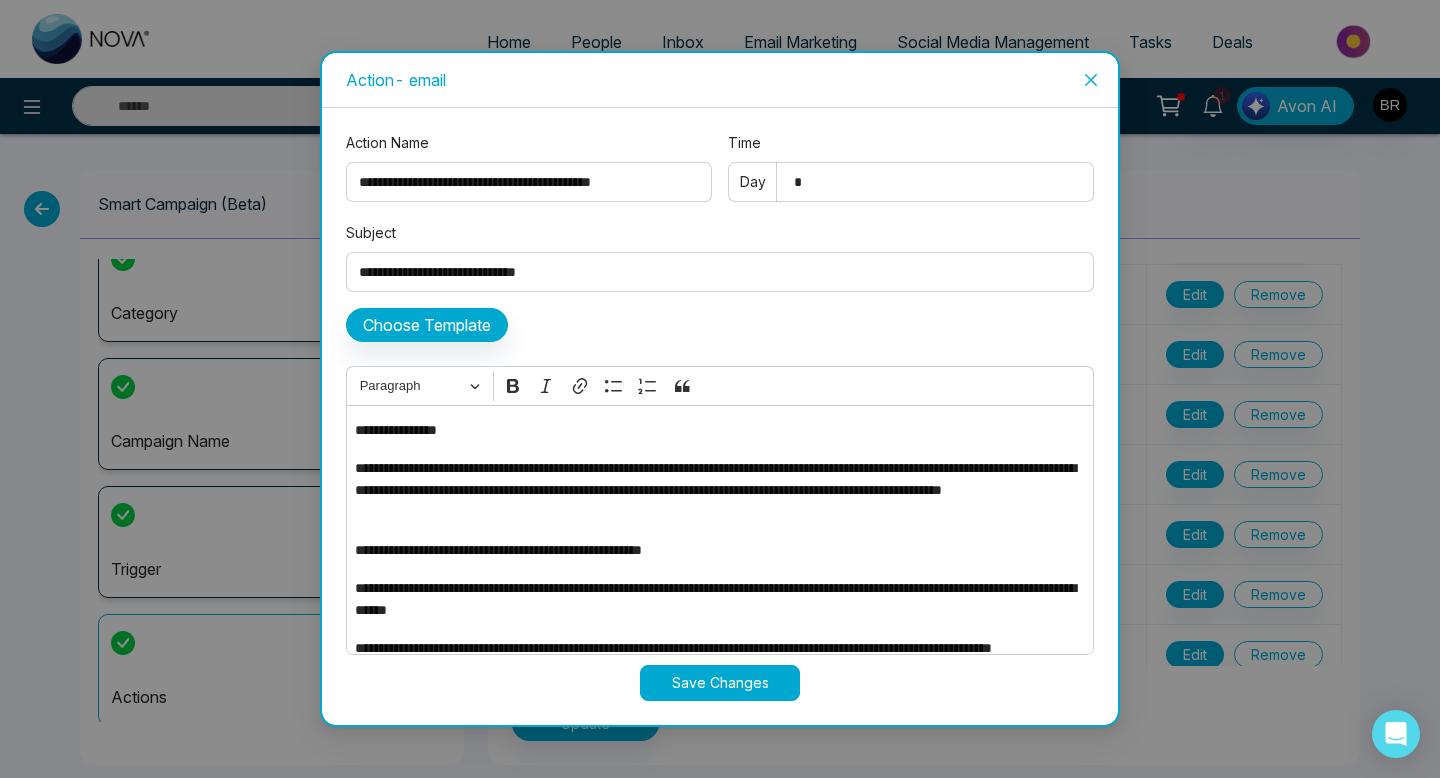 click at bounding box center [1091, 80] 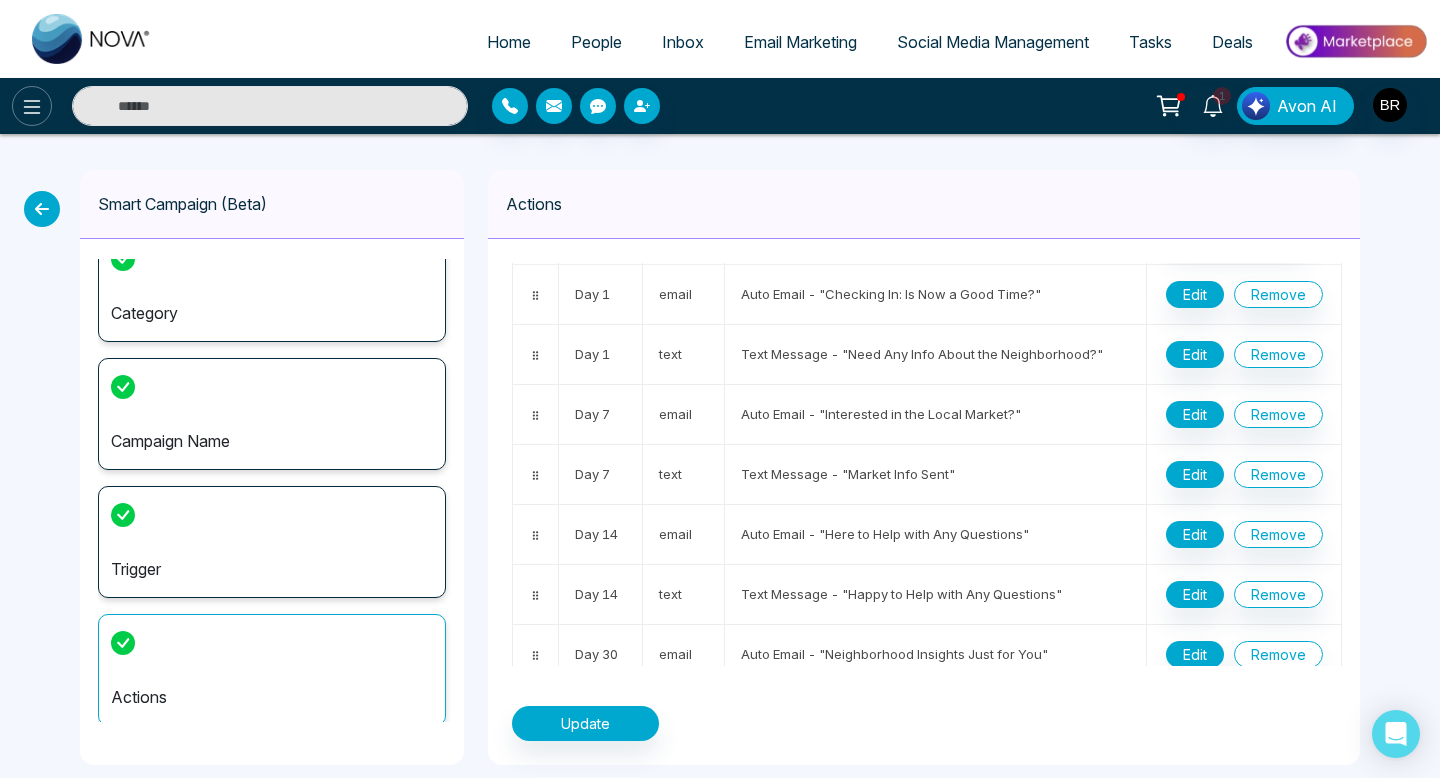 click at bounding box center (32, 106) 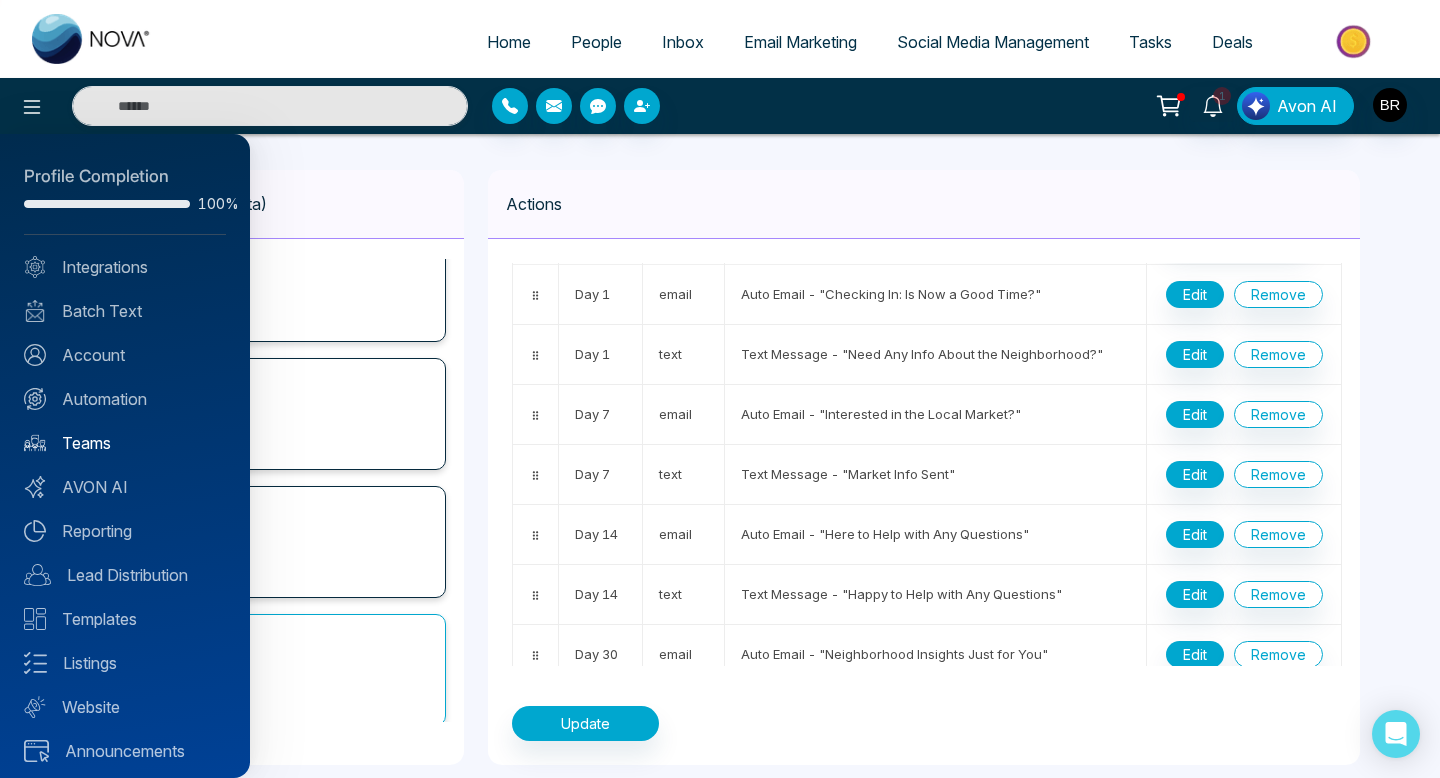 click on "Teams" at bounding box center [125, 443] 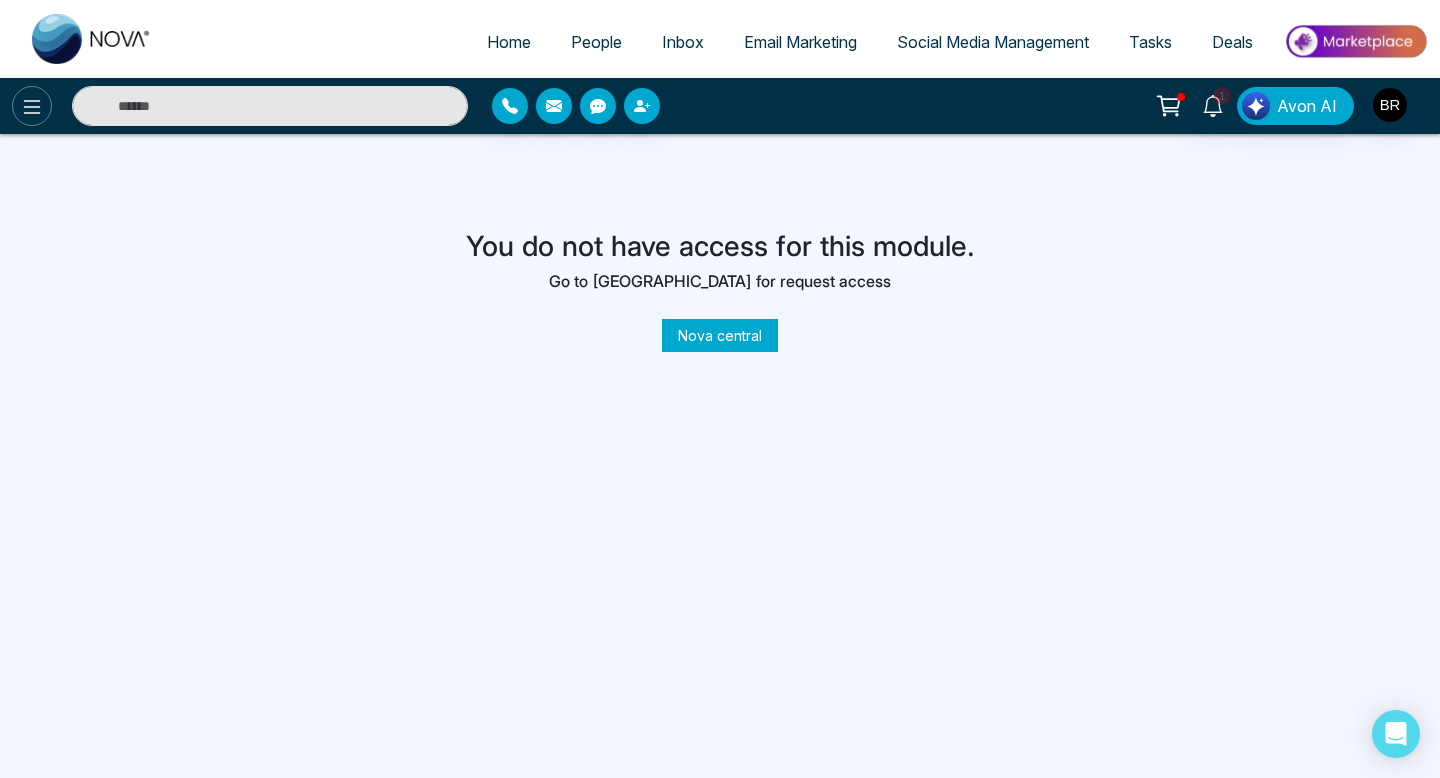 click 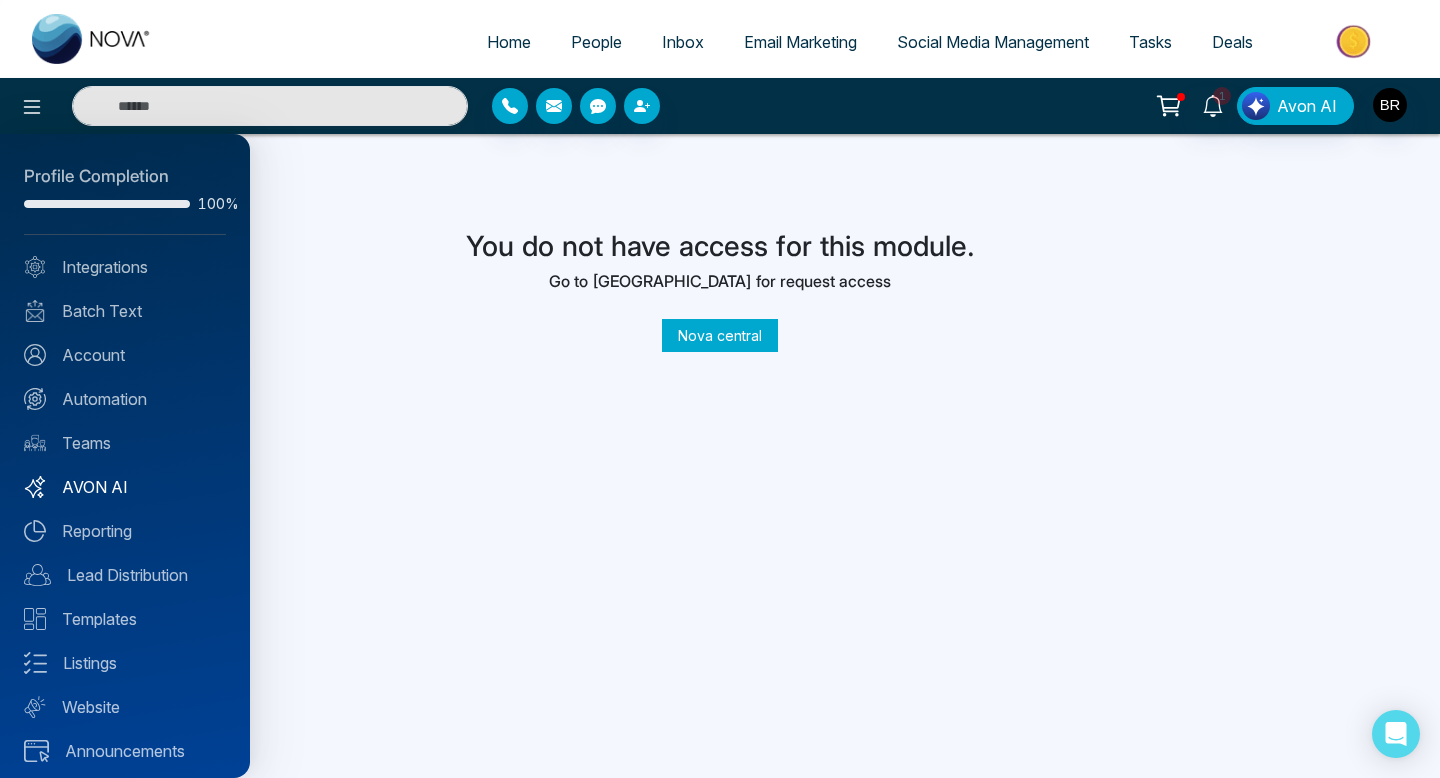 click on "AVON AI" at bounding box center (125, 487) 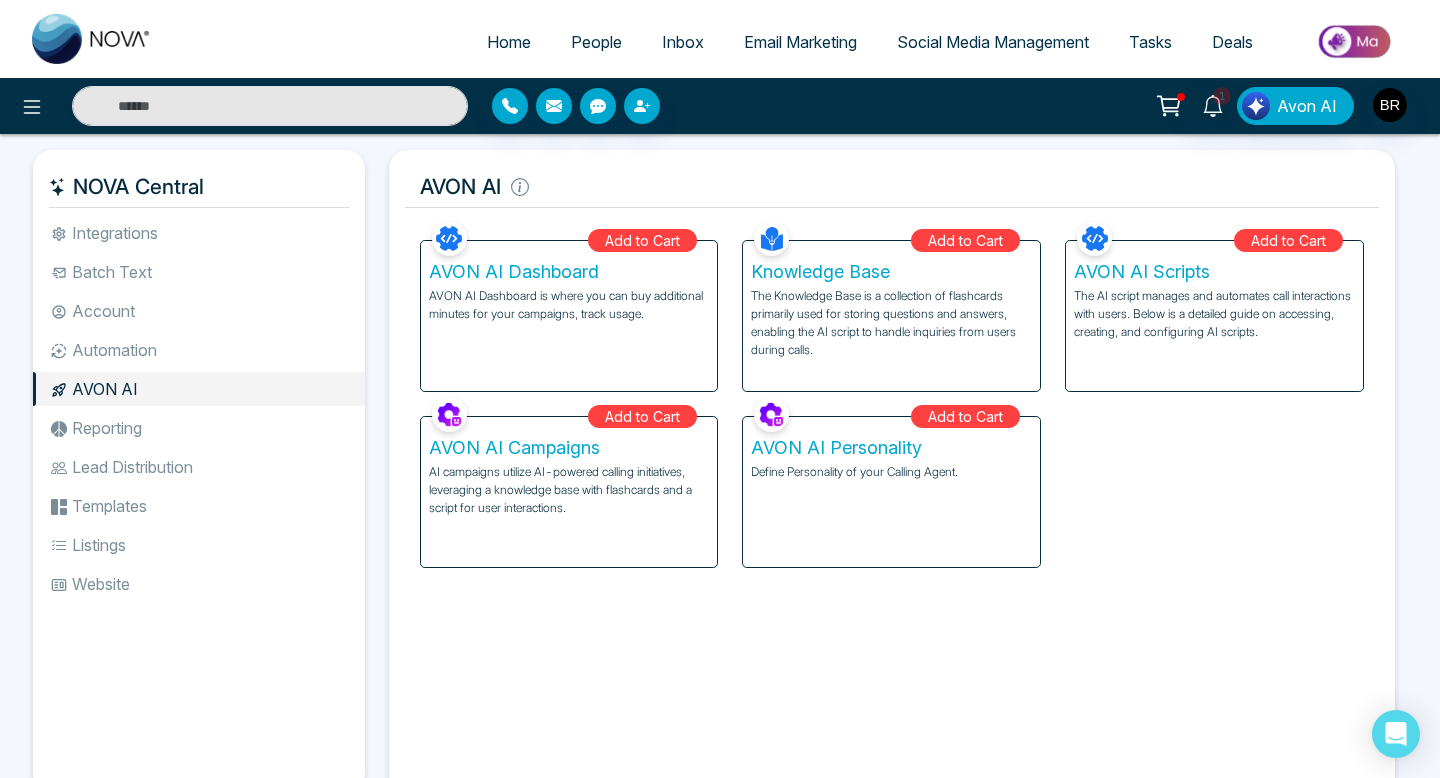 click on "AVON AI Dashboard AVON AI Dashboard is where you can buy additional minutes for your campaigns, track usage." at bounding box center (569, 316) 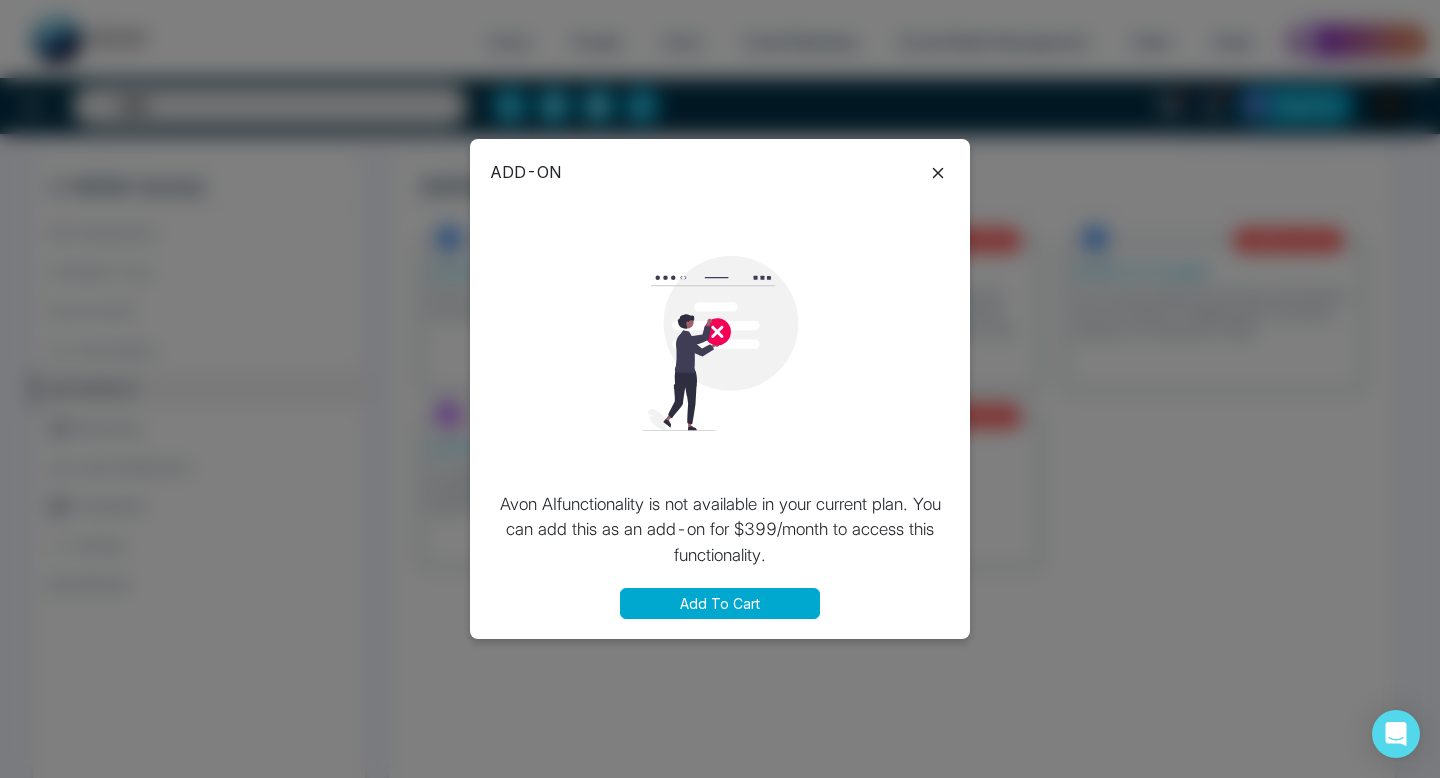 click 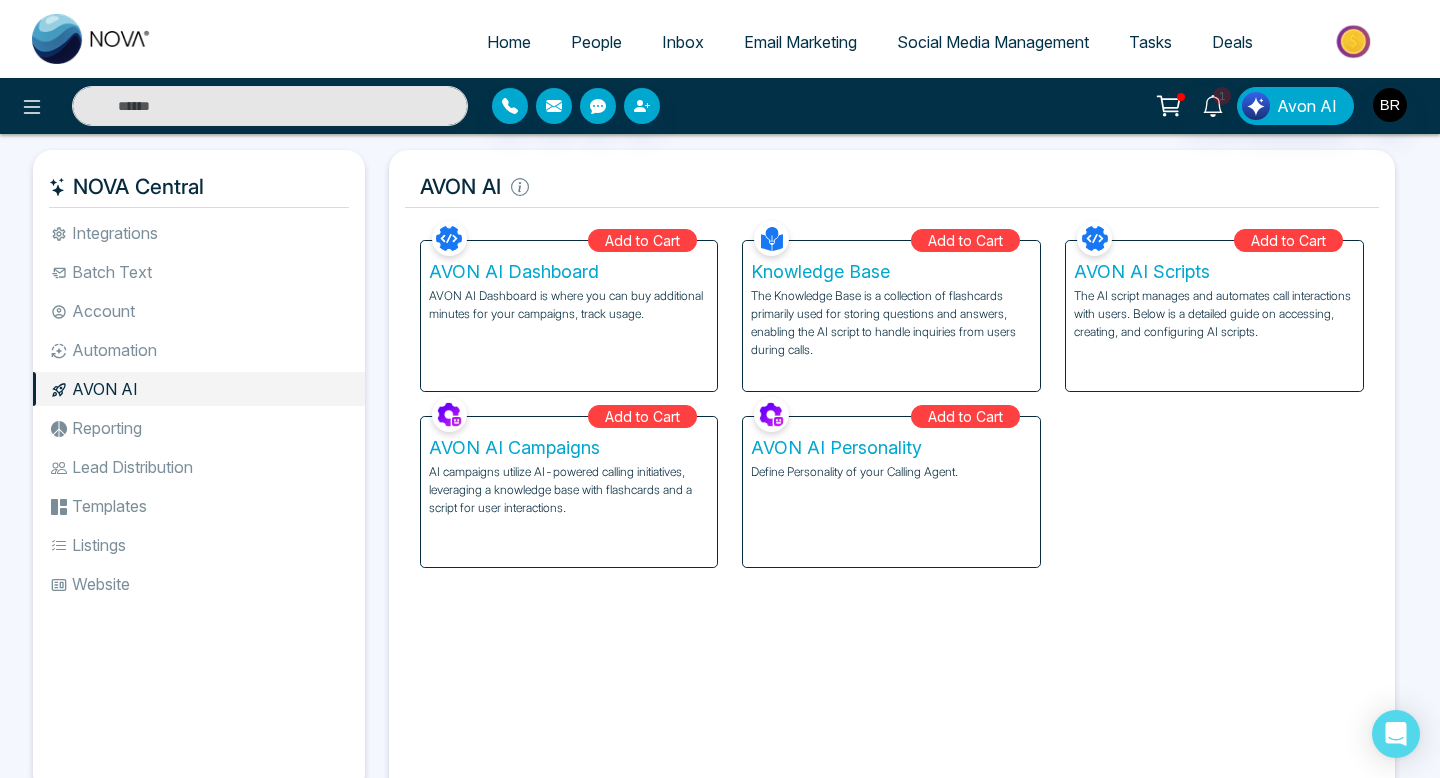 click on "AVON AI Campaigns AI campaigns utilize AI-powered calling initiatives, leveraging a knowledge base with flashcards and a script for user interactions." at bounding box center [569, 492] 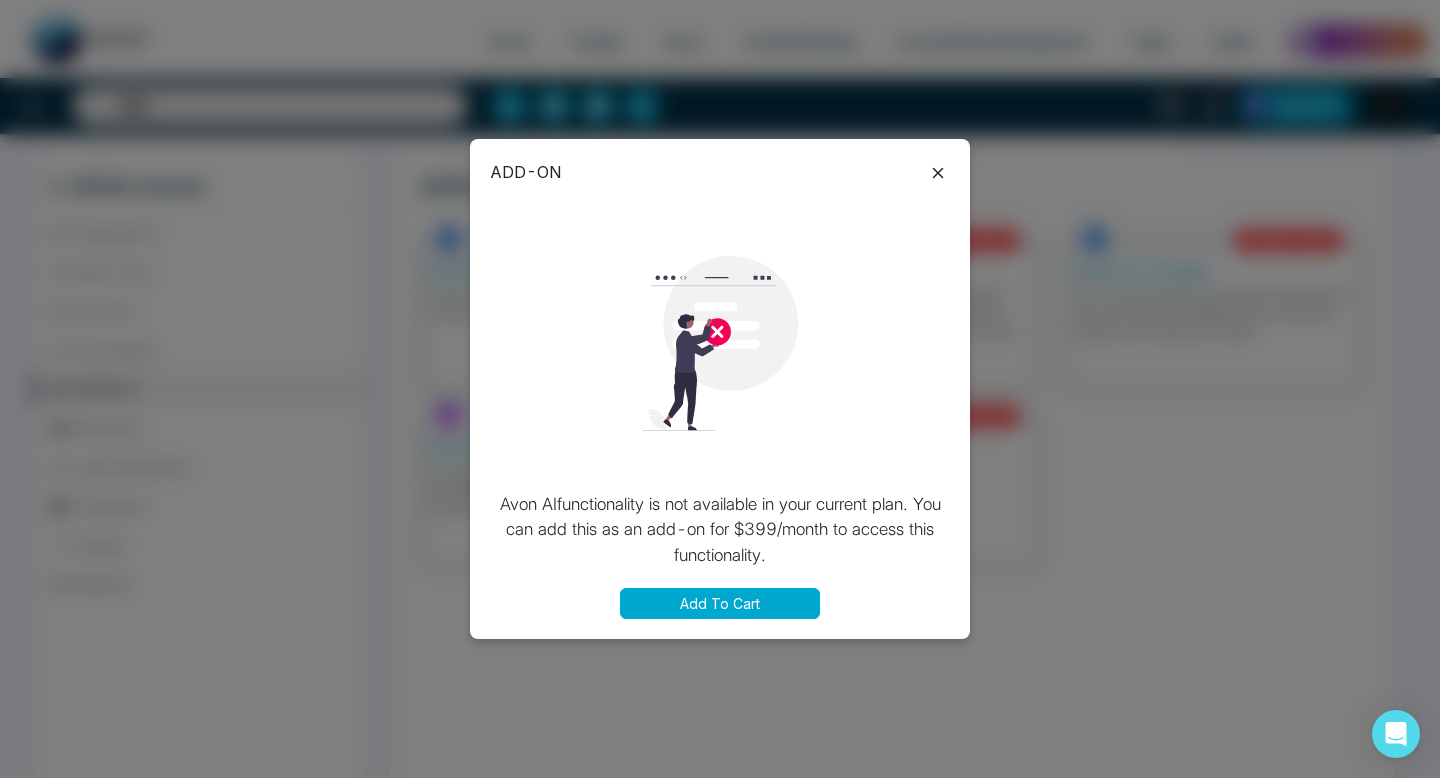 click 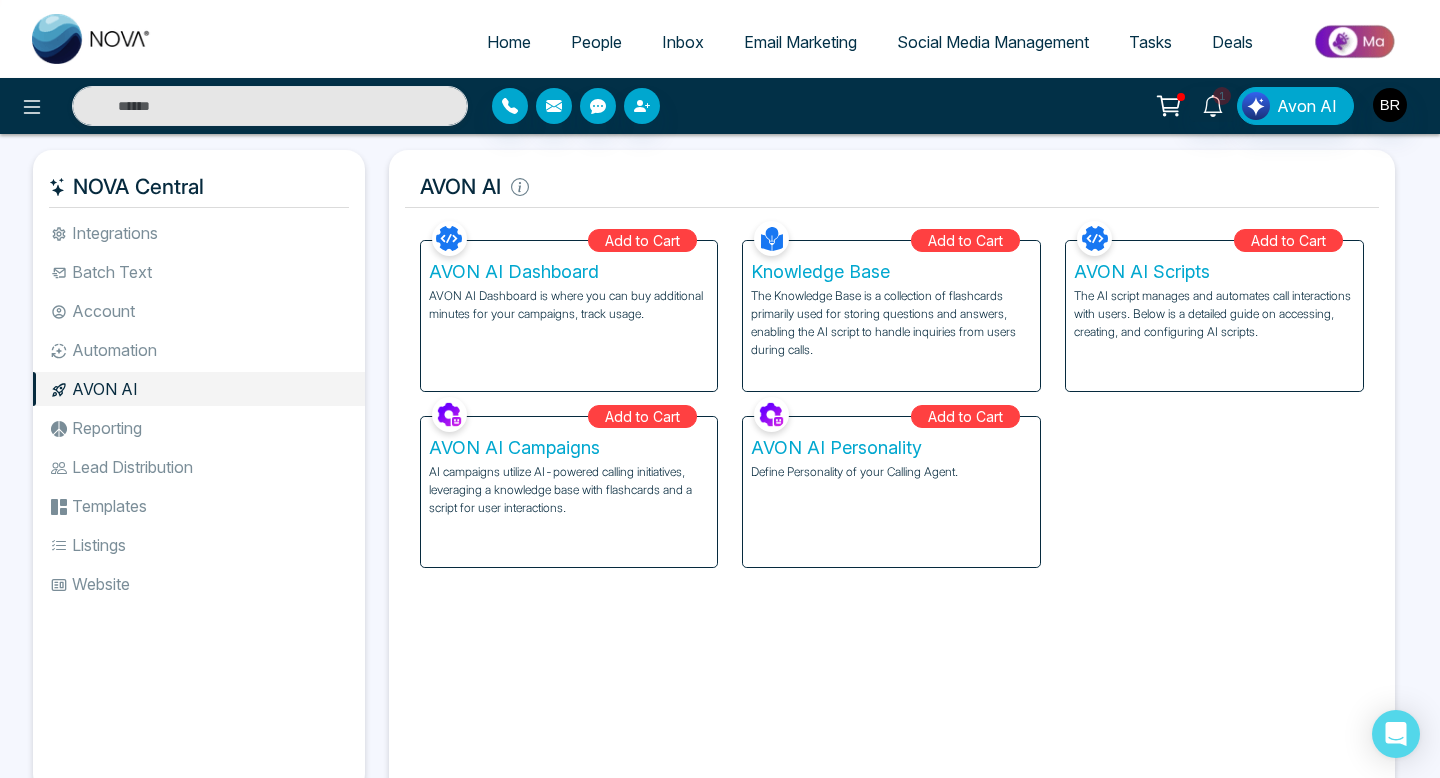 click on "Reporting" at bounding box center [199, 428] 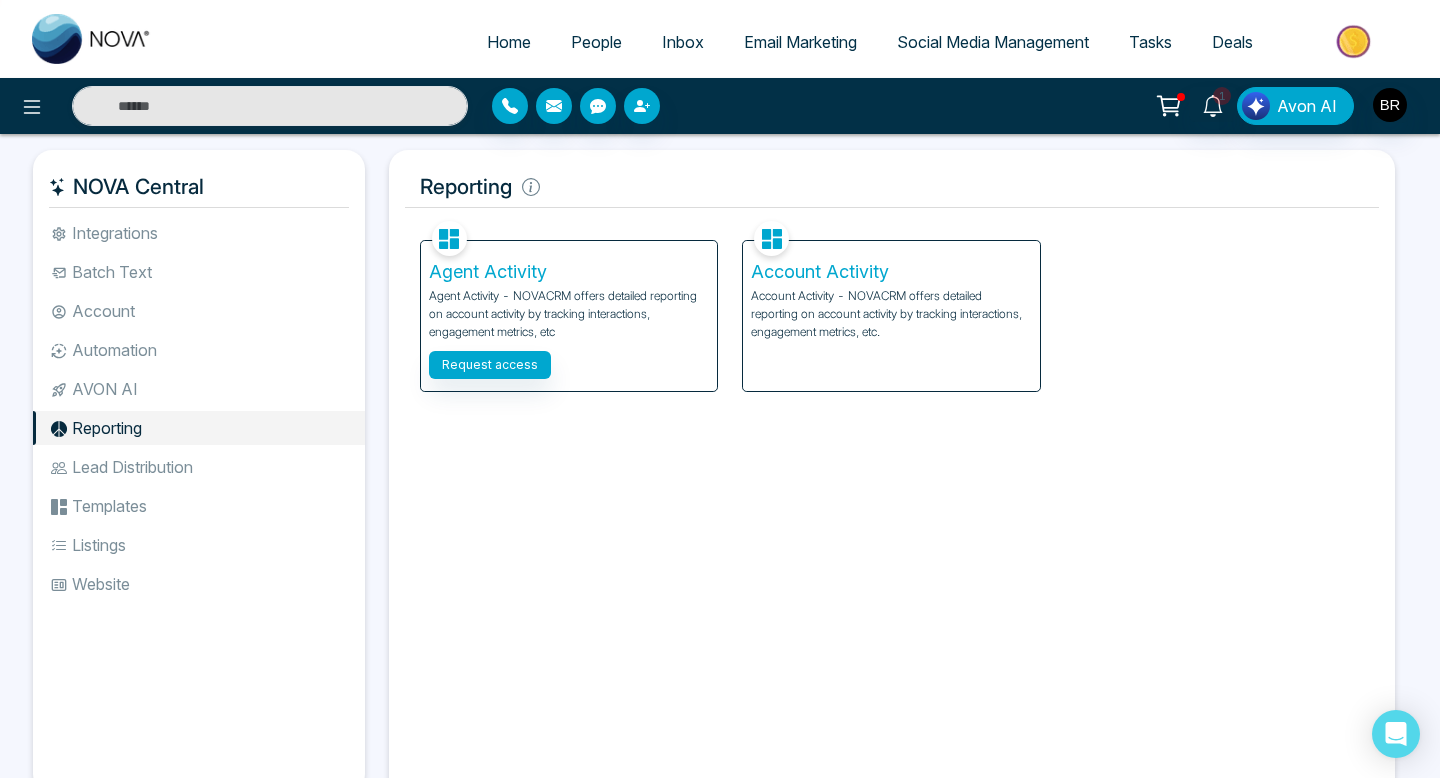 click on "Account Activity - NOVACRM offers detailed reporting on account activity by tracking interactions, engagement metrics, etc." at bounding box center [891, 314] 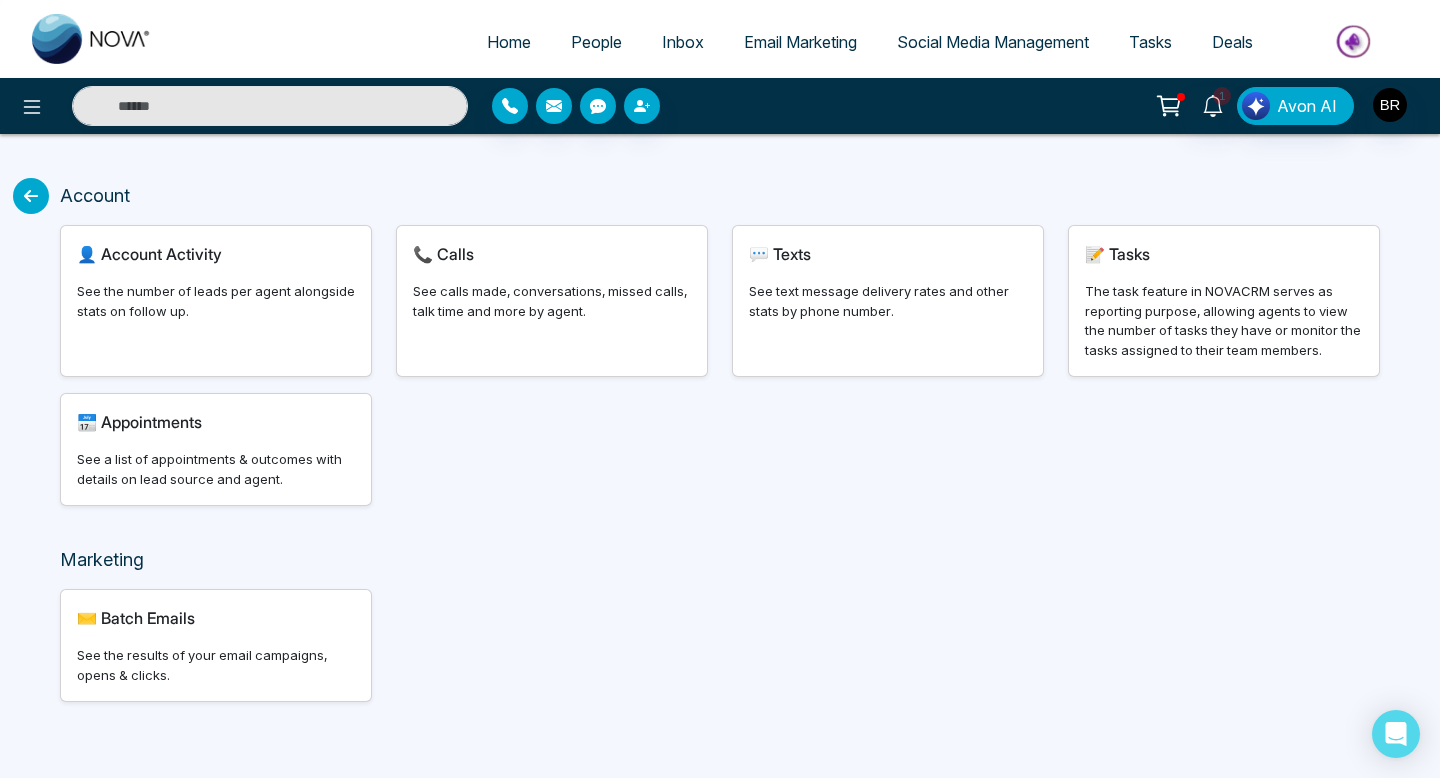 scroll, scrollTop: 12, scrollLeft: 0, axis: vertical 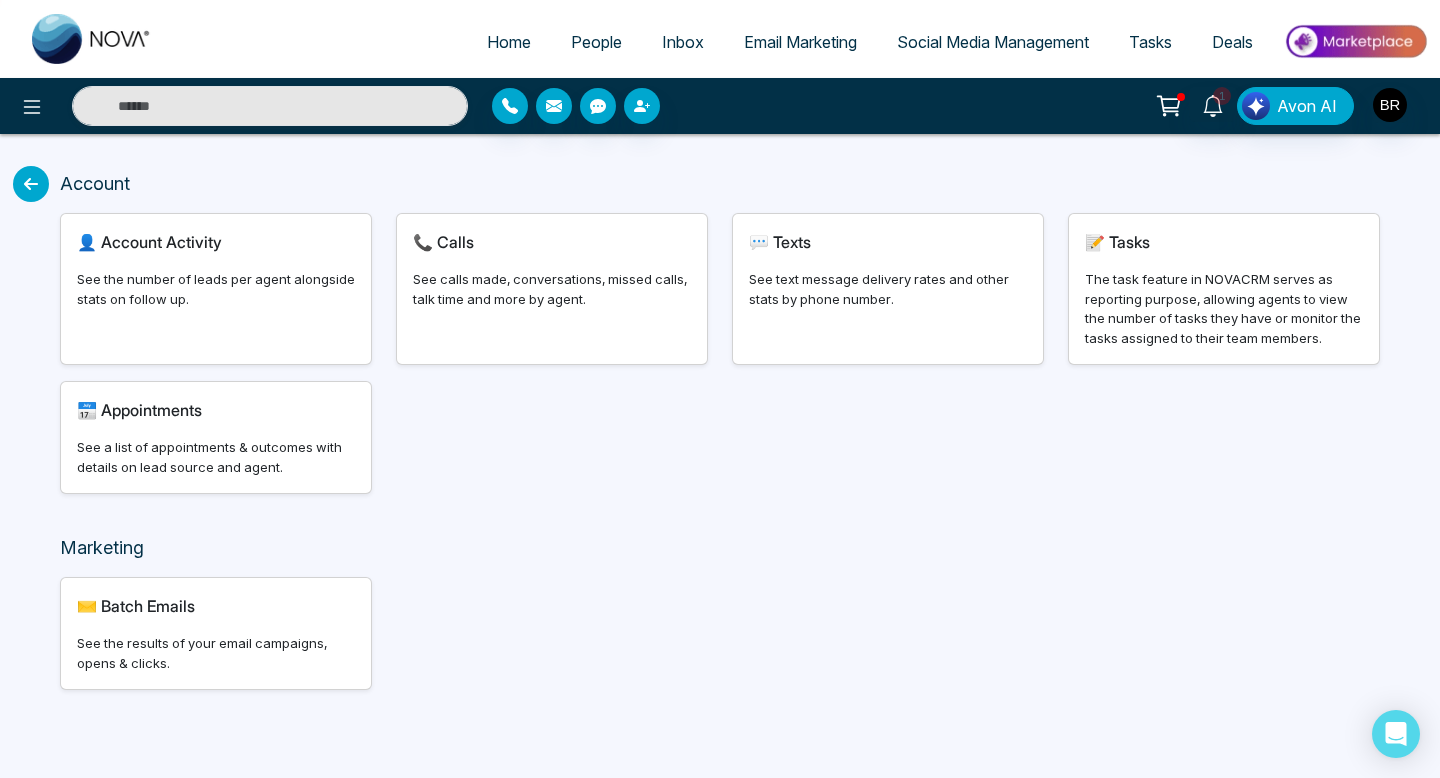click on "✉️ Batch Emails See the results of your email campaigns, opens & clicks." at bounding box center (216, 633) 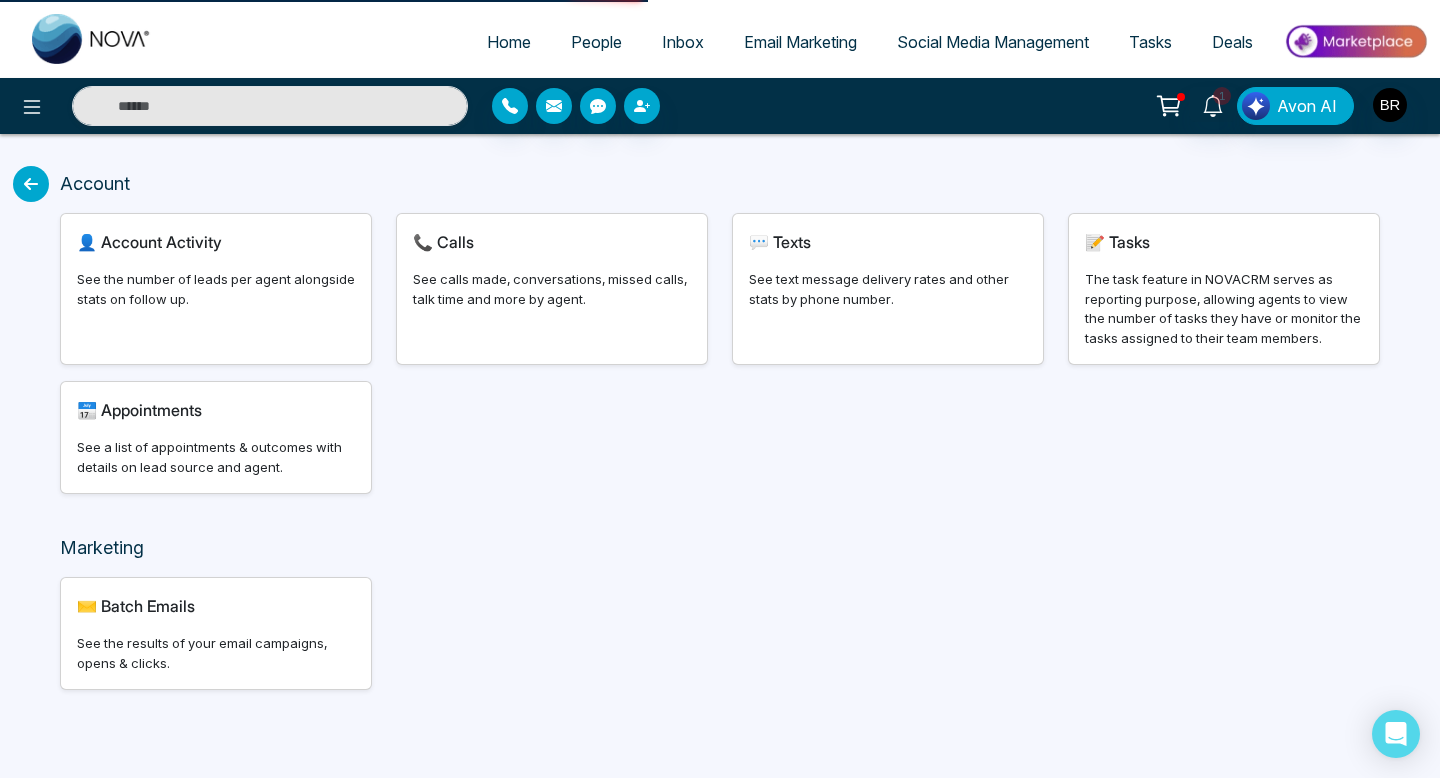 scroll, scrollTop: 0, scrollLeft: 0, axis: both 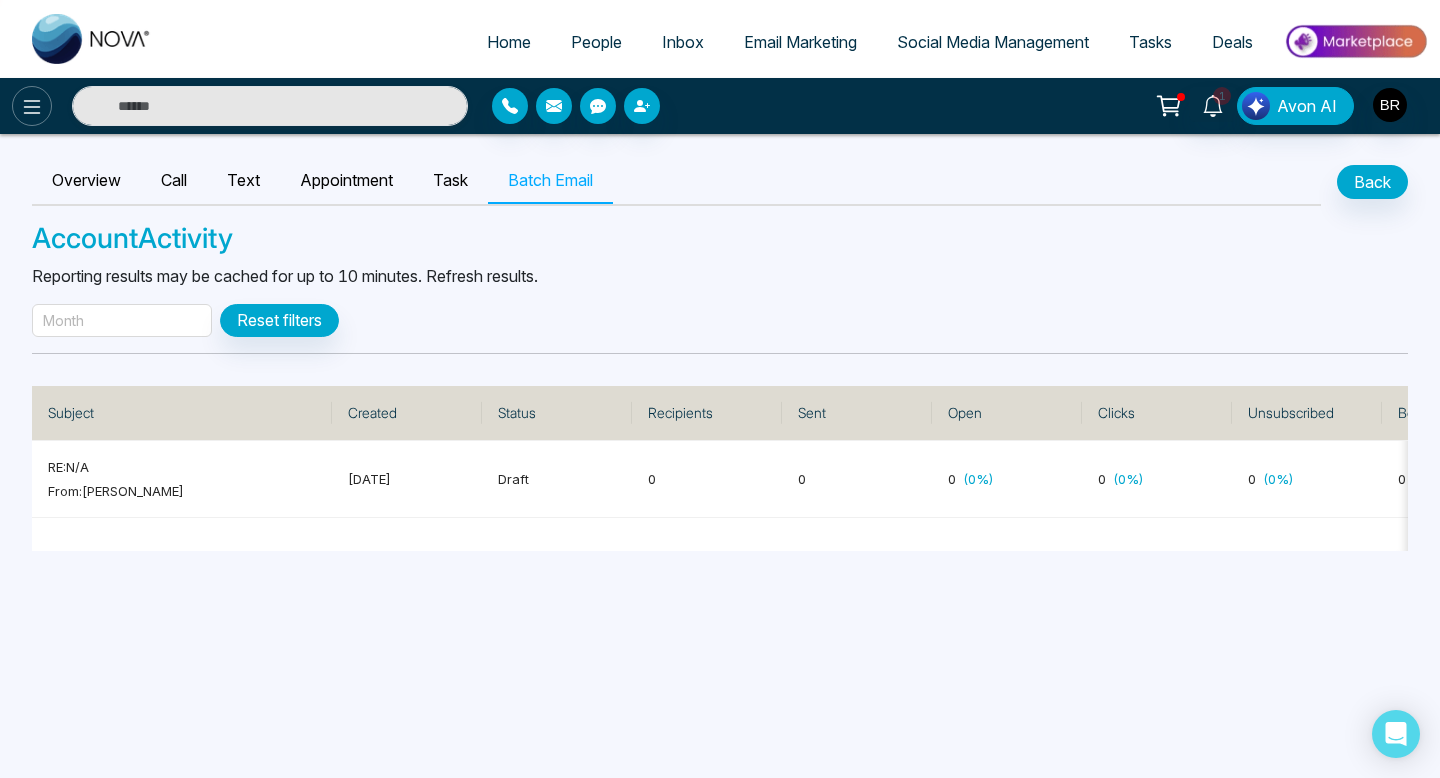 click 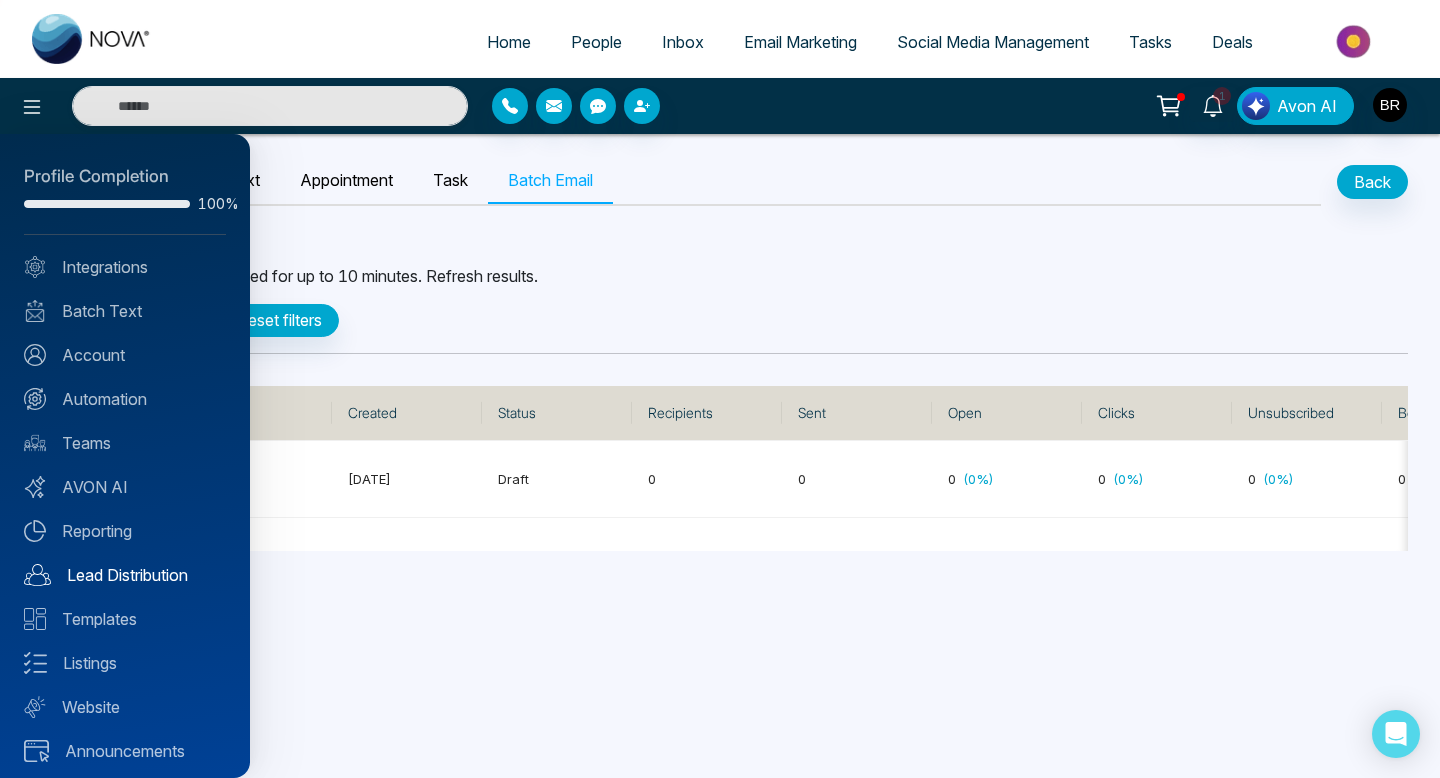 click on "Lead Distribution" at bounding box center (125, 575) 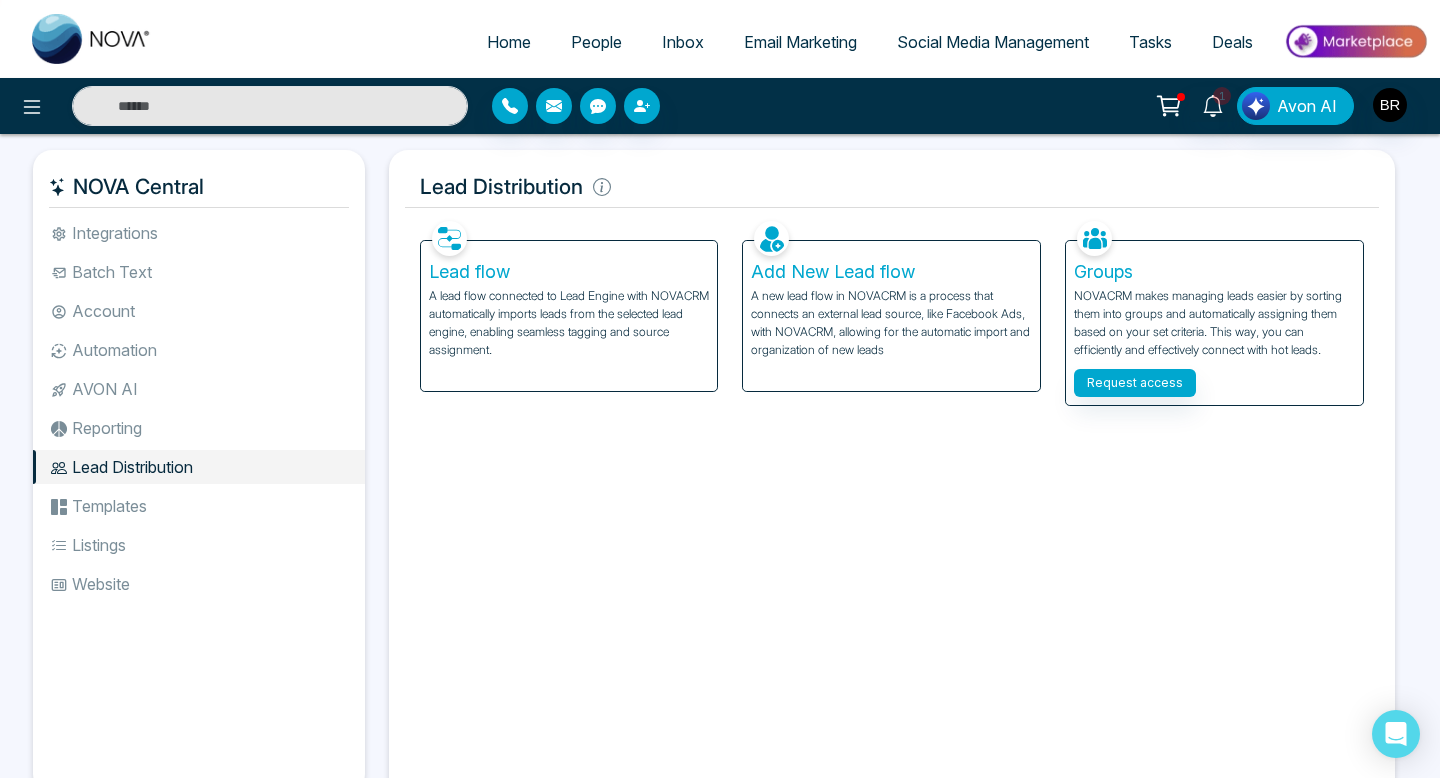 click on "Templates" at bounding box center [199, 506] 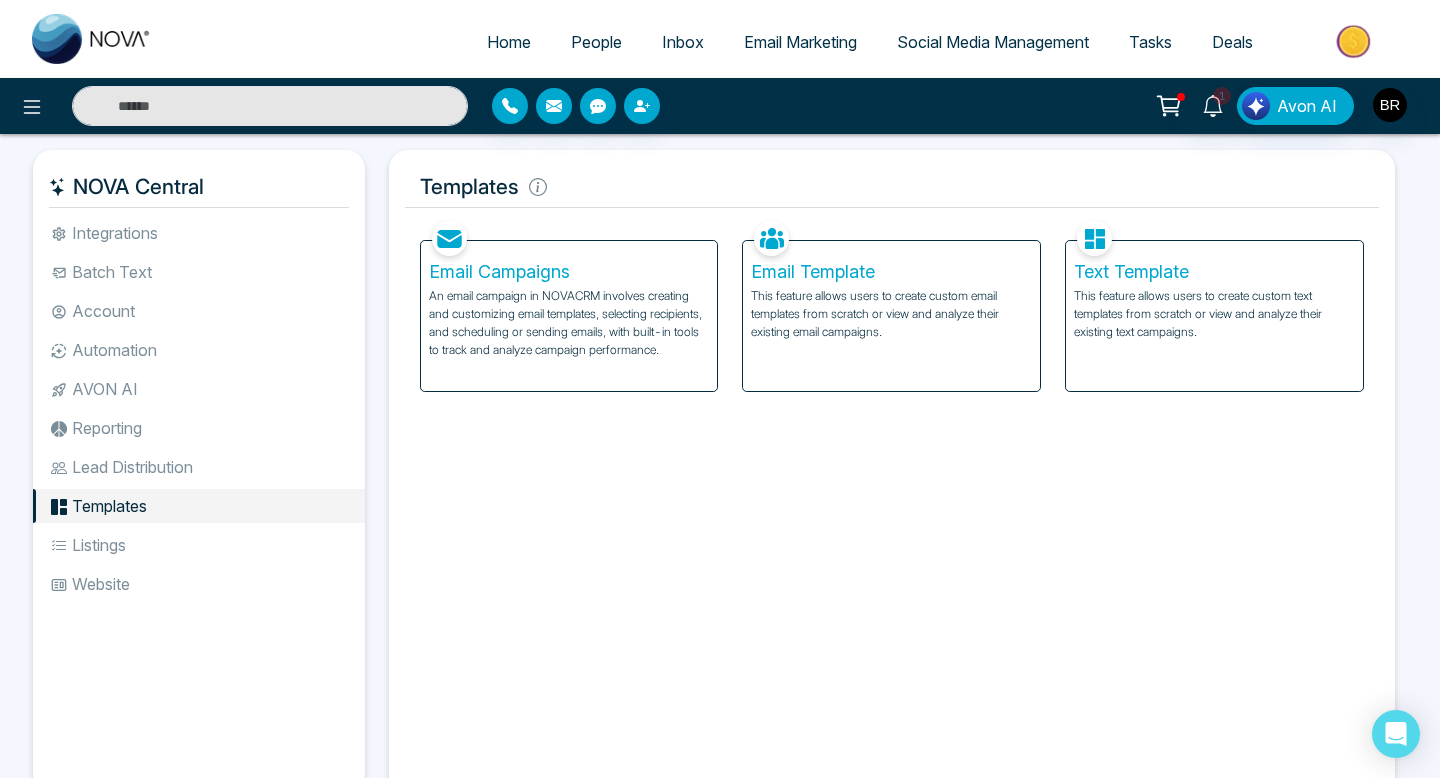 click on "This feature allows users to create custom email templates from scratch or view and analyze their existing email campaigns." at bounding box center [891, 314] 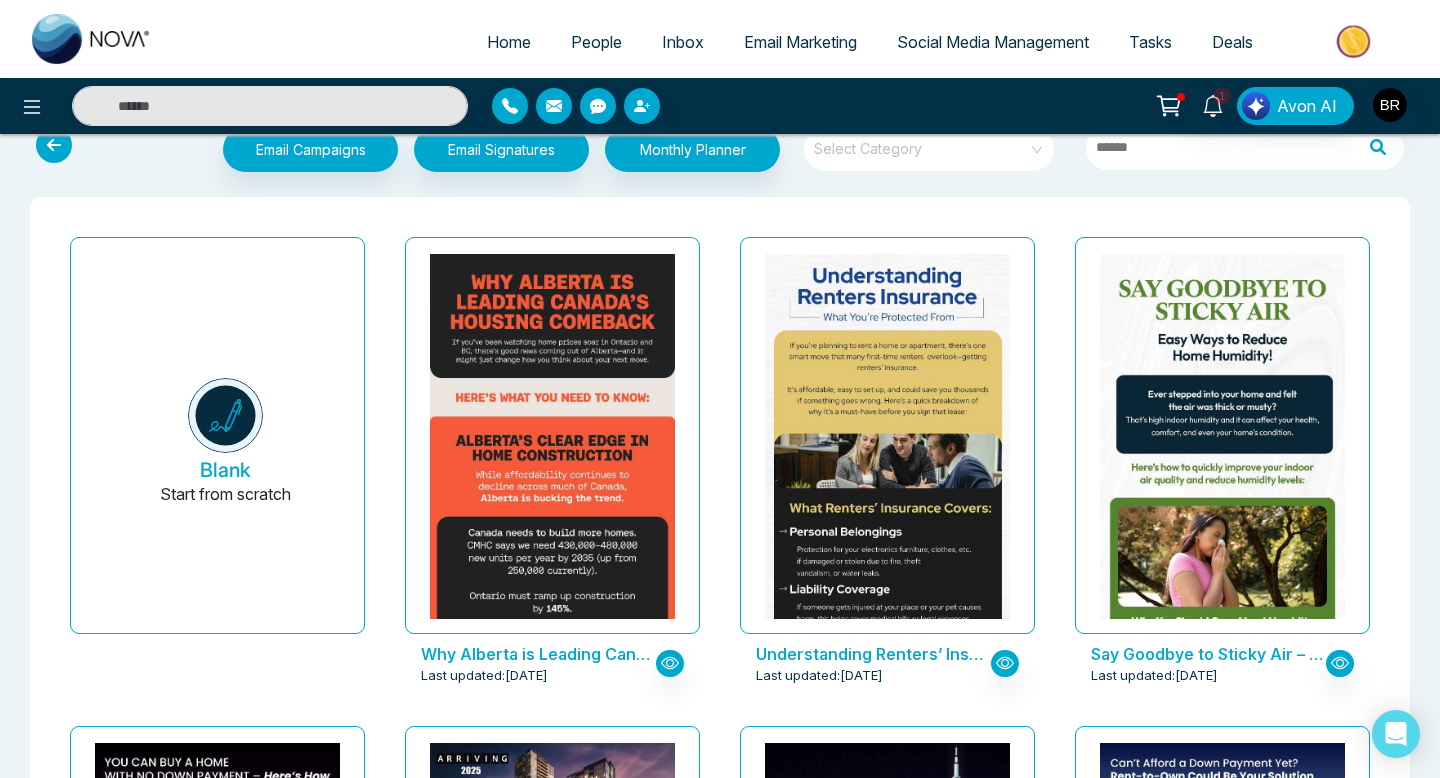 scroll, scrollTop: 0, scrollLeft: 0, axis: both 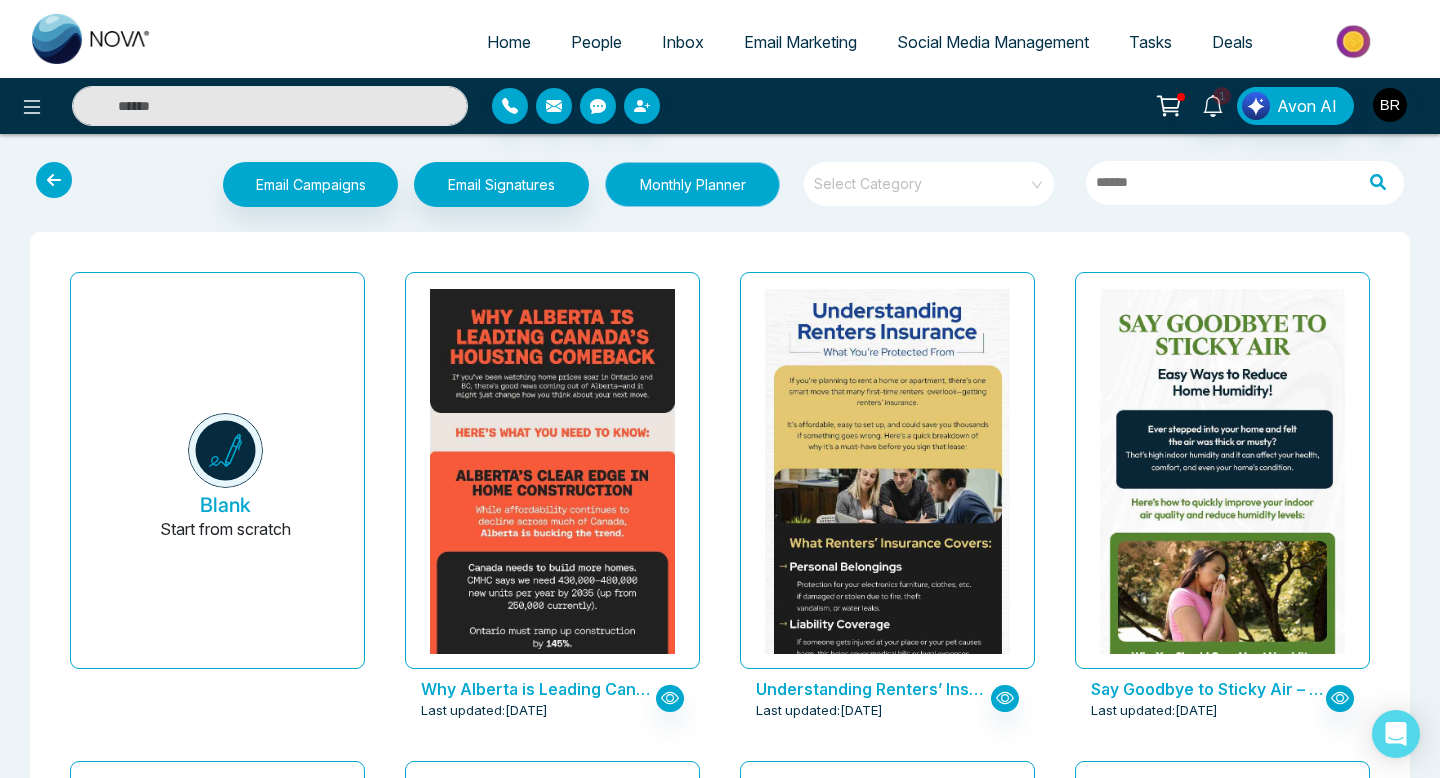 click on "Monthly Planner" at bounding box center (692, 184) 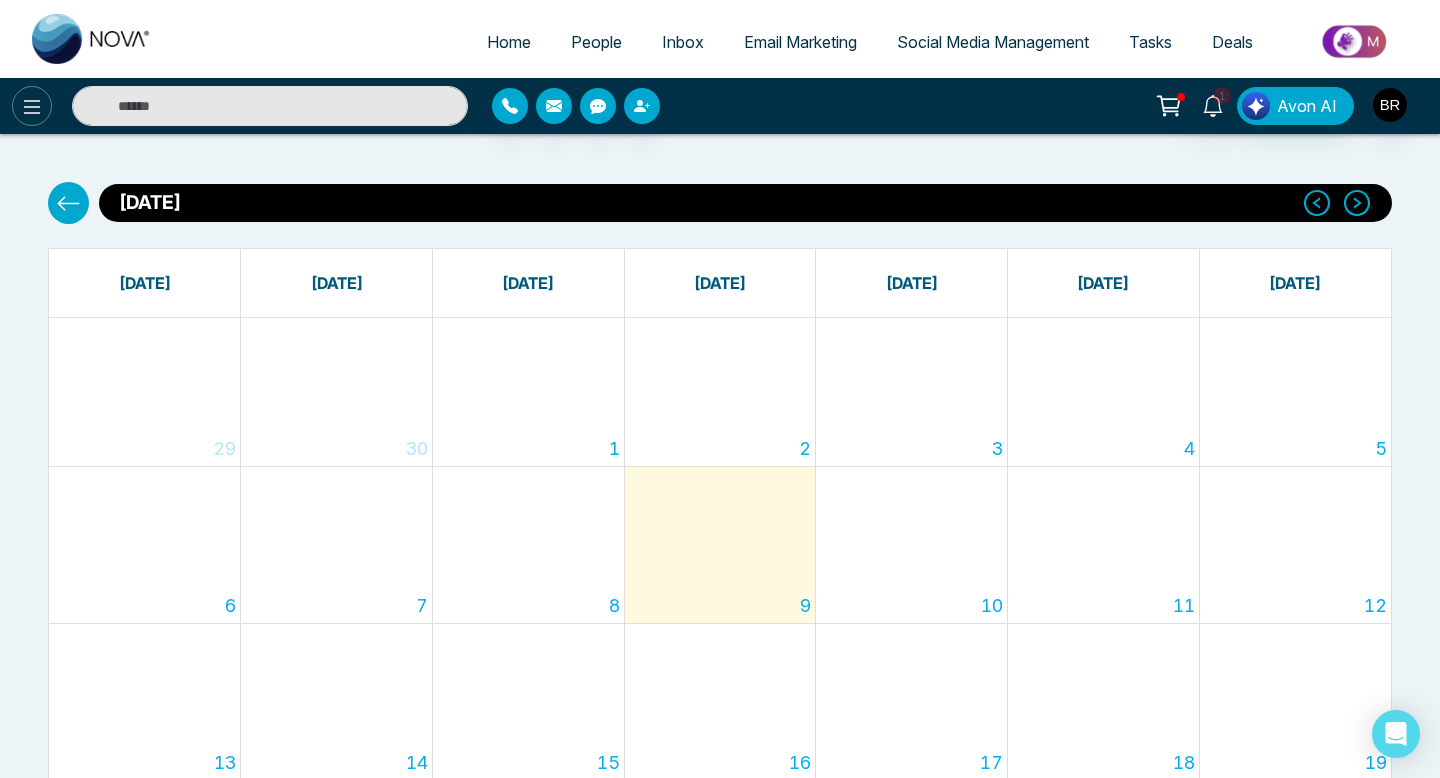 click 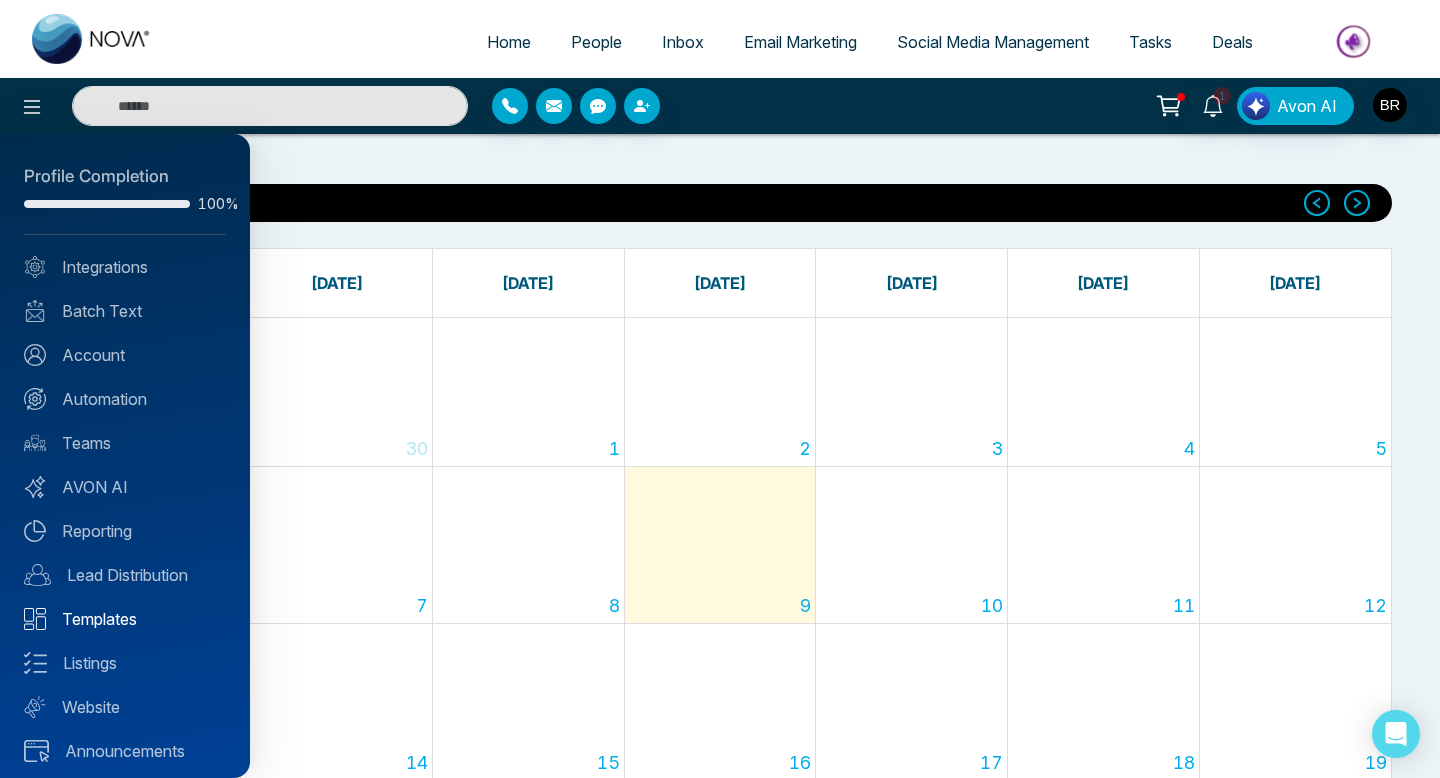 click on "Templates" at bounding box center [125, 619] 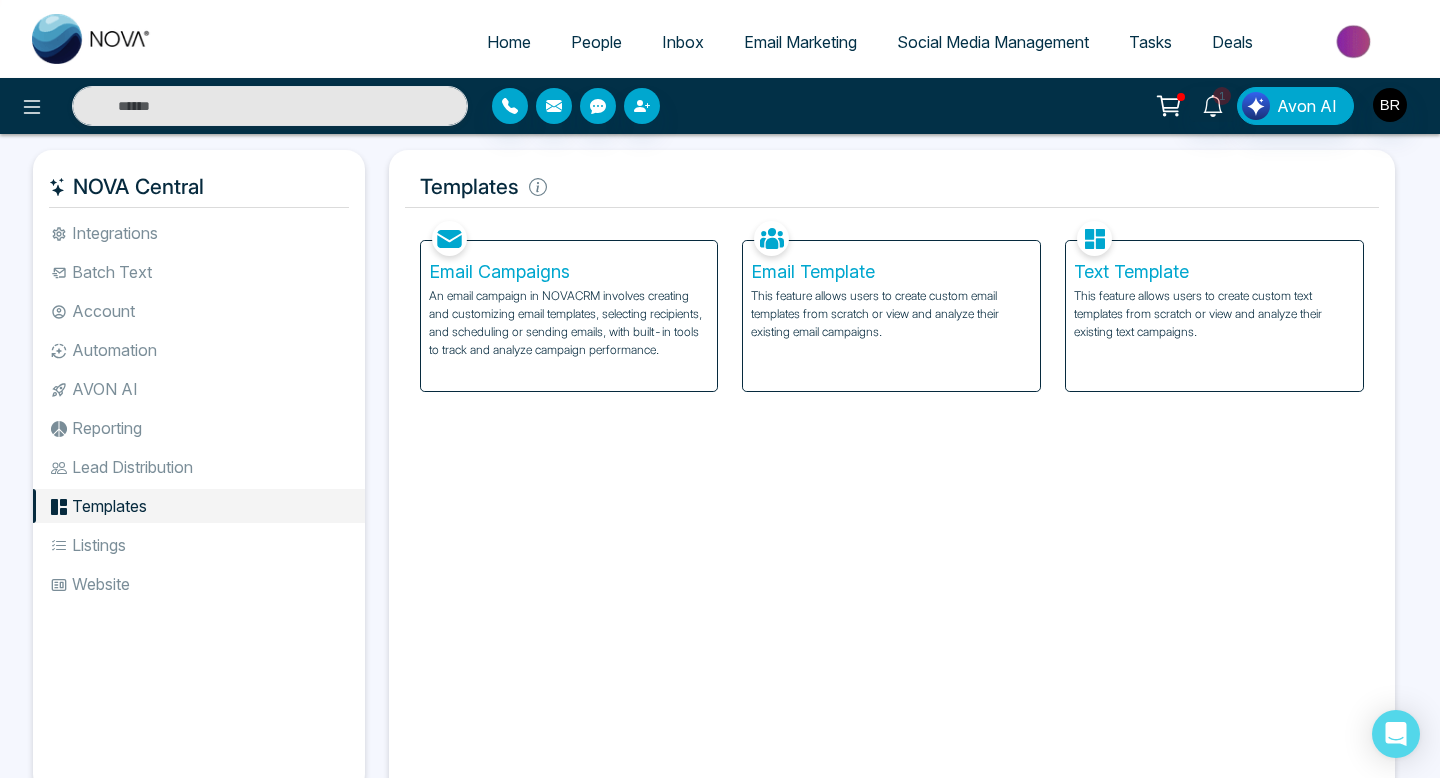 click on "Listings" at bounding box center (199, 545) 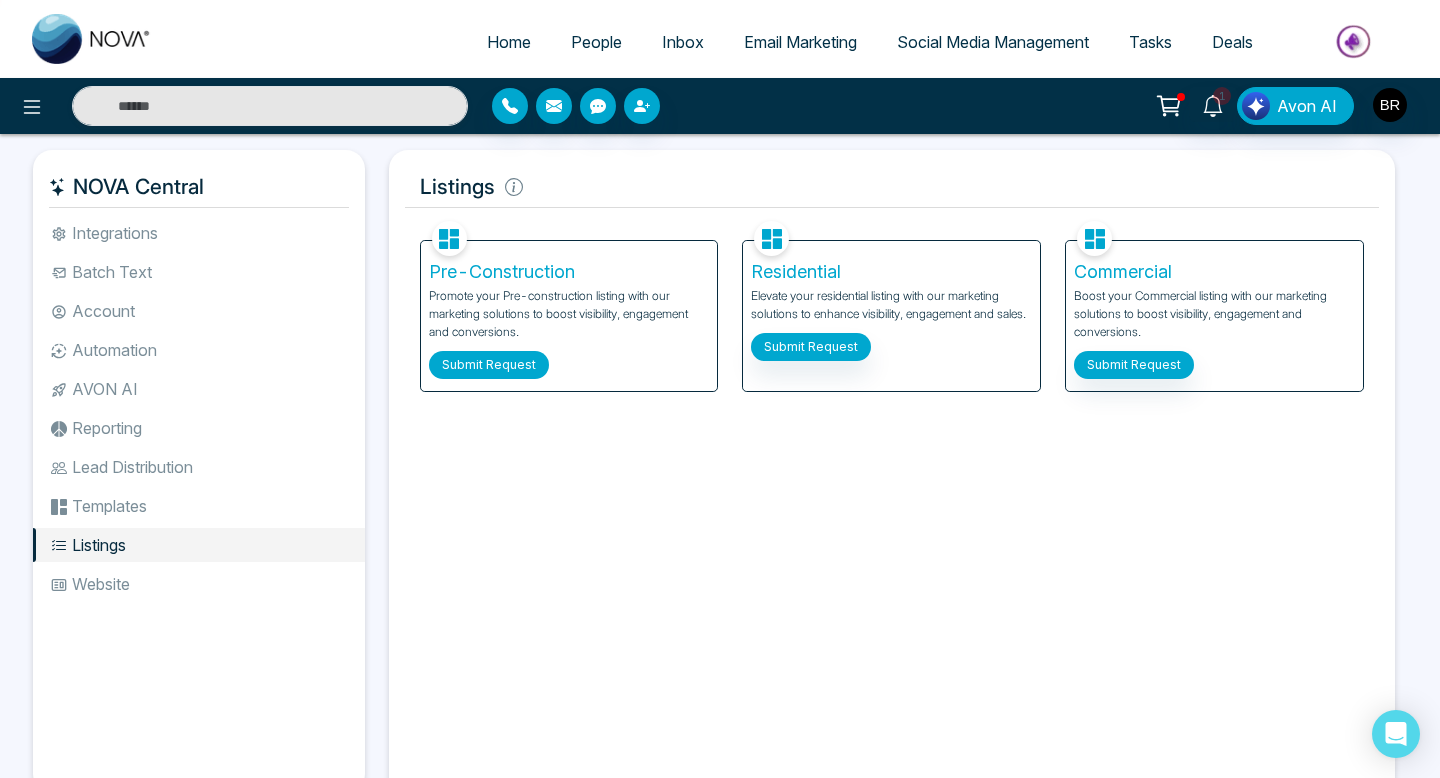 click on "Submit Request" at bounding box center [489, 365] 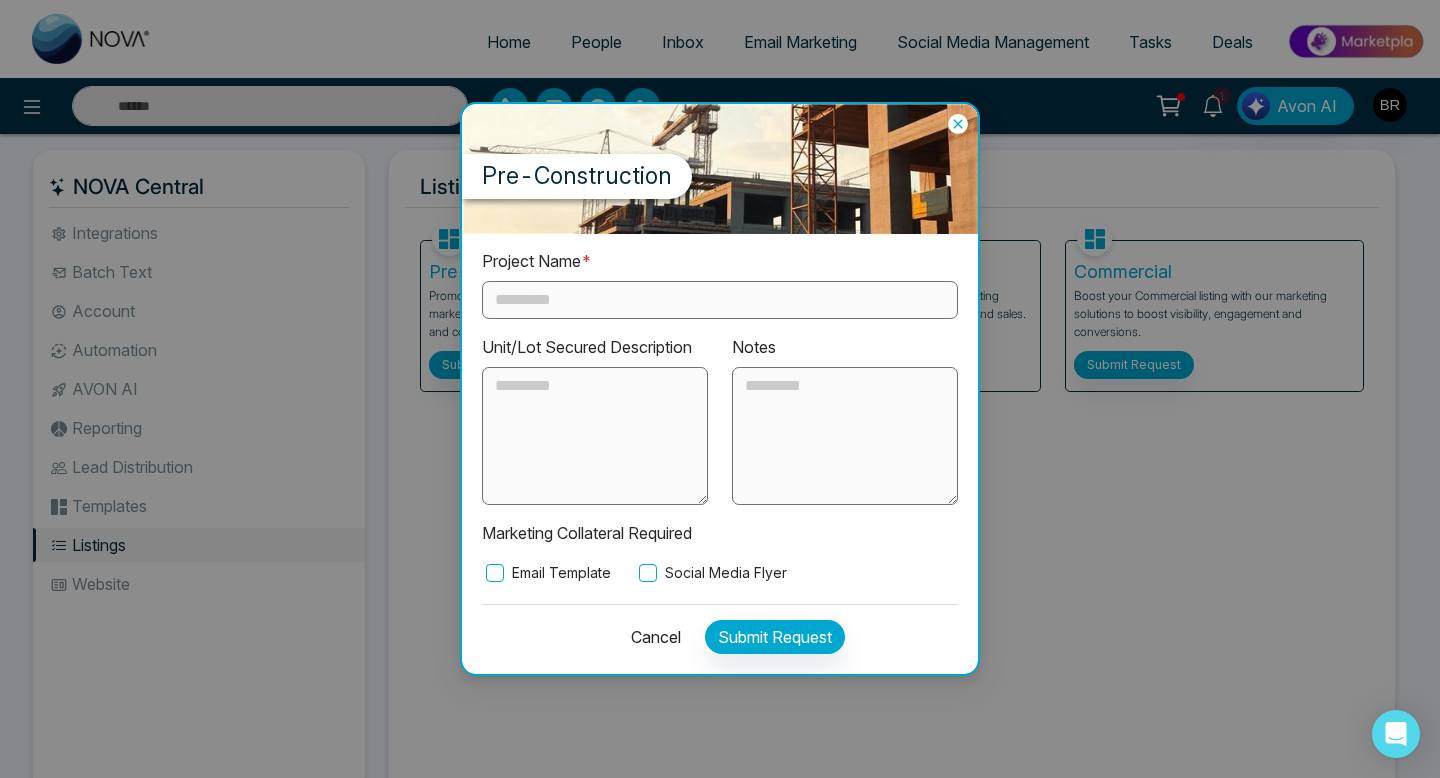 click at bounding box center [720, 300] 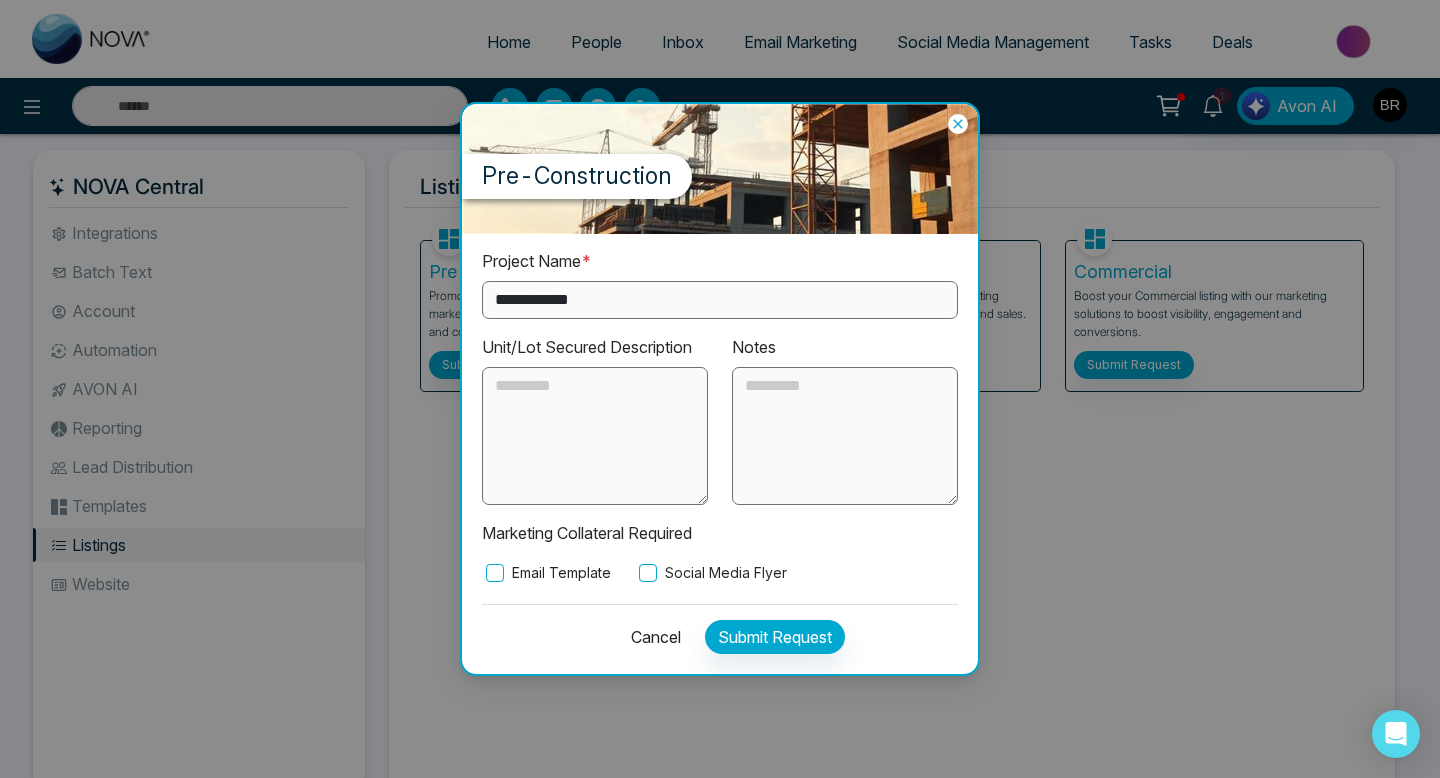 type on "**********" 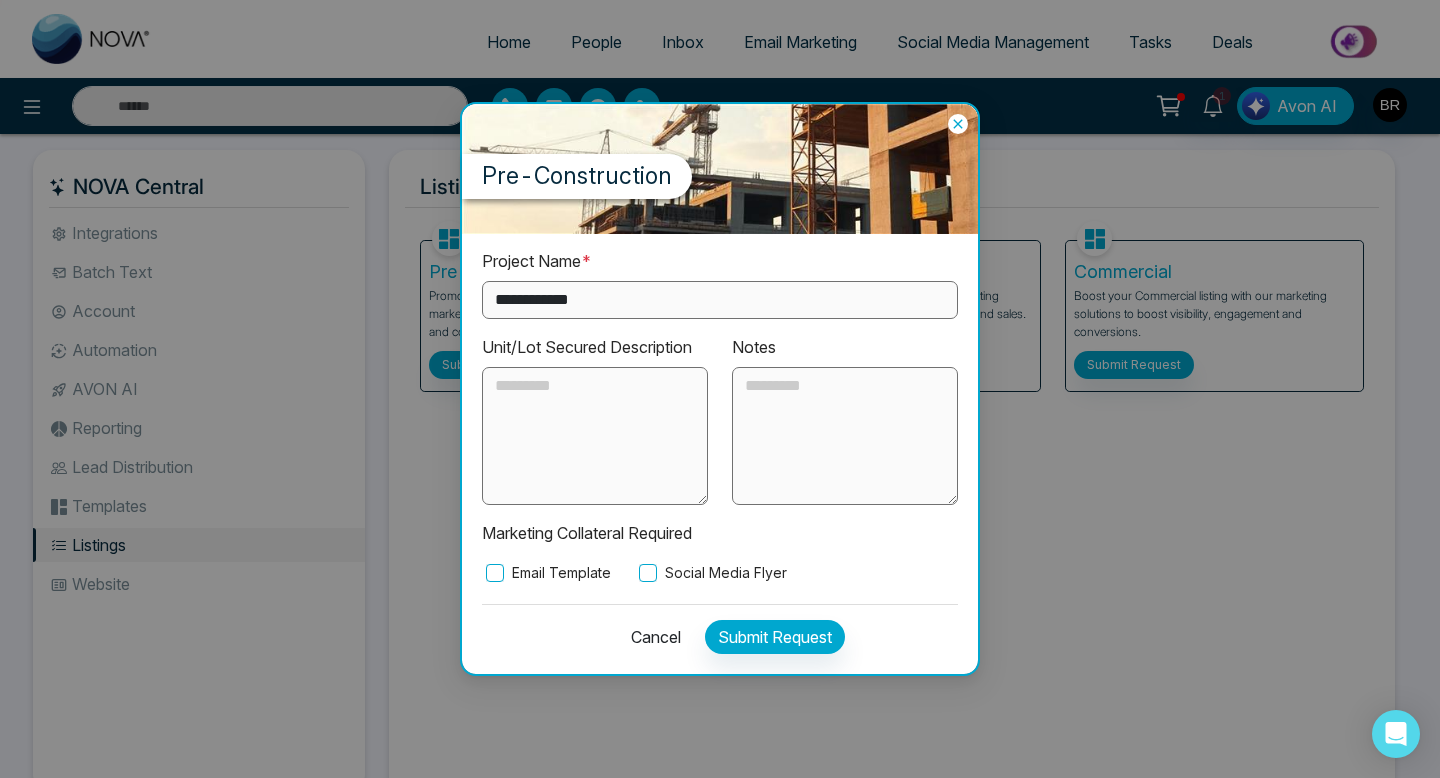 click at bounding box center [595, 436] 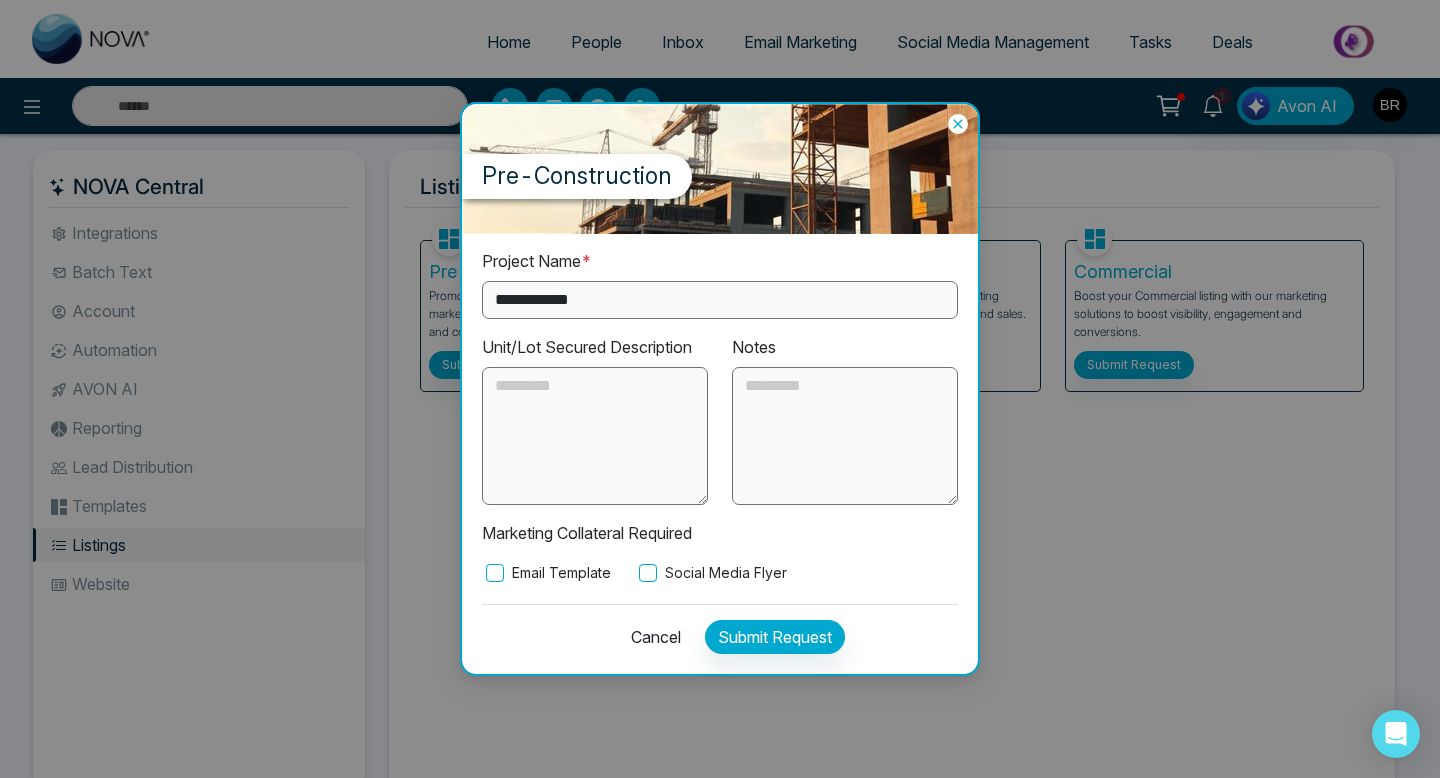 click on "Email Template" at bounding box center [546, 573] 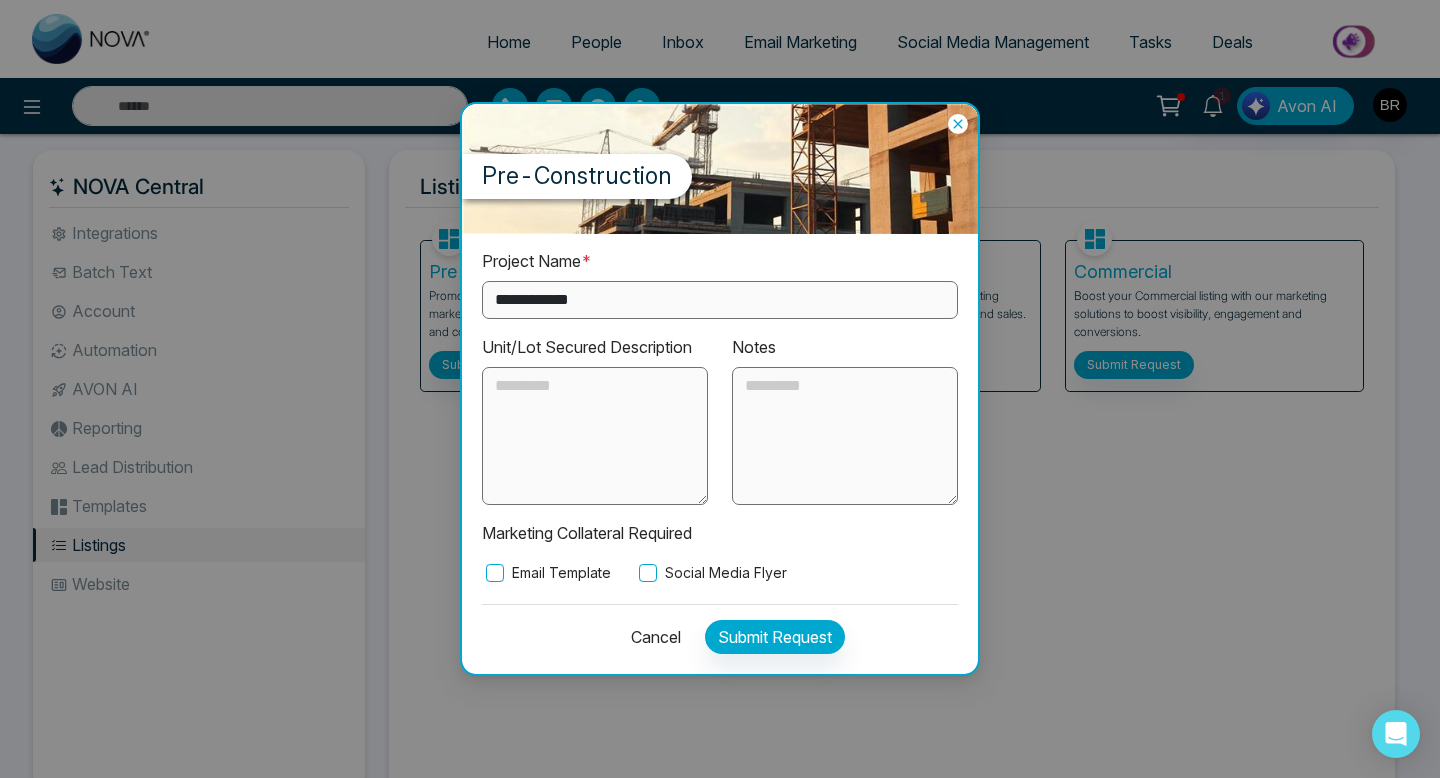 click on "Cancel" at bounding box center [650, 637] 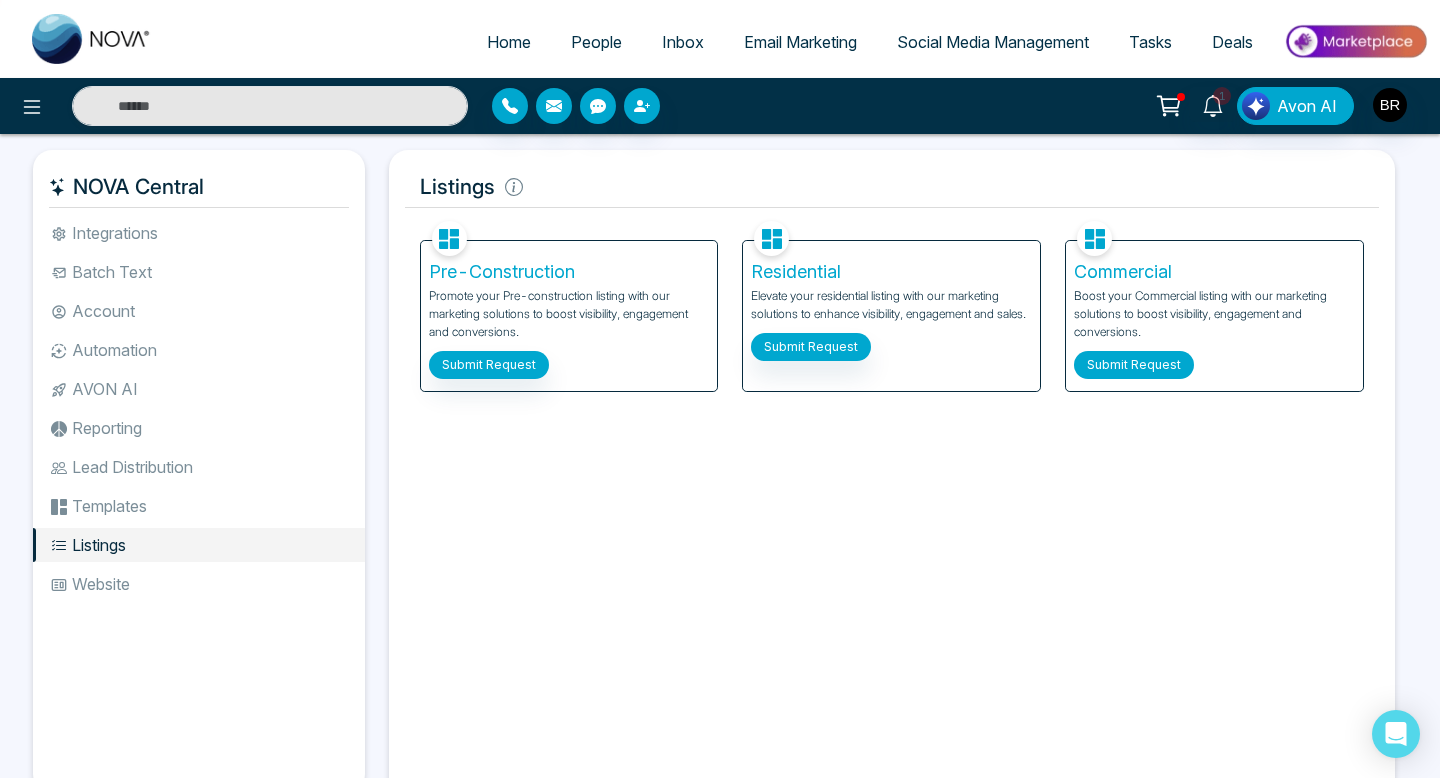click on "Submit Request" at bounding box center [1134, 365] 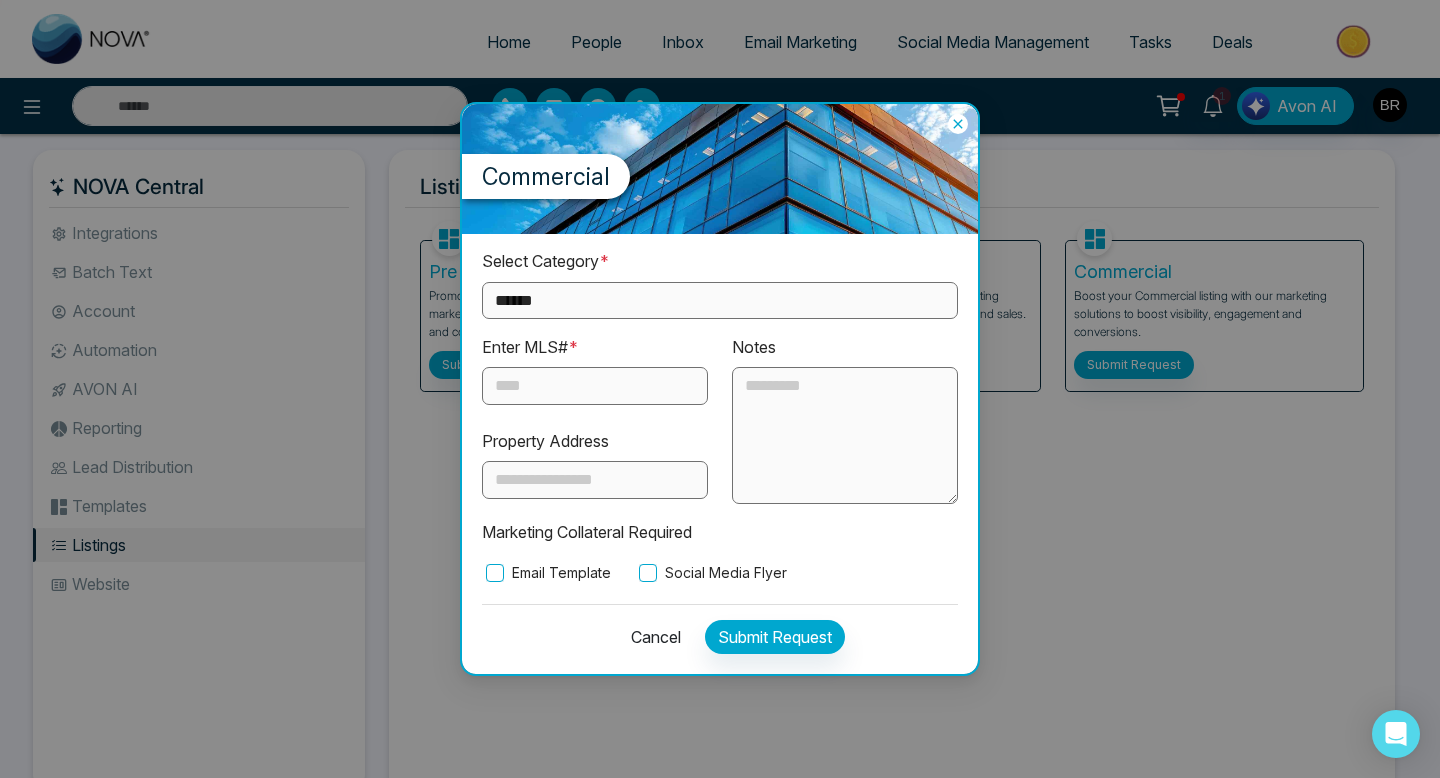 click at bounding box center [595, 386] 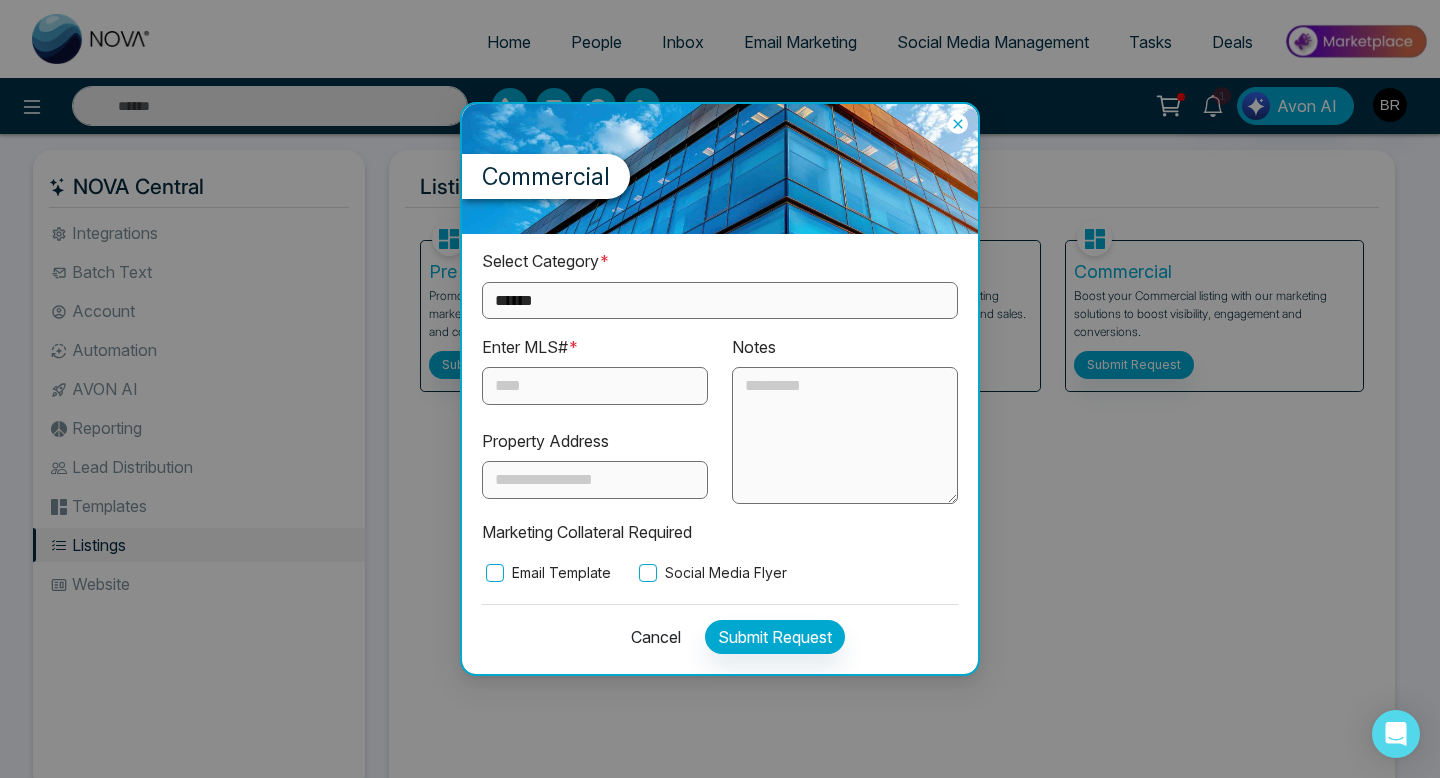 click 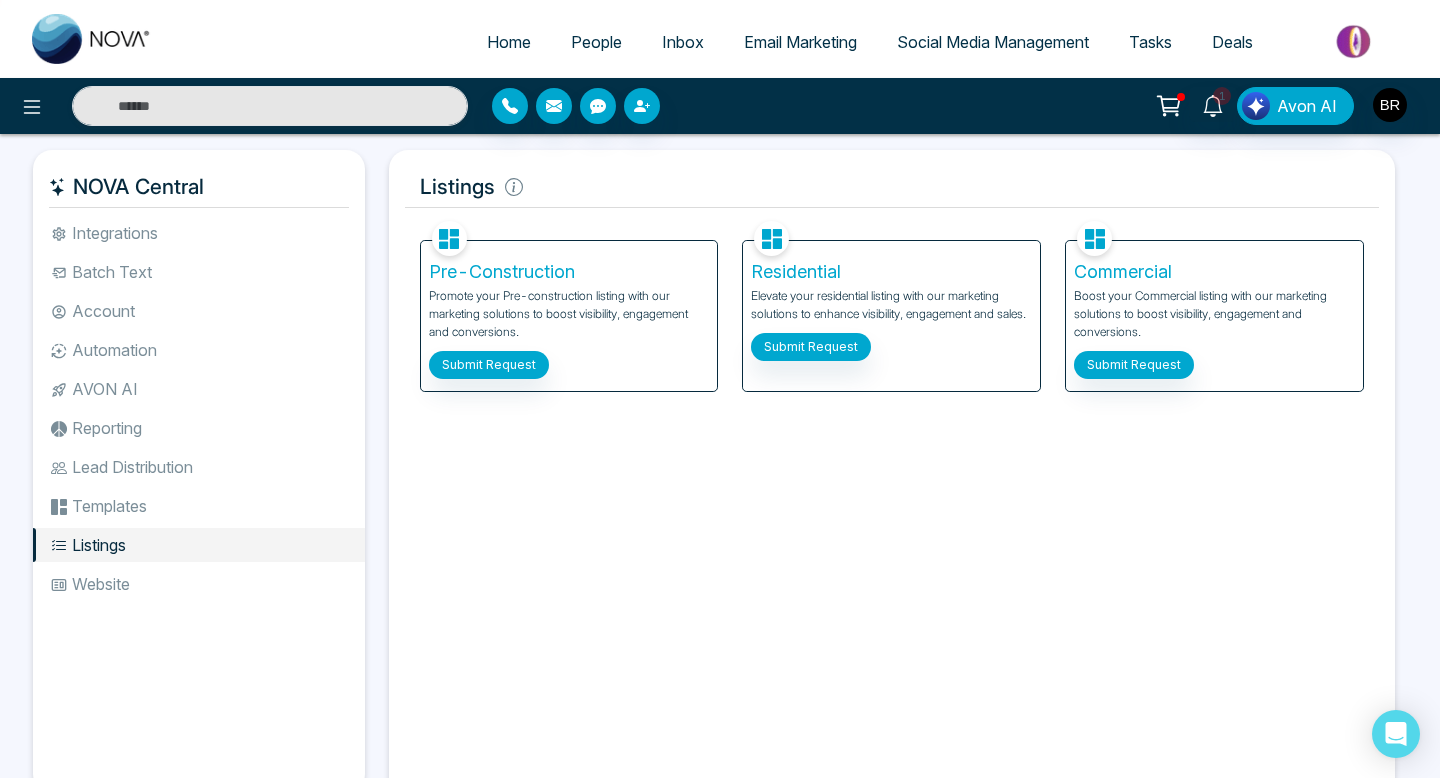 click on "Website" at bounding box center [199, 584] 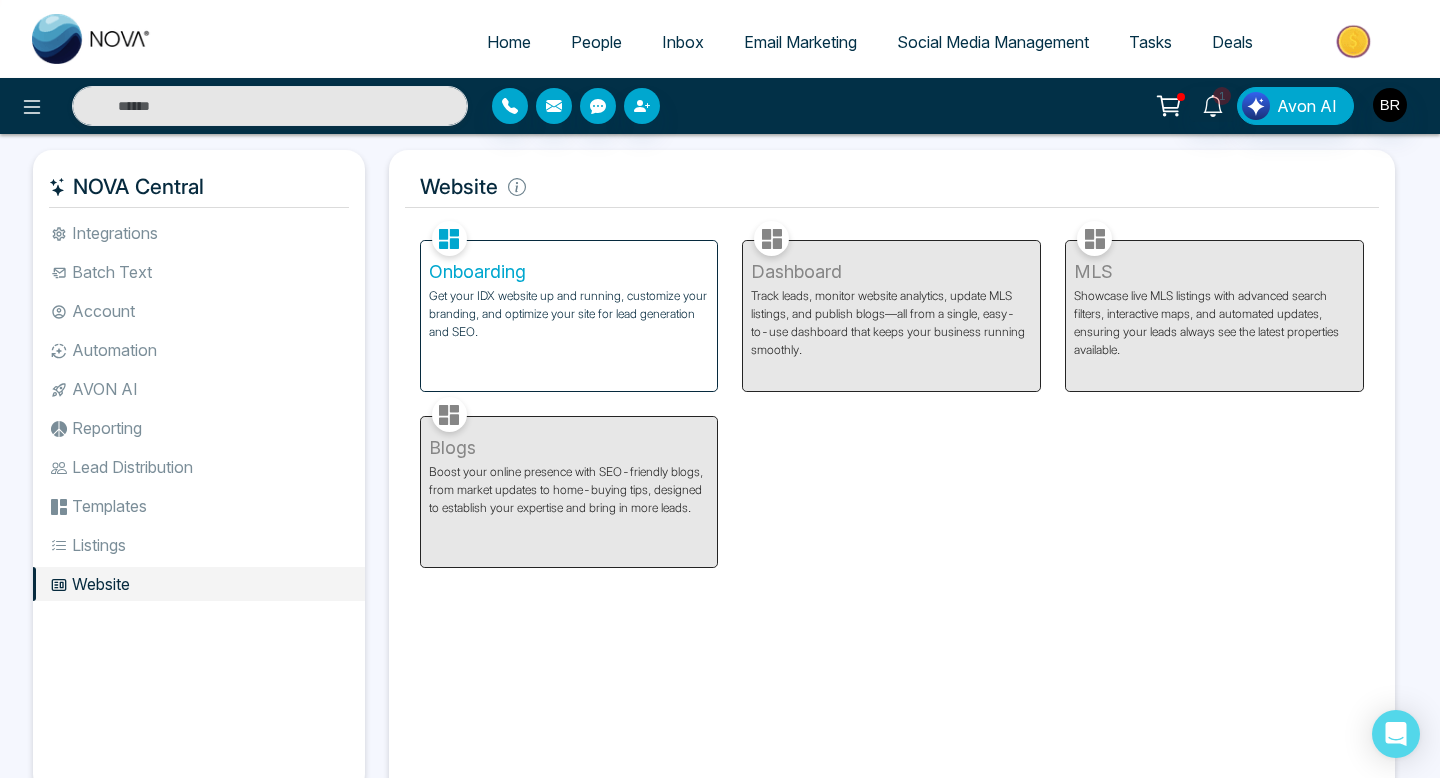 click on "Onboarding Get your IDX website up and running, customize your branding, and optimize your site for lead generation and SEO." at bounding box center [569, 316] 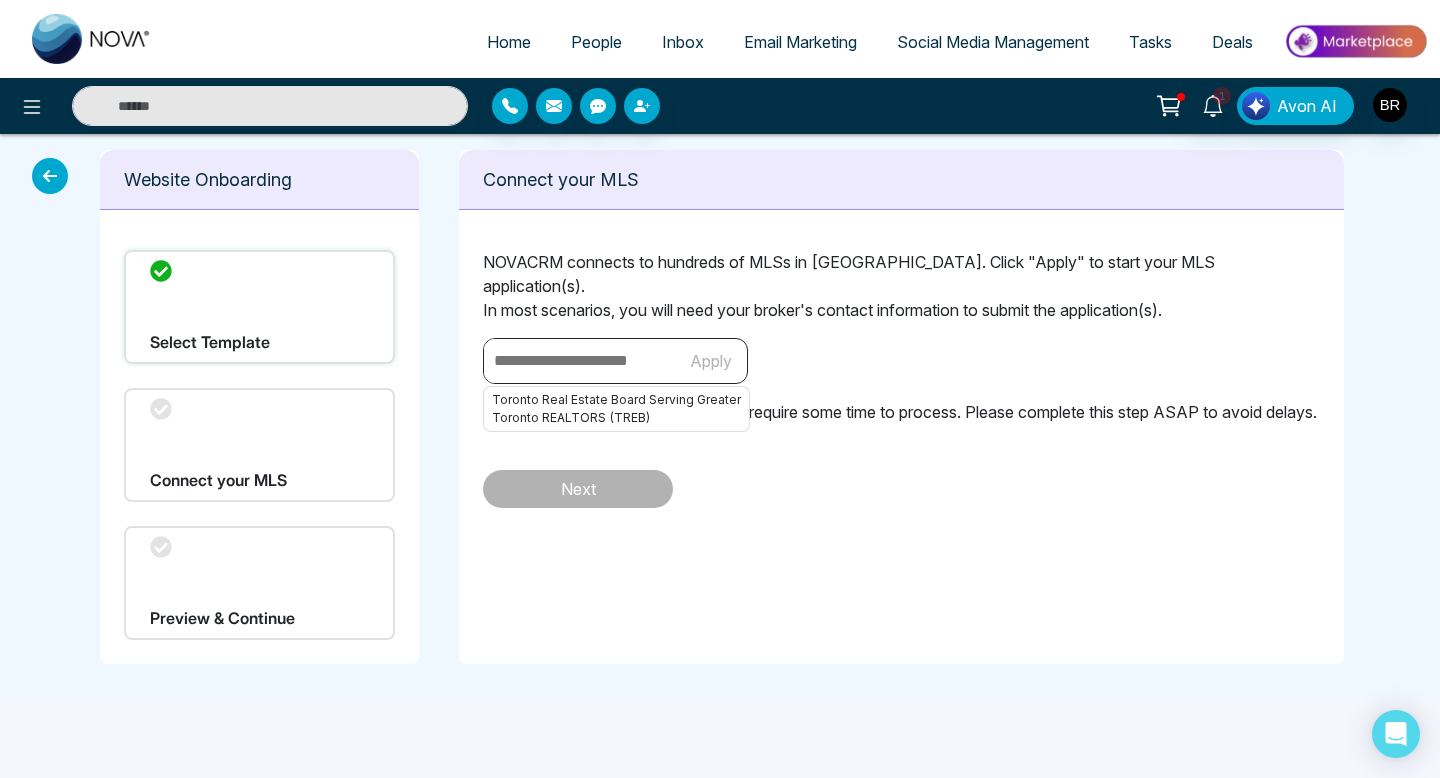 click at bounding box center [579, 361] 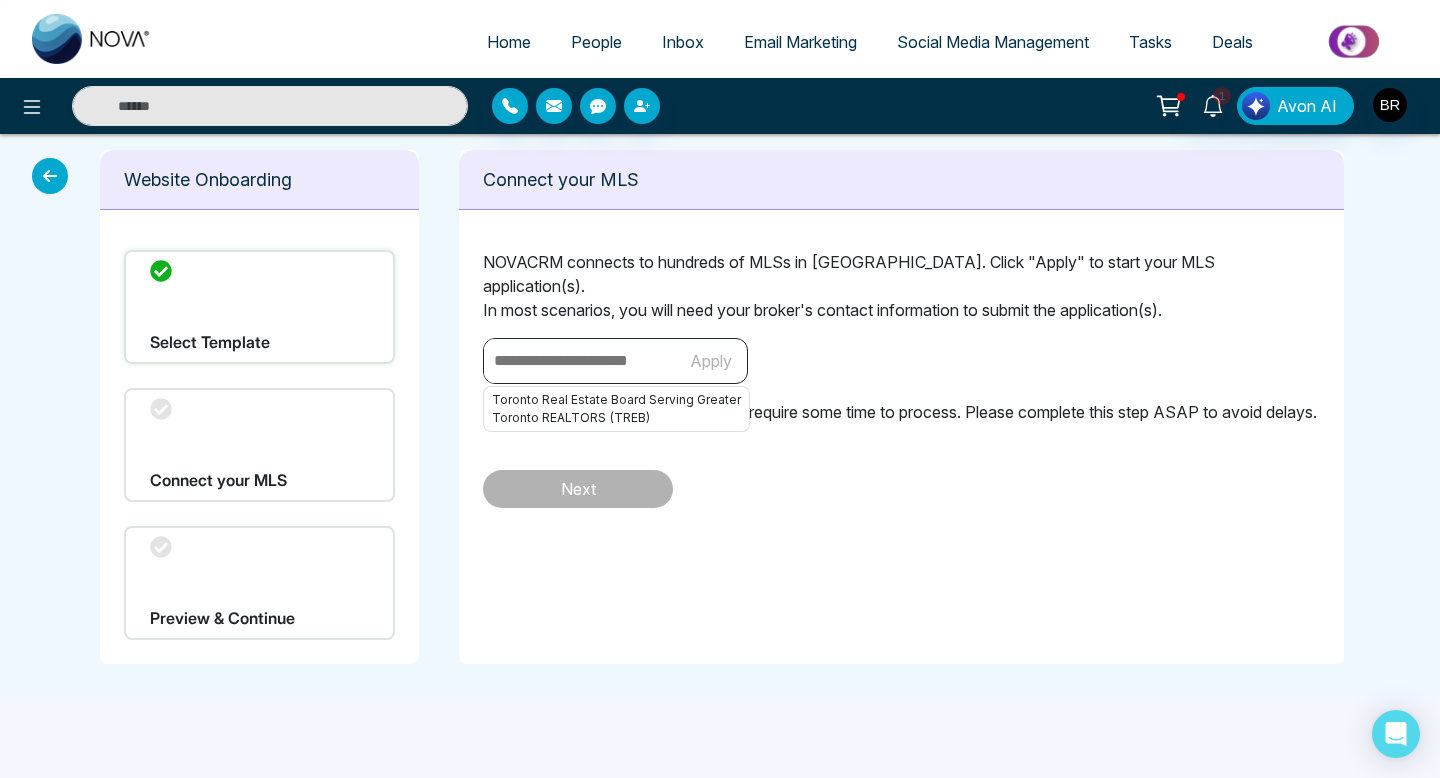 click on "NOVACRM connects to hundreds of MLSs in [GEOGRAPHIC_DATA]. Click "Apply" to start your MLS application(s).   In most scenarios, you will need your broker's contact information to submit the application(s)." at bounding box center [901, 286] 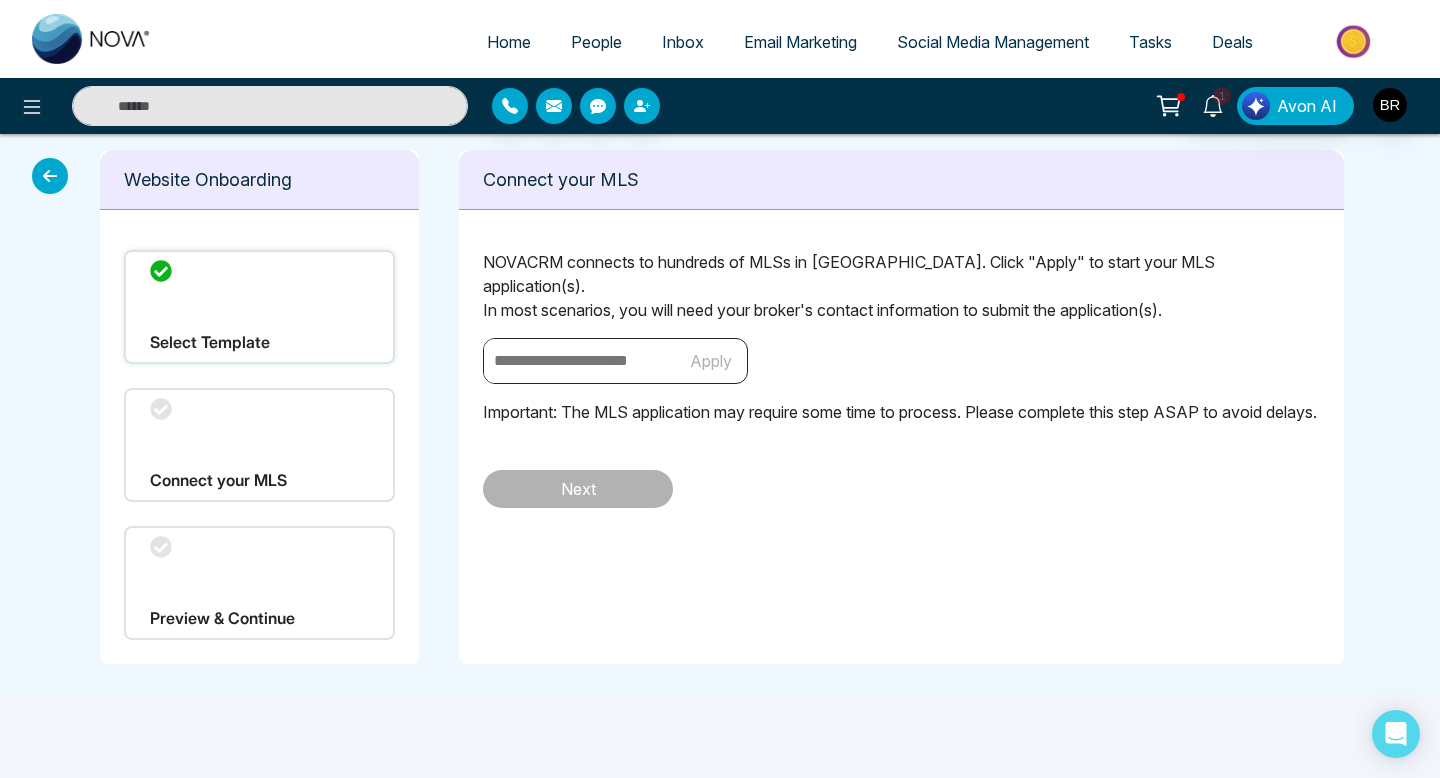 click on "Connect your MLS" at bounding box center [259, 445] 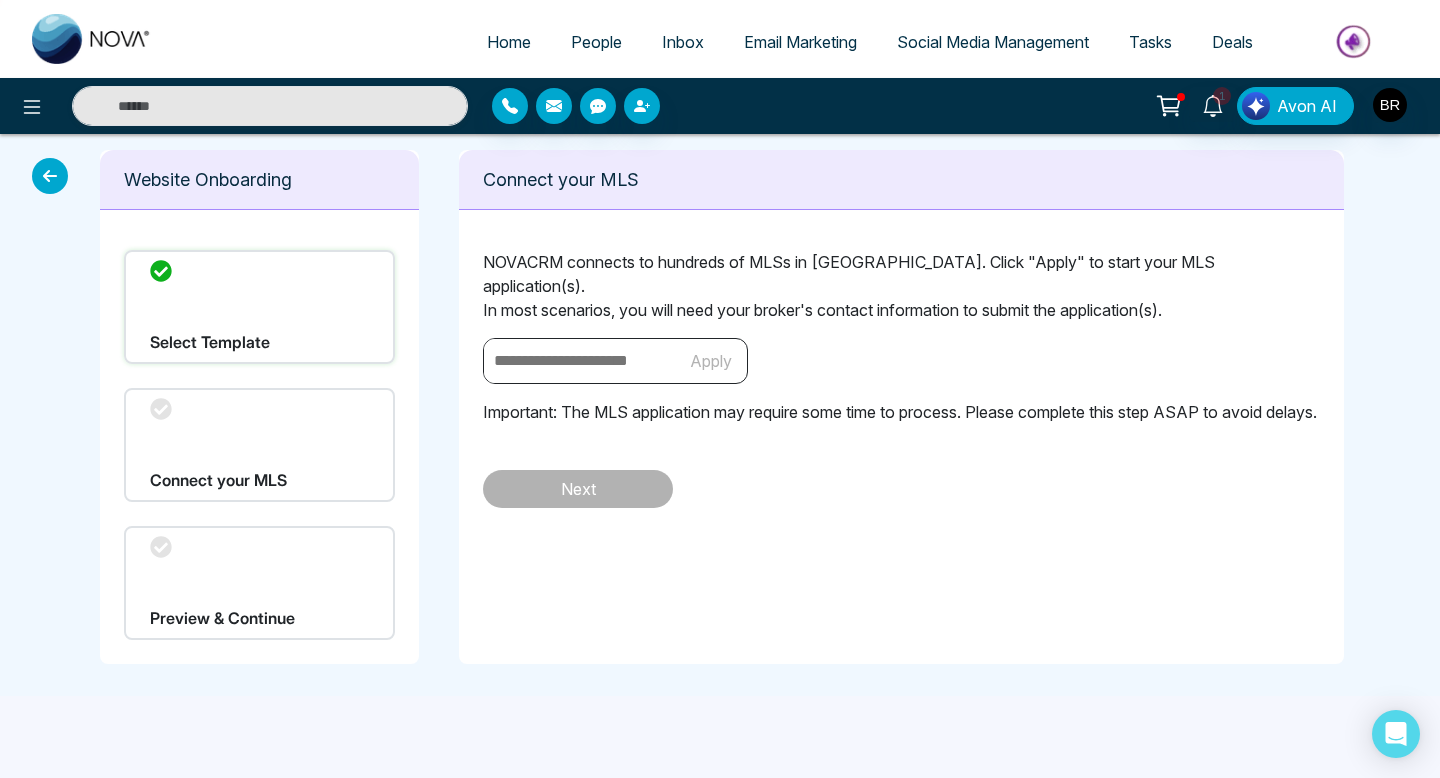 click on "Connect your MLS" at bounding box center [259, 445] 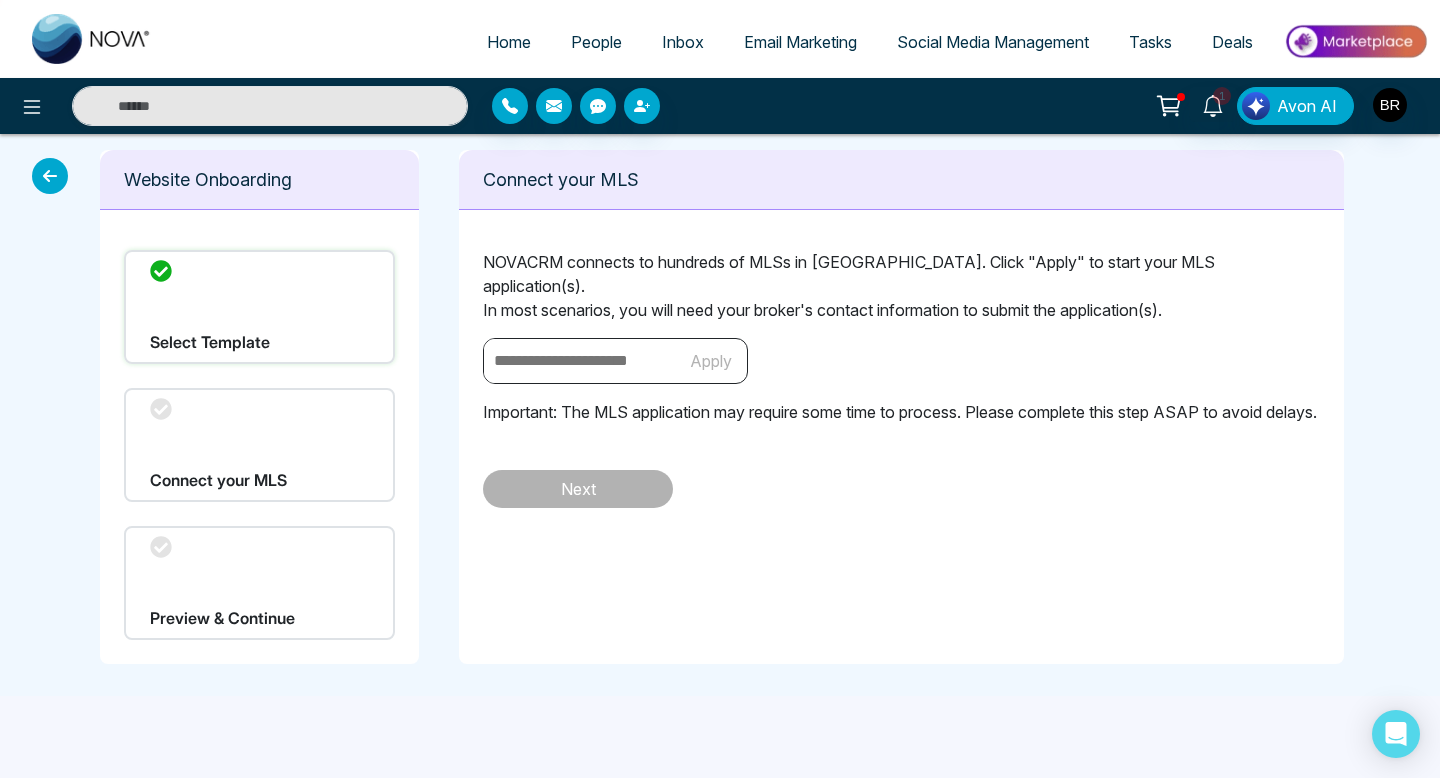 click at bounding box center (579, 361) 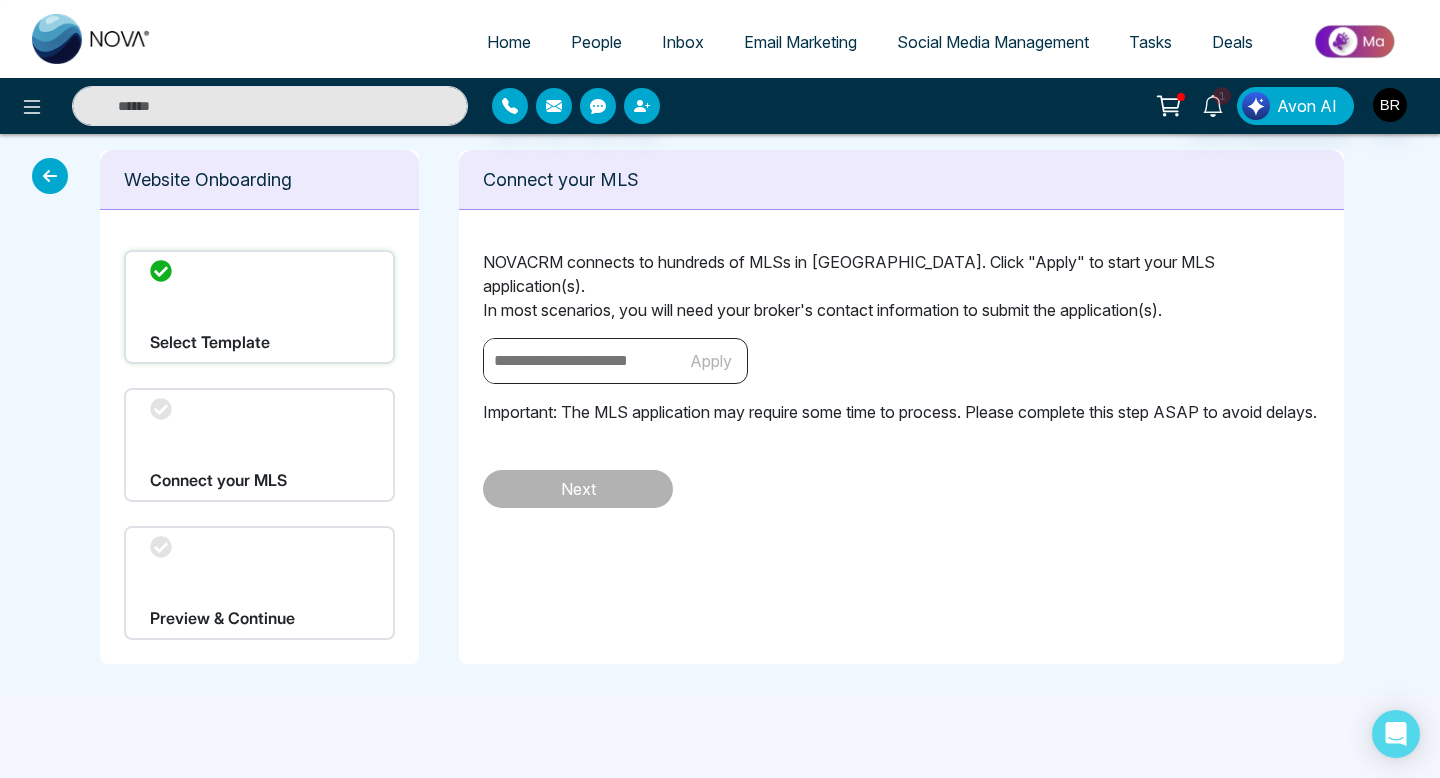 click on "NOVACRM connects to hundreds of MLSs in [GEOGRAPHIC_DATA]. Click "Apply" to start your MLS application(s).   In most scenarios, you will need your broker's contact information to submit the application(s)." at bounding box center [901, 286] 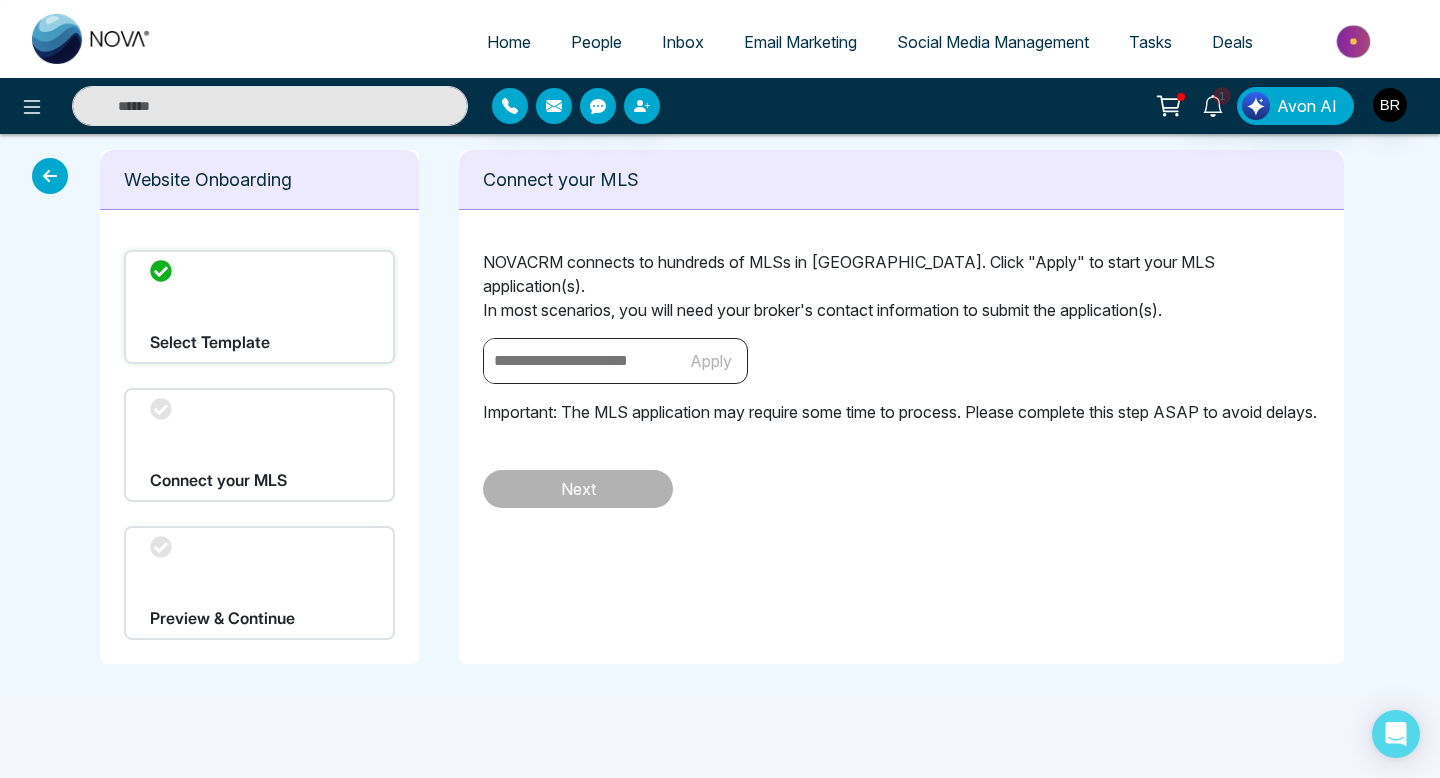click at bounding box center (50, 176) 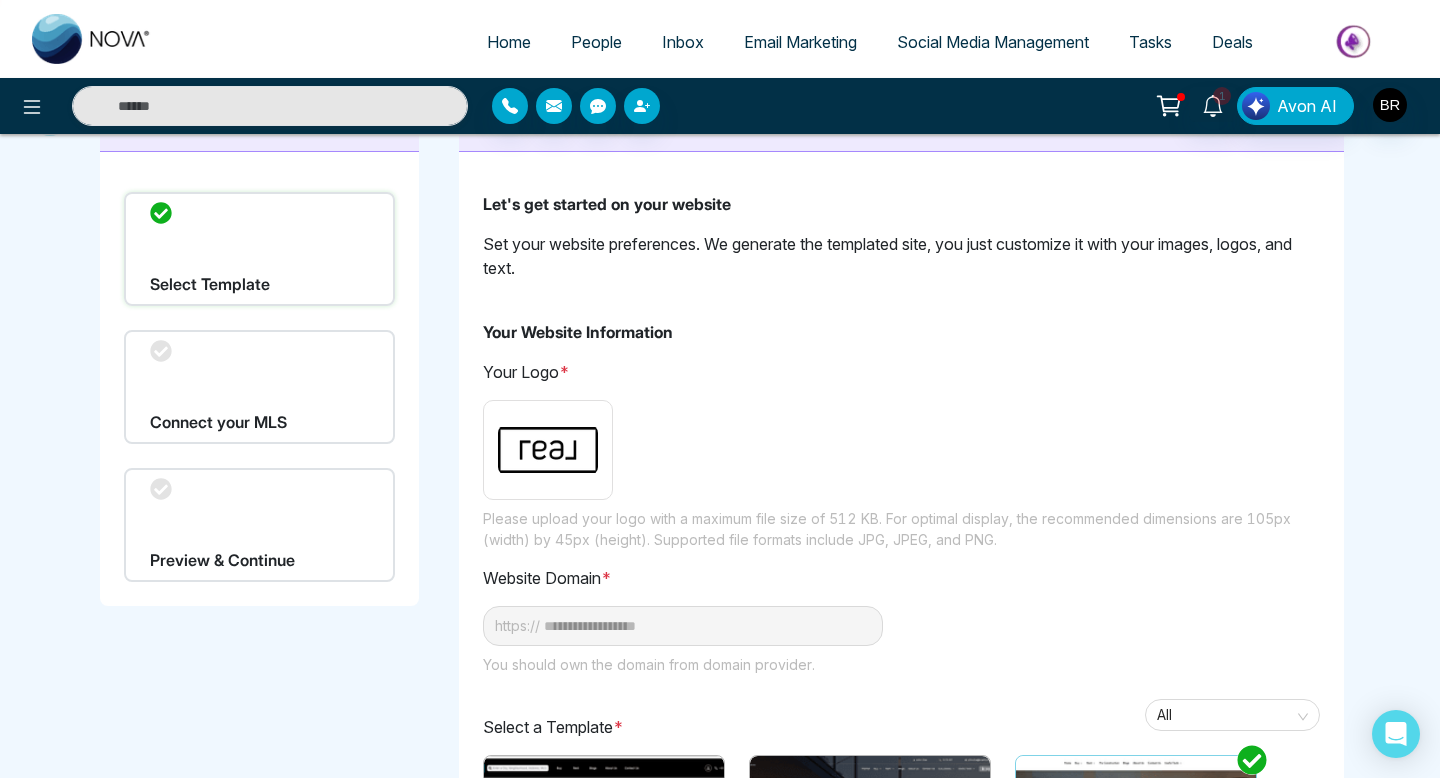 scroll, scrollTop: 0, scrollLeft: 0, axis: both 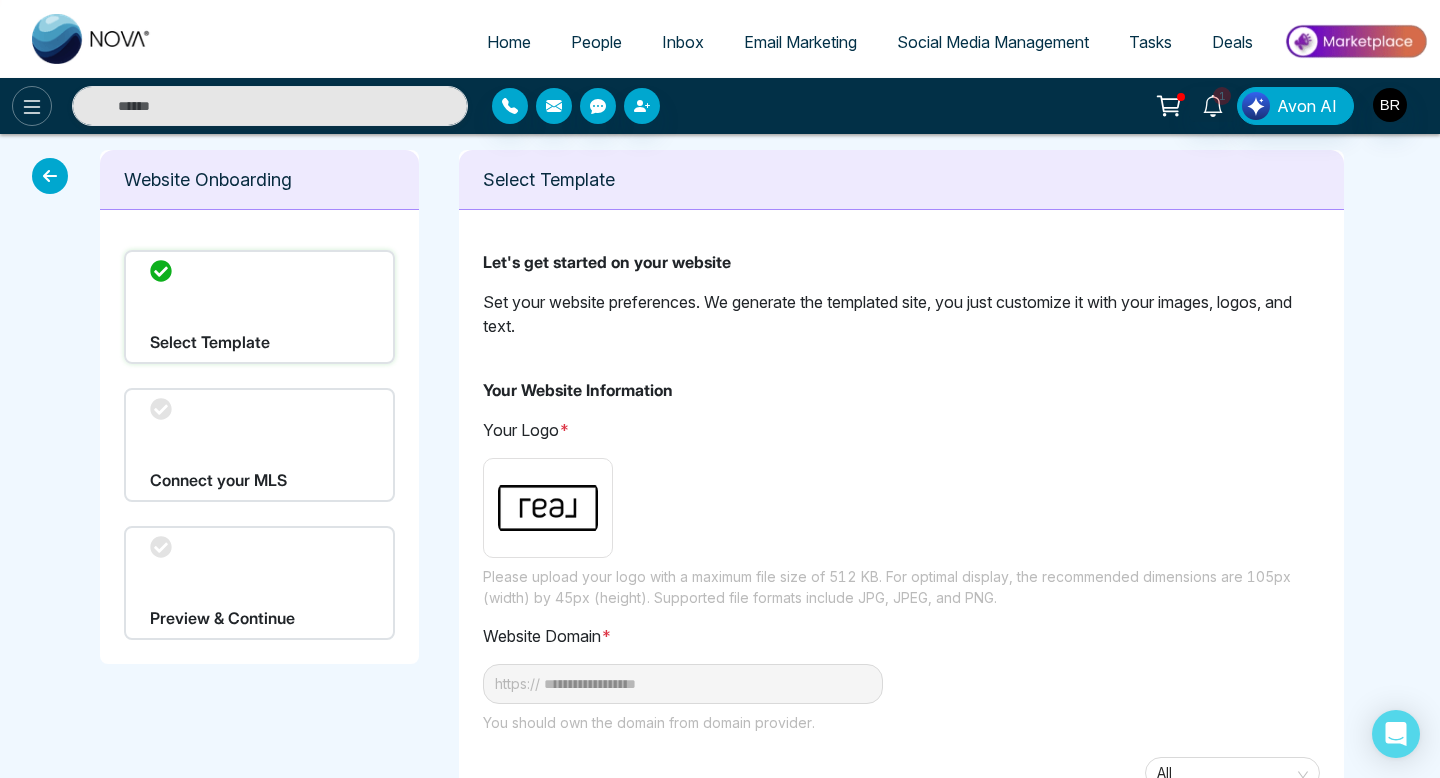 click 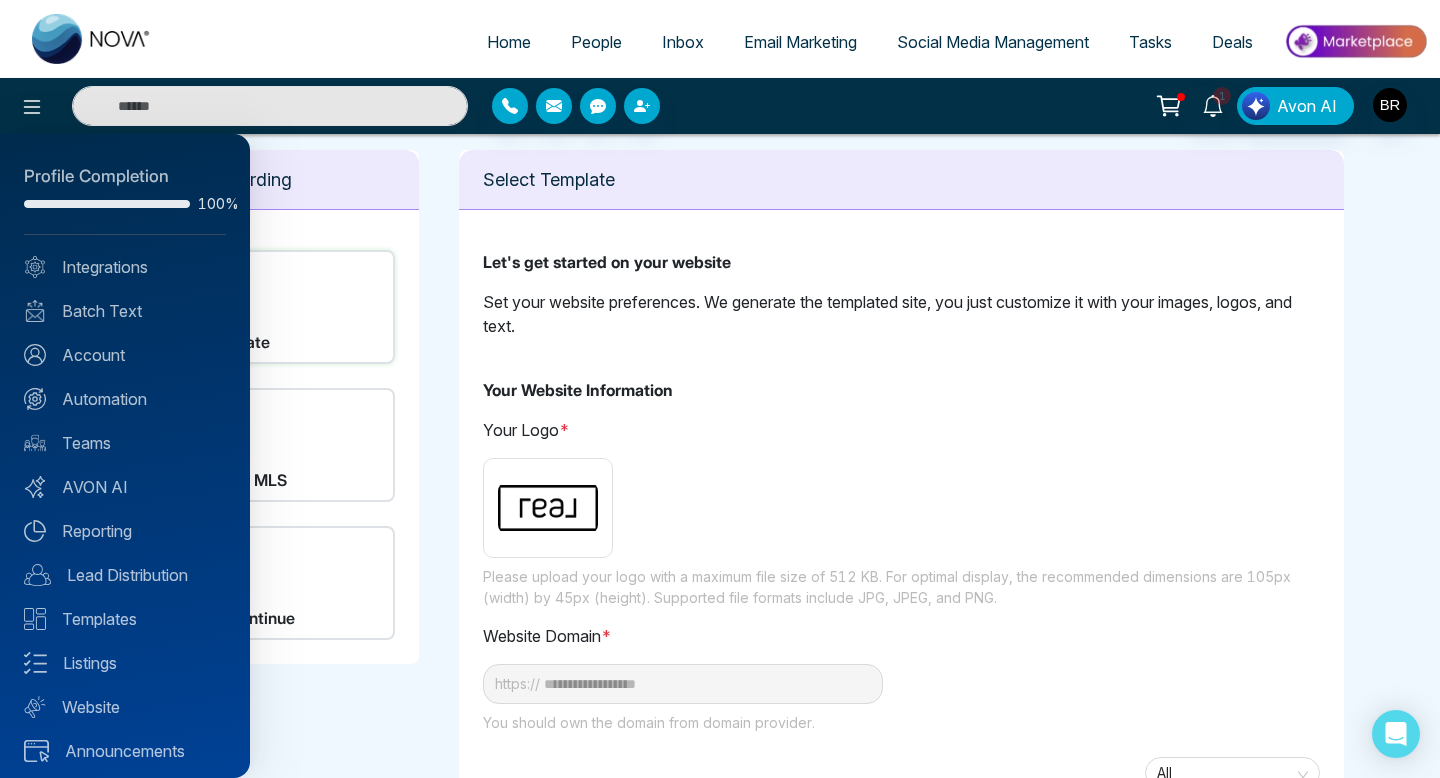 scroll, scrollTop: 8, scrollLeft: 0, axis: vertical 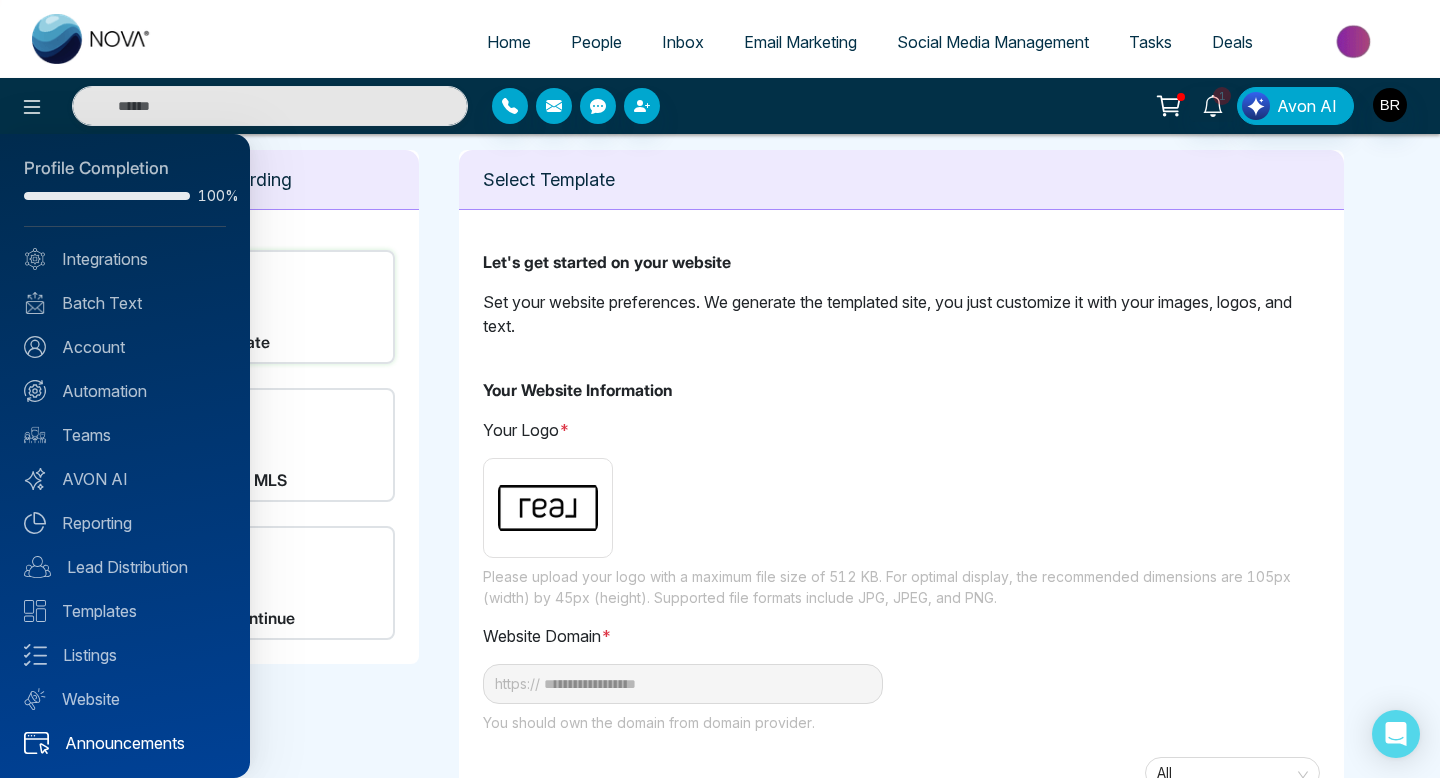 click on "Announcements" at bounding box center [125, 743] 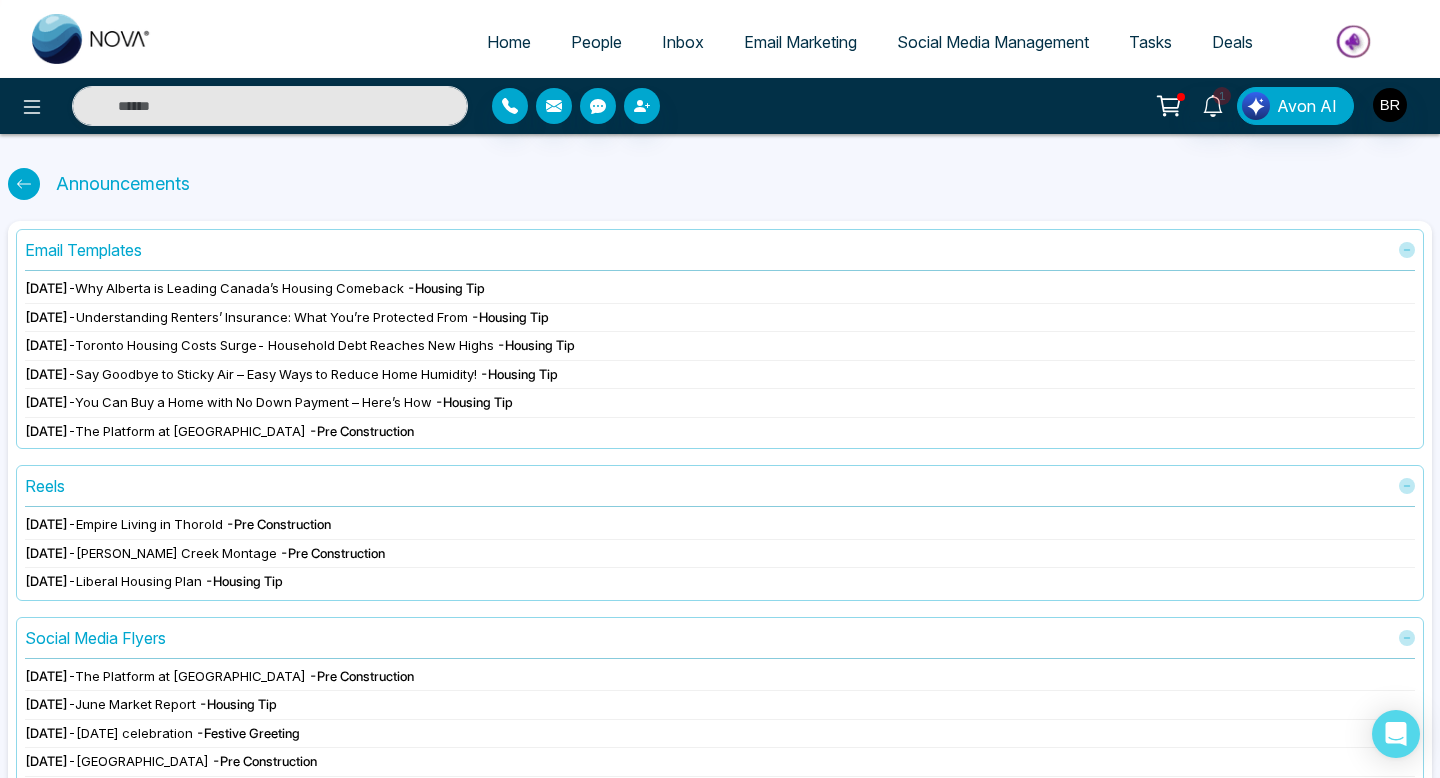 click at bounding box center (1355, 41) 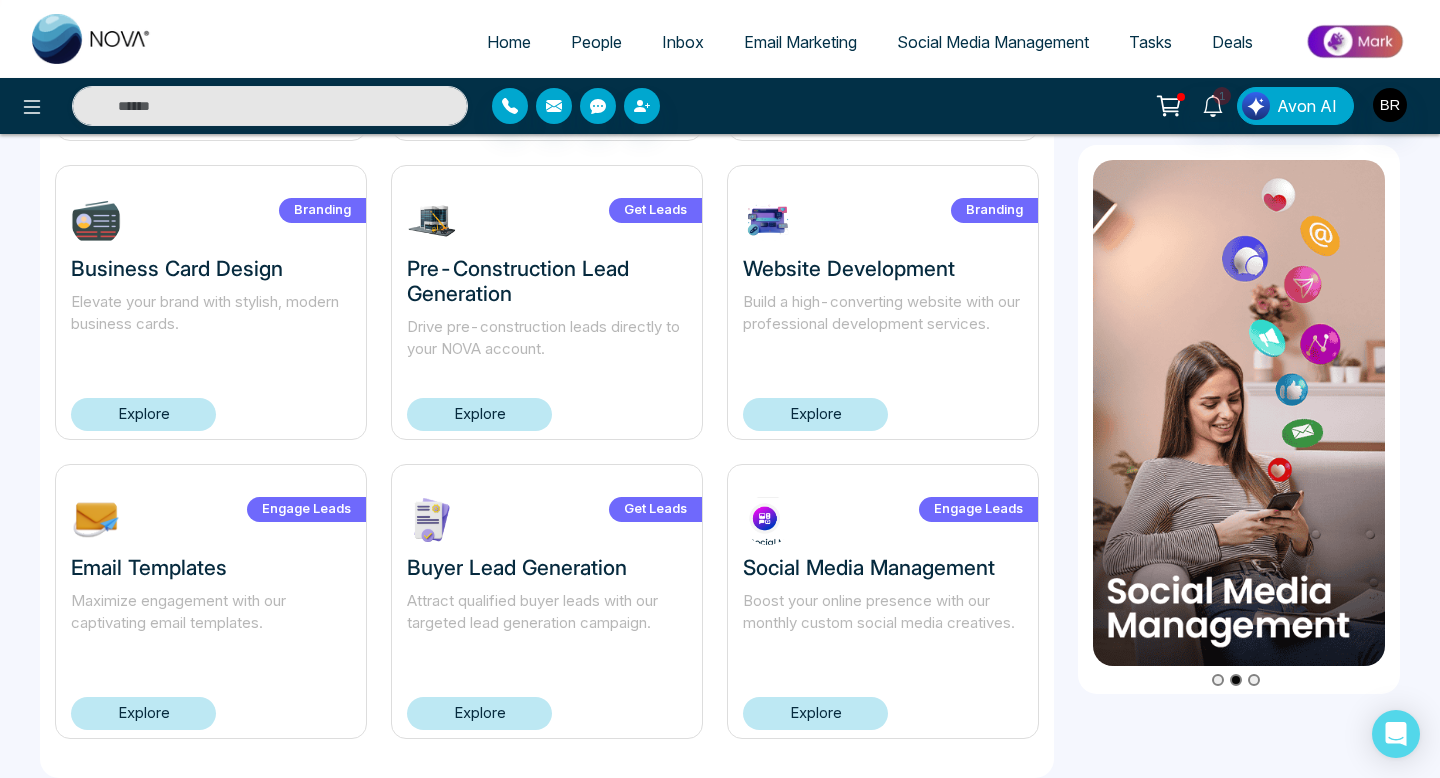 scroll, scrollTop: 1320, scrollLeft: 0, axis: vertical 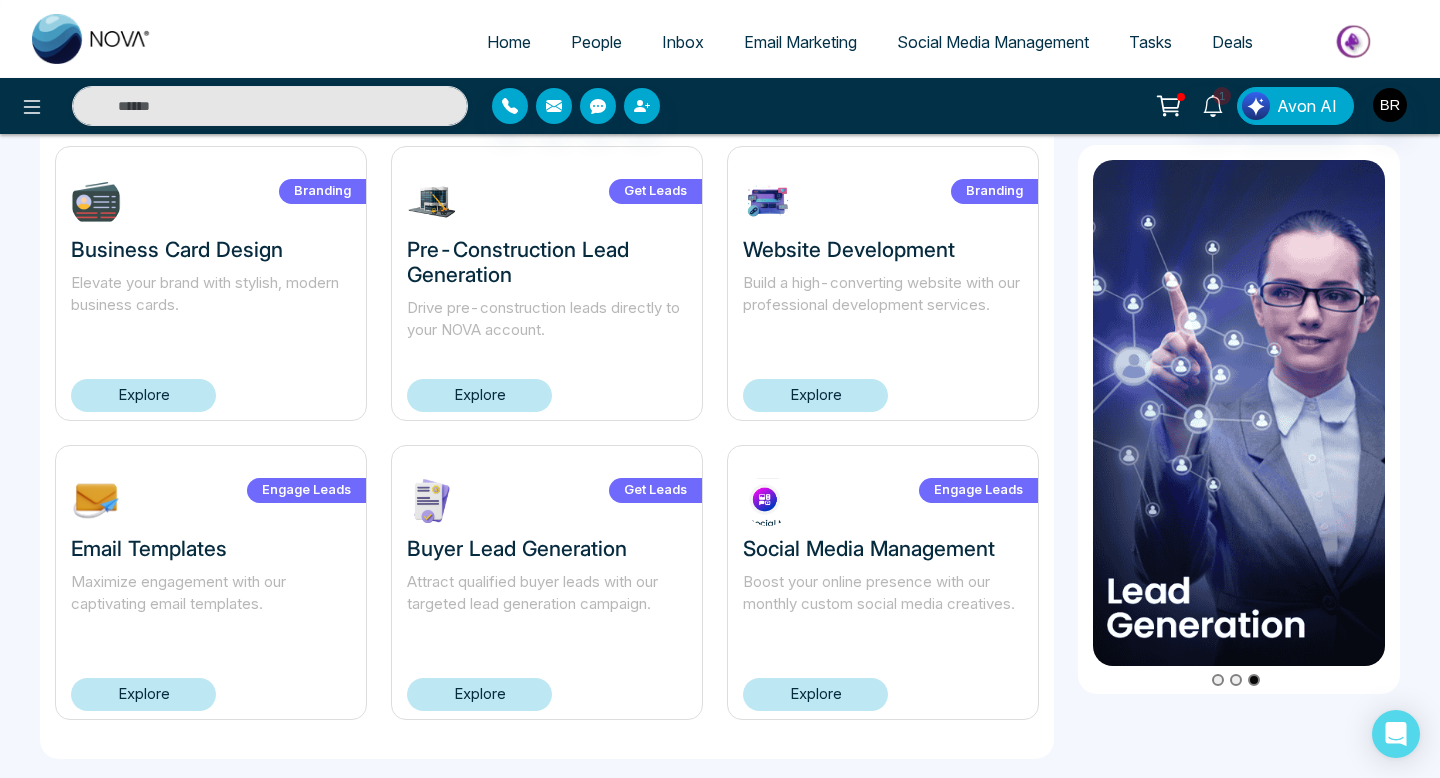 click on "Explore" at bounding box center [815, 694] 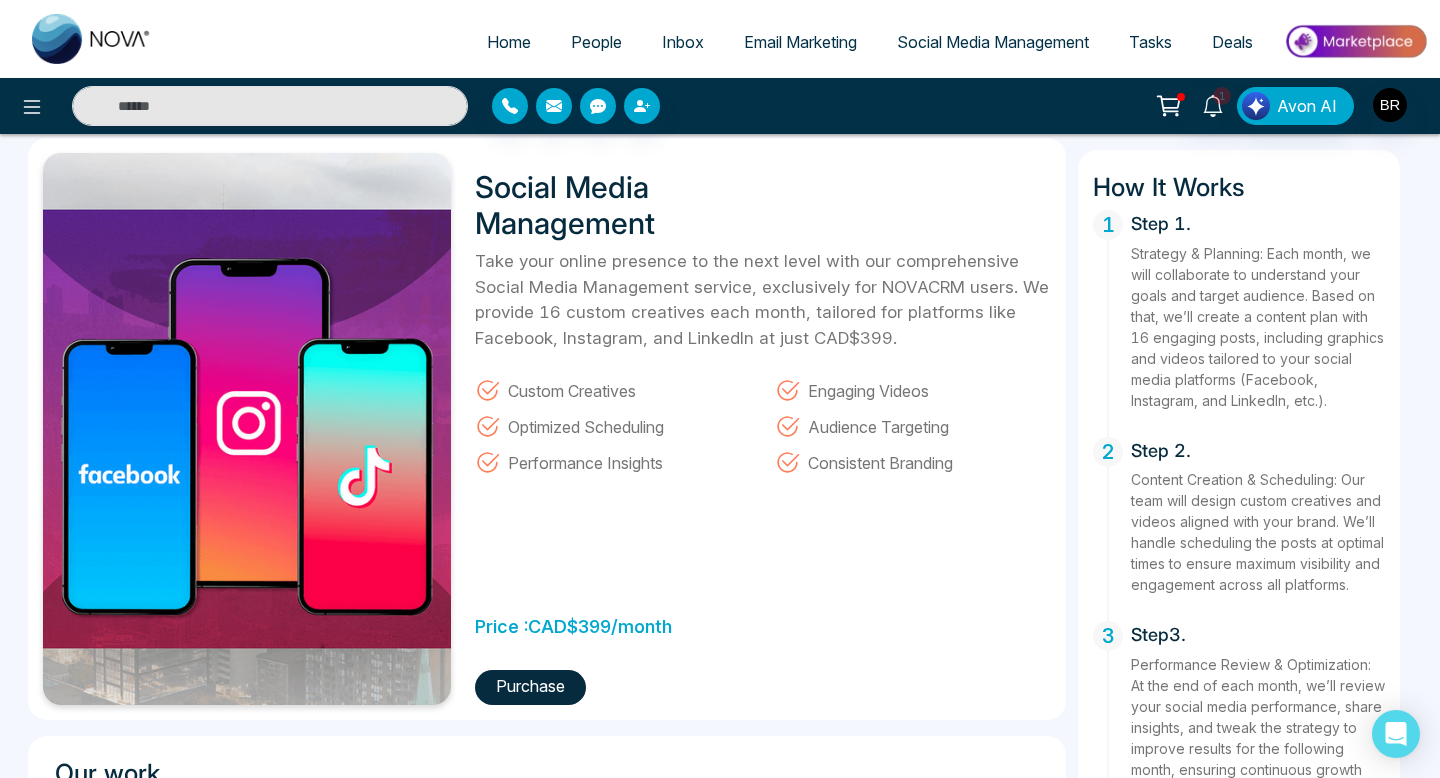 scroll, scrollTop: 0, scrollLeft: 0, axis: both 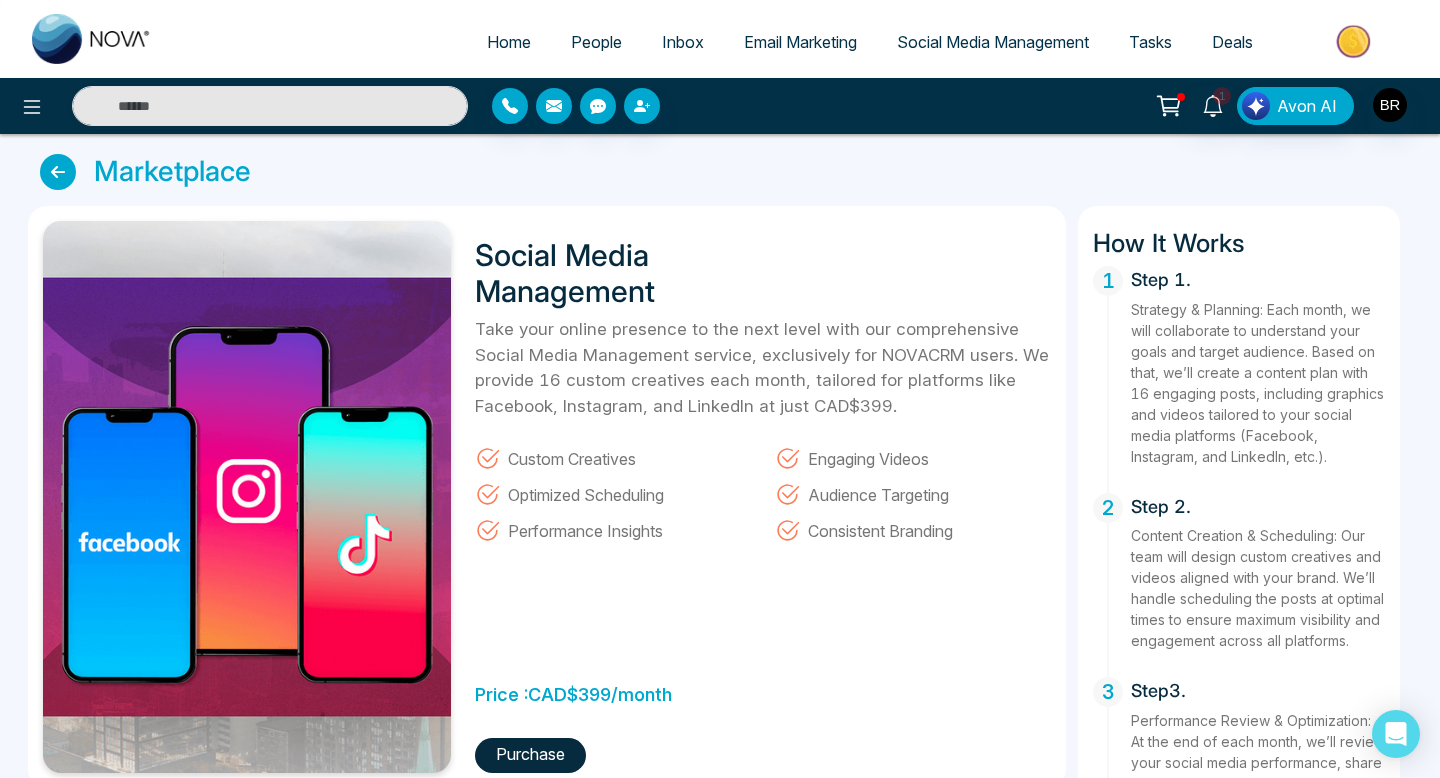 click at bounding box center (58, 172) 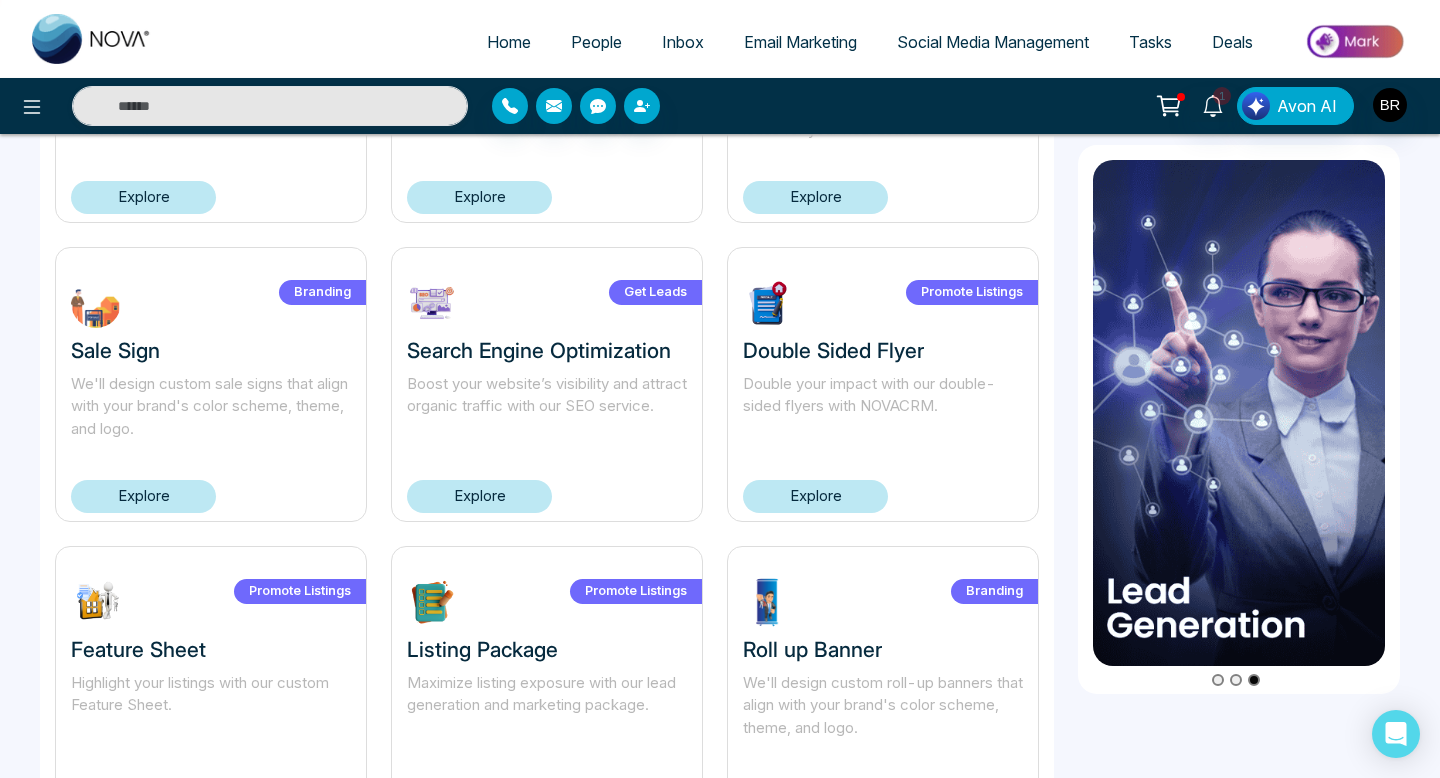 scroll, scrollTop: 635, scrollLeft: 0, axis: vertical 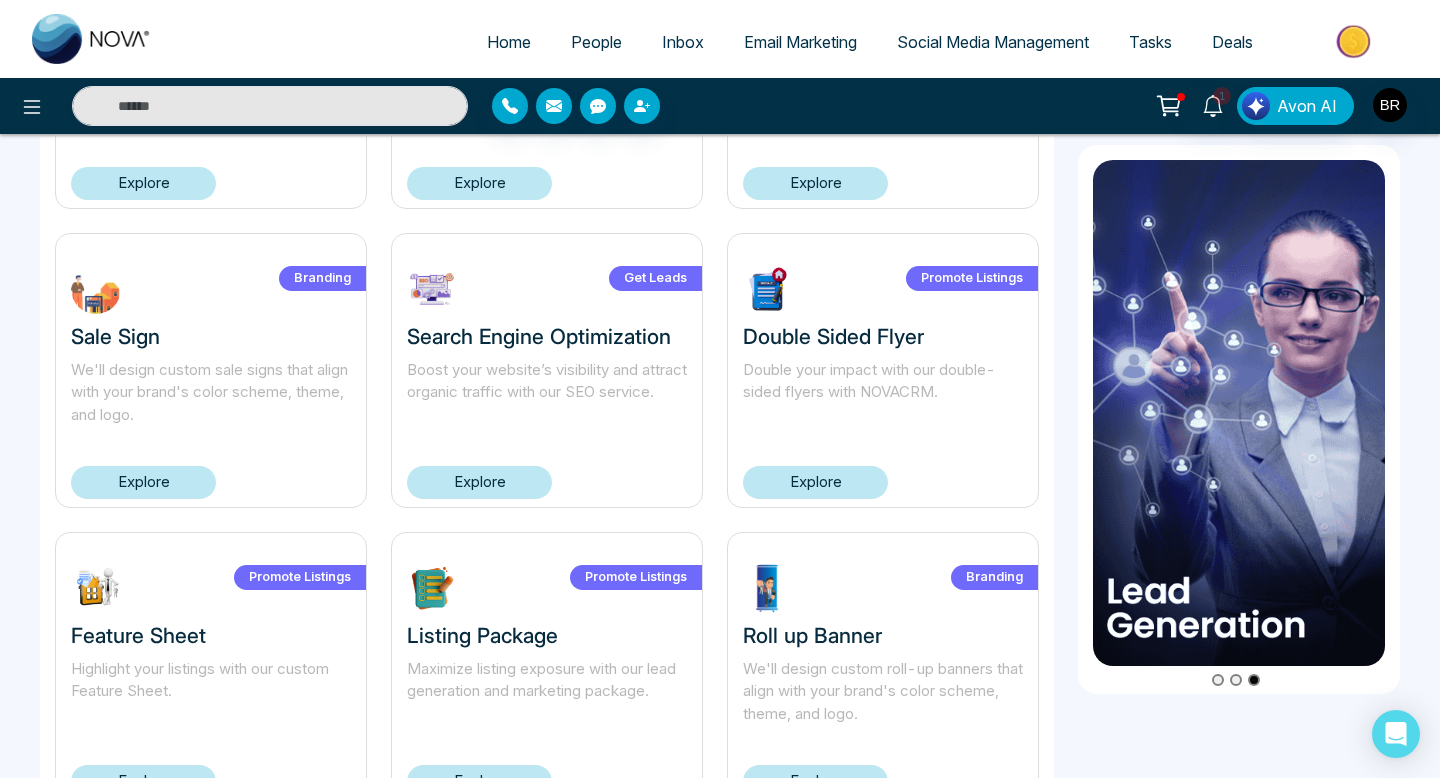 click on "Explore" at bounding box center [815, 482] 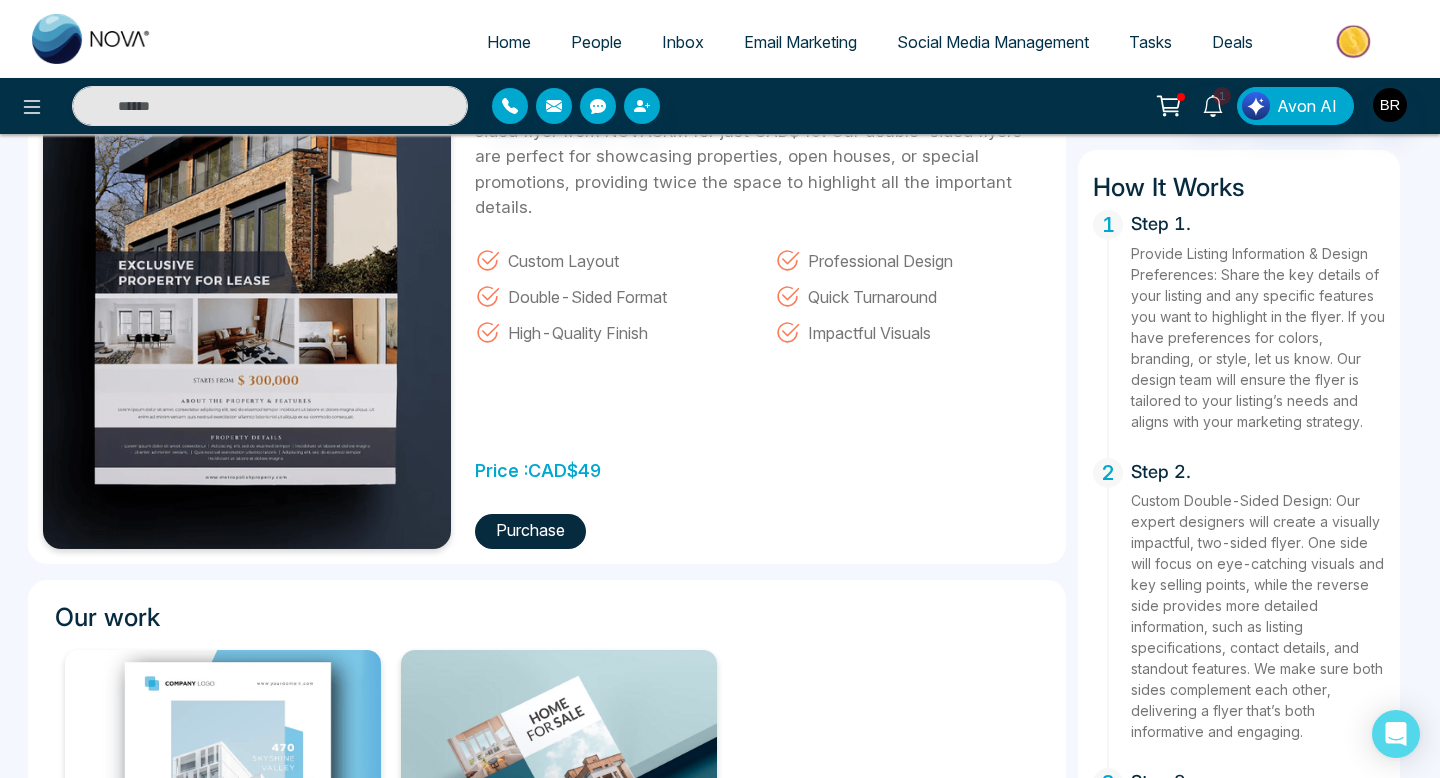 scroll, scrollTop: 0, scrollLeft: 0, axis: both 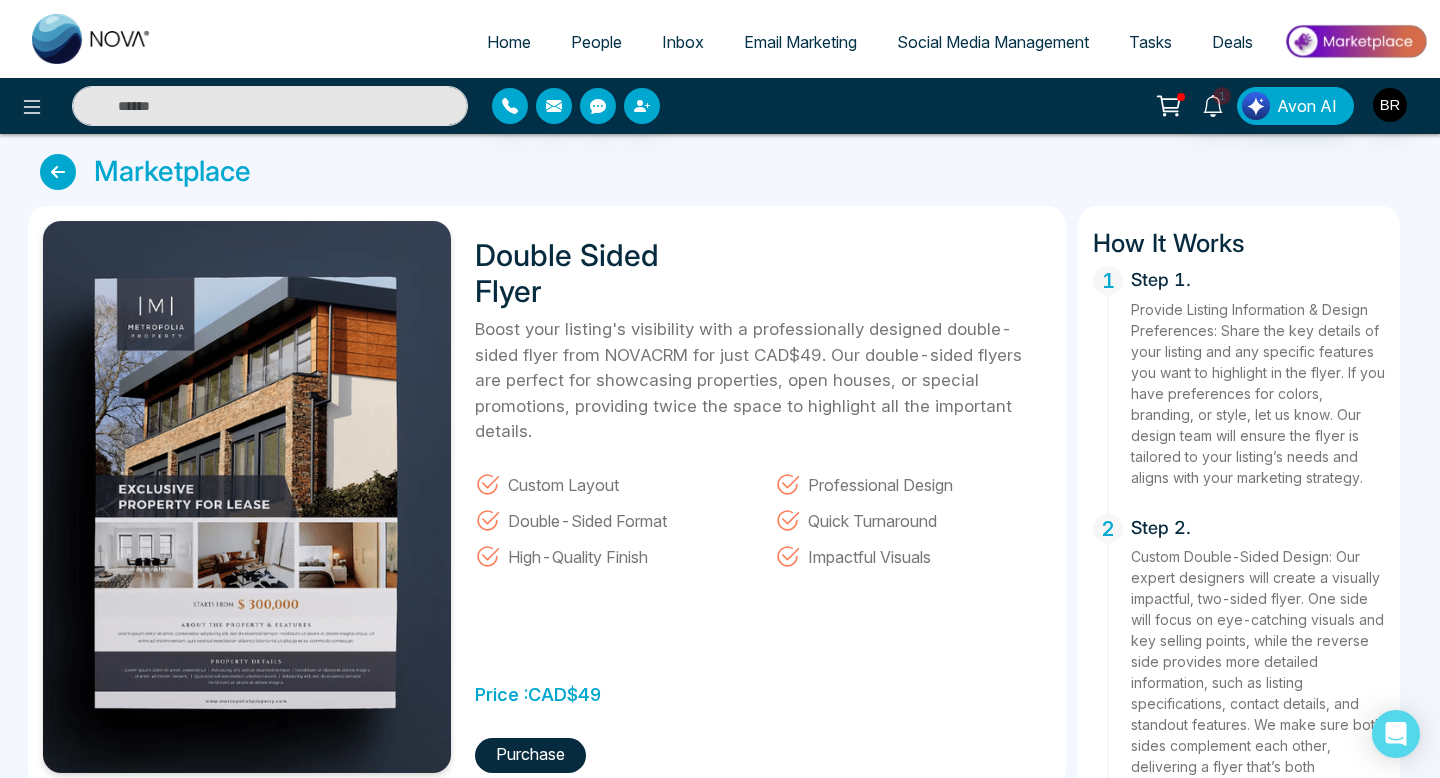 click at bounding box center (58, 172) 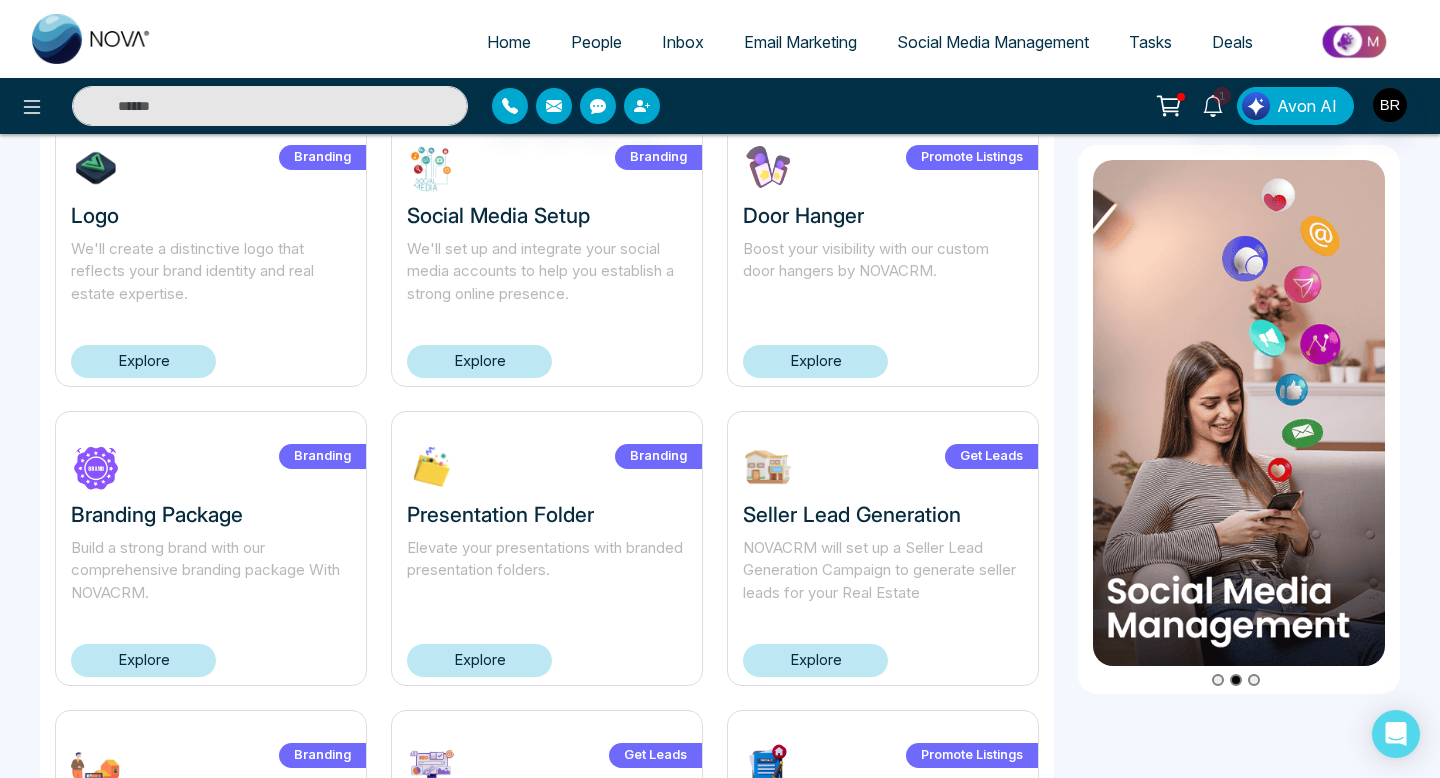 scroll, scrollTop: 179, scrollLeft: 0, axis: vertical 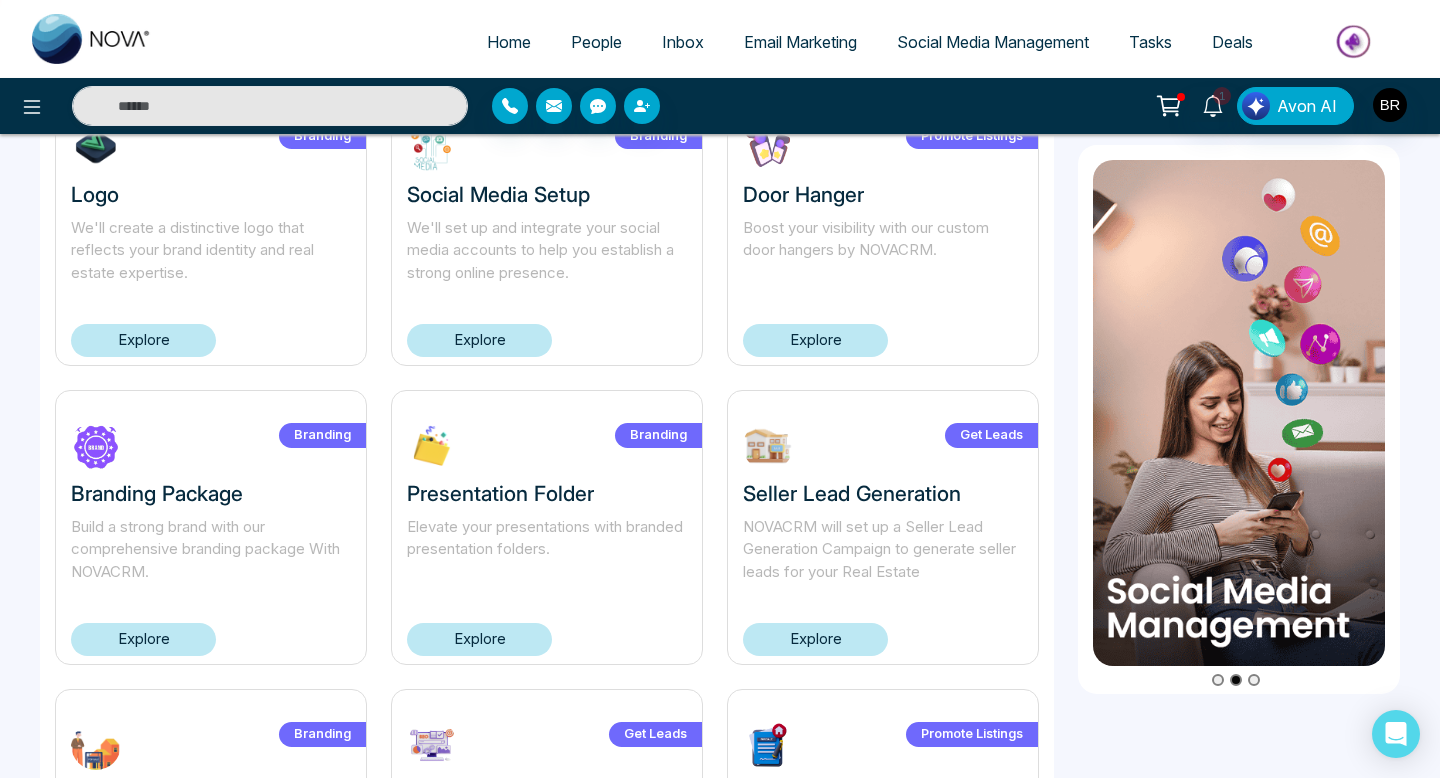 click on "Explore" at bounding box center (815, 639) 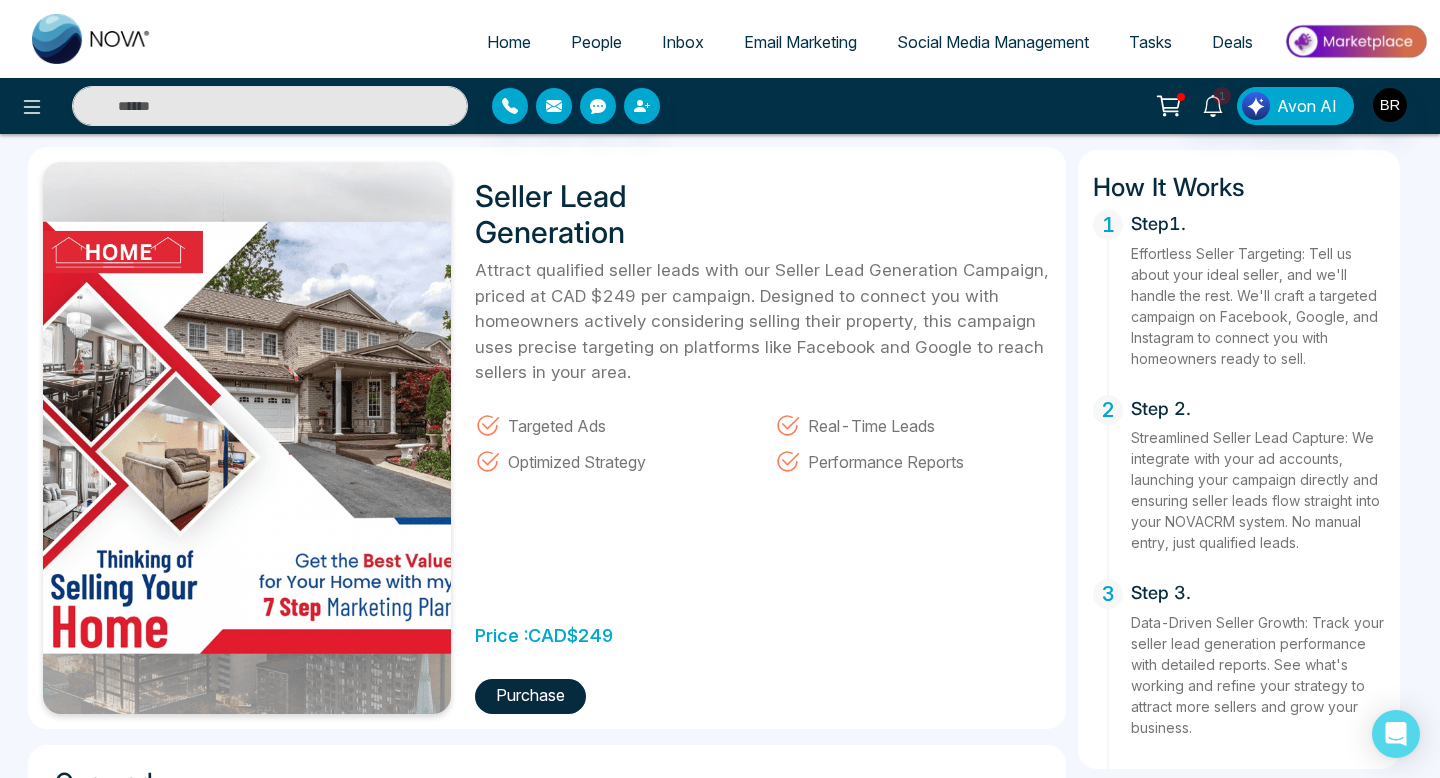 scroll, scrollTop: 0, scrollLeft: 0, axis: both 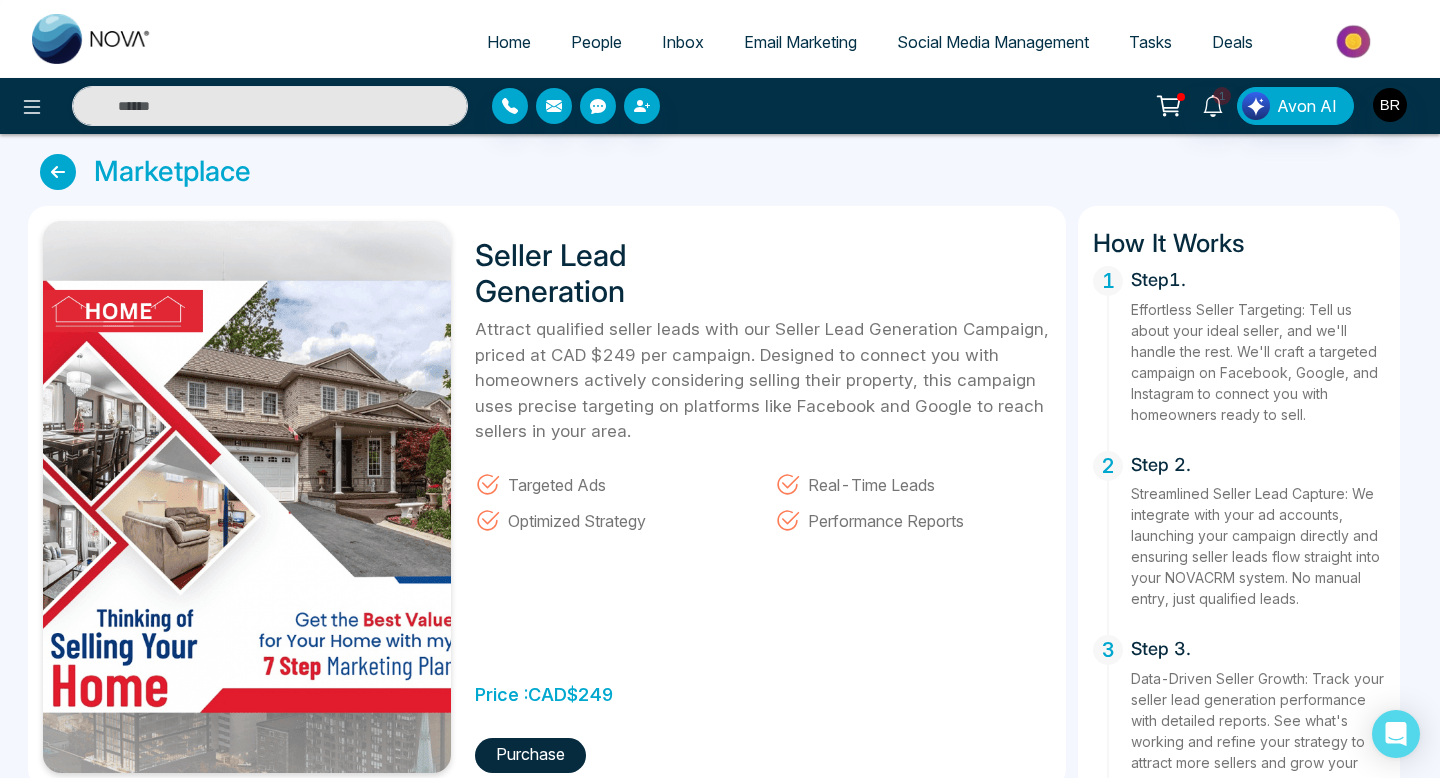 click at bounding box center (58, 172) 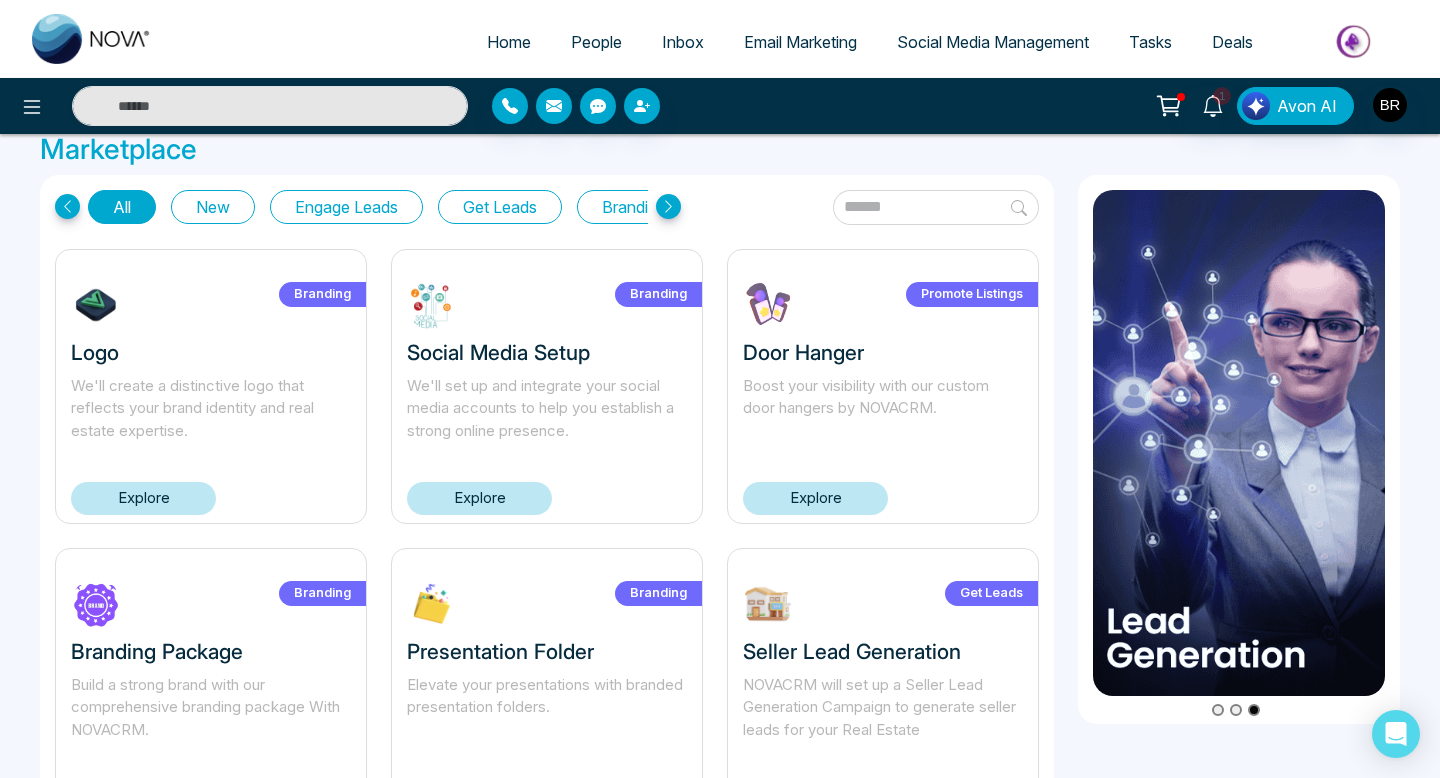 scroll, scrollTop: 7, scrollLeft: 0, axis: vertical 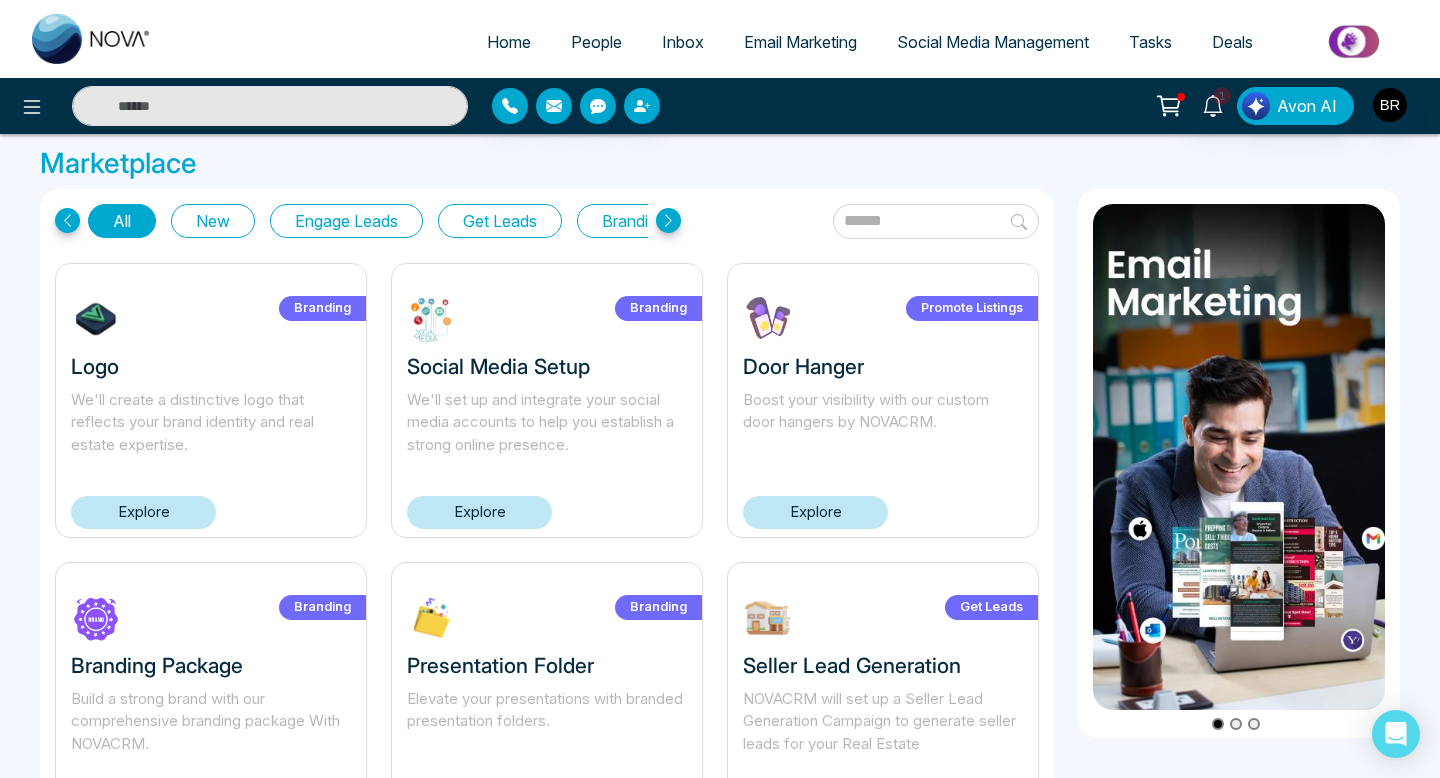 click on "Explore" at bounding box center [479, 512] 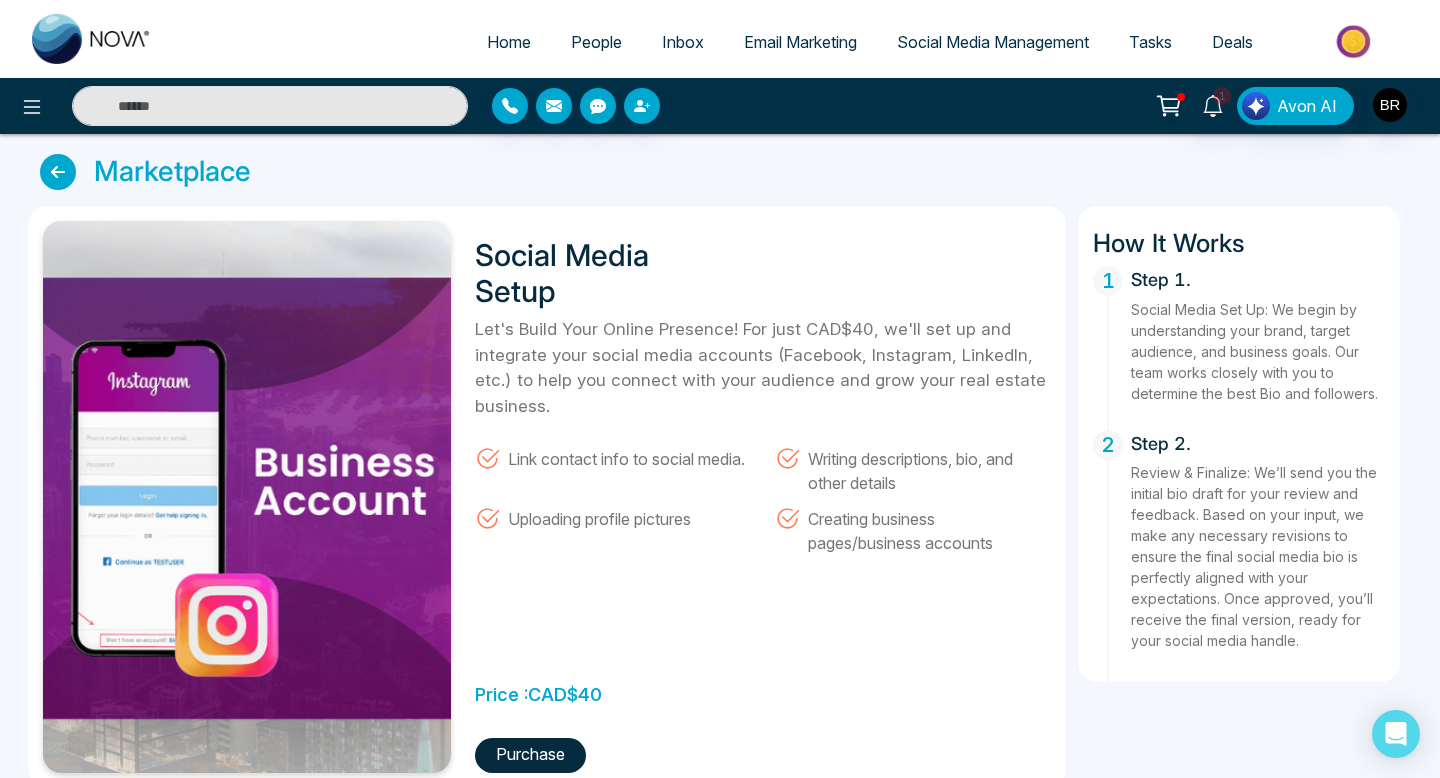 scroll, scrollTop: 6, scrollLeft: 0, axis: vertical 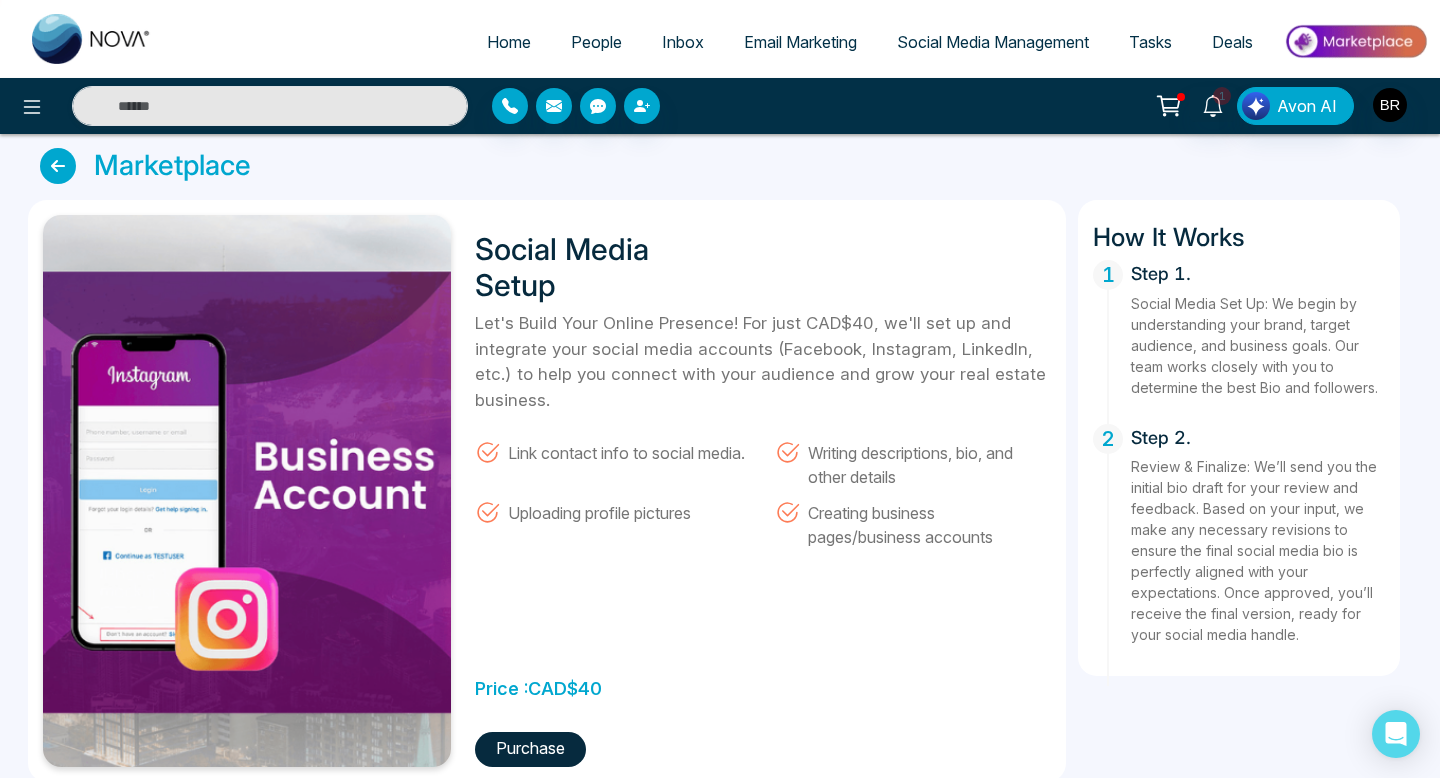 click at bounding box center [58, 166] 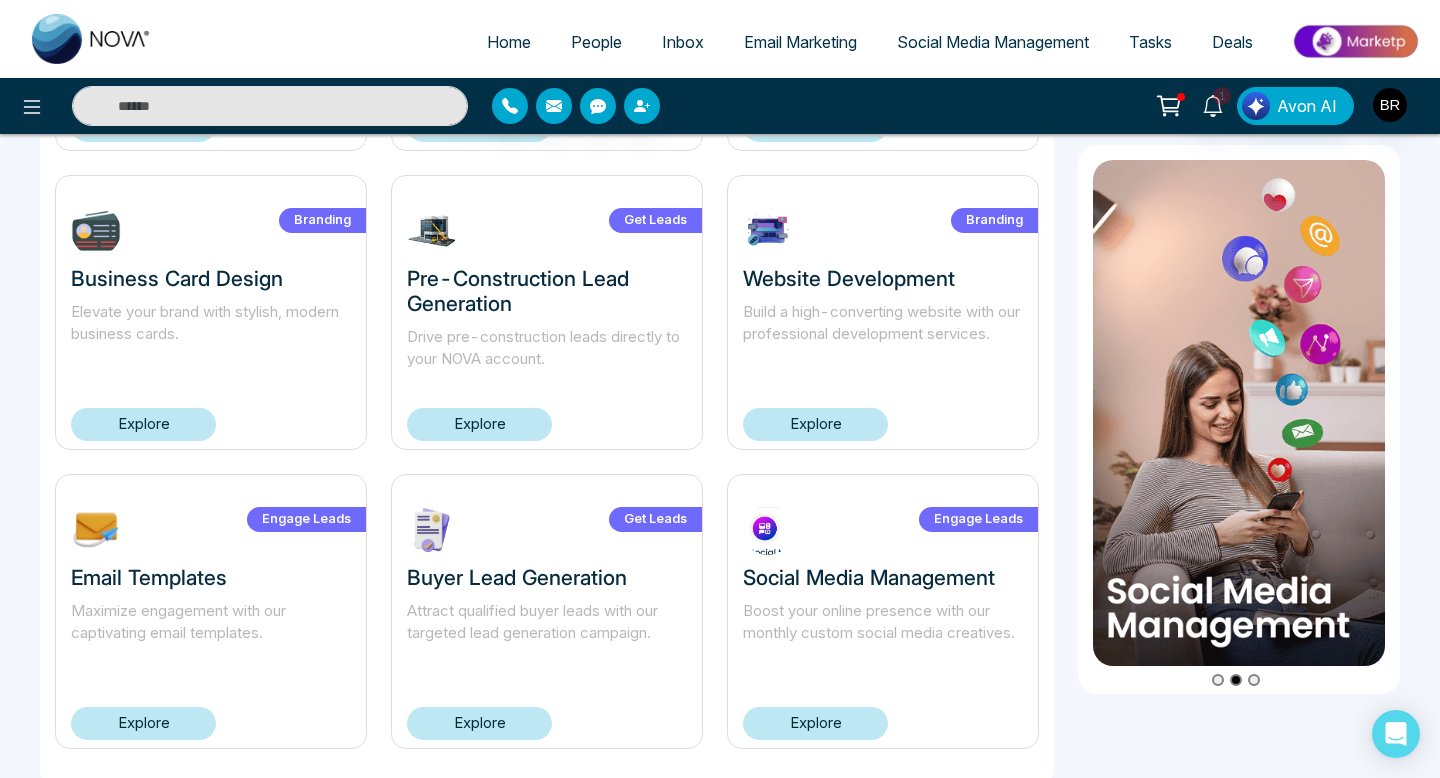 scroll, scrollTop: 1320, scrollLeft: 0, axis: vertical 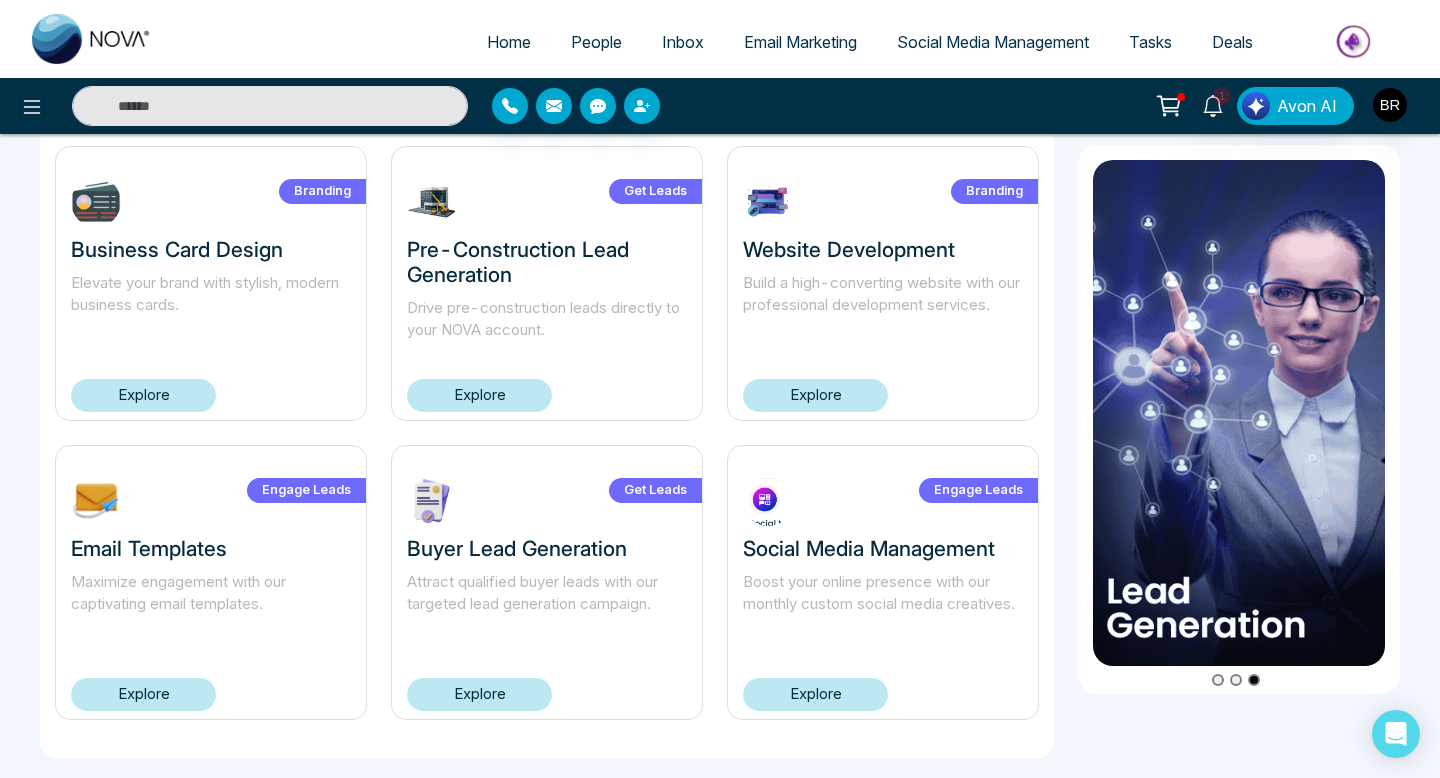 click on "Explore" at bounding box center [815, 694] 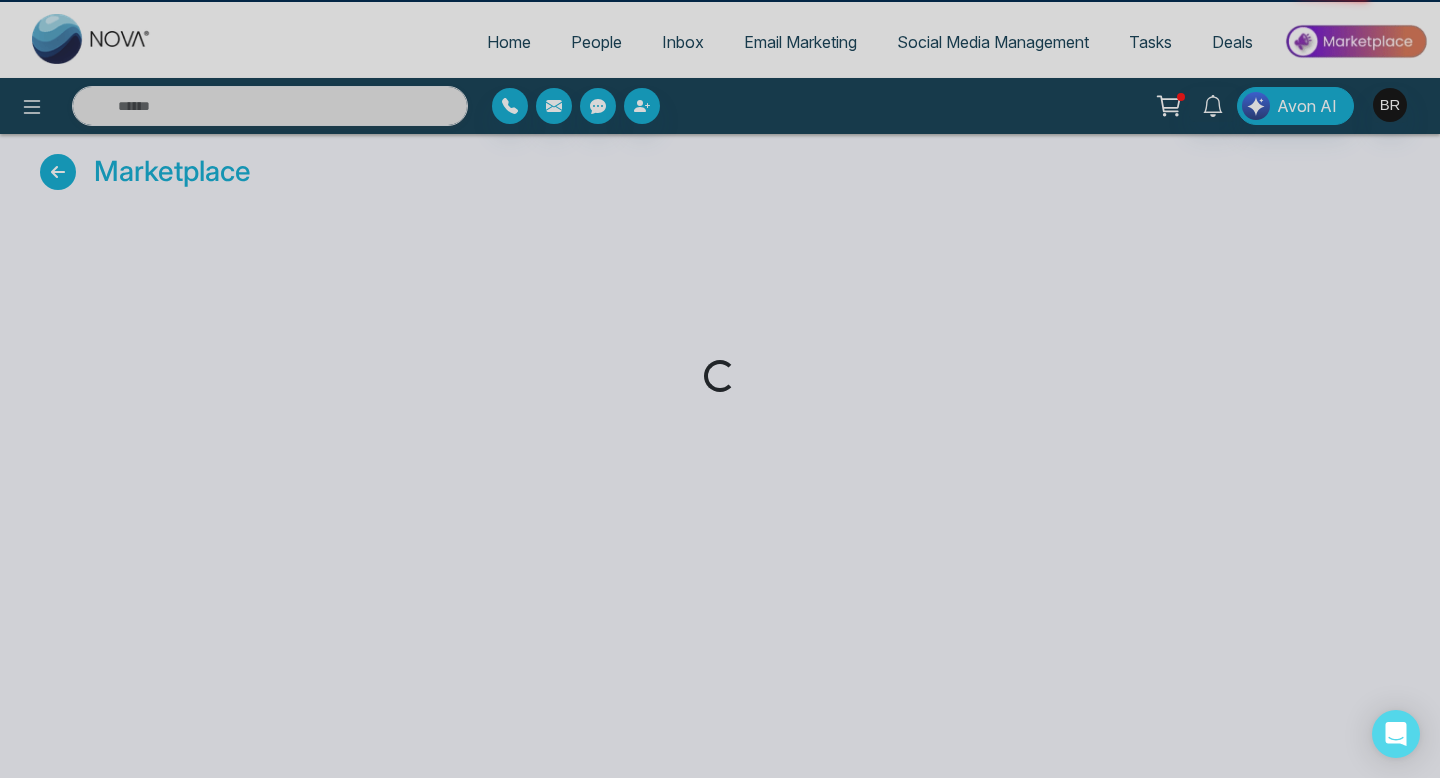 scroll, scrollTop: 0, scrollLeft: 0, axis: both 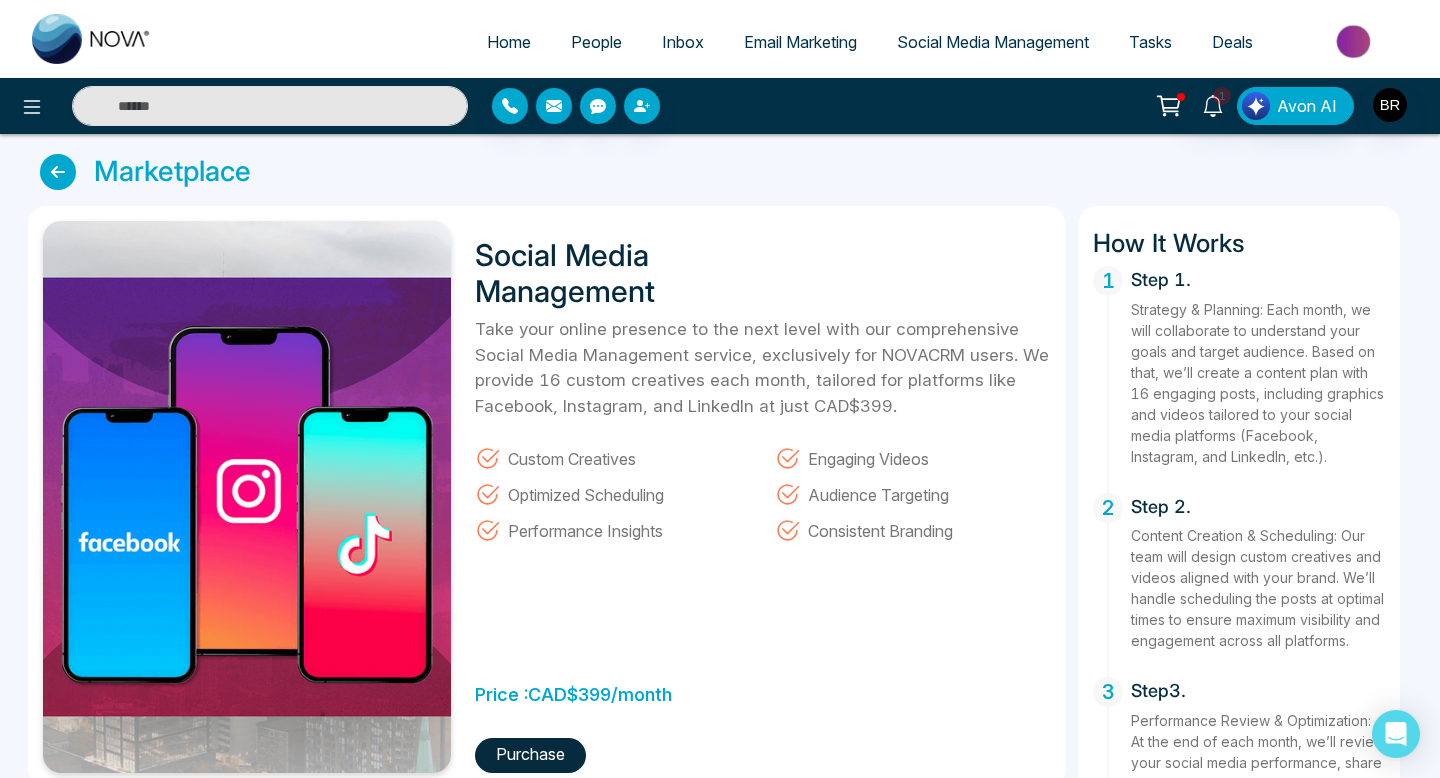 click at bounding box center (58, 172) 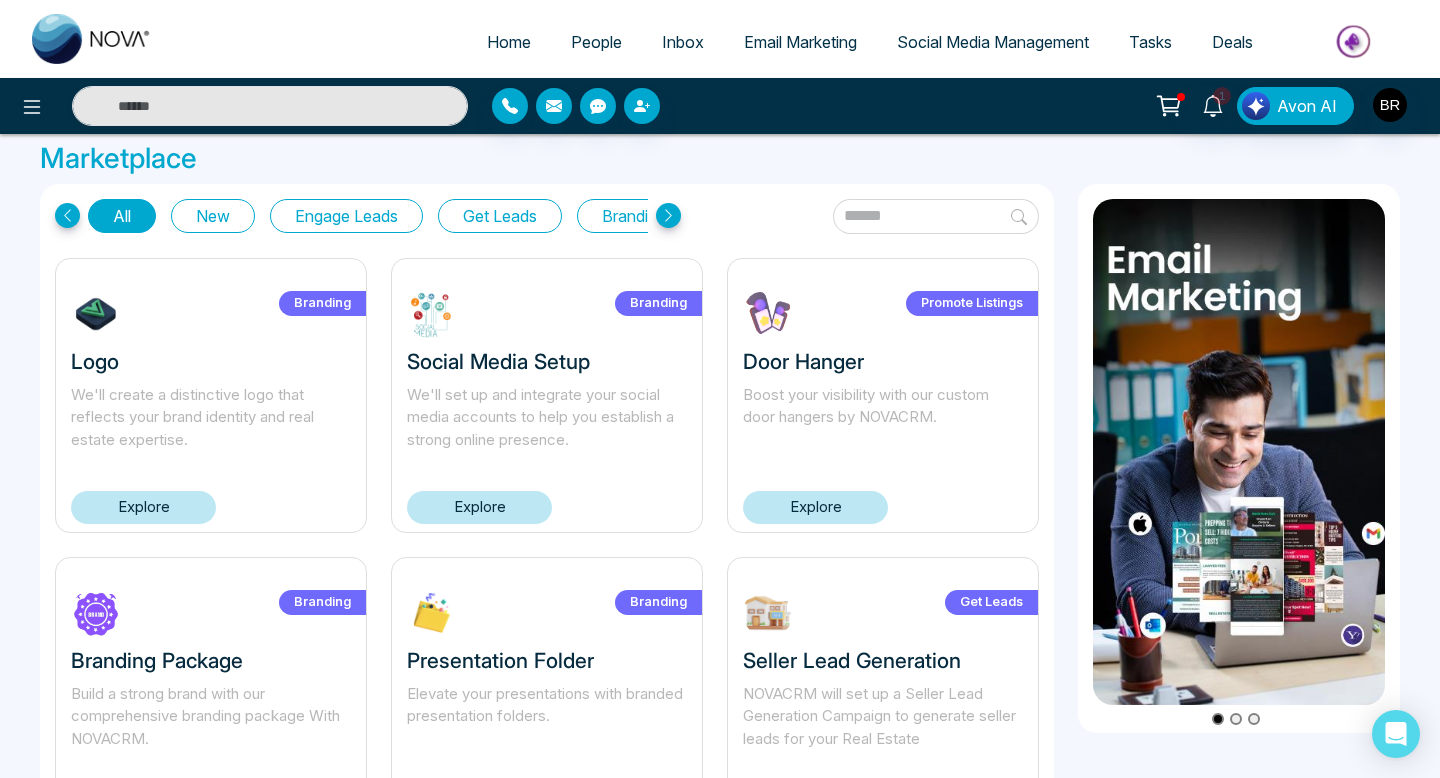 scroll, scrollTop: 15, scrollLeft: 0, axis: vertical 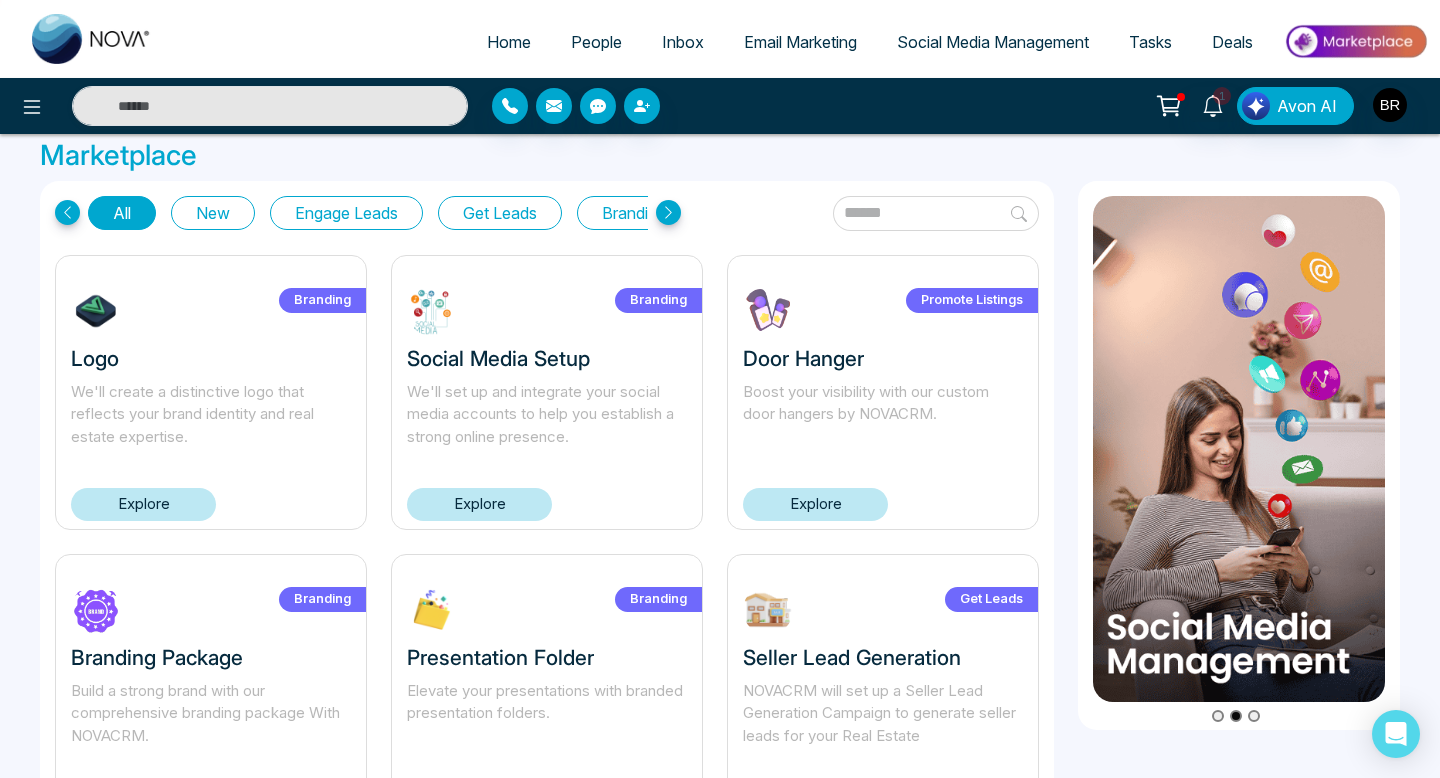click on "Branding Logo We'll create a distinctive logo that reflects your brand identity and real estate expertise. Explore" at bounding box center (211, 392) 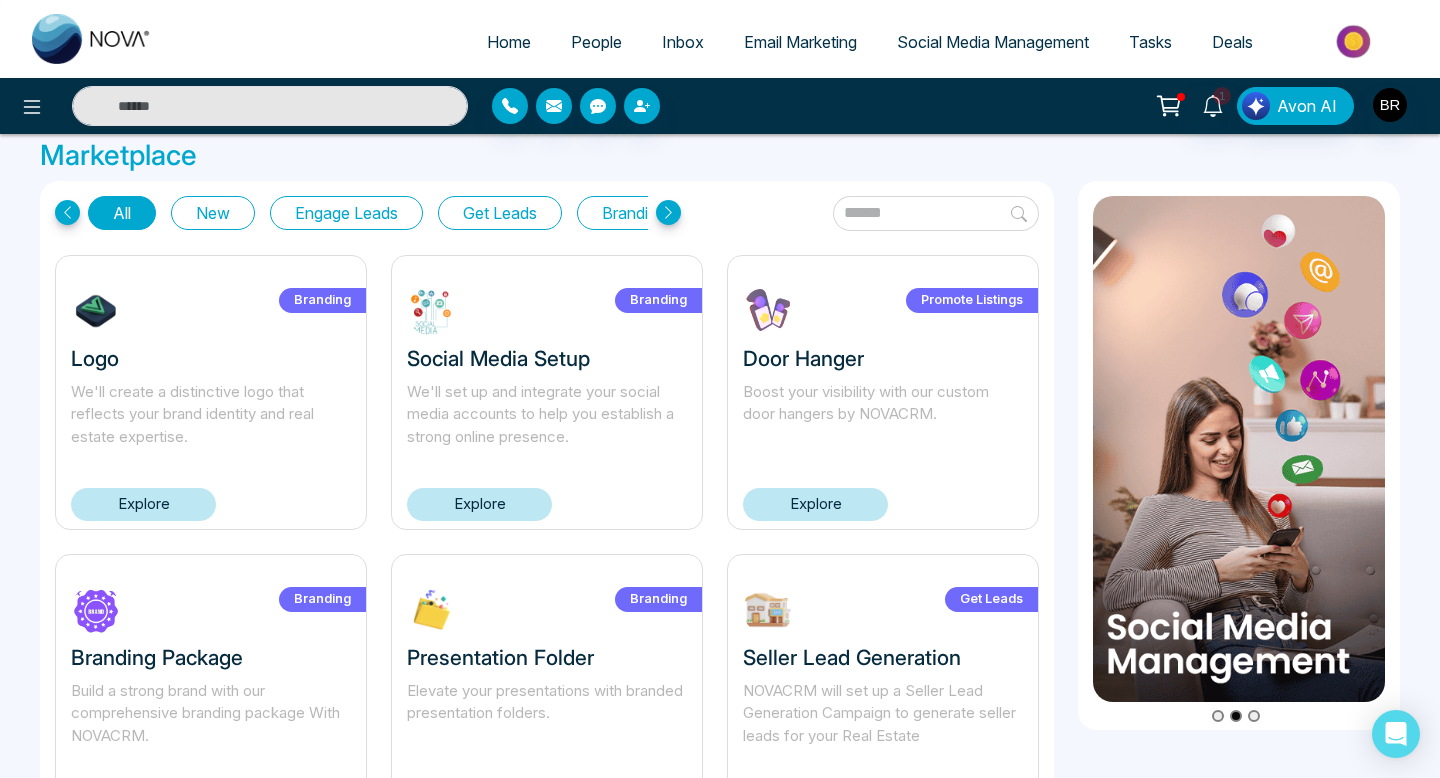 click on "We'll create a distinctive logo that reflects your brand identity and real estate expertise." at bounding box center [211, 415] 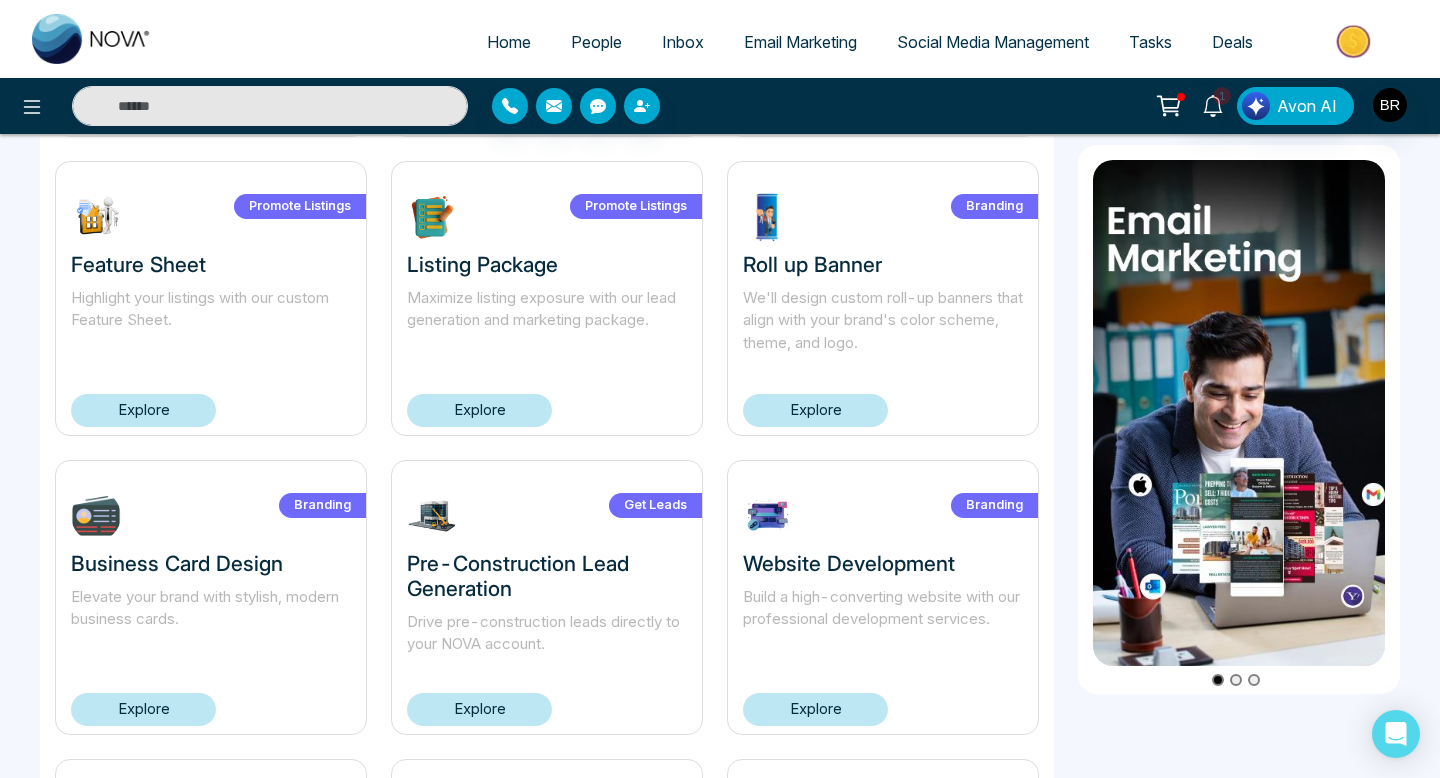 scroll, scrollTop: 1007, scrollLeft: 0, axis: vertical 